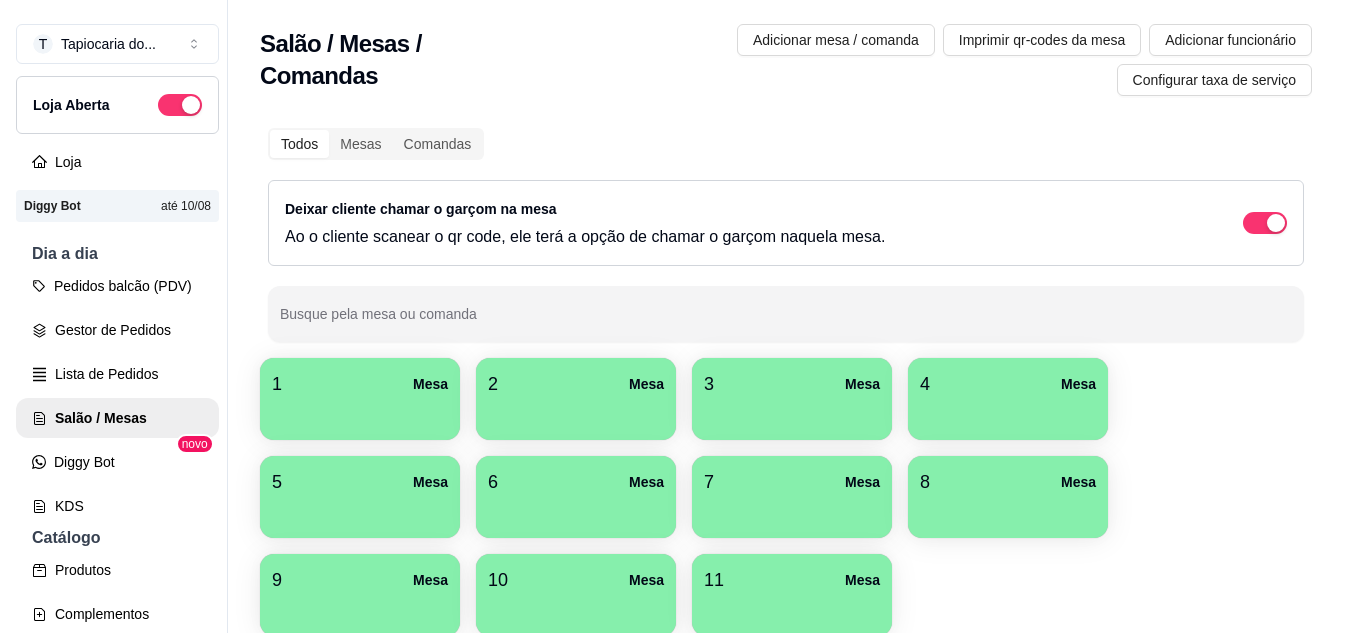 scroll, scrollTop: 0, scrollLeft: 0, axis: both 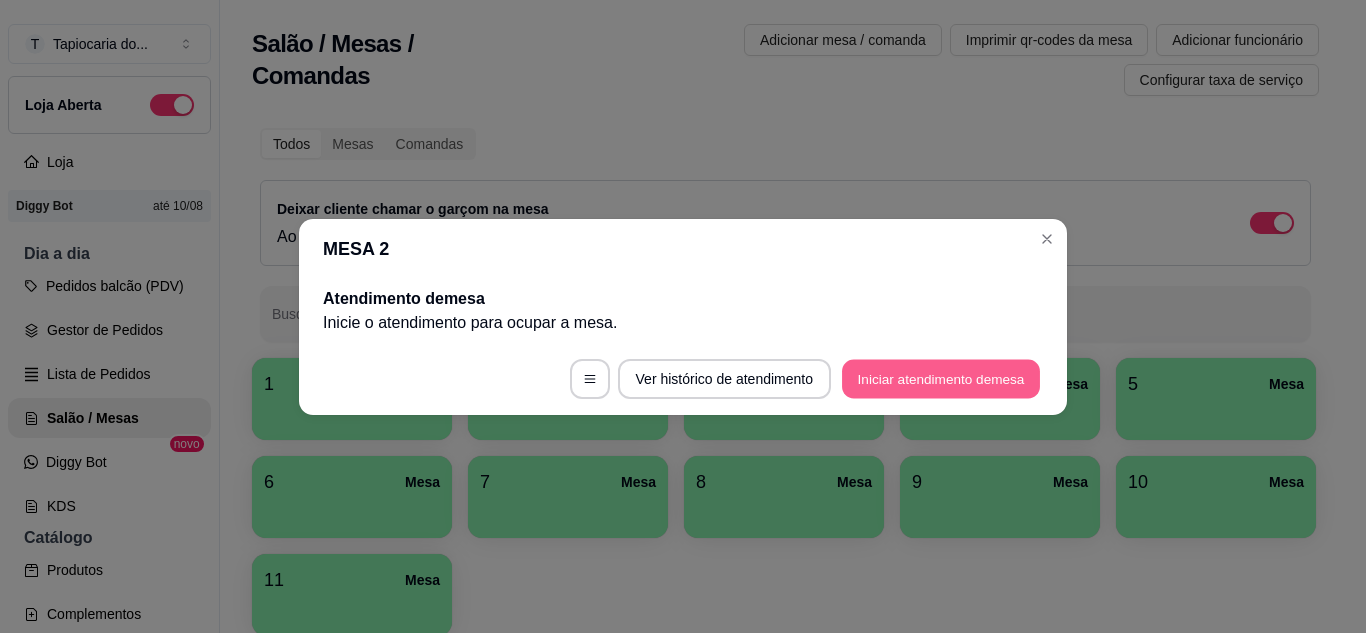 click on "Iniciar atendimento de  mesa" at bounding box center [941, 378] 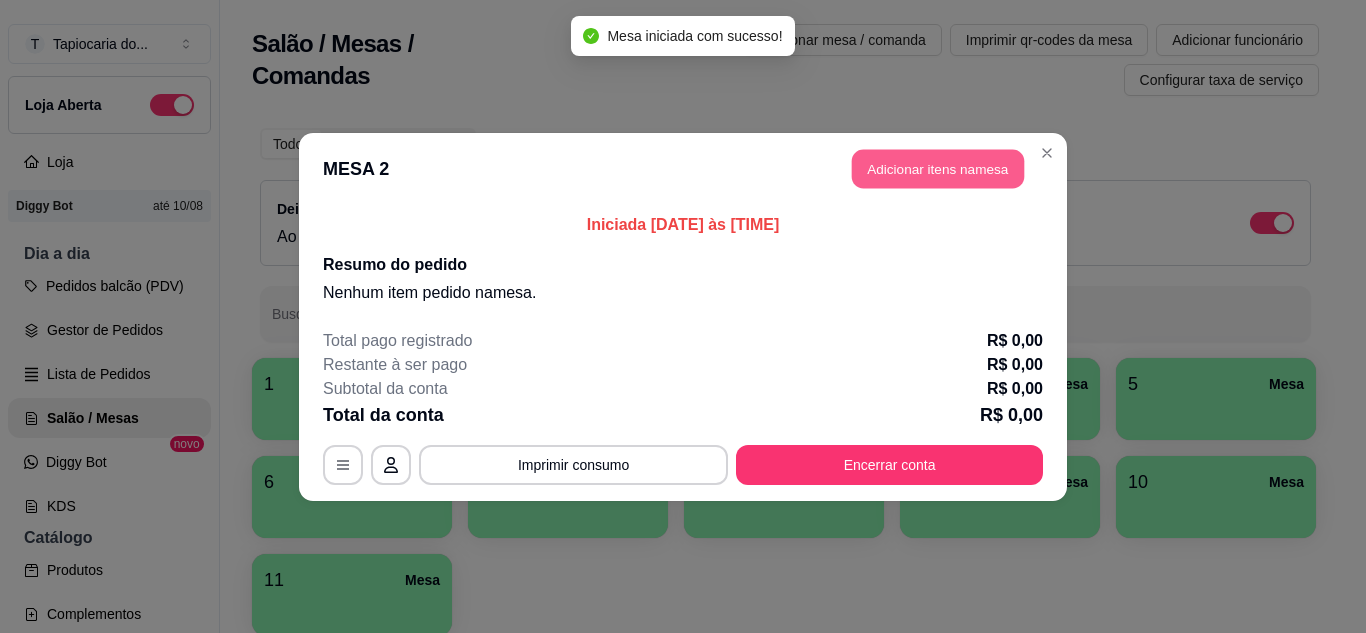 click on "Adicionar itens na  mesa" at bounding box center (938, 168) 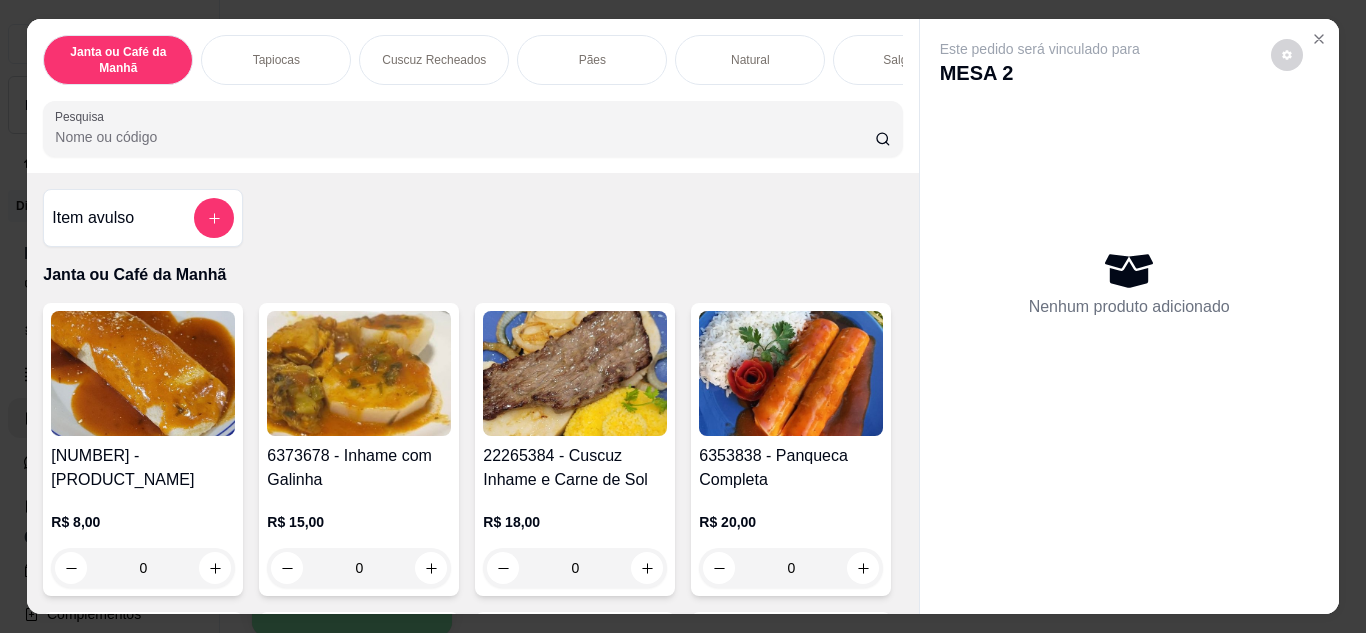 click on "Pesquisa" at bounding box center [465, 137] 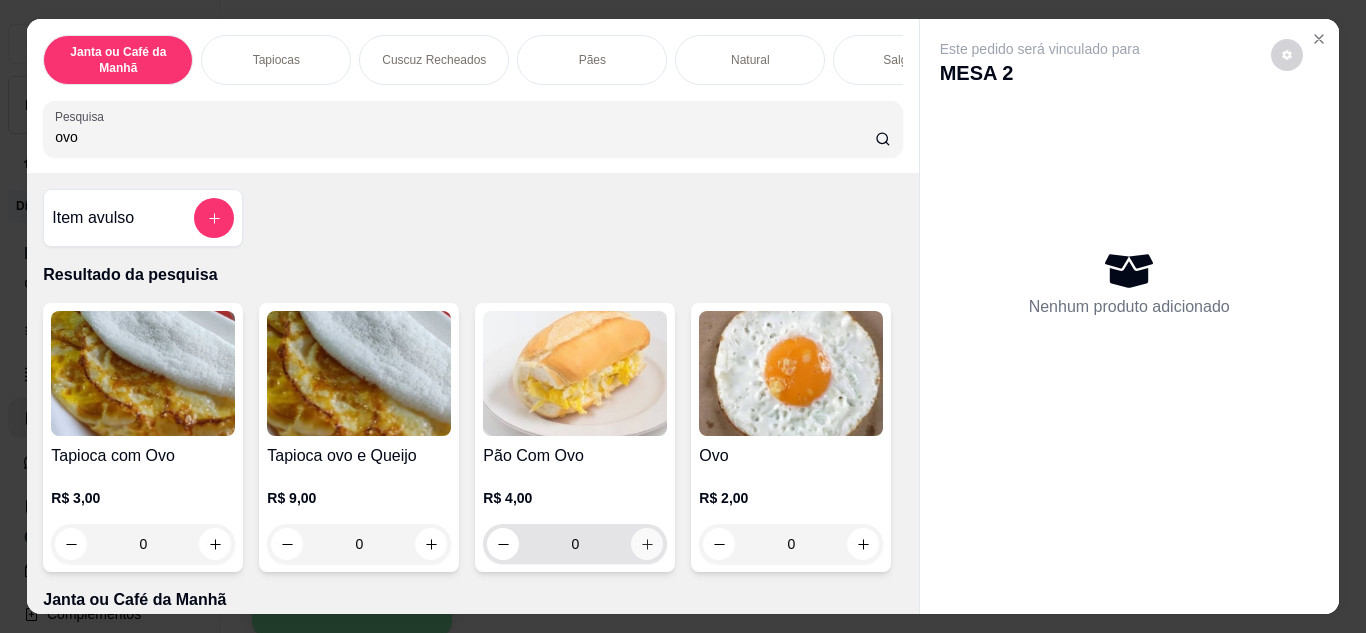 type on "ovo" 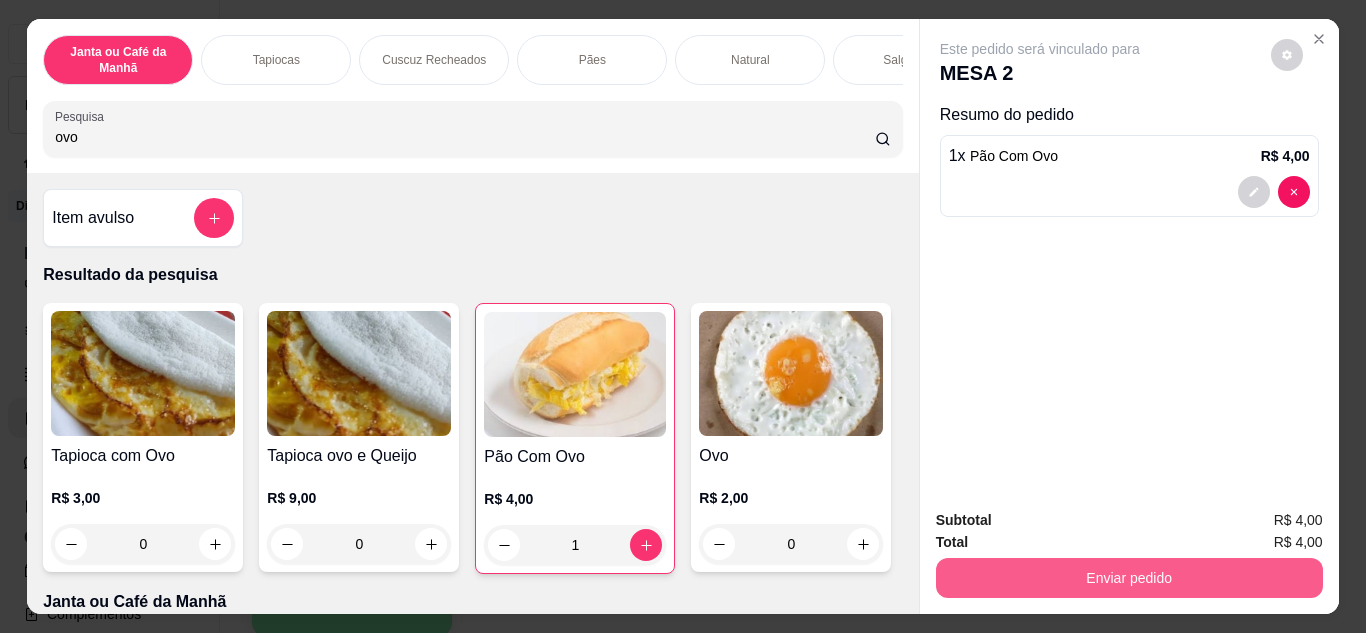 click on "Enviar pedido" at bounding box center [1129, 578] 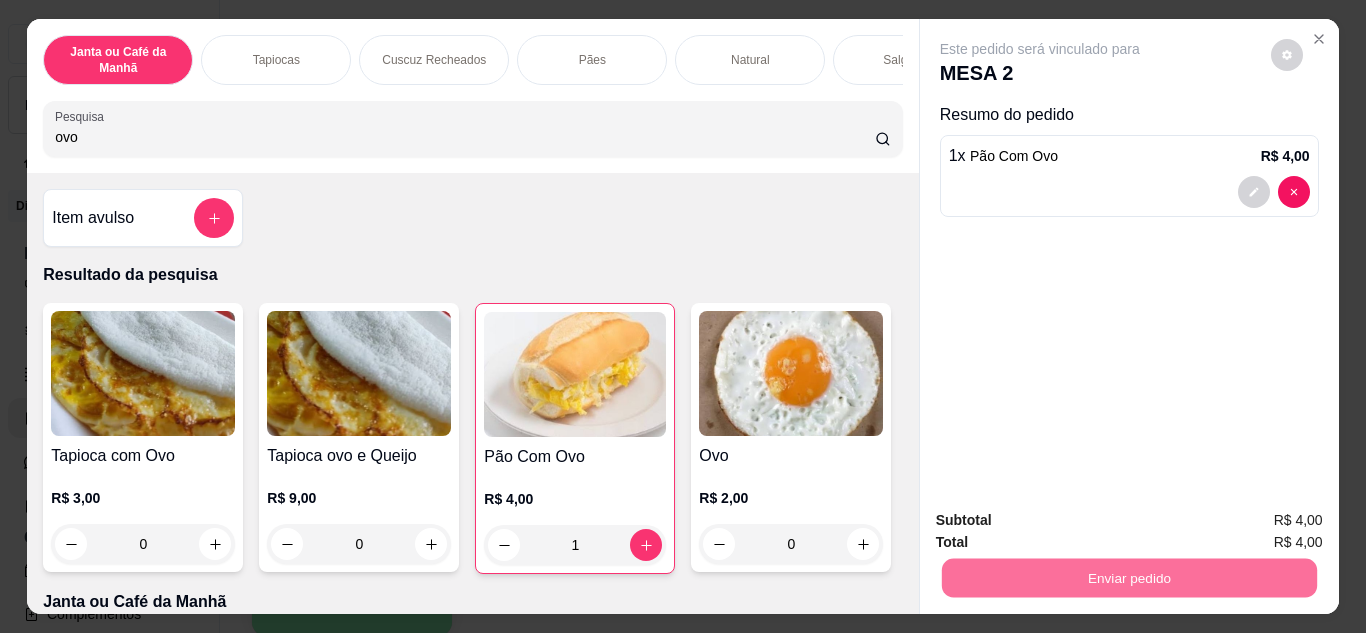 click on "Não registrar e enviar pedido" at bounding box center [1063, 521] 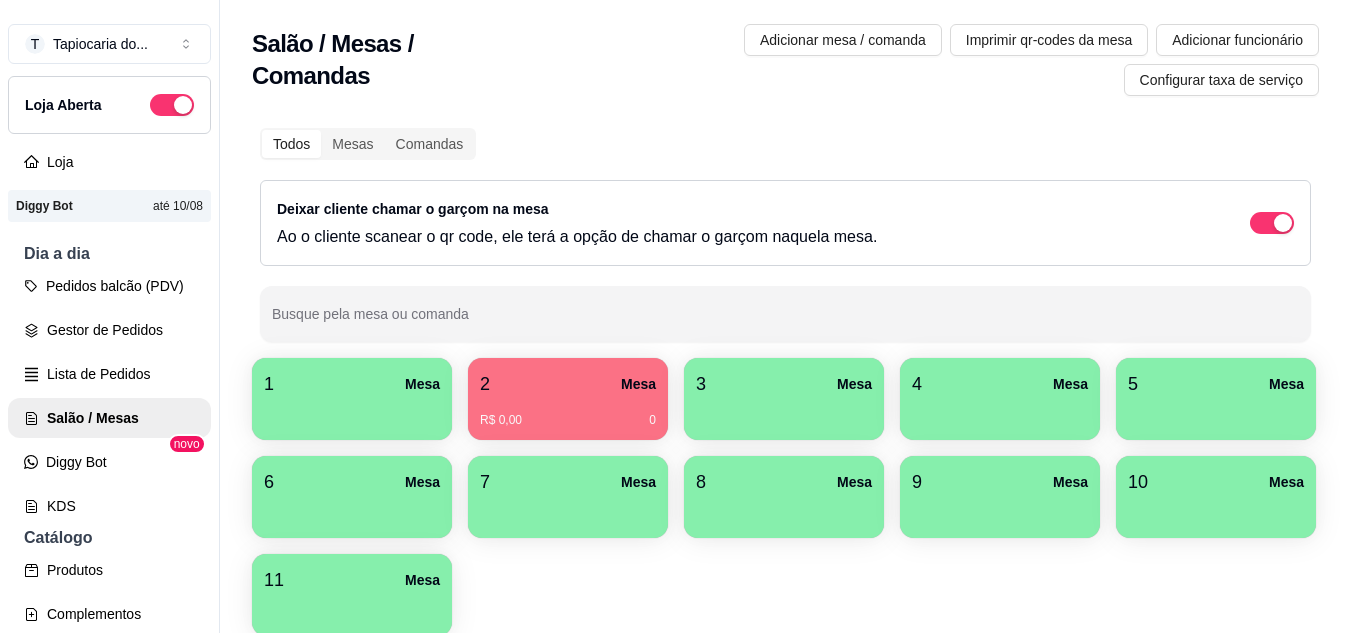 click on "2 Mesa" at bounding box center [568, 384] 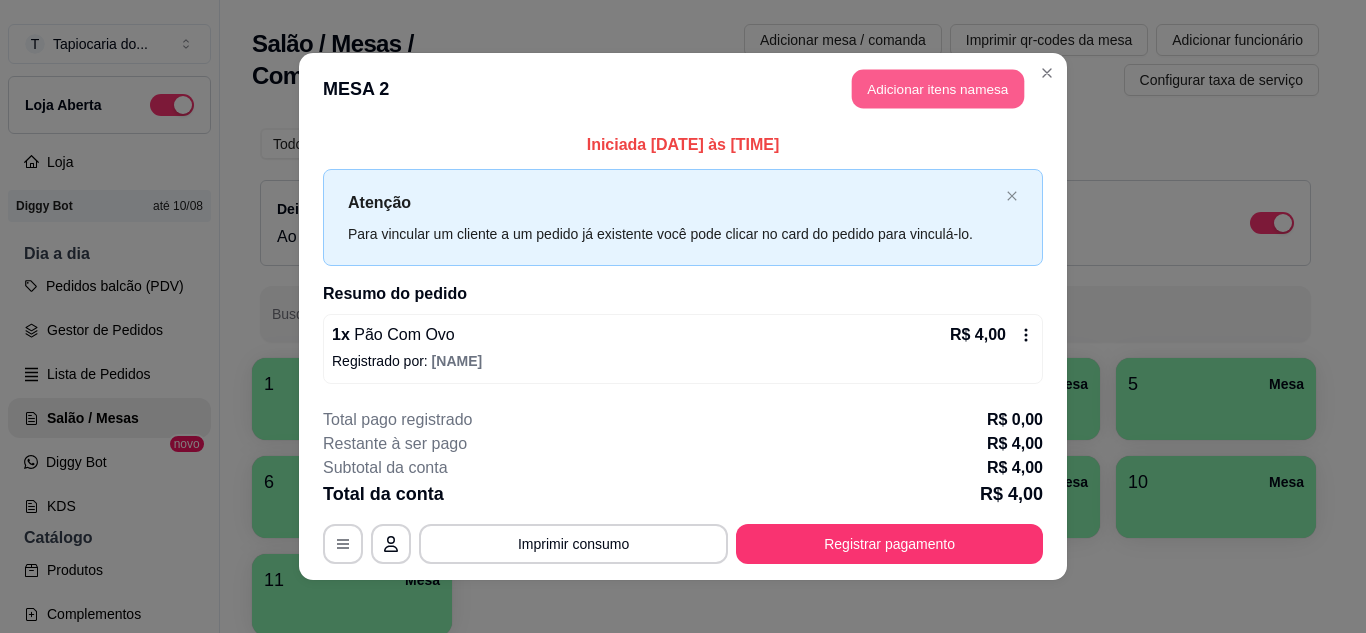 click on "Adicionar itens na  mesa" at bounding box center (938, 89) 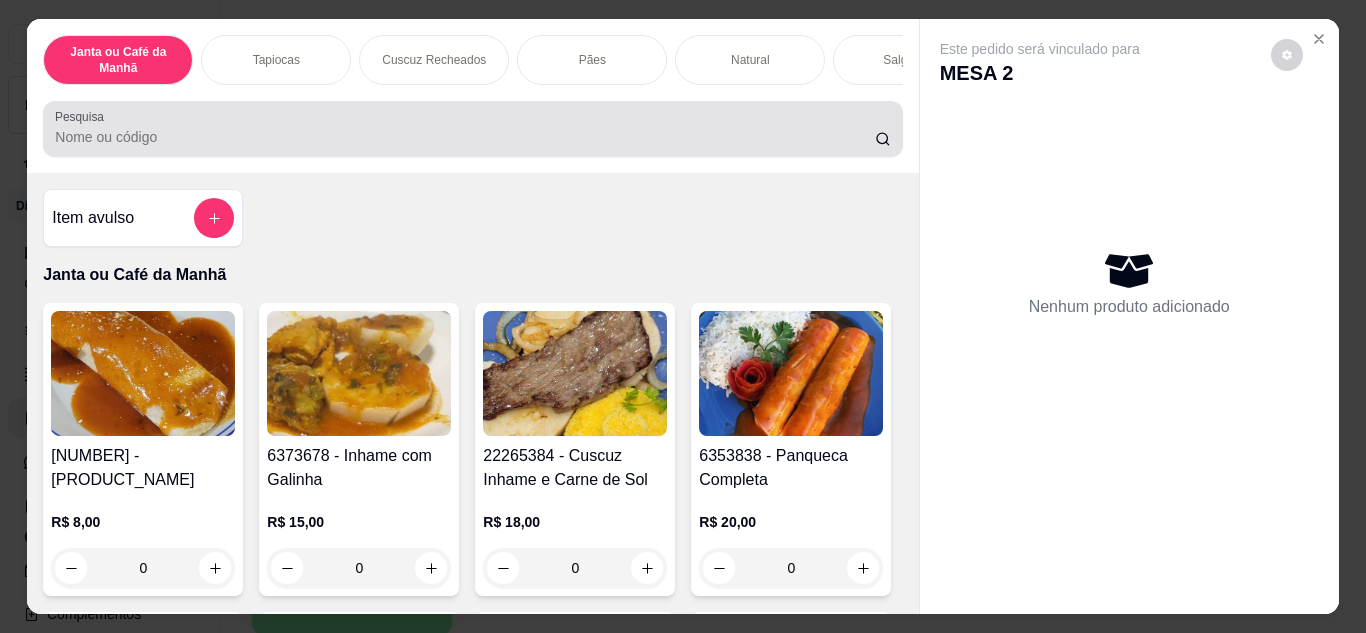 click on "Pesquisa" at bounding box center [472, 129] 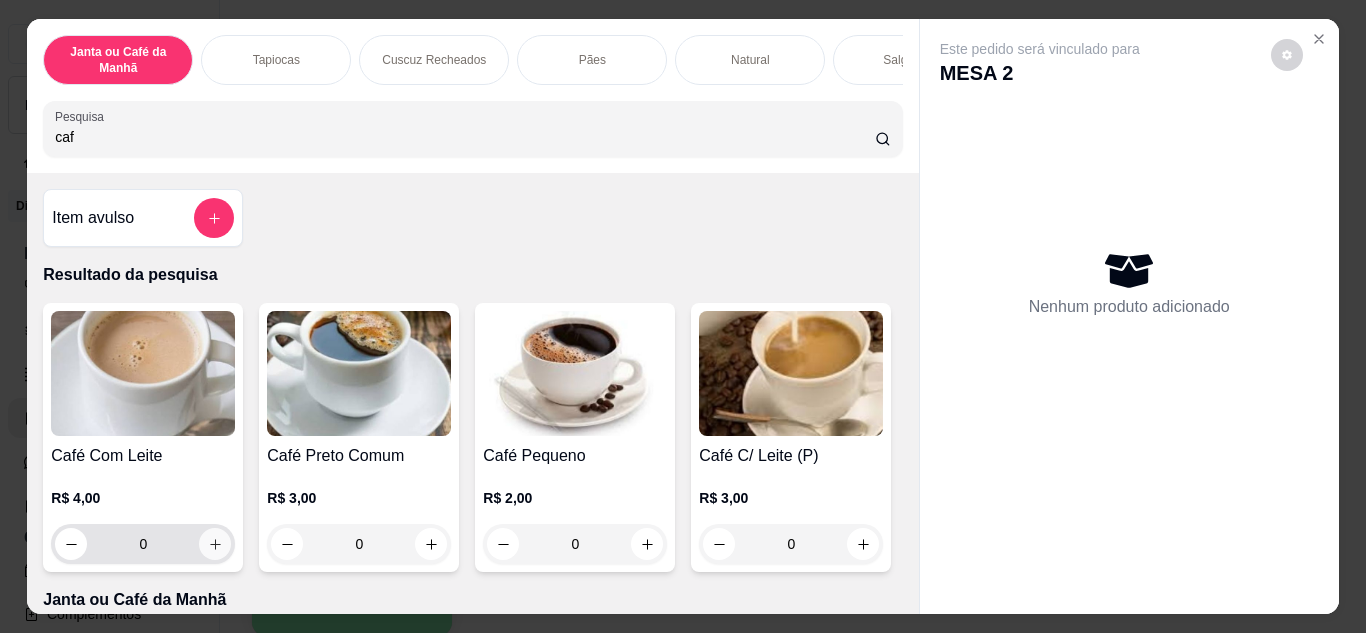type on "caf" 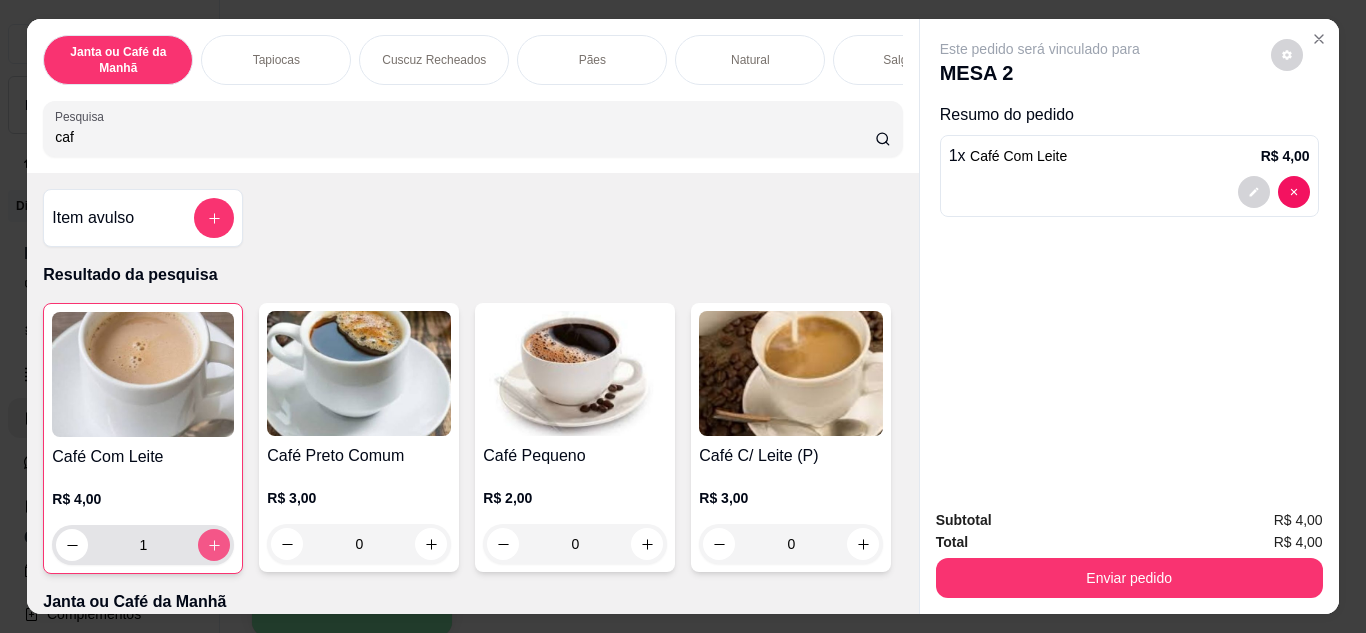 type on "1" 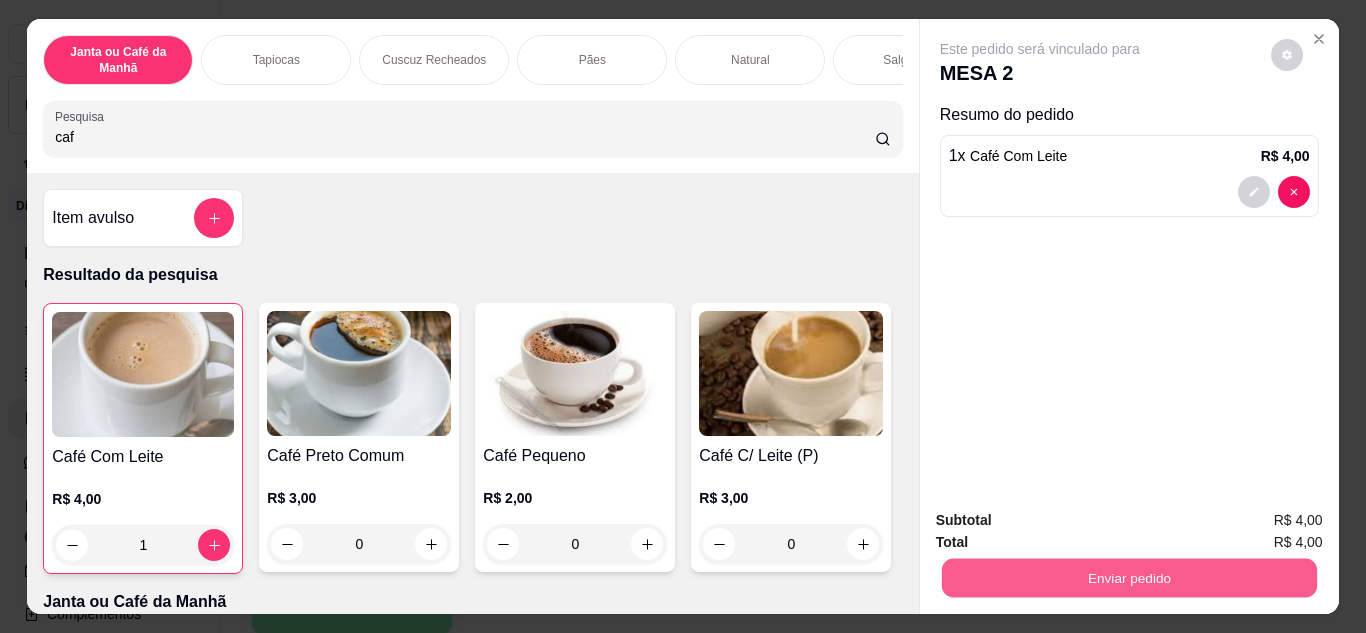 click on "Enviar pedido" at bounding box center (1128, 578) 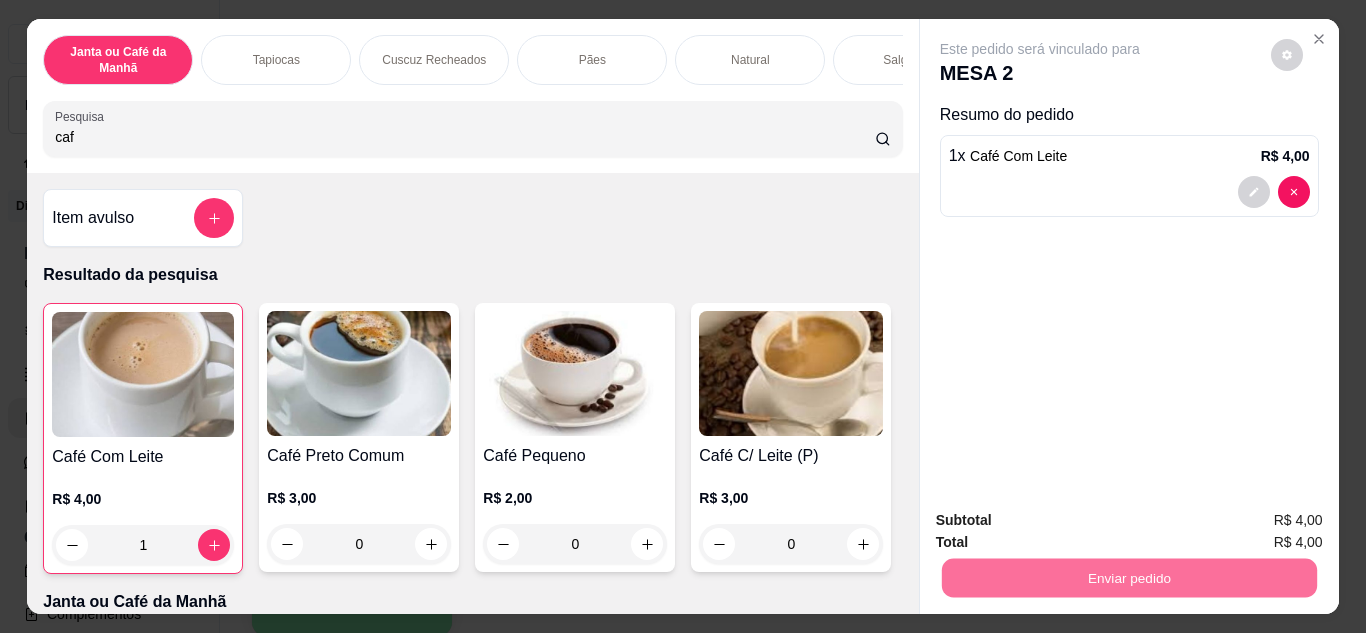 click on "Não registrar e enviar pedido" at bounding box center [1063, 522] 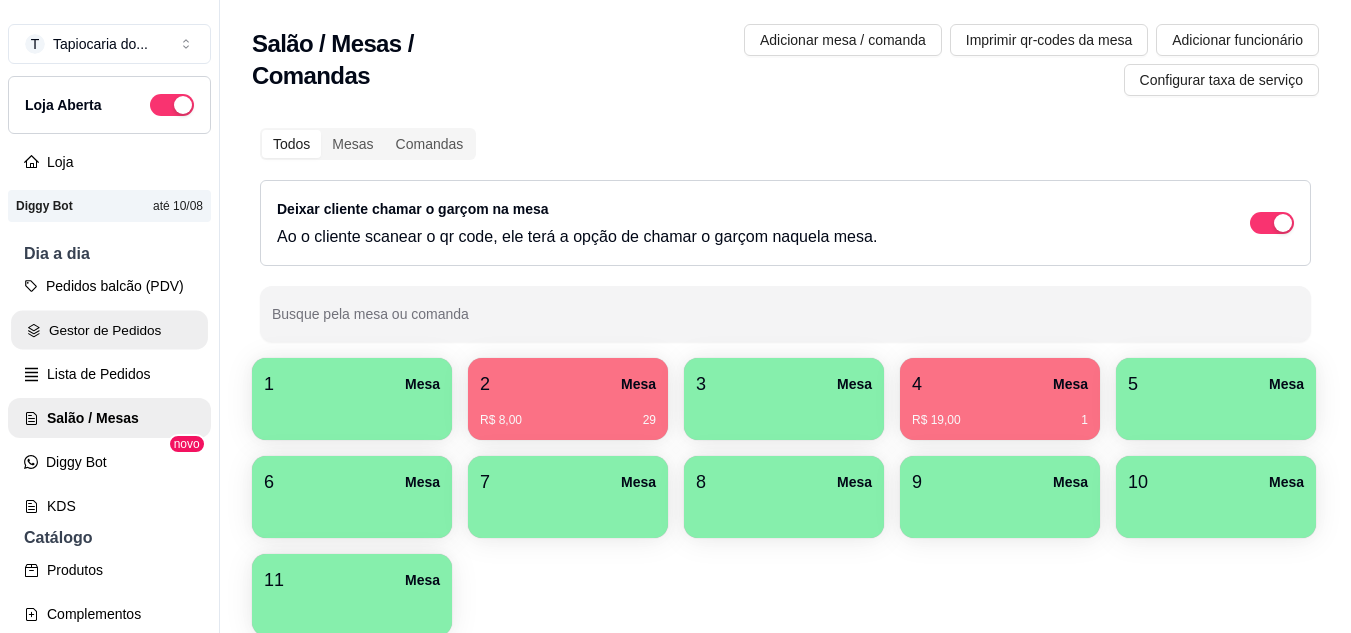 click on "Gestor de Pedidos" at bounding box center [109, 330] 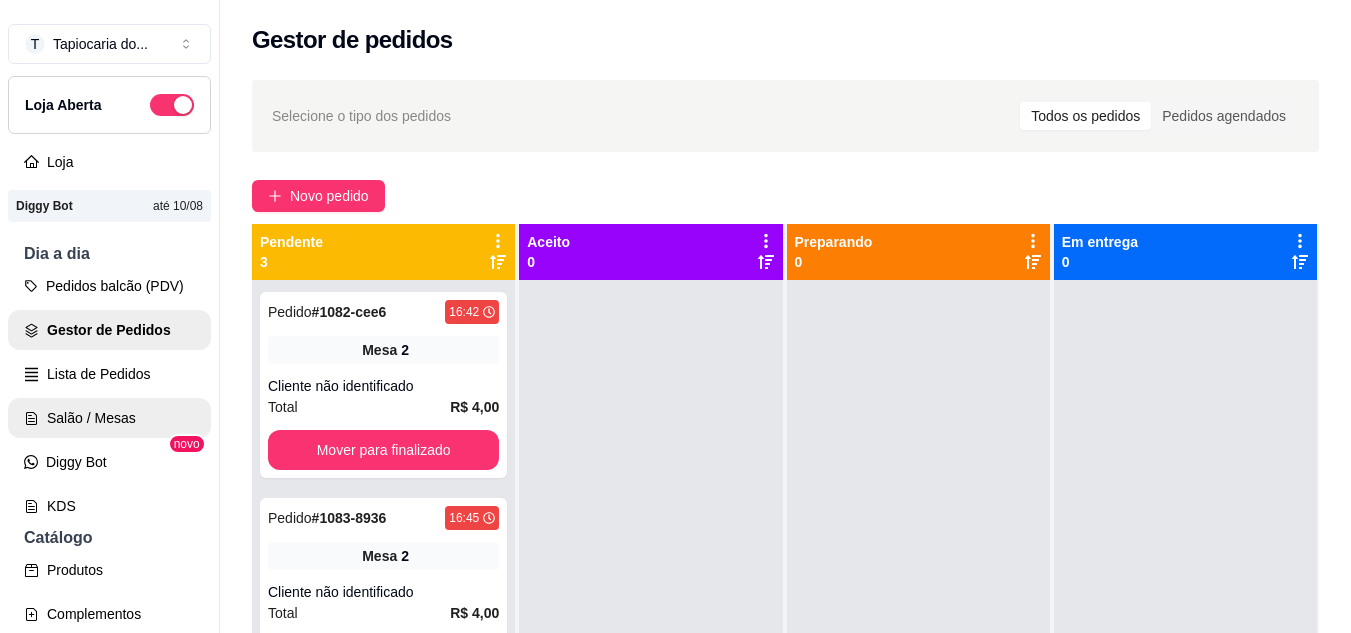 click on "Salão / Mesas" at bounding box center [109, 418] 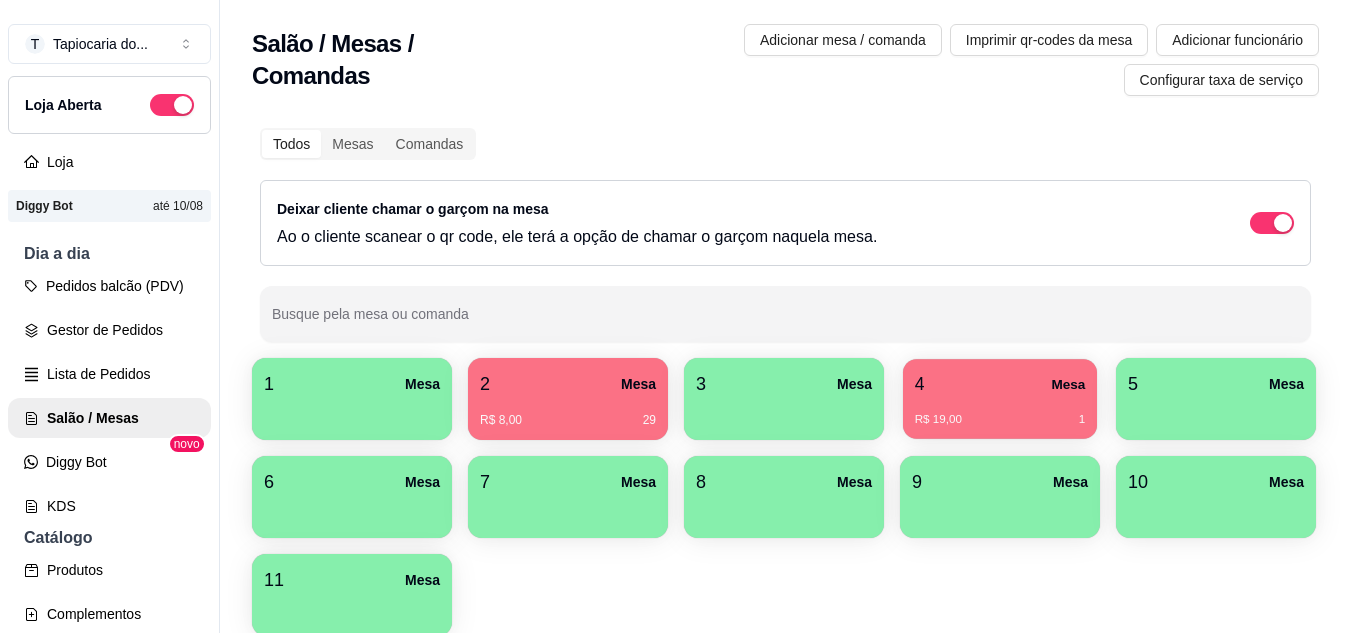click on "R$ 19,00 1" at bounding box center (1000, 420) 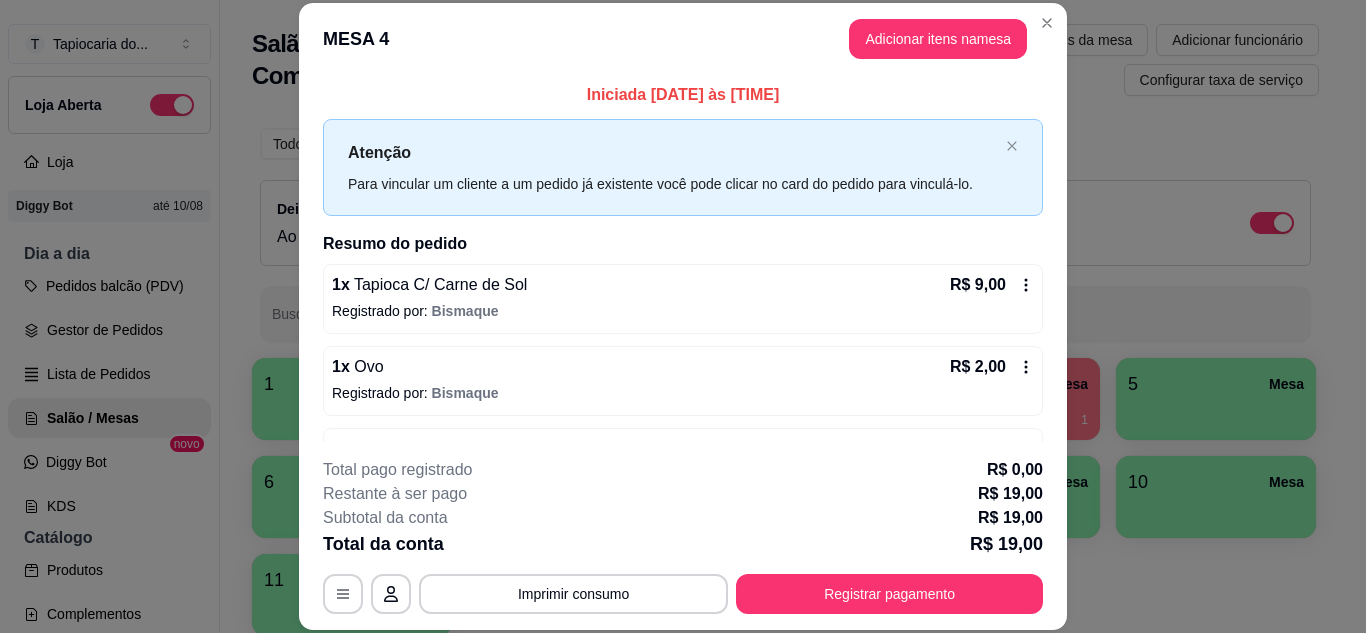 scroll, scrollTop: 64, scrollLeft: 0, axis: vertical 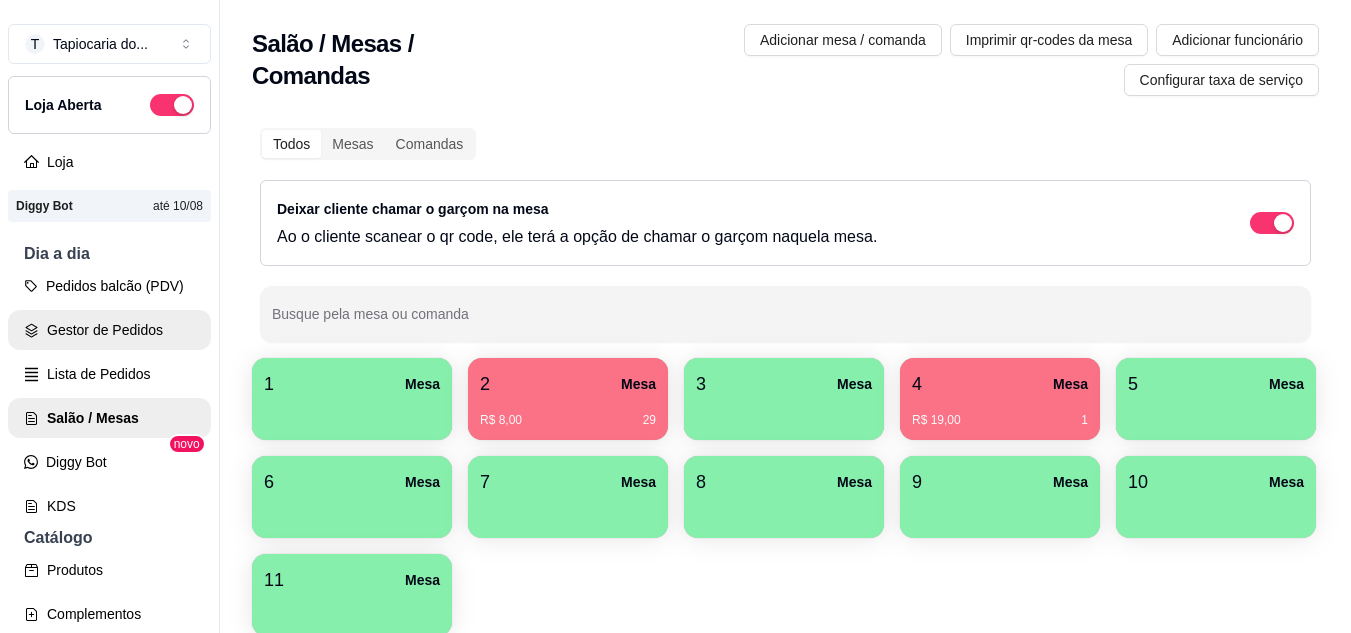 click on "Gestor de Pedidos" at bounding box center [109, 330] 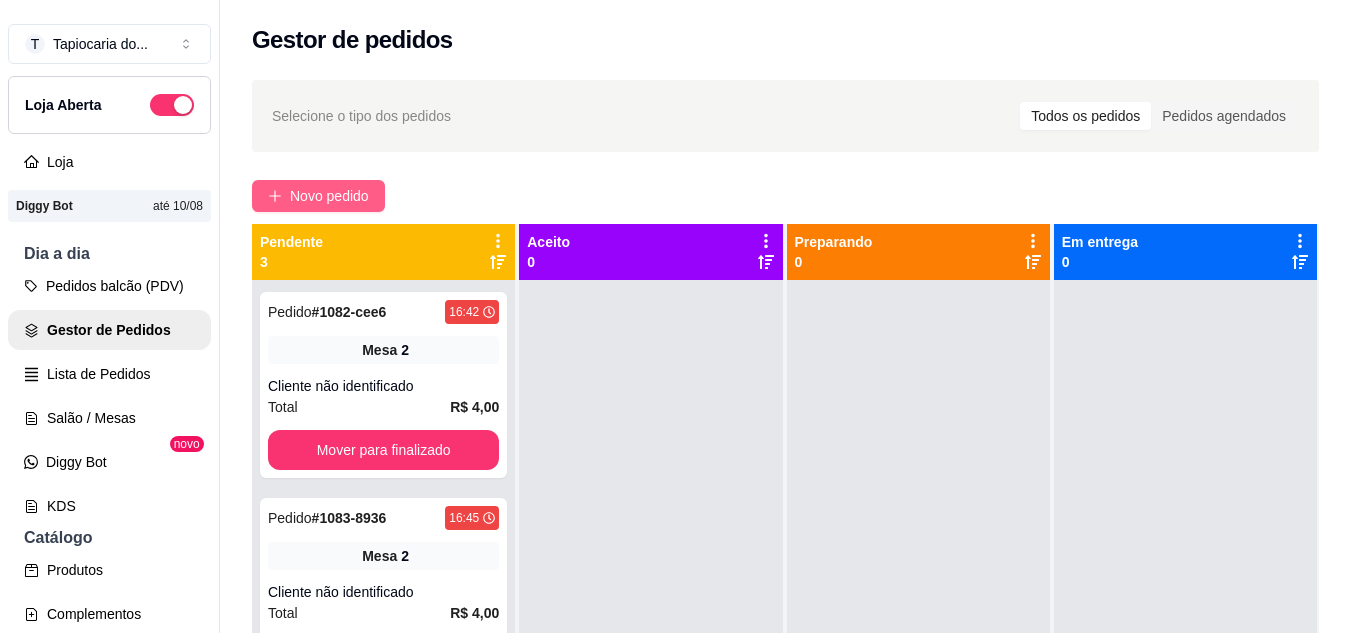 click on "Novo pedido" at bounding box center [329, 196] 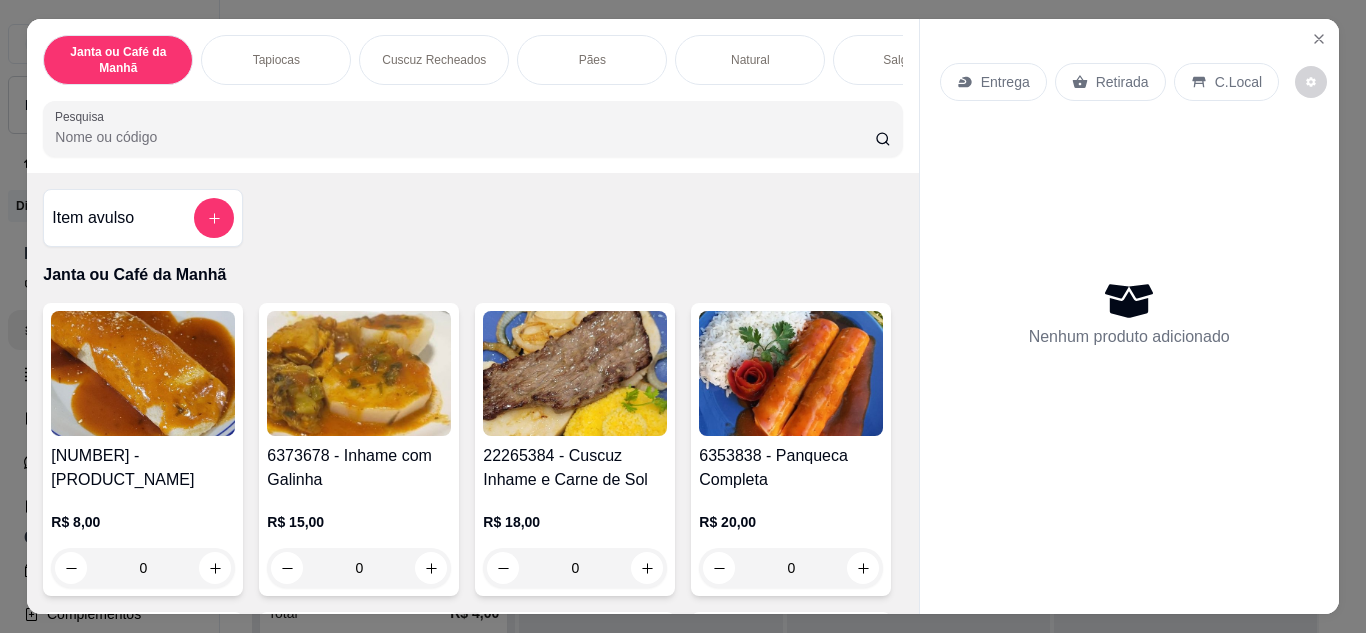 click on "Pesquisa" at bounding box center (465, 137) 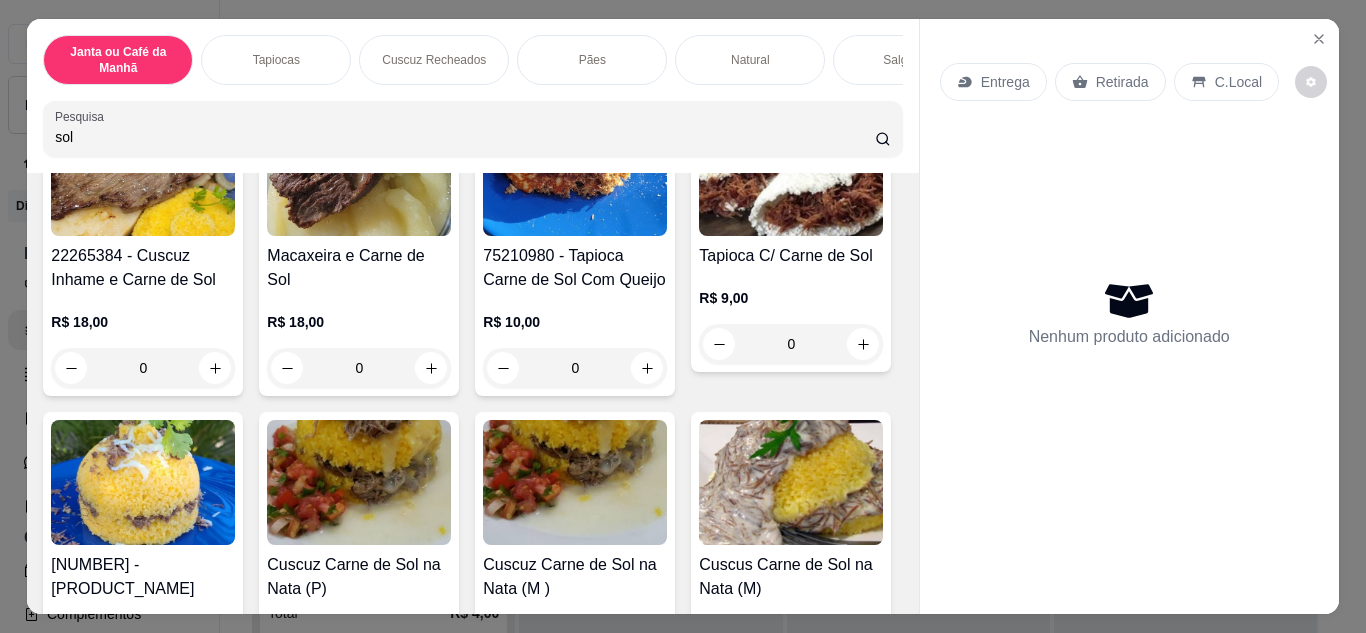 scroll, scrollTop: 300, scrollLeft: 0, axis: vertical 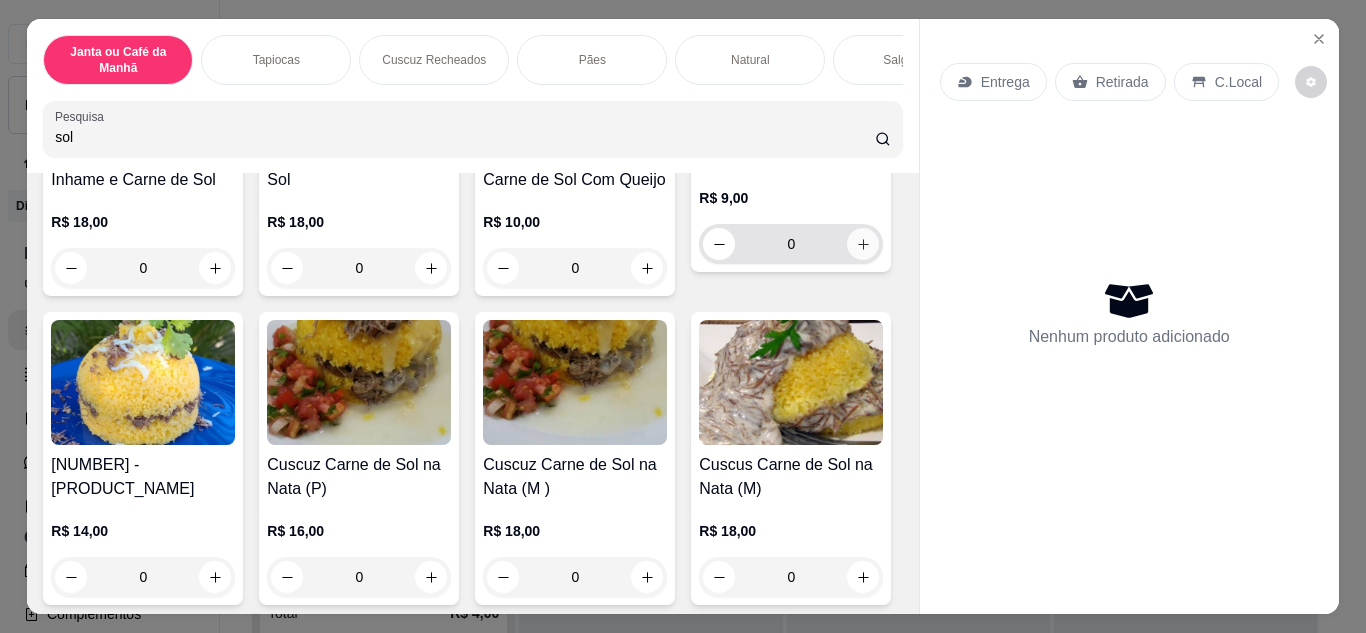 type on "sol" 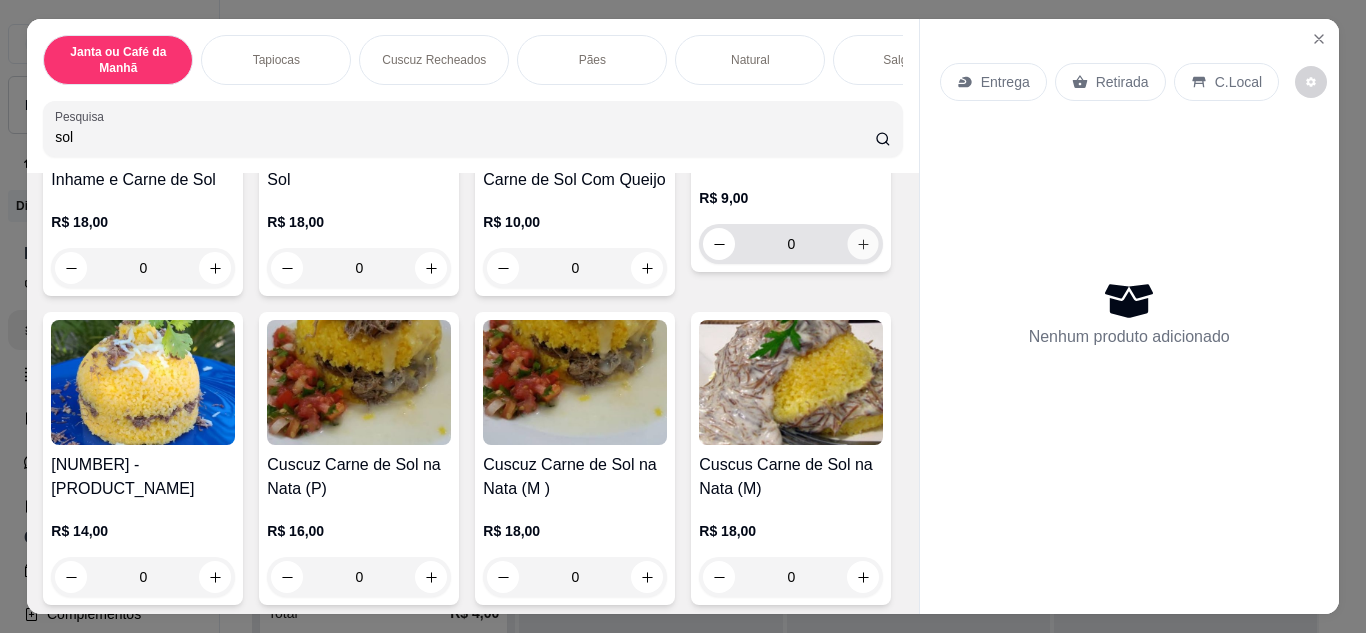 click at bounding box center [863, 243] 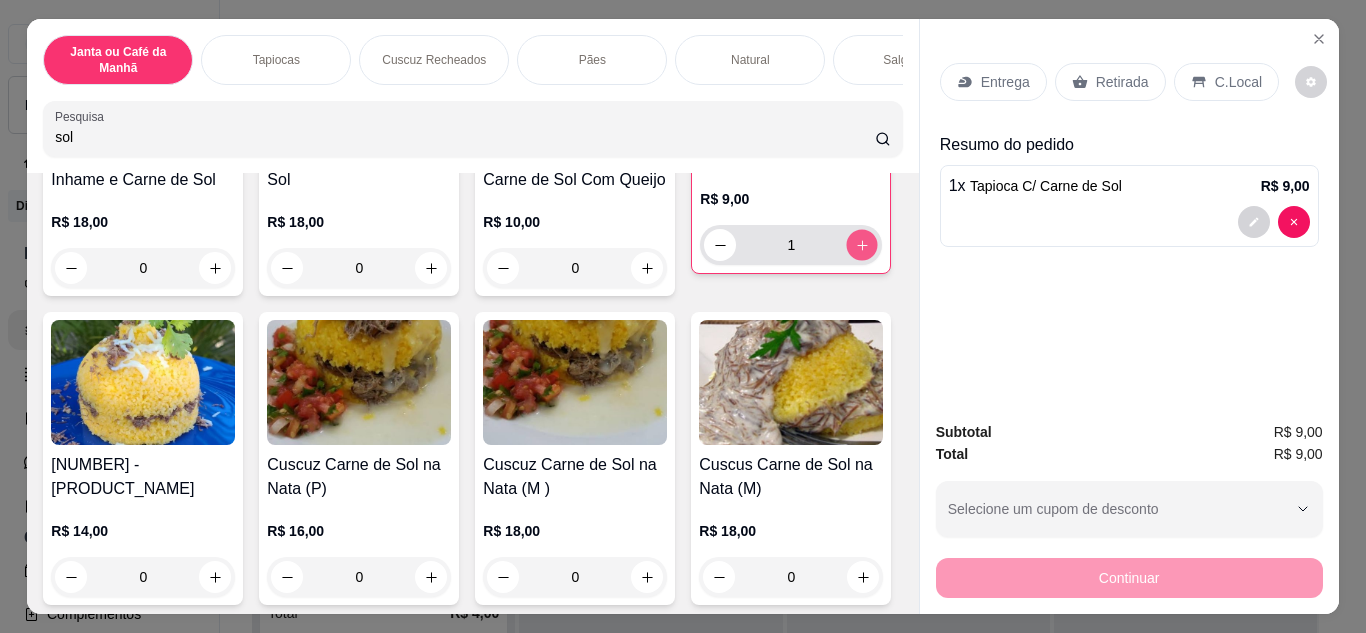 click at bounding box center (862, 244) 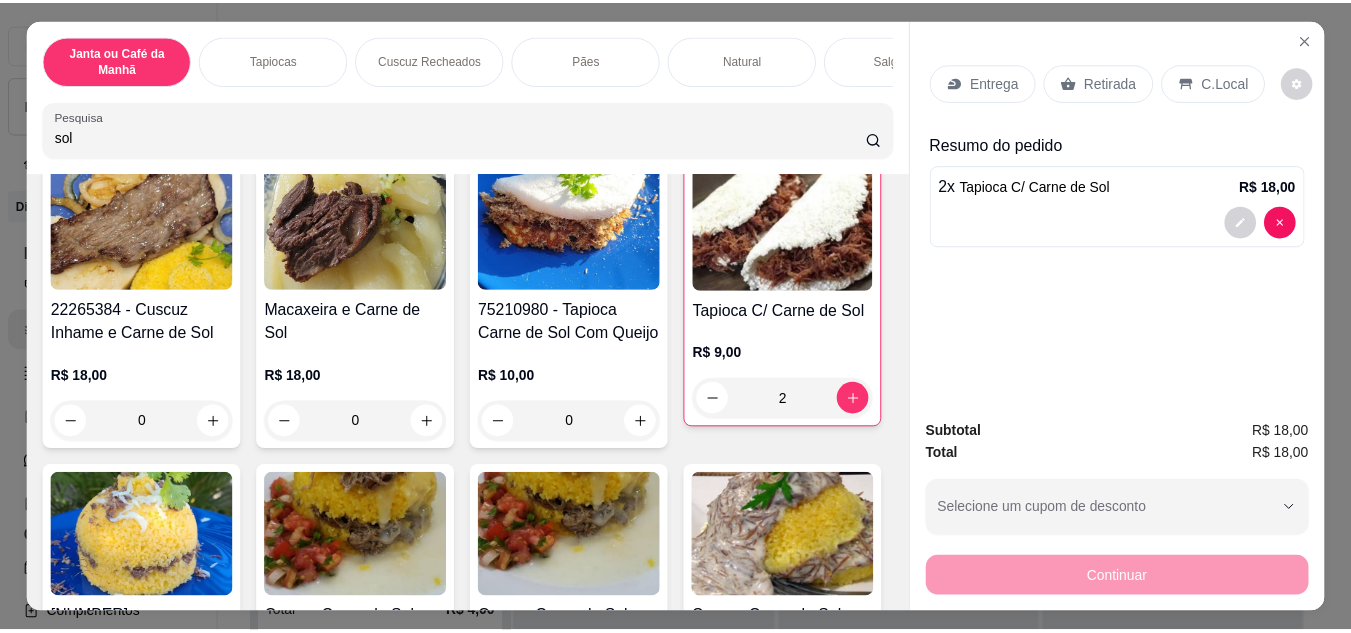 scroll, scrollTop: 0, scrollLeft: 0, axis: both 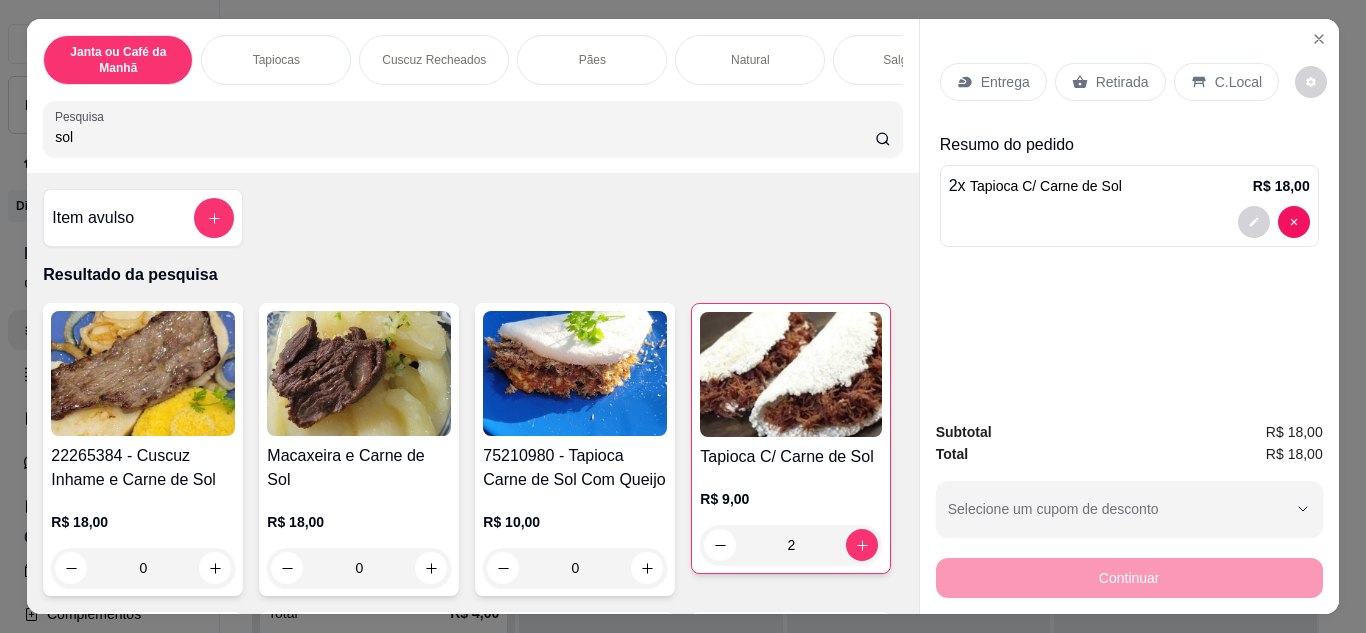 click on "sol" at bounding box center (465, 137) 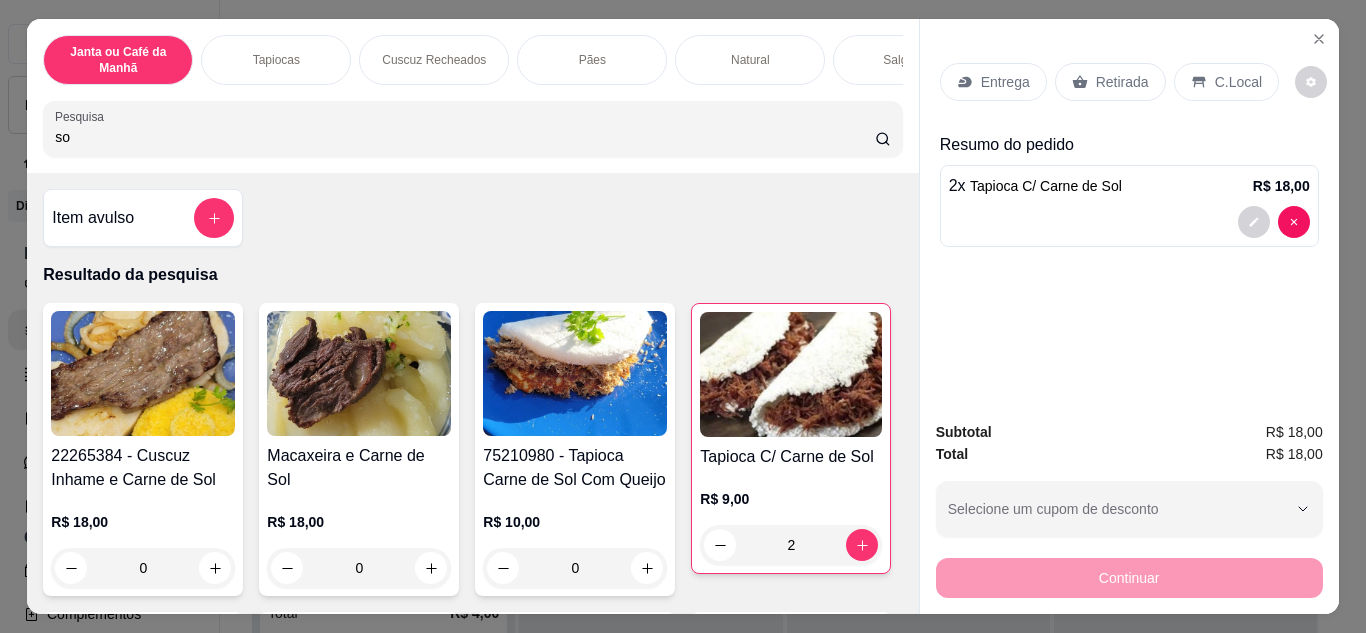 type on "s" 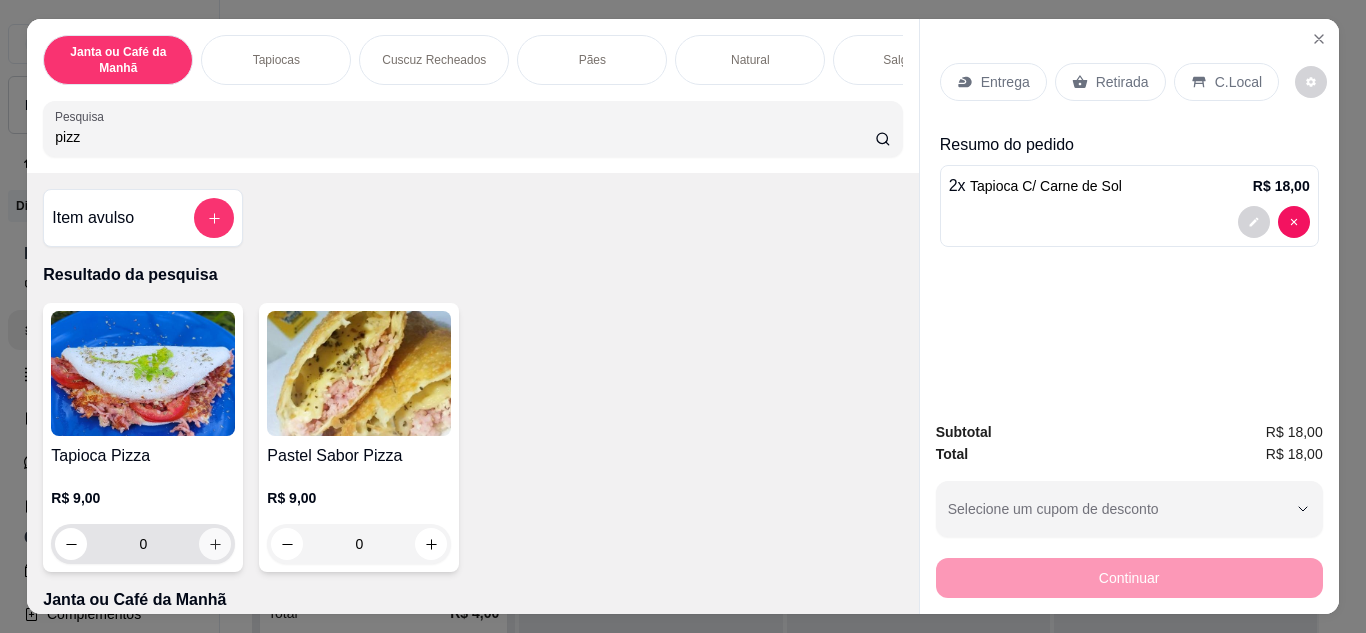 type on "pizz" 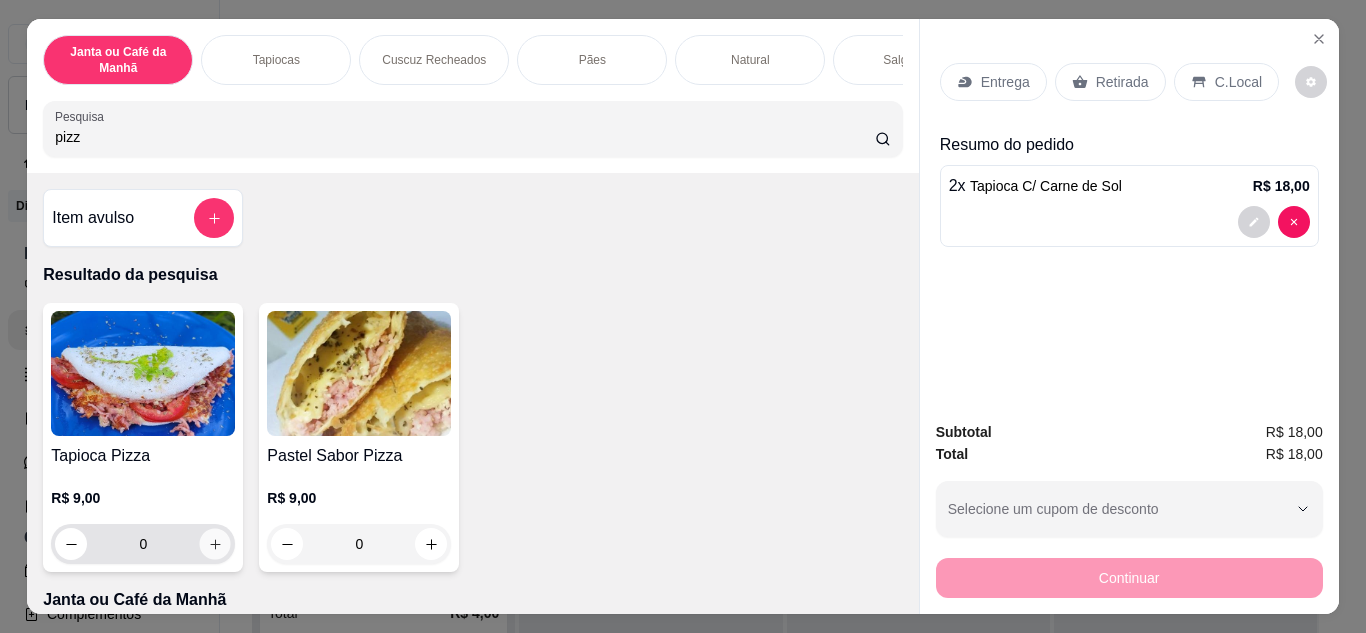 click at bounding box center (215, 543) 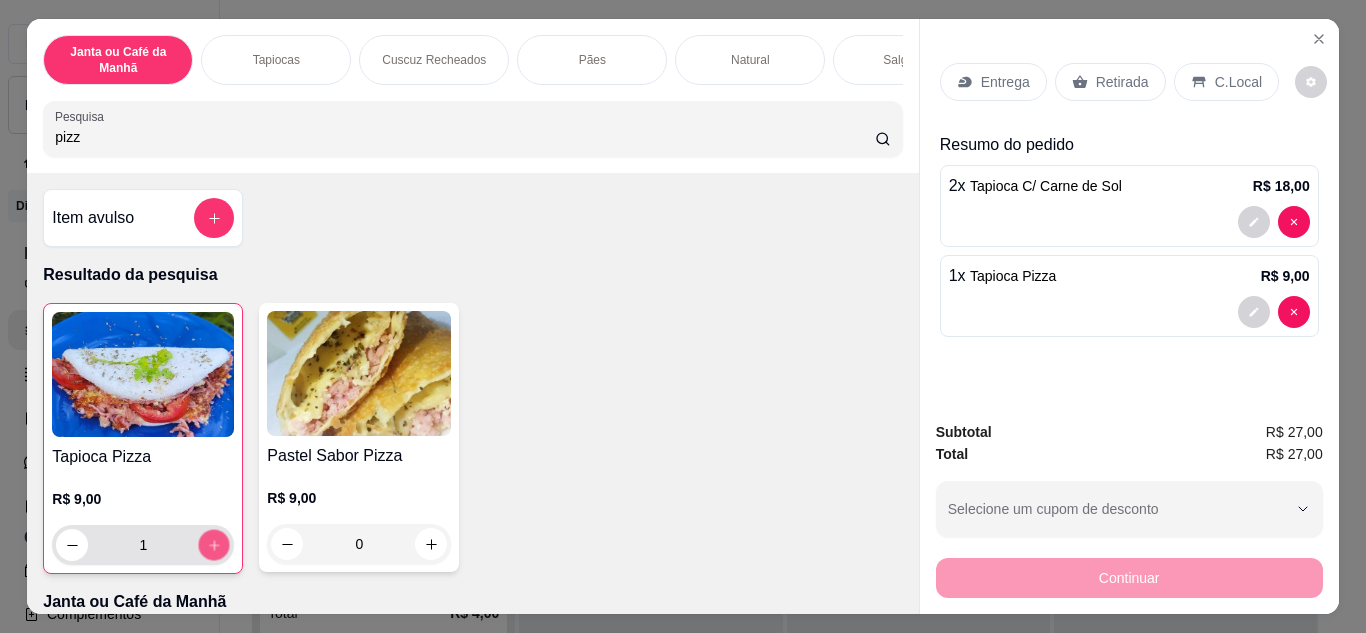 click at bounding box center [214, 544] 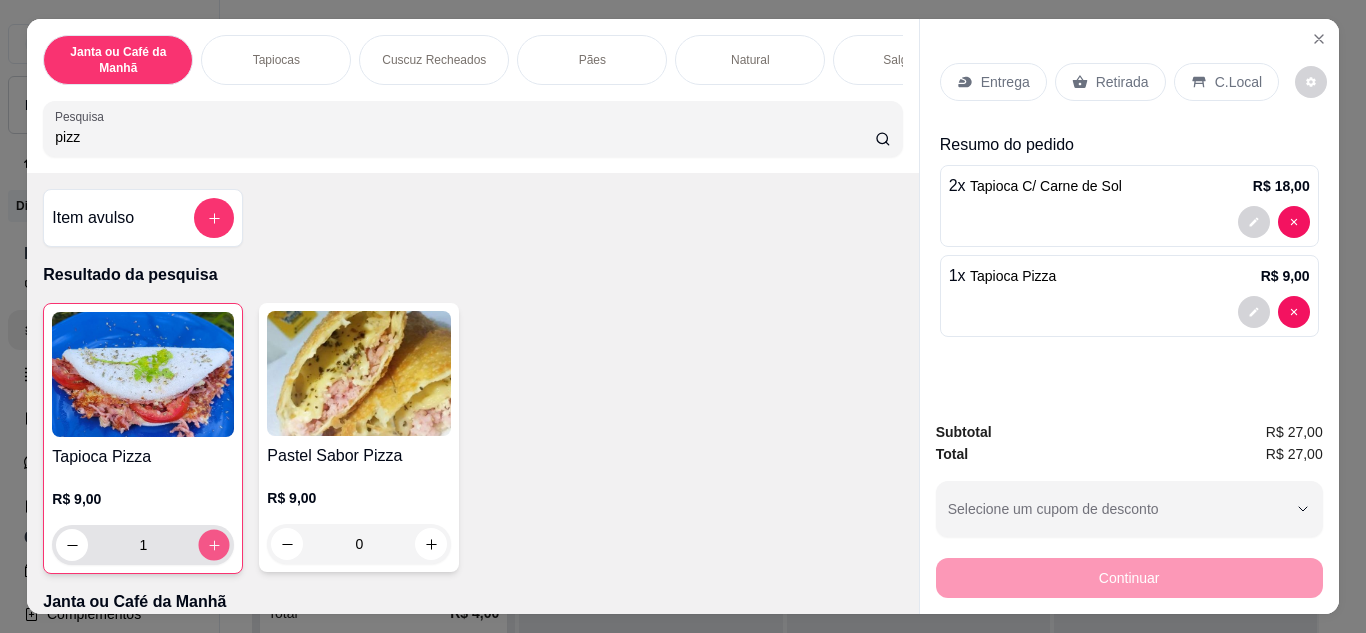 type on "2" 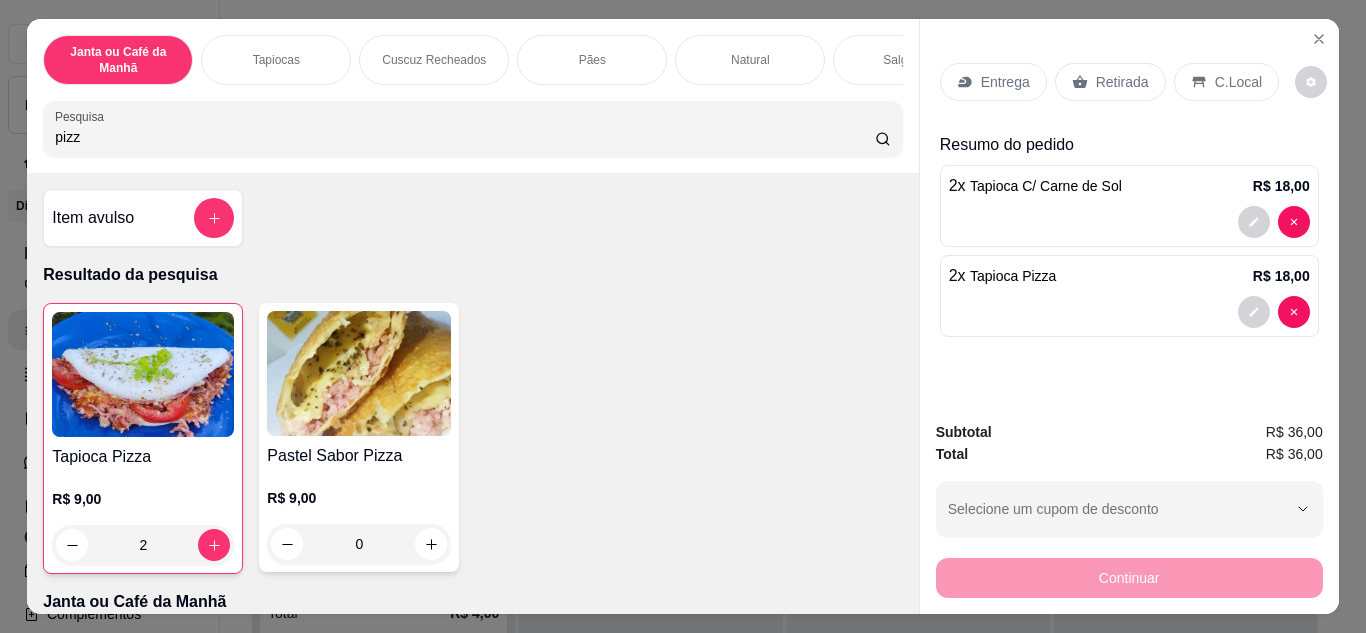 click on "Retirada" at bounding box center (1122, 82) 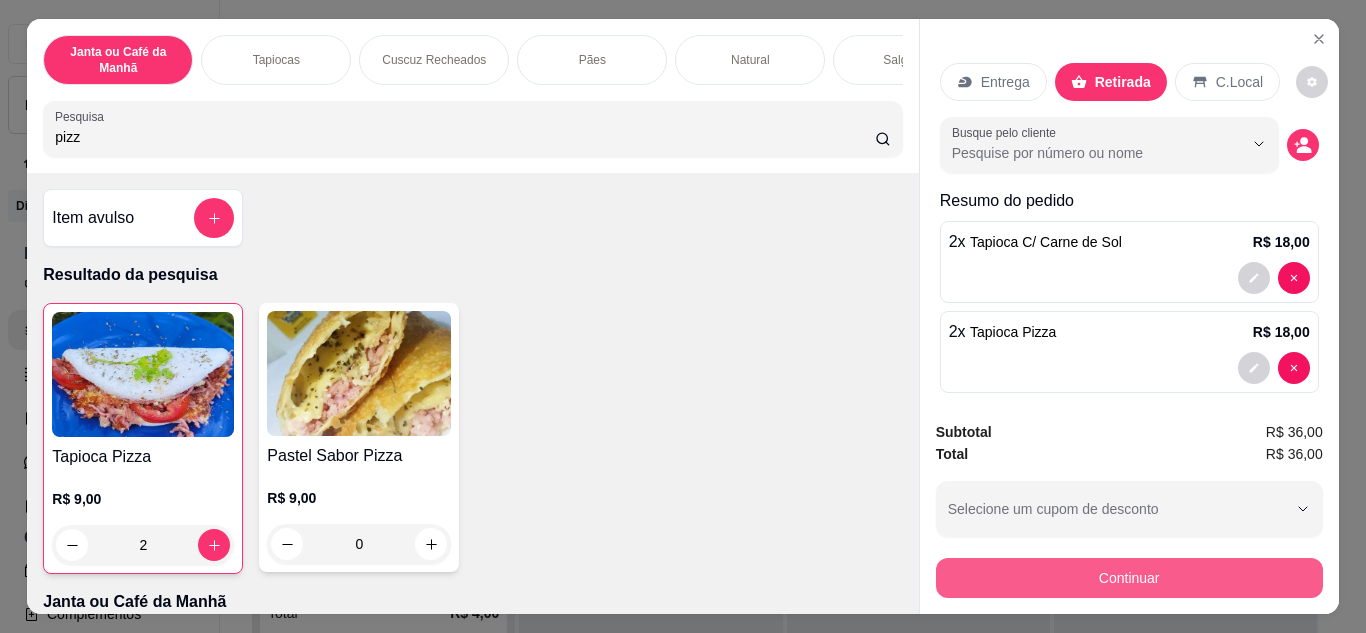 click on "Continuar" at bounding box center [1129, 578] 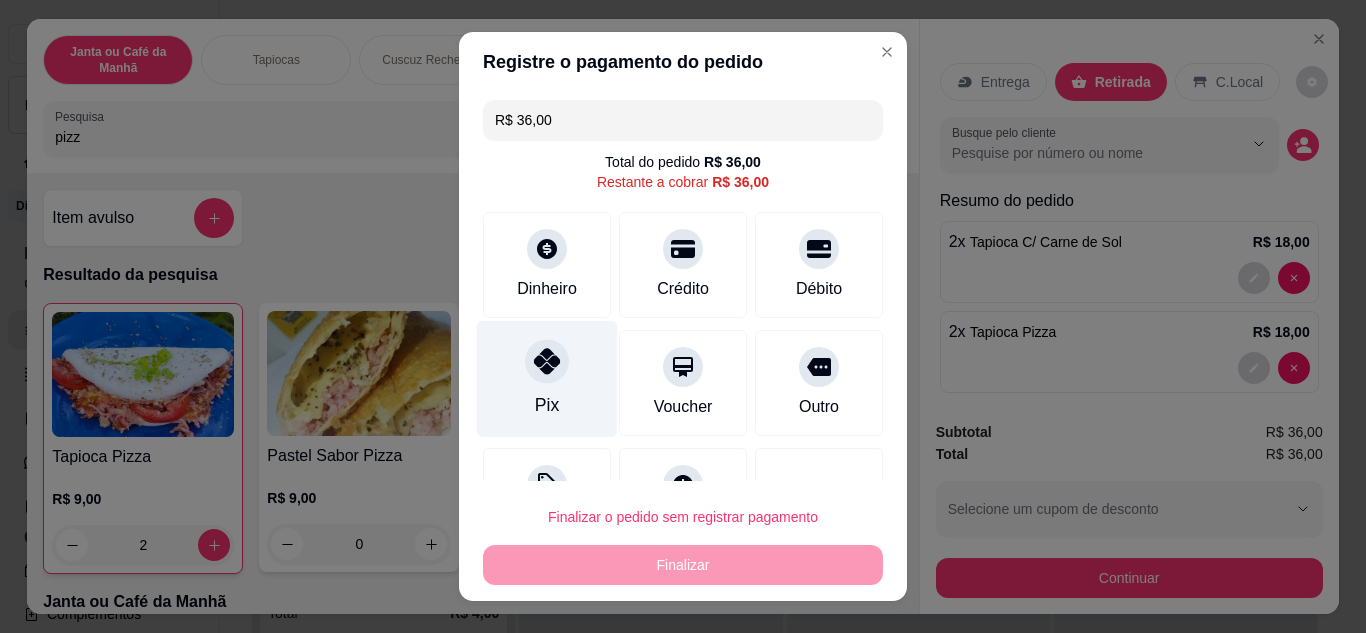 click on "Pix" at bounding box center [547, 378] 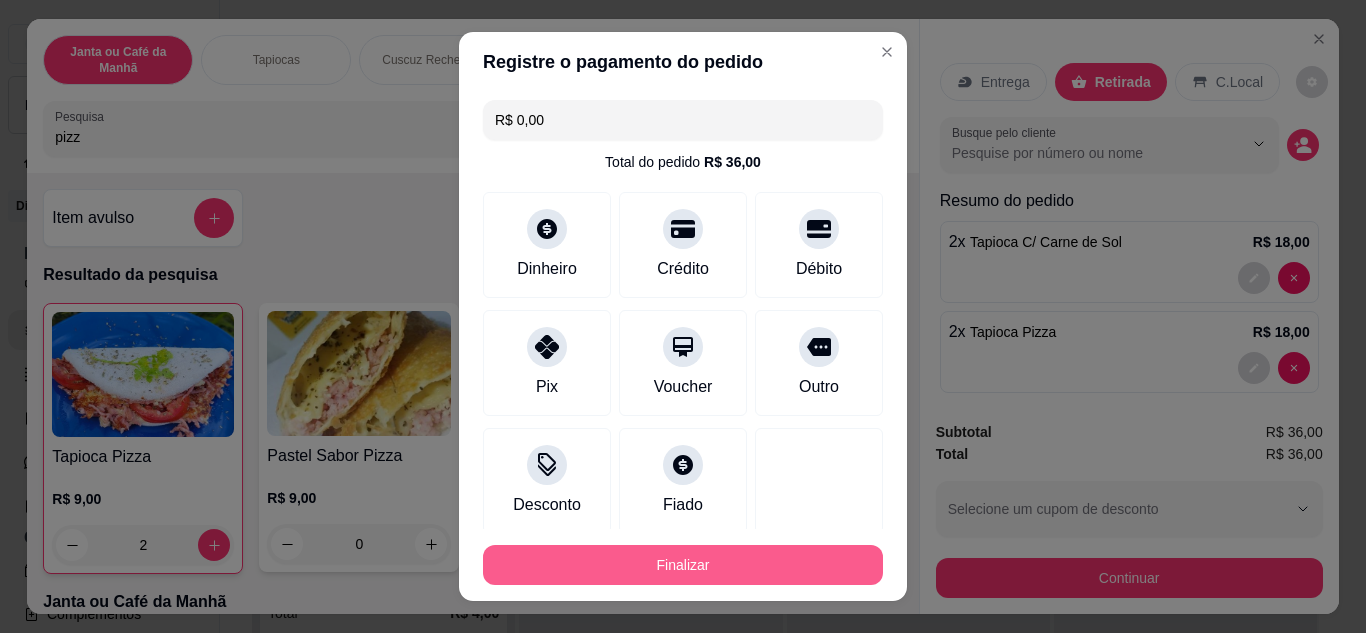 click on "Finalizar" at bounding box center (683, 565) 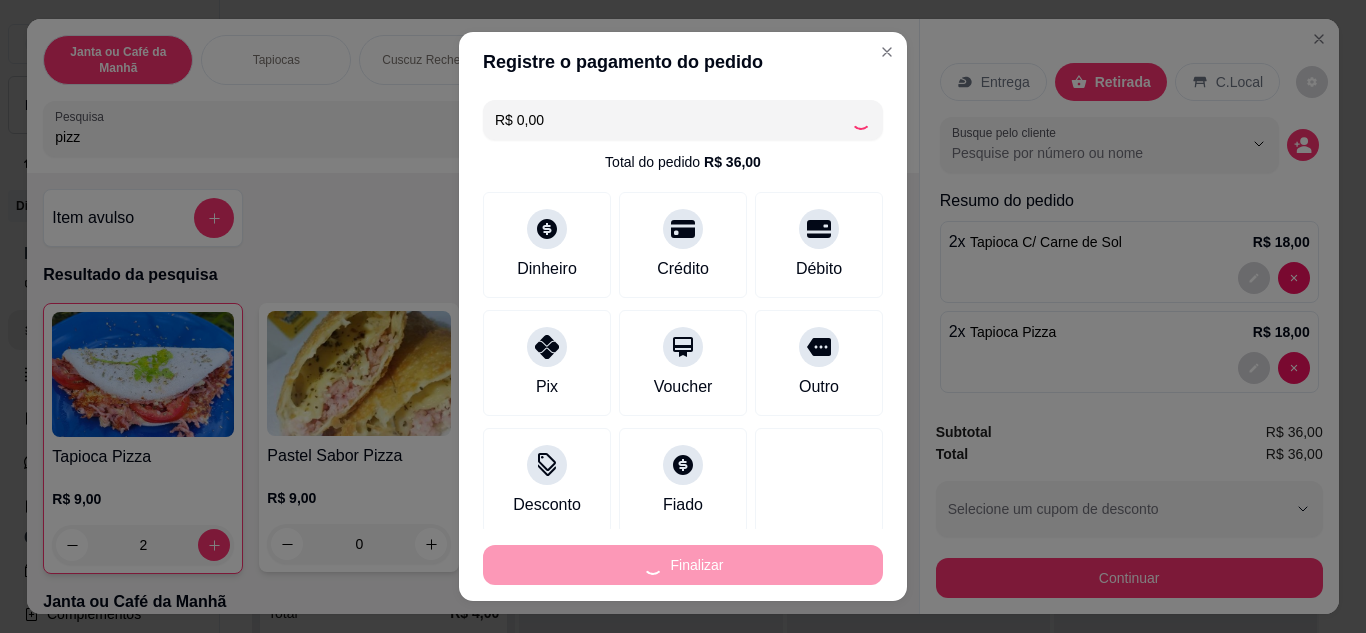 type on "0" 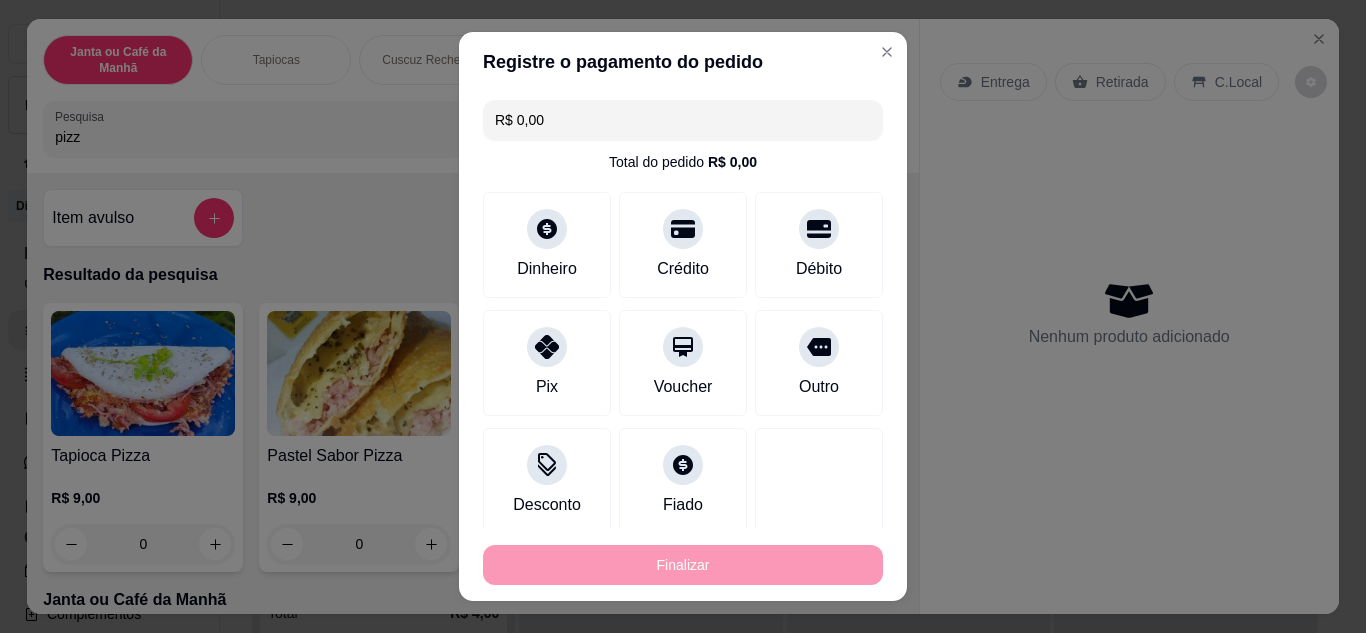 type on "-R$ 36,00" 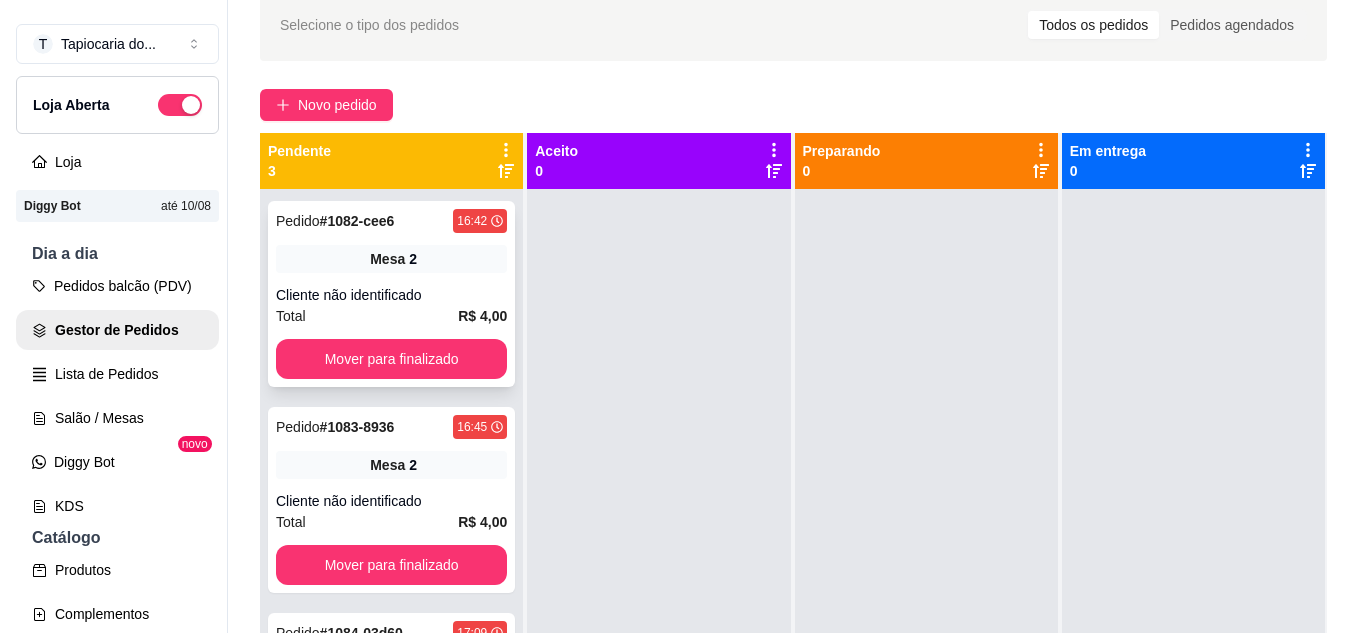 scroll, scrollTop: 0, scrollLeft: 0, axis: both 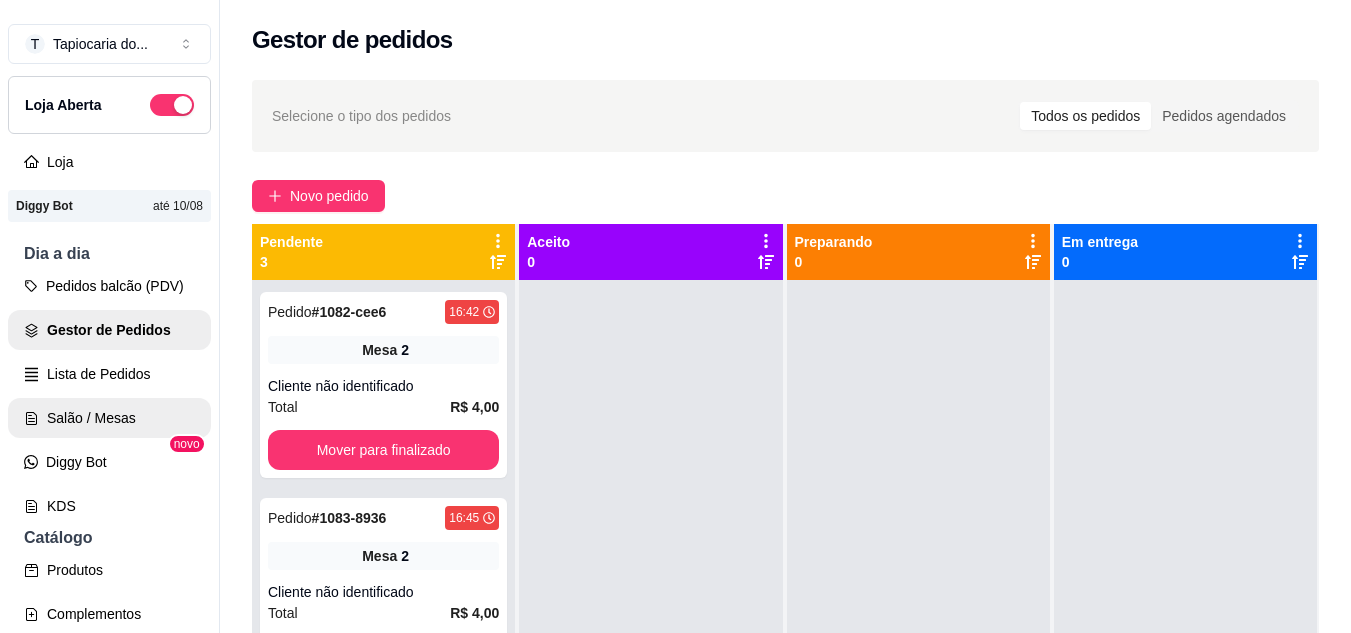 click on "Salão / Mesas" at bounding box center (109, 418) 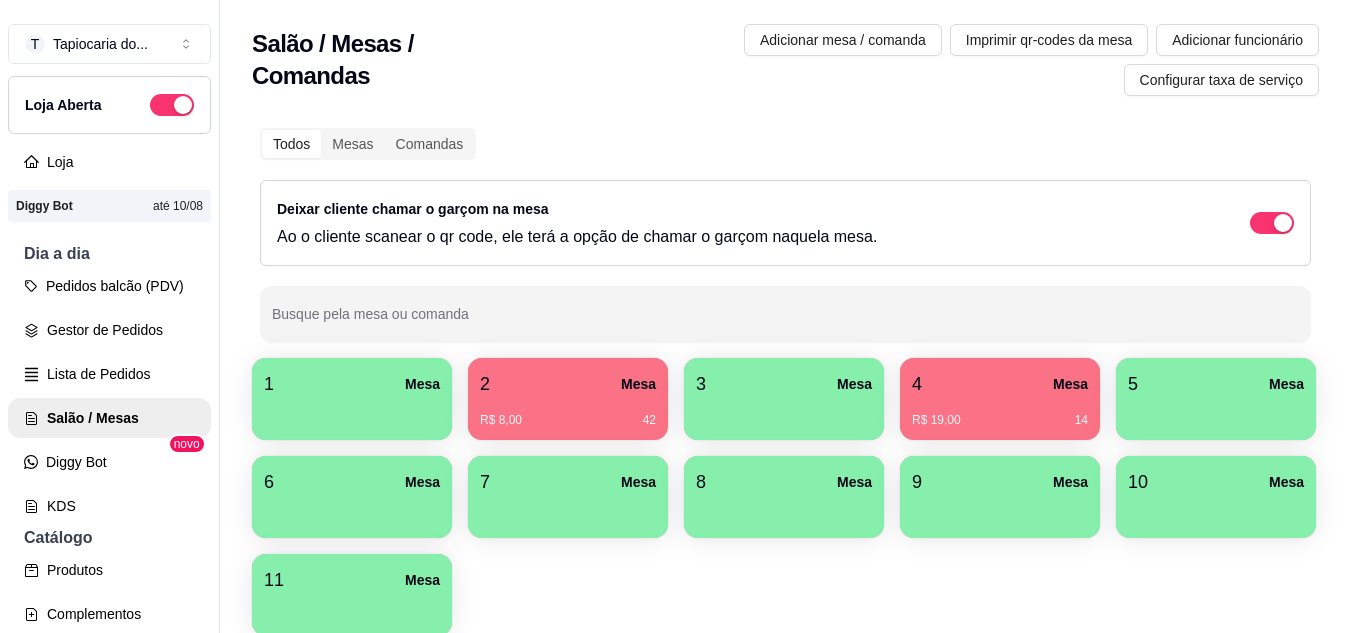 click on "4 Mesa" at bounding box center (1000, 384) 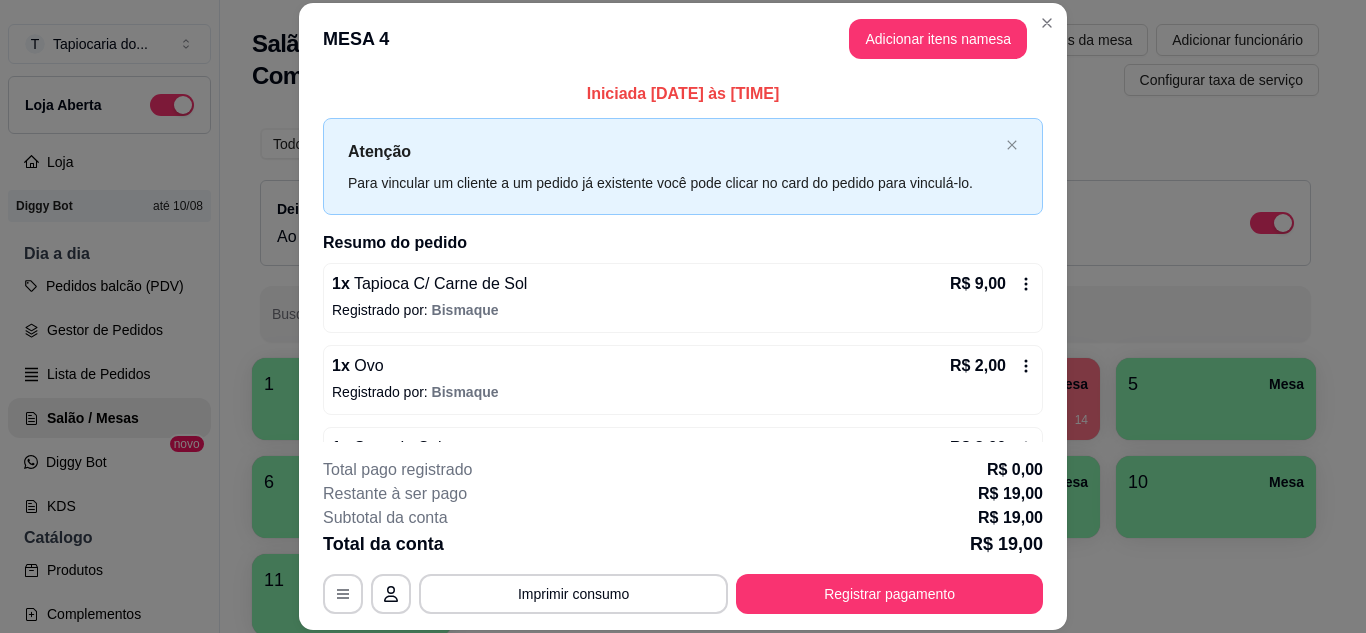 scroll, scrollTop: 0, scrollLeft: 0, axis: both 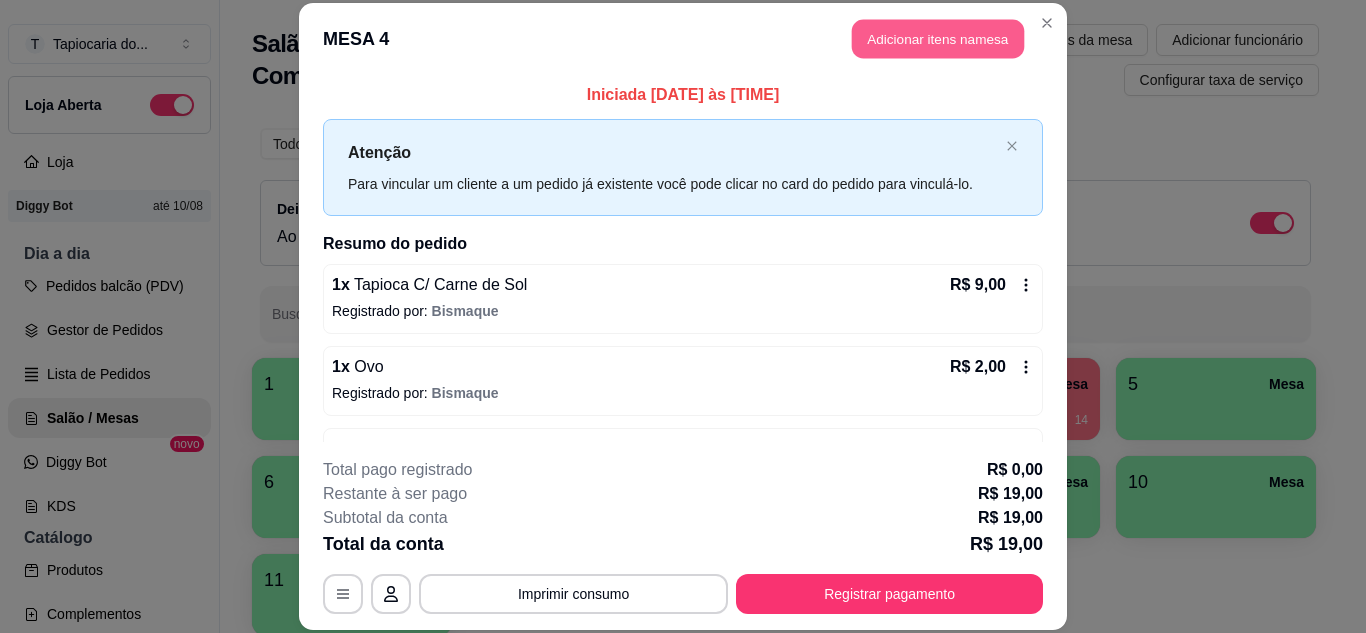 click on "Adicionar itens na  mesa" at bounding box center (938, 39) 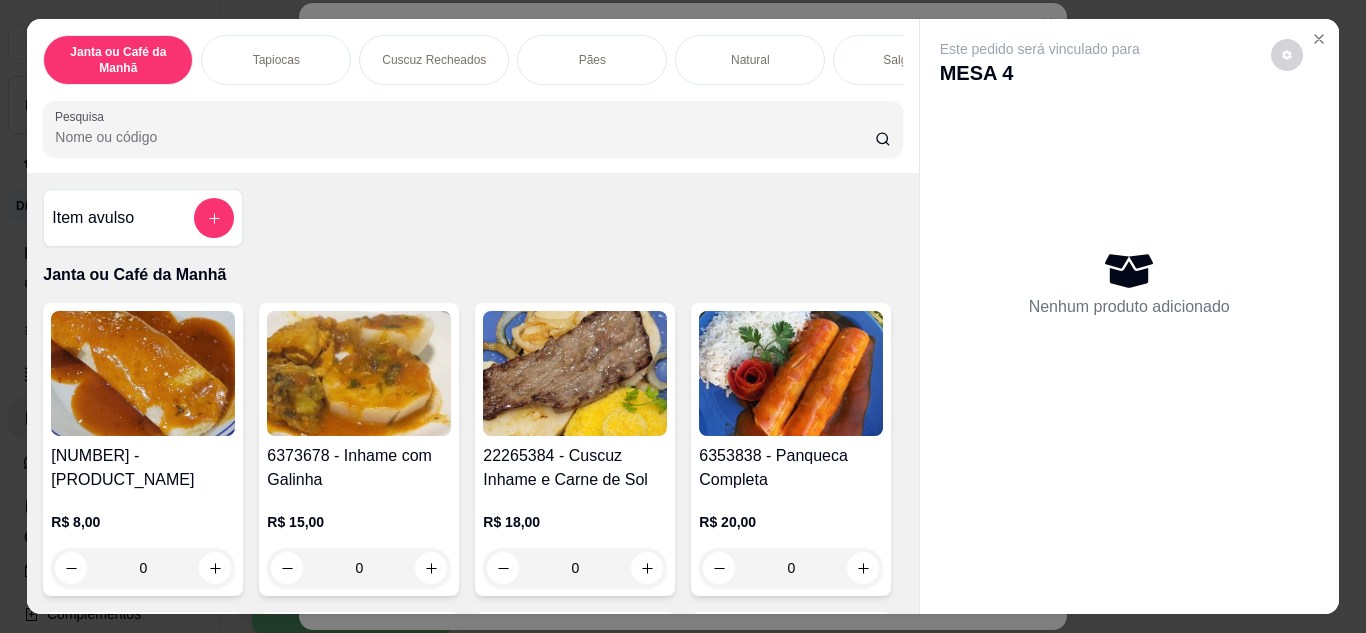 click on "Pesquisa" at bounding box center (472, 129) 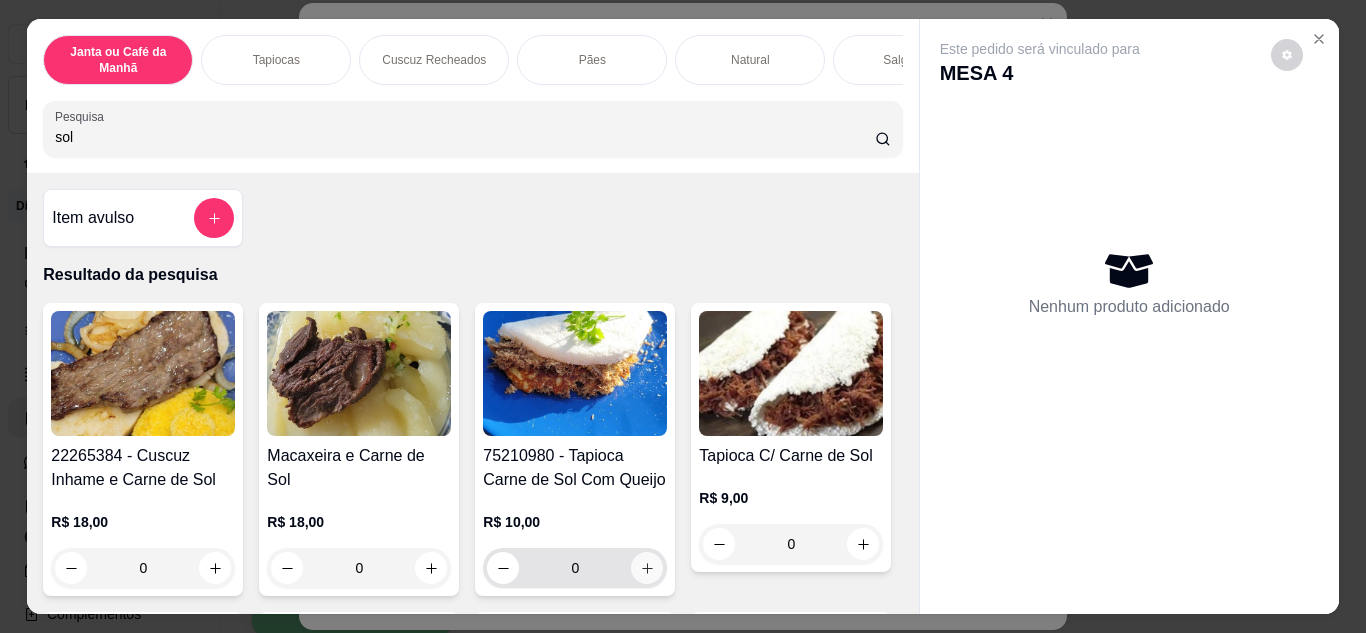 type on "sol" 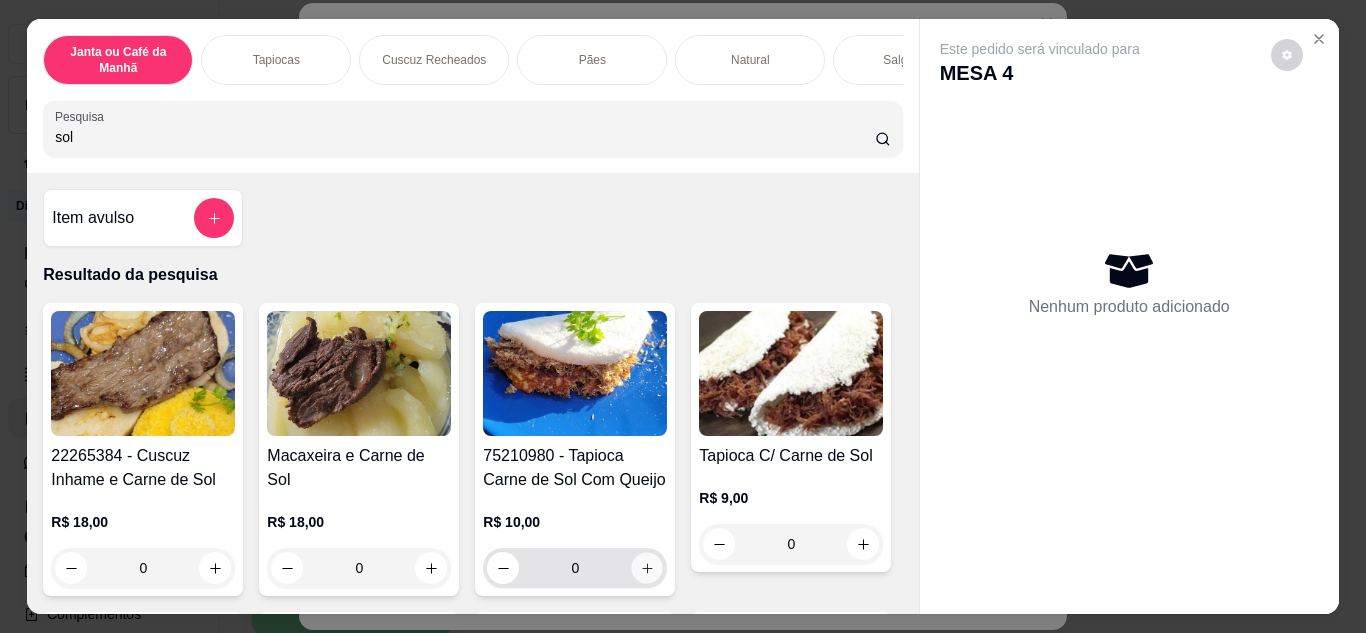 click at bounding box center (647, 567) 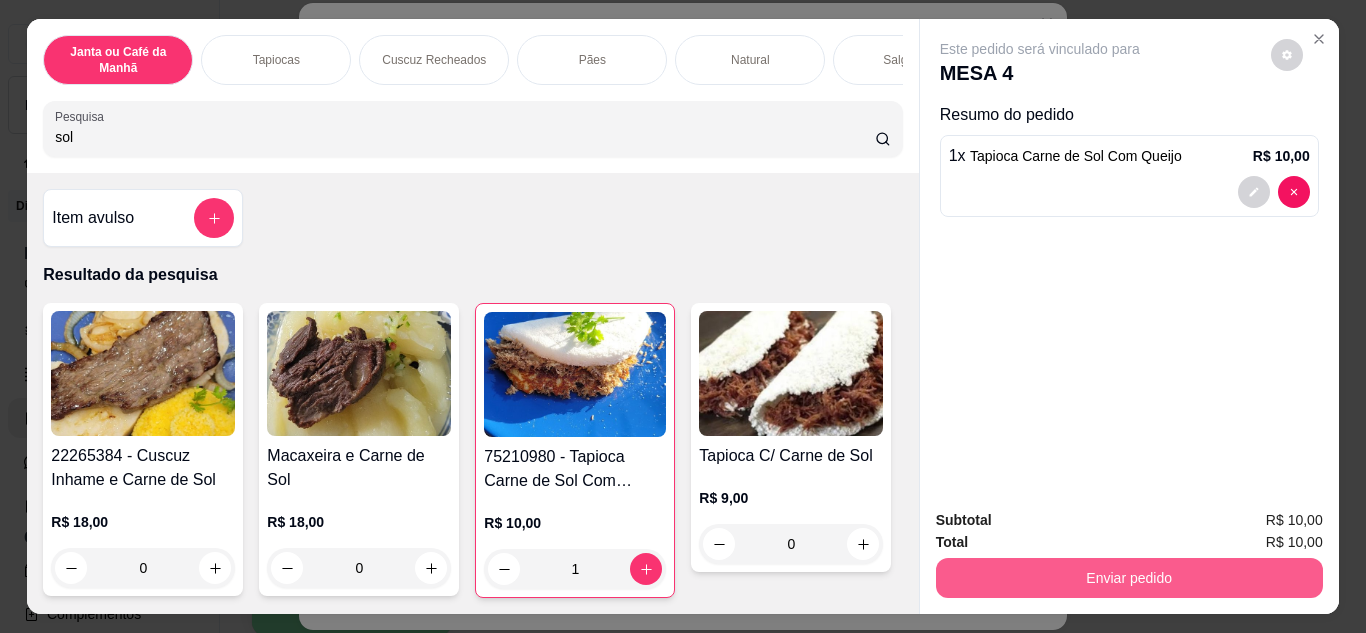 click on "Enviar pedido" at bounding box center (1129, 578) 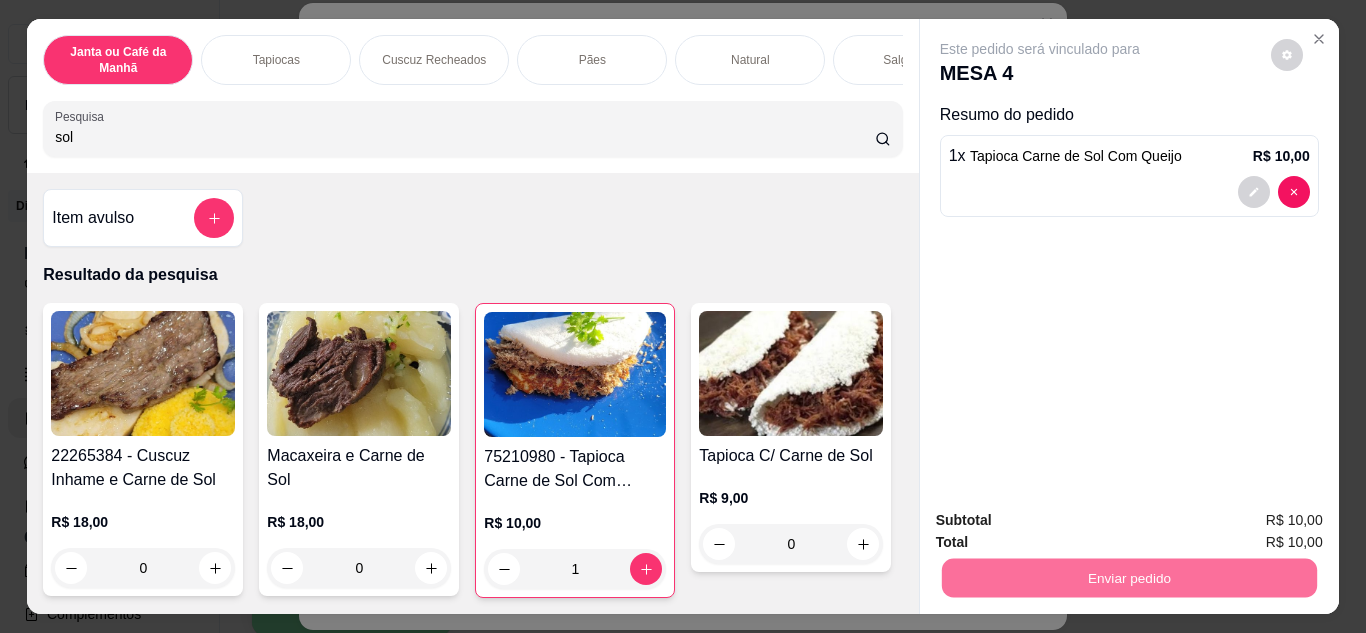click on "Não registrar e enviar pedido" at bounding box center [1063, 522] 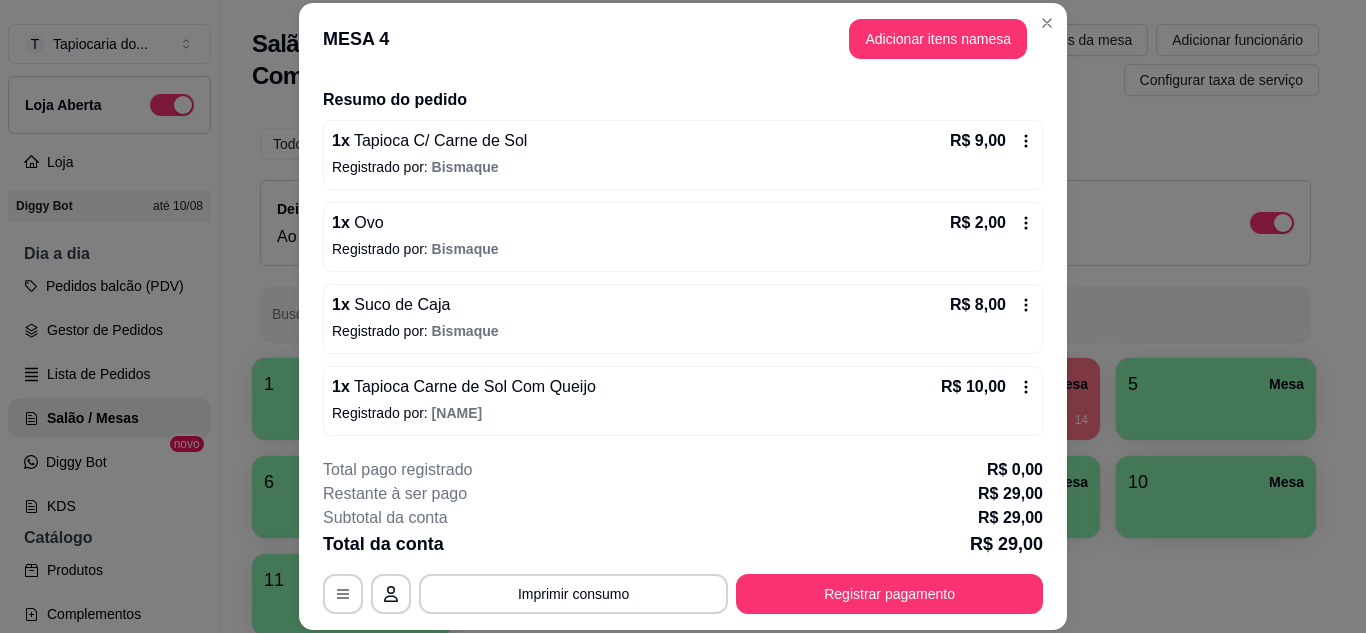 scroll, scrollTop: 146, scrollLeft: 0, axis: vertical 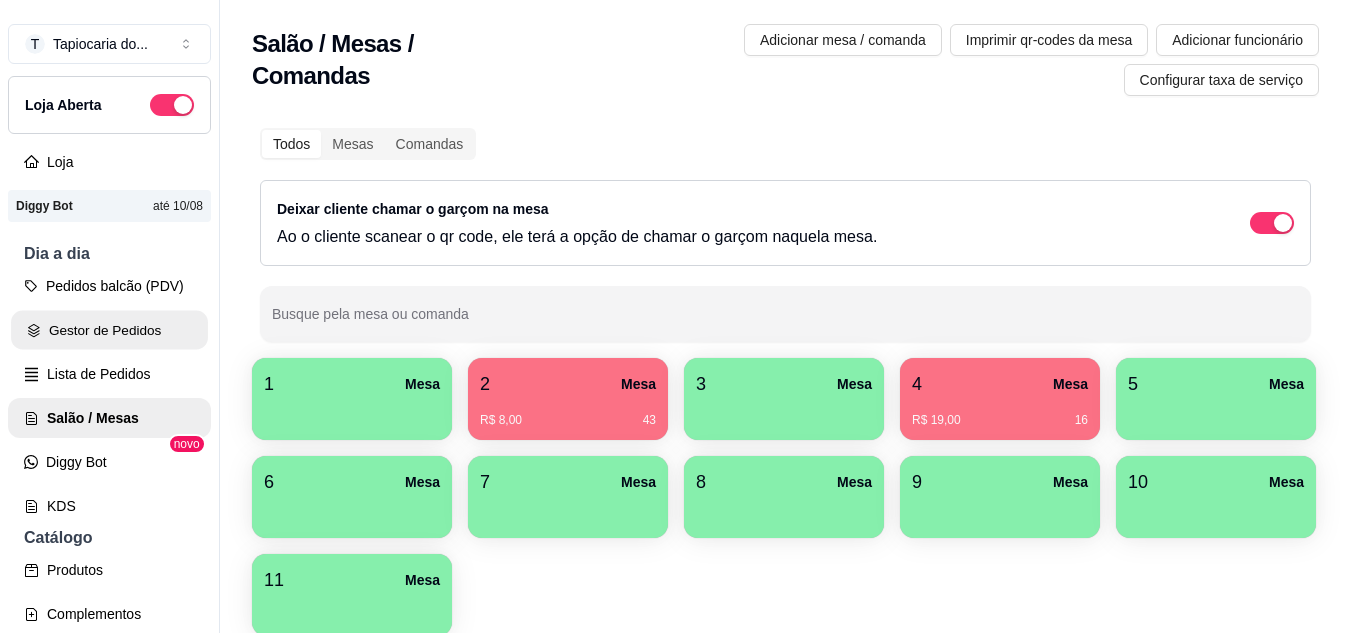 click on "Pedidos balcão (PDV) Gestor de Pedidos Lista de Pedidos Salão / Mesas Diggy Bot novo KDS" at bounding box center (109, 396) 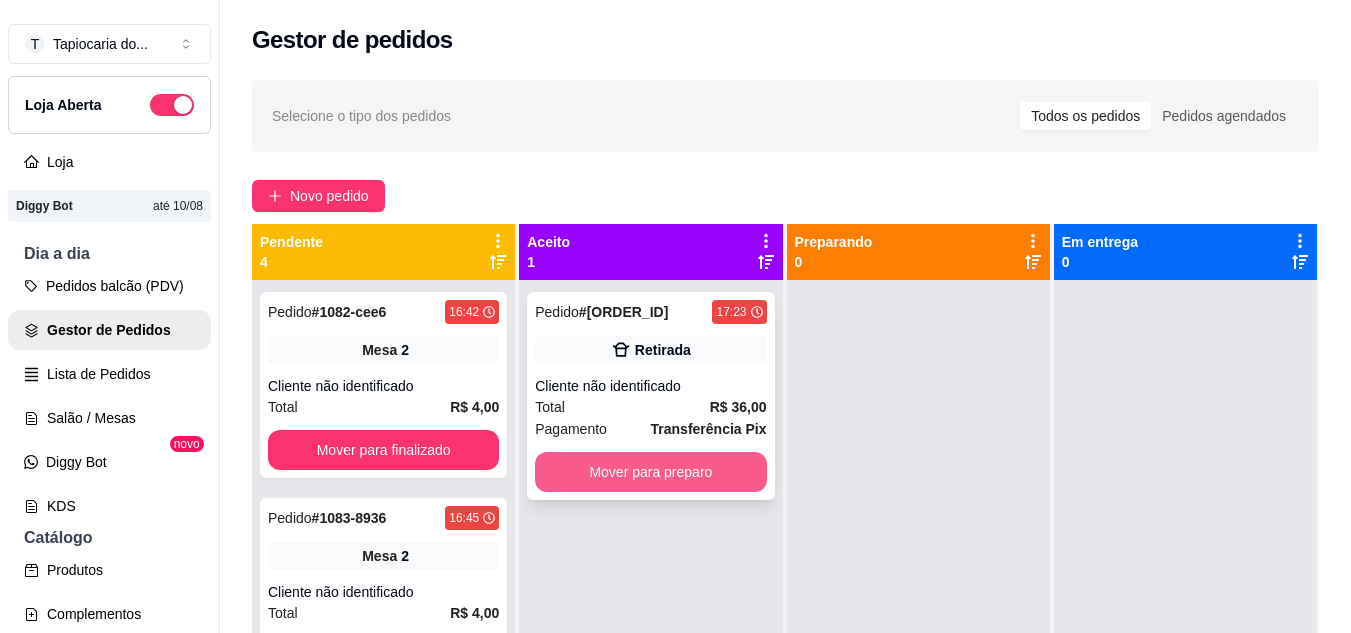 click on "Mover para preparo" at bounding box center (650, 472) 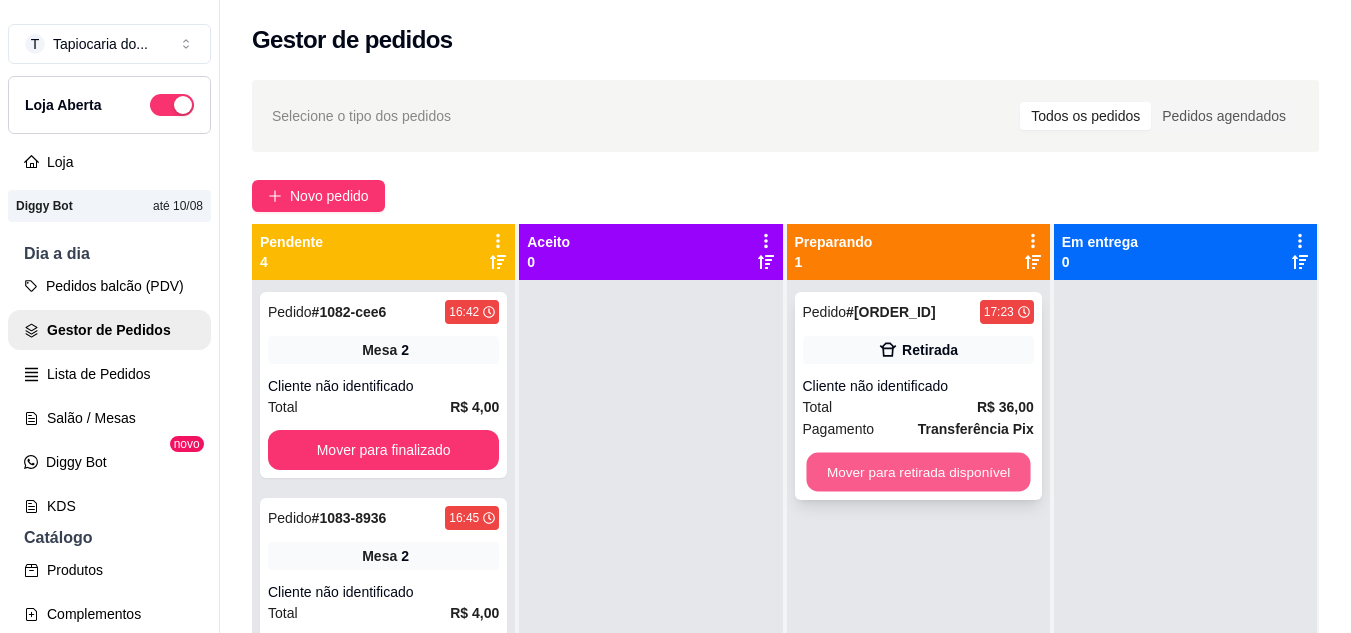 click on "Mover para retirada disponível" at bounding box center [918, 472] 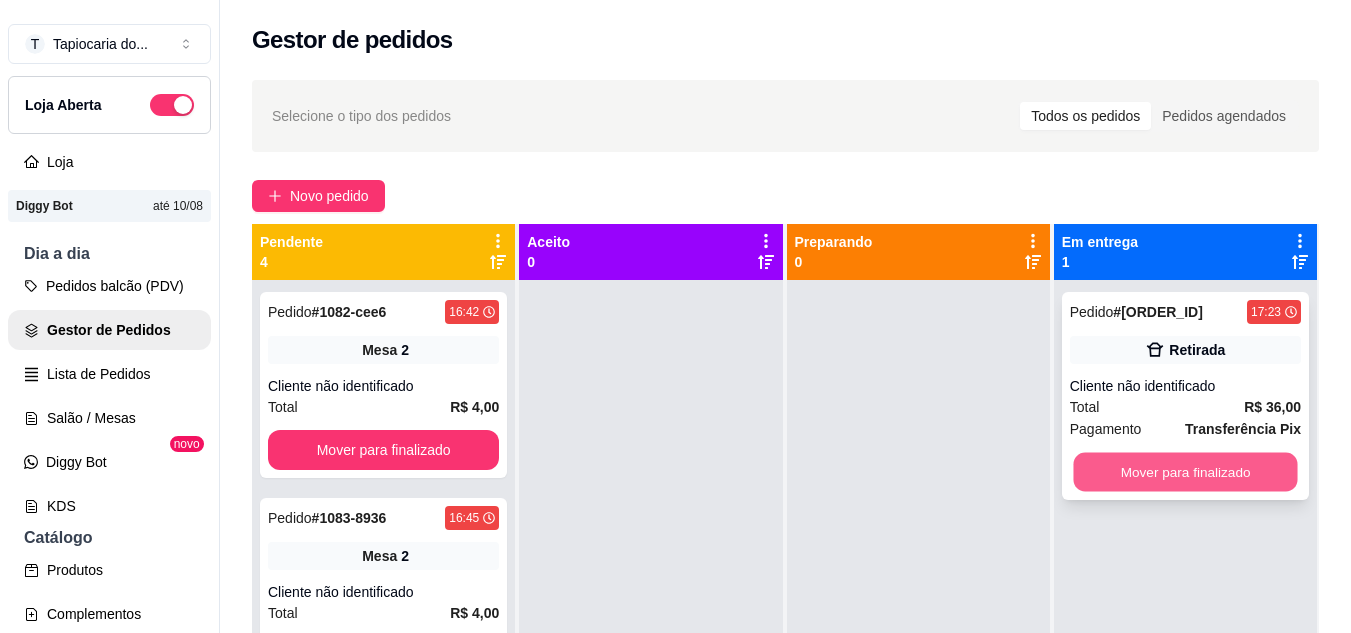 click on "Mover para finalizado" at bounding box center (1185, 472) 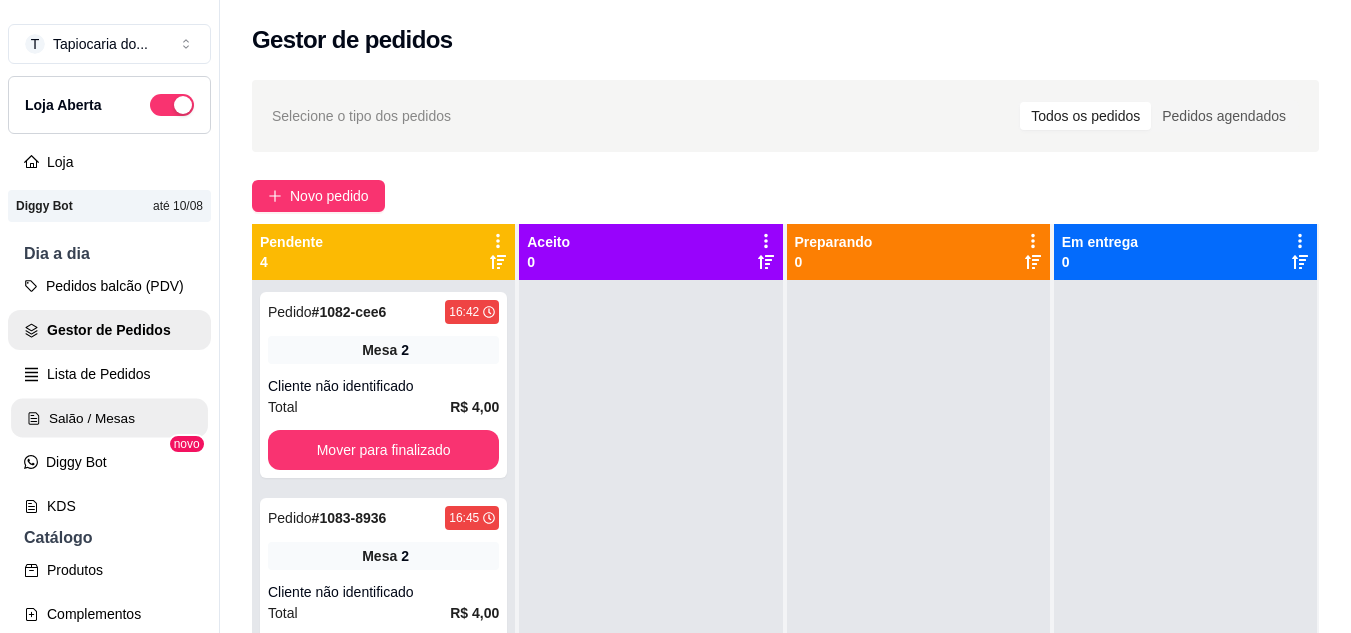 click on "Salão / Mesas" at bounding box center (109, 418) 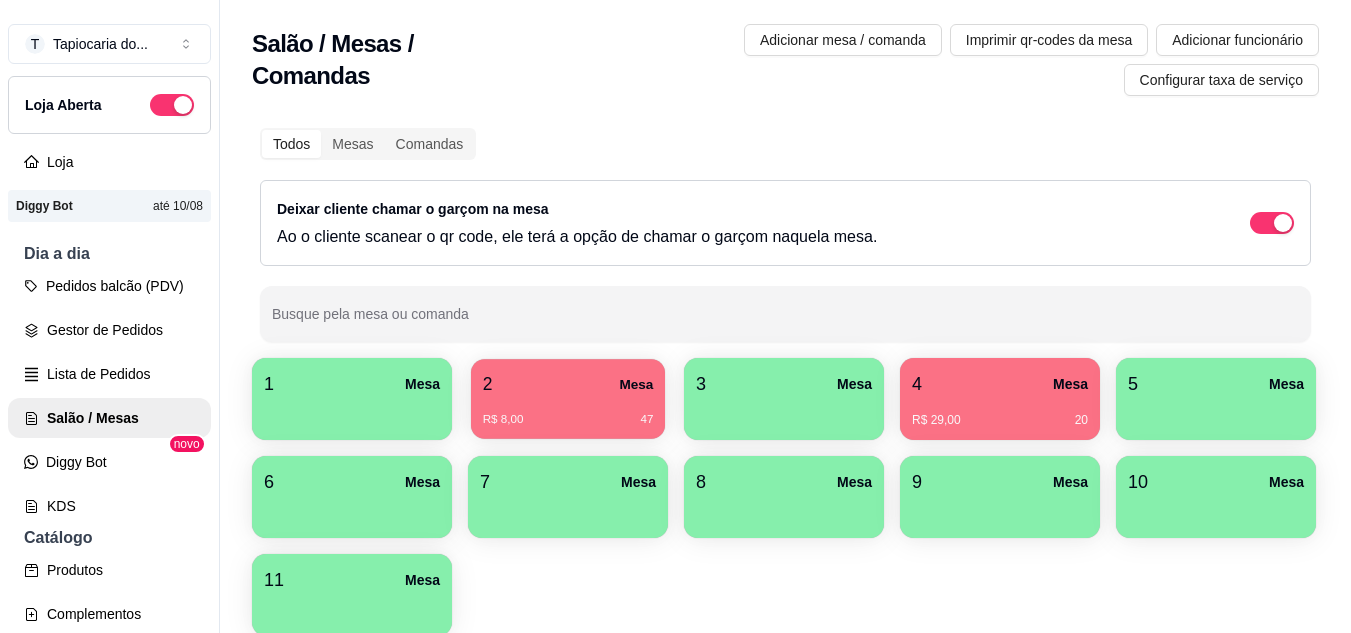 click on "2 Mesa" at bounding box center (568, 384) 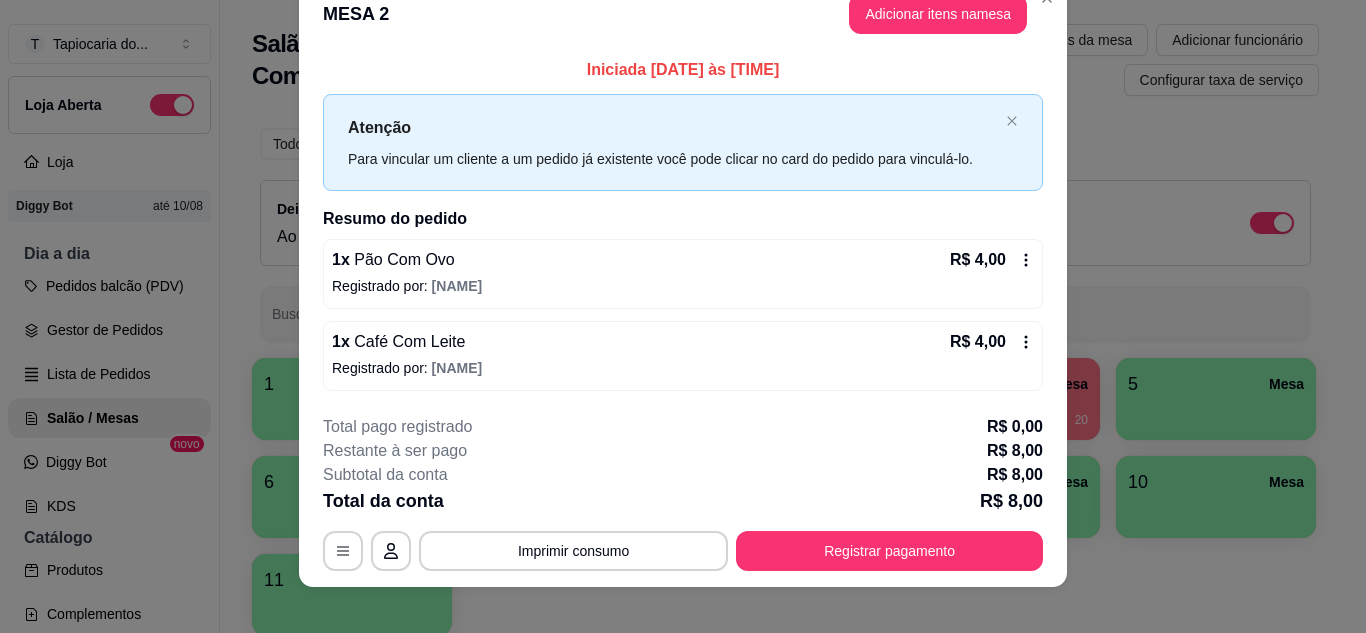scroll, scrollTop: 52, scrollLeft: 0, axis: vertical 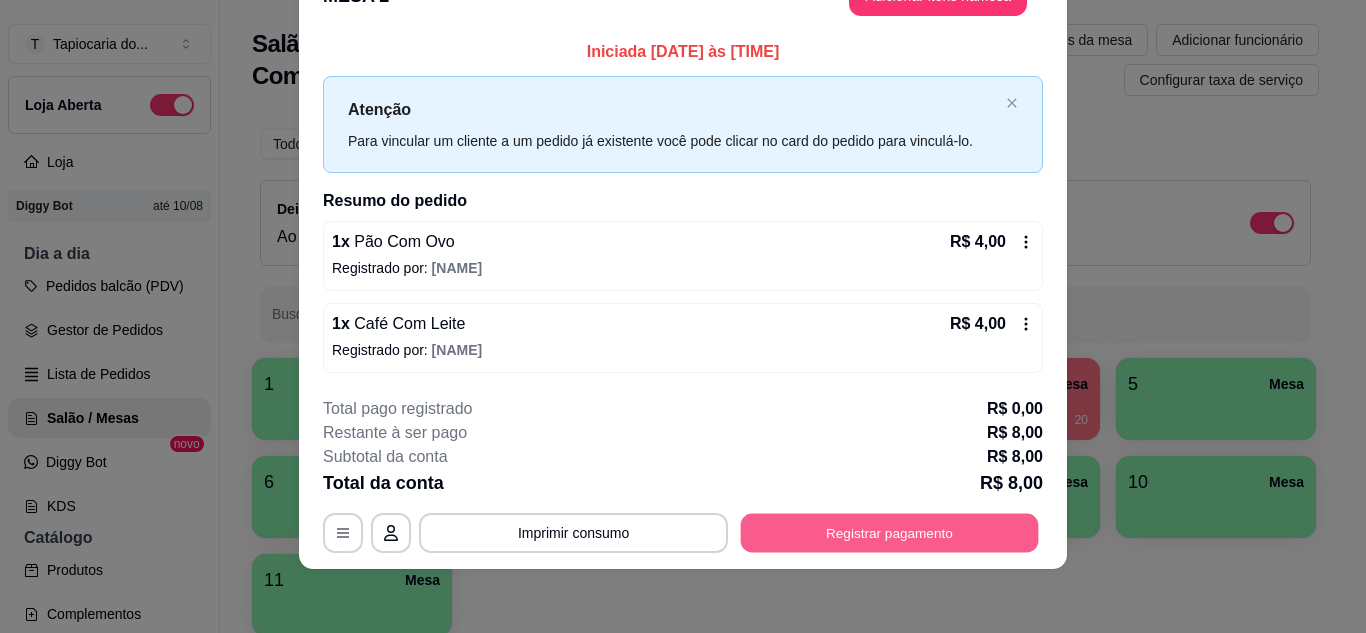 click on "Registrar pagamento" at bounding box center [890, 533] 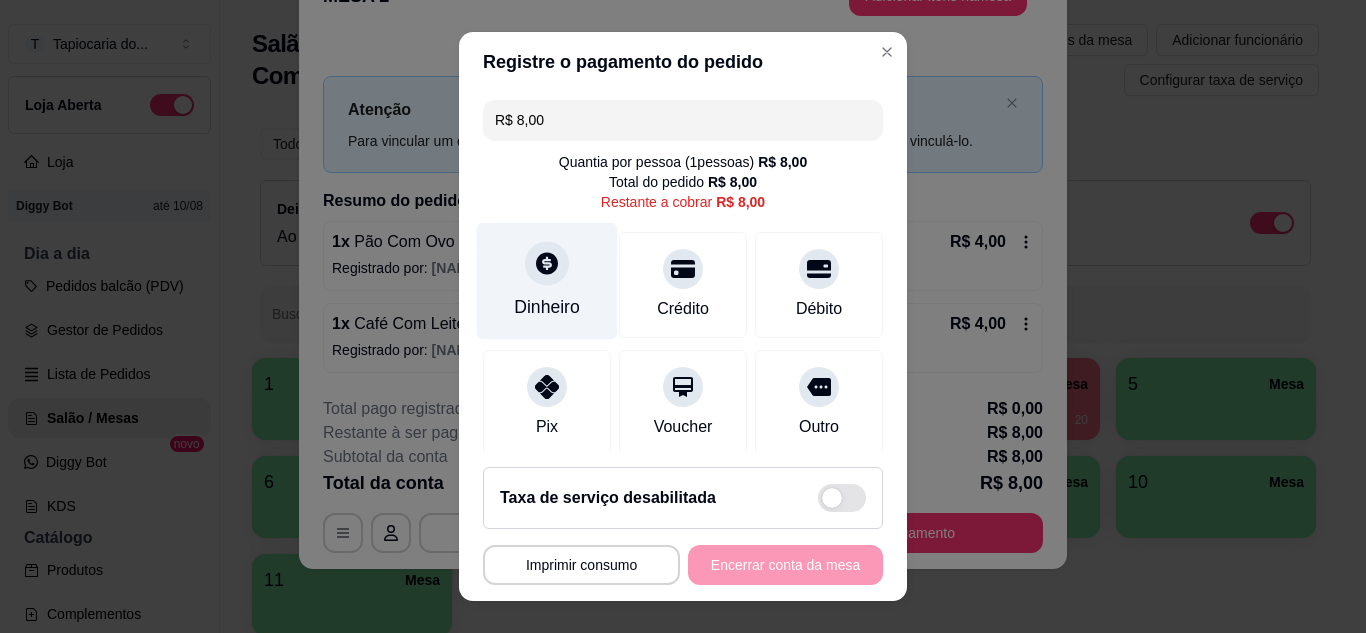 click on "Dinheiro" at bounding box center [547, 280] 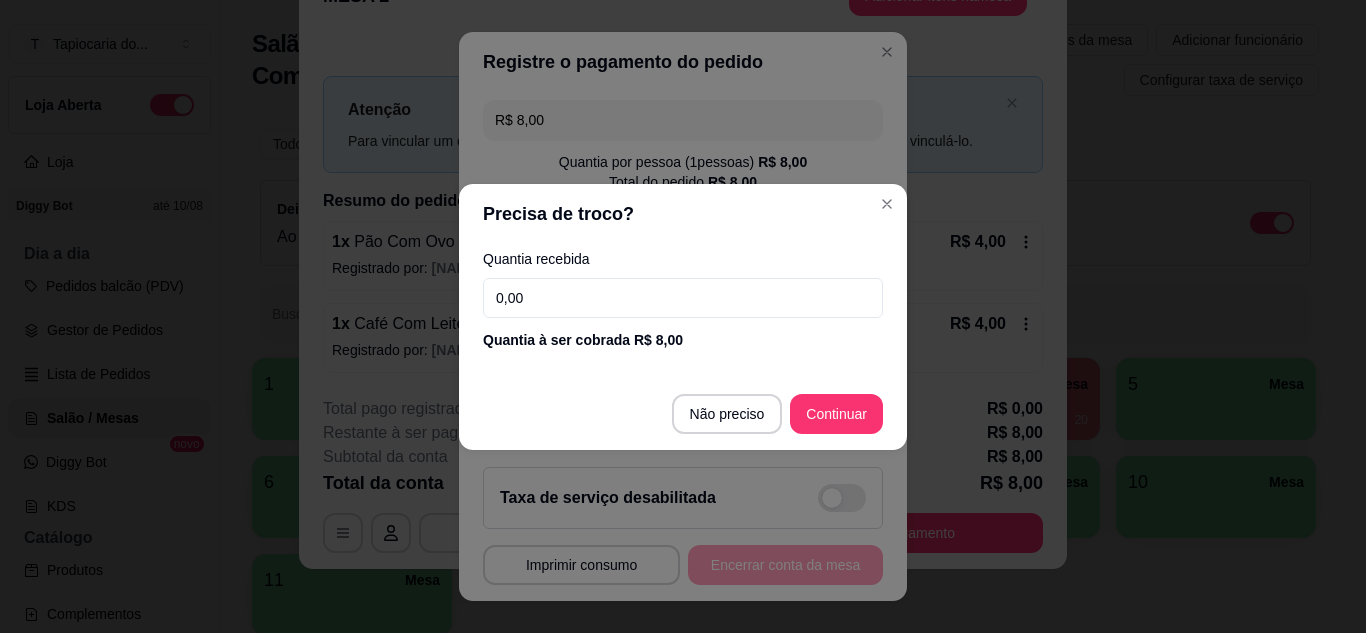 click on "0,00" at bounding box center (683, 298) 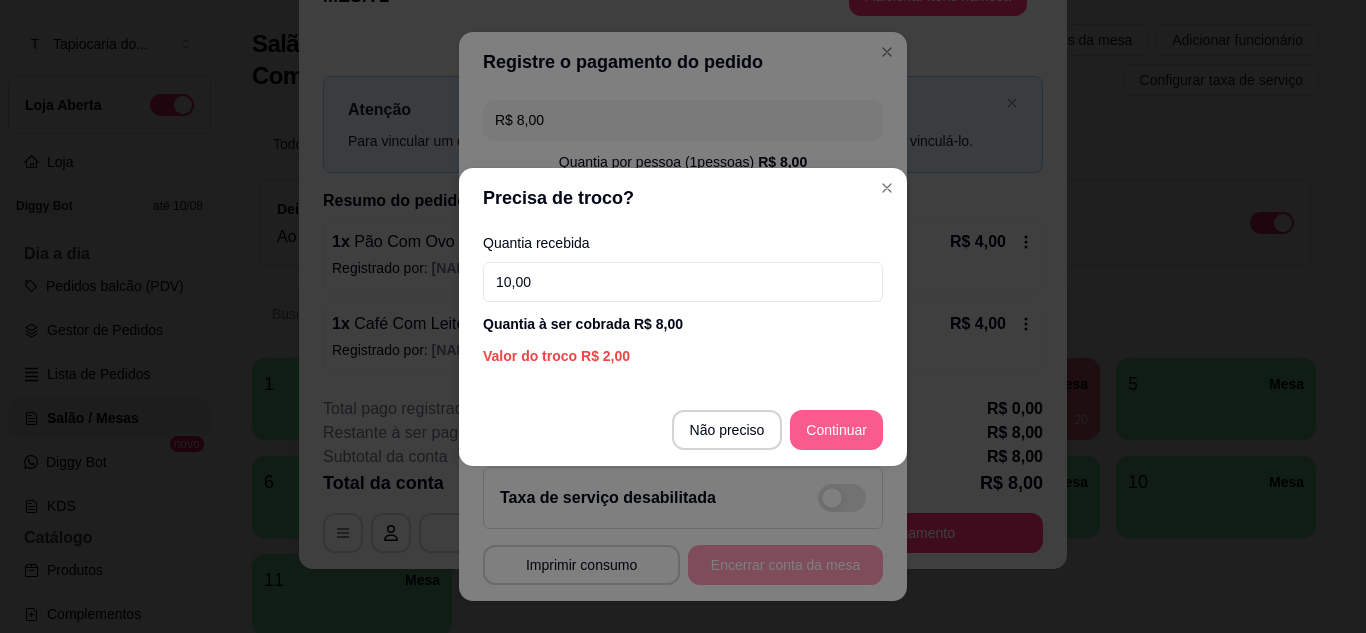 type on "10,00" 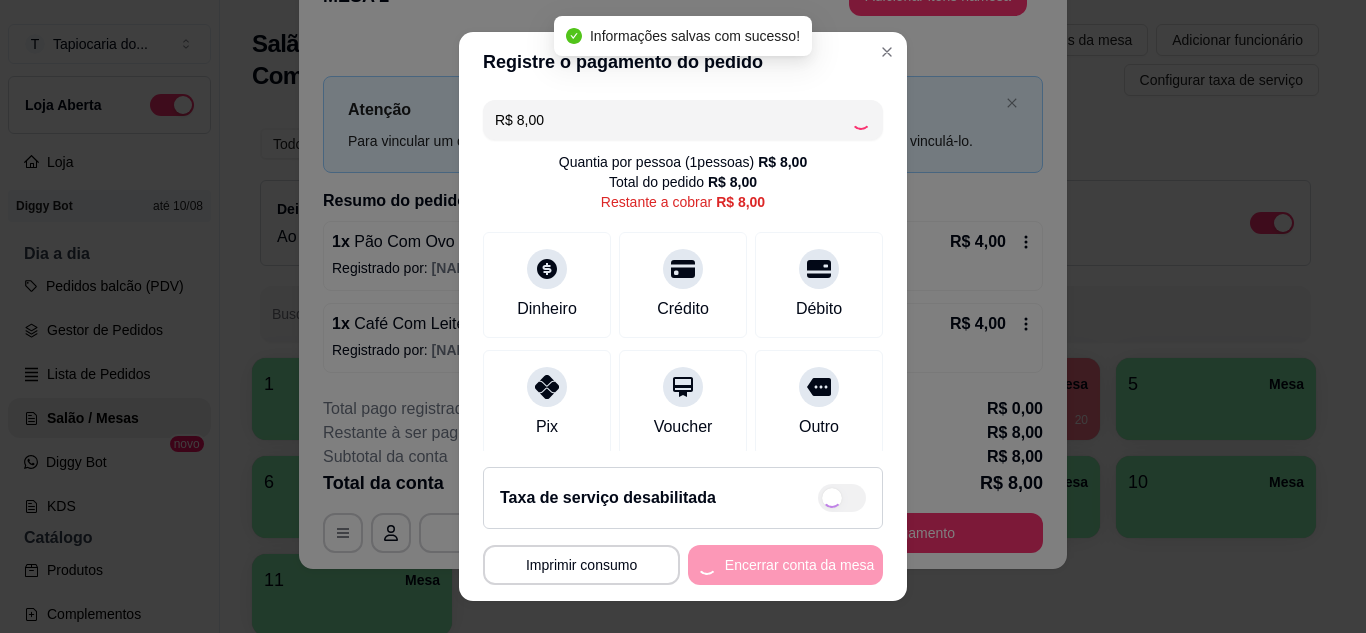 type on "R$ 0,00" 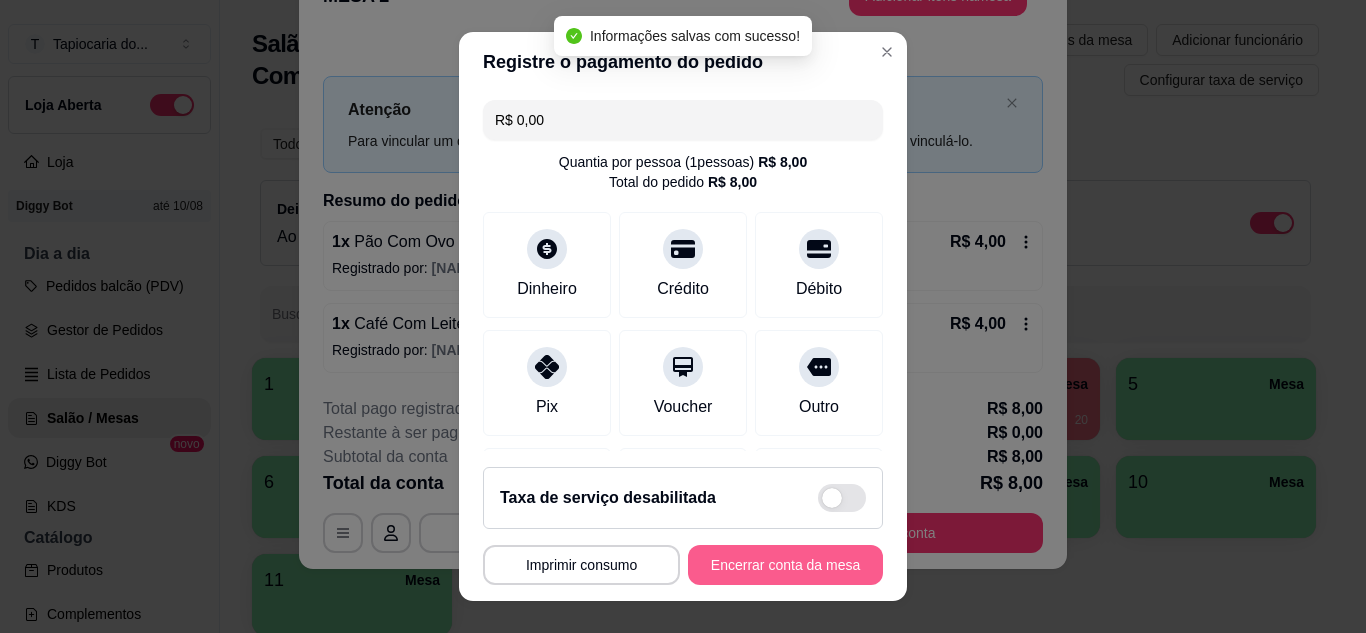 click on "Encerrar conta da mesa" at bounding box center (785, 565) 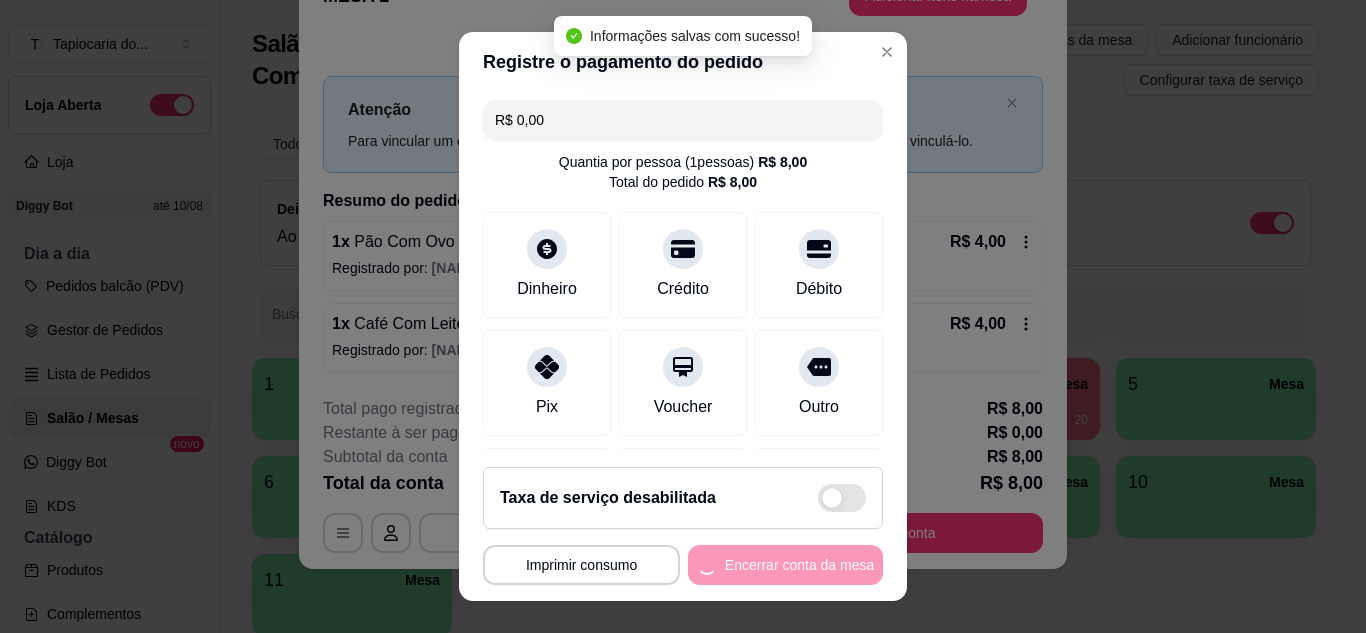 scroll, scrollTop: 0, scrollLeft: 0, axis: both 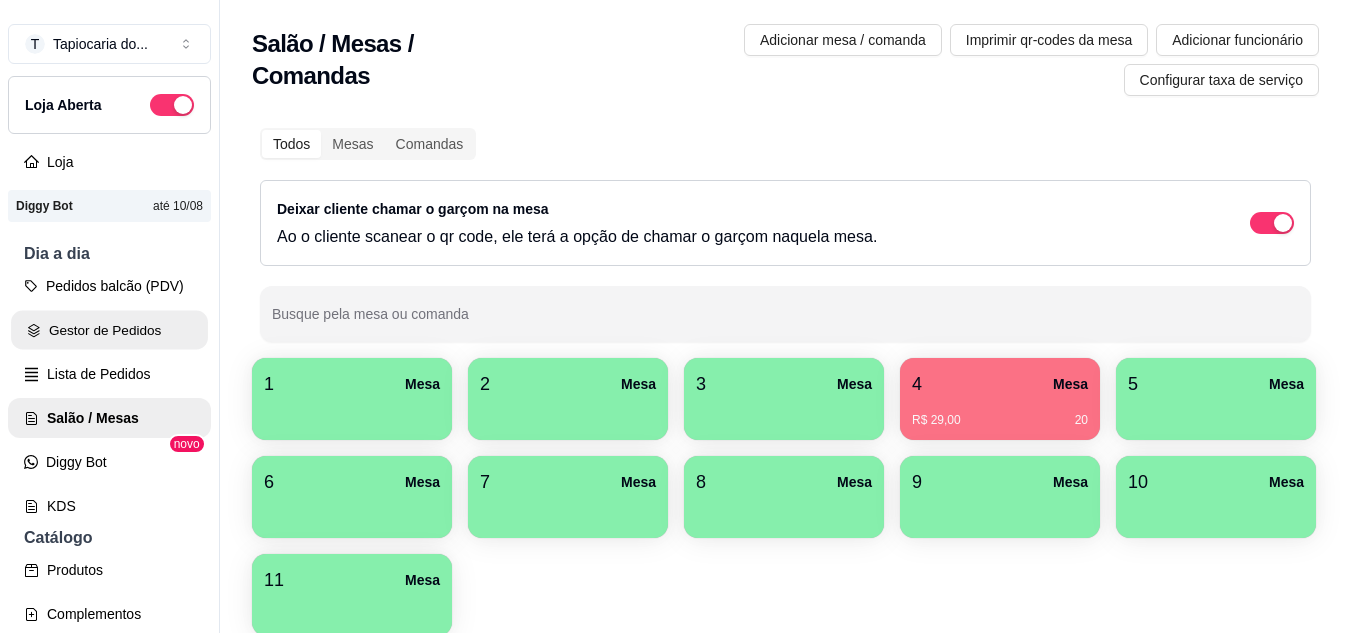 click on "Gestor de Pedidos" at bounding box center [109, 330] 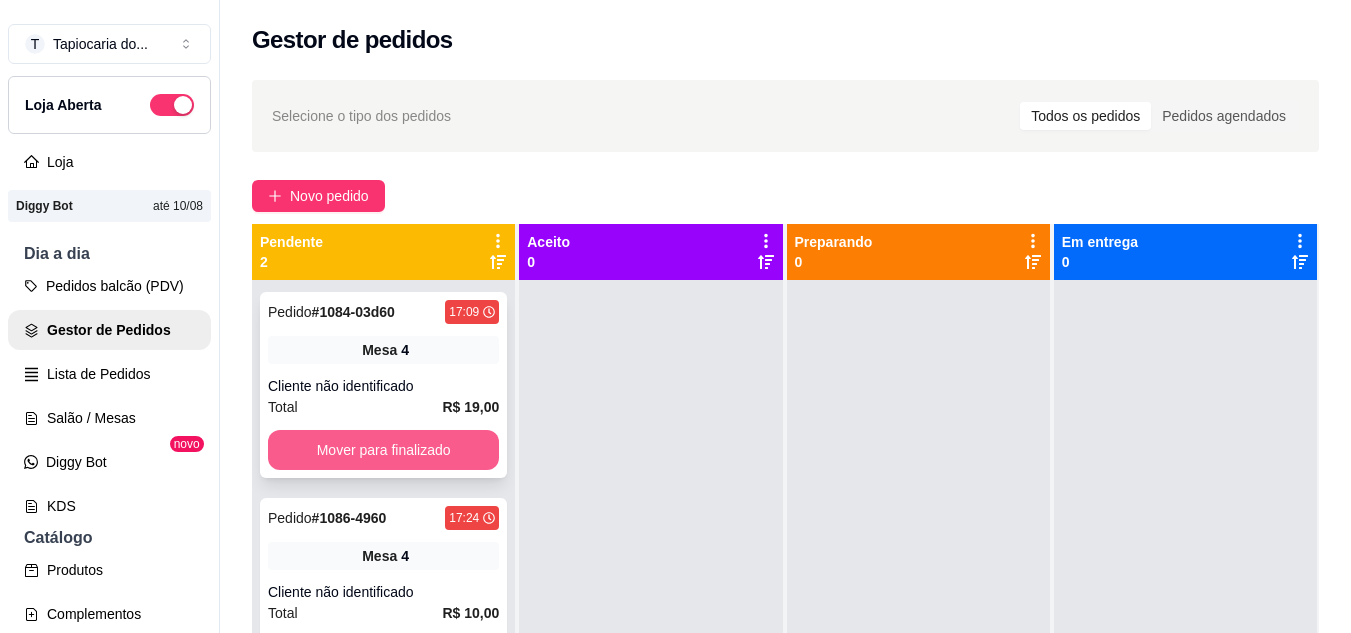 click on "Mover para finalizado" at bounding box center (383, 450) 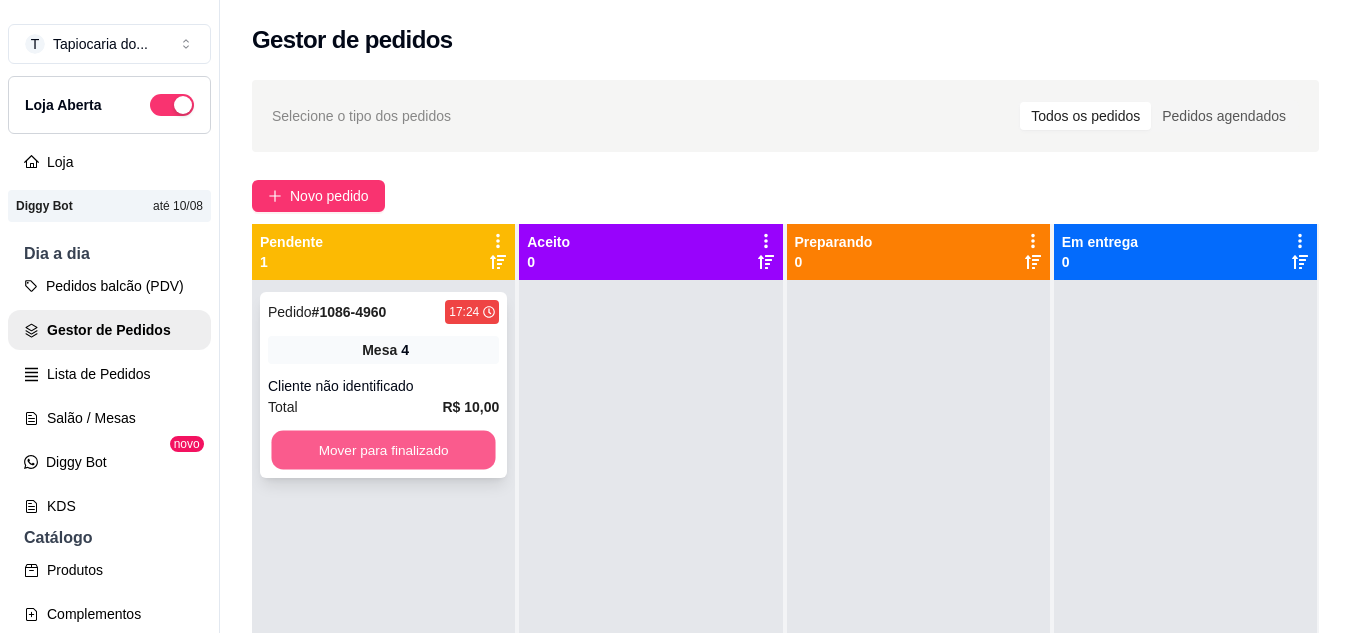 click on "Mover para finalizado" at bounding box center (383, 450) 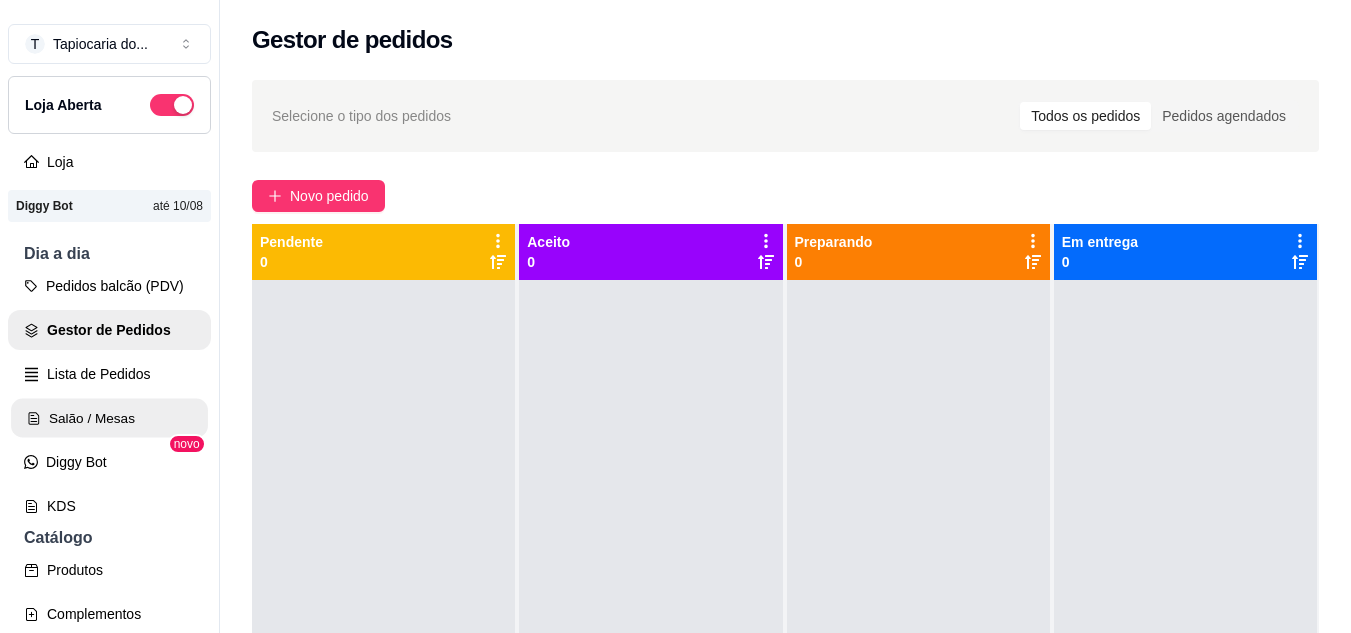 click on "Salão / Mesas" at bounding box center [109, 418] 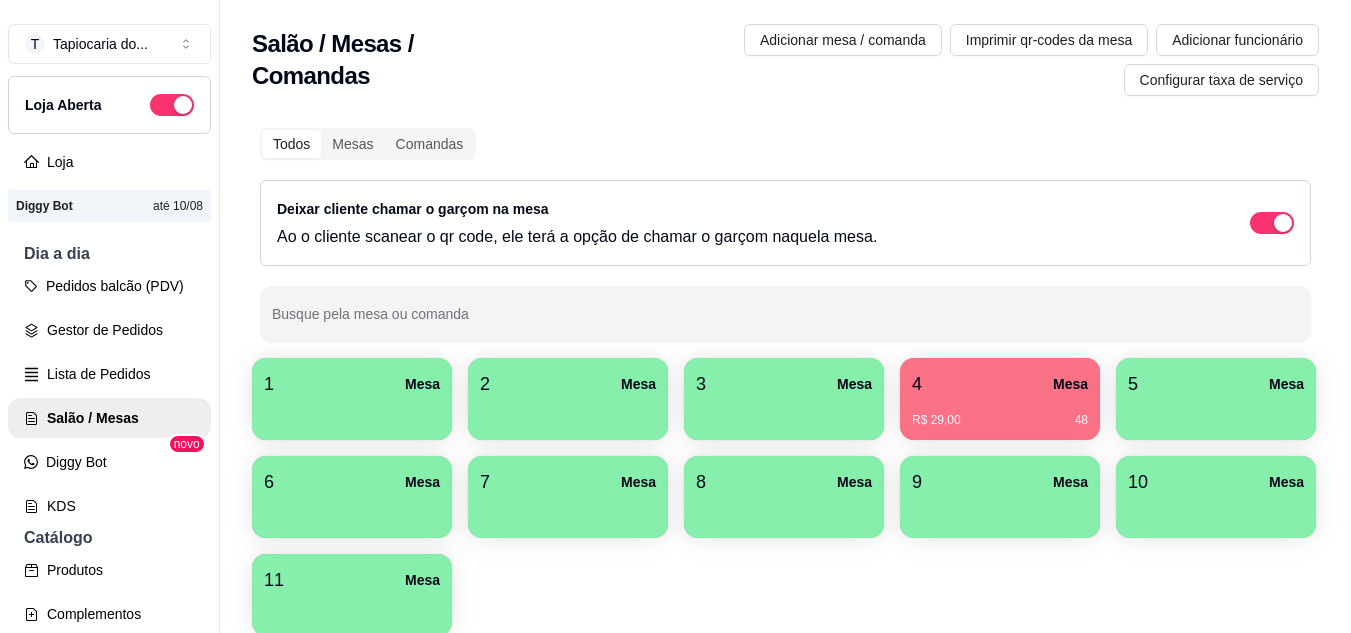 click on "7" at bounding box center [485, 482] 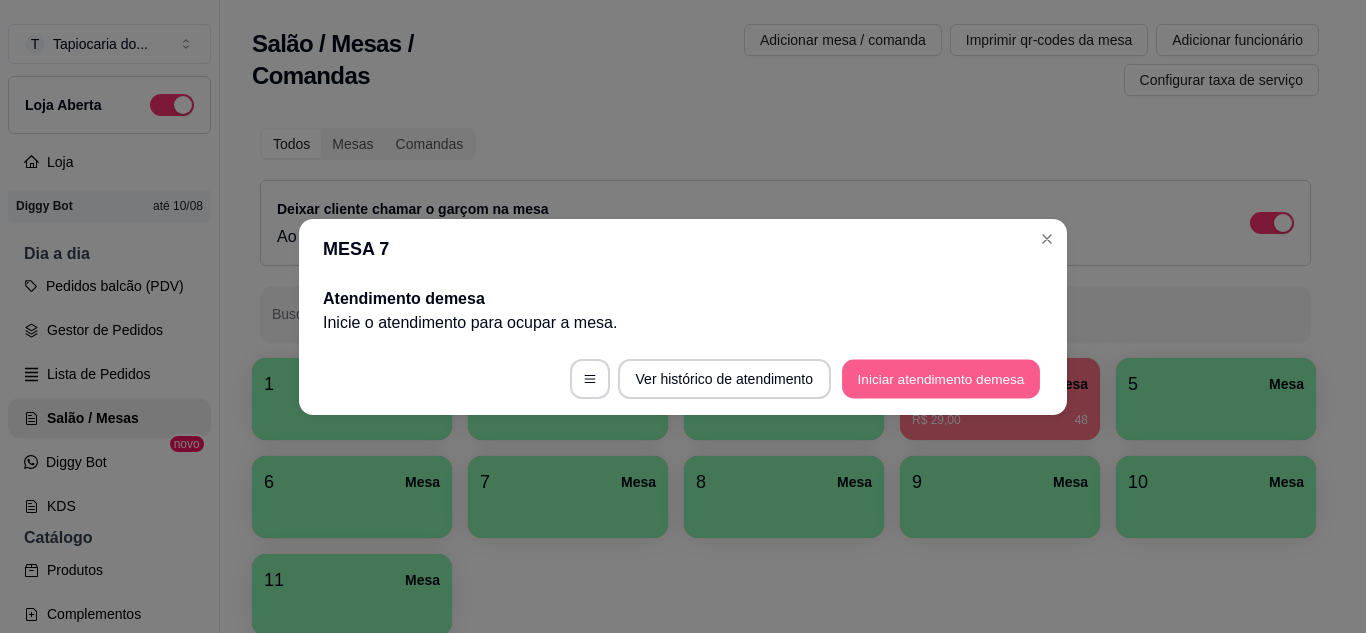click on "Iniciar atendimento de  mesa" at bounding box center [941, 378] 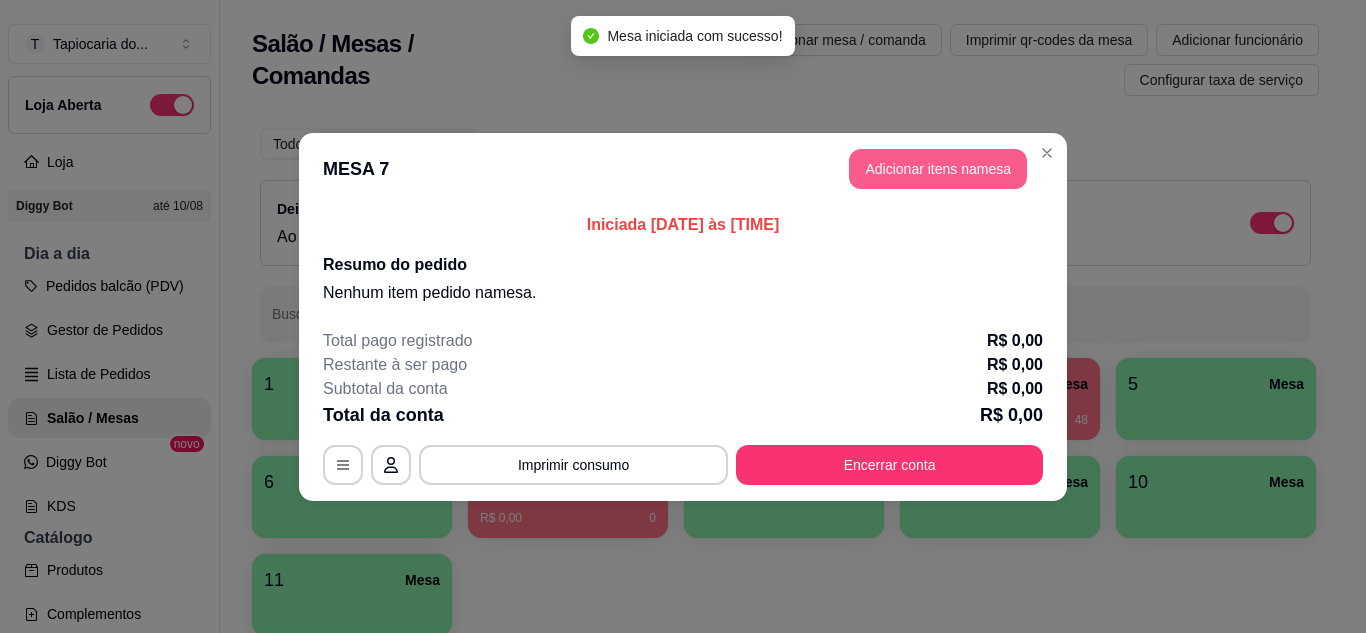 click on "Adicionar itens na  mesa" at bounding box center (938, 169) 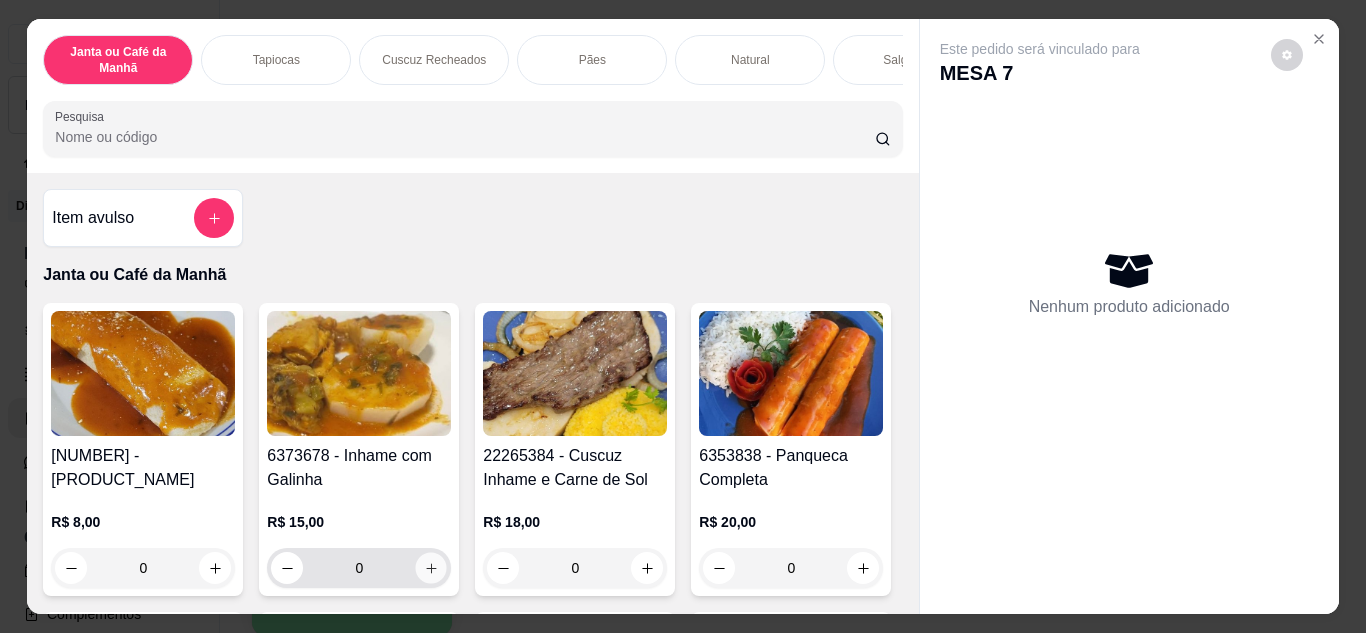 click 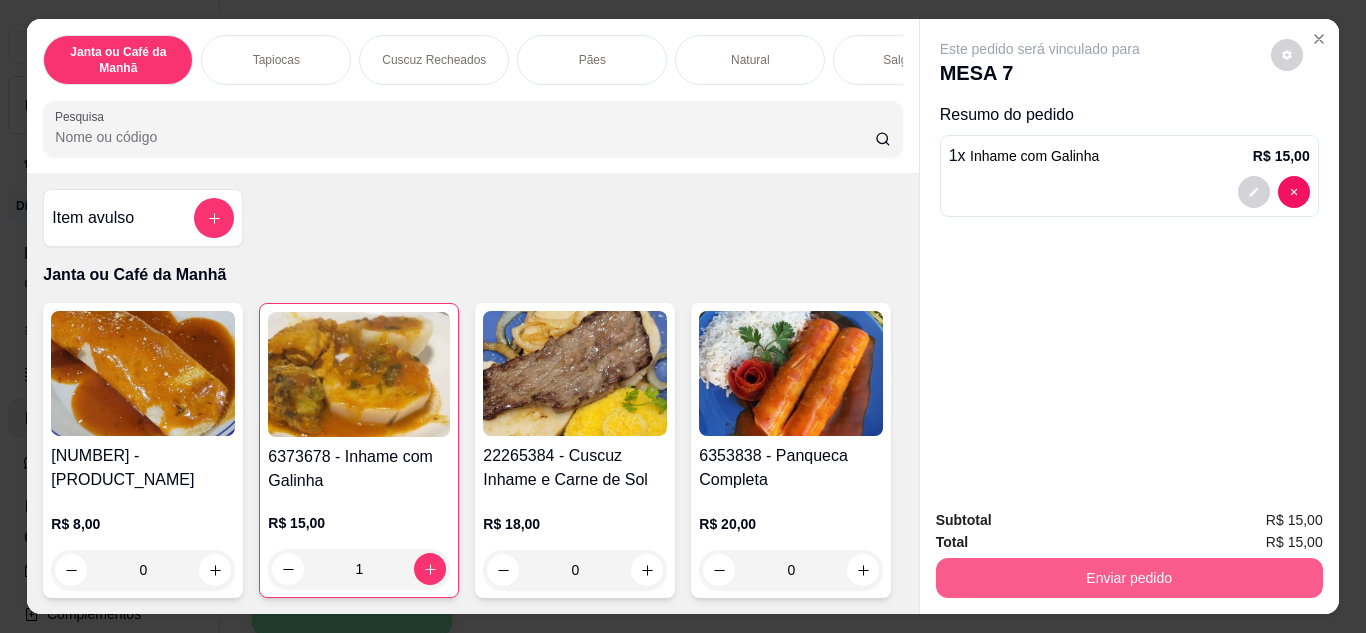 click on "Enviar pedido" at bounding box center (1129, 578) 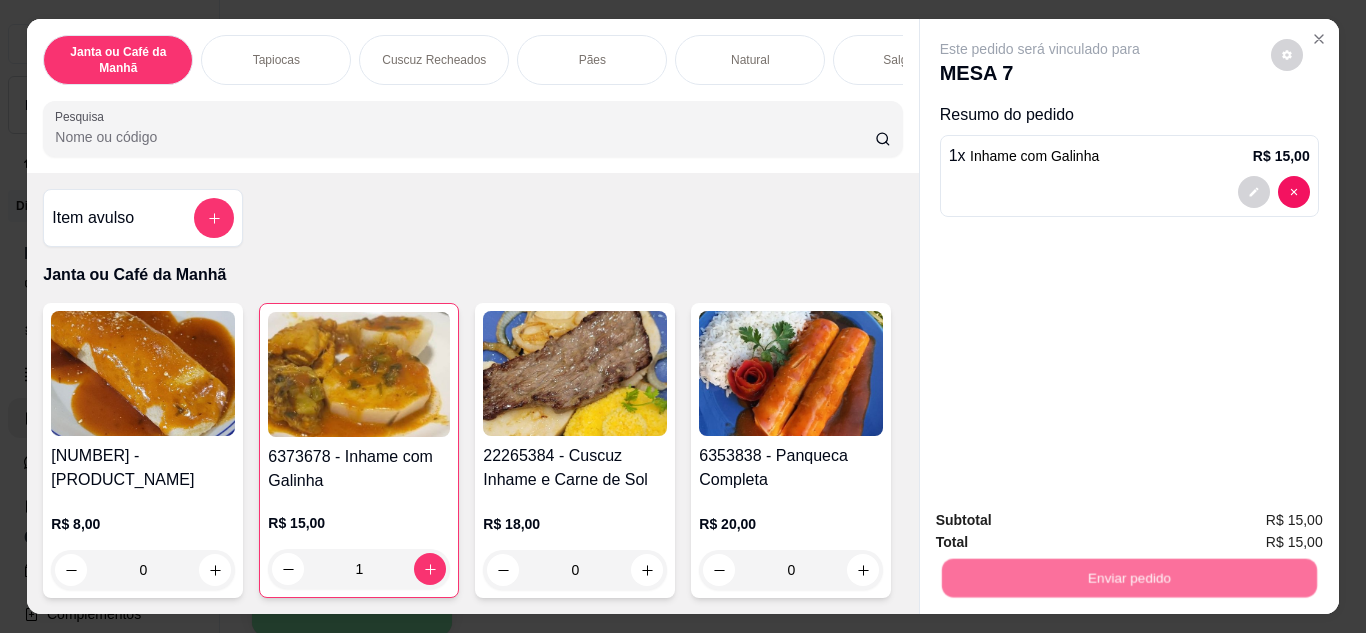 click on "Não registrar e enviar pedido" at bounding box center (1063, 521) 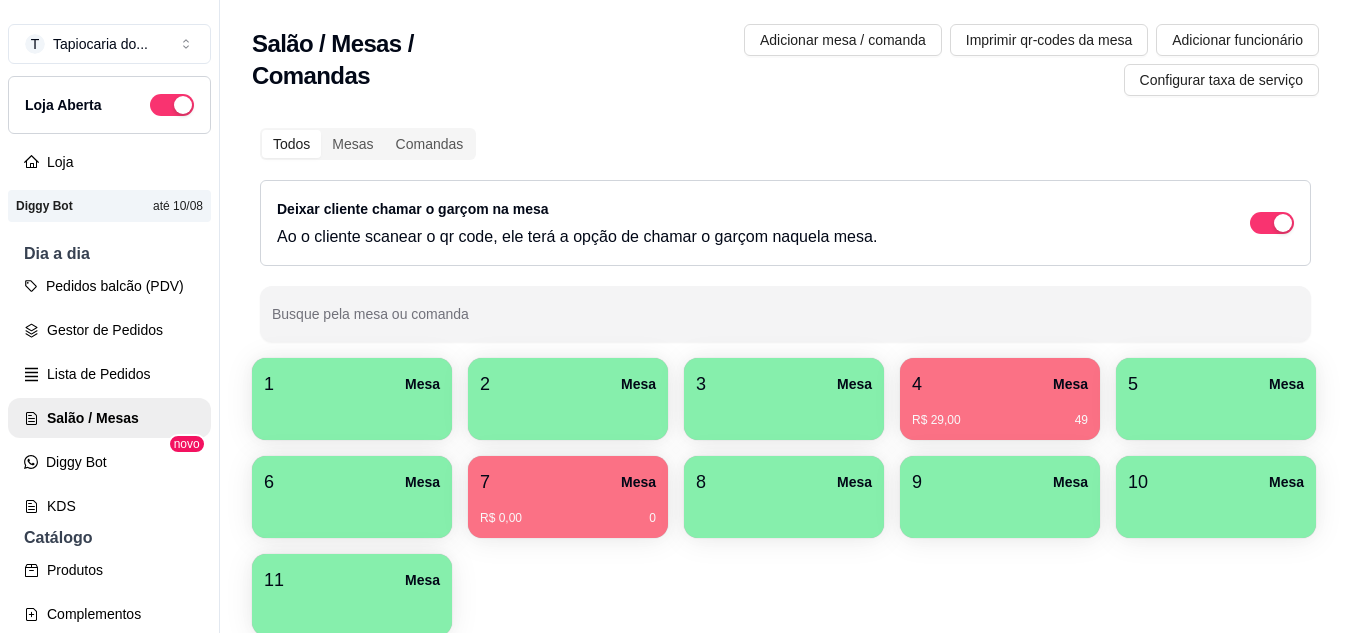 click on "4 Mesa" at bounding box center (1000, 384) 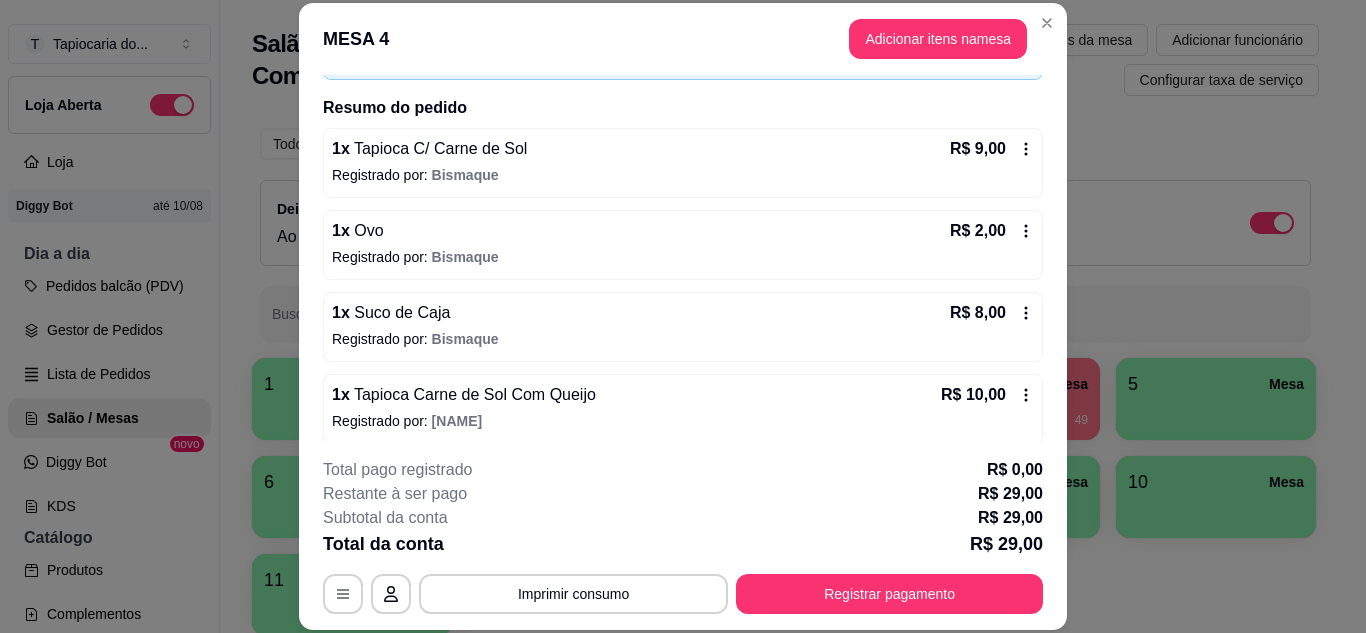 scroll, scrollTop: 146, scrollLeft: 0, axis: vertical 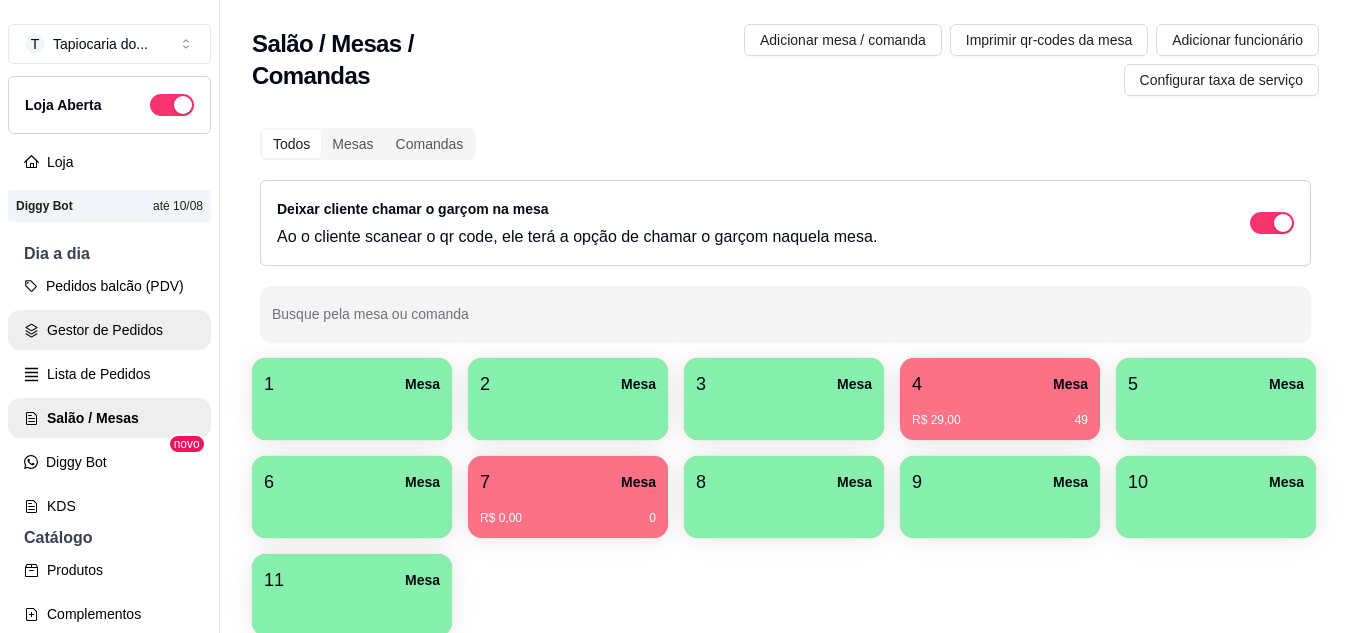 click on "Gestor de Pedidos" at bounding box center [109, 330] 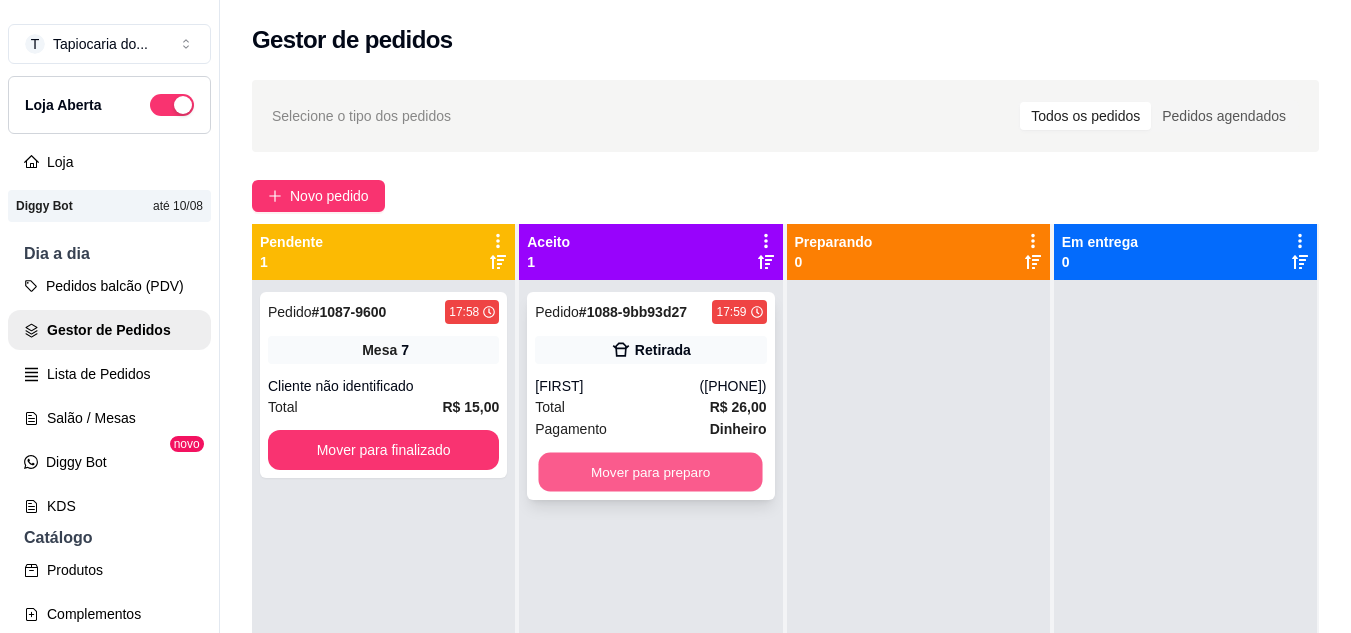 click on "Mover para preparo" at bounding box center (651, 472) 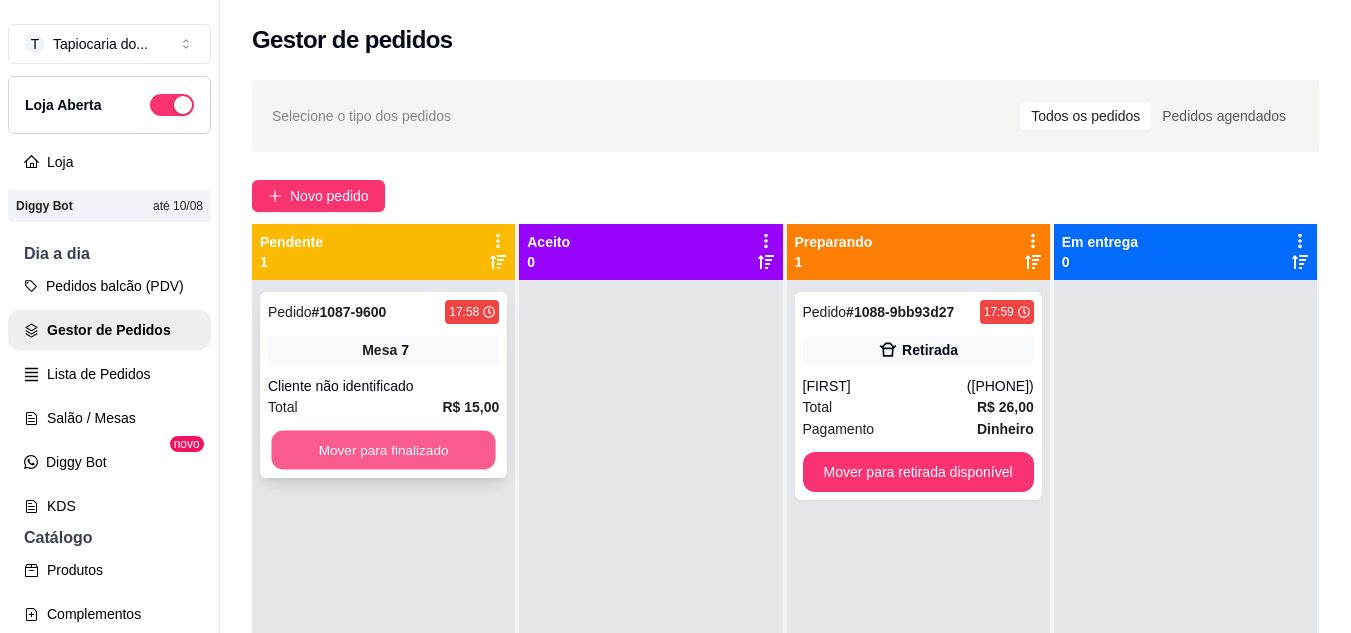 click on "Mover para finalizado" at bounding box center (383, 450) 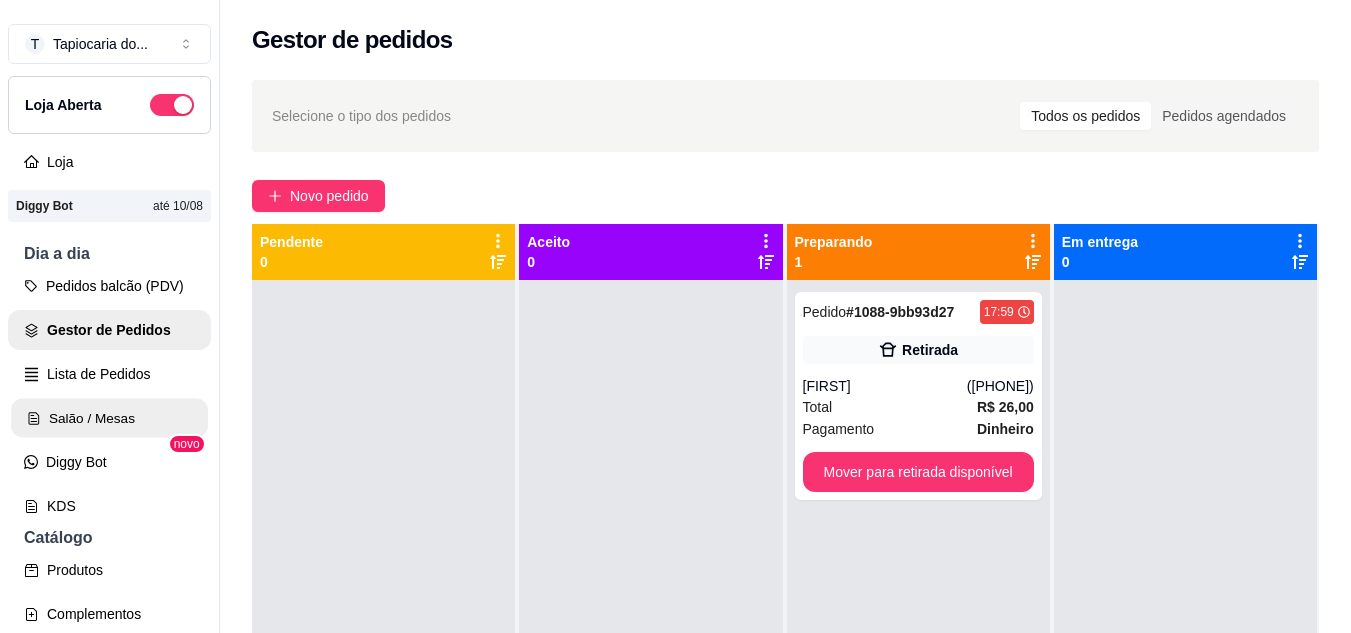 click on "Salão / Mesas" at bounding box center (109, 418) 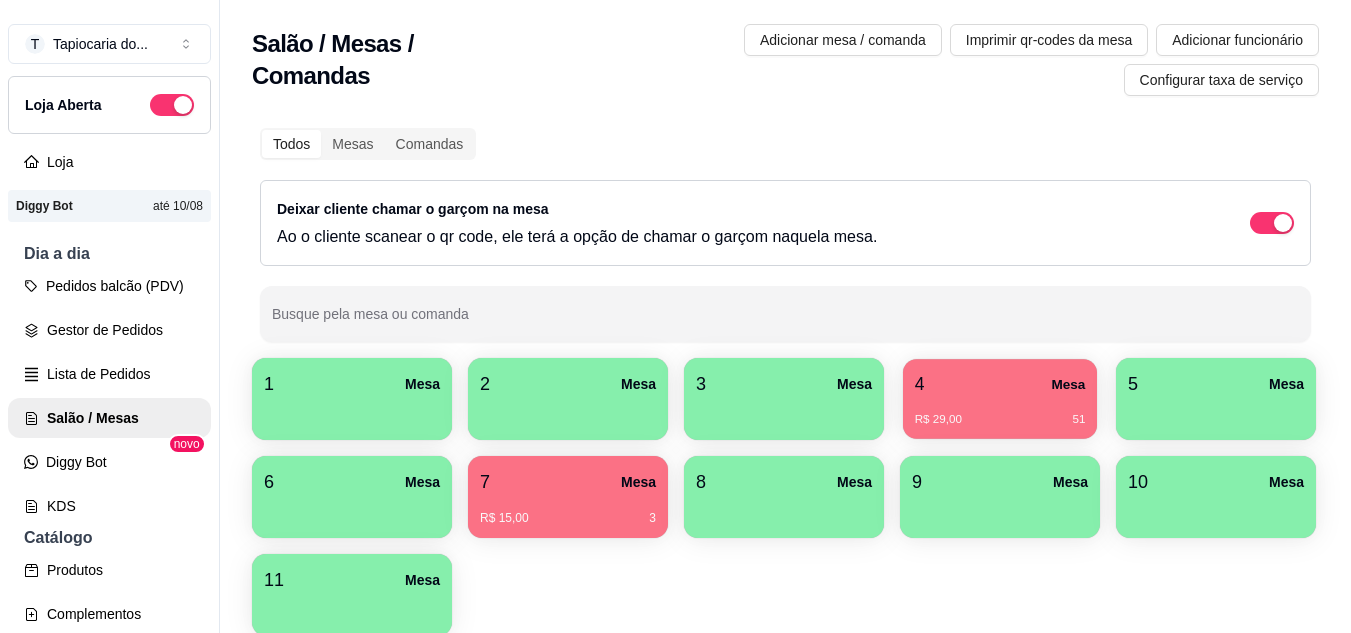 click on "R$ 29,00 51" at bounding box center (1000, 412) 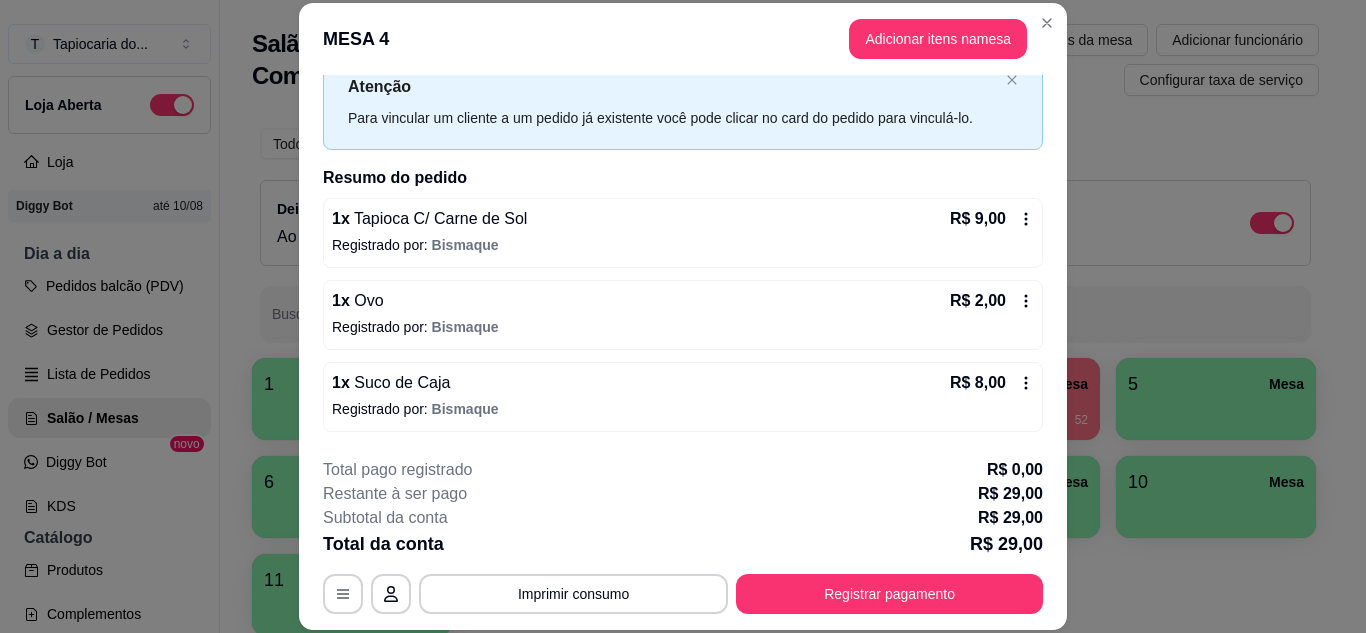 scroll, scrollTop: 146, scrollLeft: 0, axis: vertical 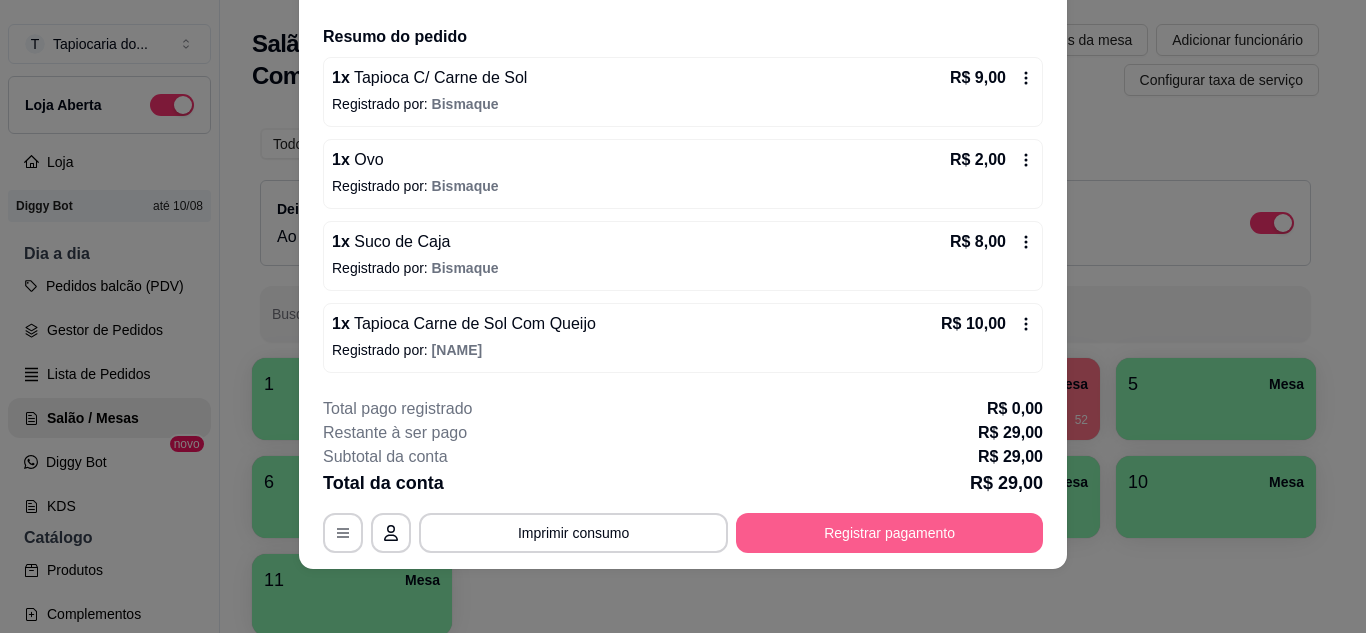 click on "Registrar pagamento" at bounding box center [889, 533] 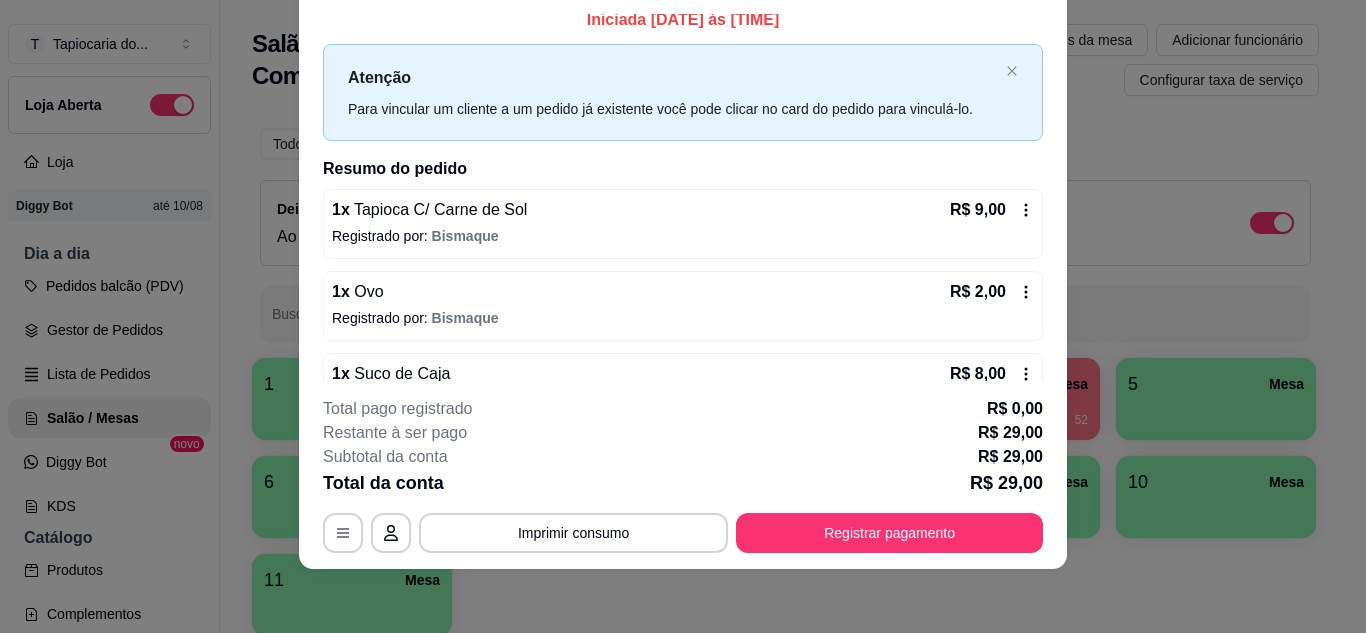 scroll, scrollTop: 0, scrollLeft: 0, axis: both 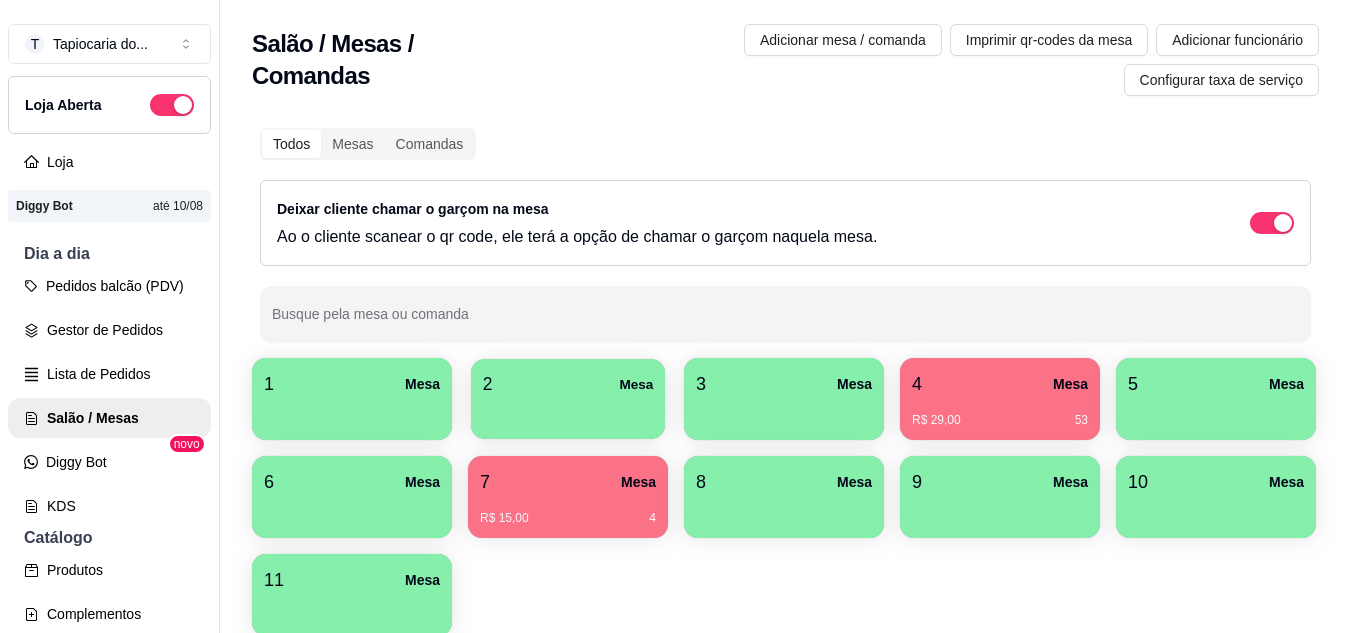click at bounding box center (568, 412) 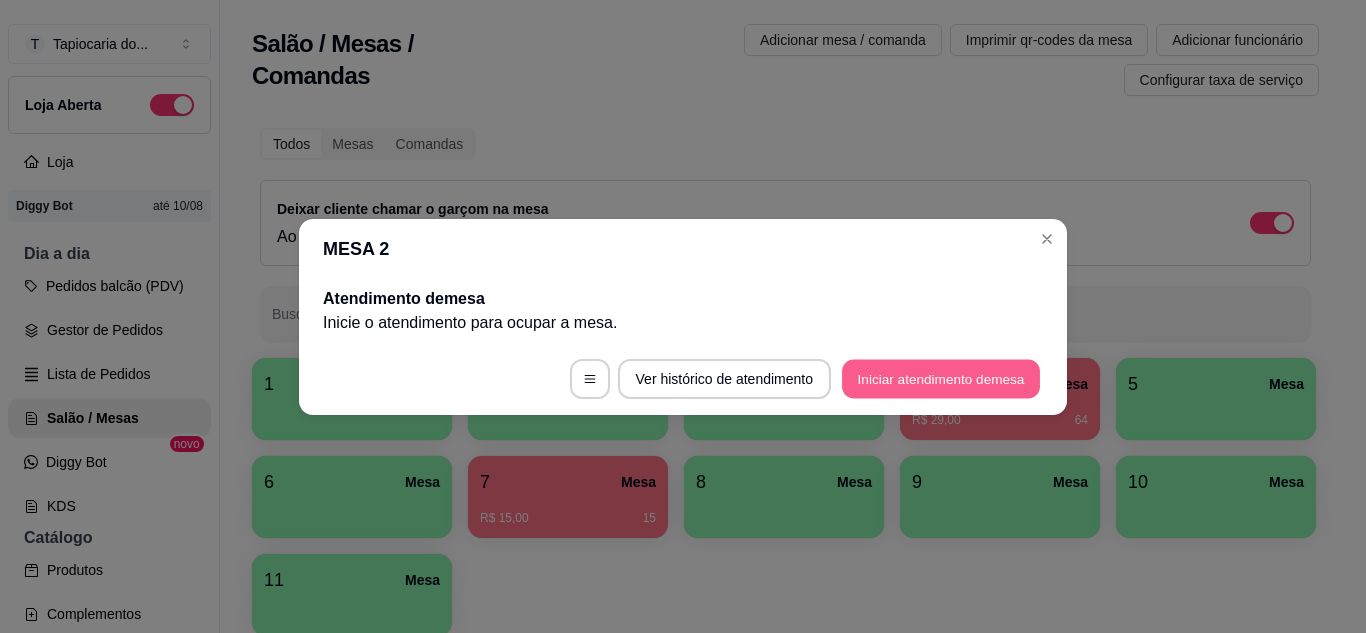 click on "Iniciar atendimento de  mesa" at bounding box center [941, 378] 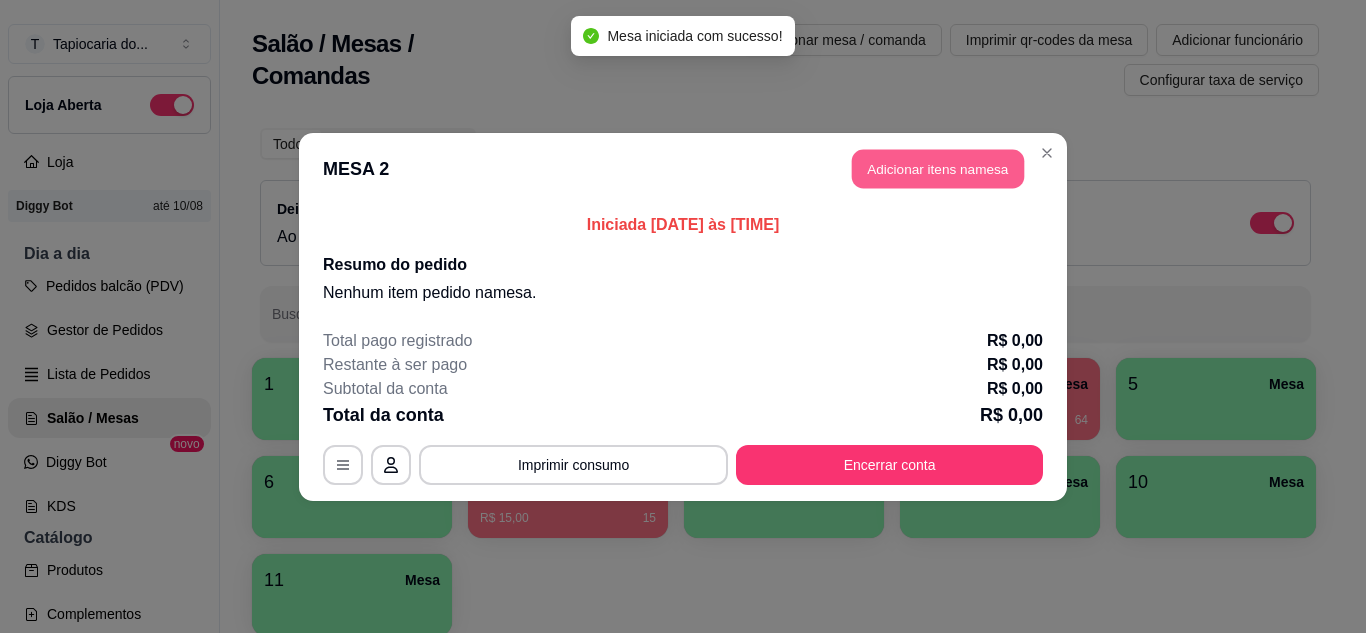 click on "Adicionar itens na  mesa" at bounding box center [938, 168] 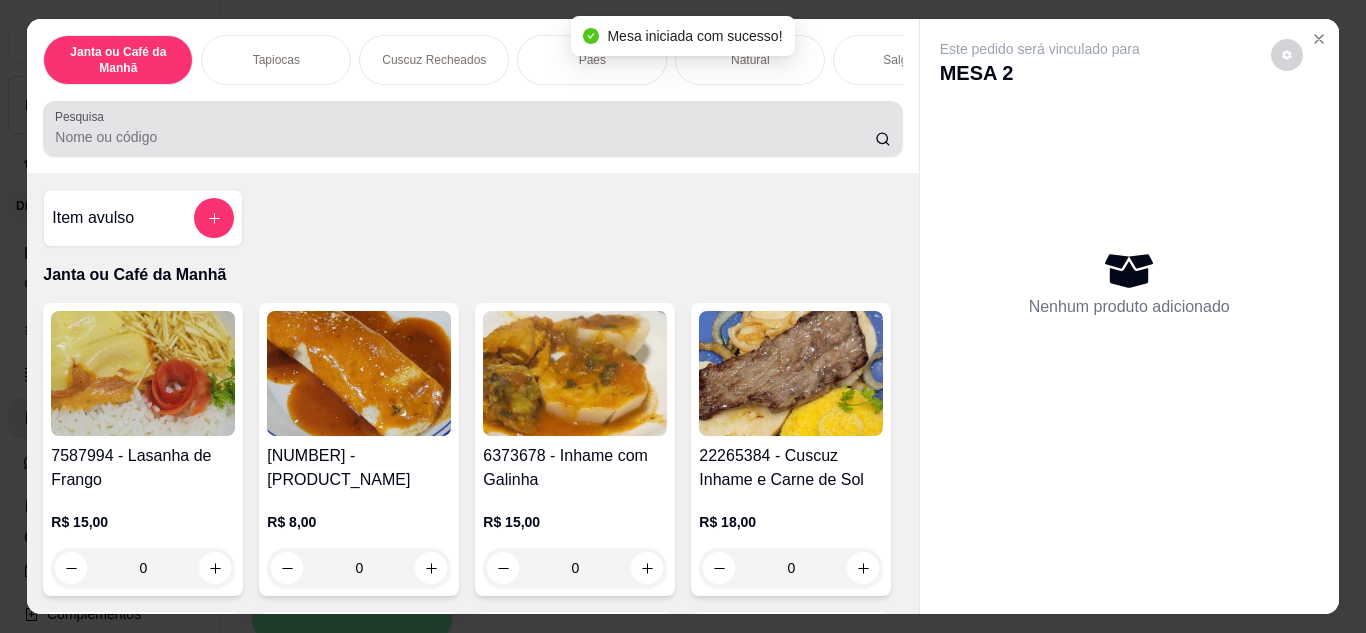 click on "Pesquisa" at bounding box center (465, 137) 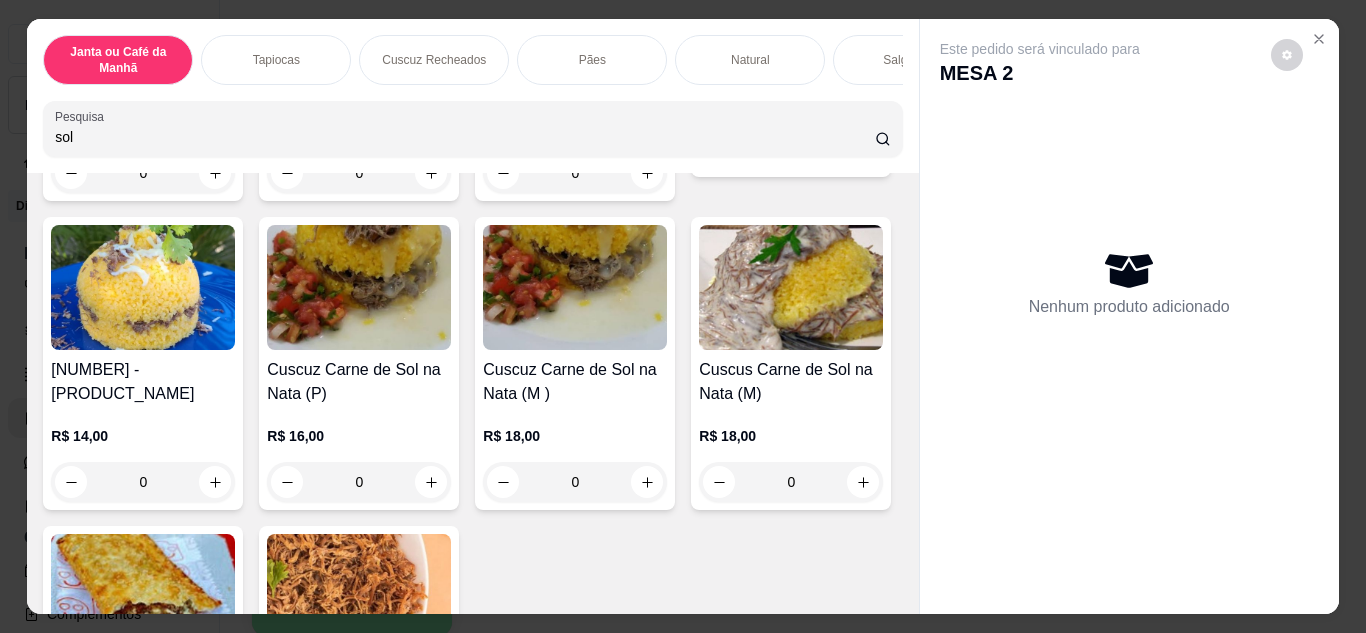 scroll, scrollTop: 400, scrollLeft: 0, axis: vertical 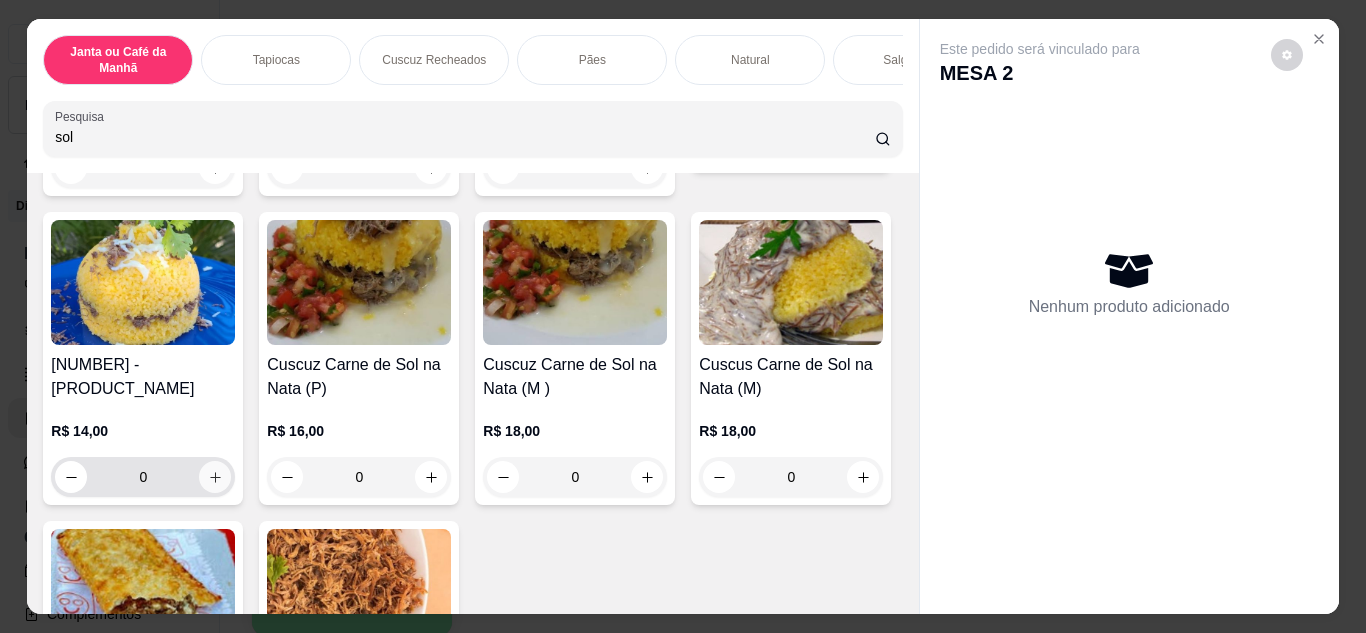 type on "sol" 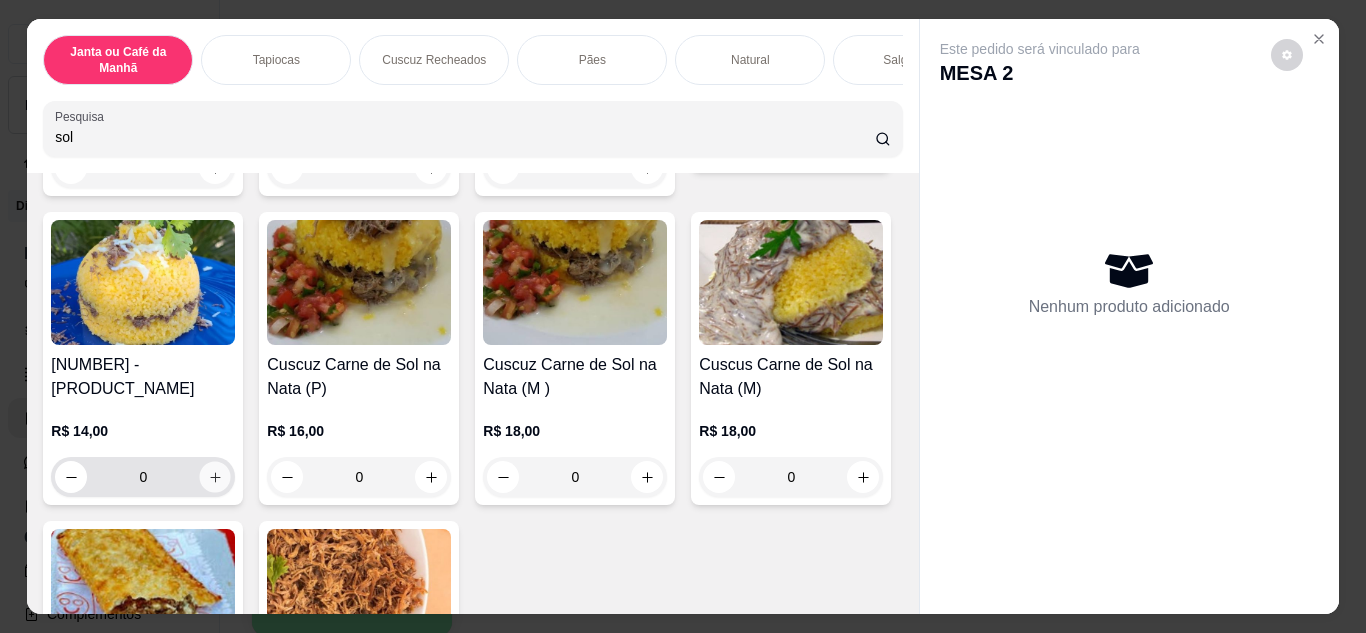 click 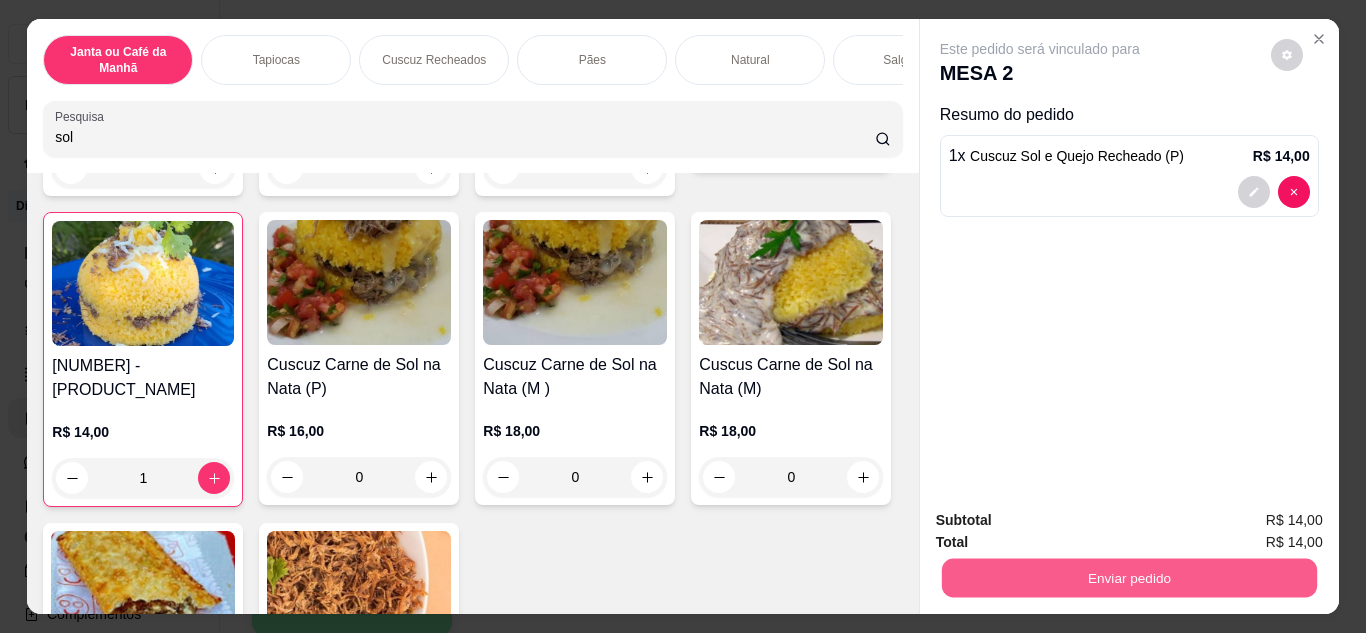 click on "Enviar pedido" at bounding box center [1128, 578] 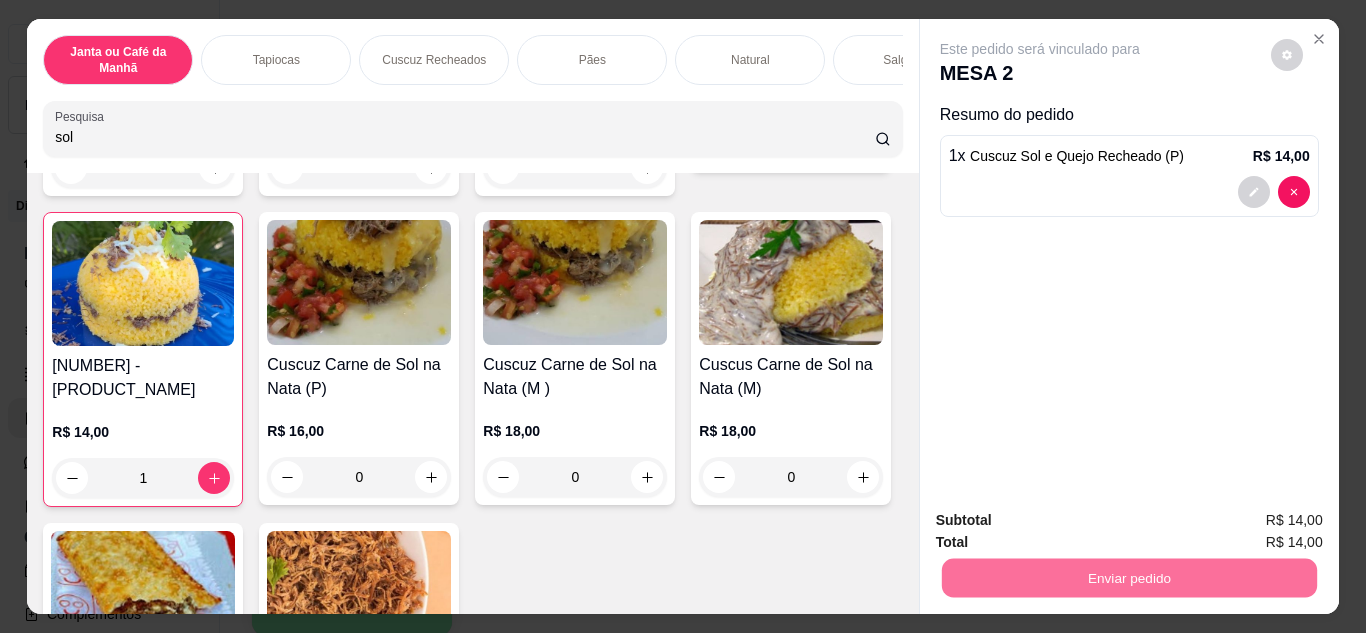 click on "Não registrar e enviar pedido" at bounding box center [1063, 522] 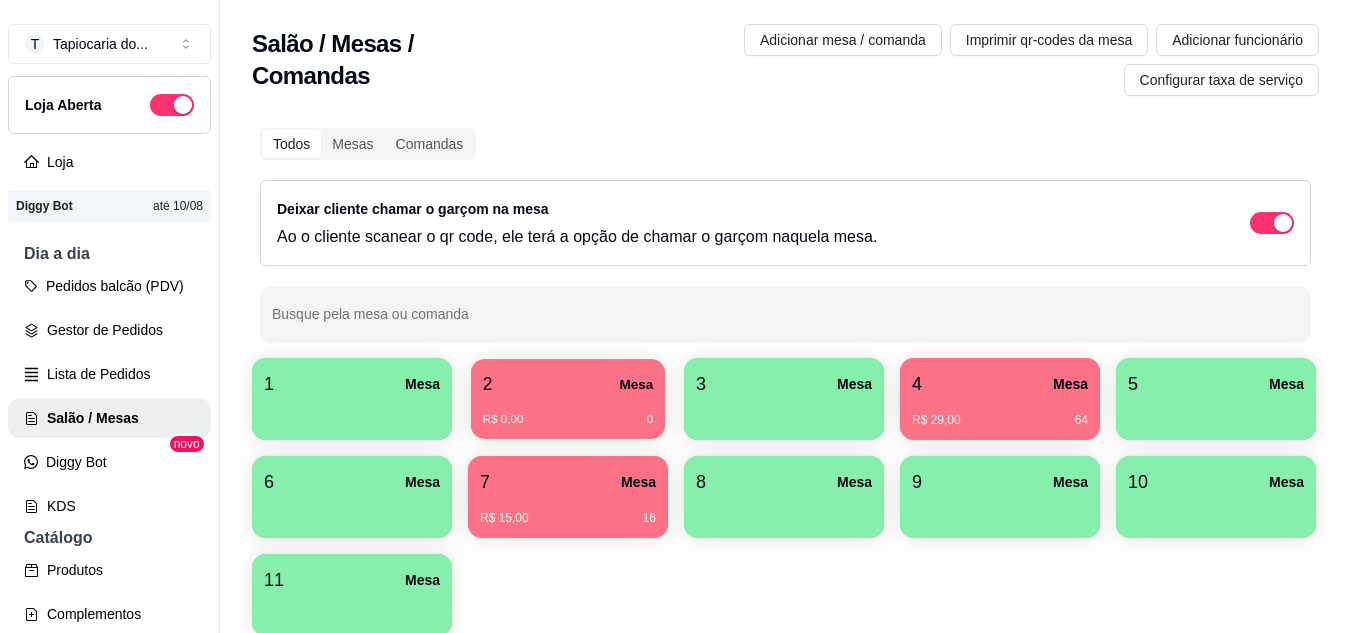 click on "R$ 0,00 0" at bounding box center (568, 412) 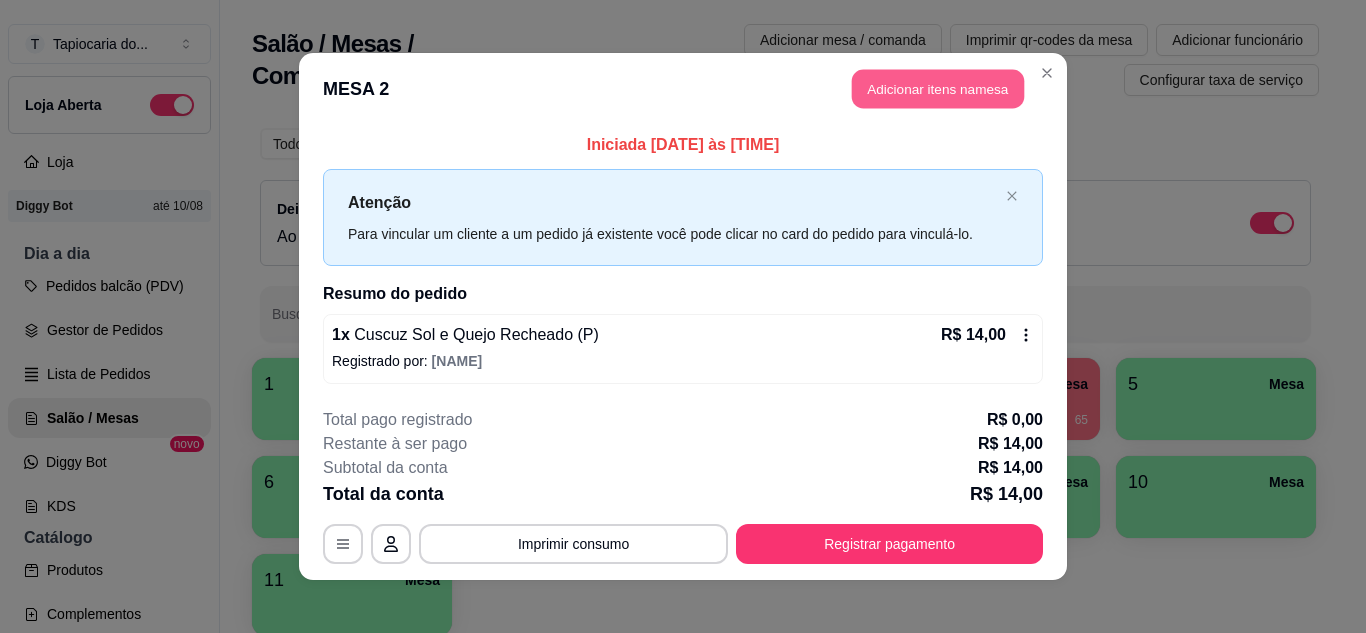 click on "Adicionar itens na  mesa" at bounding box center [938, 89] 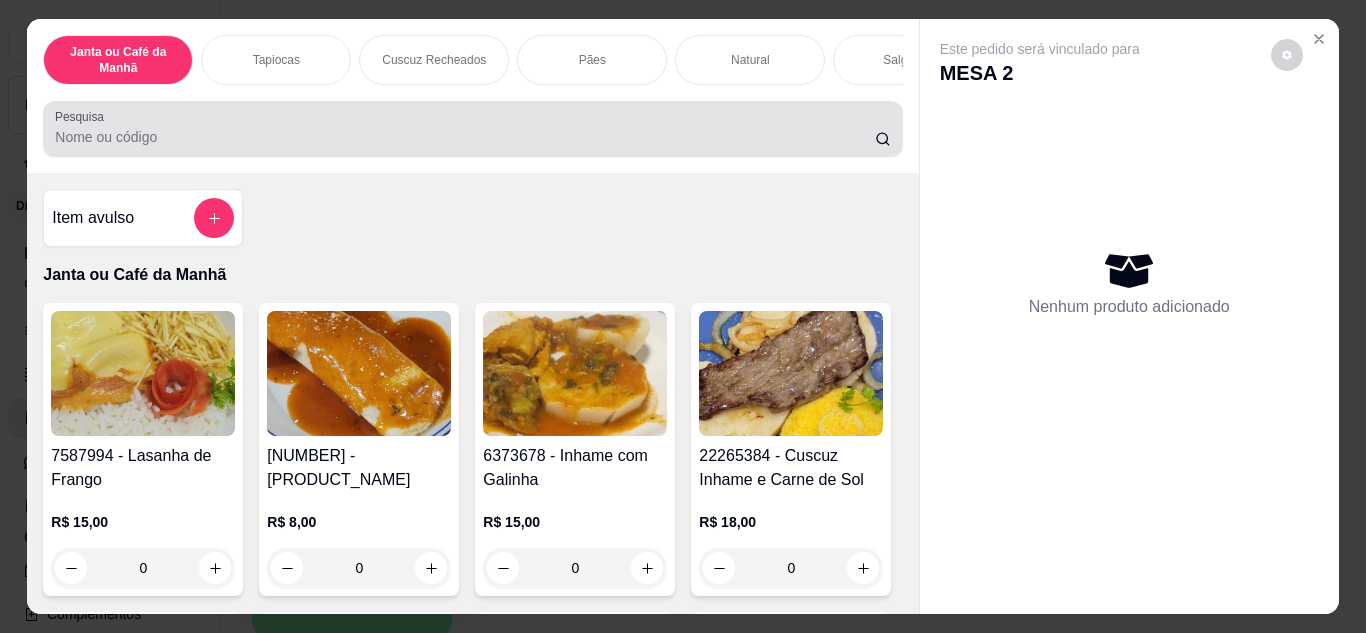 click on "Pesquisa" at bounding box center [465, 137] 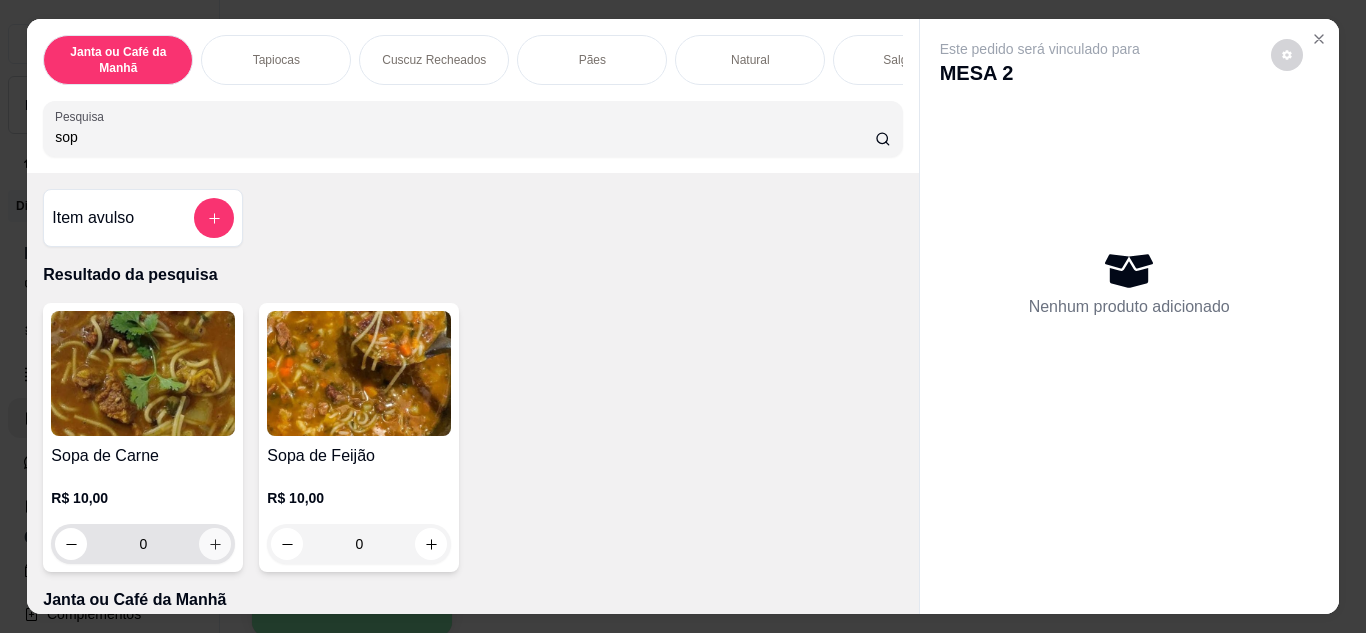 type on "sop" 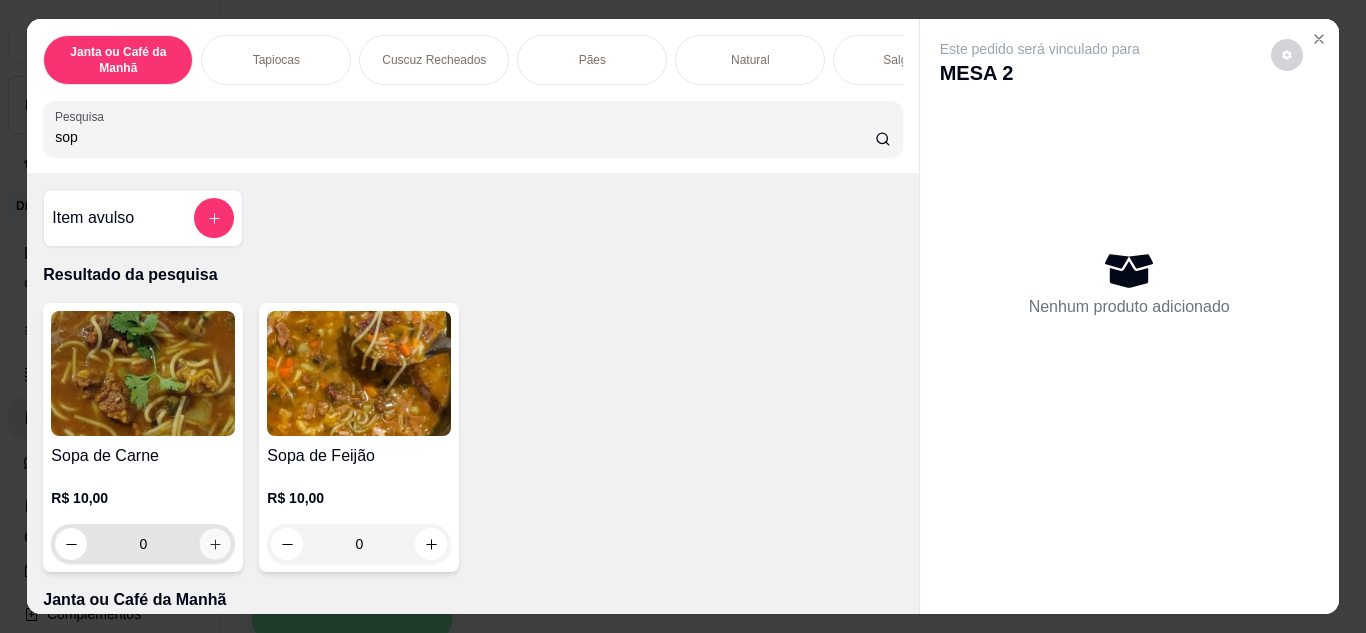 click at bounding box center [215, 543] 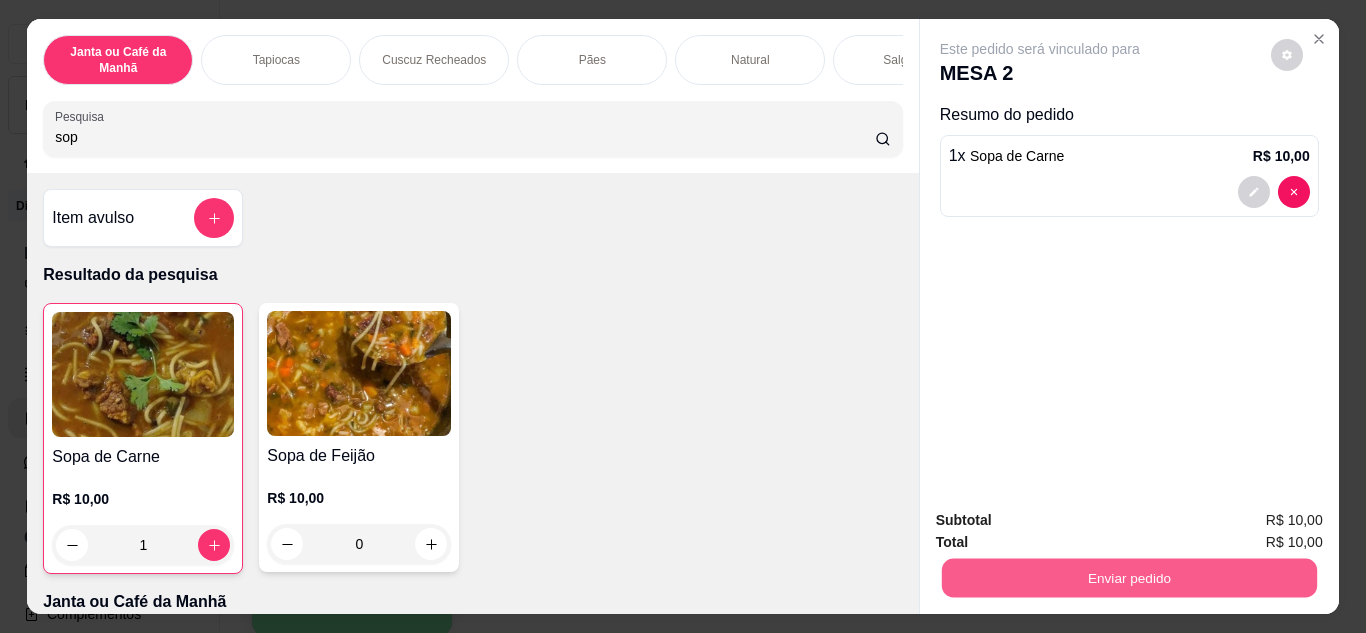 click on "Enviar pedido" at bounding box center [1128, 578] 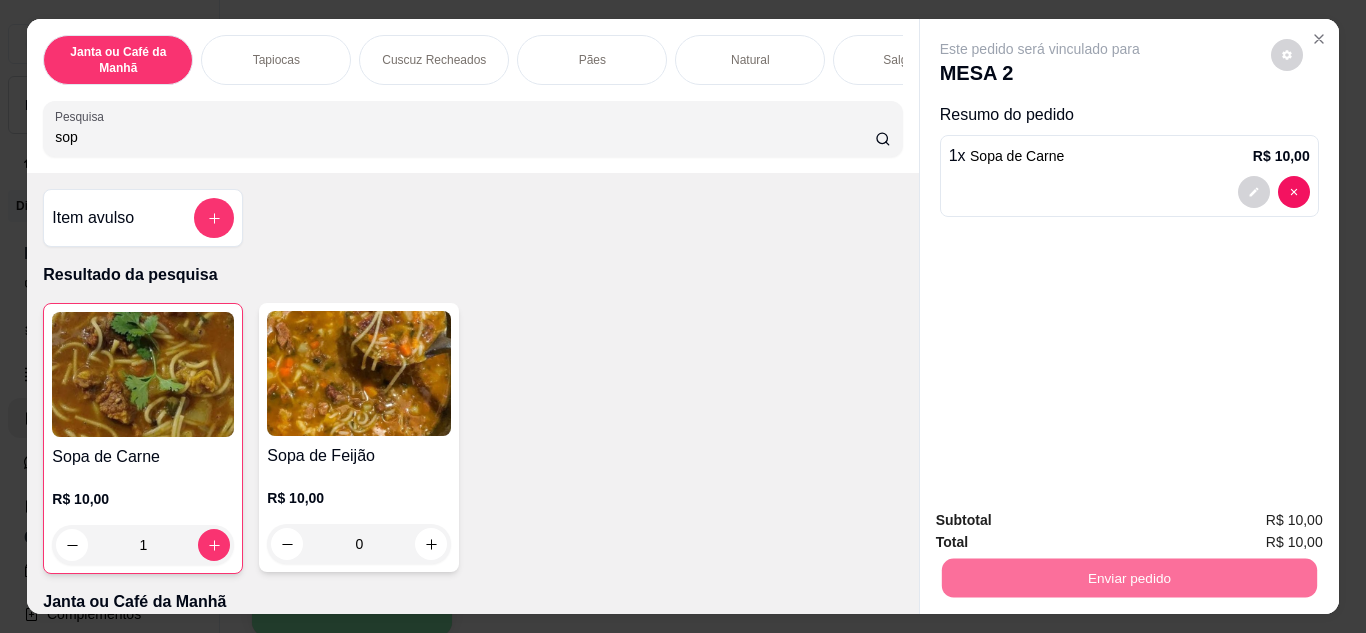 click on "Não registrar e enviar pedido" at bounding box center (1063, 522) 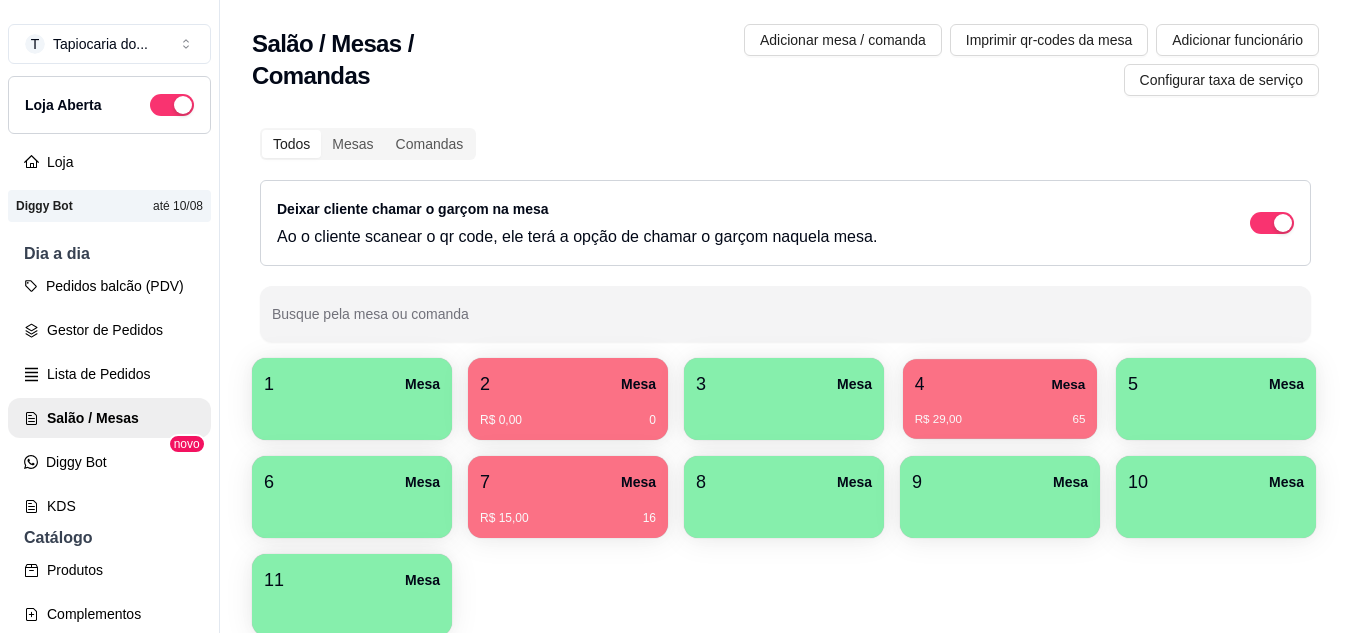 click on "4 Mesa R$ 29,00 65" at bounding box center [1000, 399] 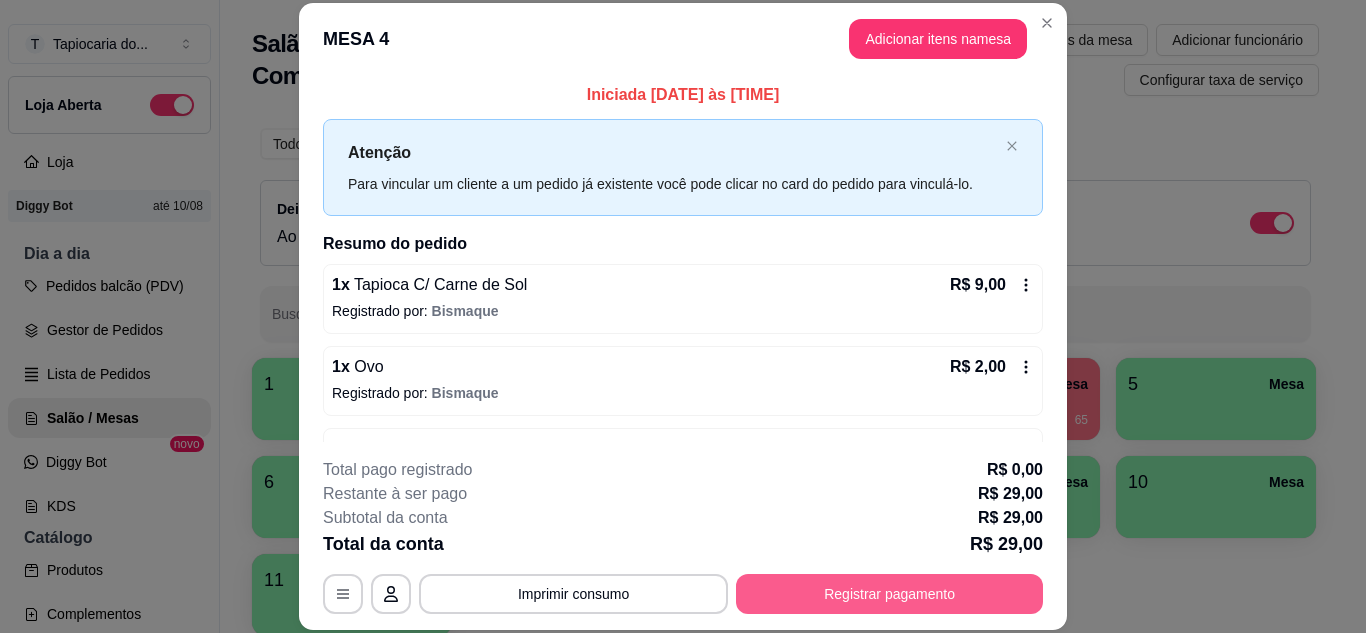 click on "Registrar pagamento" at bounding box center [889, 594] 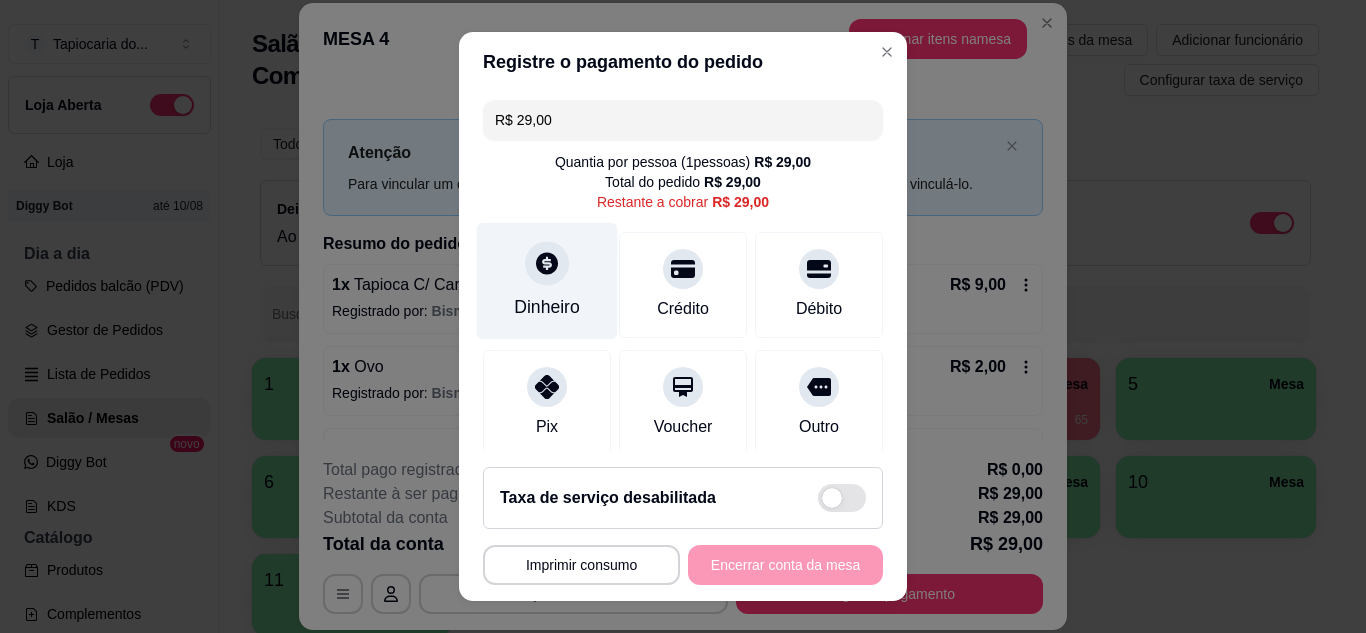 click on "Dinheiro" at bounding box center [547, 280] 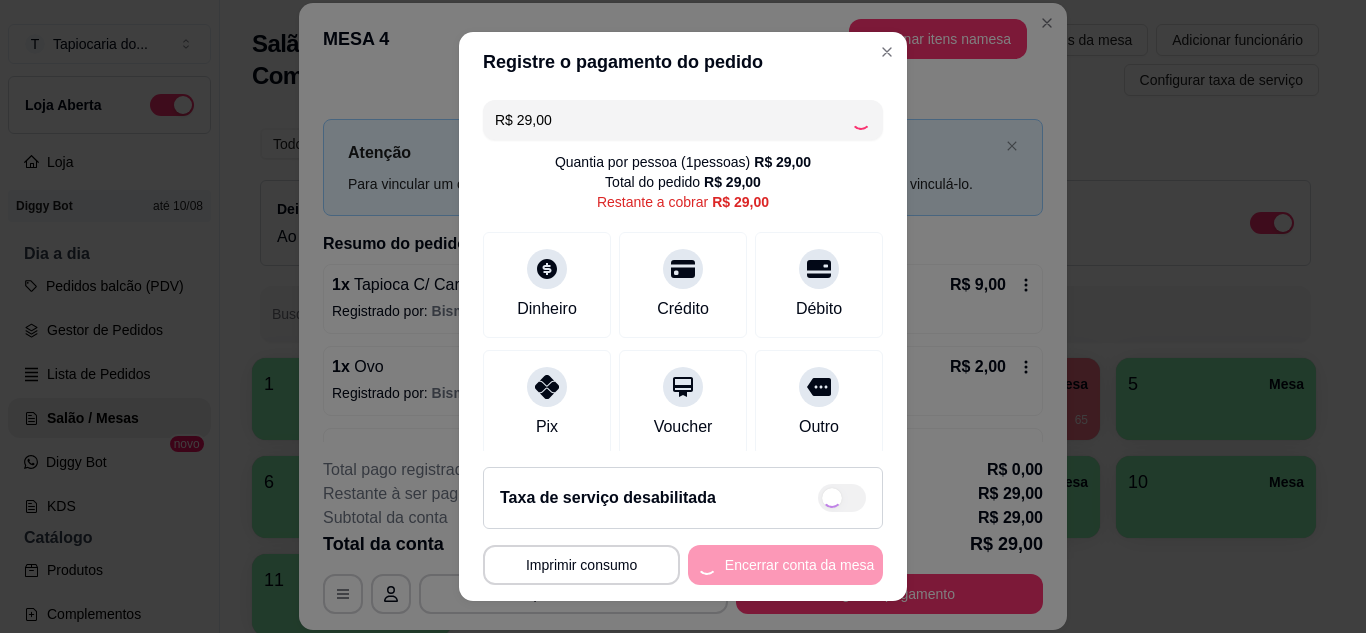type on "R$ 0,00" 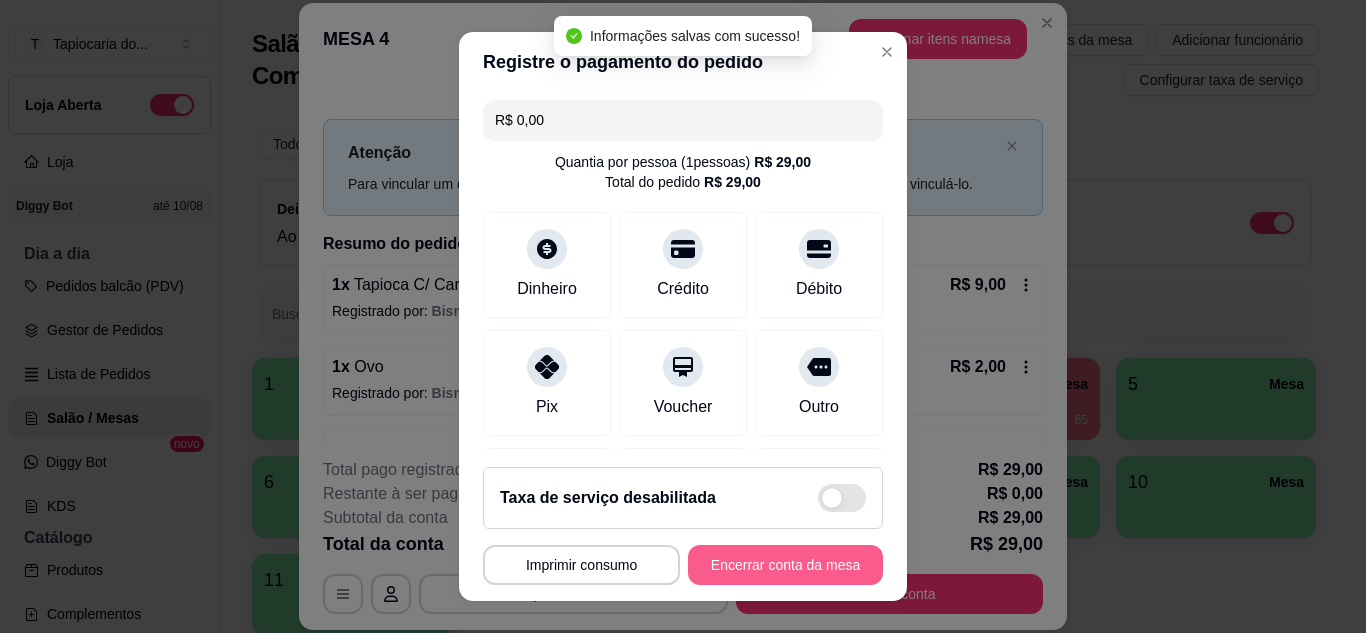 click on "Encerrar conta da mesa" at bounding box center (785, 565) 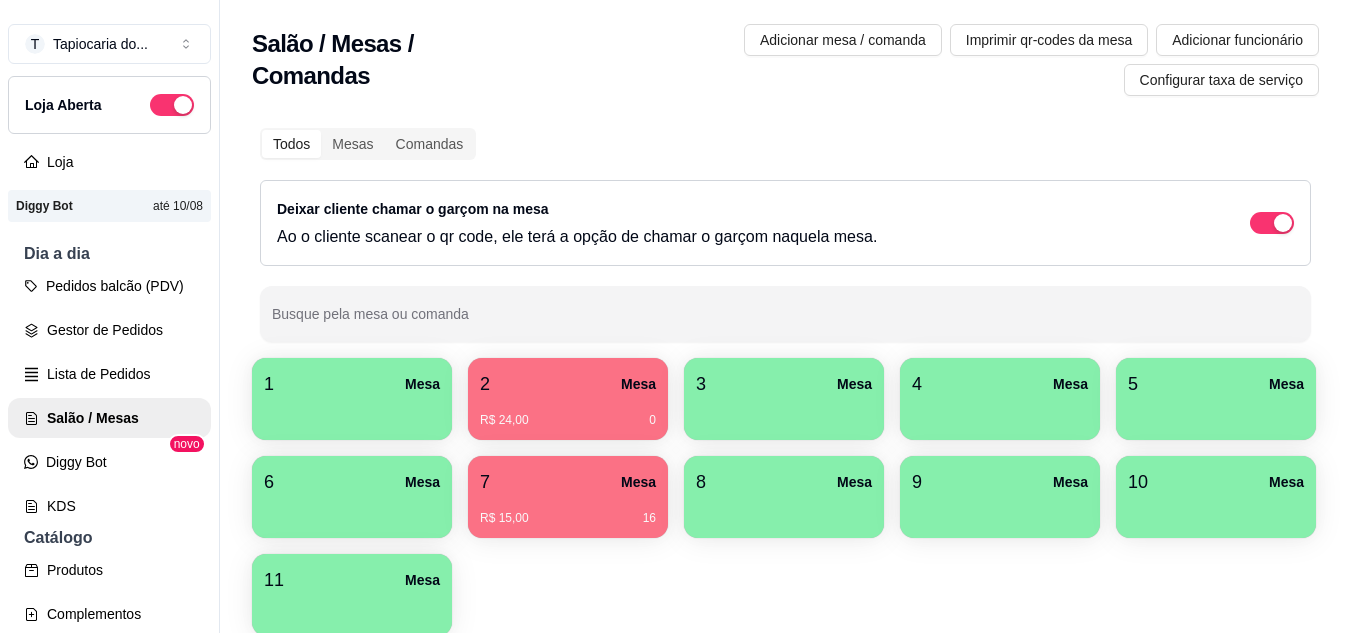 click on "R$ 15,00 16" at bounding box center (568, 511) 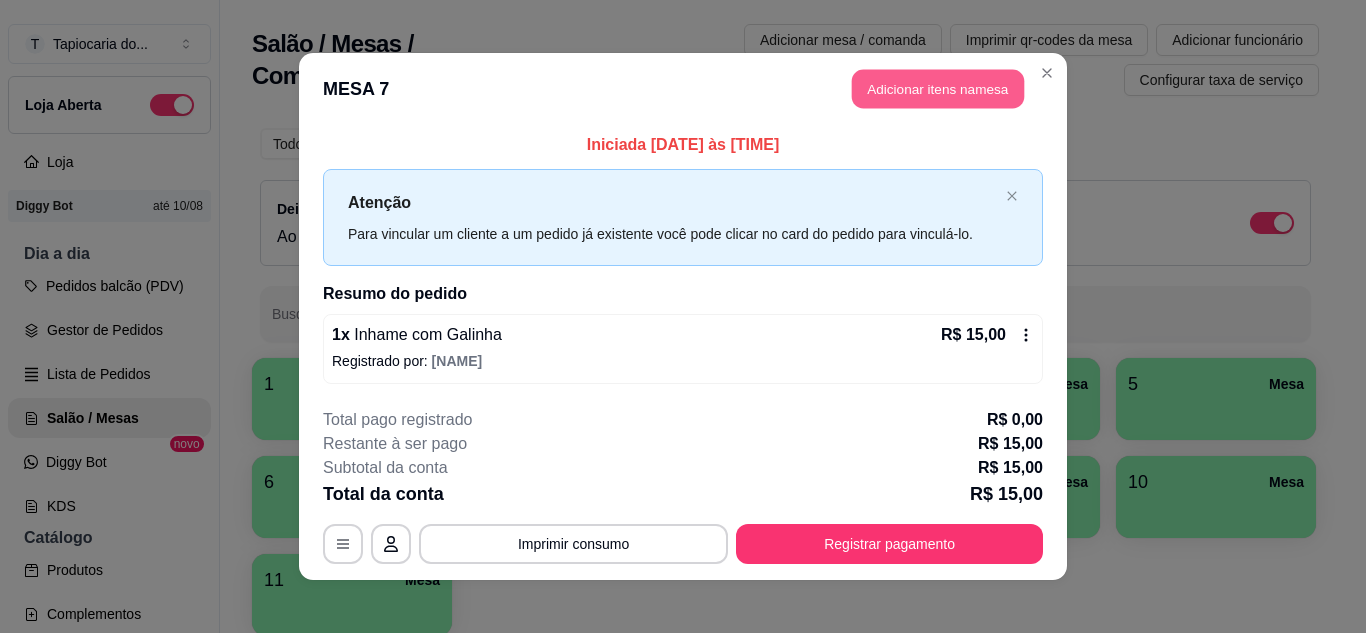 click on "Adicionar itens na  mesa" at bounding box center (938, 89) 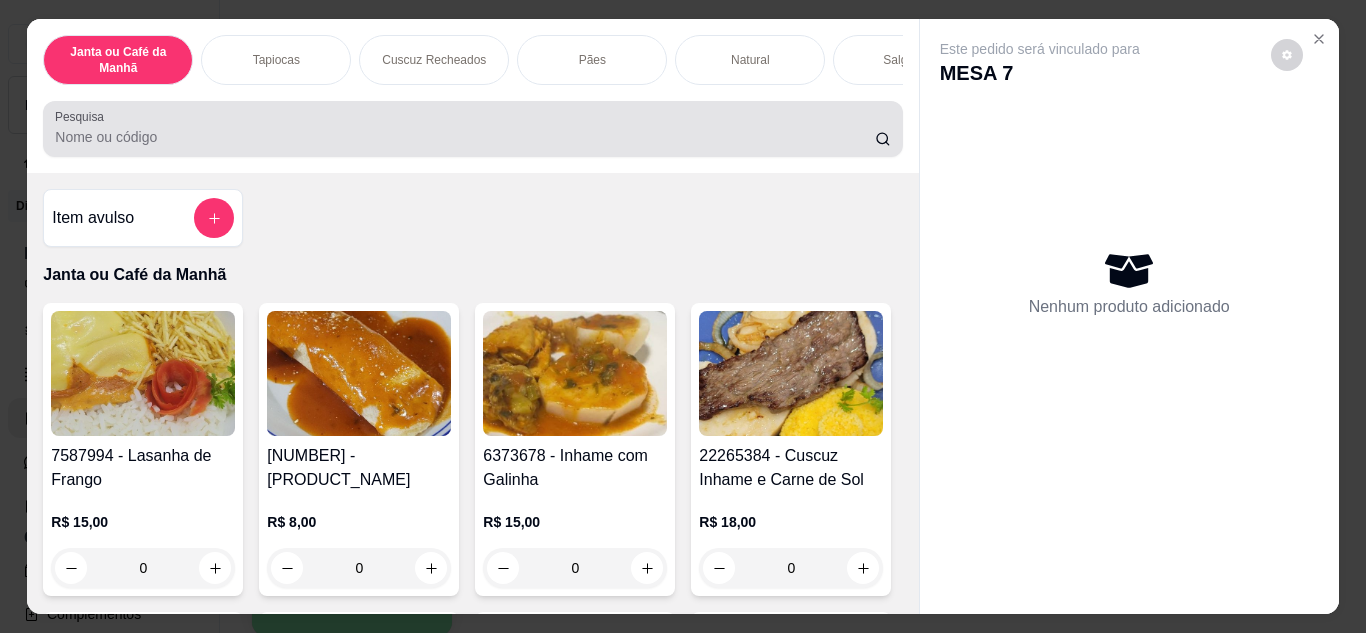 click on "Pesquisa" at bounding box center [465, 137] 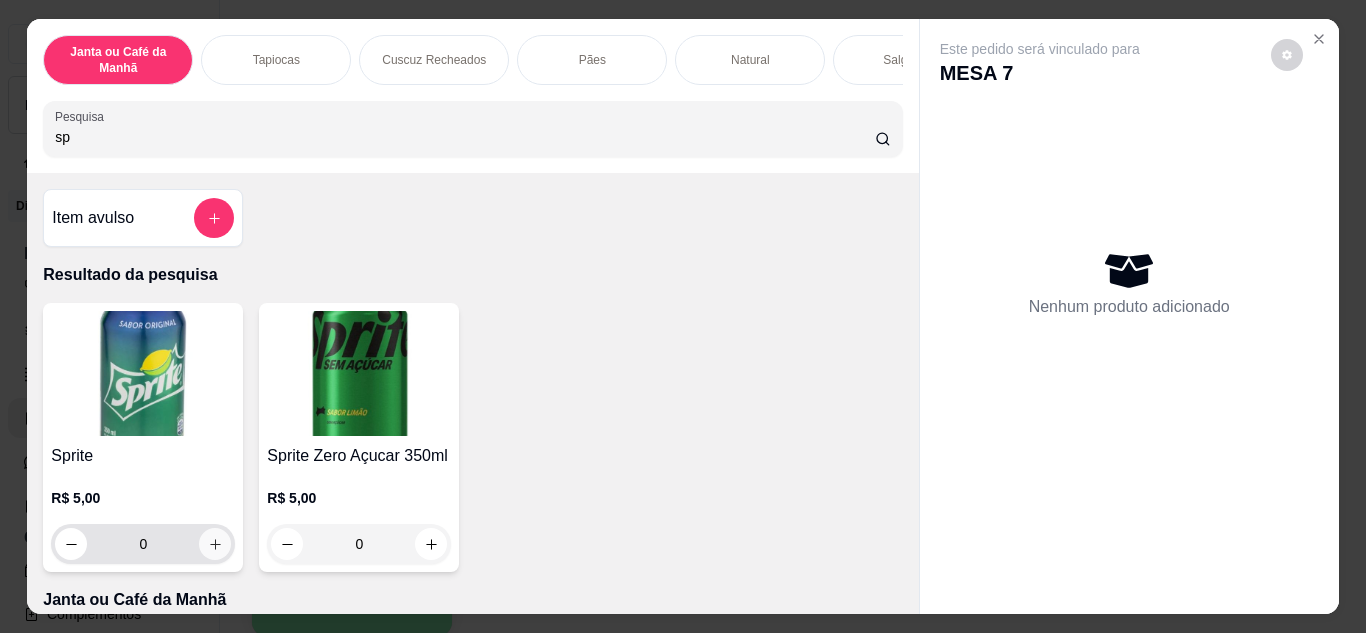 type on "sp" 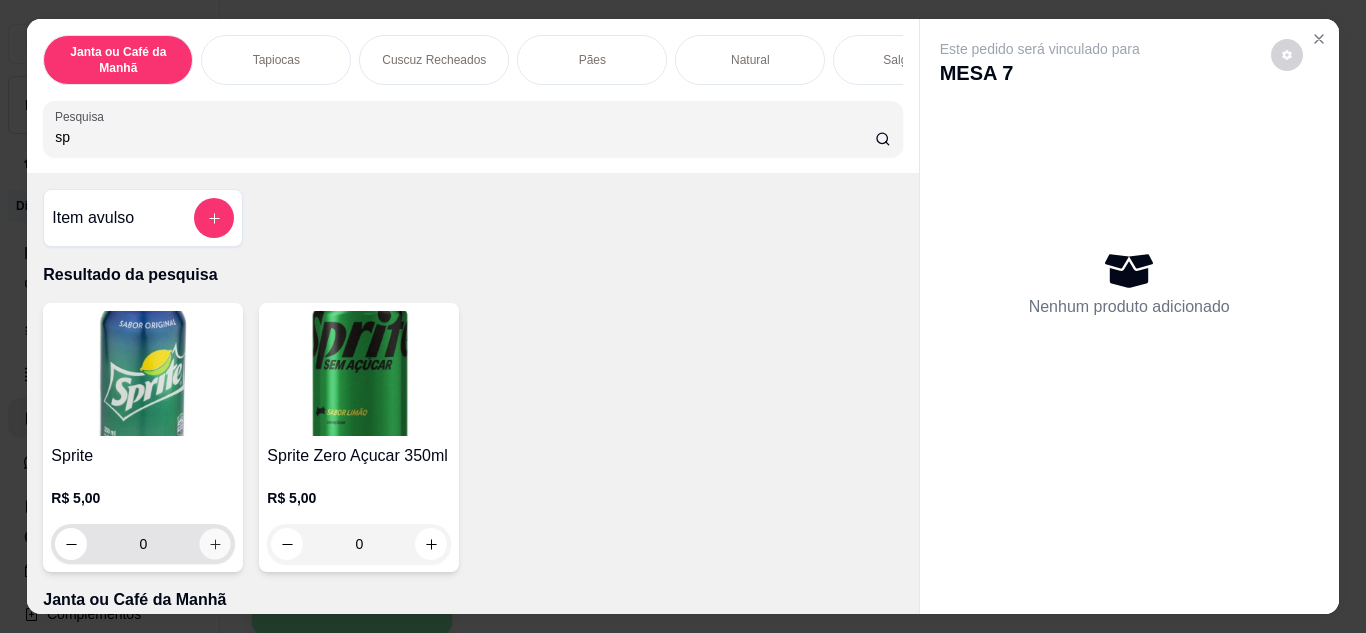 click 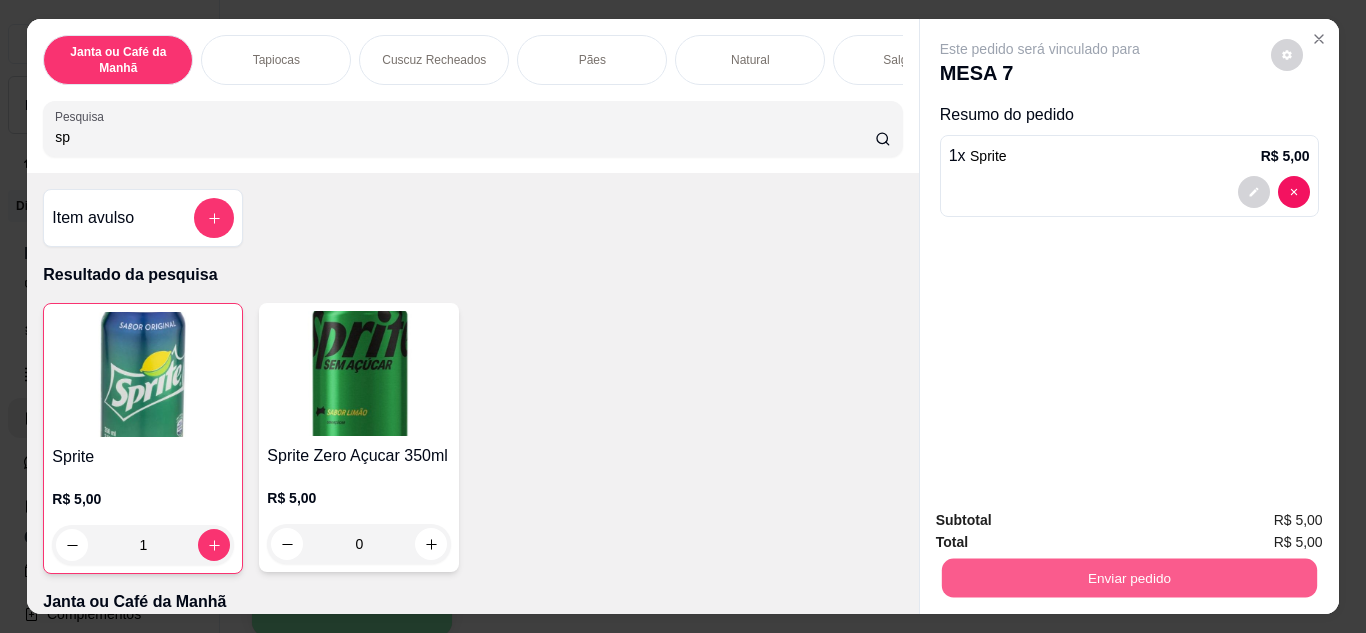 click on "Enviar pedido" at bounding box center (1128, 578) 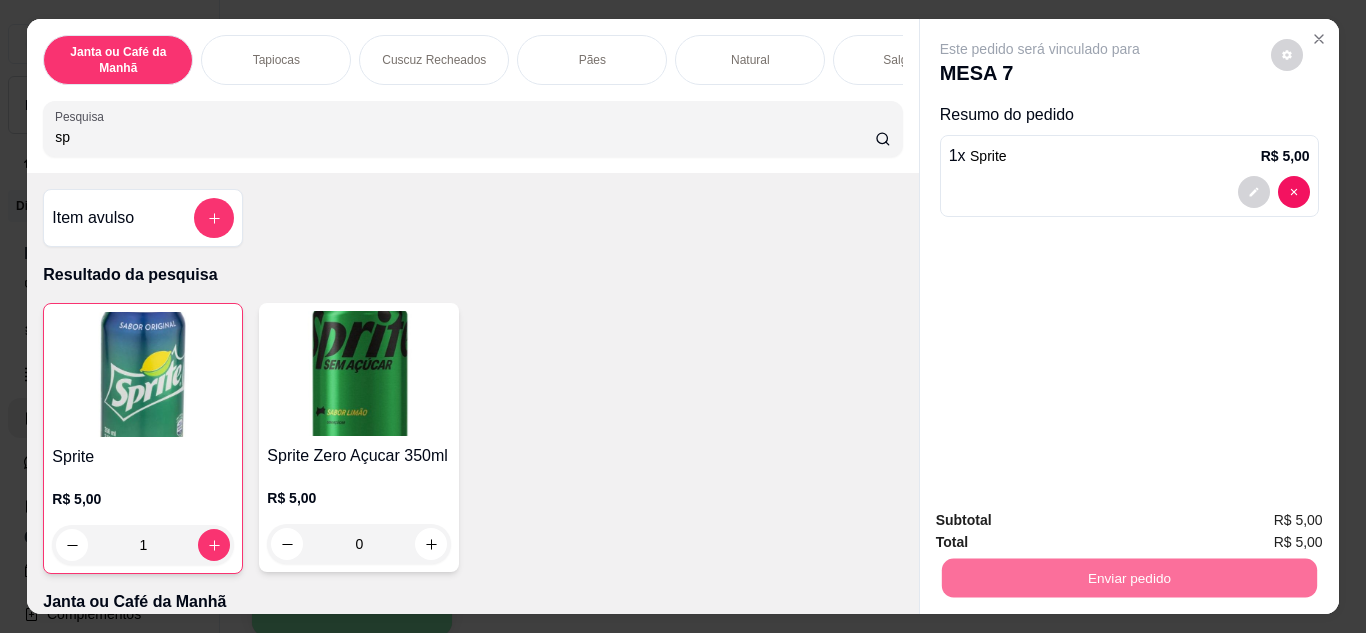 click on "Não registrar e enviar pedido" at bounding box center (1063, 520) 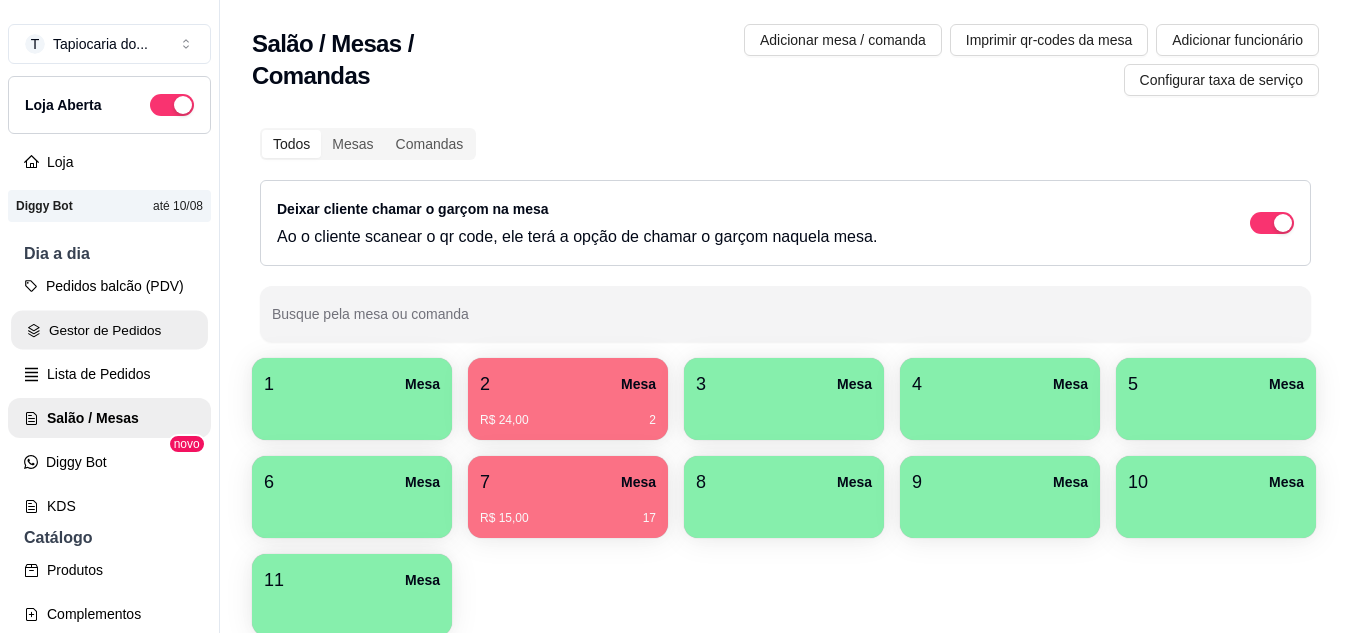 click on "Gestor de Pedidos" at bounding box center [109, 330] 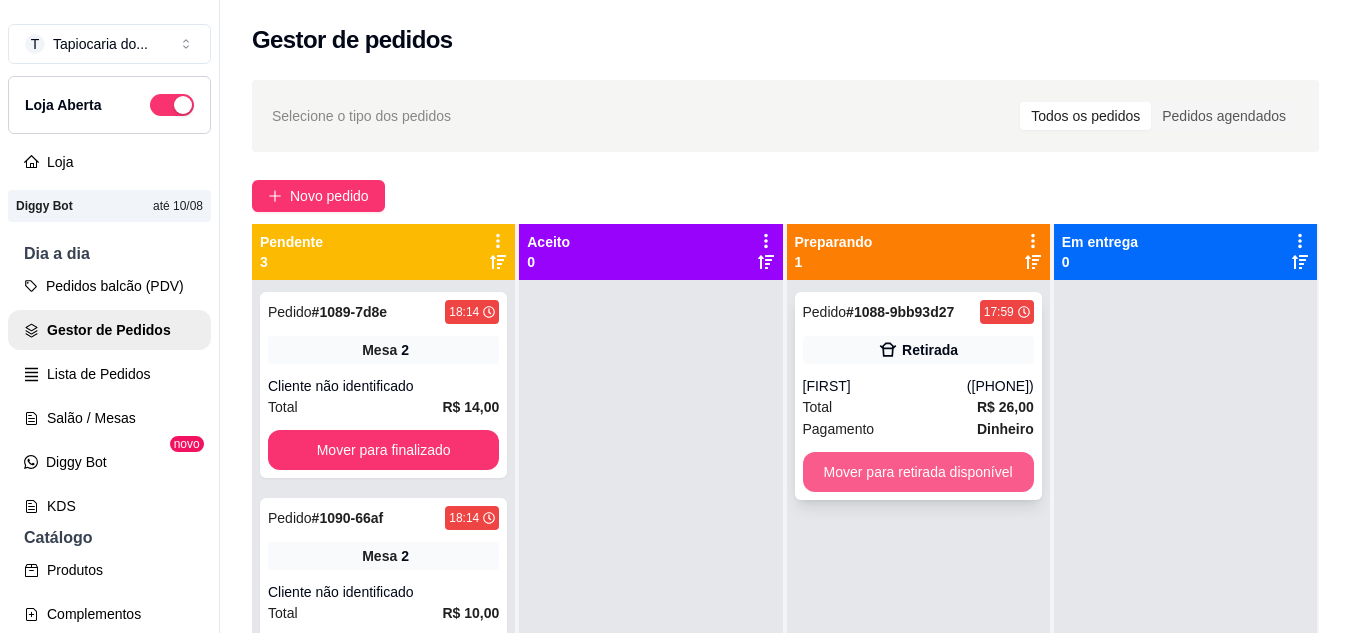 click on "Mover para retirada disponível" at bounding box center (918, 472) 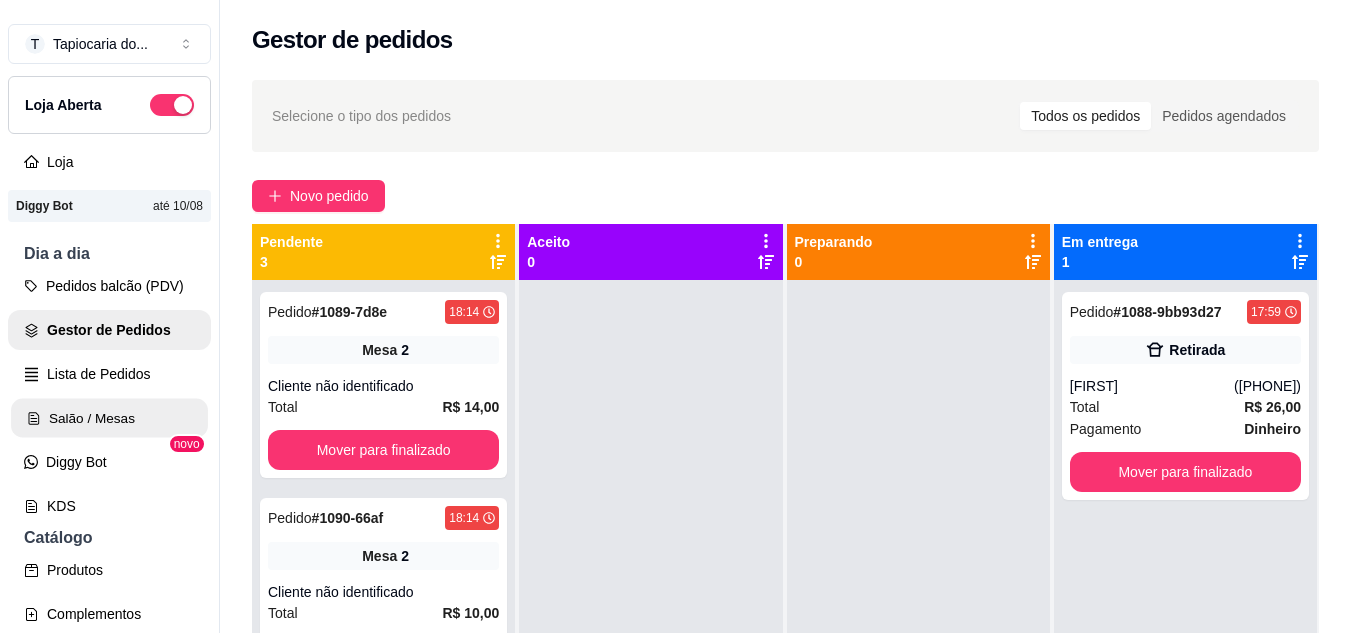 click on "Salão / Mesas" at bounding box center (109, 418) 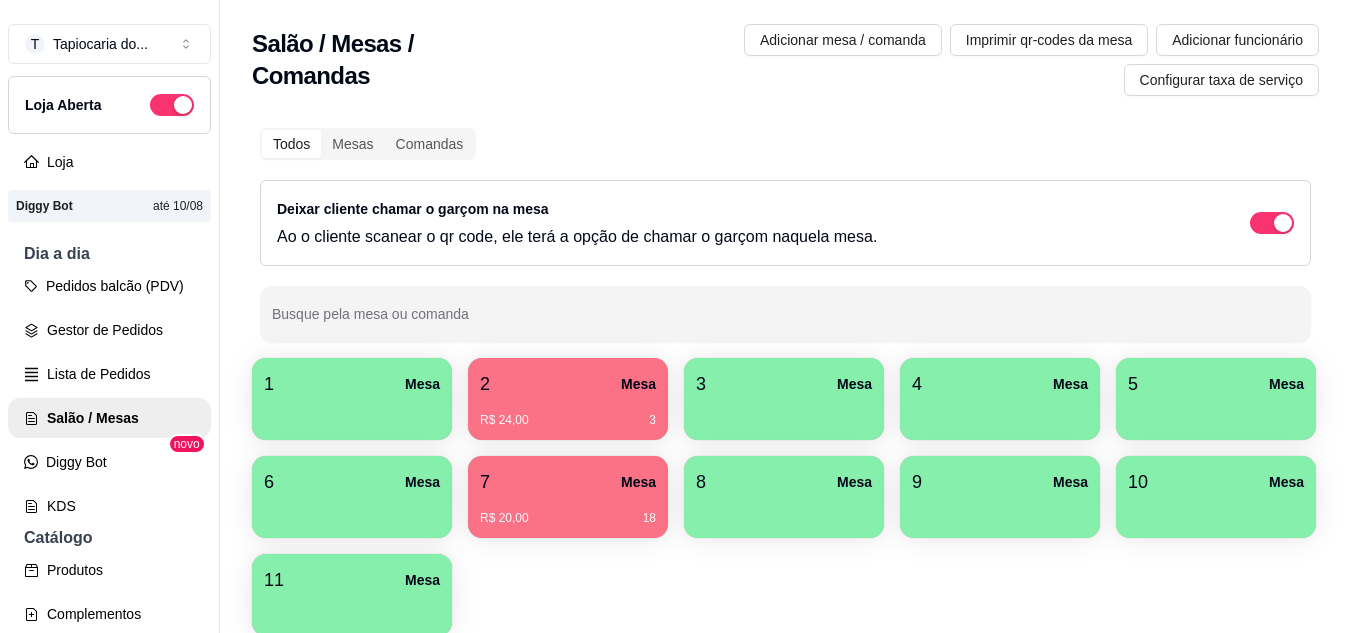 click on "R$ 20,00 18" at bounding box center [568, 511] 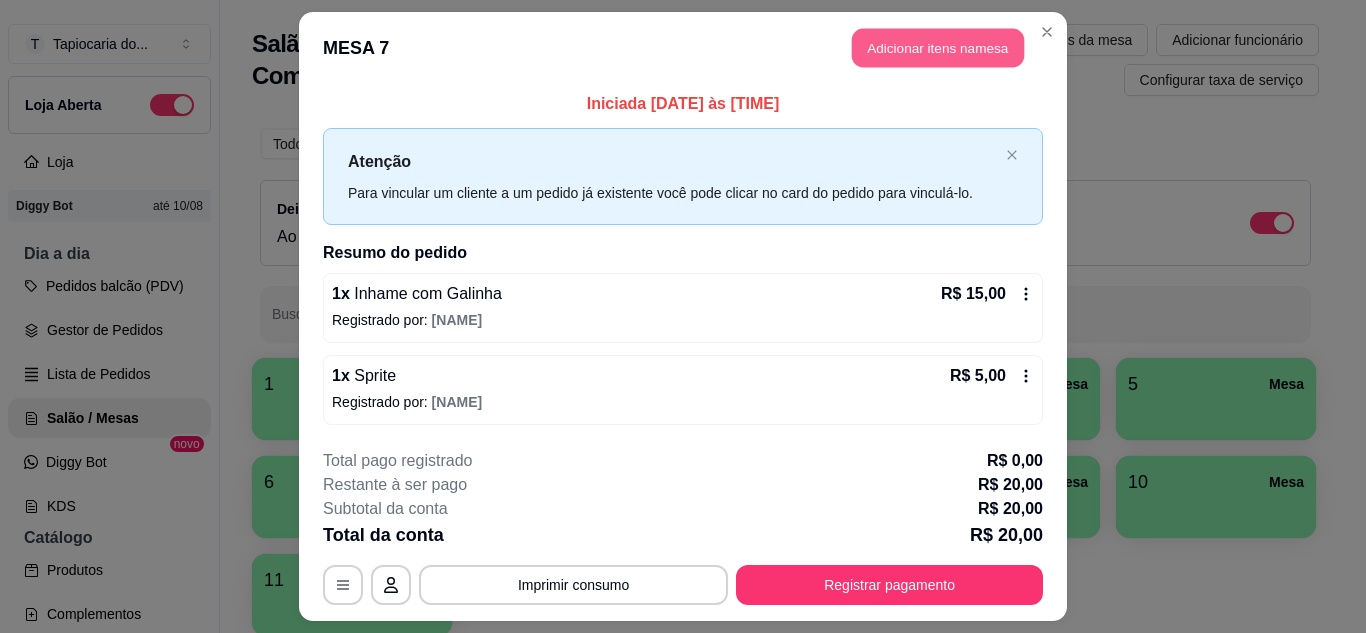 click on "Adicionar itens na  mesa" at bounding box center (938, 48) 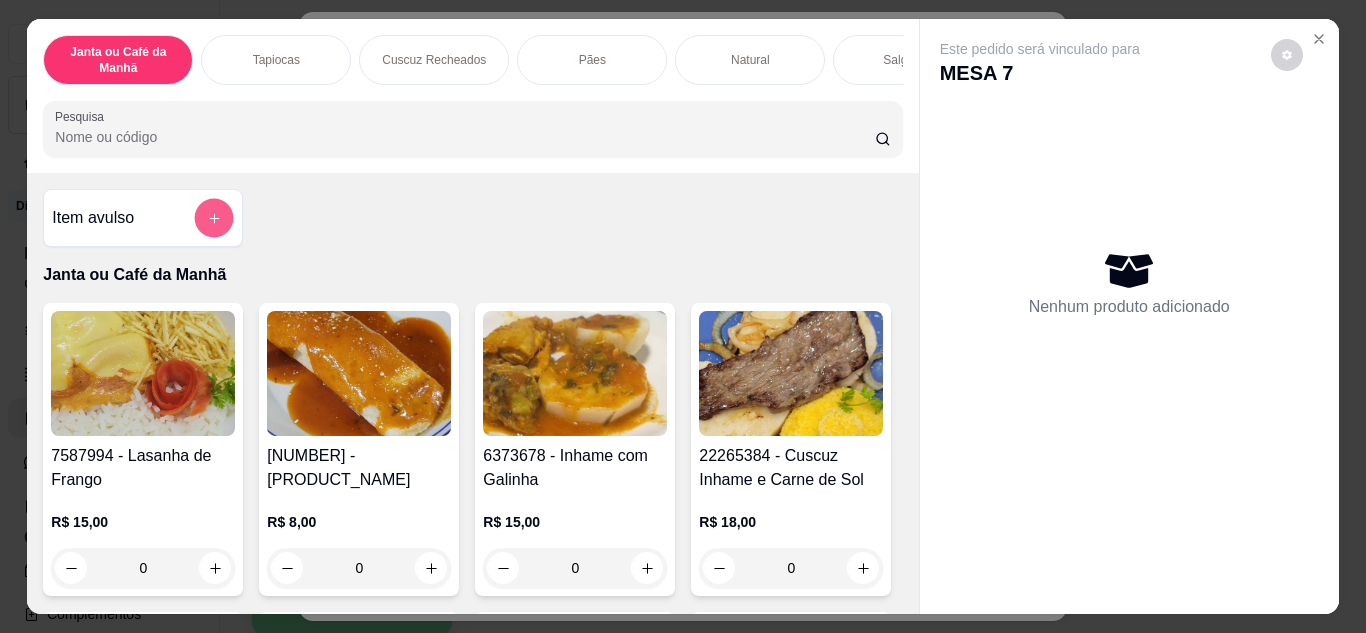 click on "Item avulso" at bounding box center [143, 218] 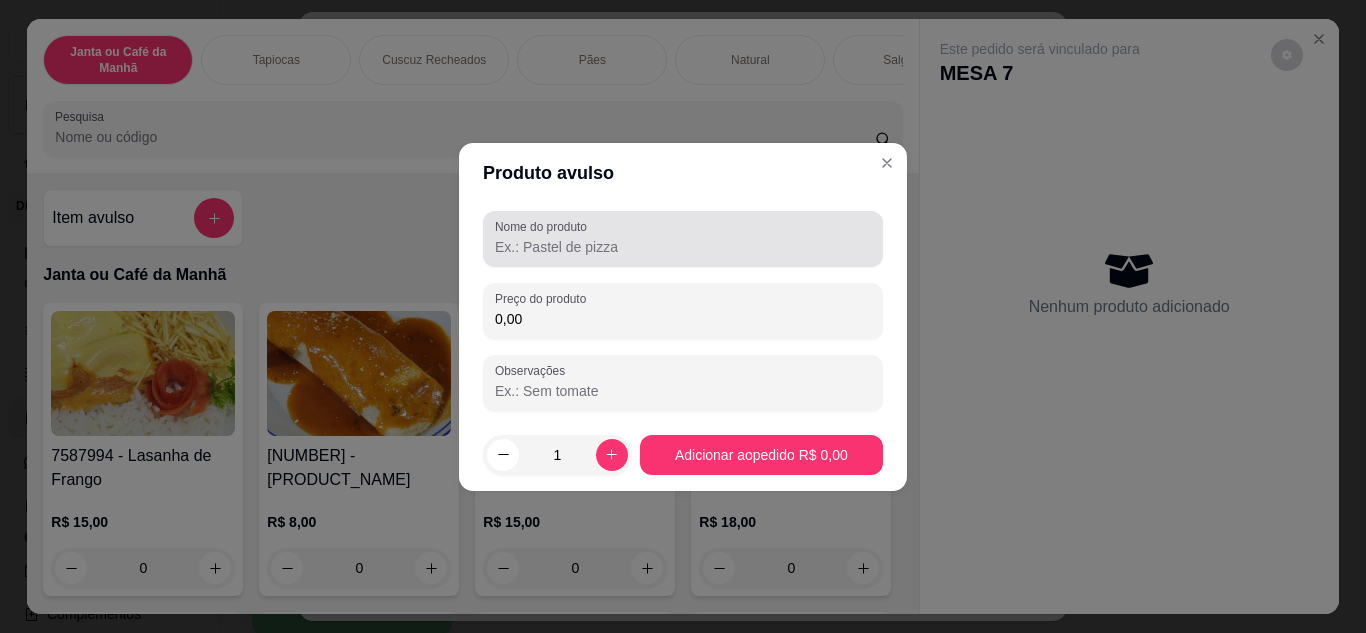 click on "Nome do produto" at bounding box center (683, 247) 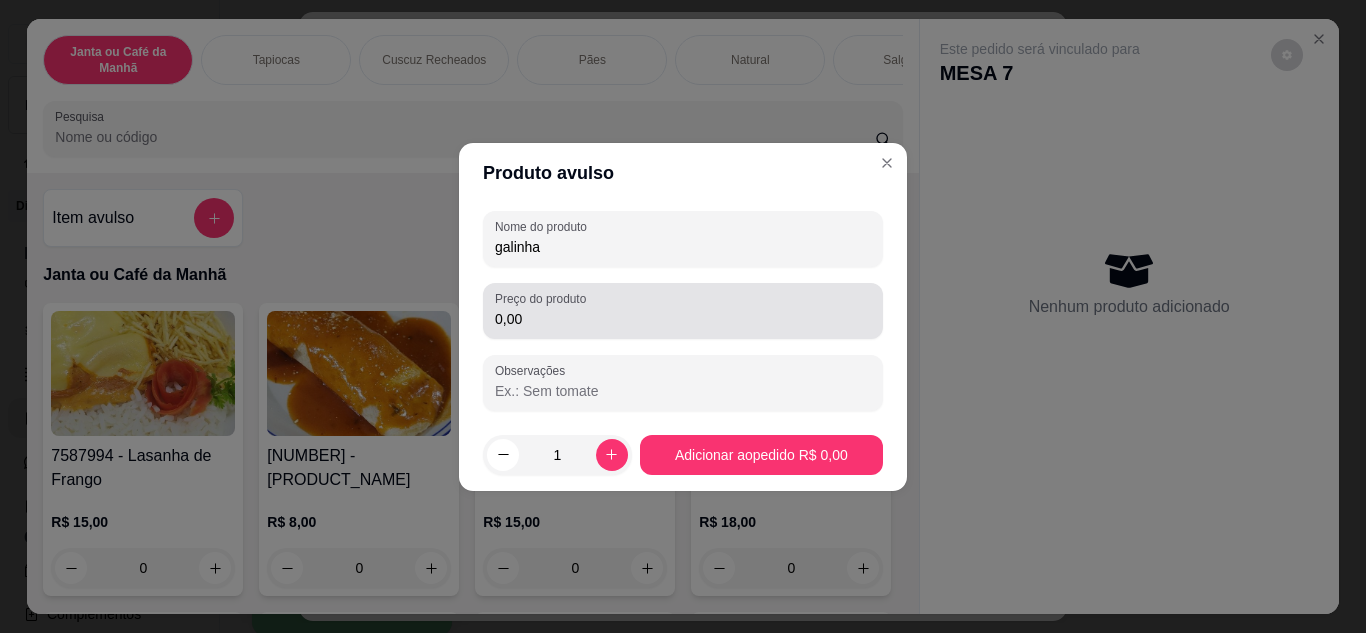 type on "galinha" 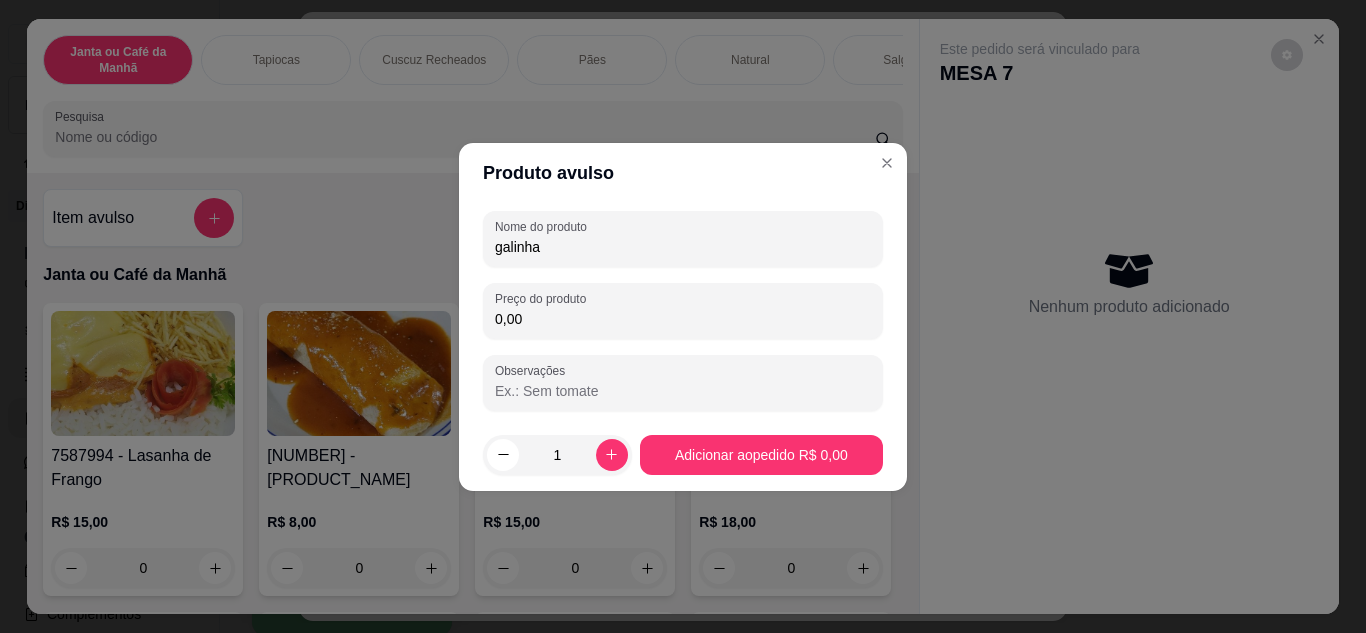 click on "0,00" at bounding box center (683, 319) 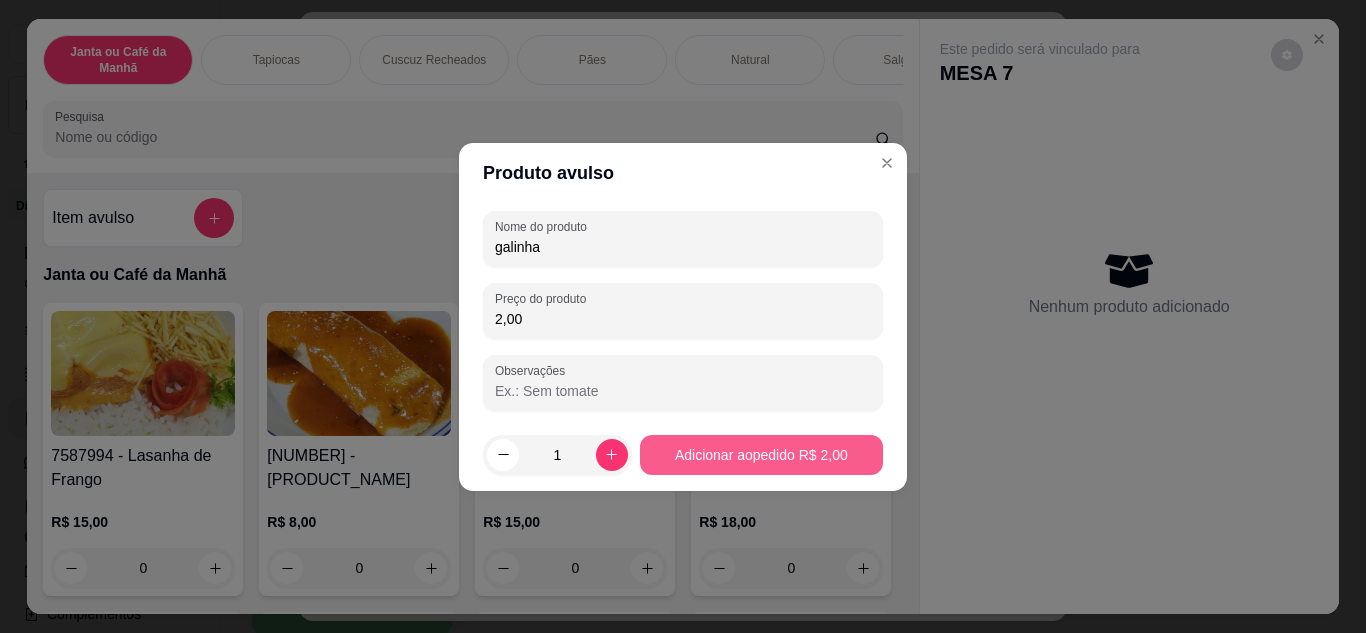 type on "2,00" 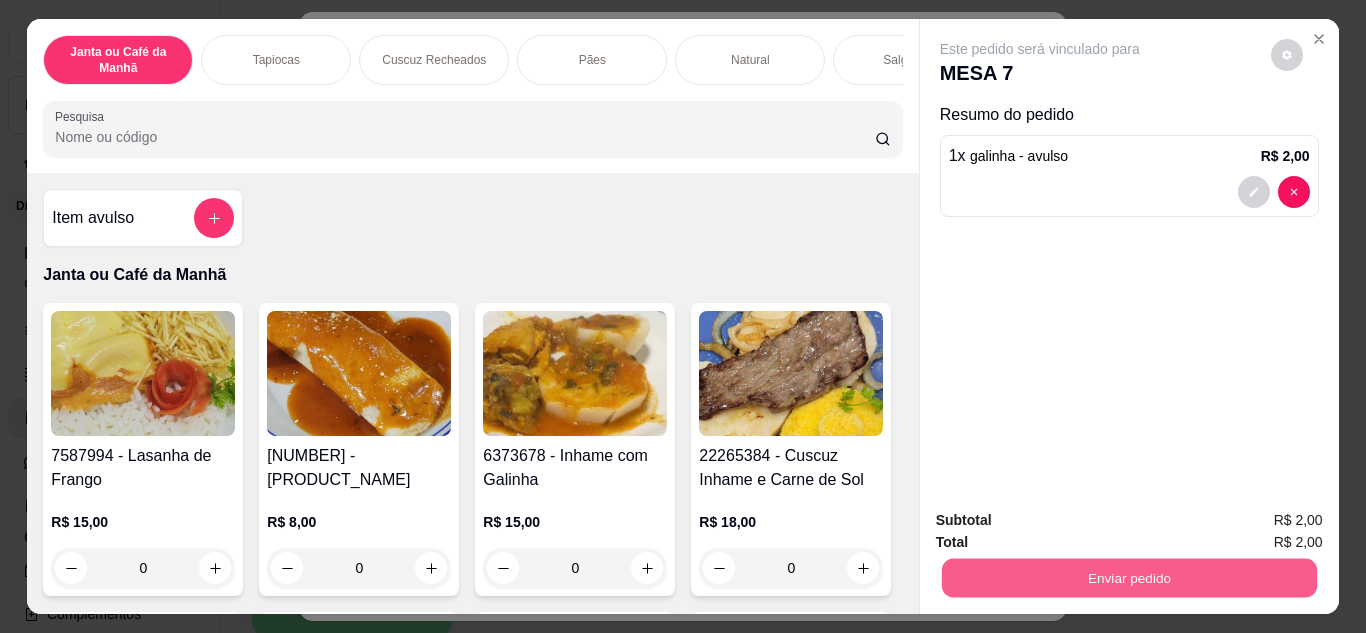 click on "Enviar pedido" at bounding box center [1128, 578] 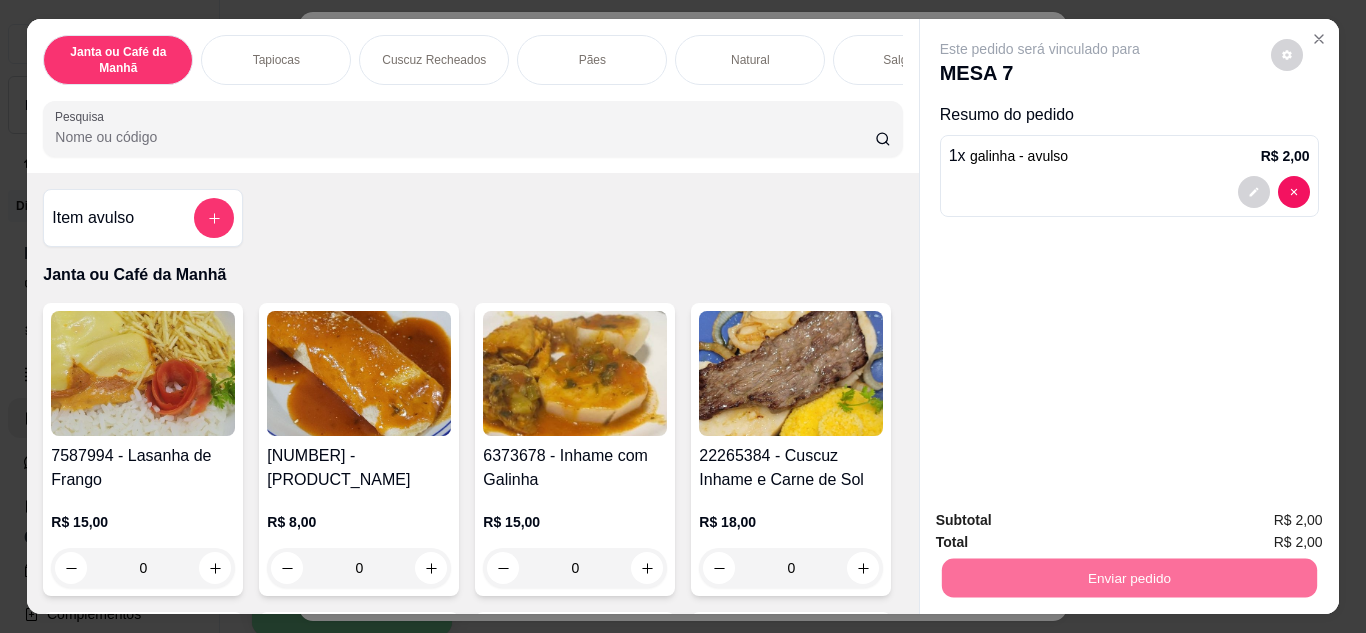 click on "Não registrar e enviar pedido" at bounding box center (1063, 521) 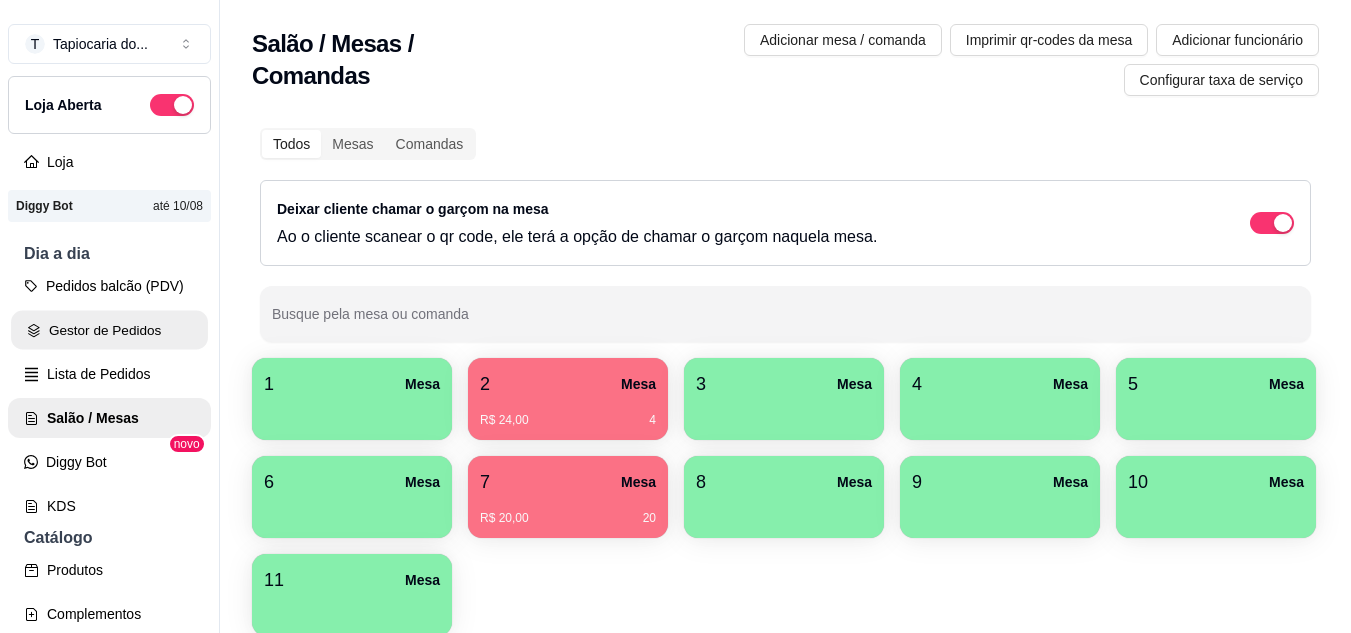 click on "Gestor de Pedidos" at bounding box center (109, 330) 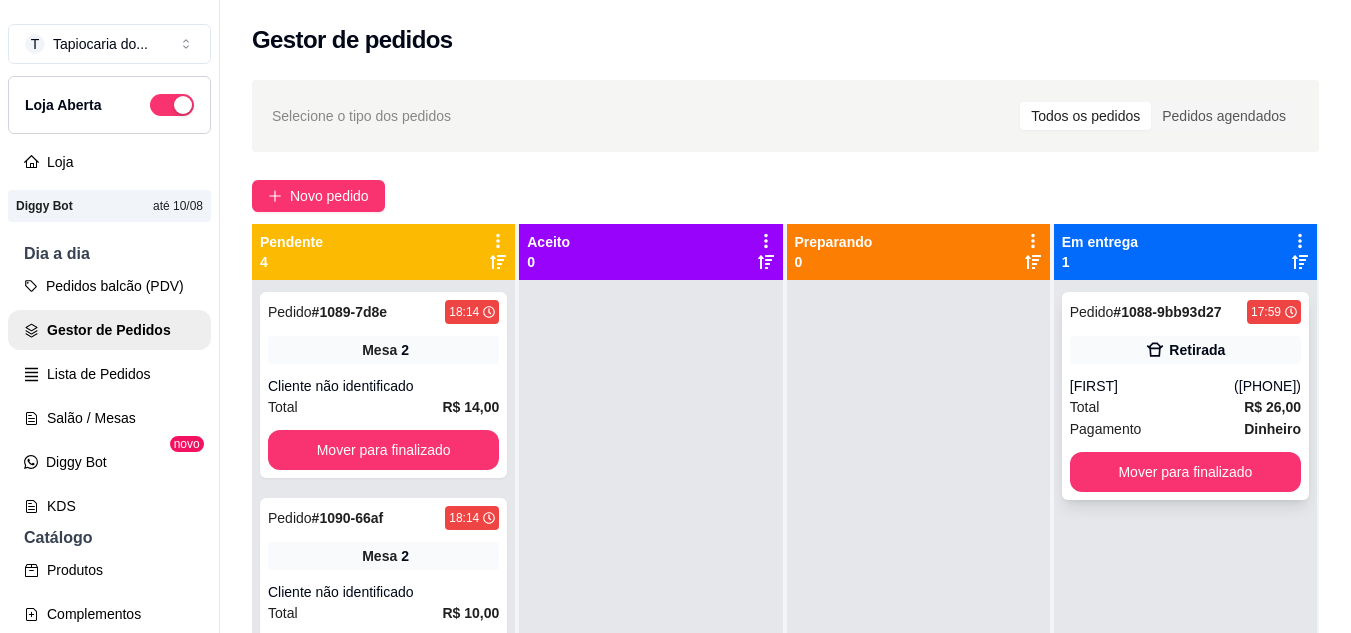 click on "Pedido # 1088-9bb93d27 17:59 Retirada [NAME] [PHONE] Total R$ 26,00 Pagamento Dinheiro Mover para finalizado" at bounding box center [1185, 396] 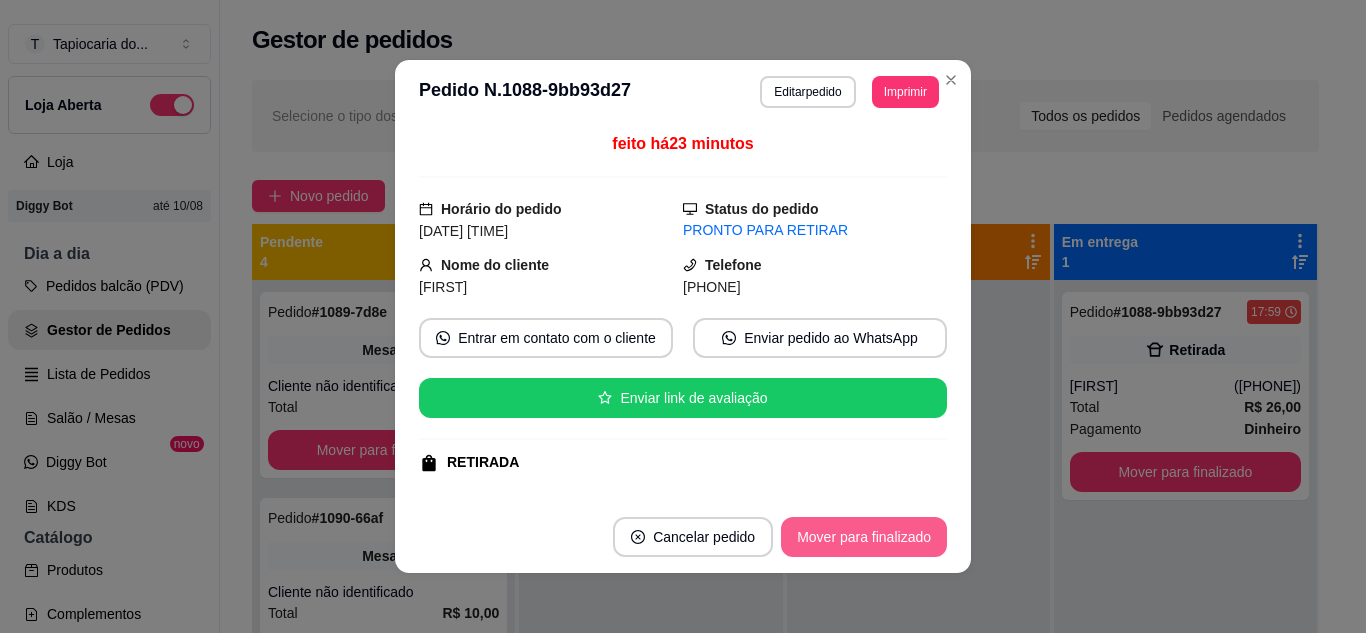 click on "Mover para finalizado" at bounding box center (864, 537) 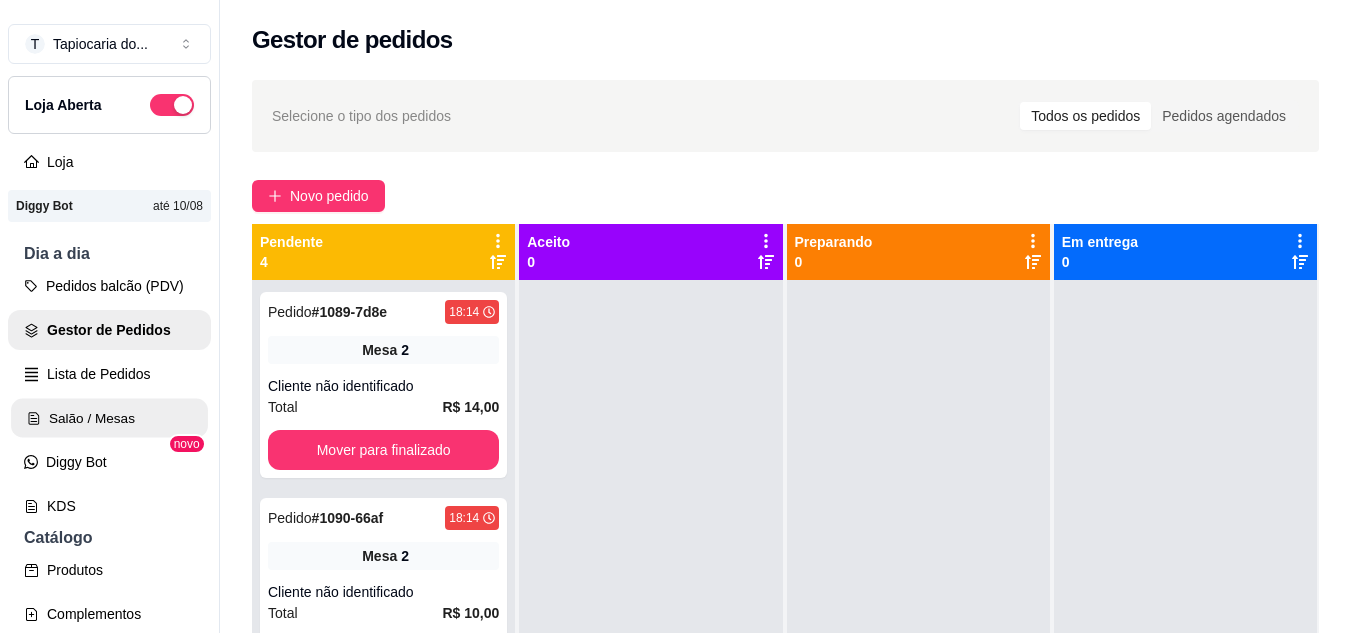 click on "Salão / Mesas" at bounding box center (109, 418) 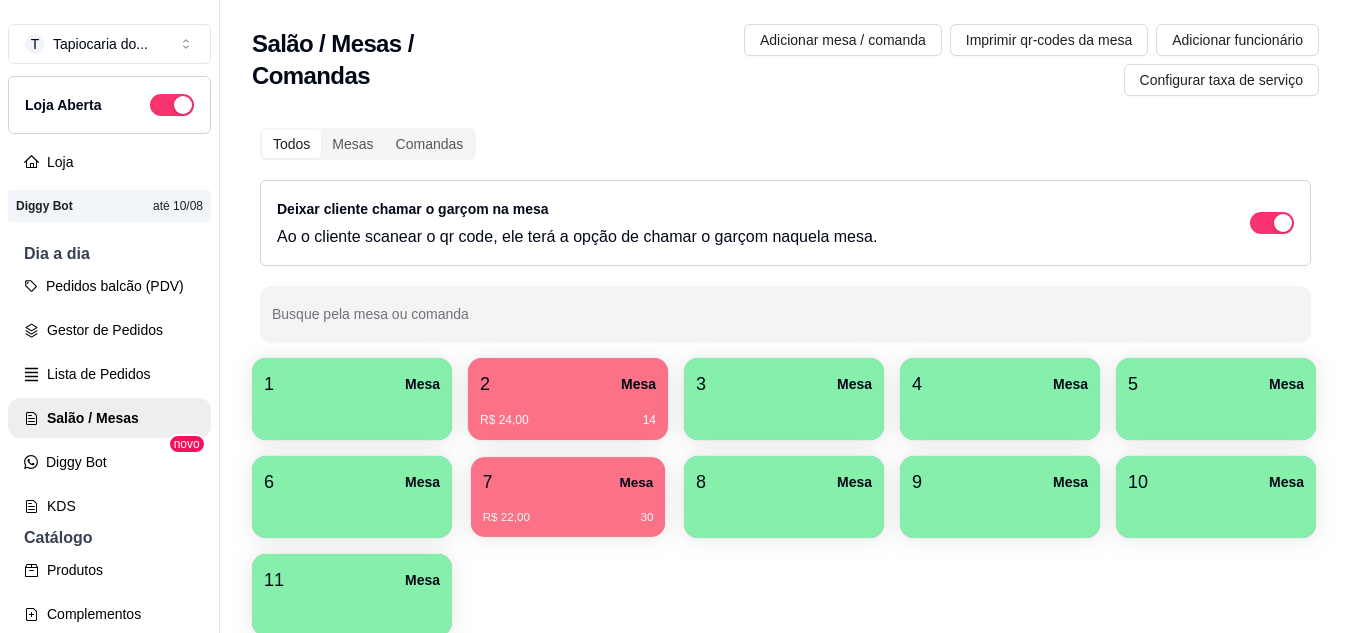 click on "7 Mesa R$ 22,00 30" at bounding box center (568, 497) 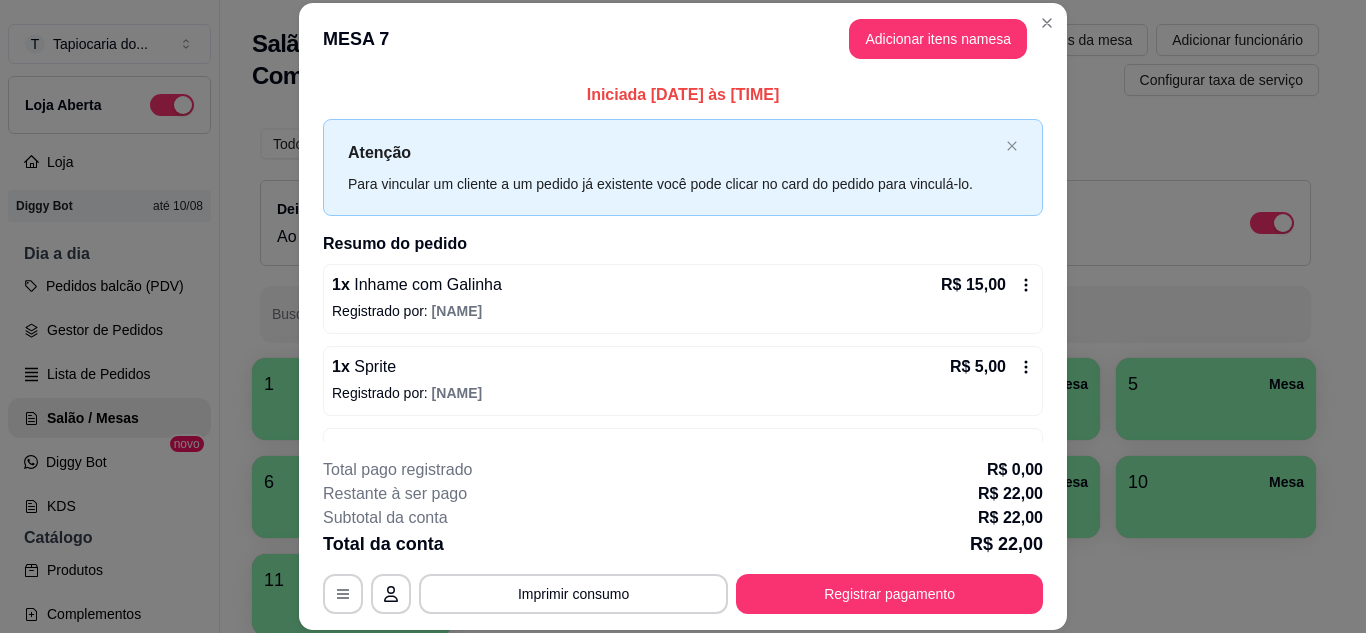 scroll, scrollTop: 64, scrollLeft: 0, axis: vertical 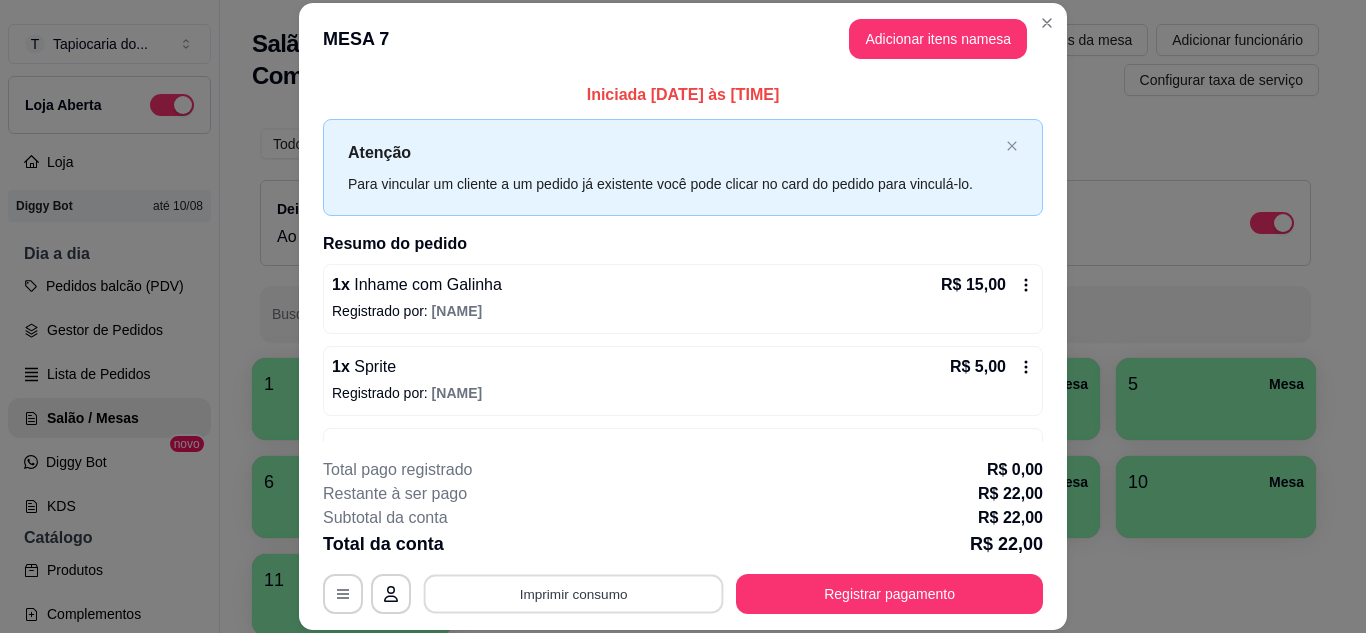 click on "Imprimir consumo" at bounding box center (574, 593) 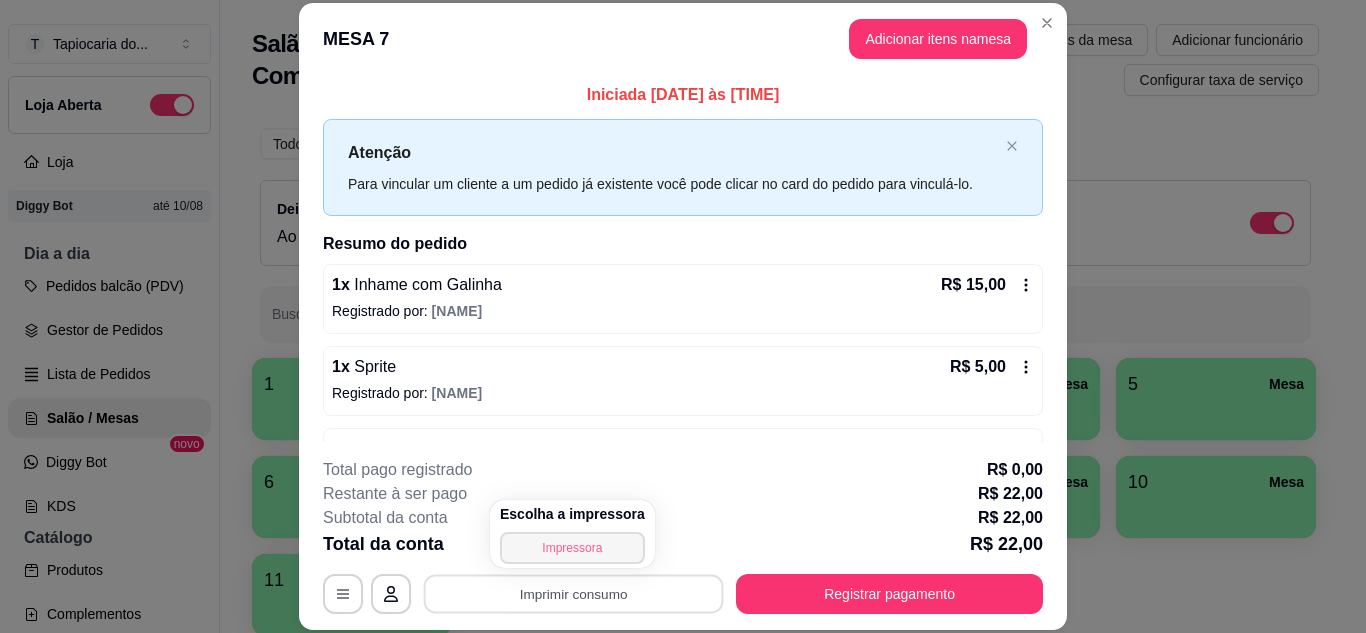 click on "Impressora" at bounding box center [572, 548] 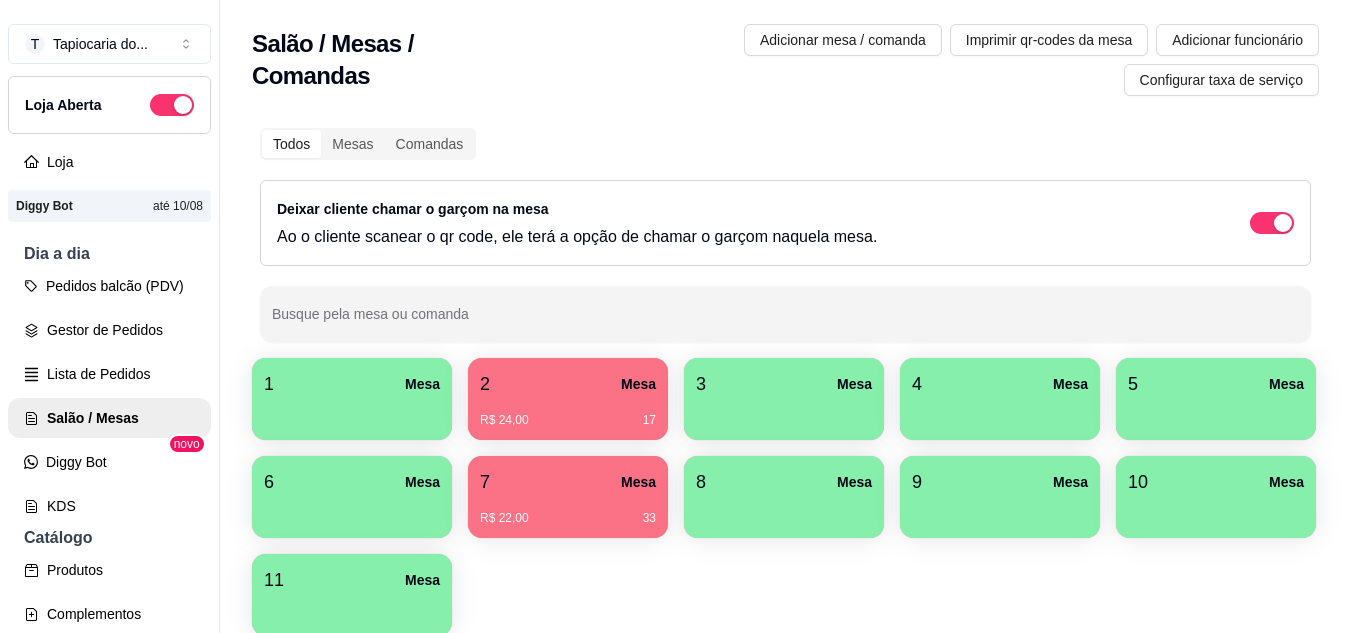 click on "1 Mesa" at bounding box center (352, 384) 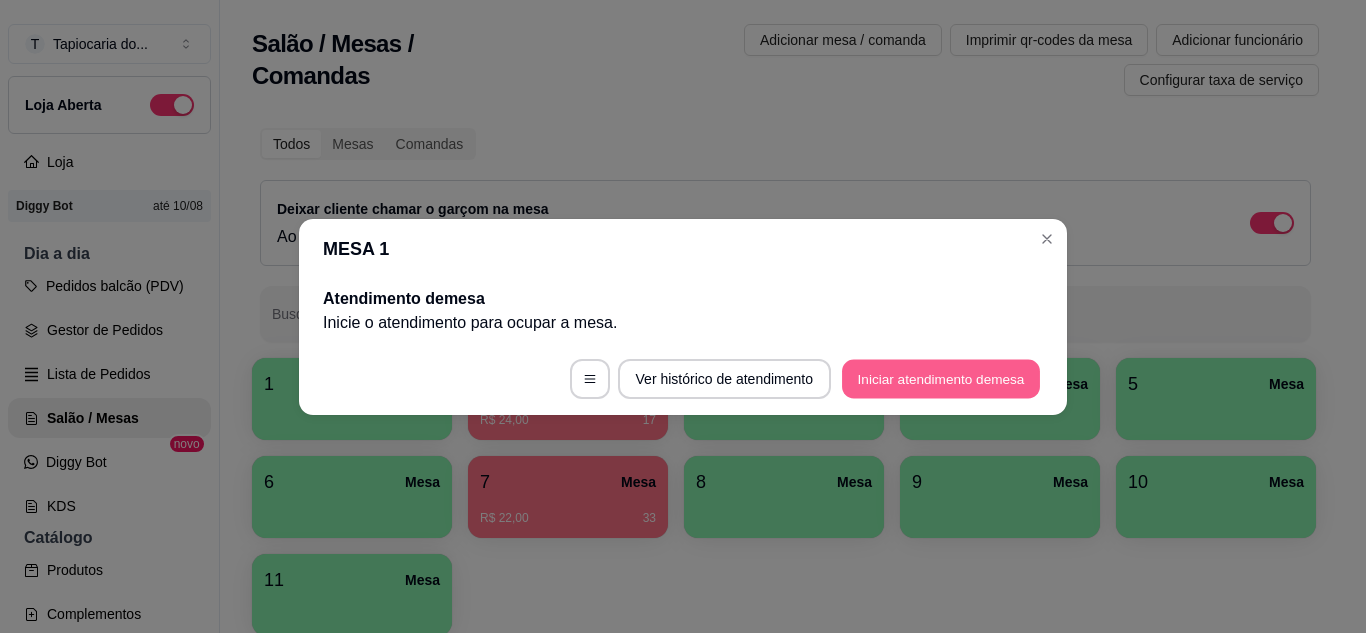 click on "Iniciar atendimento de  mesa" at bounding box center [941, 378] 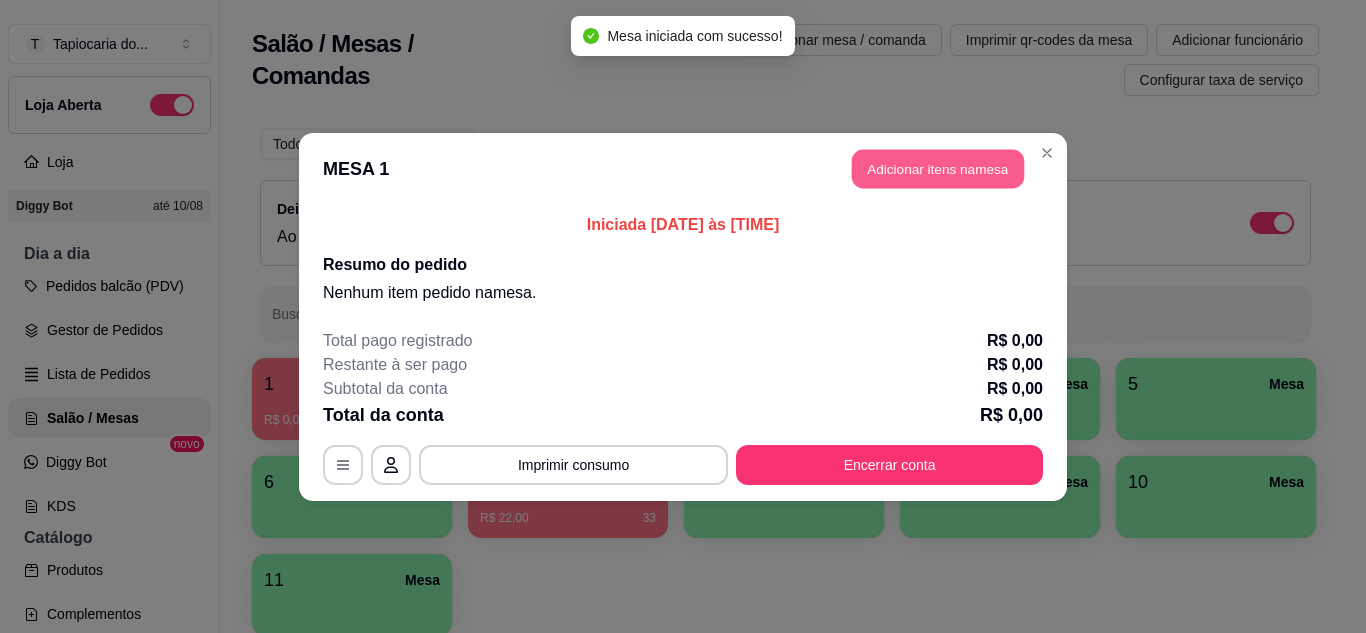 click on "Adicionar itens na  mesa" at bounding box center [938, 168] 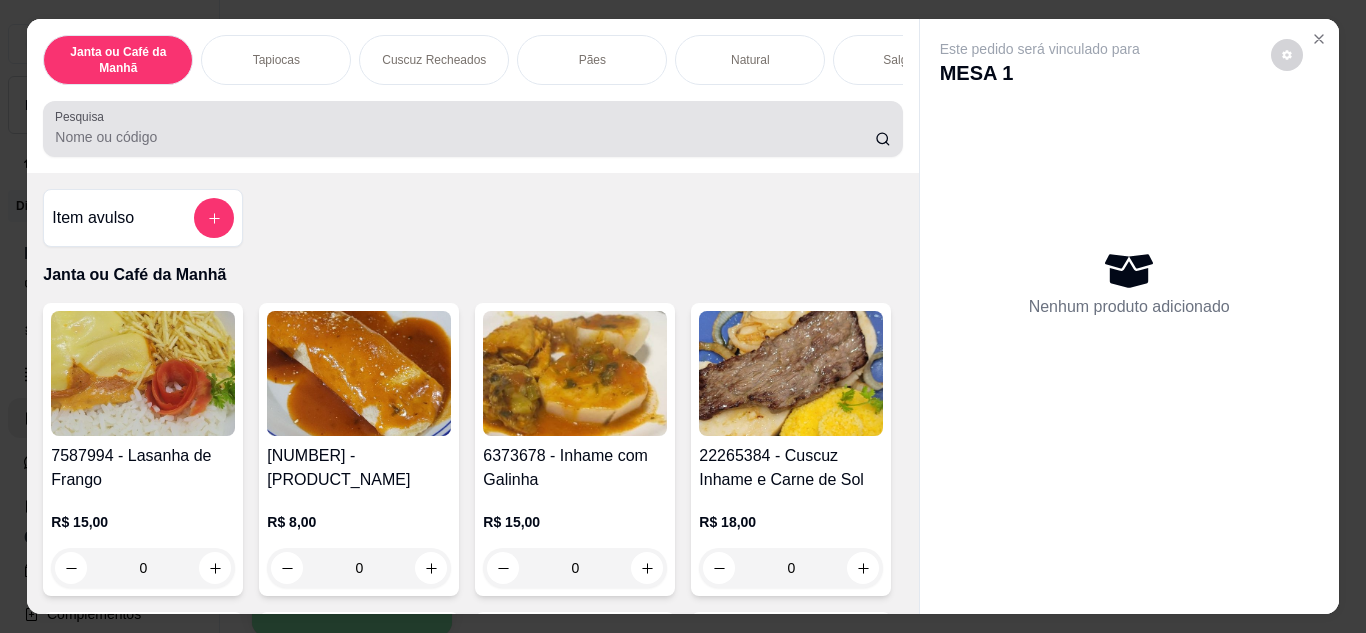 click on "Pesquisa" at bounding box center [472, 129] 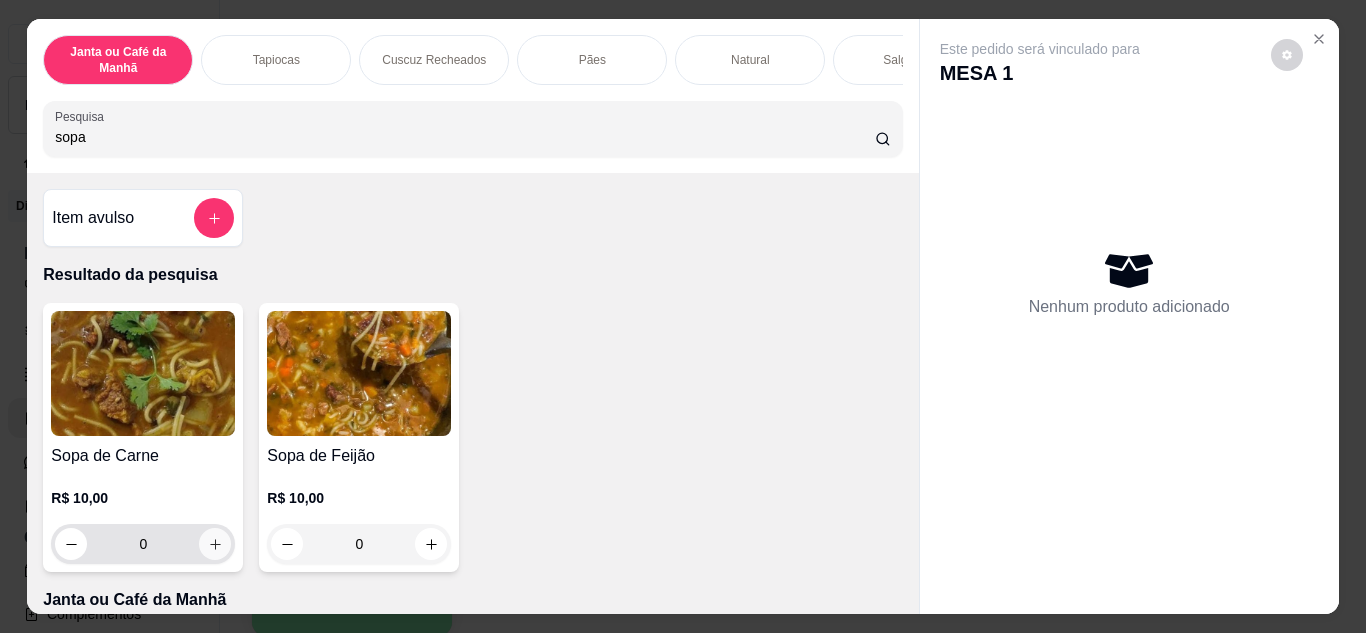type on "sopa" 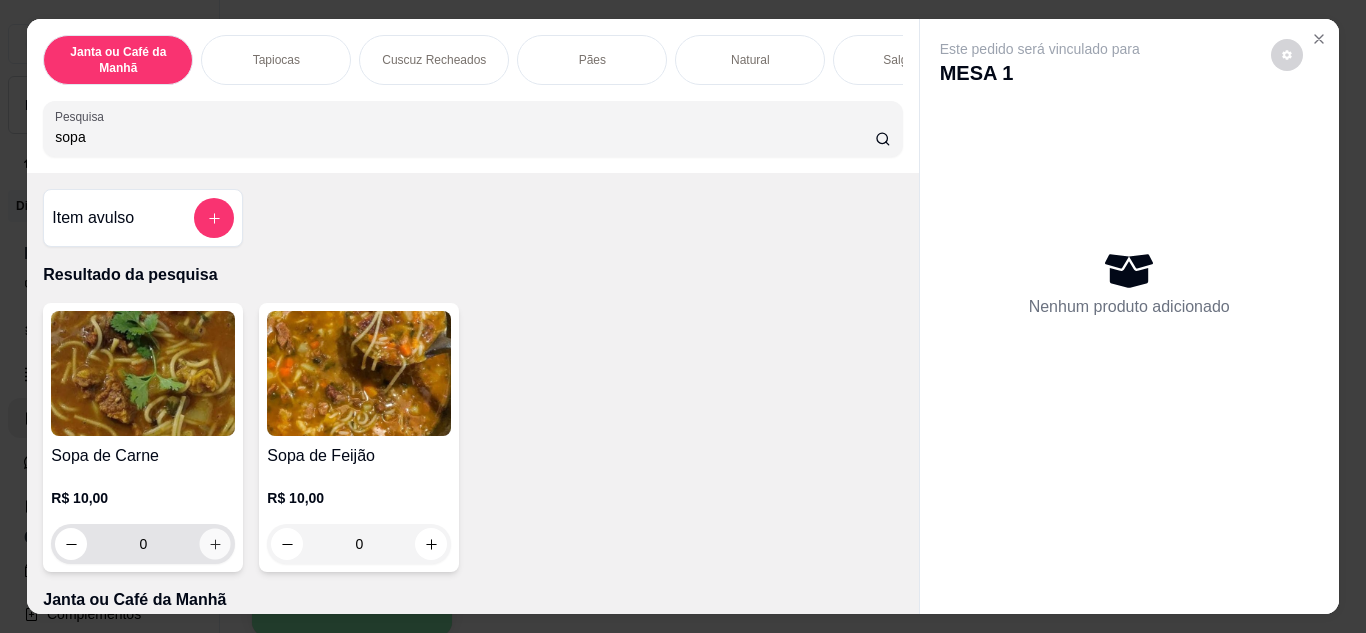 click at bounding box center (215, 543) 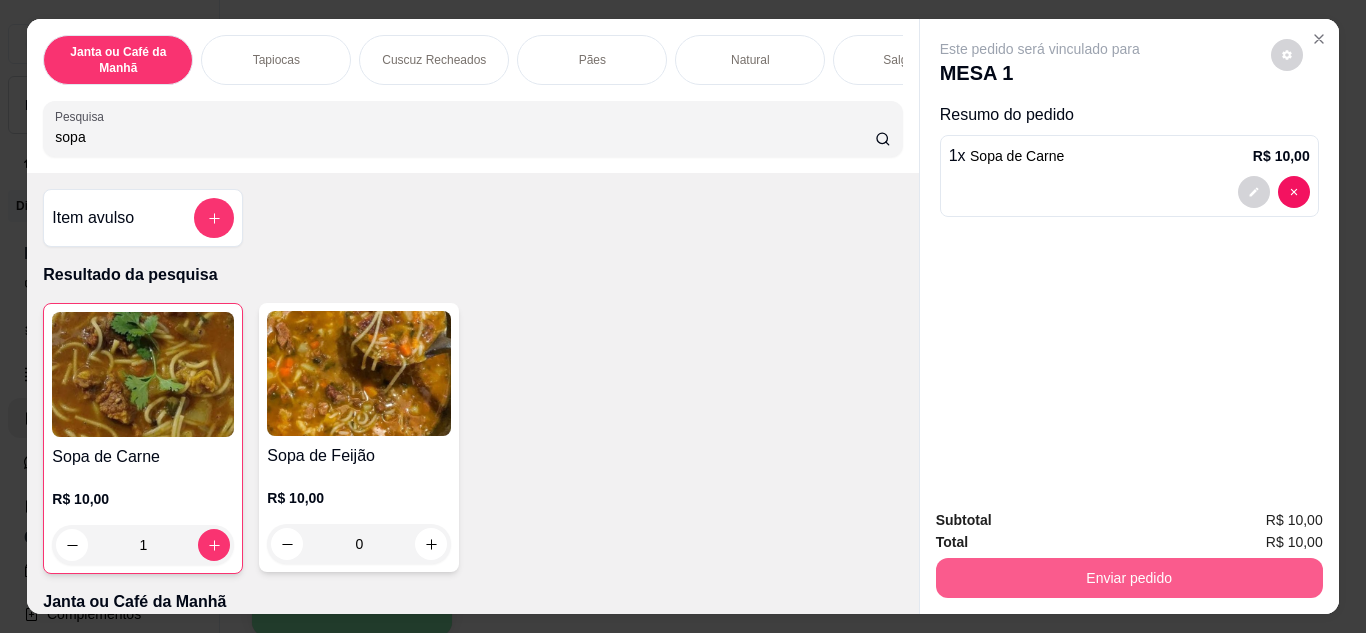 click on "Enviar pedido" at bounding box center (1129, 578) 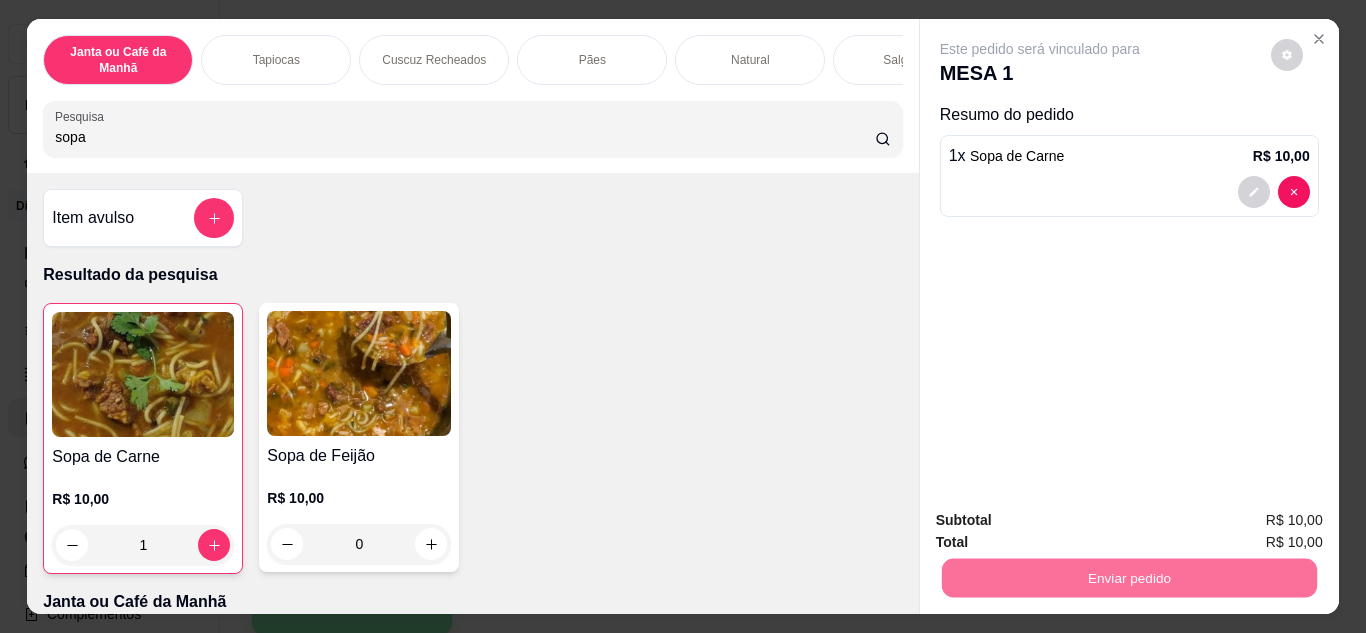click on "Não registrar e enviar pedido" at bounding box center (1063, 522) 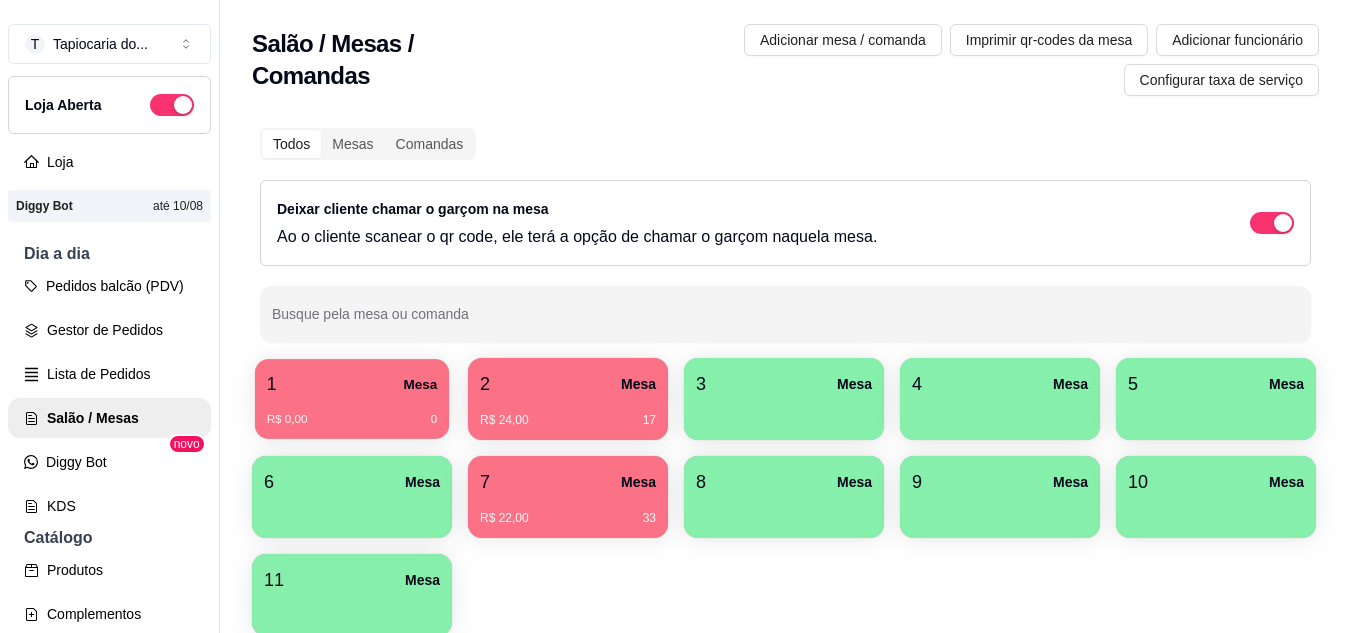 click on "R$ 0,00 0" at bounding box center (352, 412) 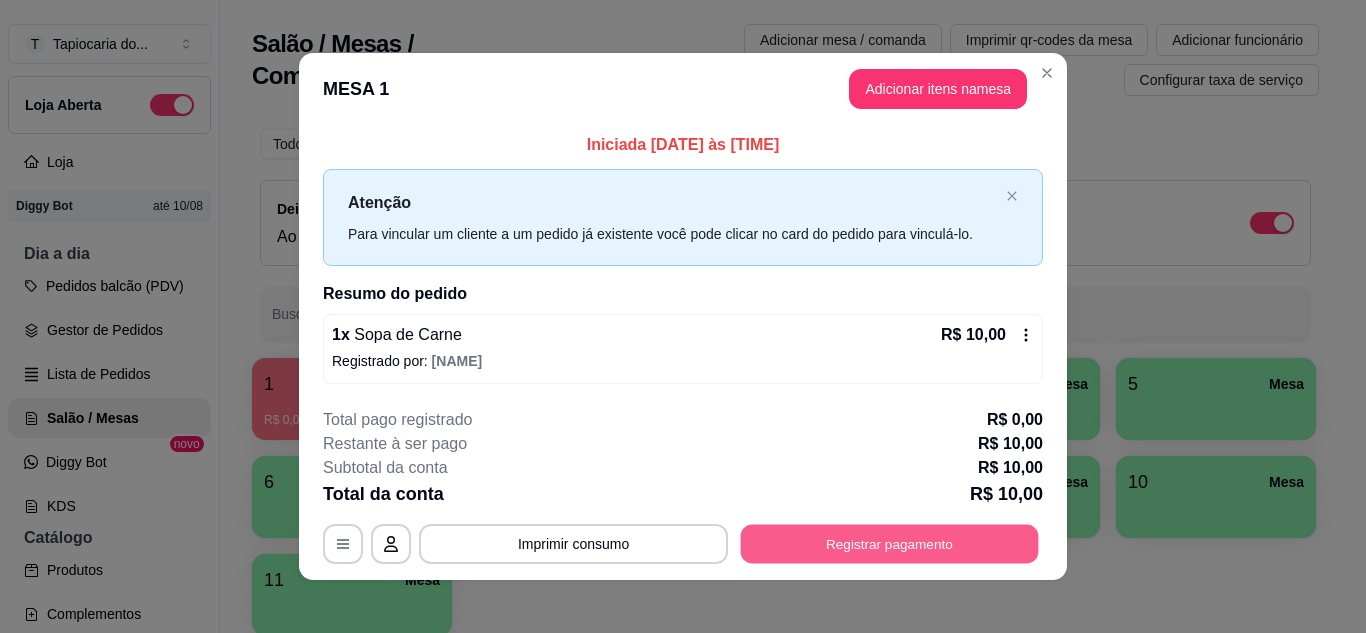 click on "Registrar pagamento" at bounding box center [890, 544] 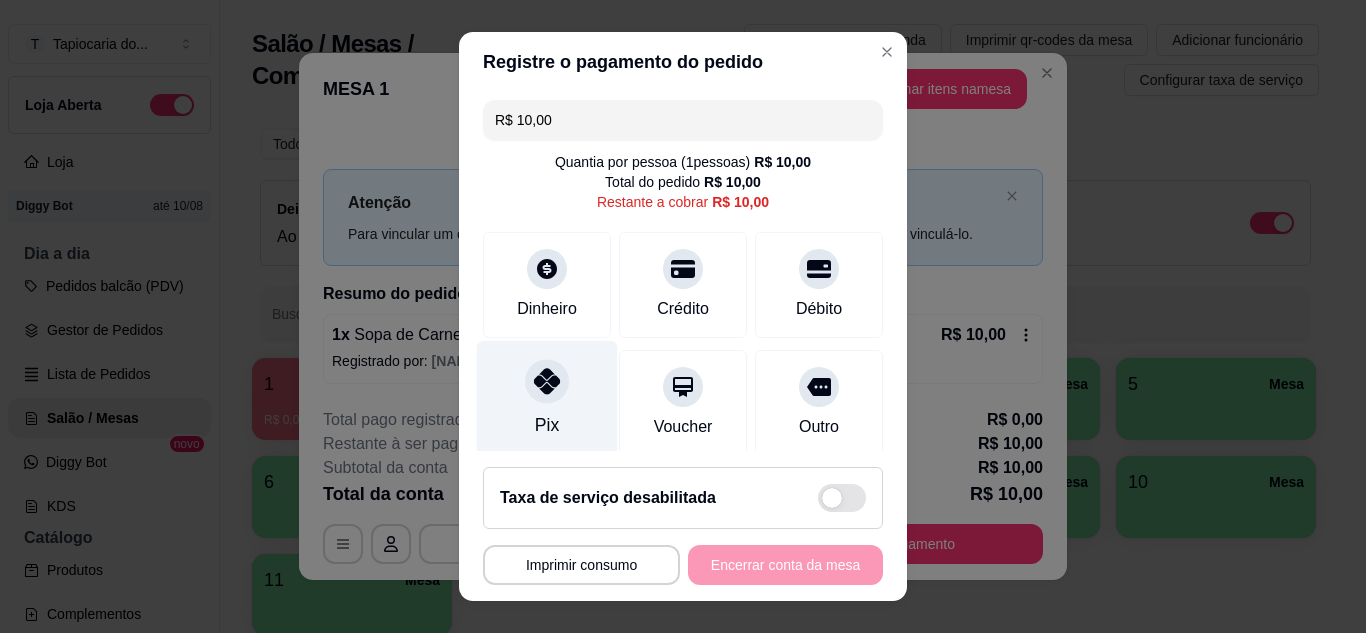 drag, startPoint x: 534, startPoint y: 395, endPoint x: 631, endPoint y: 476, distance: 126.37247 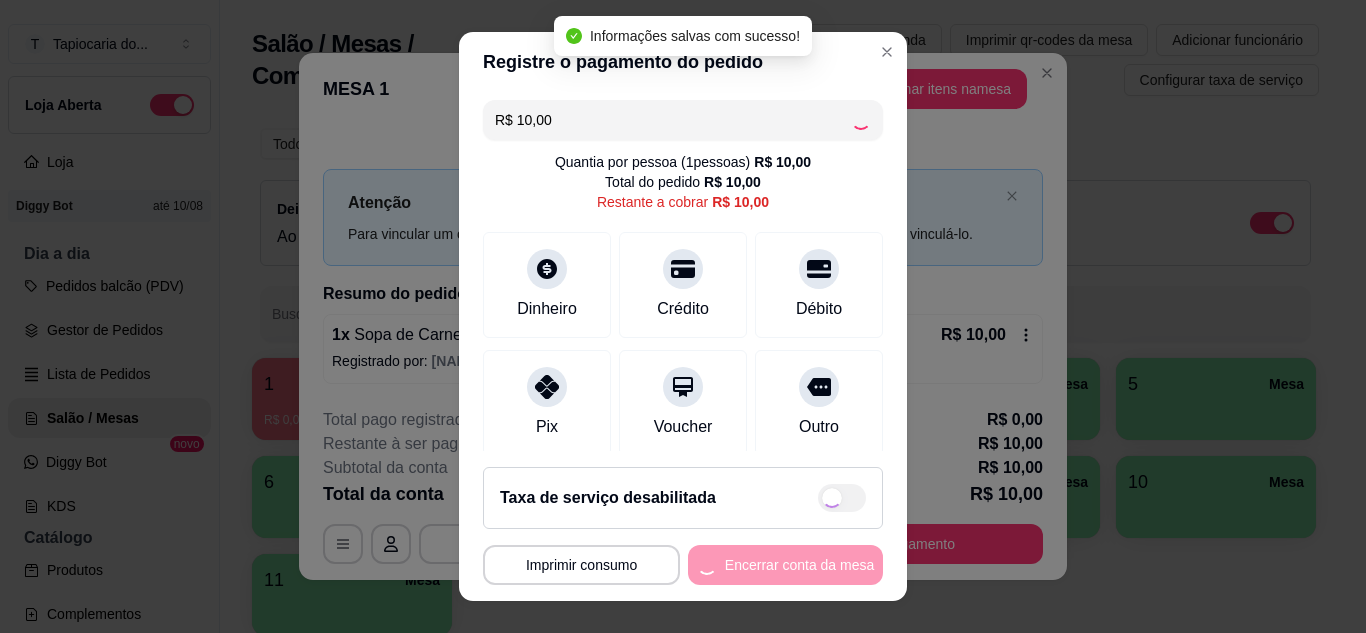 type on "R$ 0,00" 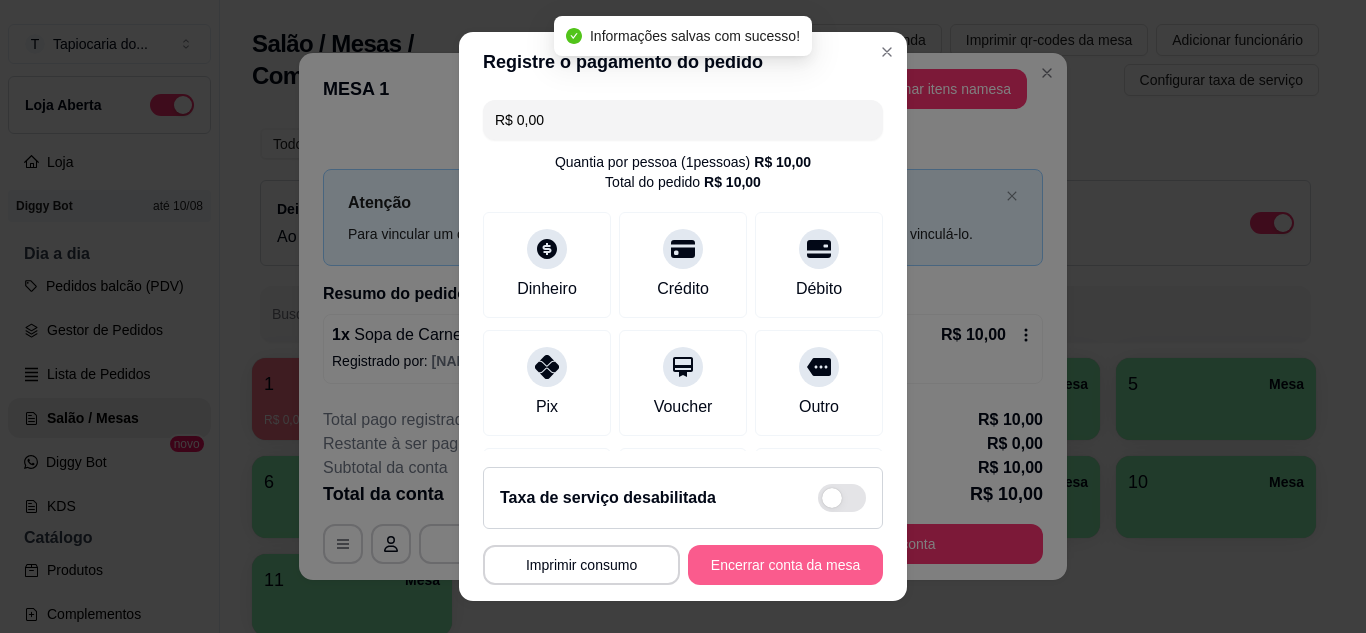 click on "Encerrar conta da mesa" at bounding box center (785, 565) 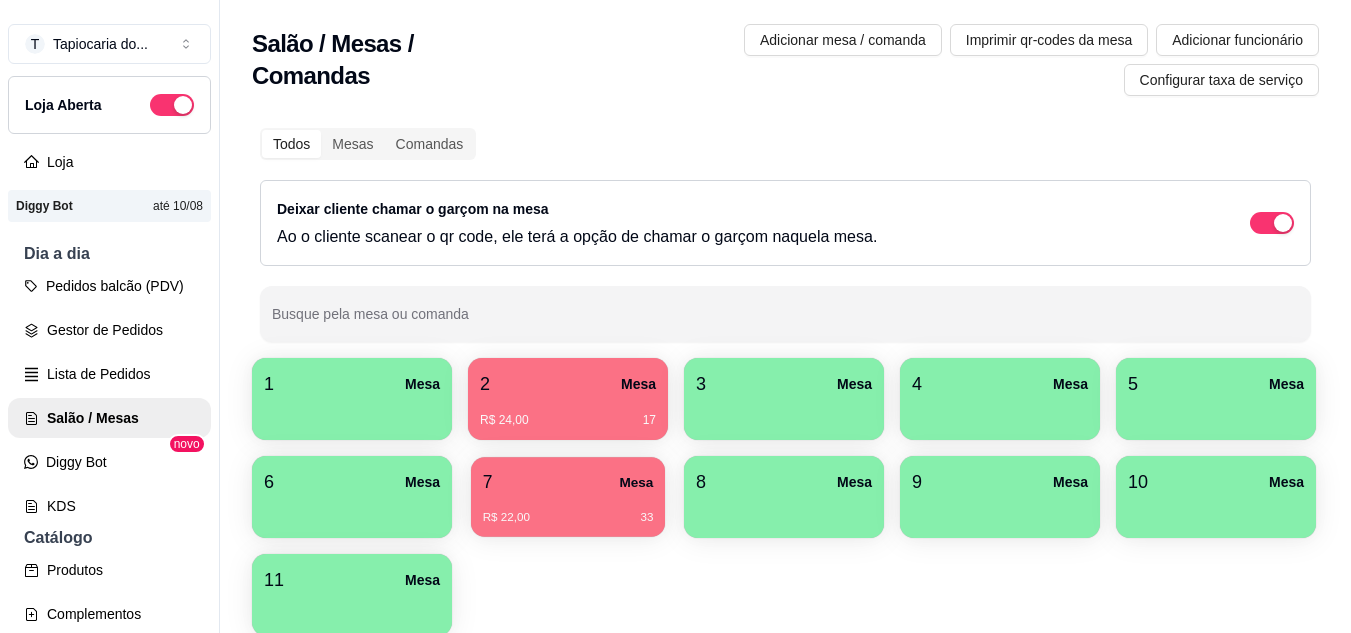 click on "R$ 22,00 33" at bounding box center [568, 510] 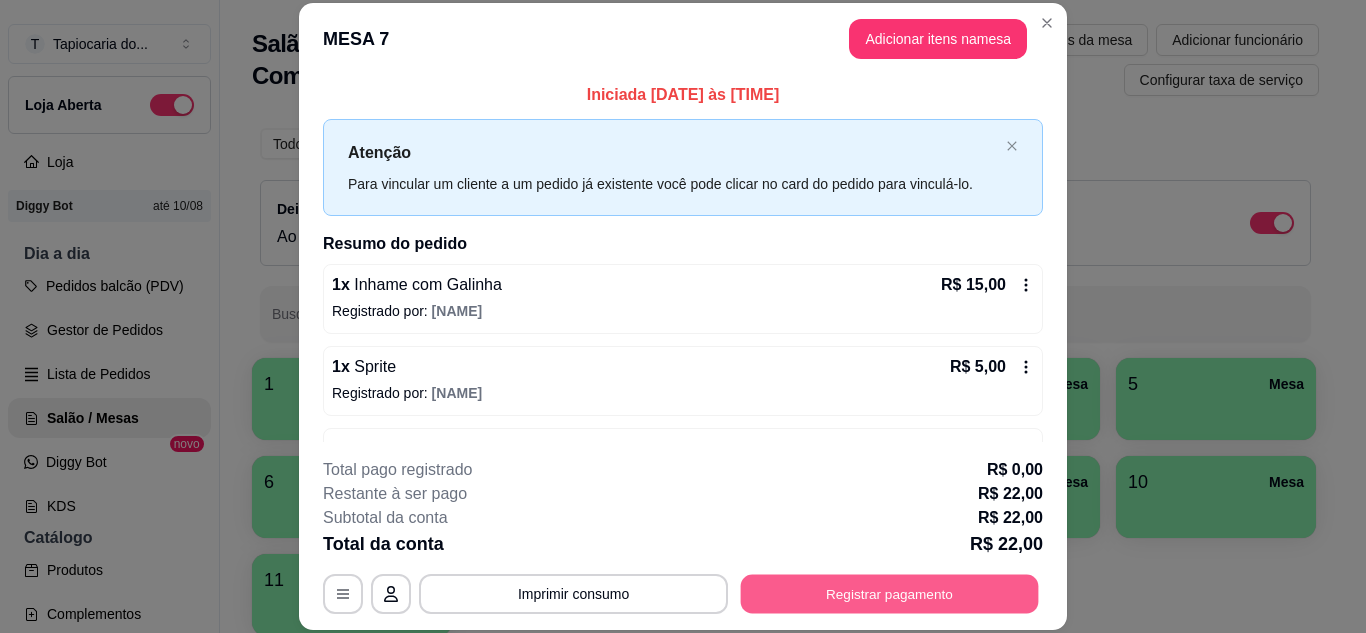 click on "Registrar pagamento" at bounding box center (890, 593) 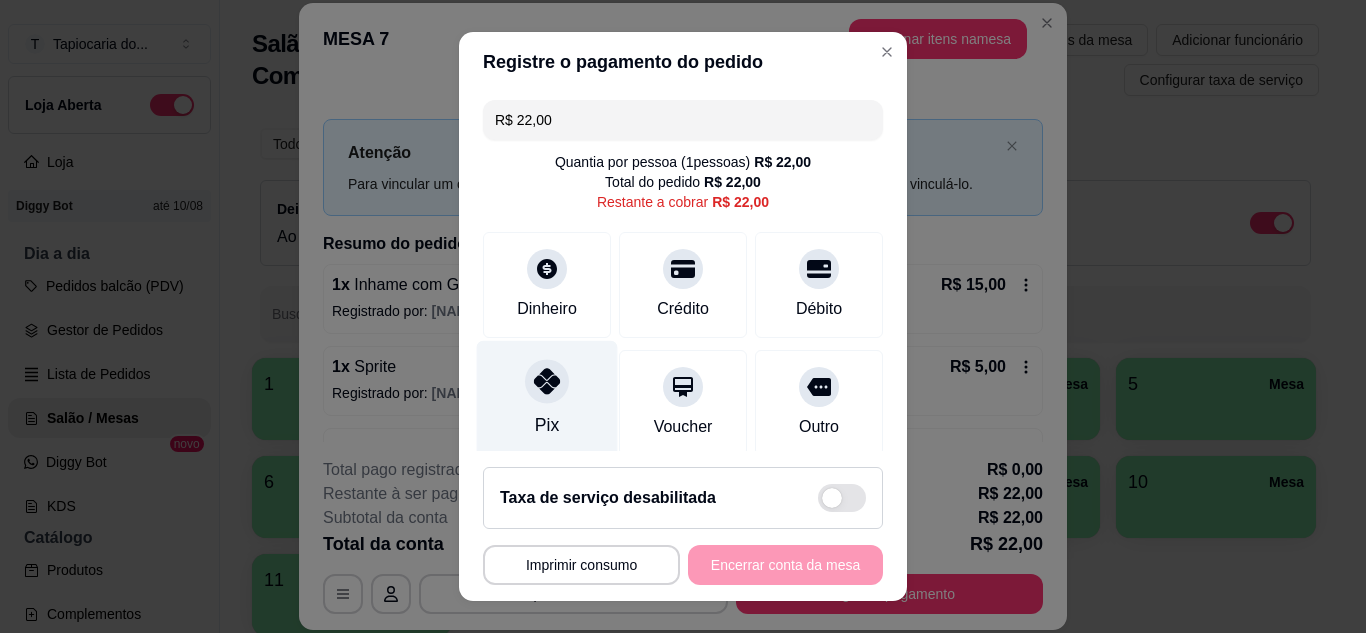 click on "Pix" at bounding box center (547, 398) 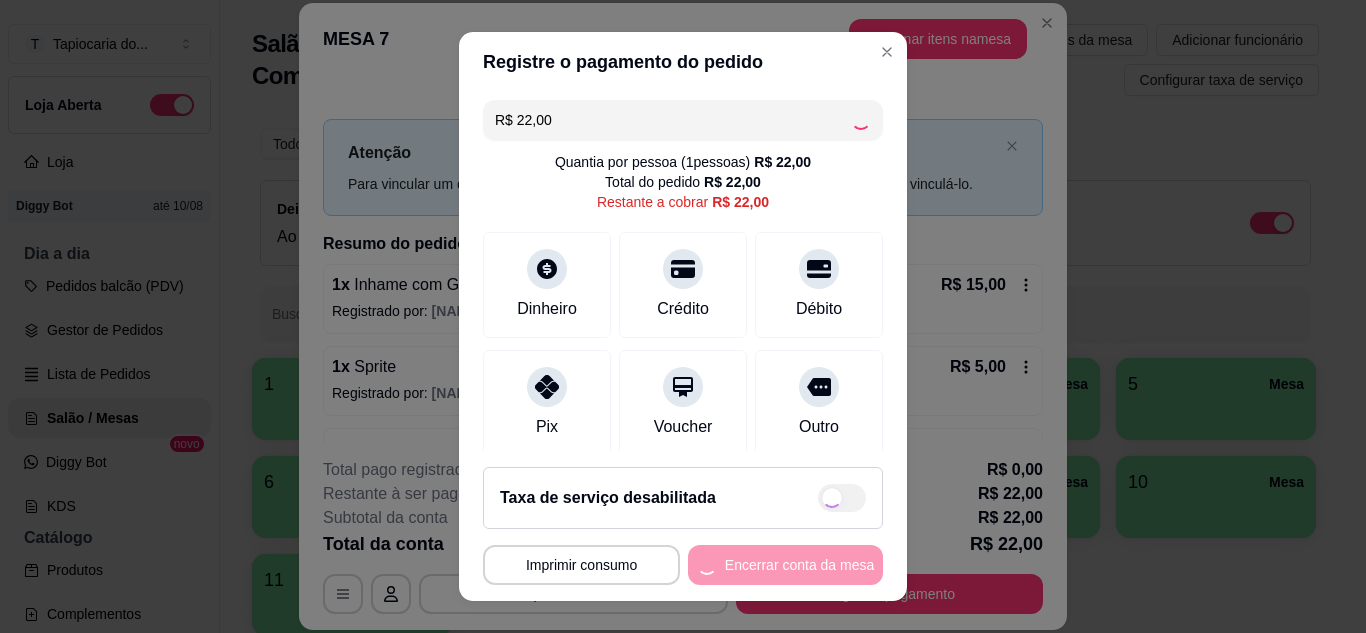 type on "R$ 0,00" 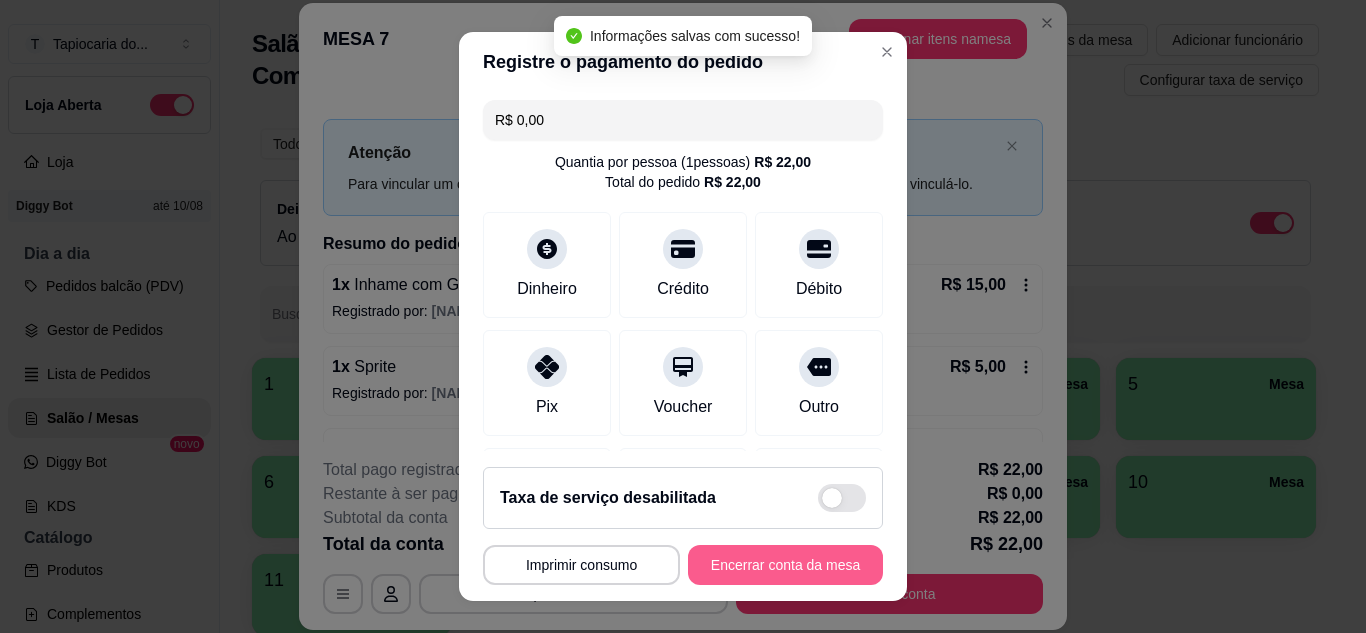 click on "Encerrar conta da mesa" at bounding box center [785, 565] 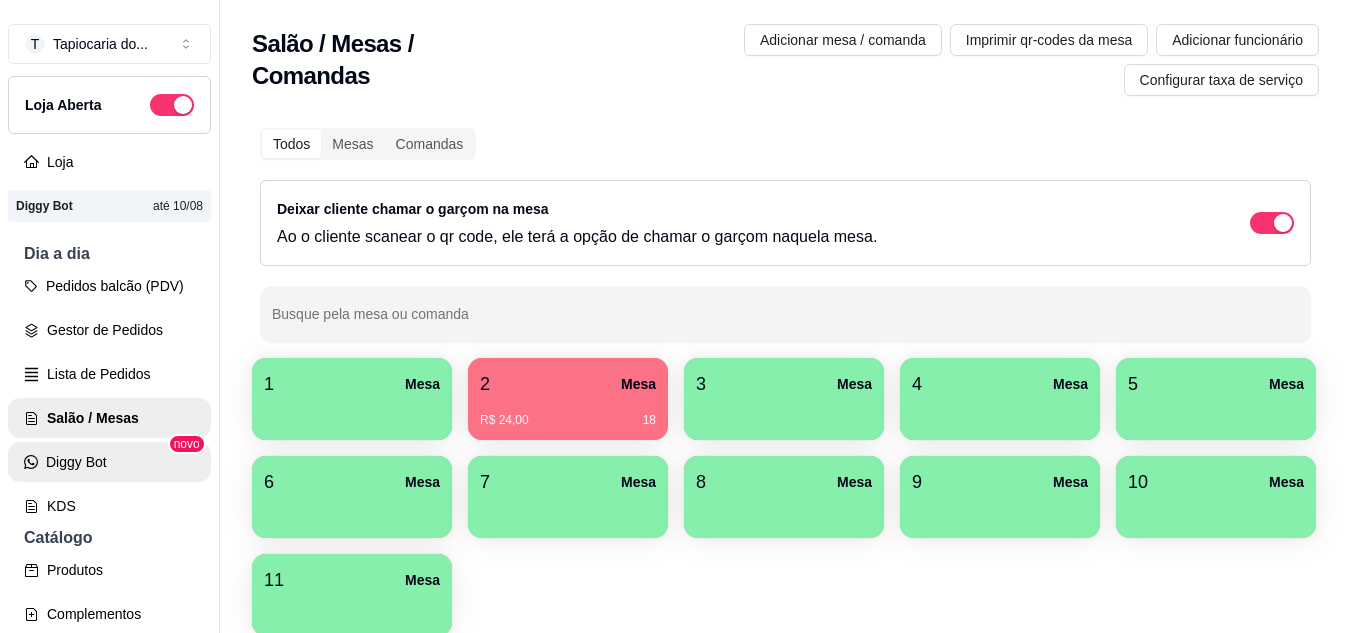 click on "Diggy Bot" at bounding box center (109, 462) 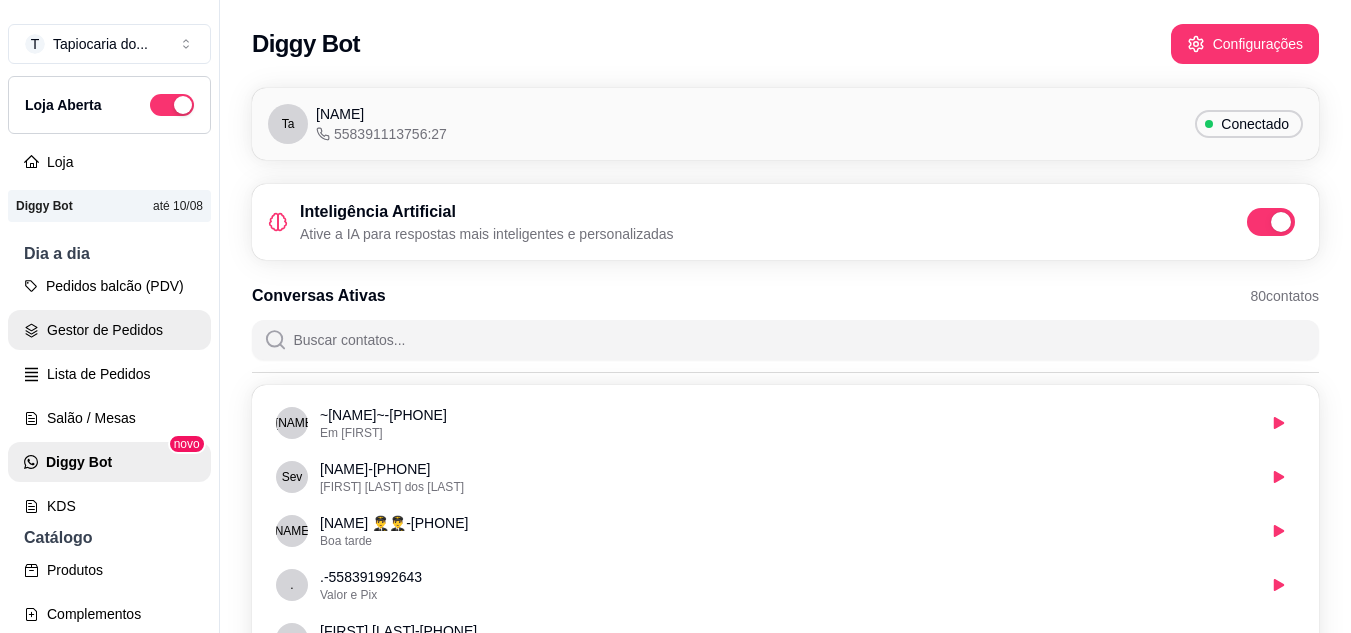 click on "Gestor de Pedidos" at bounding box center (109, 330) 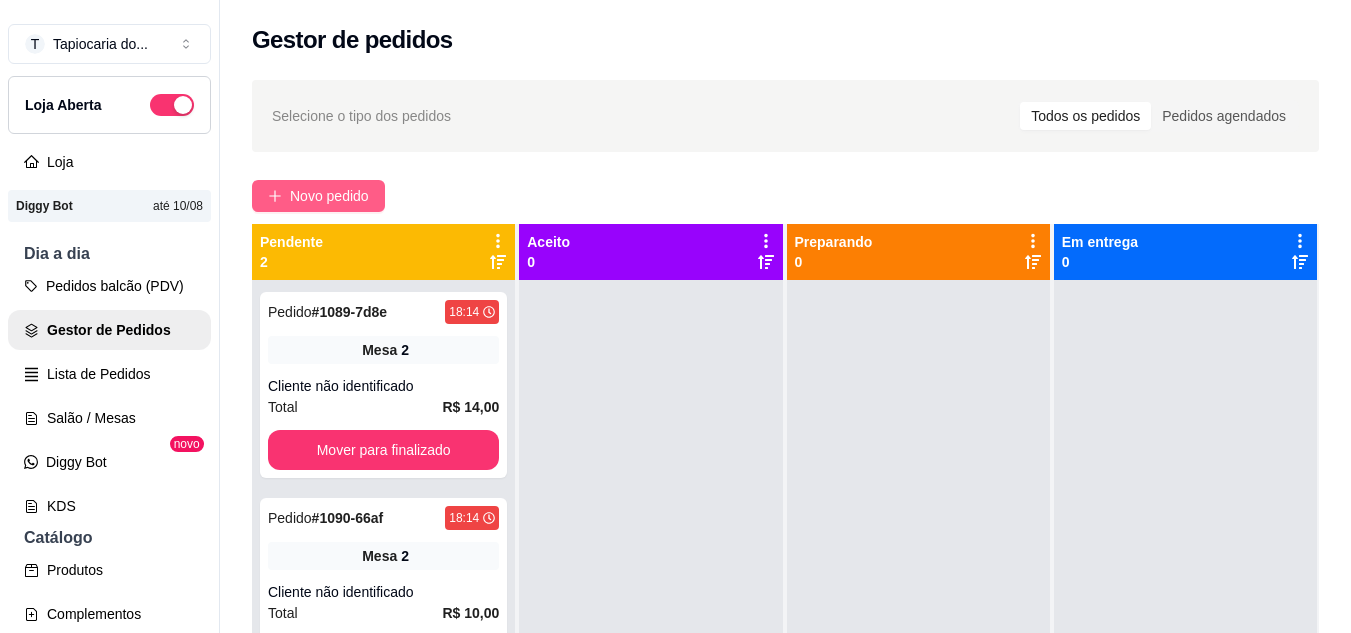 click on "Novo pedido" at bounding box center [329, 196] 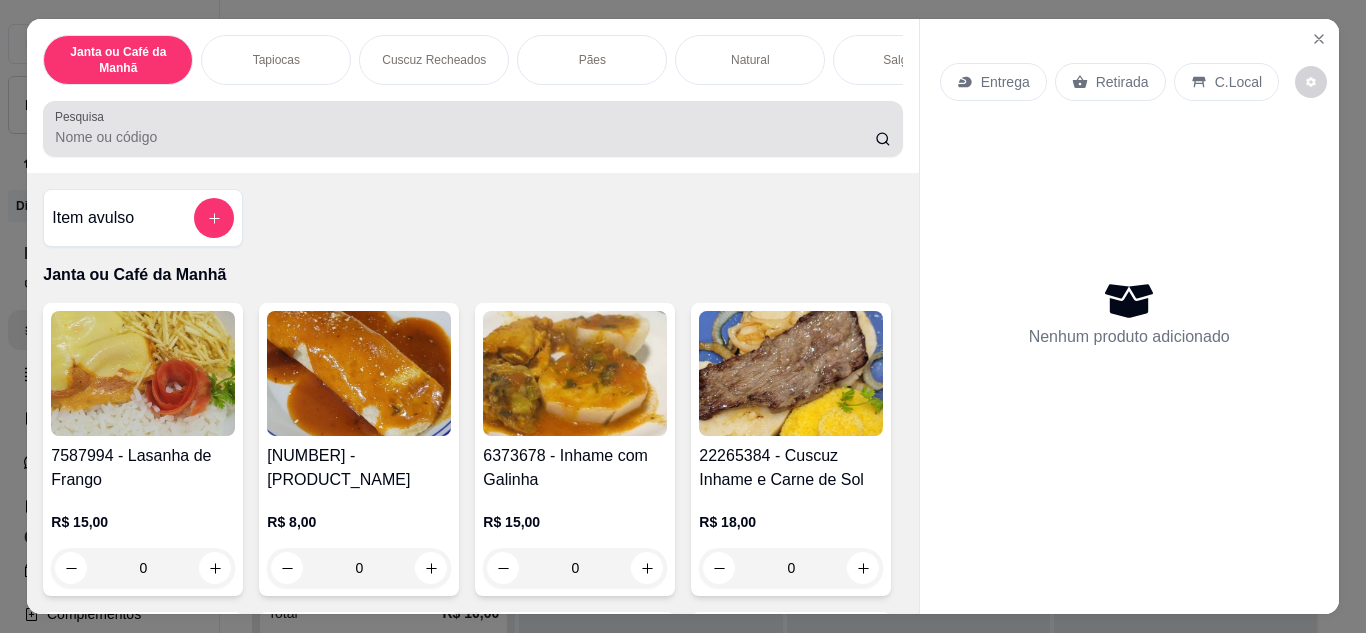 click on "Pesquisa" at bounding box center [472, 129] 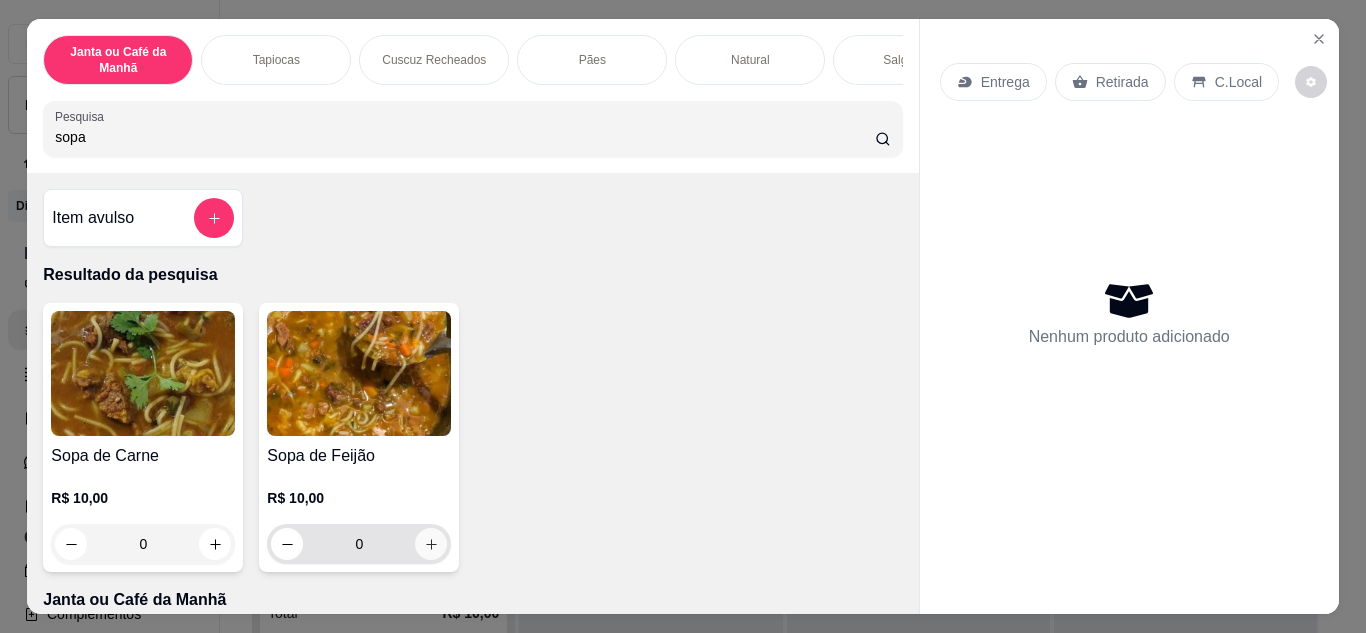 type on "sopa" 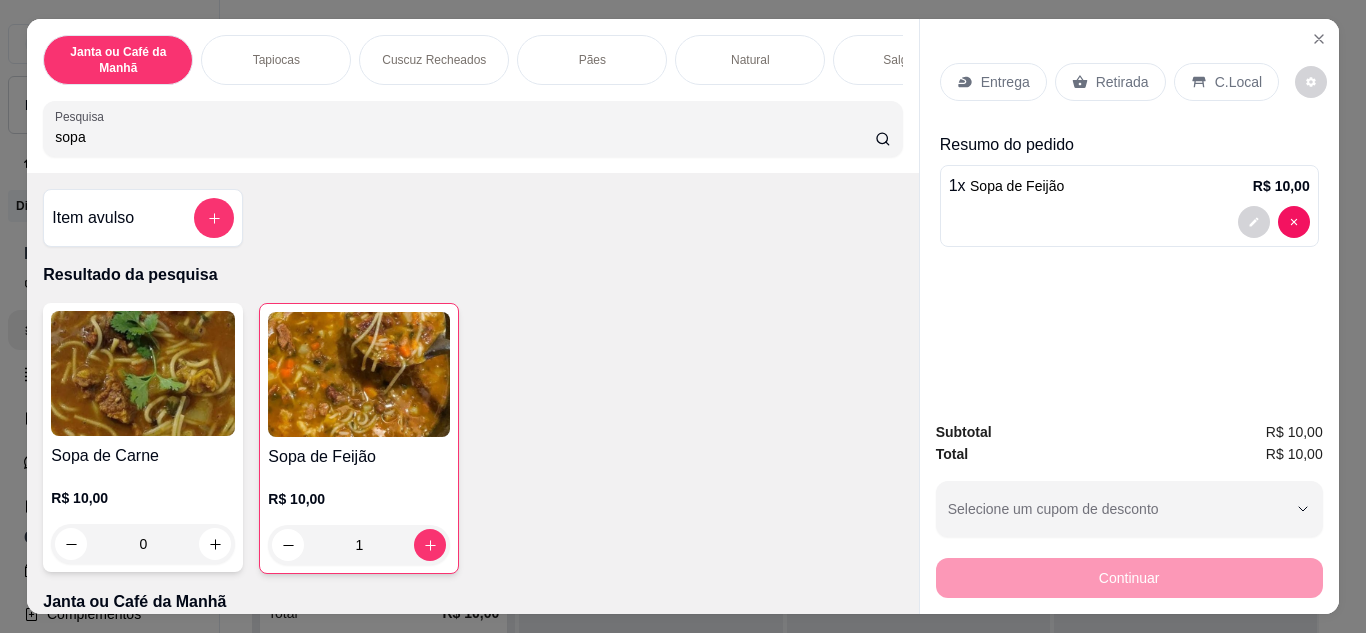 click 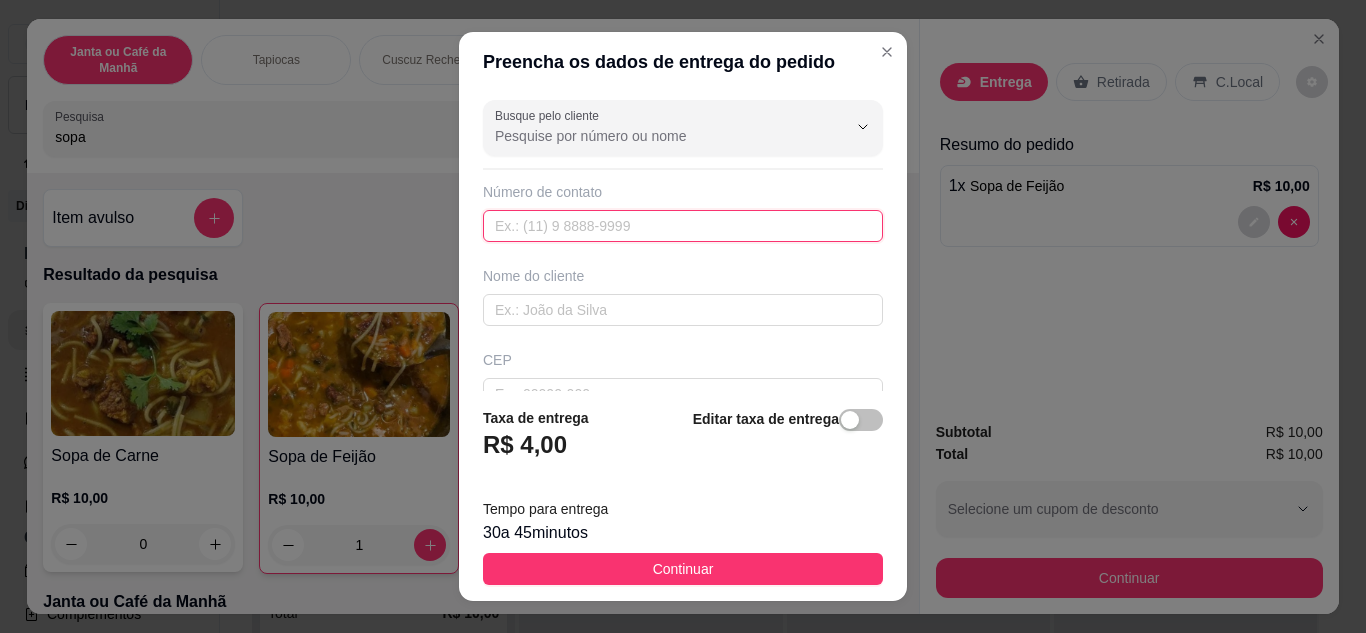 paste on "([PHONE])" 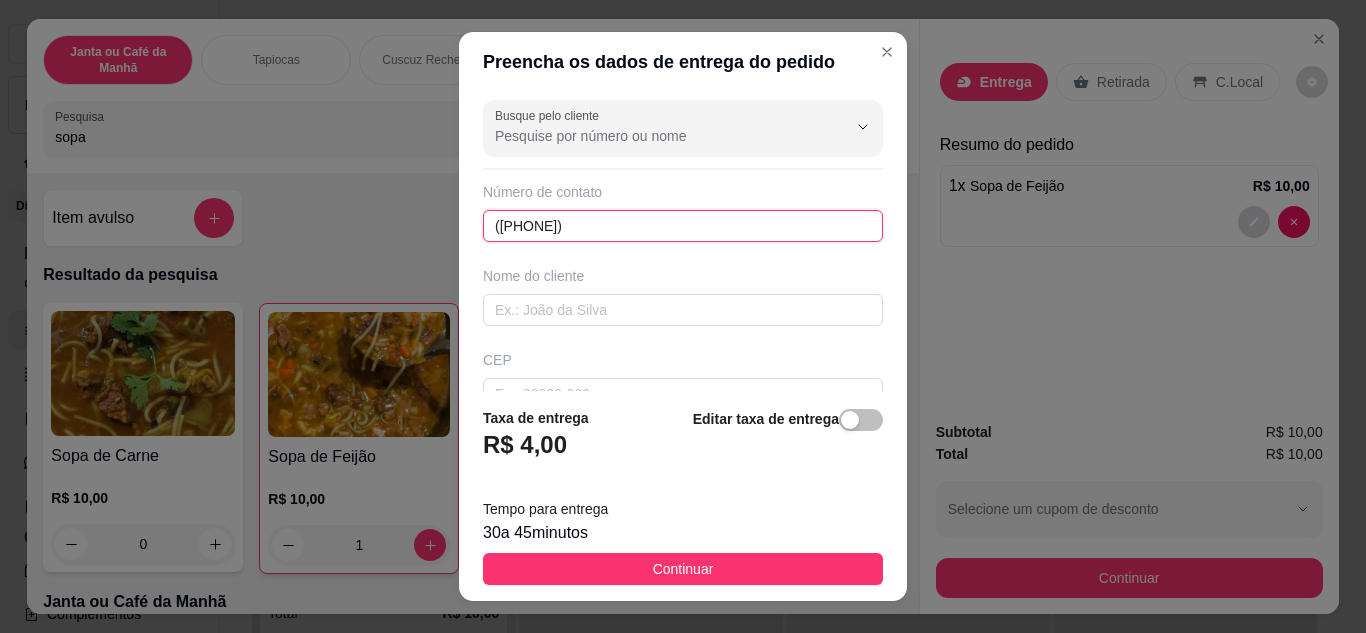 click on "([PHONE])" at bounding box center [683, 226] 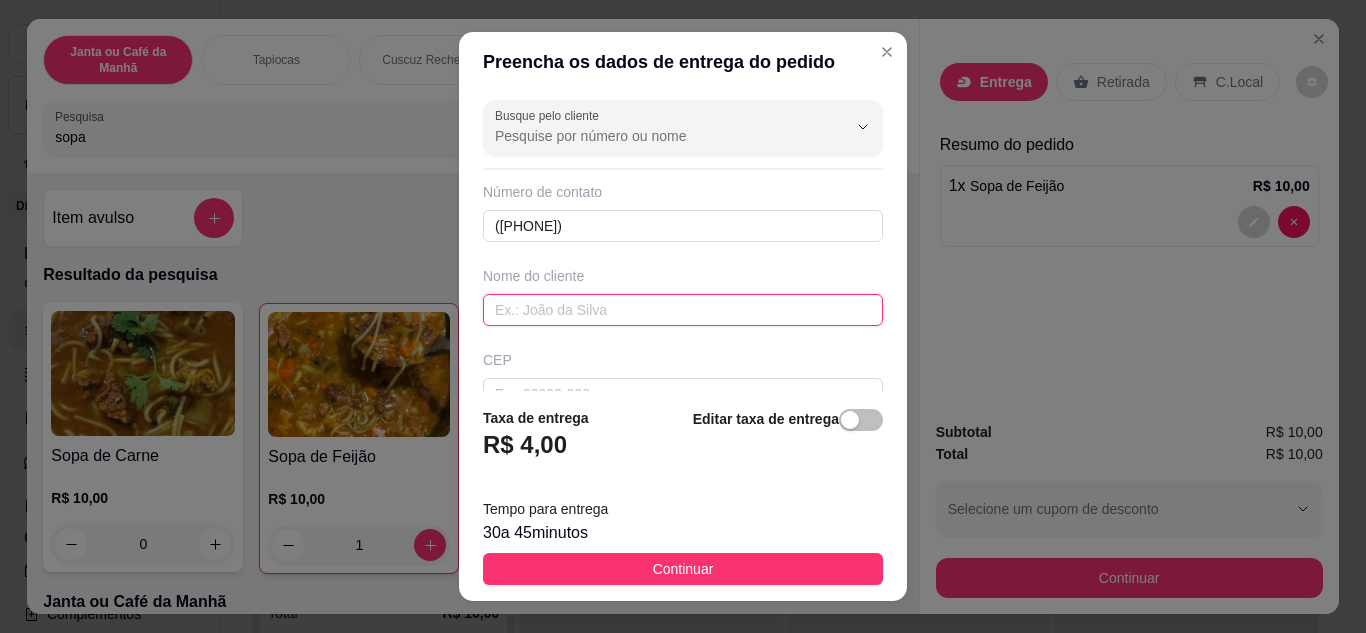 click at bounding box center (683, 310) 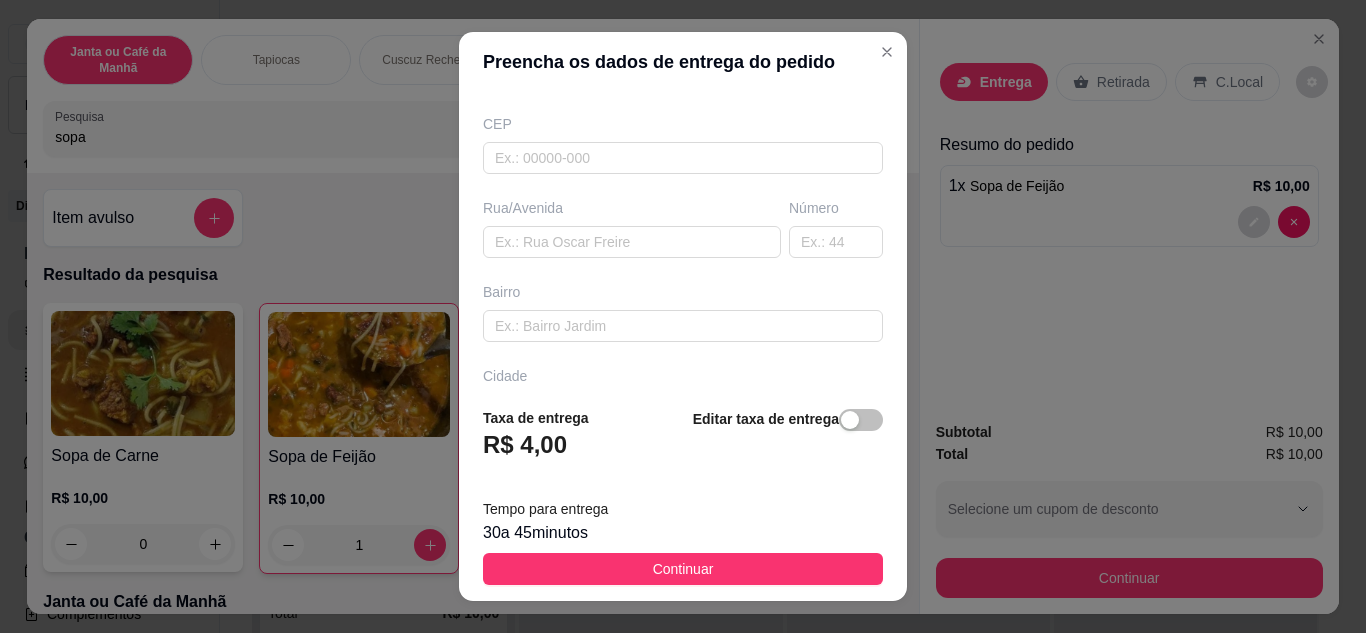 scroll, scrollTop: 300, scrollLeft: 0, axis: vertical 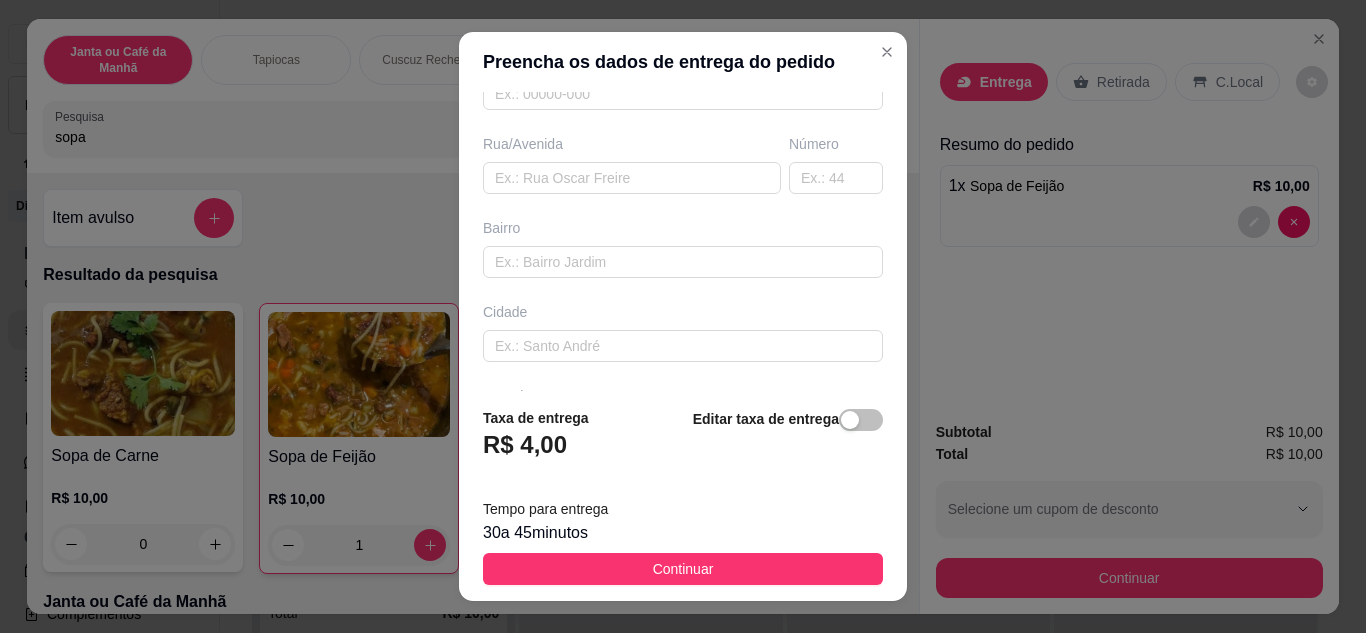 type on "[FIRST]" 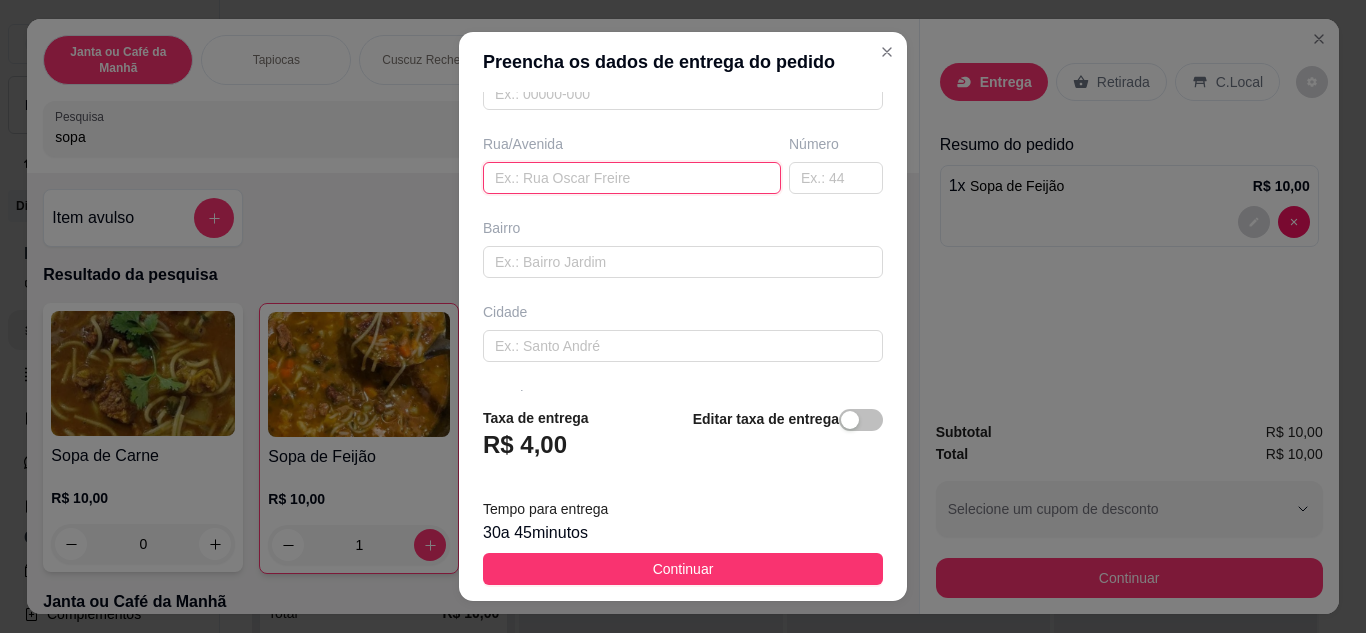 paste on "[ADDRESS]" 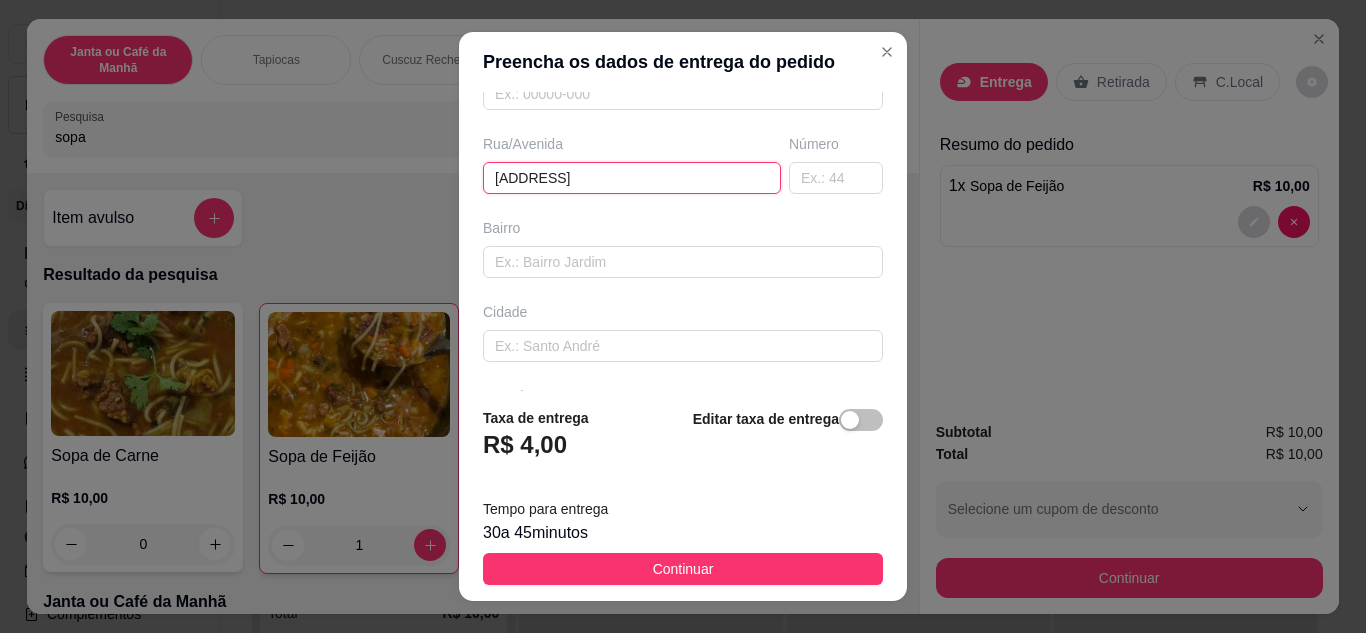 type on "[ADDRESS]" 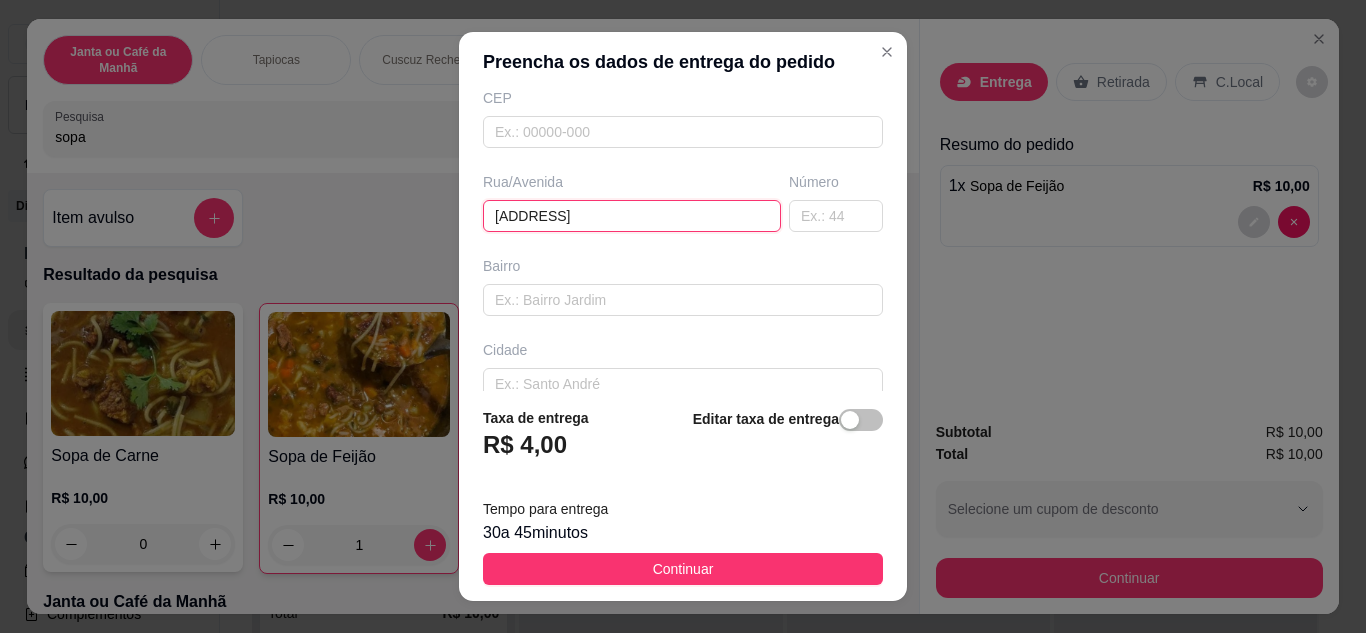 scroll, scrollTop: 300, scrollLeft: 0, axis: vertical 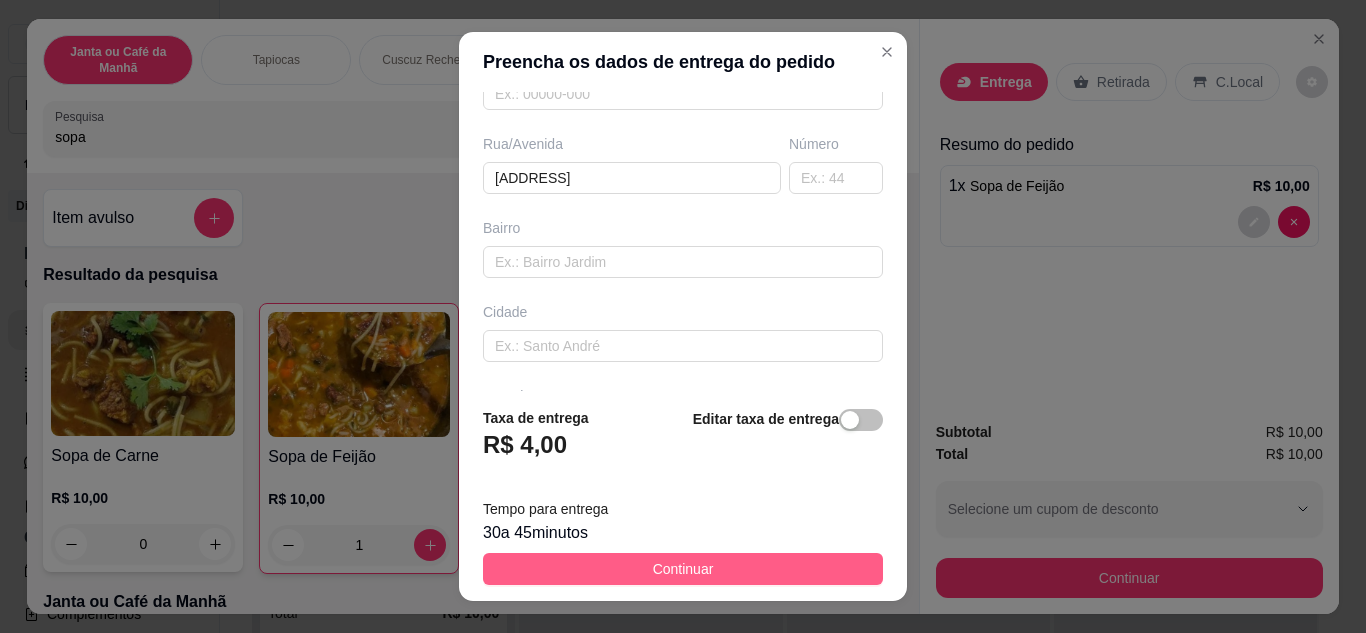 click on "Continuar" at bounding box center [683, 569] 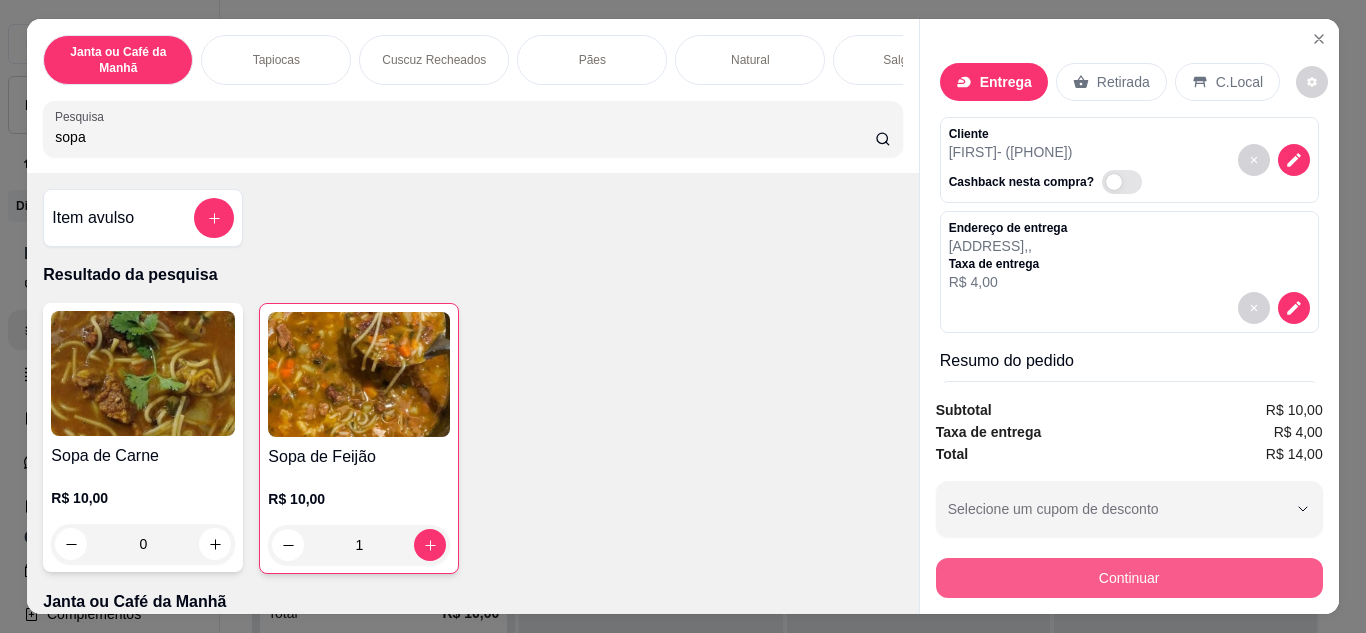 click on "Continuar" at bounding box center [1129, 578] 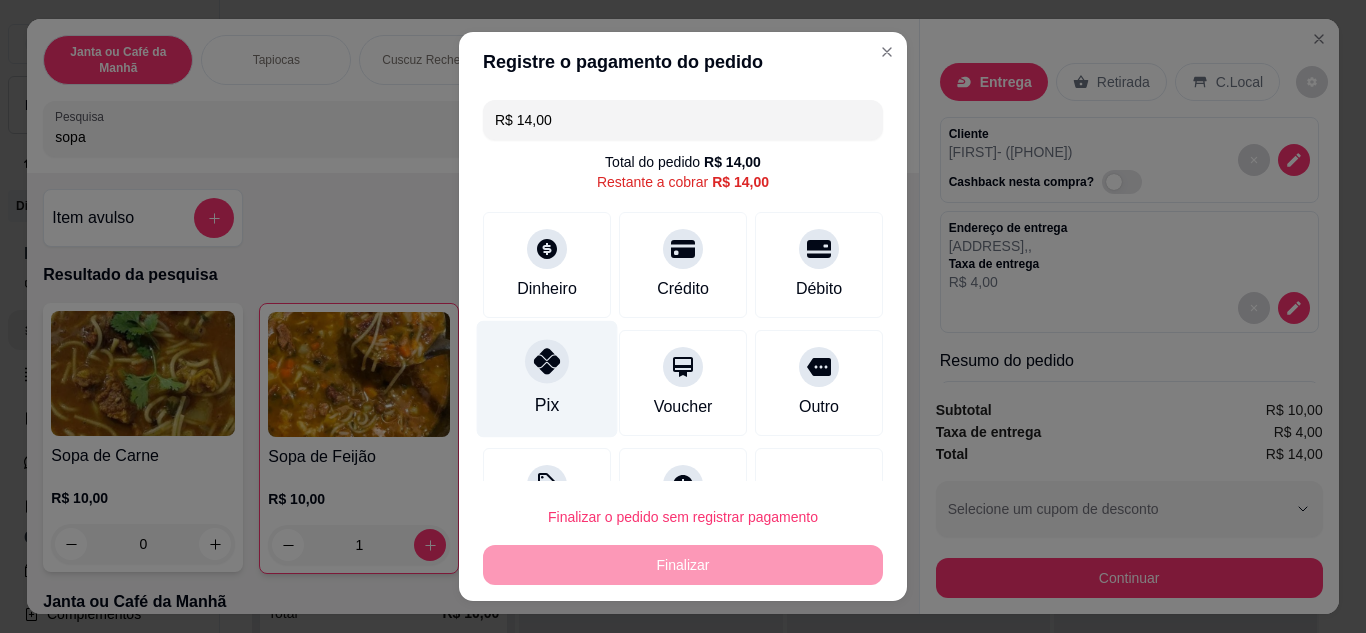 click at bounding box center (547, 361) 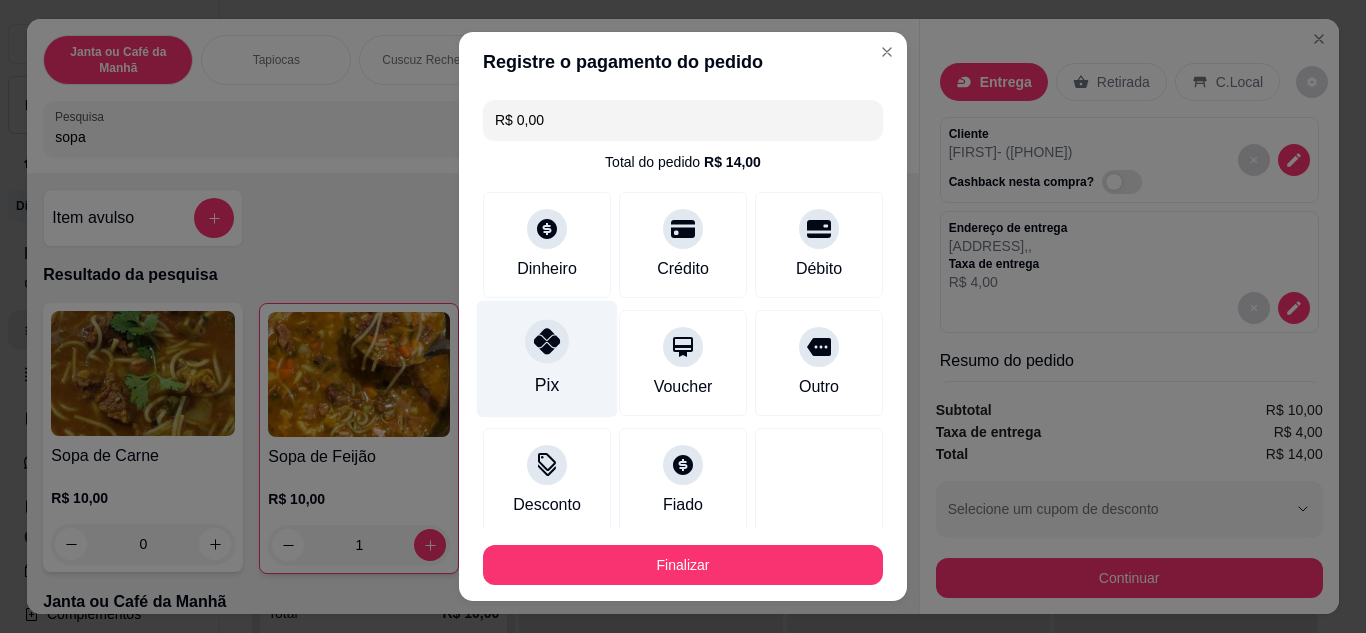 click at bounding box center [547, 341] 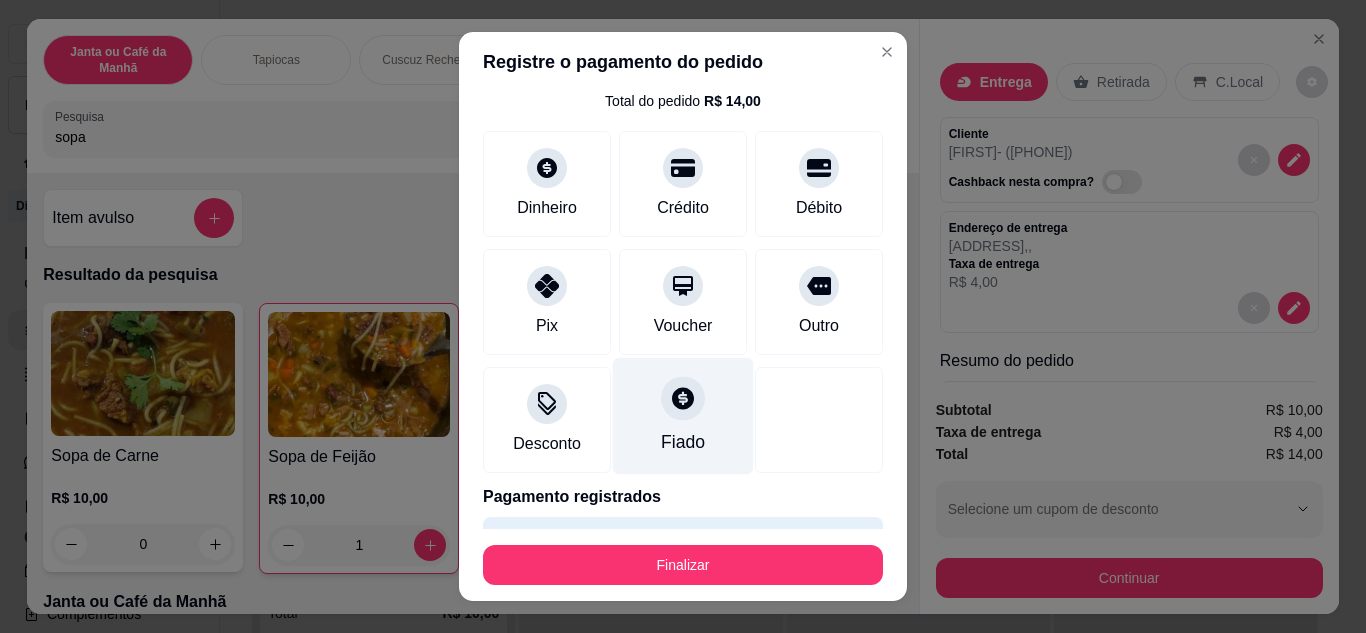 scroll, scrollTop: 116, scrollLeft: 0, axis: vertical 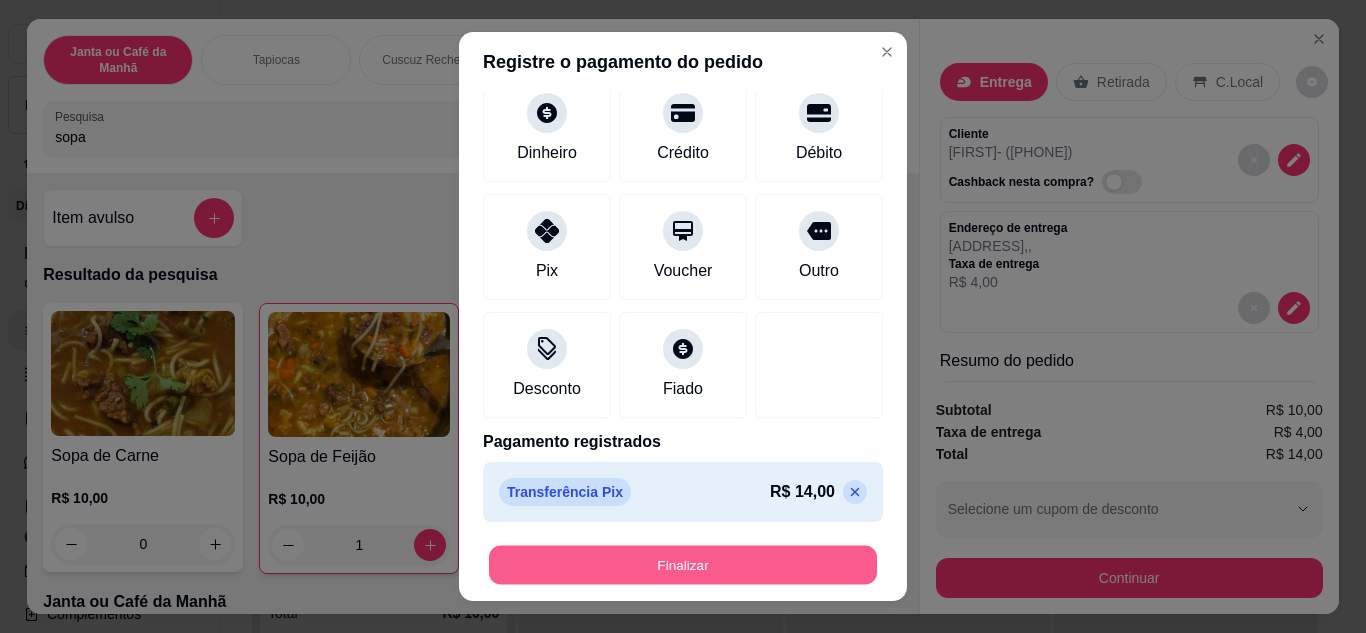 click on "Finalizar" at bounding box center (683, 565) 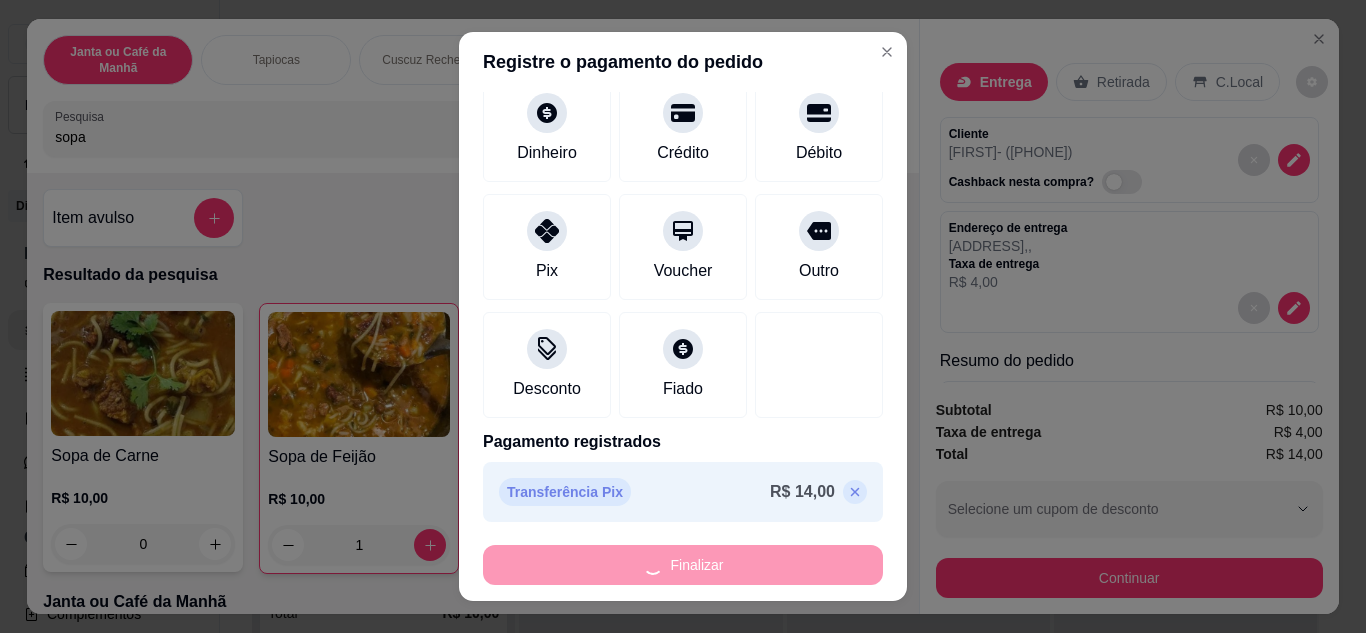 type on "0" 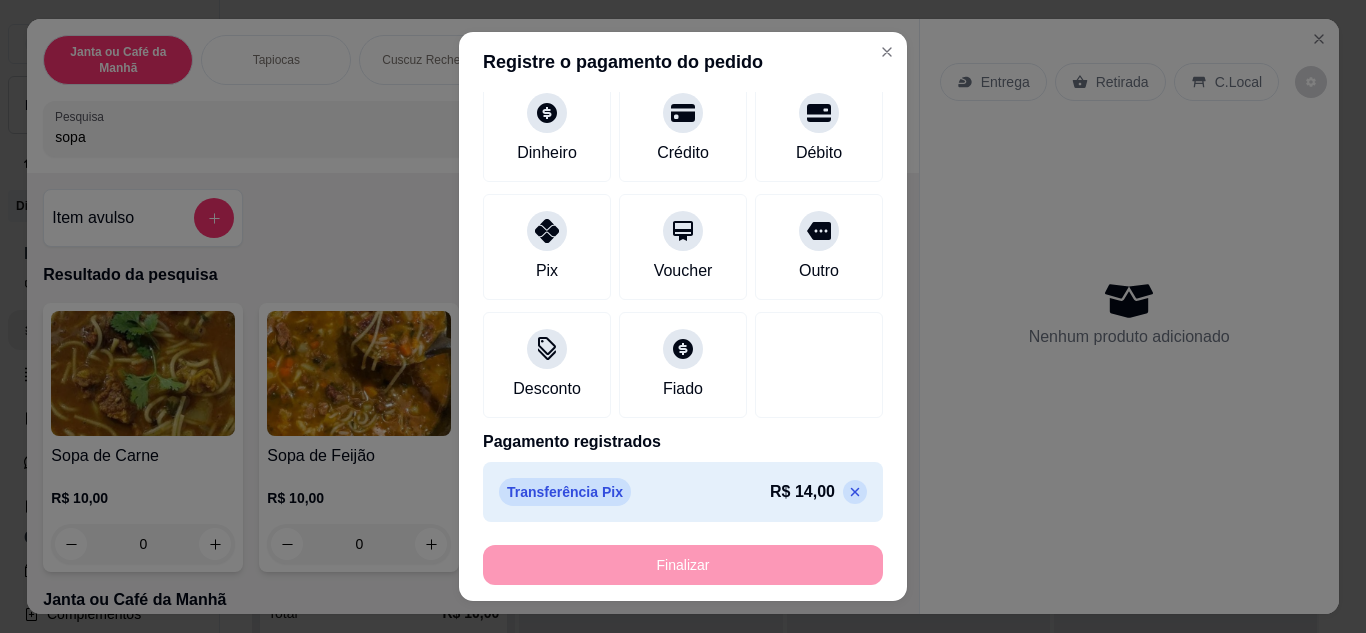 type on "-R$ 14,00" 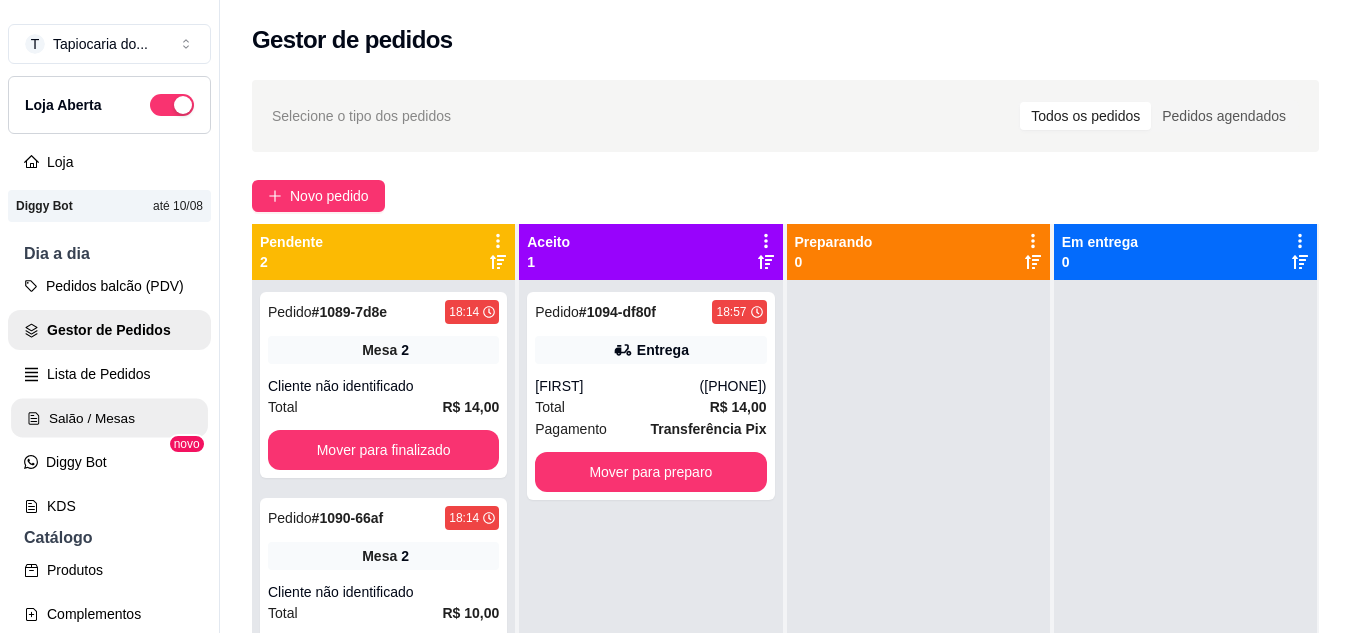 click on "Salão / Mesas" at bounding box center (109, 418) 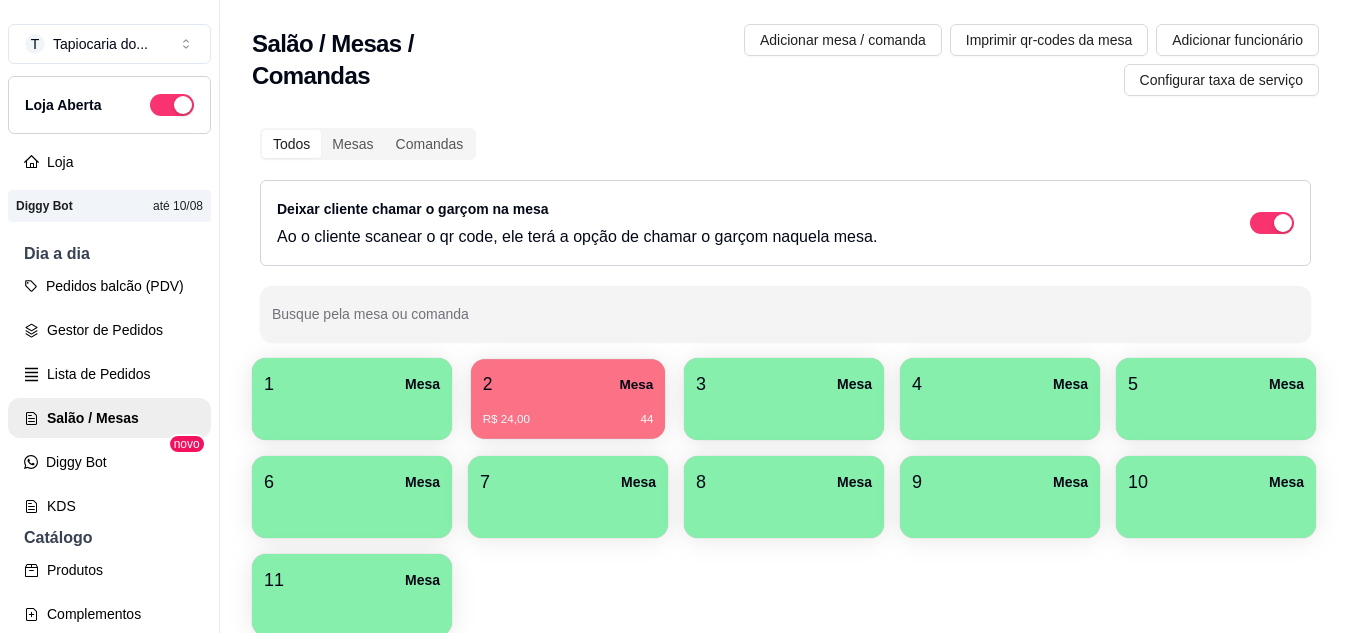 click on "R$ 24,00 44" at bounding box center (568, 420) 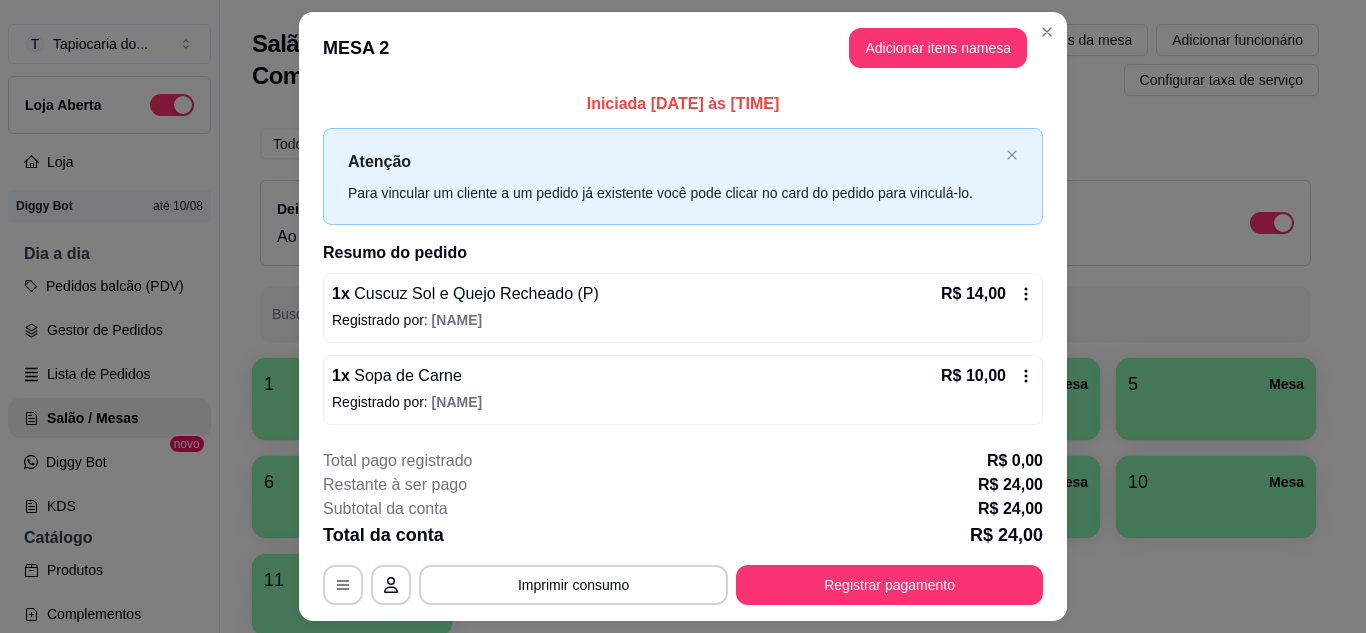 scroll, scrollTop: 52, scrollLeft: 0, axis: vertical 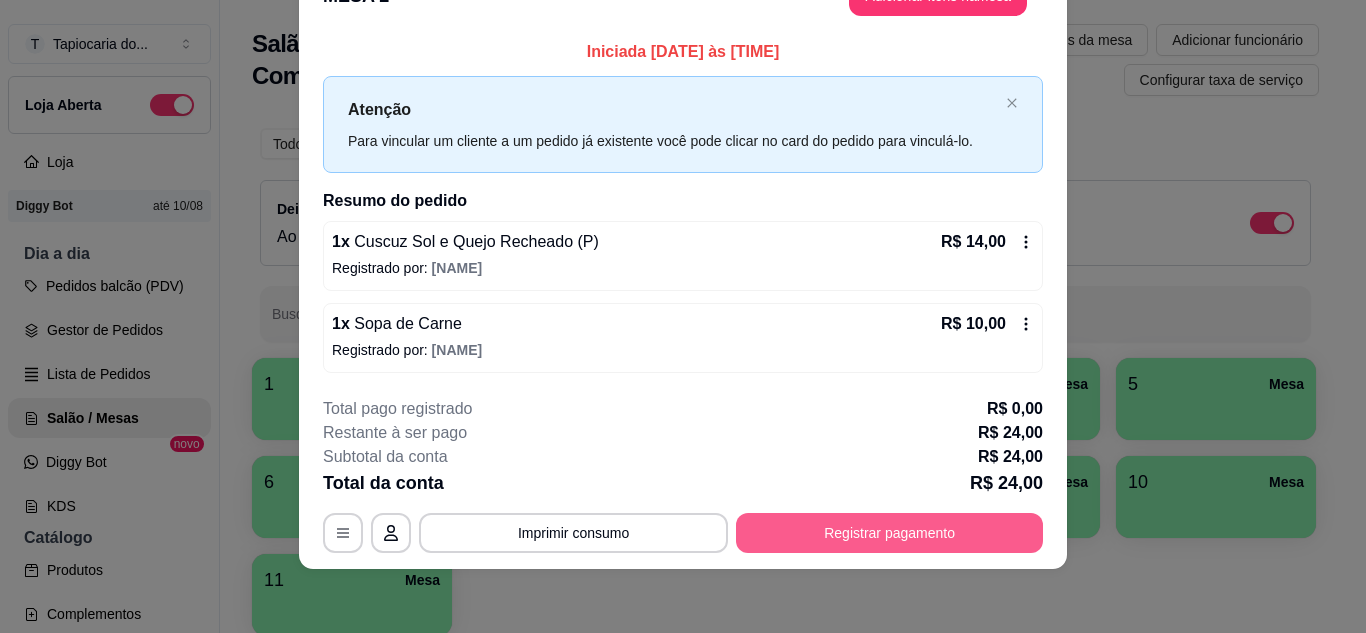 click on "Registrar pagamento" at bounding box center [889, 533] 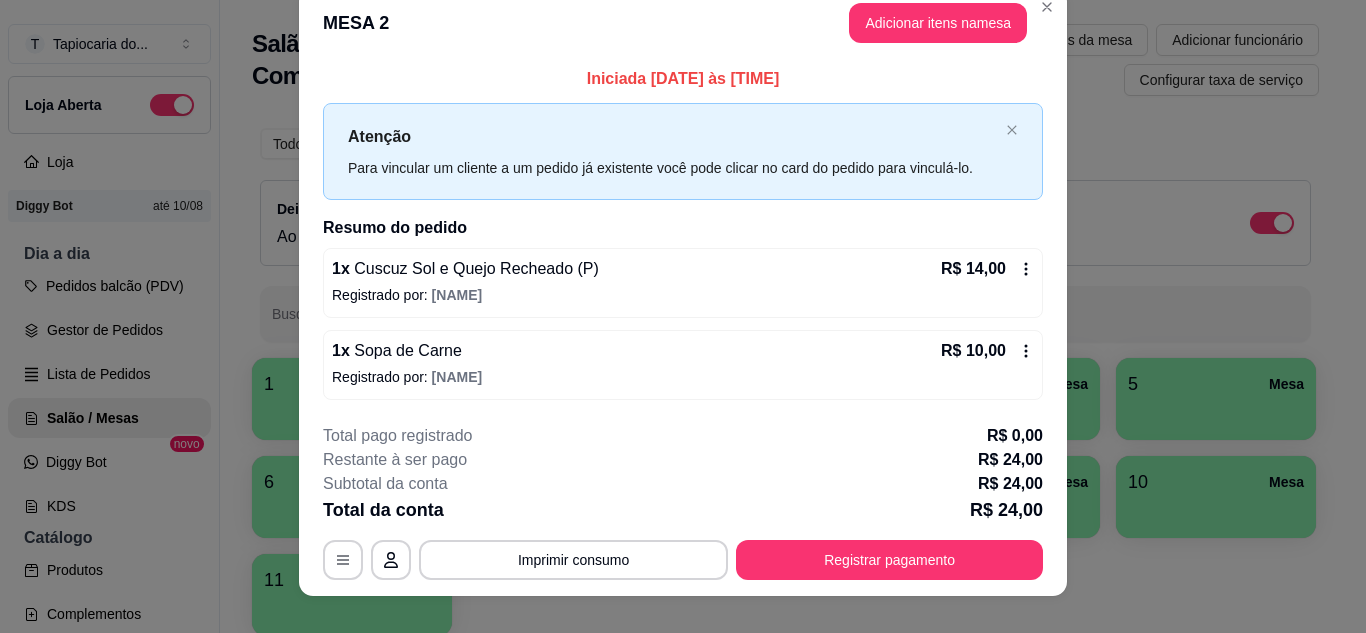 scroll, scrollTop: 0, scrollLeft: 0, axis: both 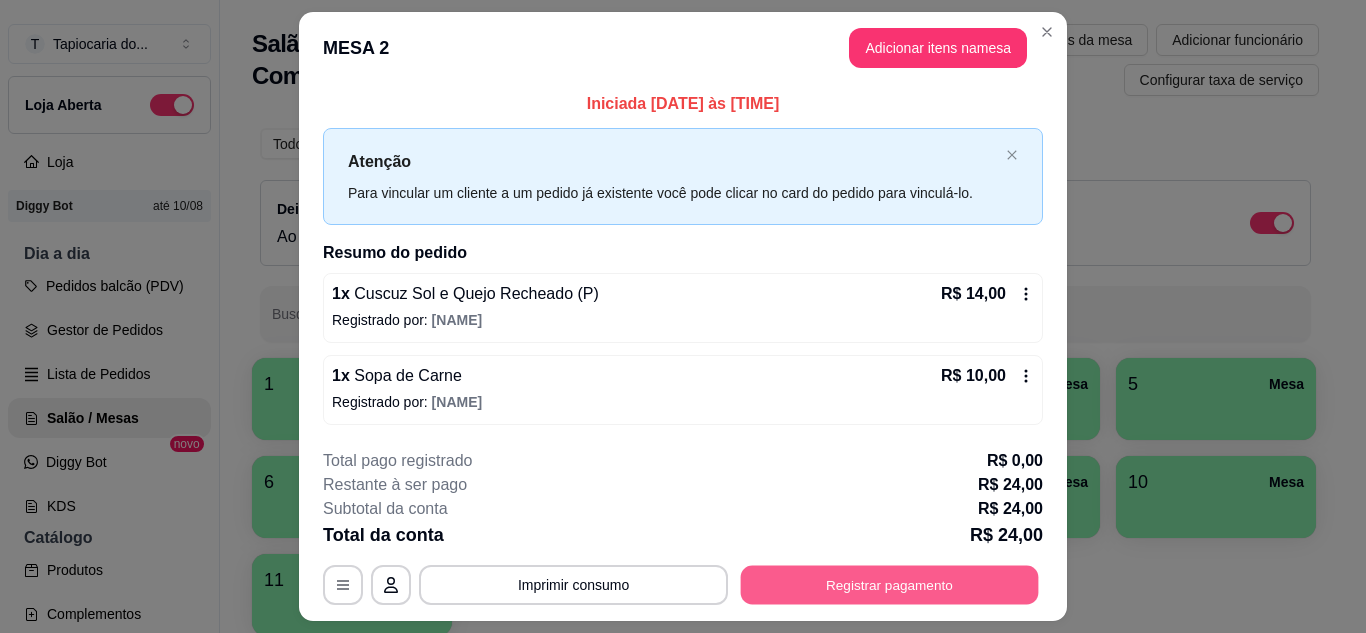click on "Registrar pagamento" at bounding box center (890, 585) 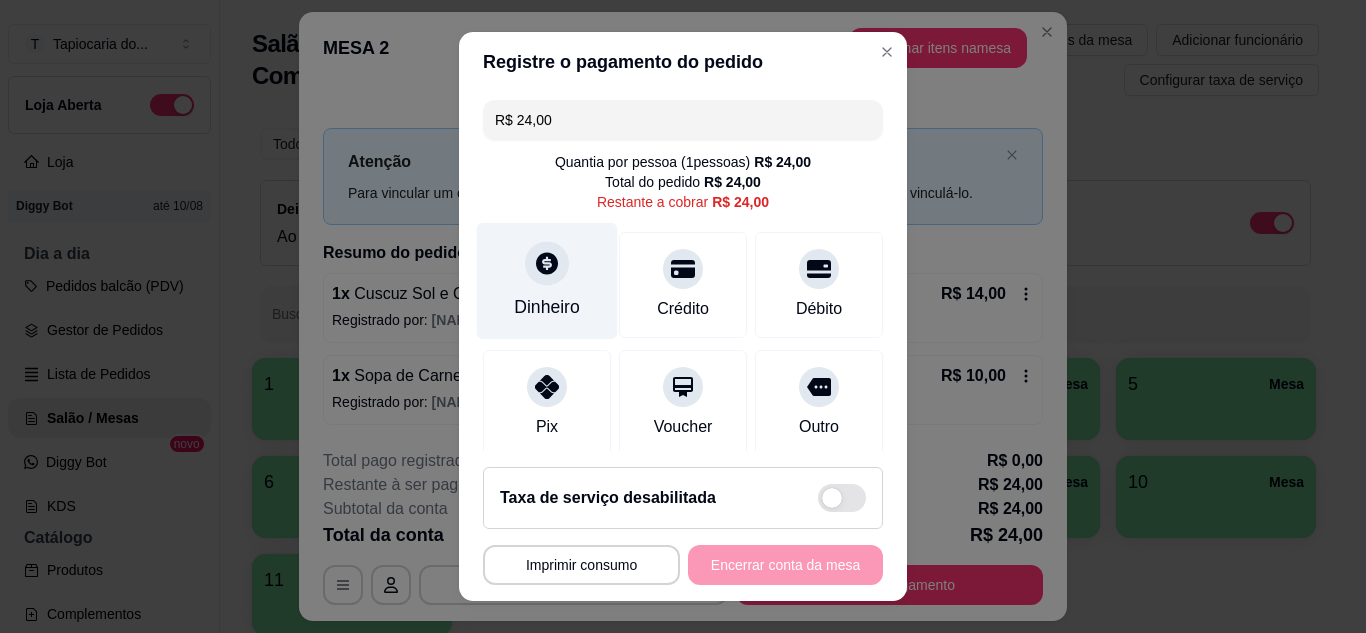 click on "Dinheiro" at bounding box center (547, 307) 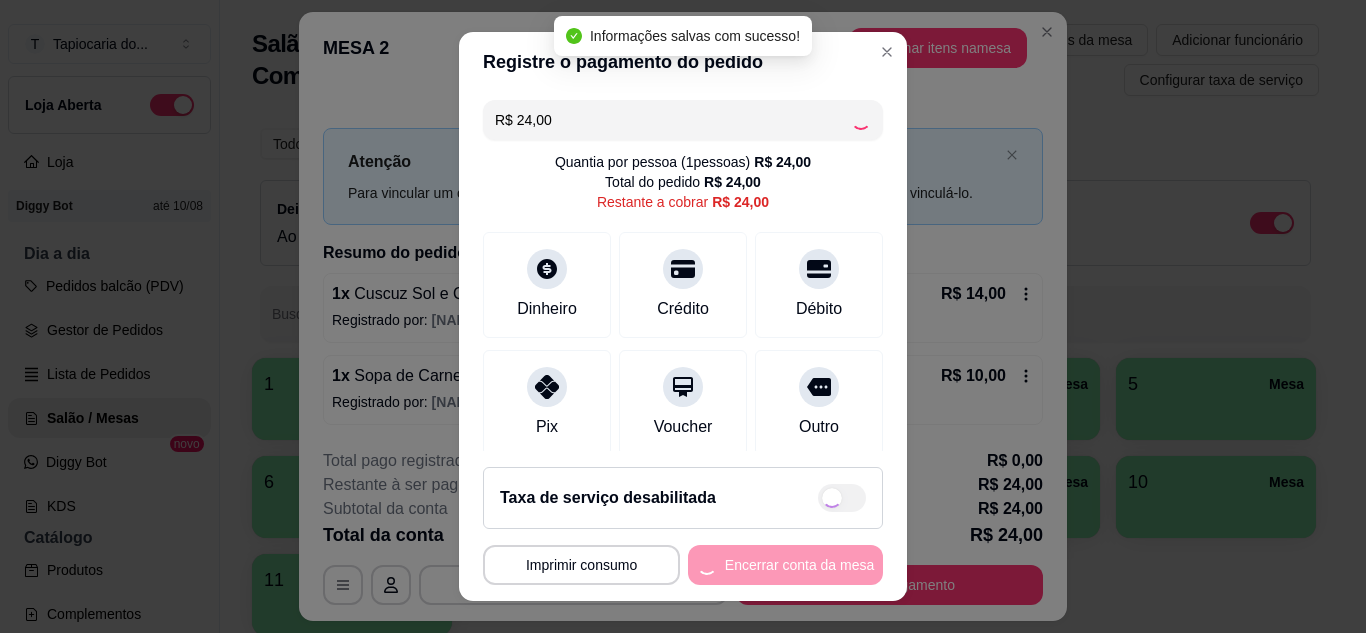 type on "R$ 0,00" 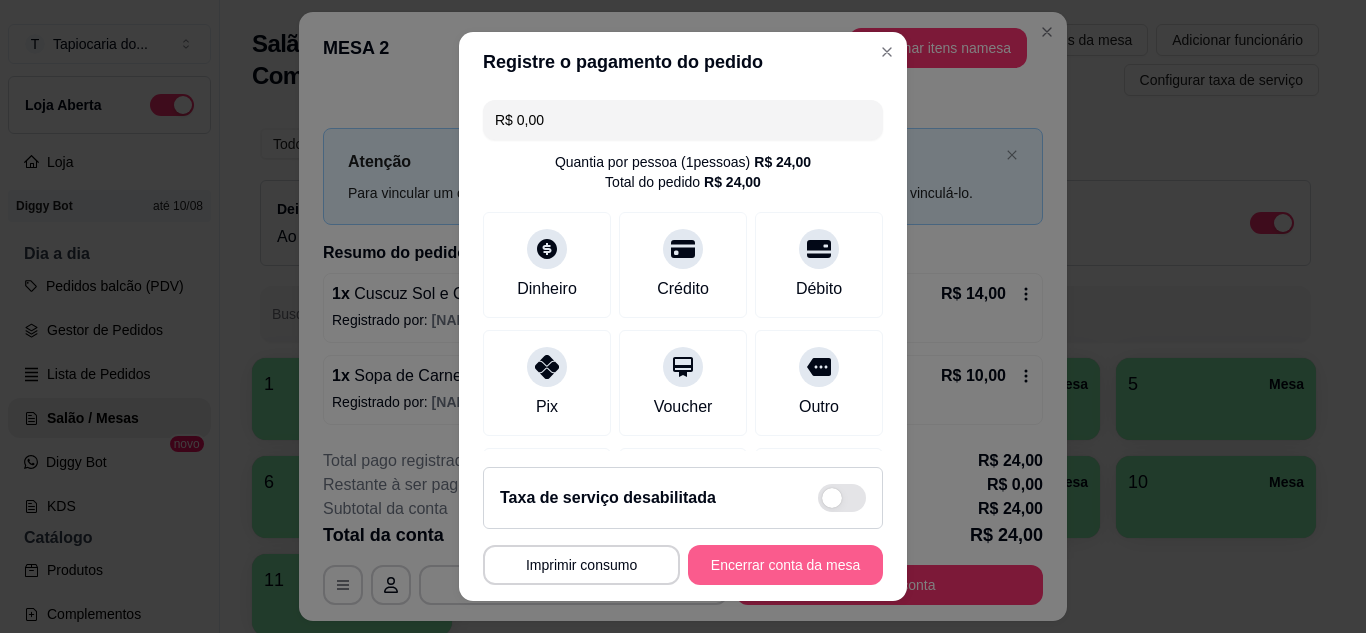 click on "Encerrar conta da mesa" at bounding box center (785, 565) 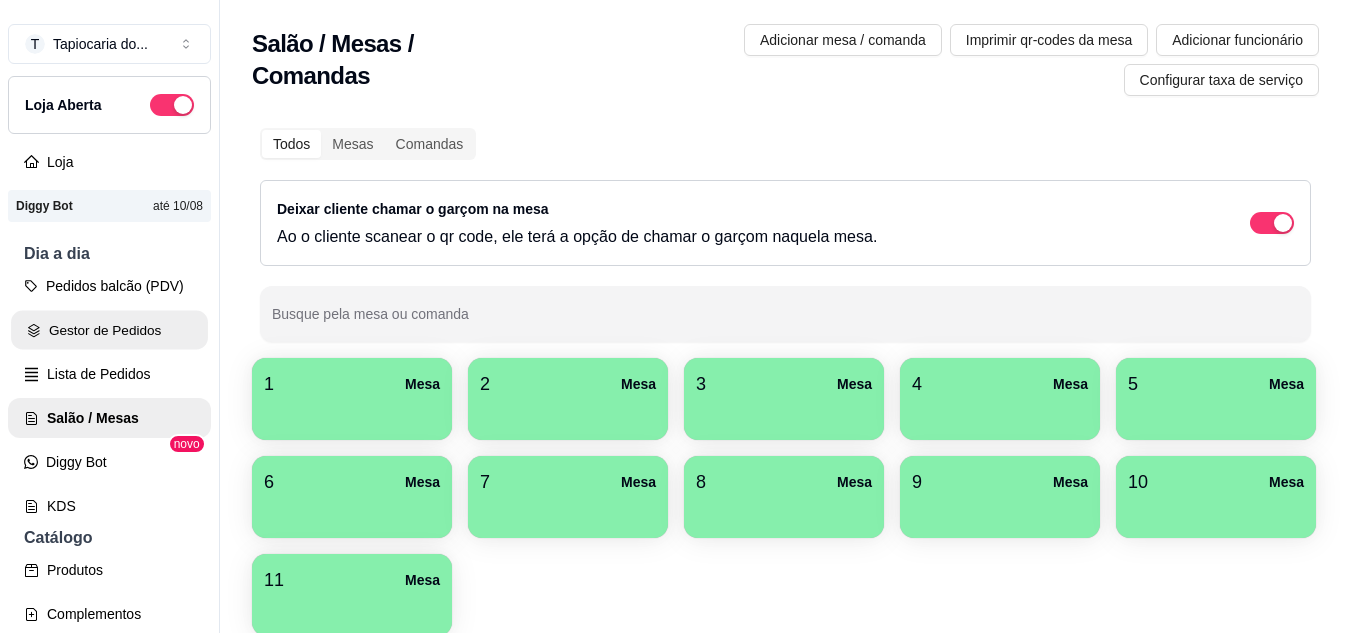 click on "Gestor de Pedidos" at bounding box center (109, 330) 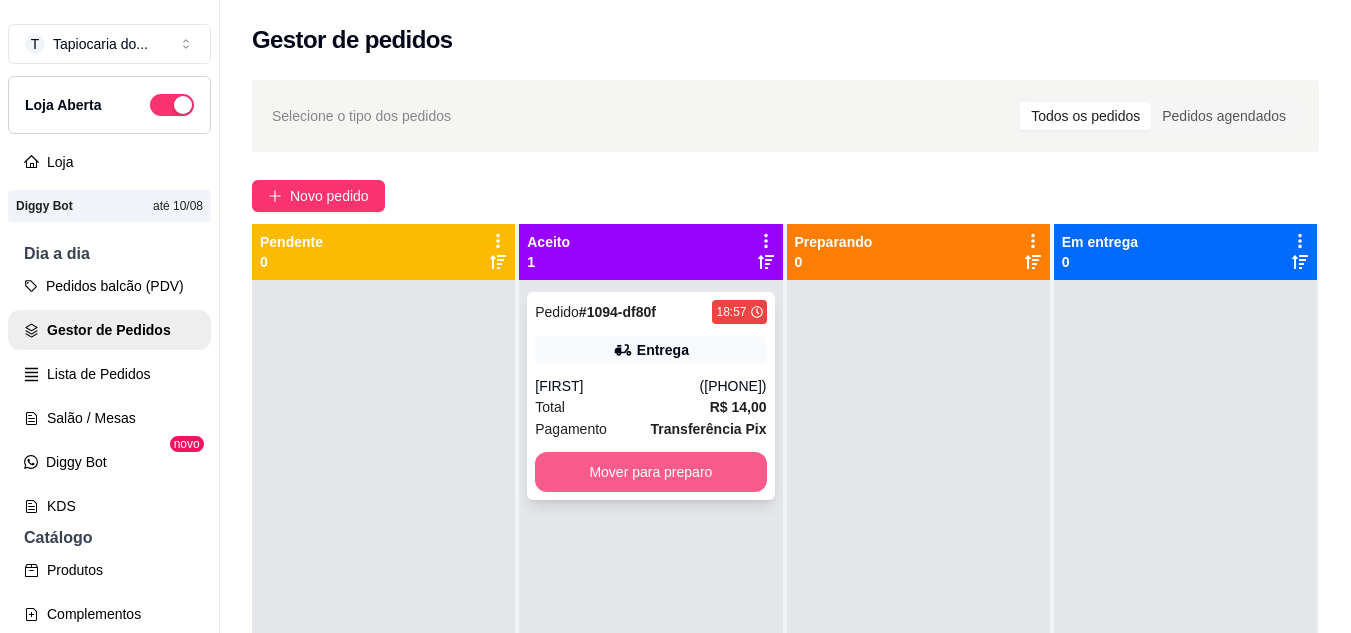 click on "Mover para preparo" at bounding box center (650, 472) 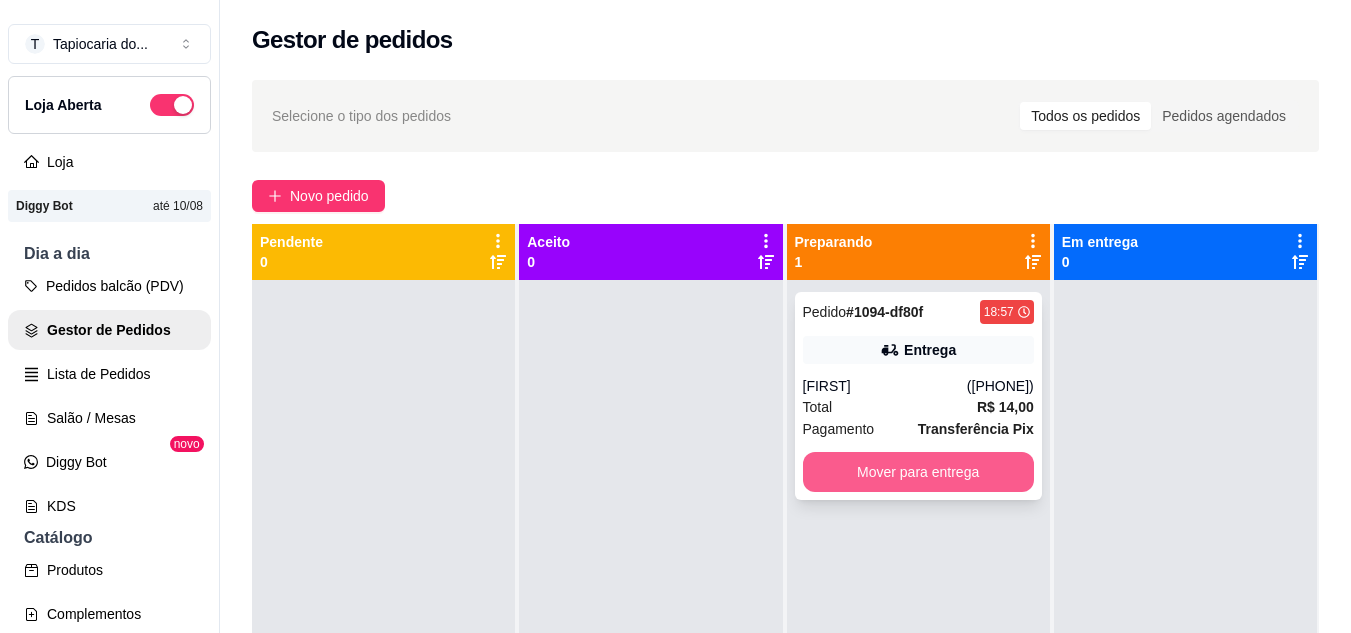 click on "Mover para entrega" at bounding box center (918, 472) 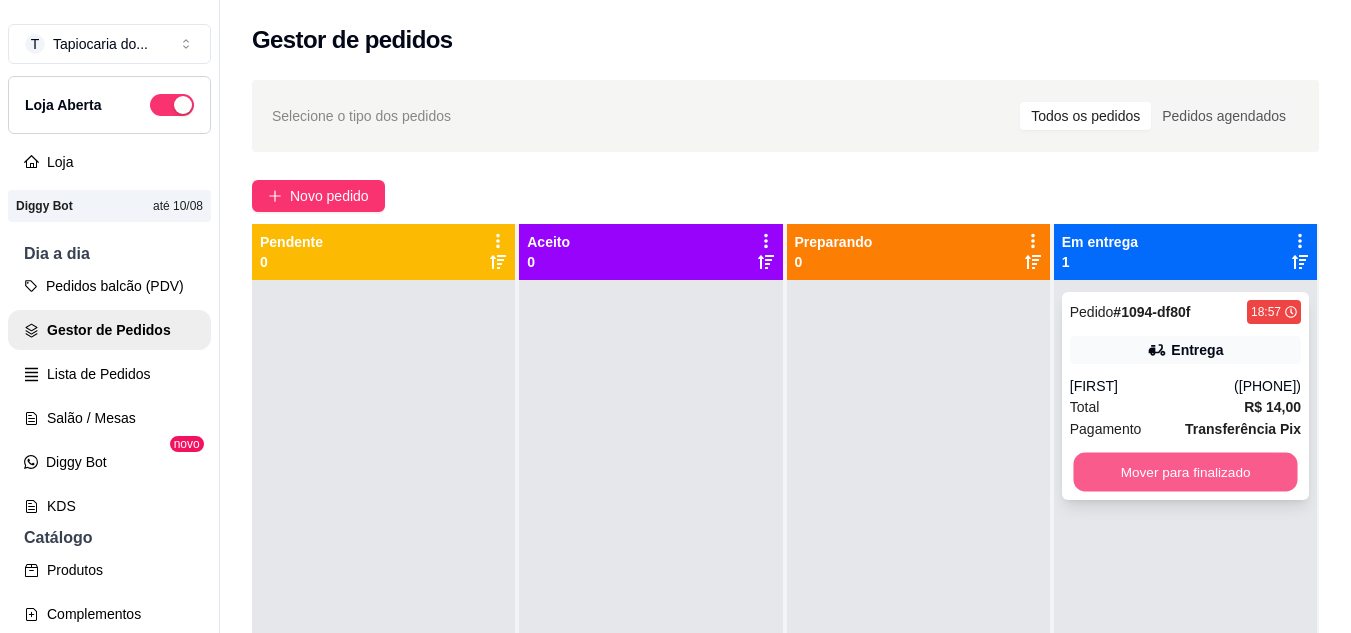 click on "Mover para finalizado" at bounding box center [1185, 472] 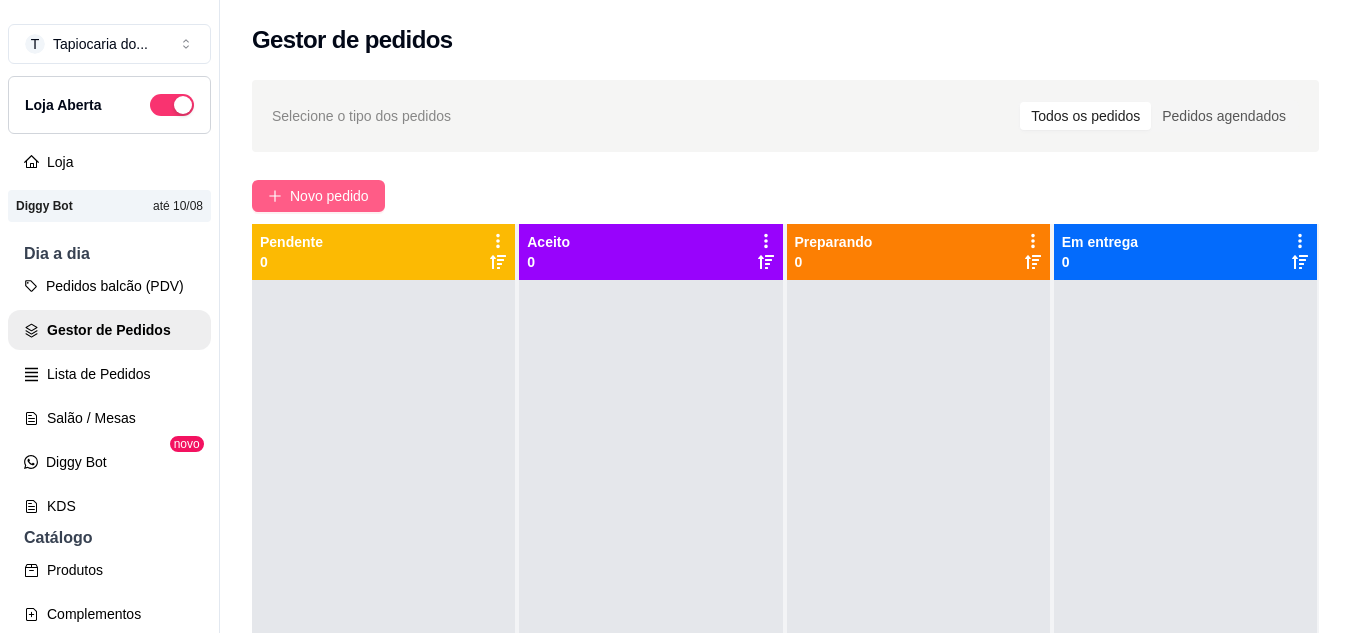 click on "Novo pedido" at bounding box center [329, 196] 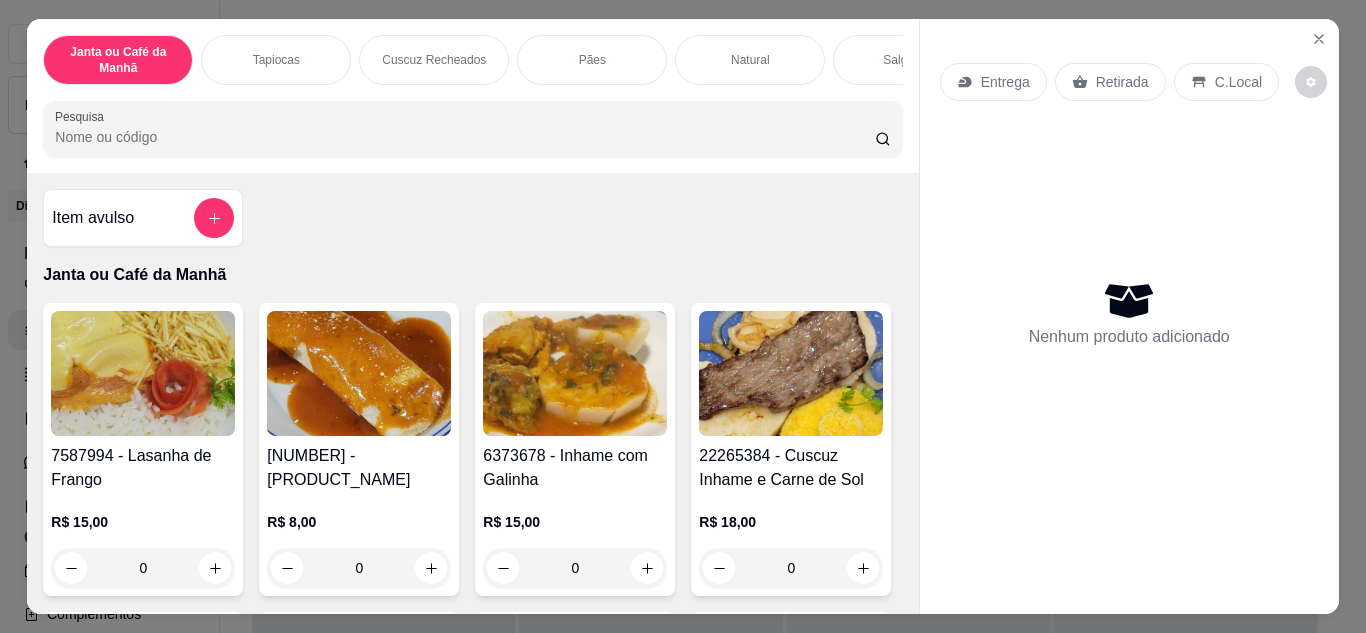click on "Pesquisa" at bounding box center [465, 137] 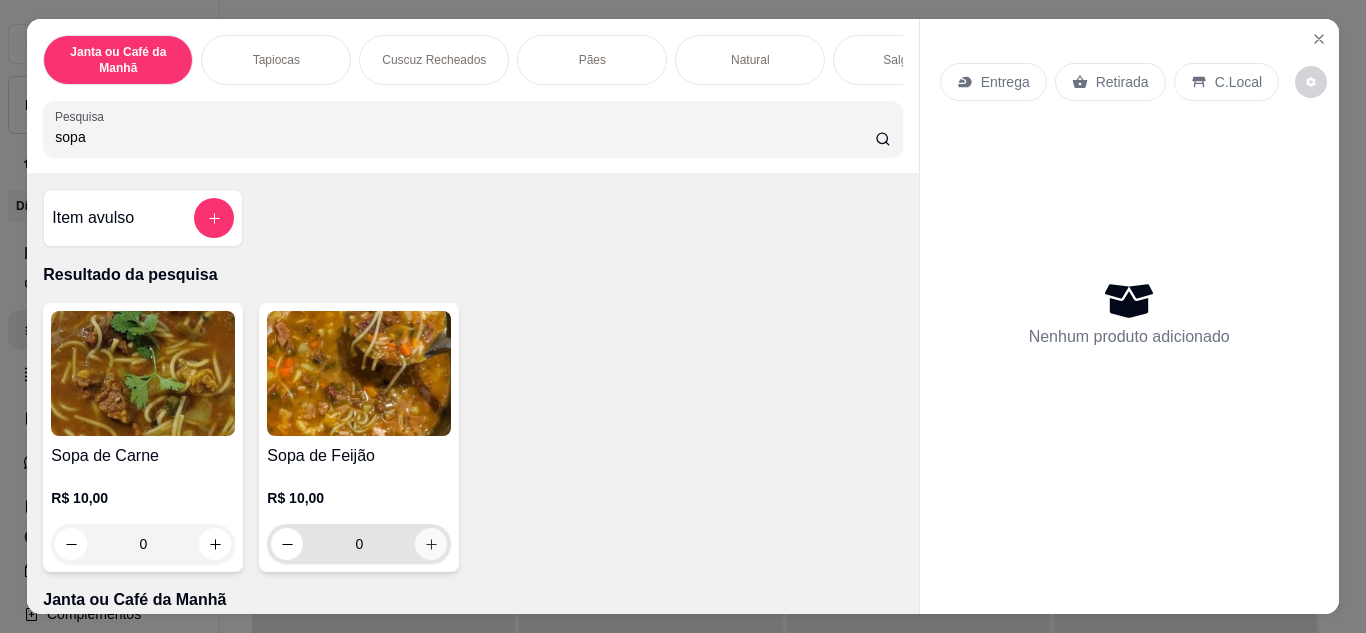 type on "sopa" 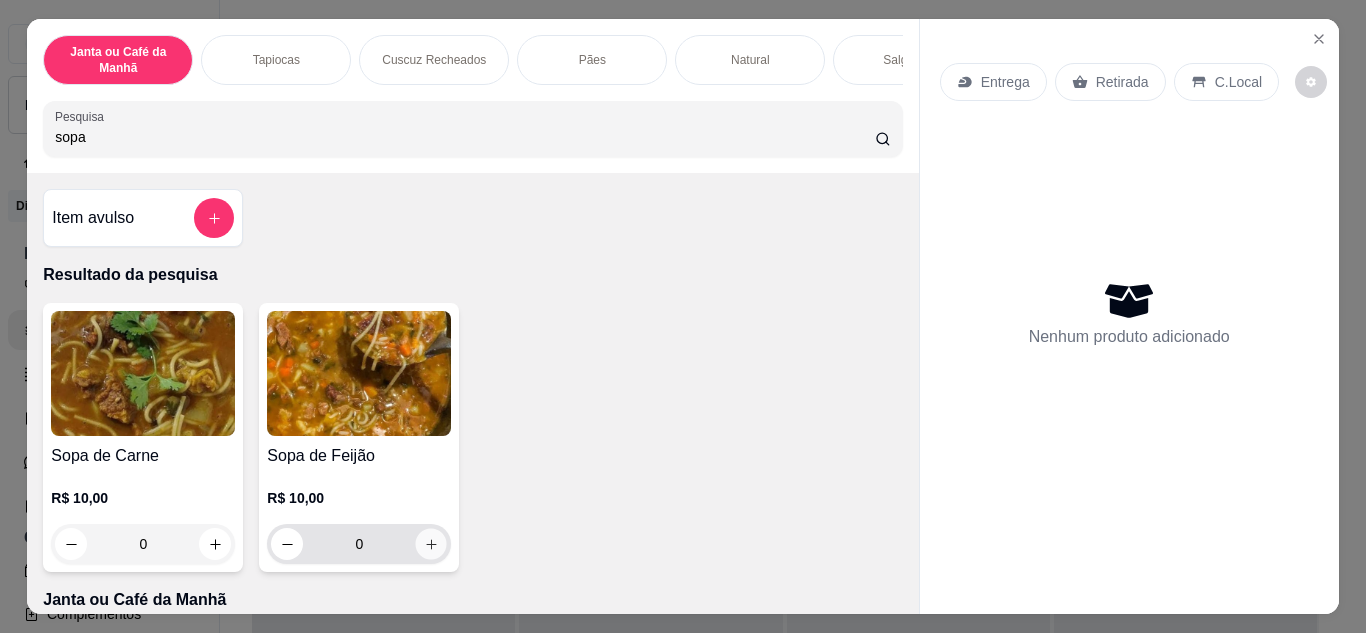 click 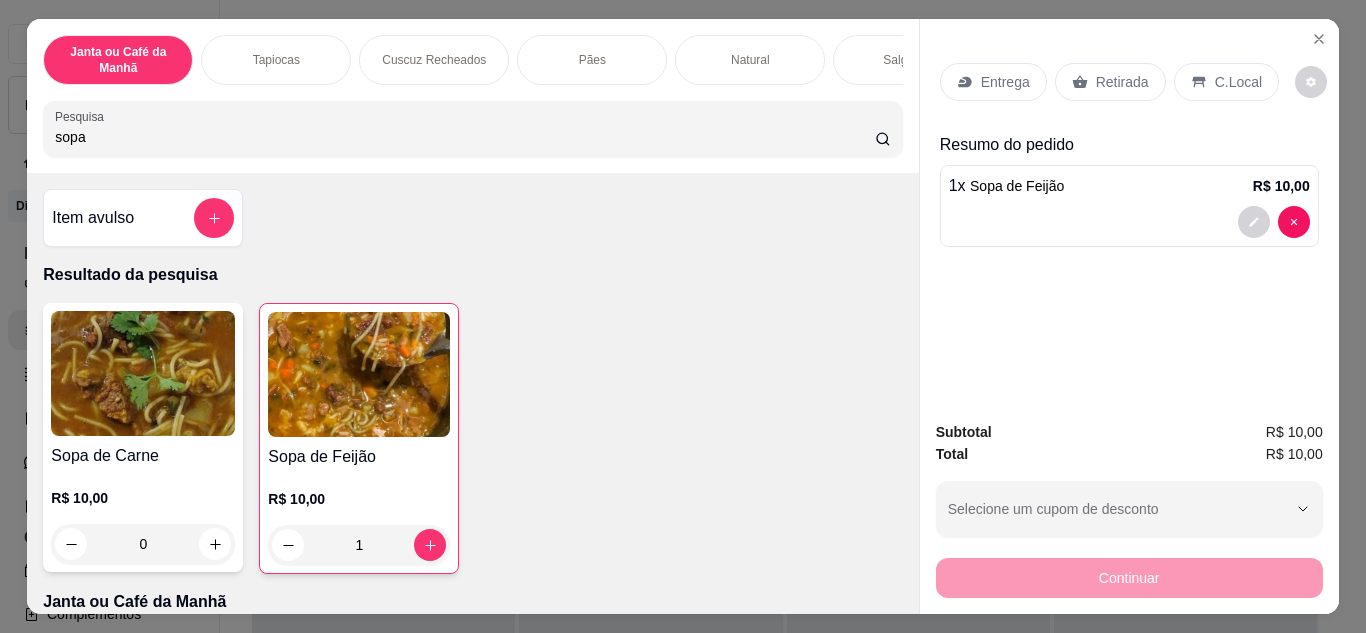 click 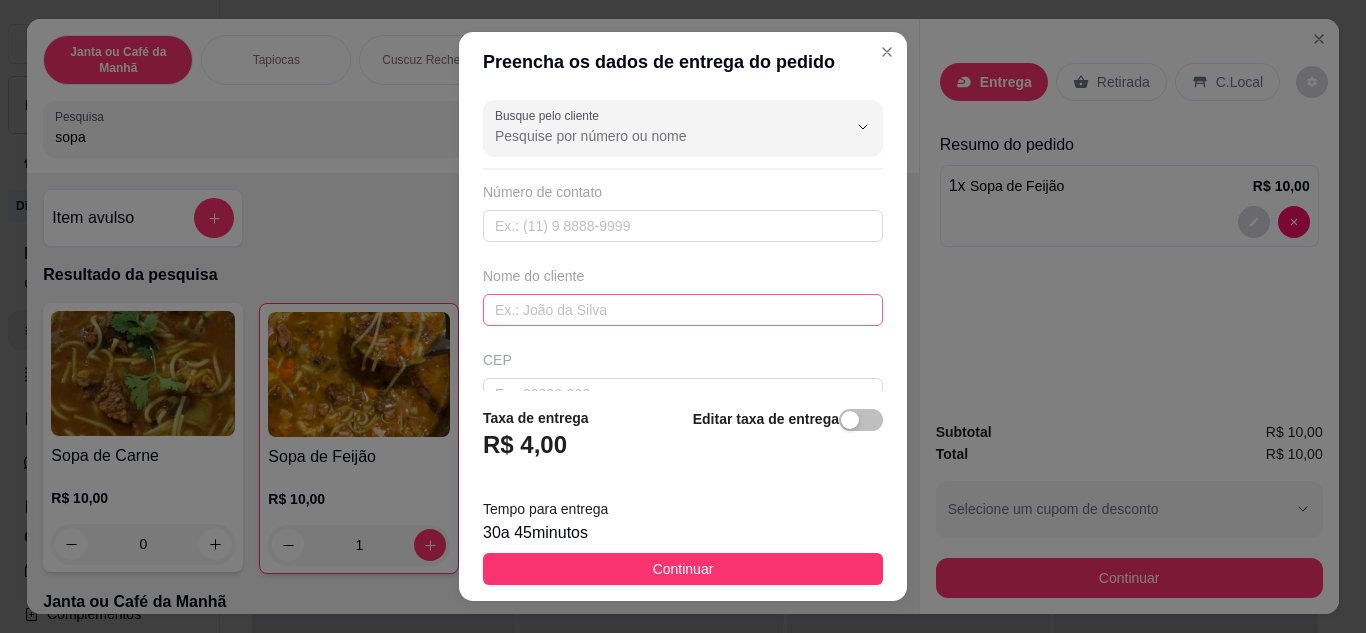 scroll, scrollTop: 200, scrollLeft: 0, axis: vertical 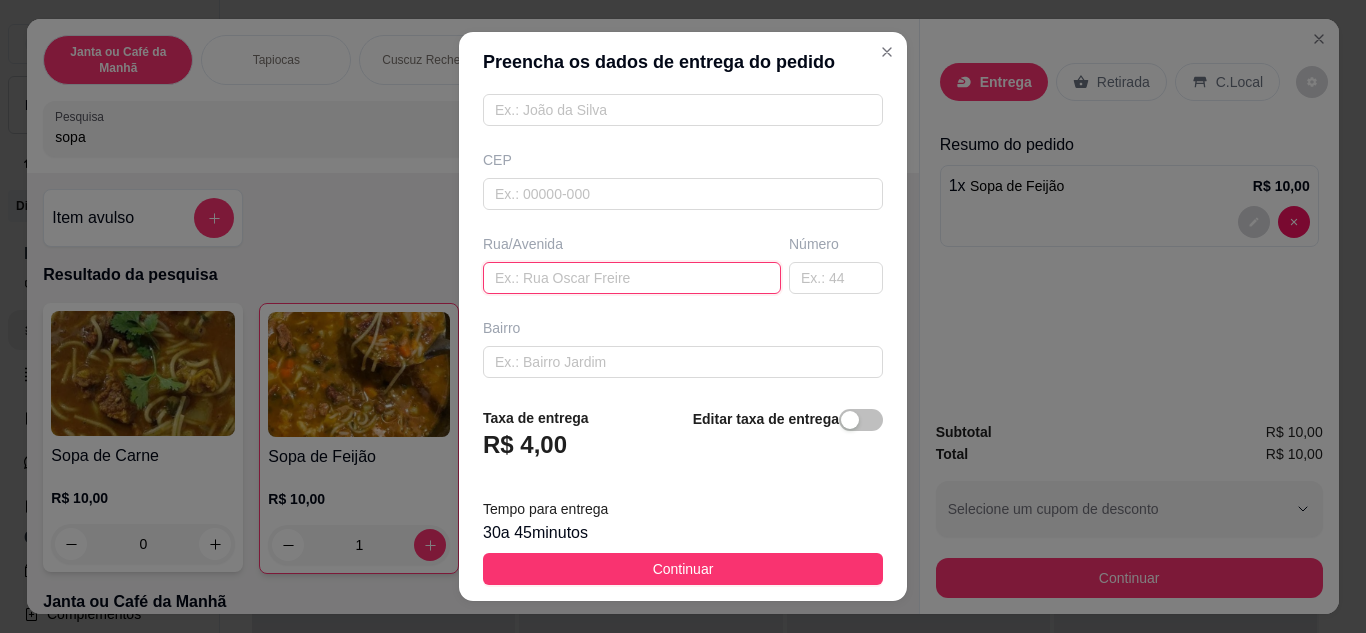 paste on "[FIRST] [LAST] [NUMBER]" 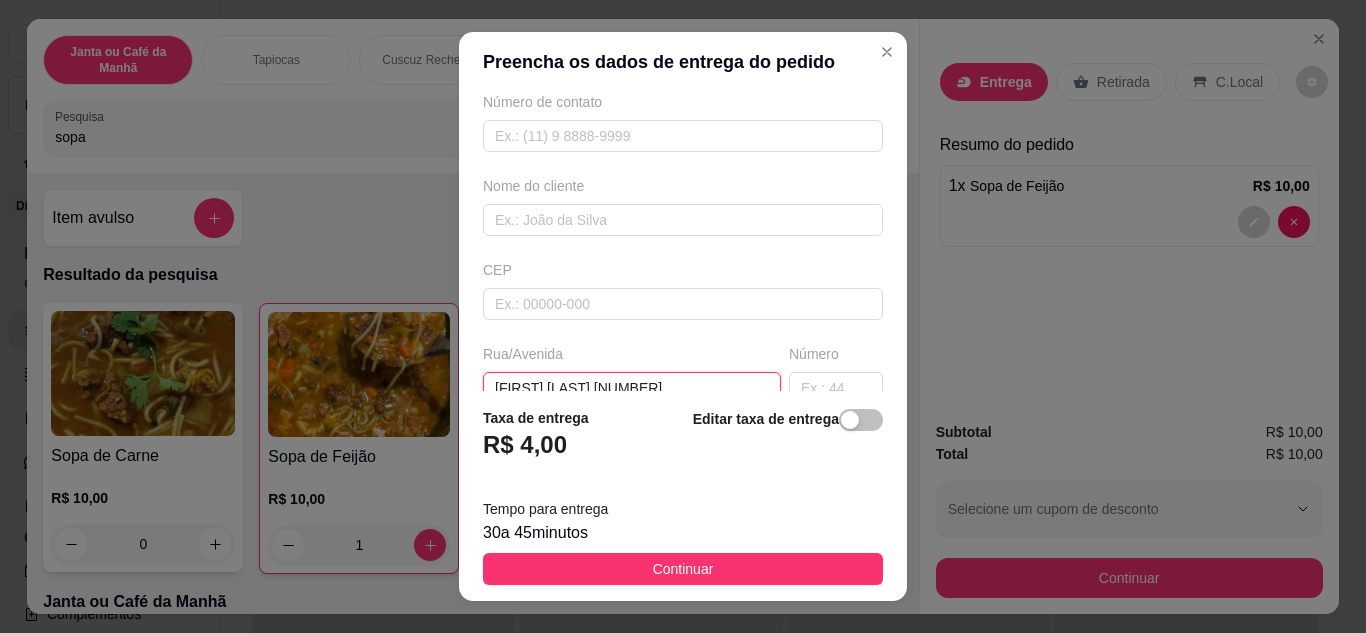 scroll, scrollTop: 0, scrollLeft: 0, axis: both 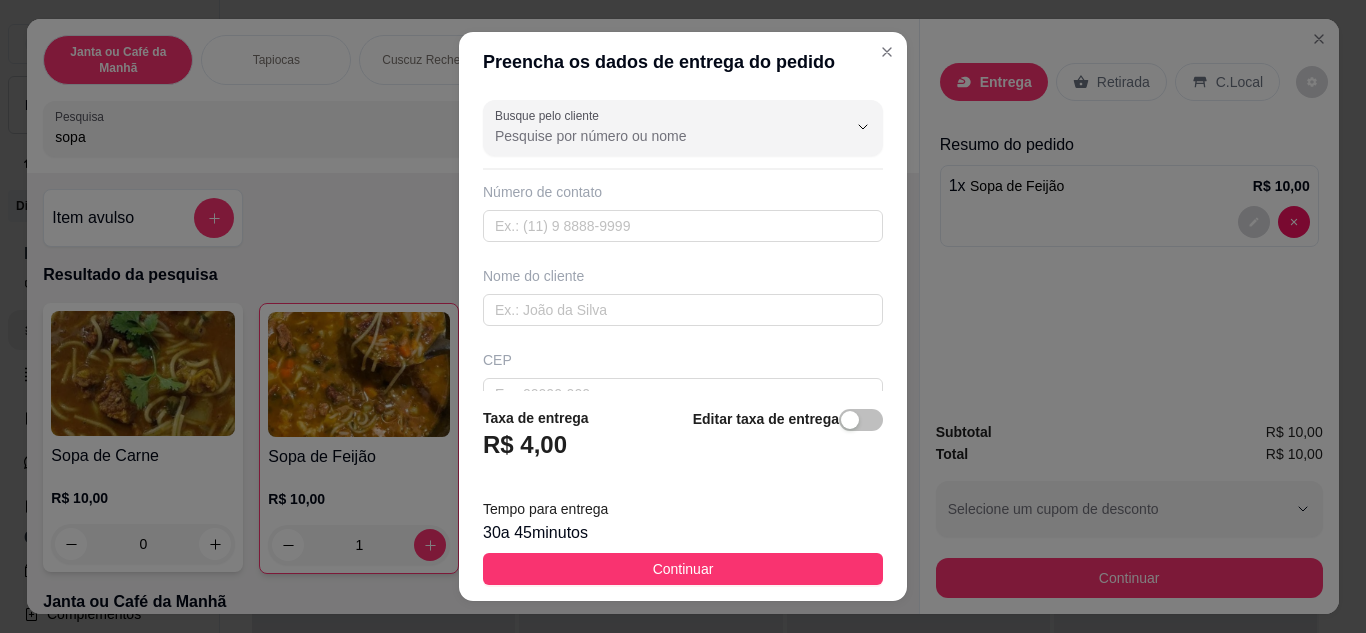 type on "[FIRST] [LAST] [NUMBER]" 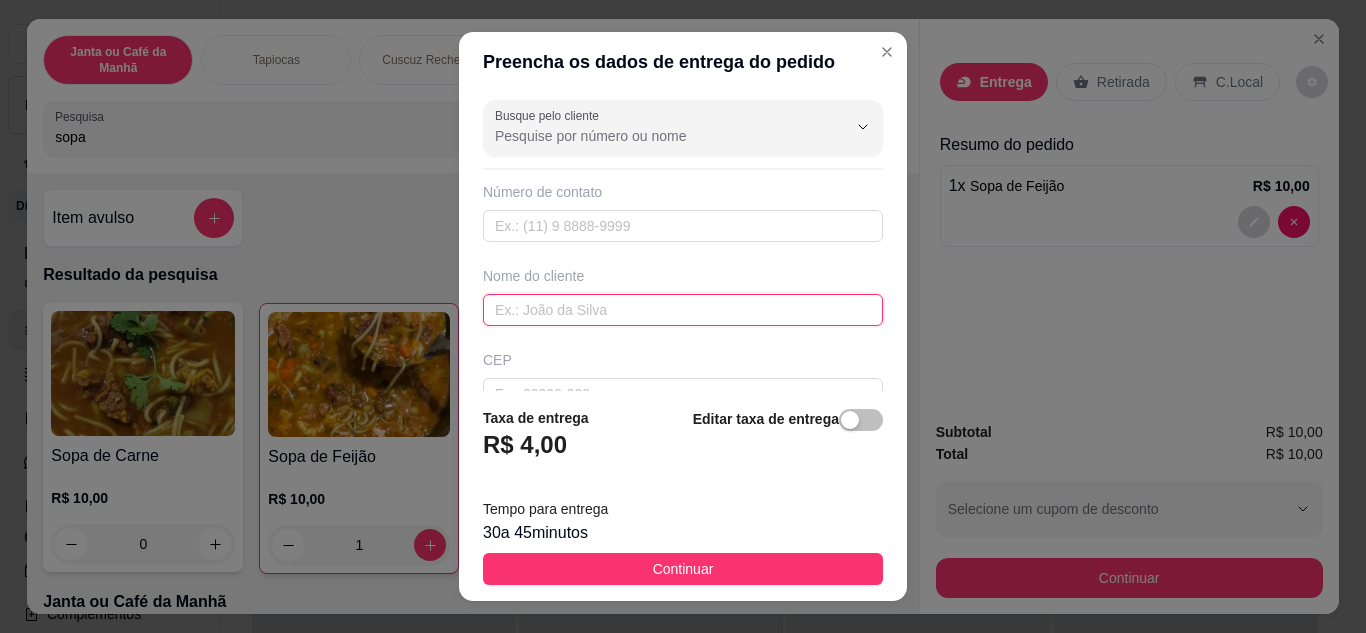 paste on "[PHONE]" 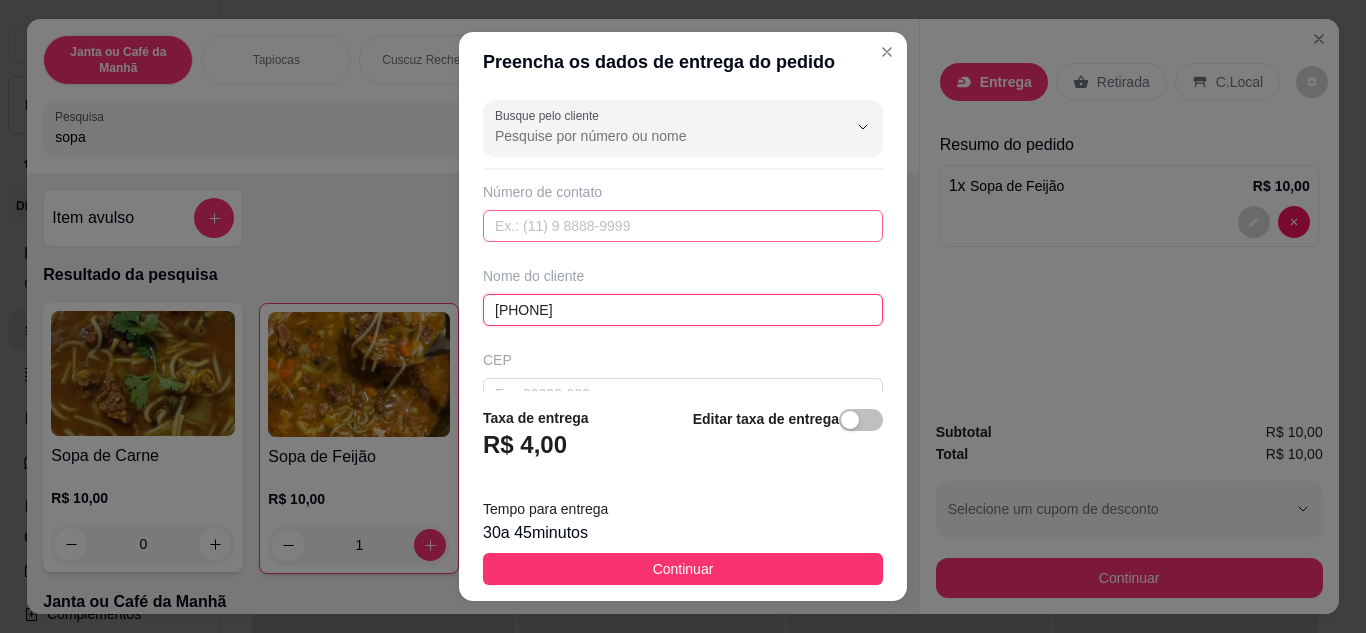 type on "[PHONE]" 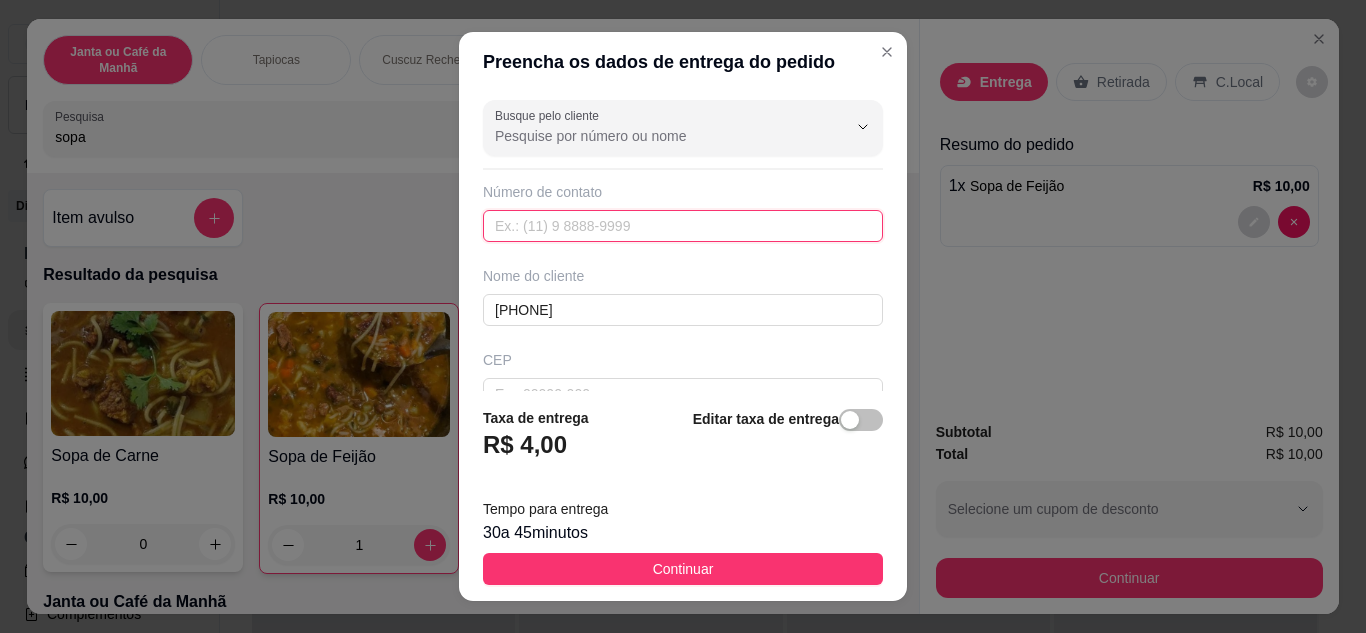 paste on "[PHONE]" 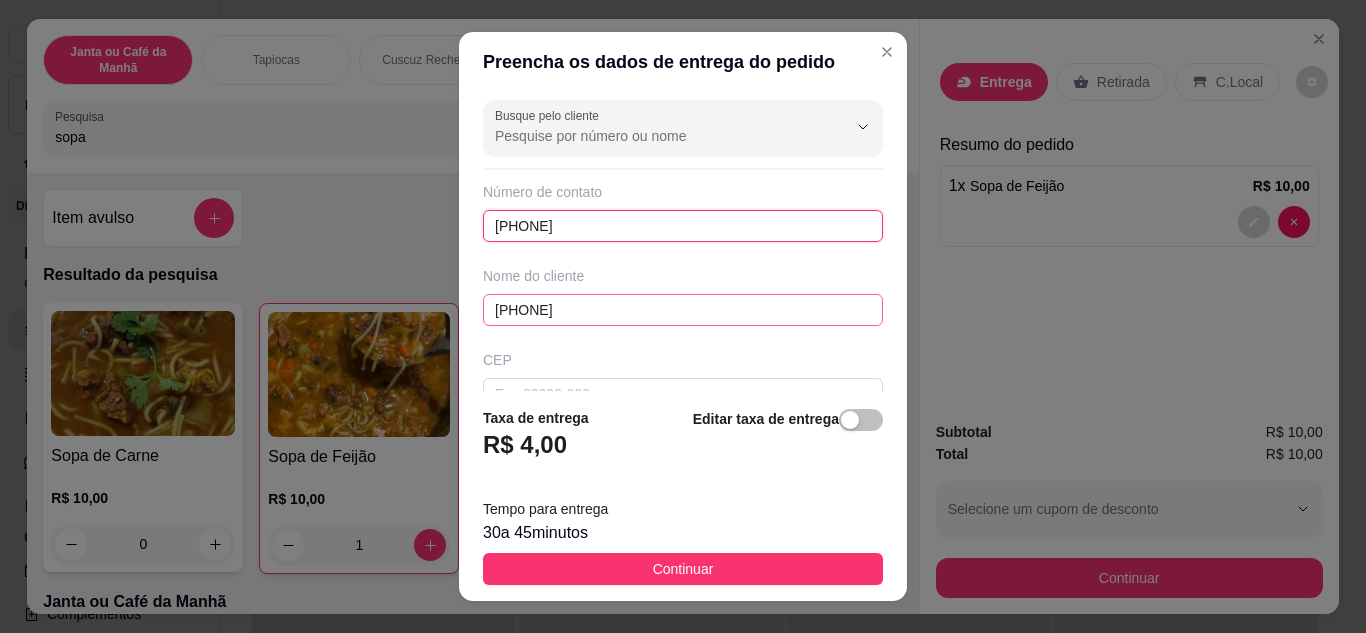 type on "[PHONE]" 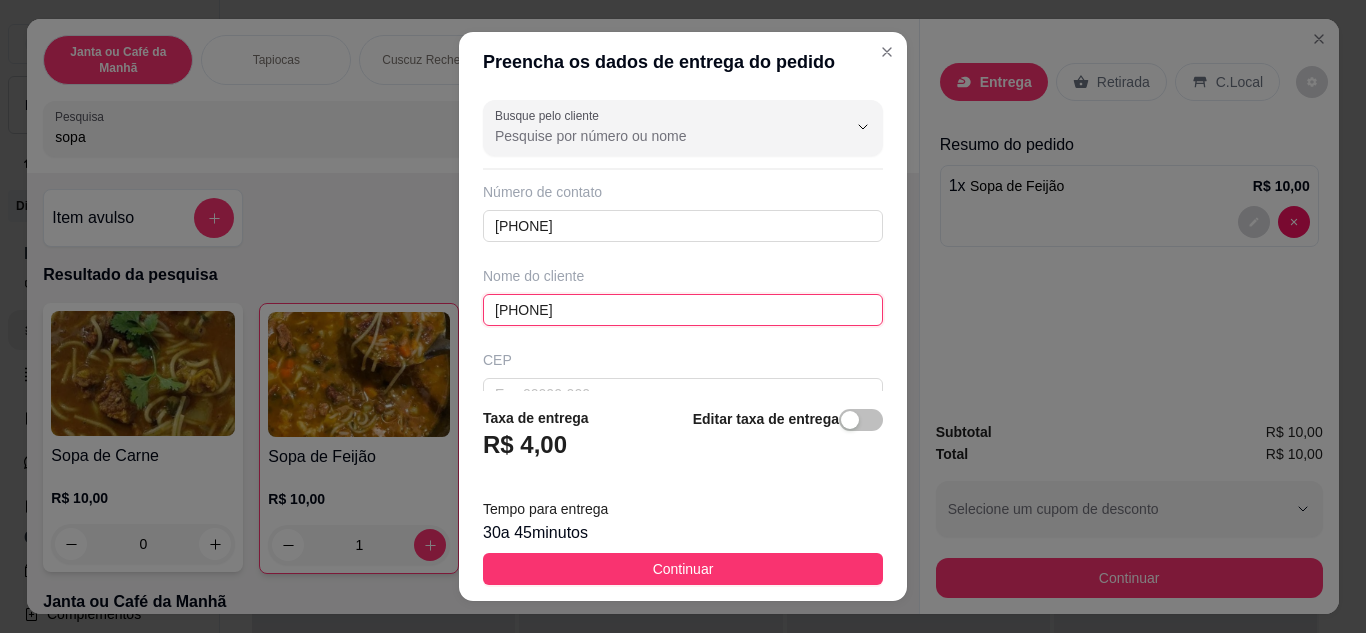 click on "[PHONE]" at bounding box center (683, 310) 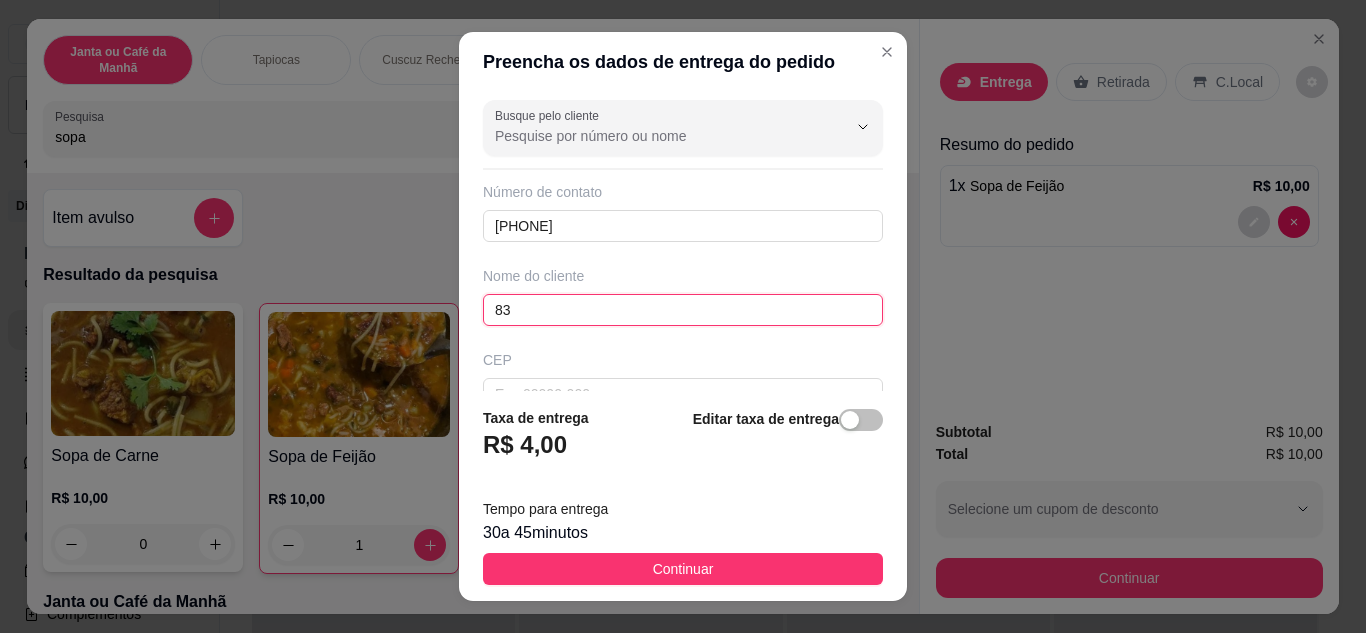 type on "8" 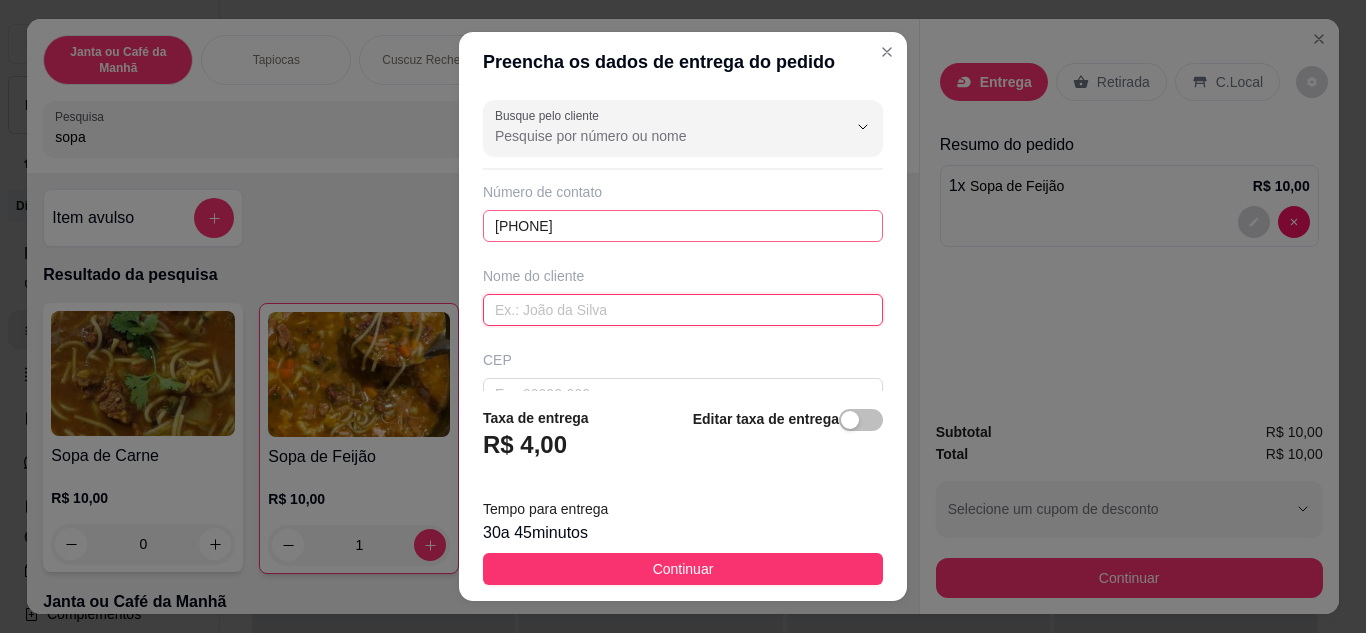 type 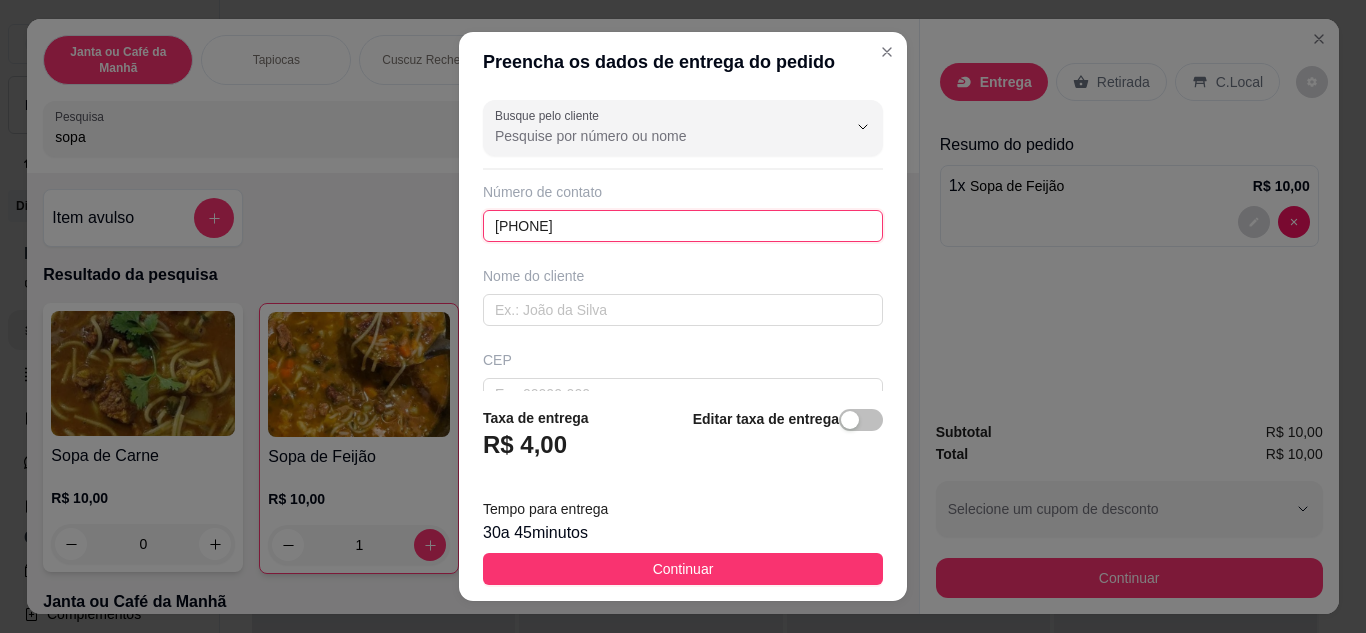 click on "[PHONE]" at bounding box center (683, 226) 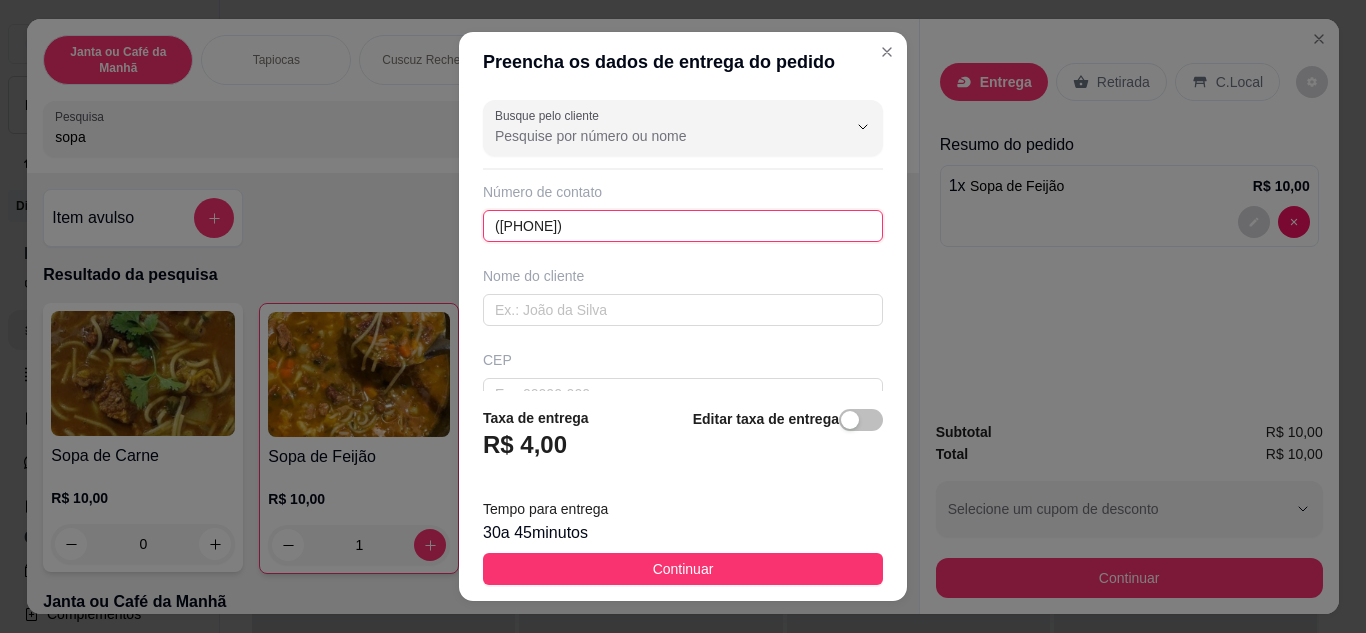 type on "([PHONE])" 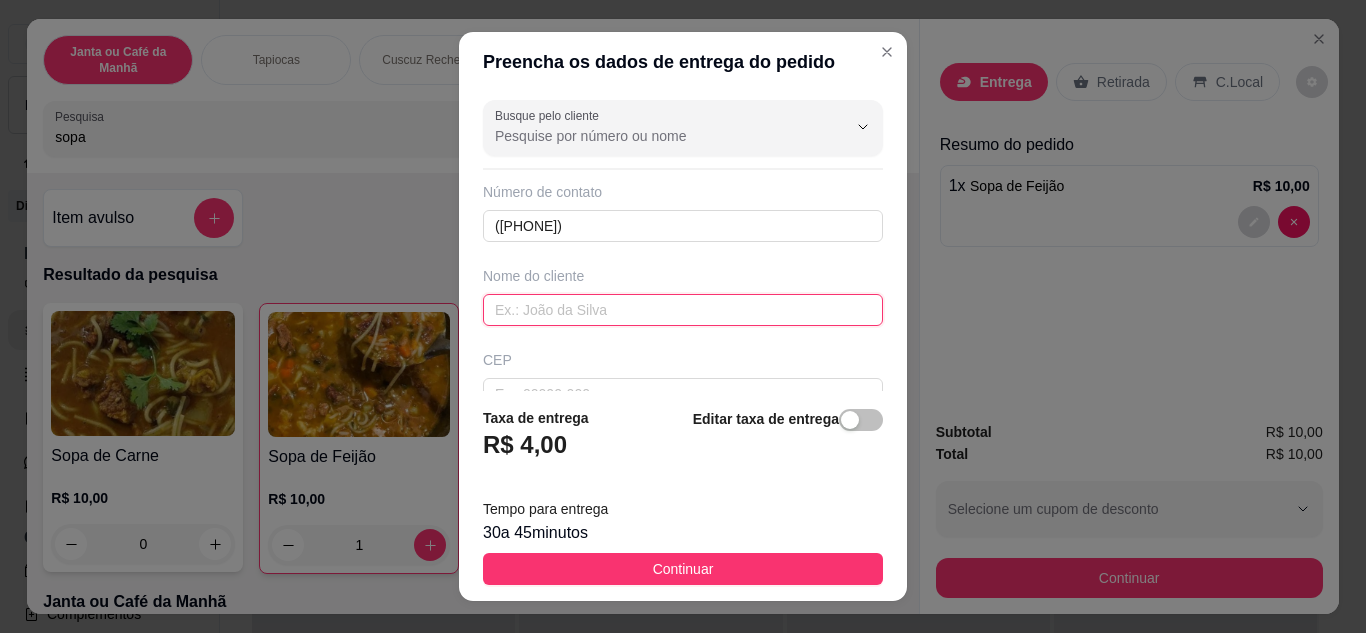 click at bounding box center [683, 310] 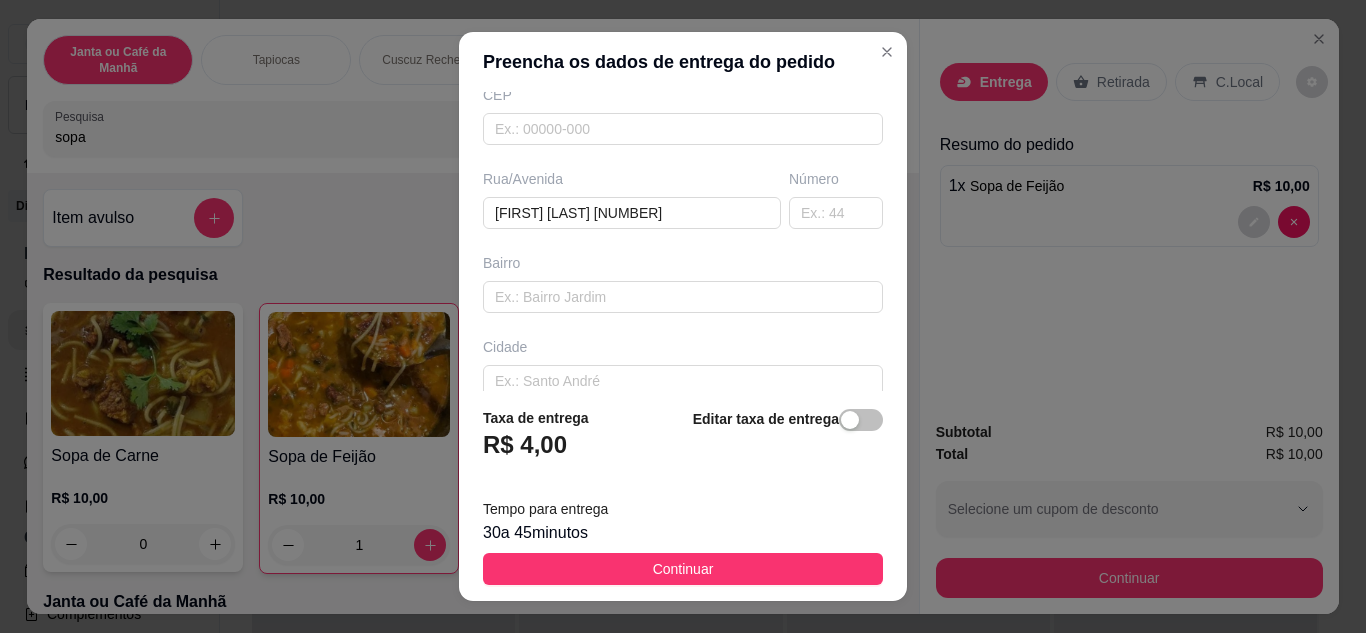 scroll, scrollTop: 300, scrollLeft: 0, axis: vertical 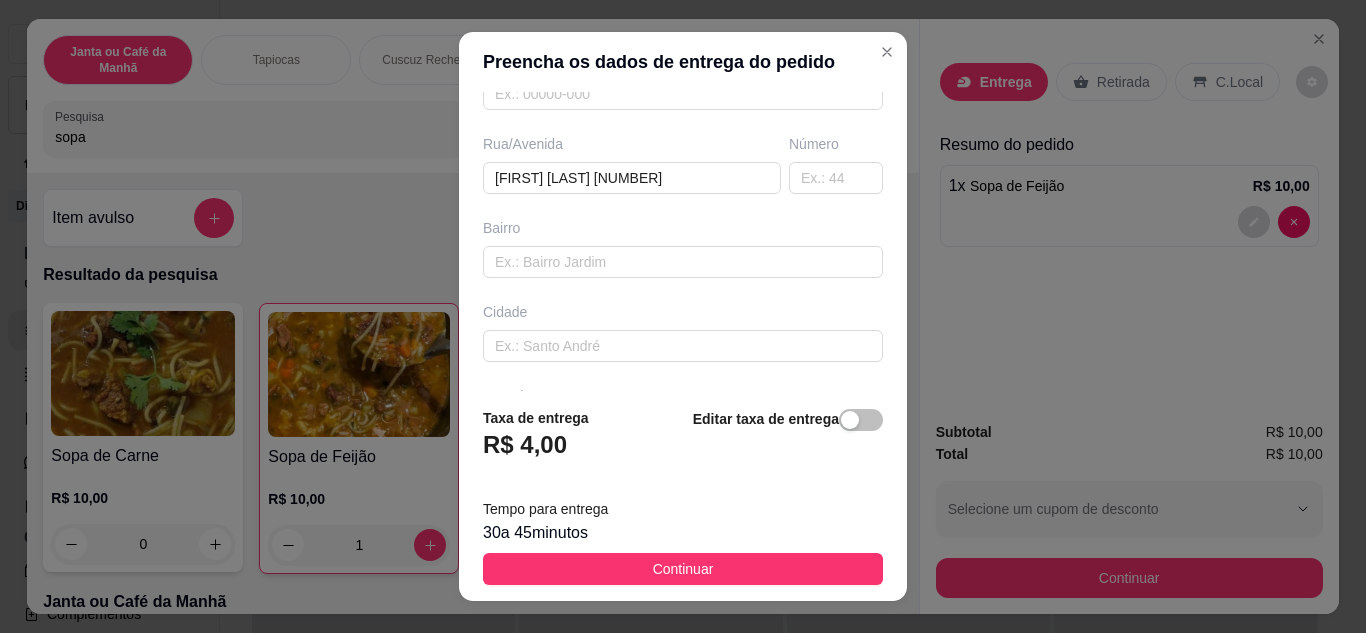 type on "[FIRST] [LAST]" 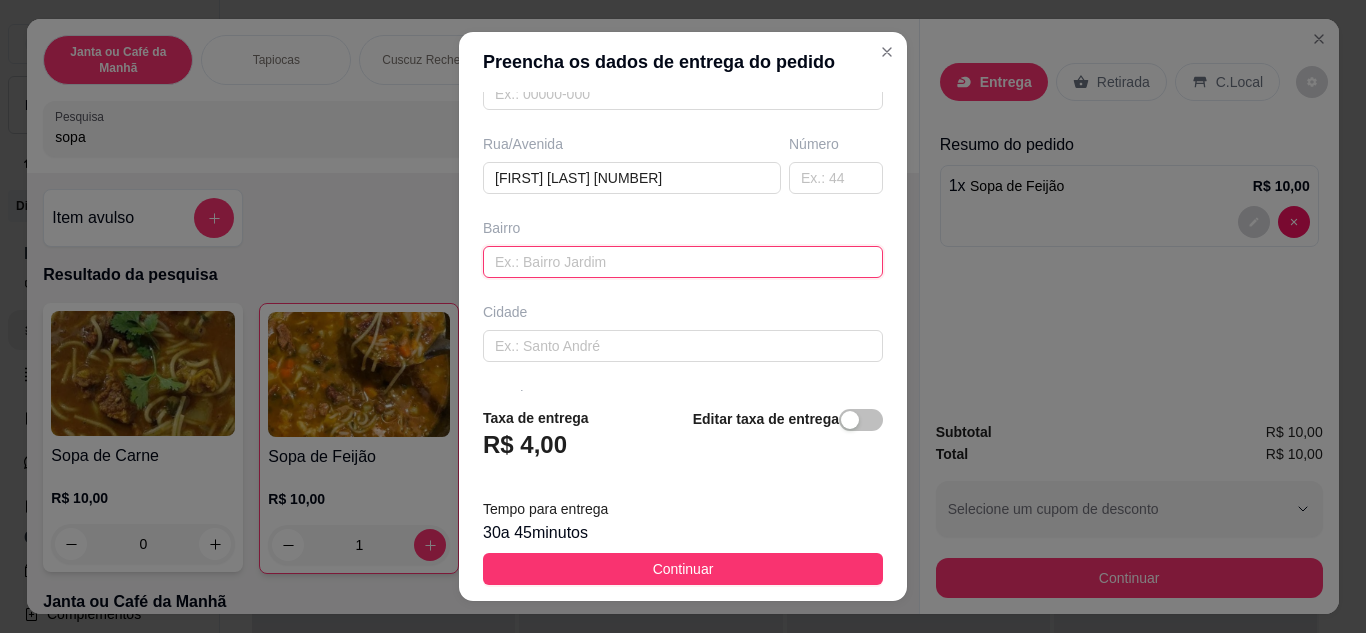 paste on "Santa Marina" 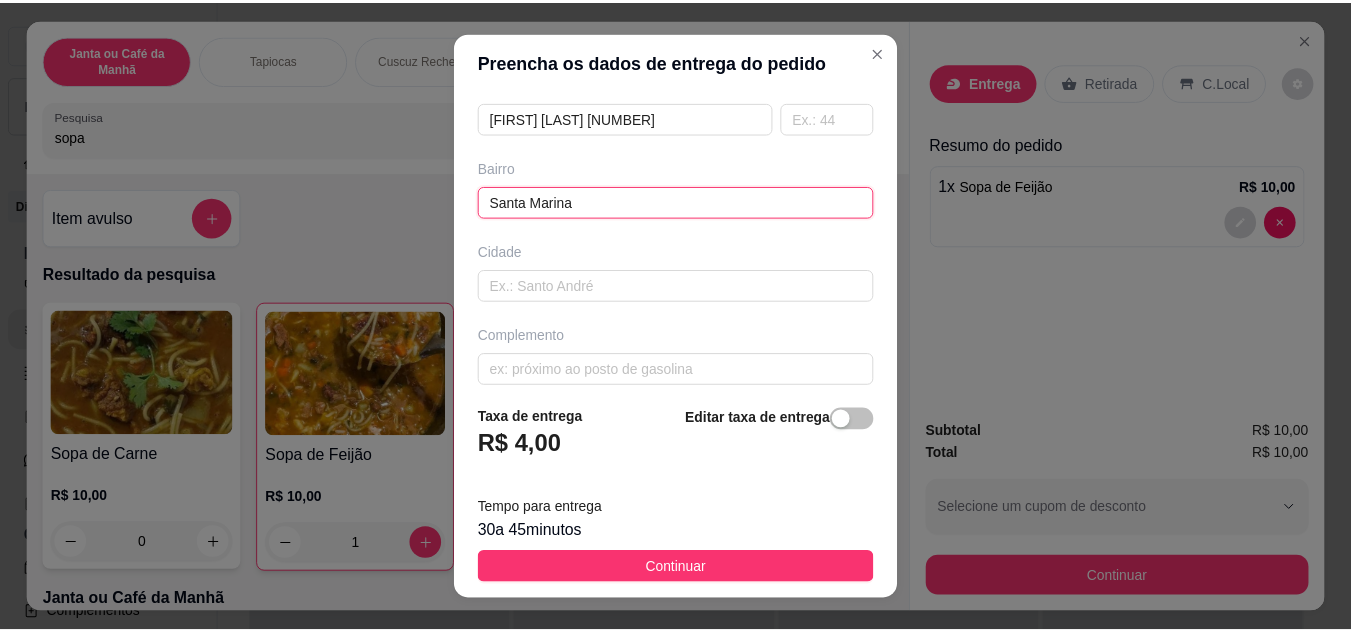 scroll, scrollTop: 374, scrollLeft: 0, axis: vertical 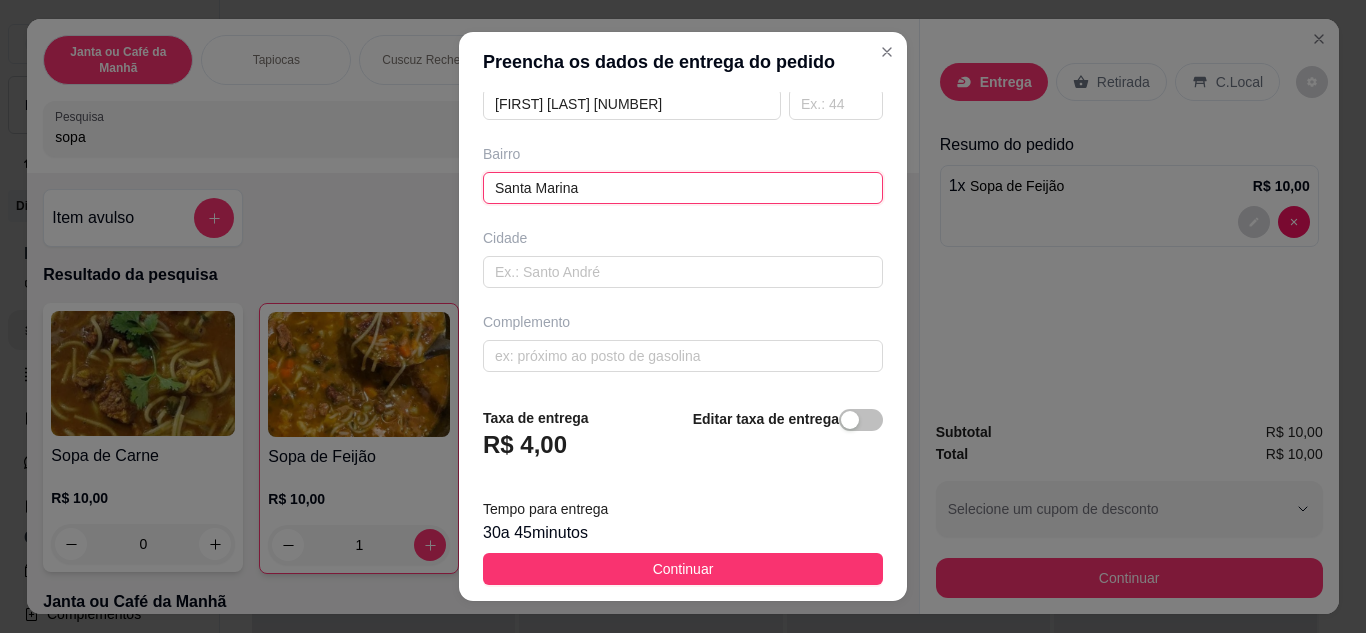 type on "Santa Marina" 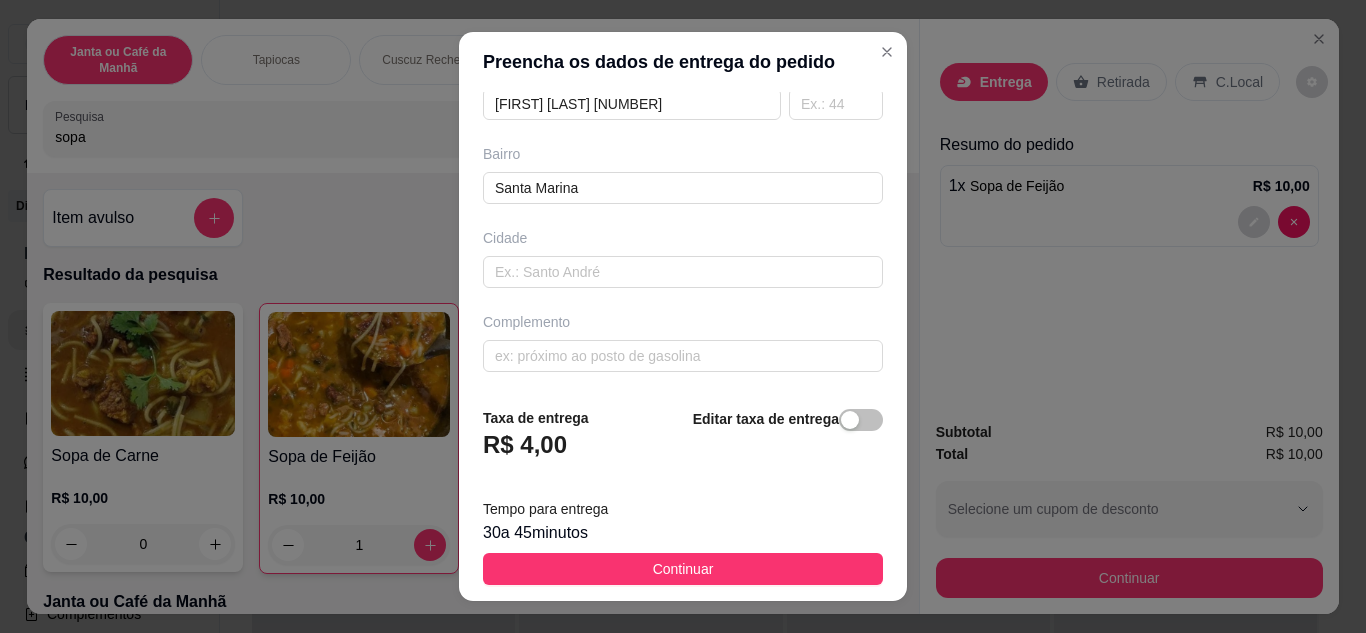 click on "Taxa de entrega R$ 4,00 Editar taxa de entrega  Tempo para entrega  30  a   45  minutos Continuar" at bounding box center [683, 496] 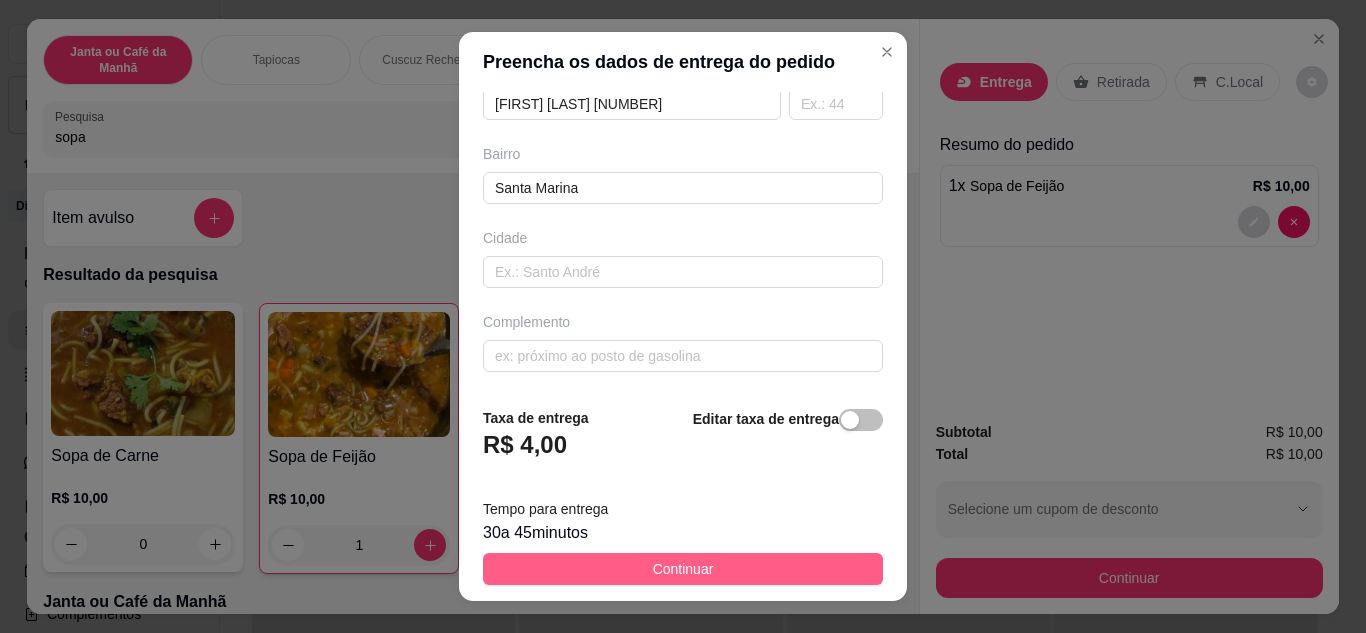 click on "Continuar" at bounding box center (683, 569) 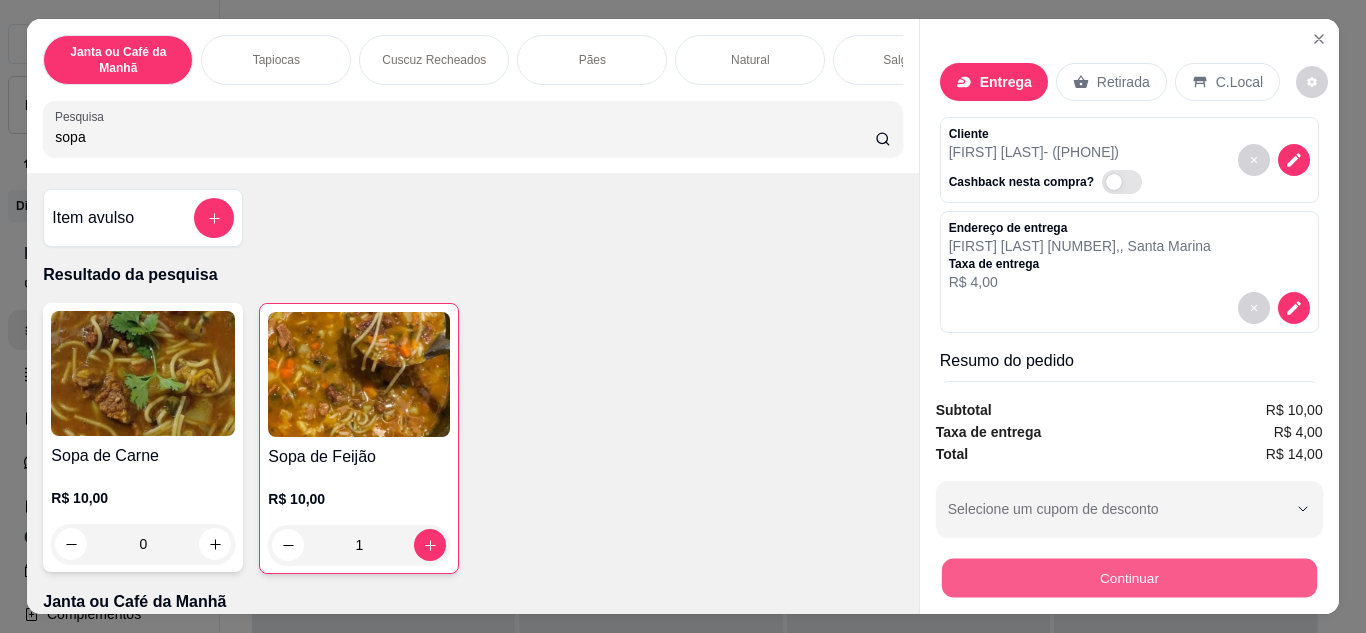 click on "Continuar" at bounding box center (1128, 578) 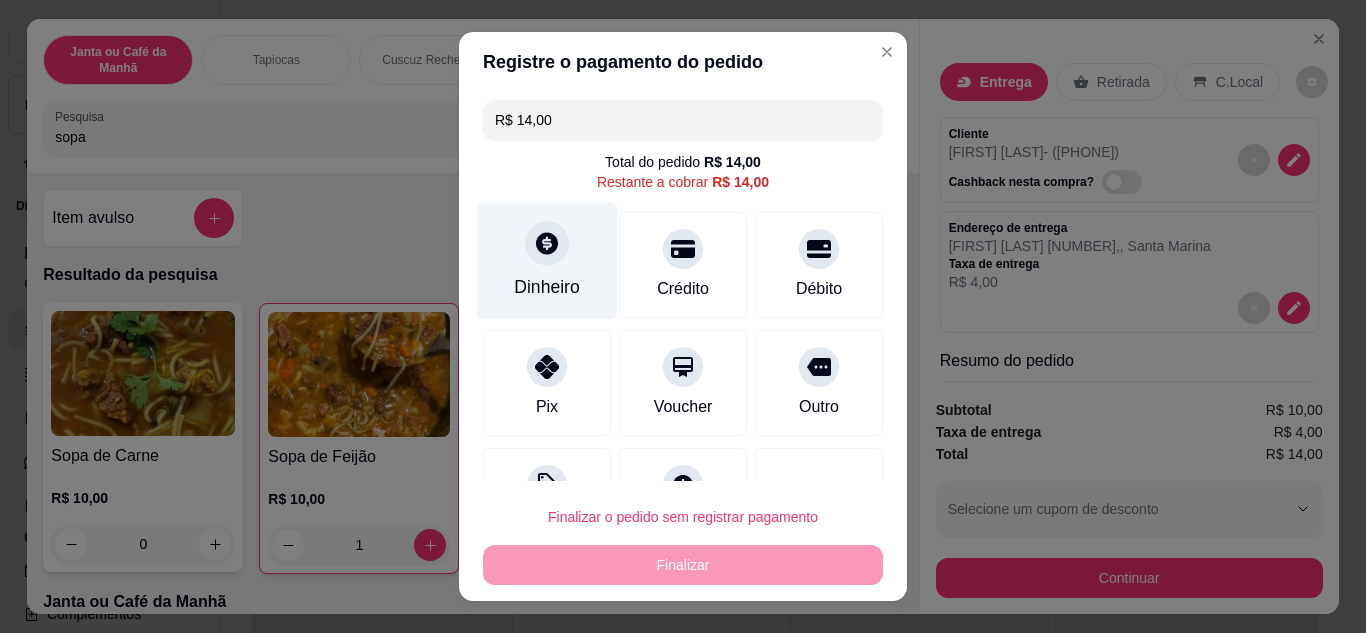 click on "Dinheiro" at bounding box center [547, 287] 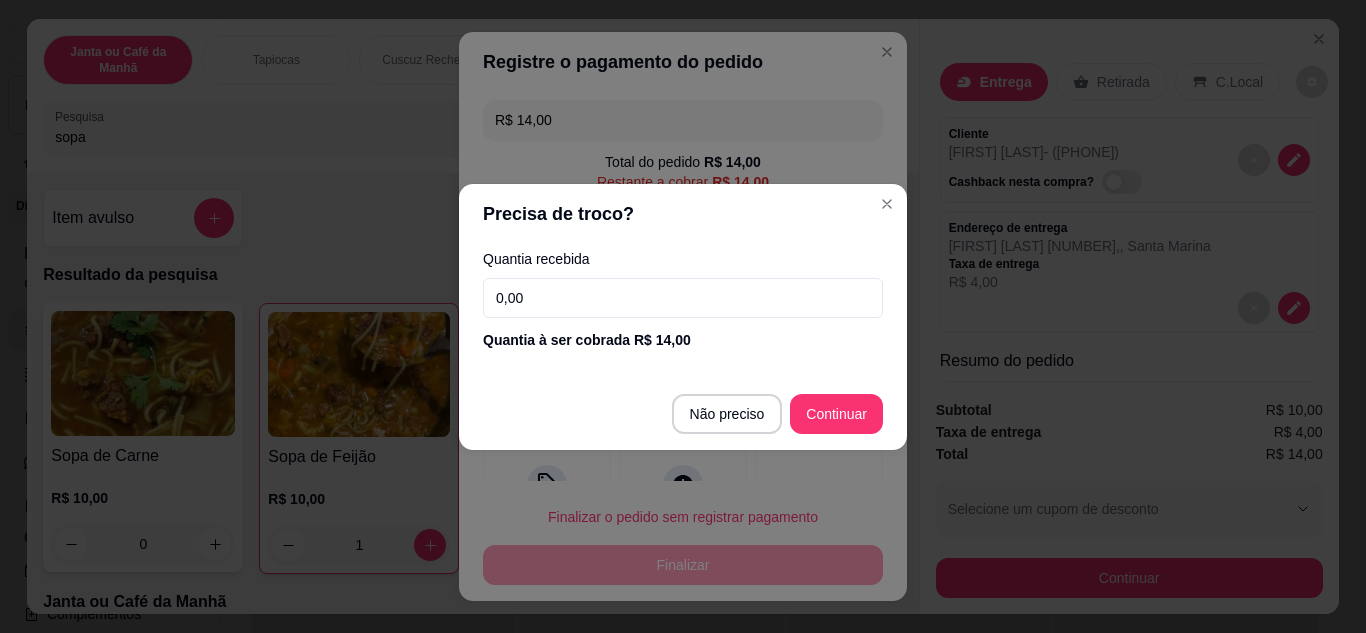 click on "0,00" at bounding box center (683, 298) 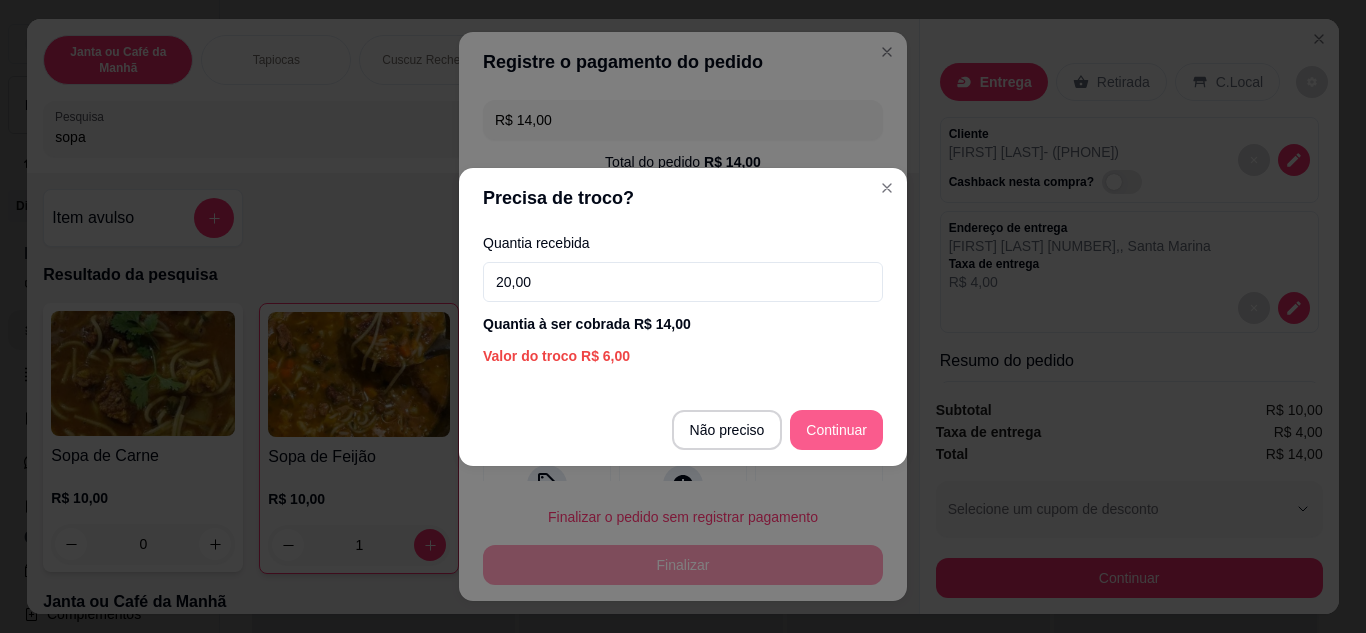 type on "20,00" 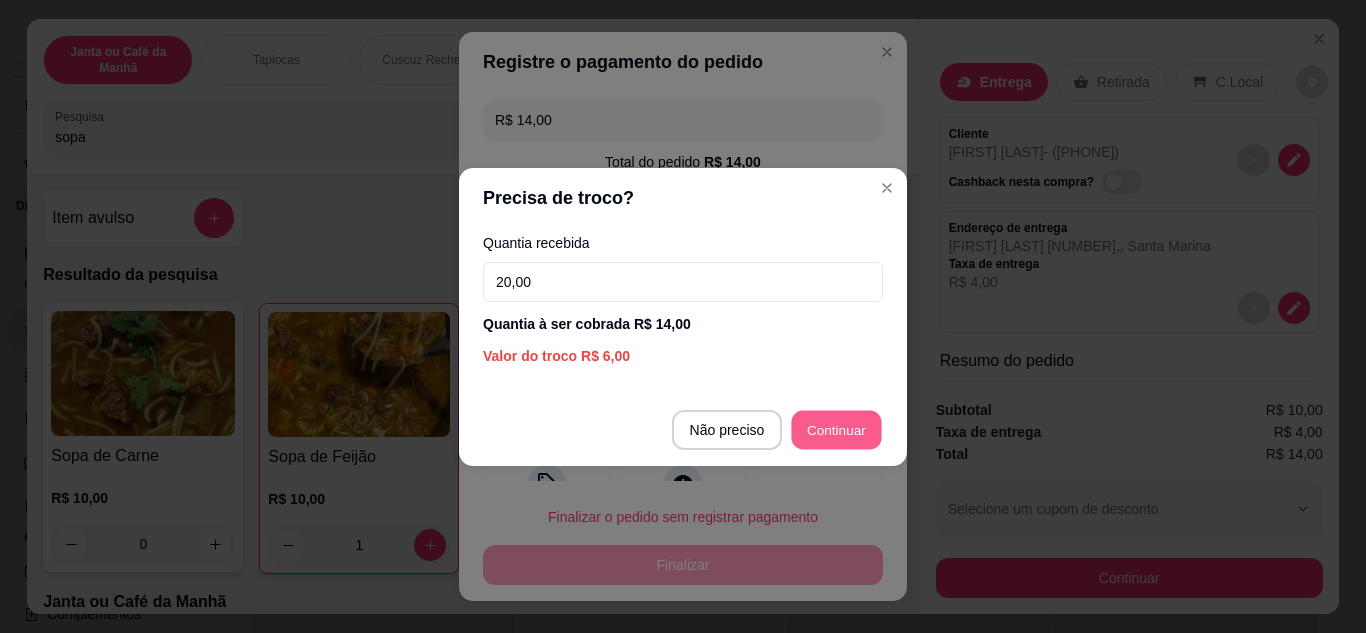 type on "R$ 0,00" 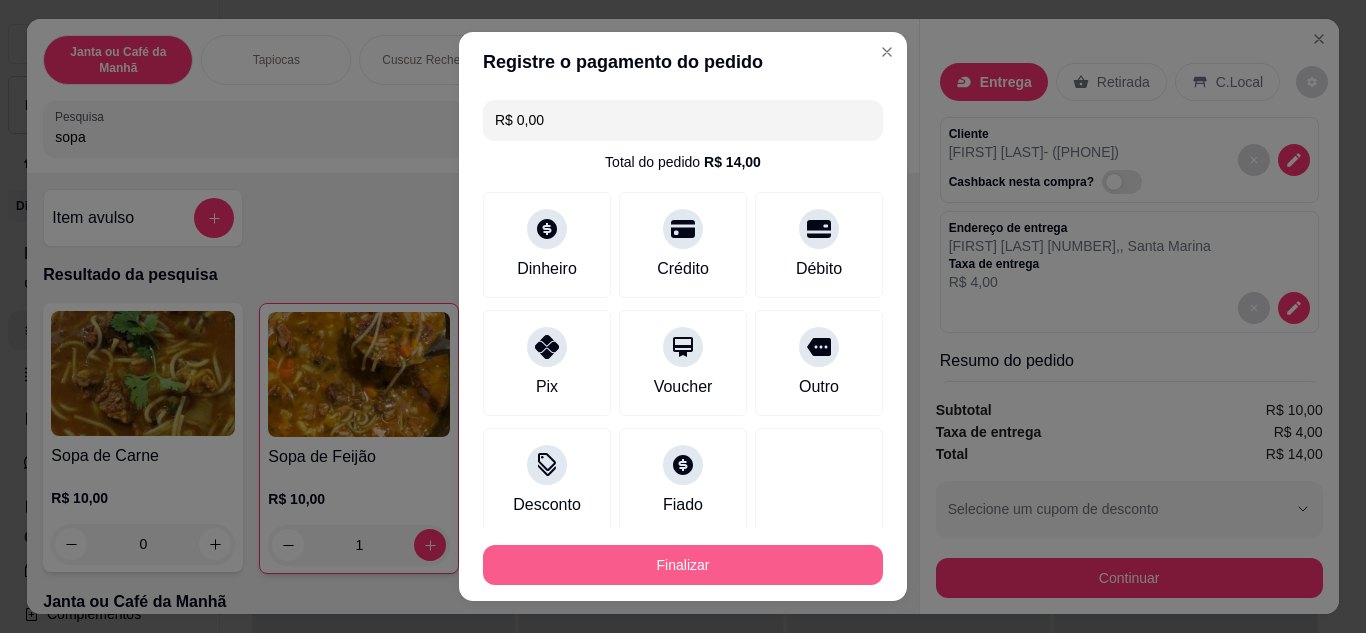 click on "Finalizar" at bounding box center [683, 565] 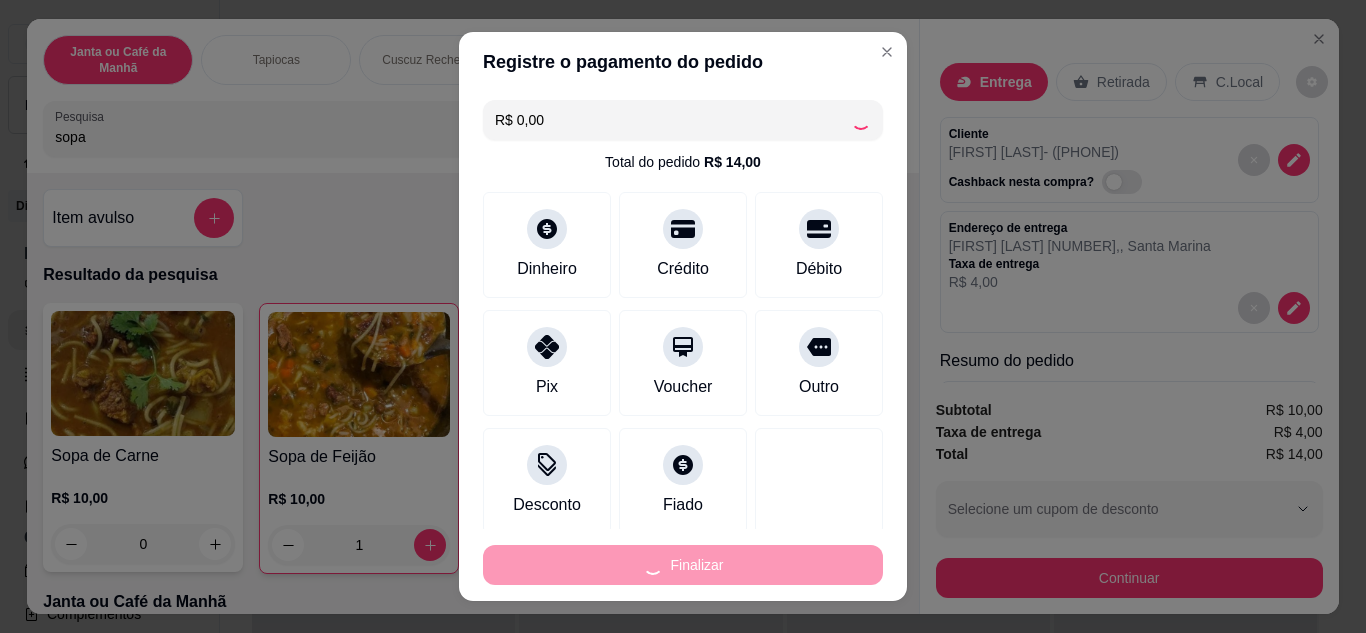 type on "0" 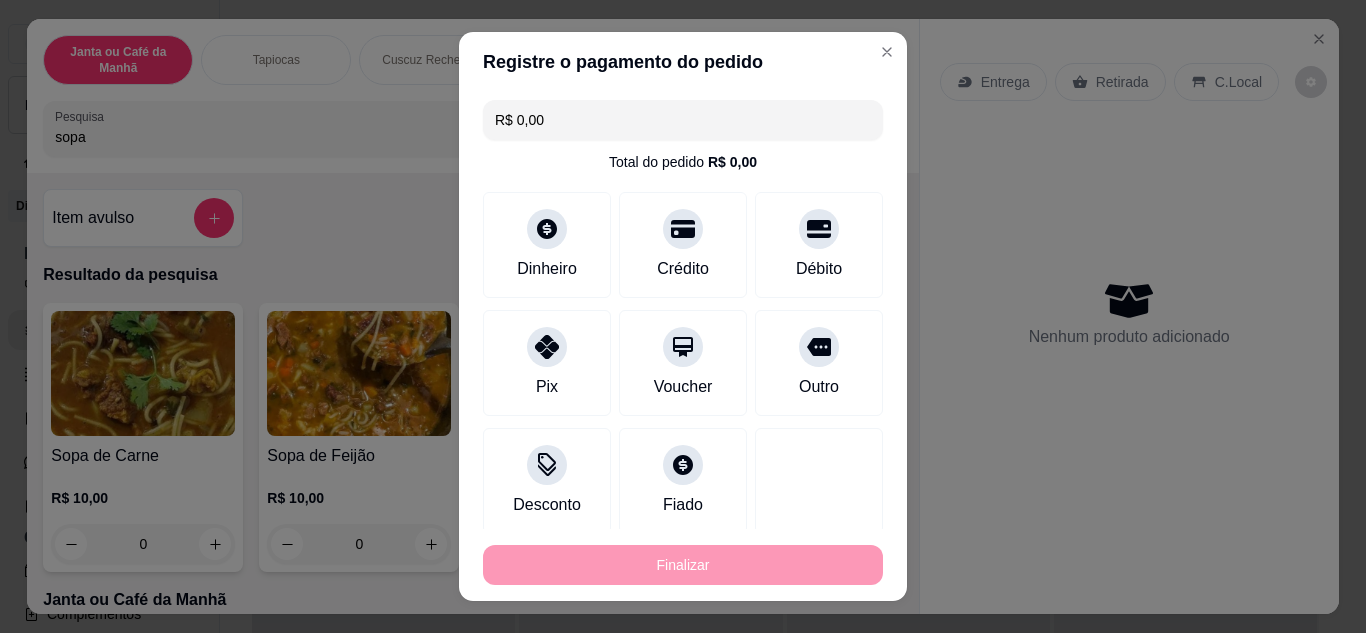 type on "-R$ 14,00" 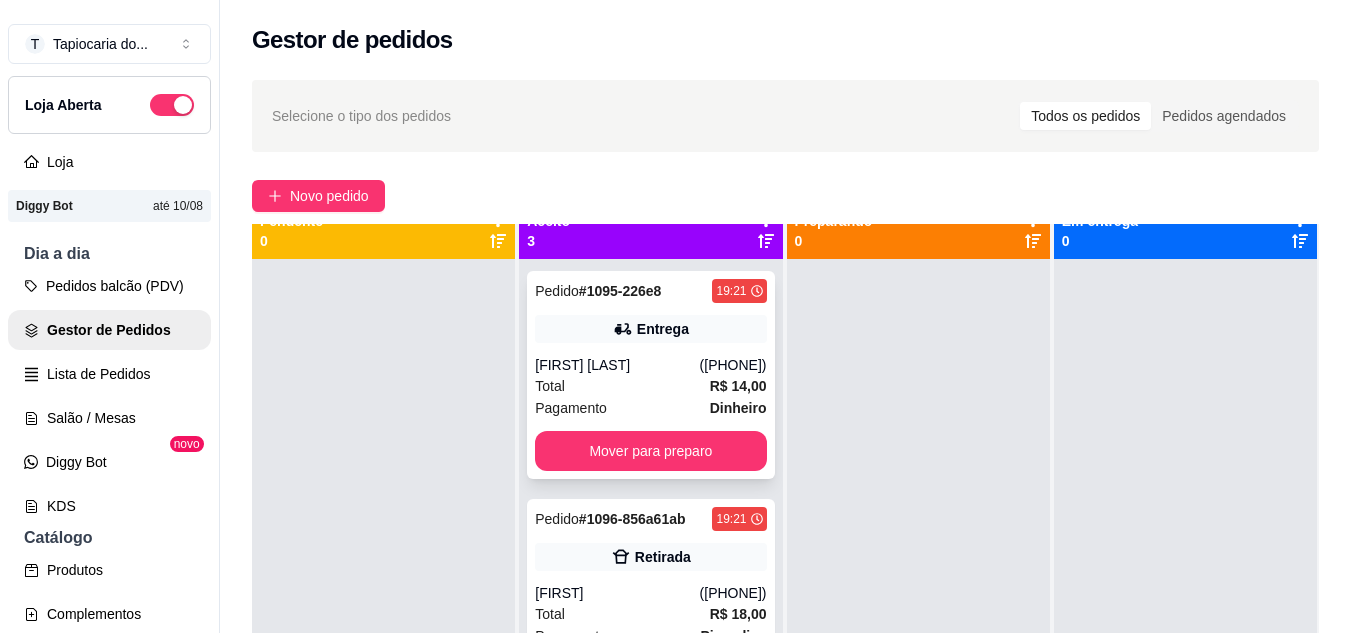 scroll, scrollTop: 56, scrollLeft: 0, axis: vertical 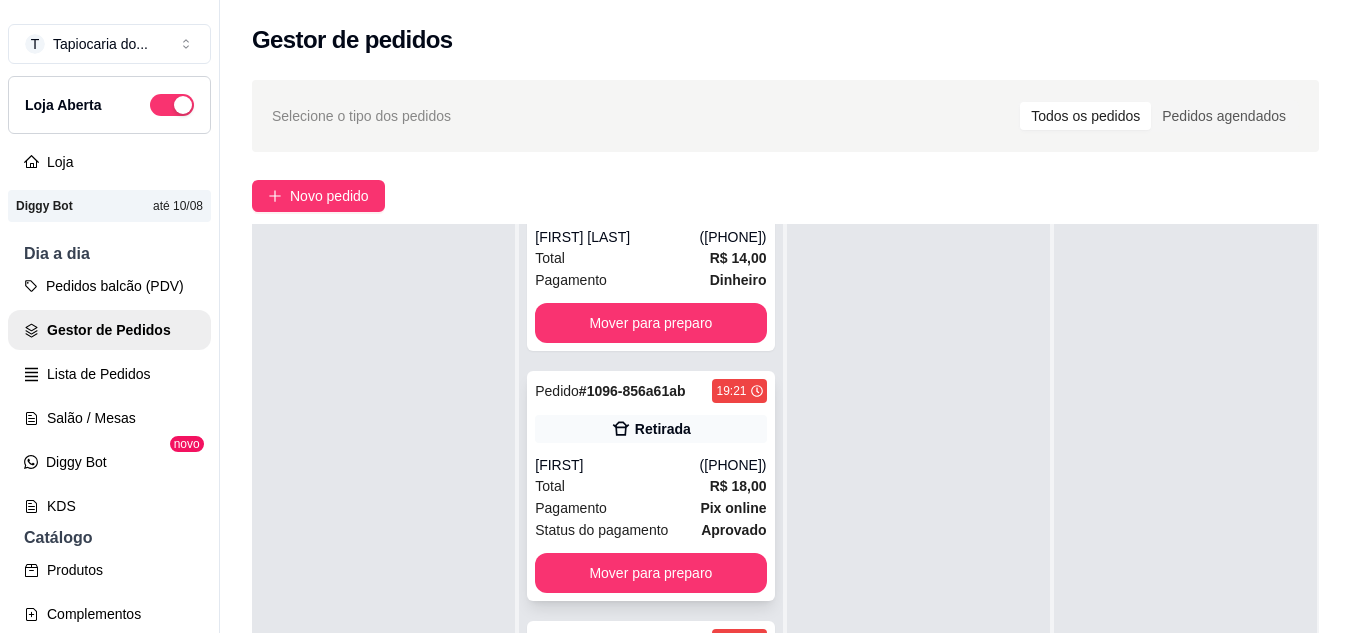 click on "Retirada" at bounding box center (663, 429) 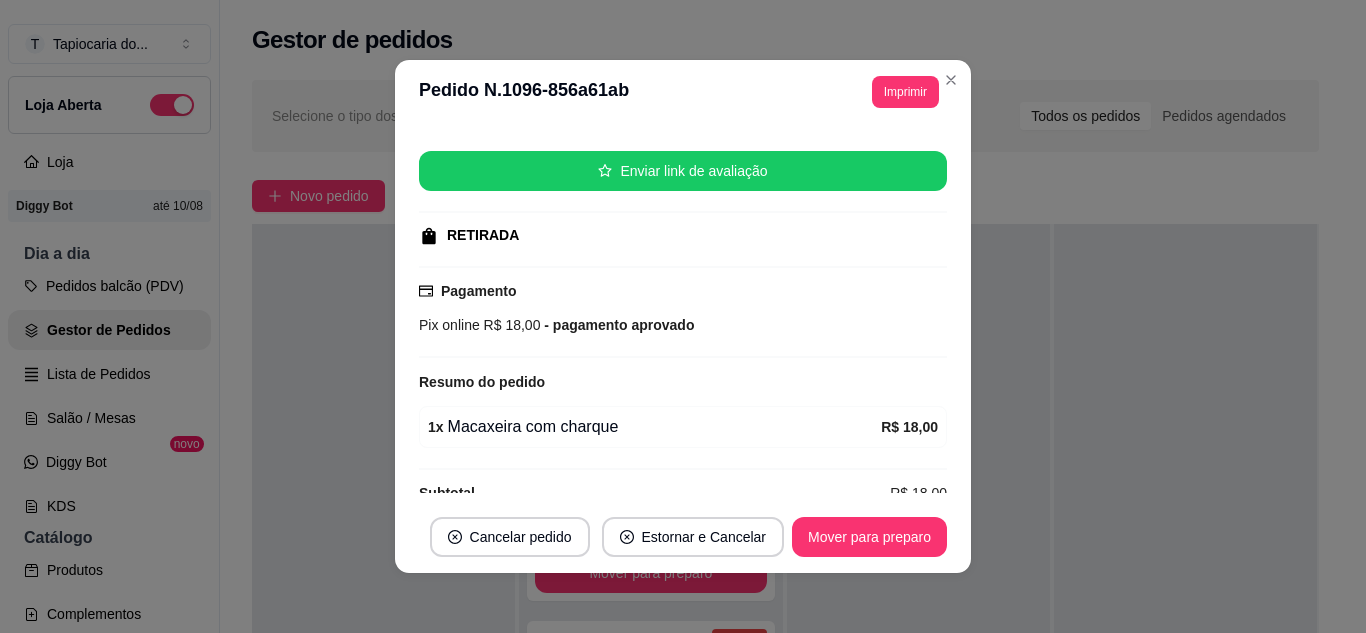 scroll, scrollTop: 260, scrollLeft: 0, axis: vertical 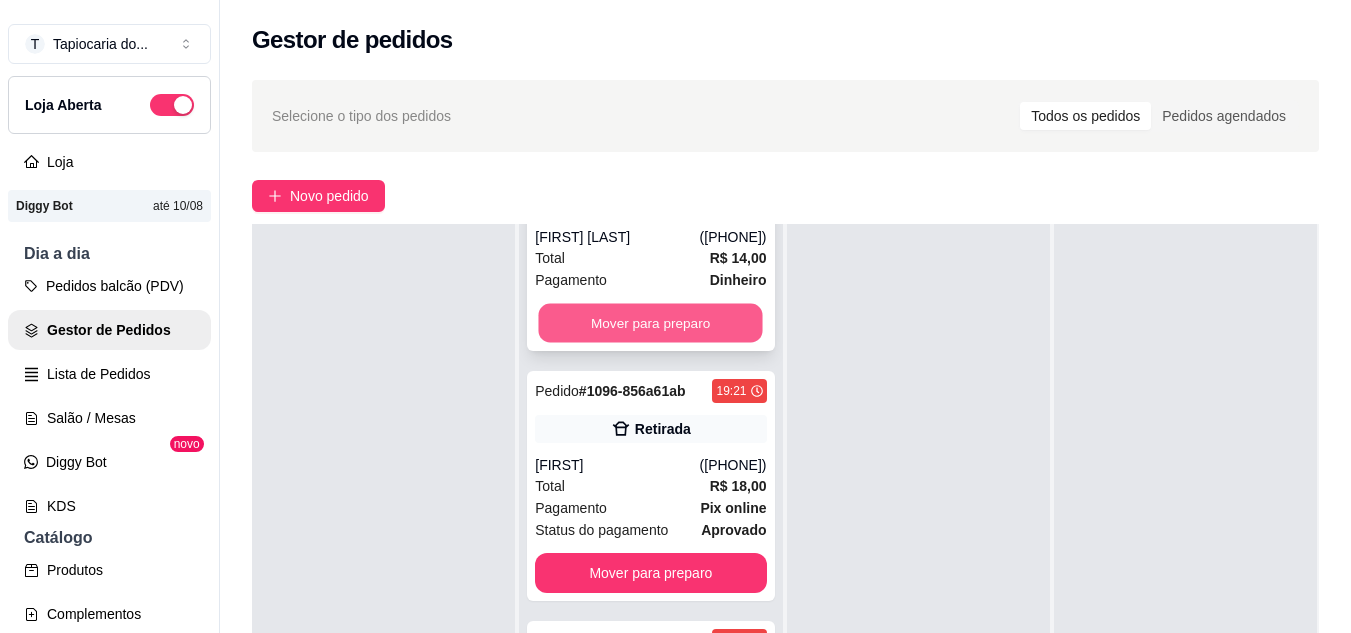 click on "Mover para preparo" at bounding box center [651, 323] 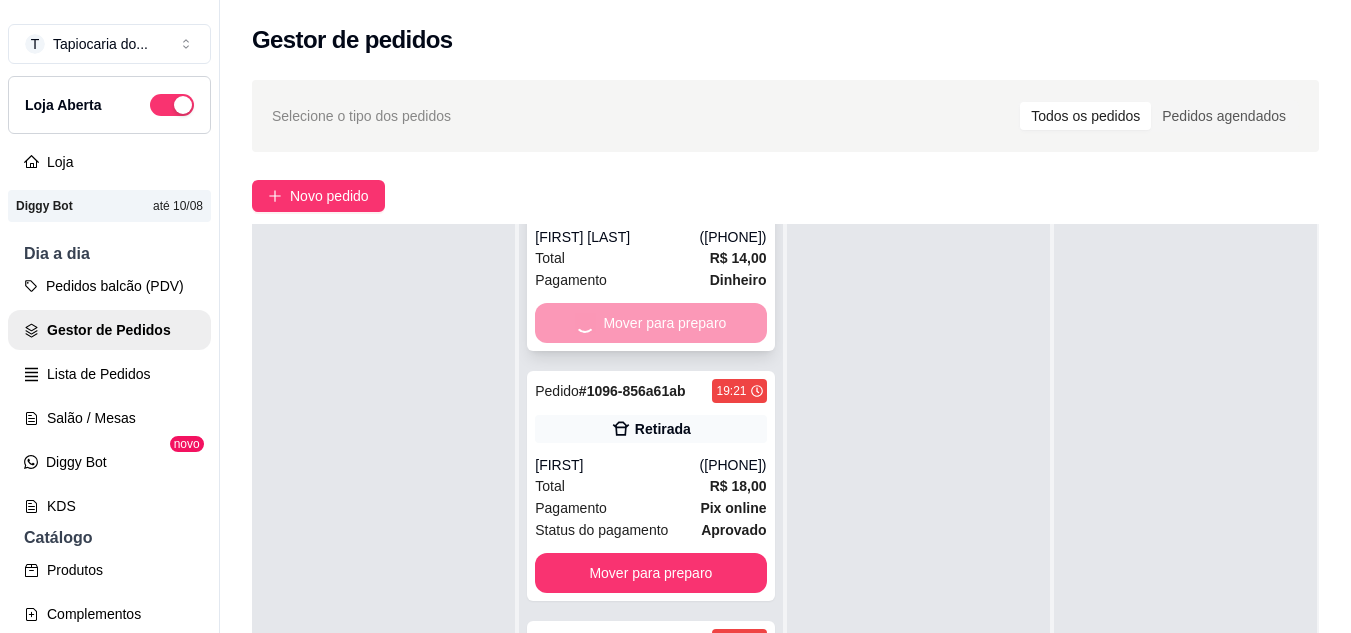 scroll, scrollTop: 0, scrollLeft: 0, axis: both 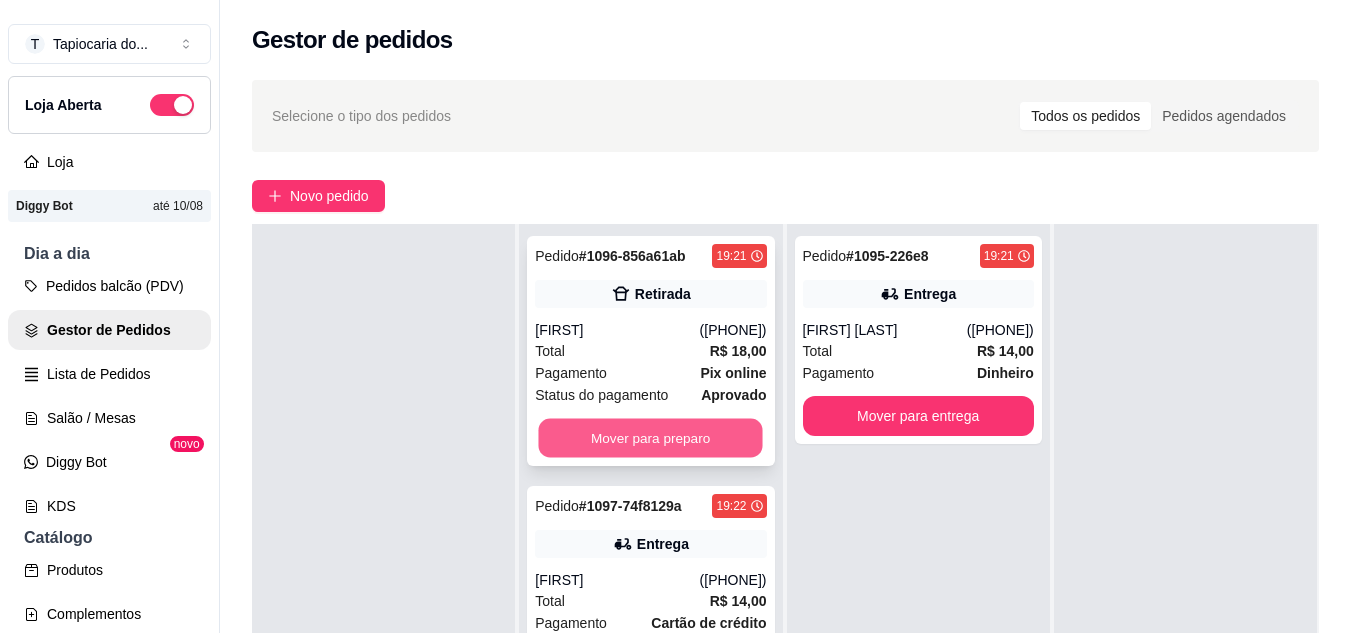 click on "Mover para preparo" at bounding box center (651, 438) 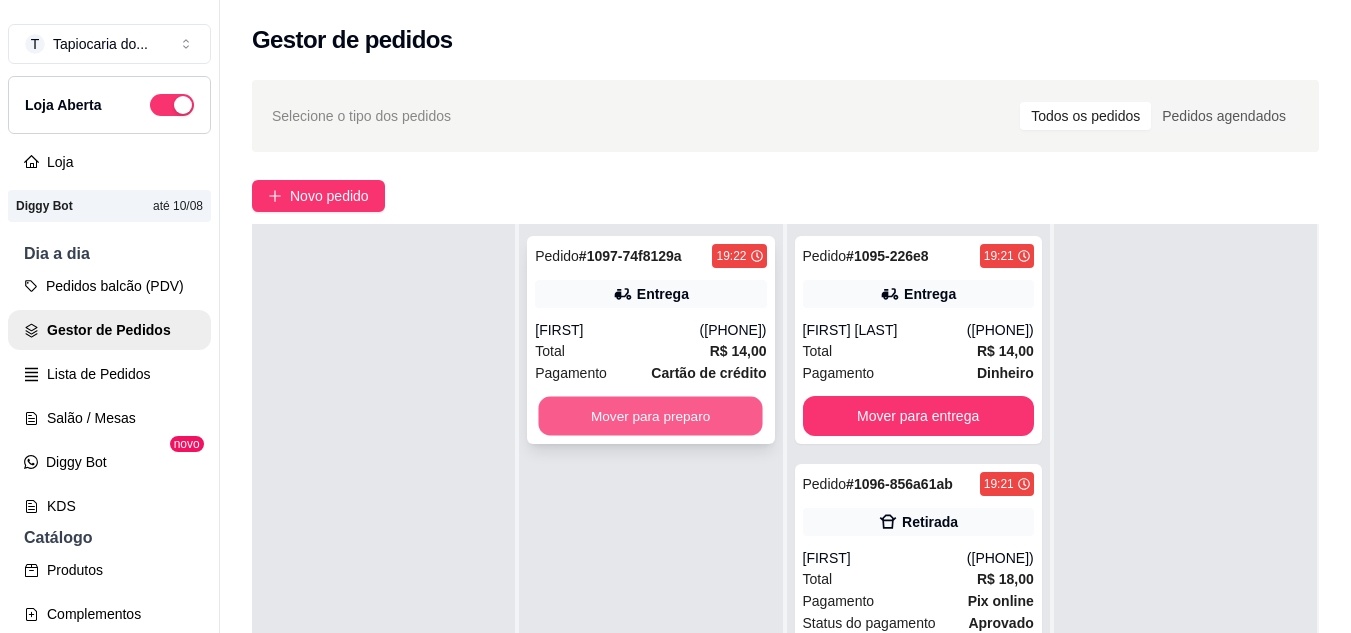 click on "Mover para preparo" at bounding box center [651, 416] 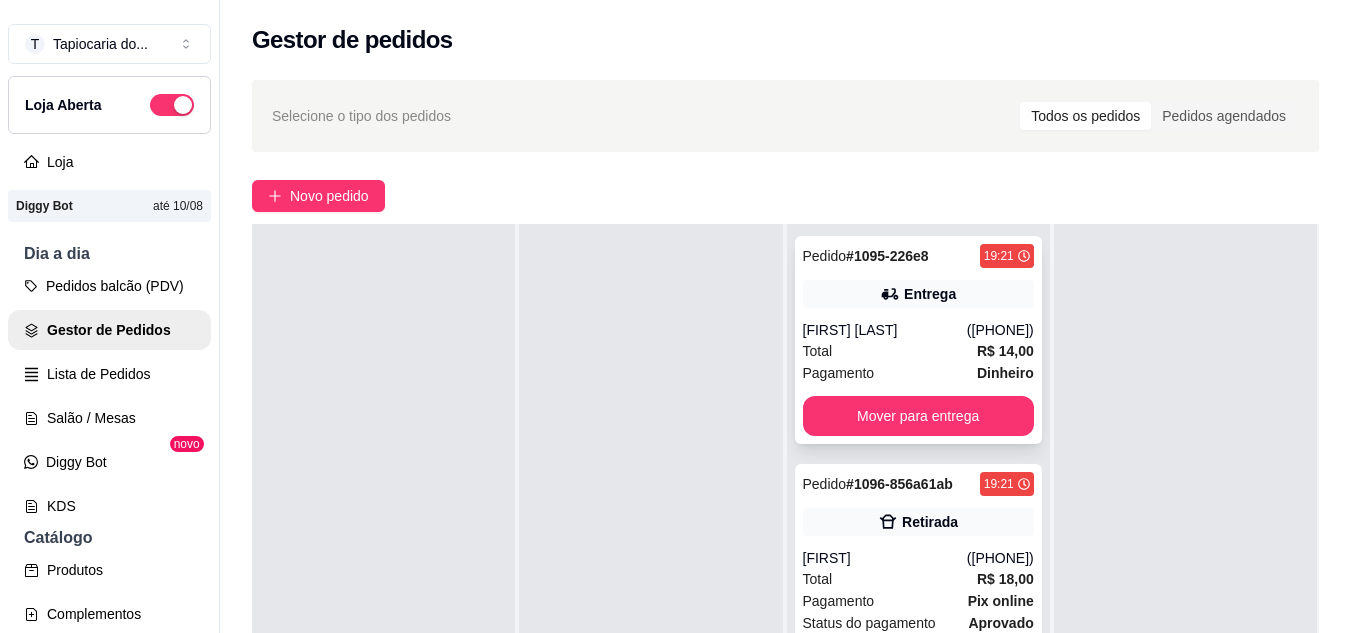 scroll, scrollTop: 93, scrollLeft: 0, axis: vertical 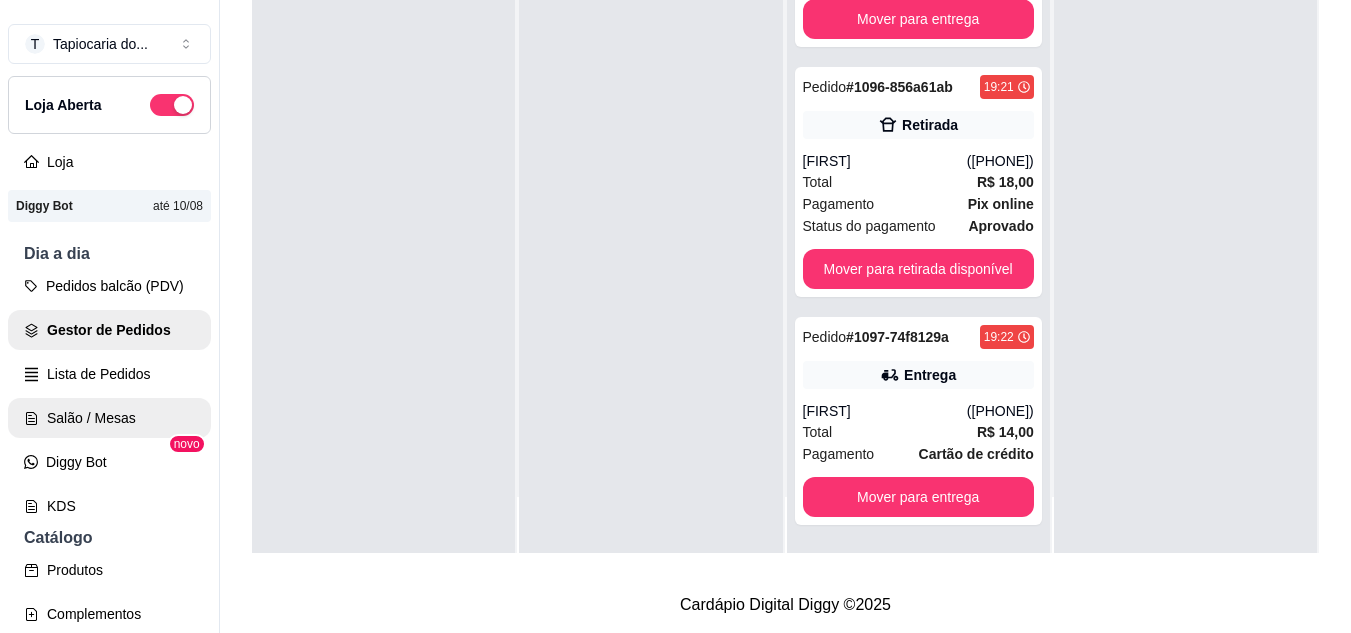 click on "Salão / Mesas" at bounding box center (109, 418) 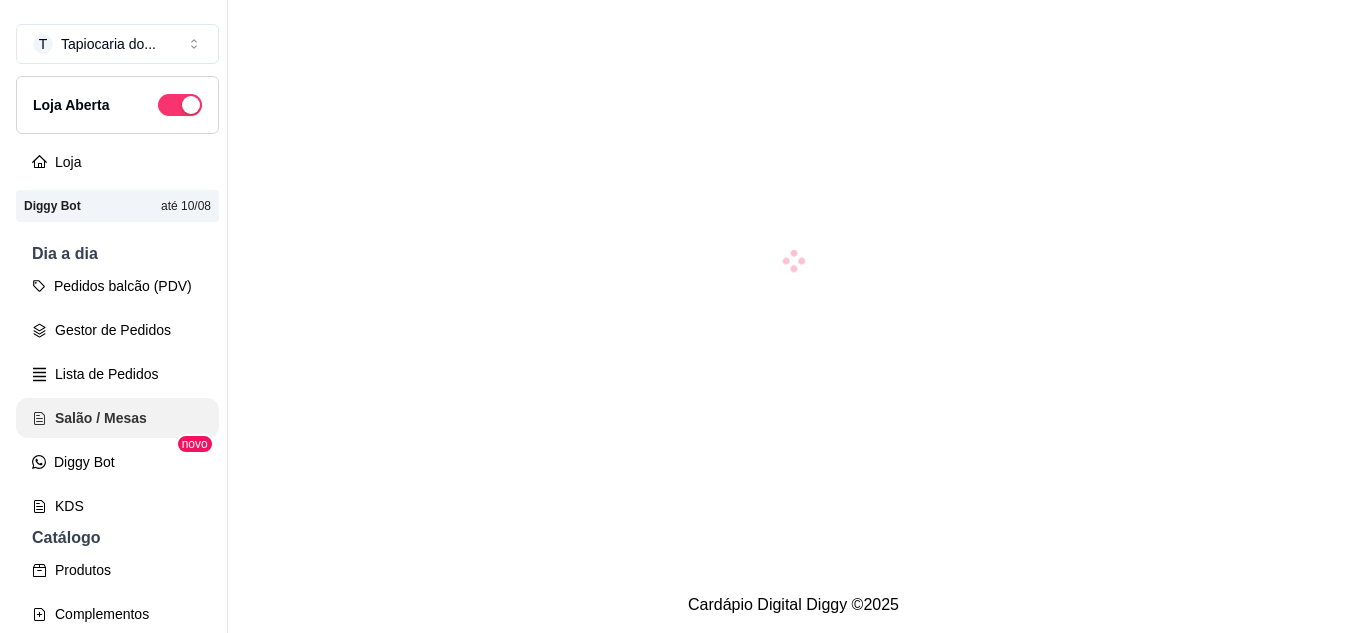 scroll, scrollTop: 0, scrollLeft: 0, axis: both 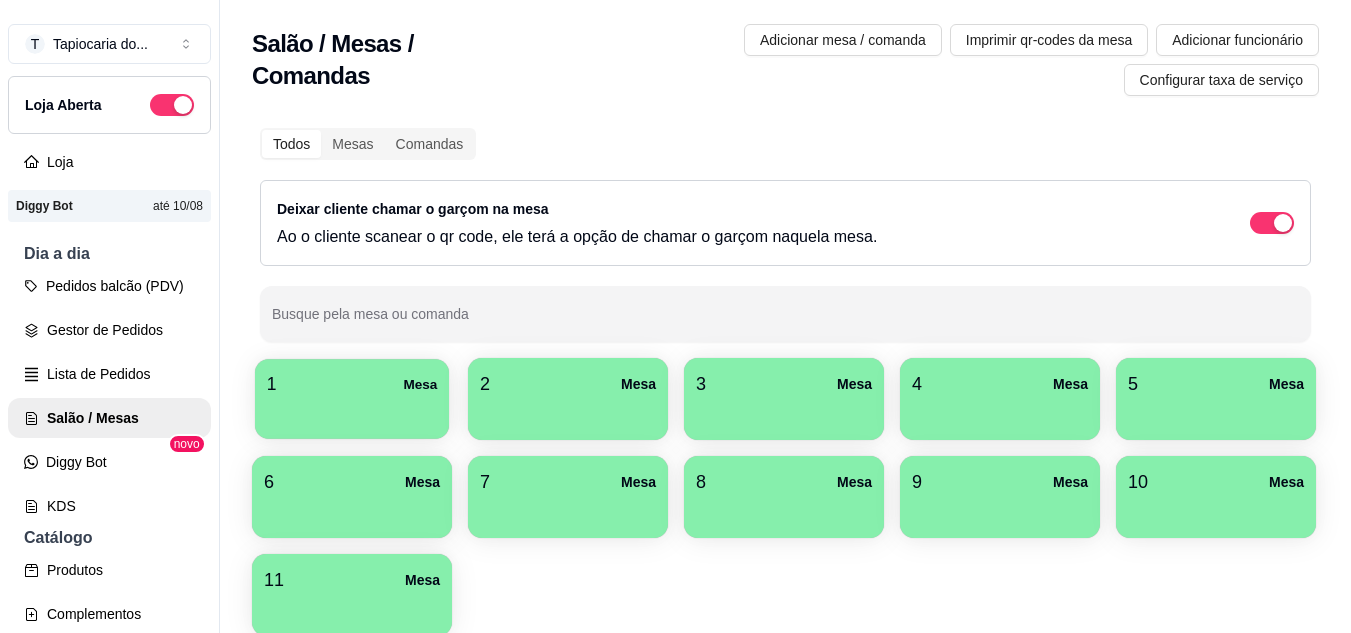 click at bounding box center (352, 412) 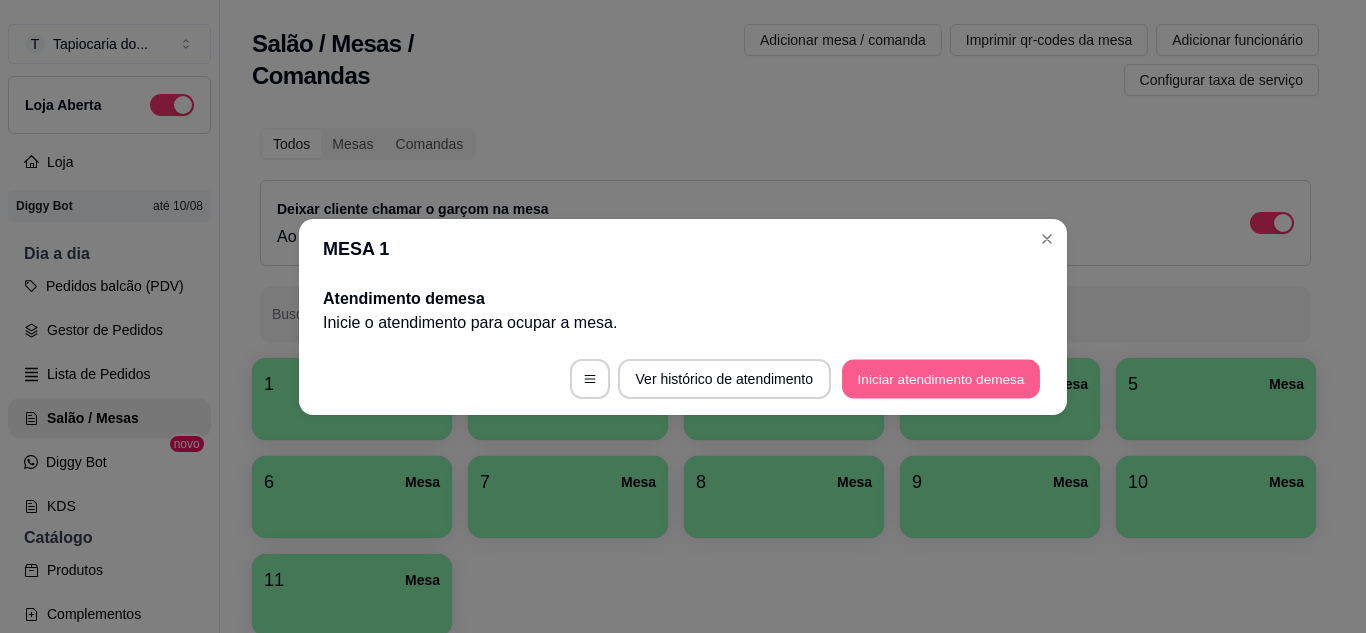 click on "Iniciar atendimento de  mesa" at bounding box center (941, 378) 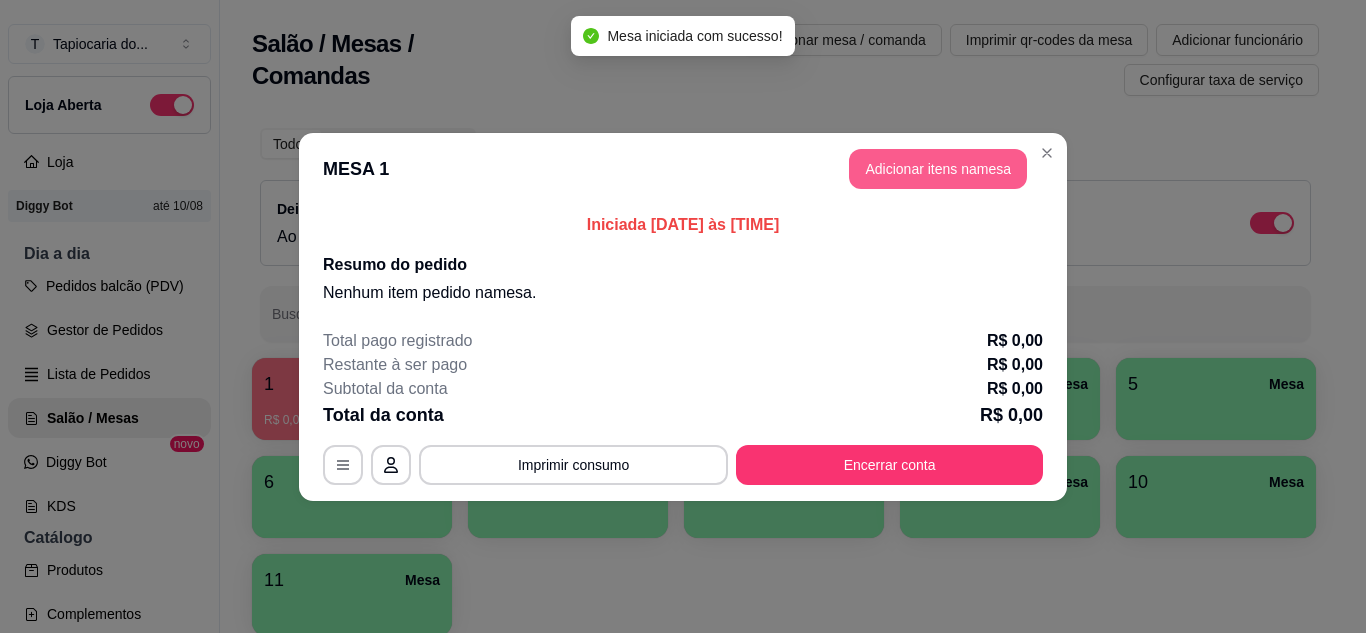 click on "Adicionar itens na  mesa" at bounding box center [938, 169] 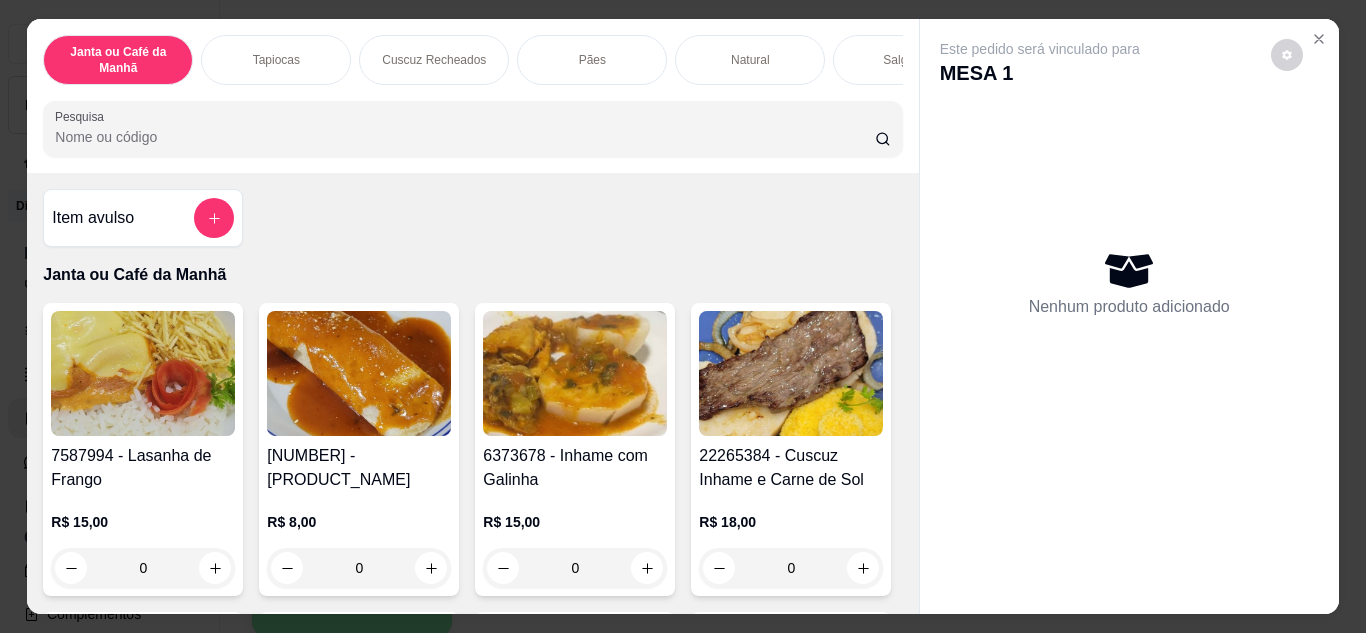 click on "Pesquisa" at bounding box center [465, 137] 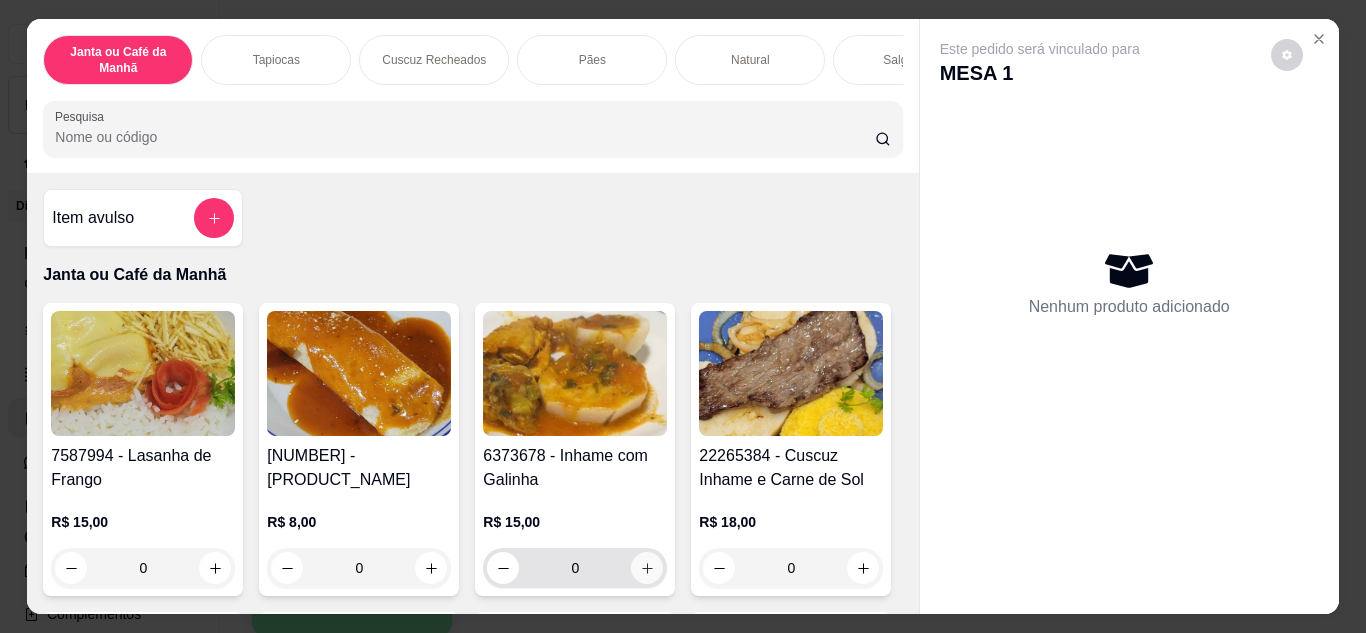 click 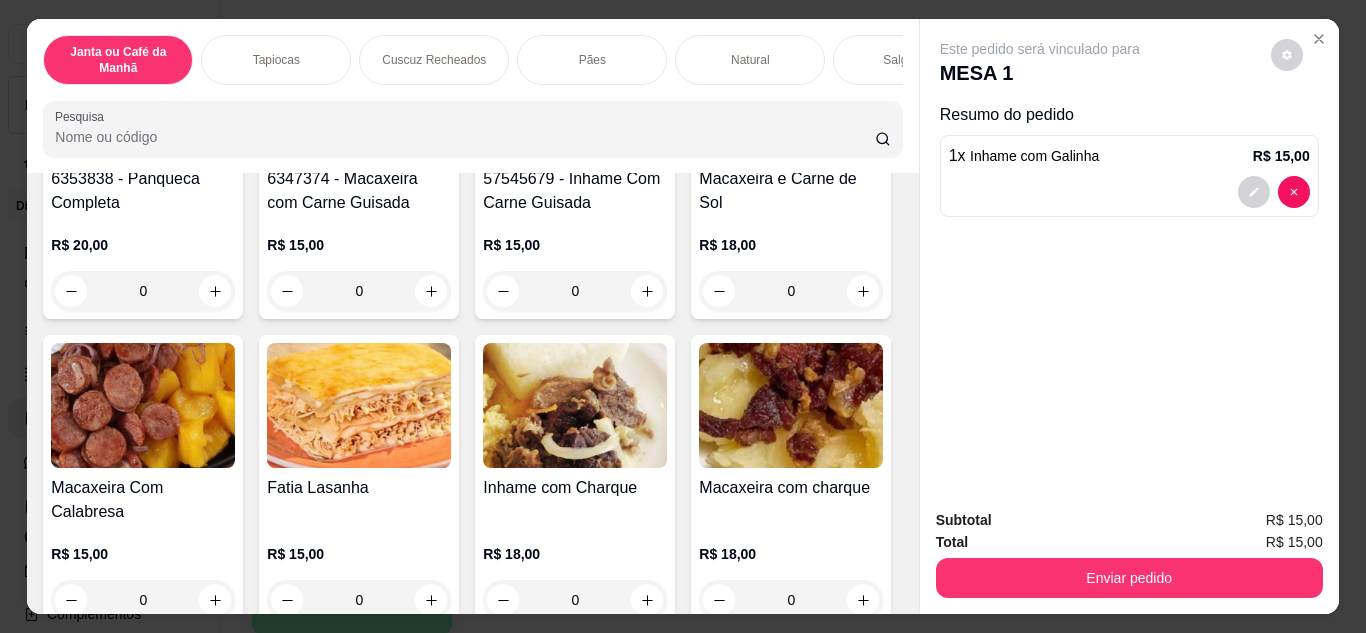 scroll, scrollTop: 700, scrollLeft: 0, axis: vertical 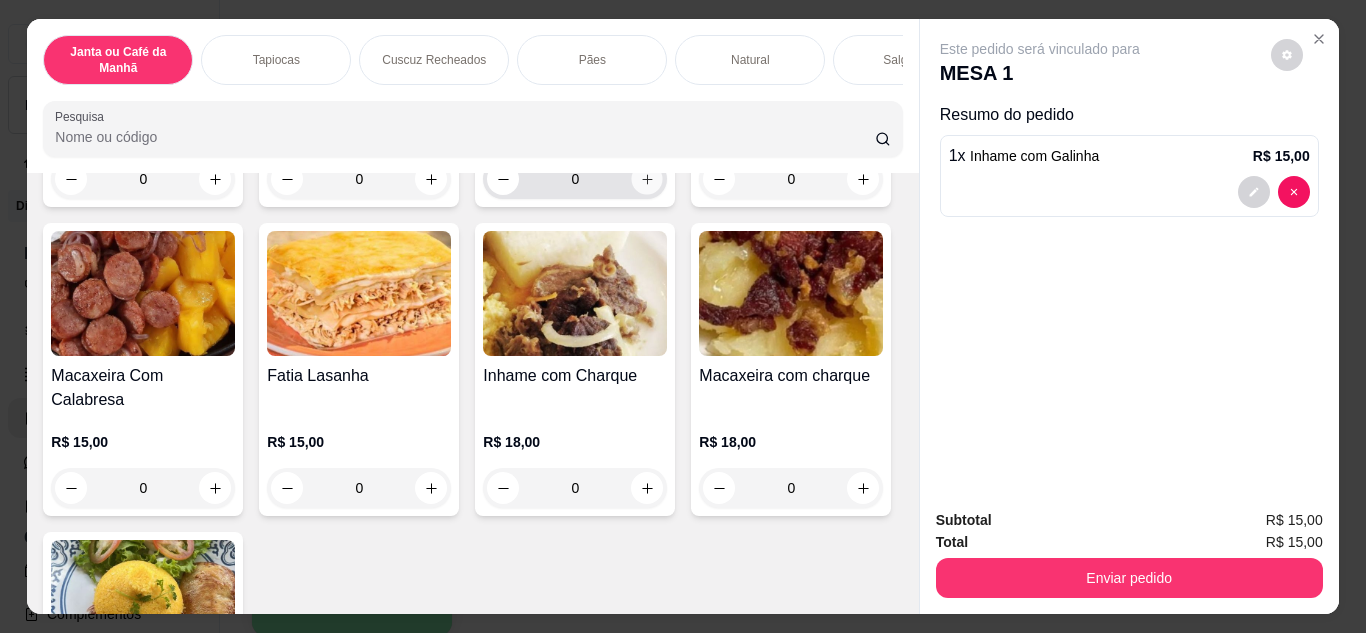 click 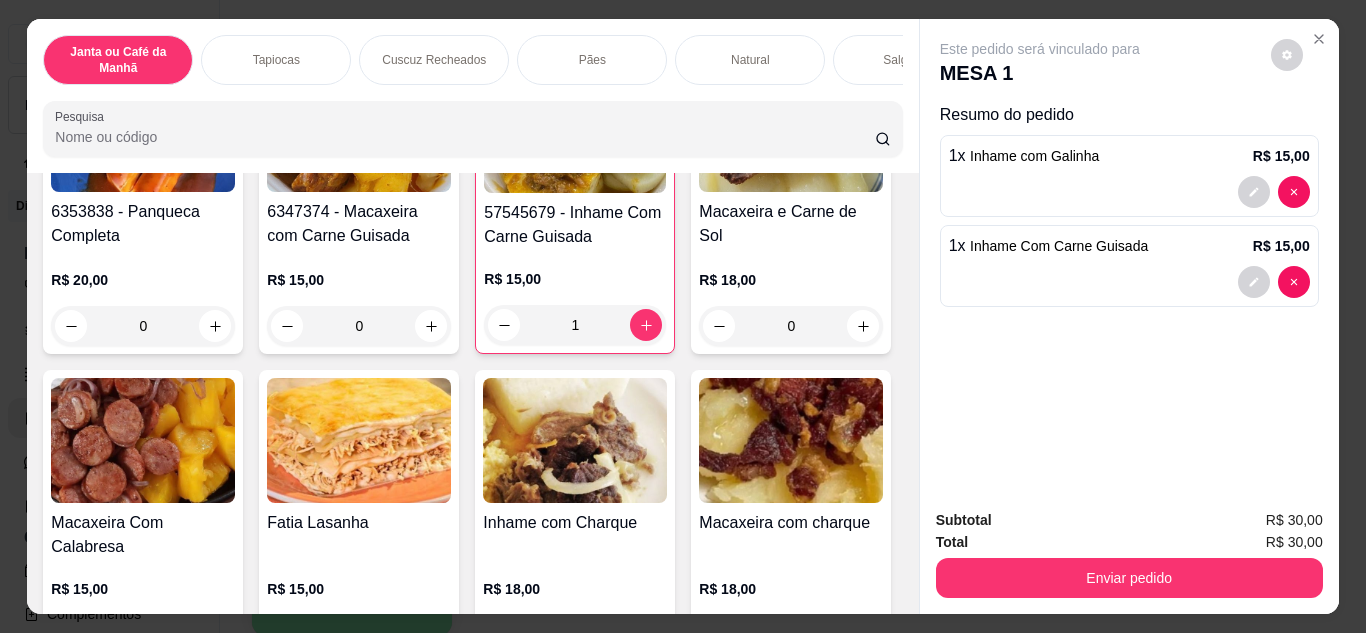scroll, scrollTop: 300, scrollLeft: 0, axis: vertical 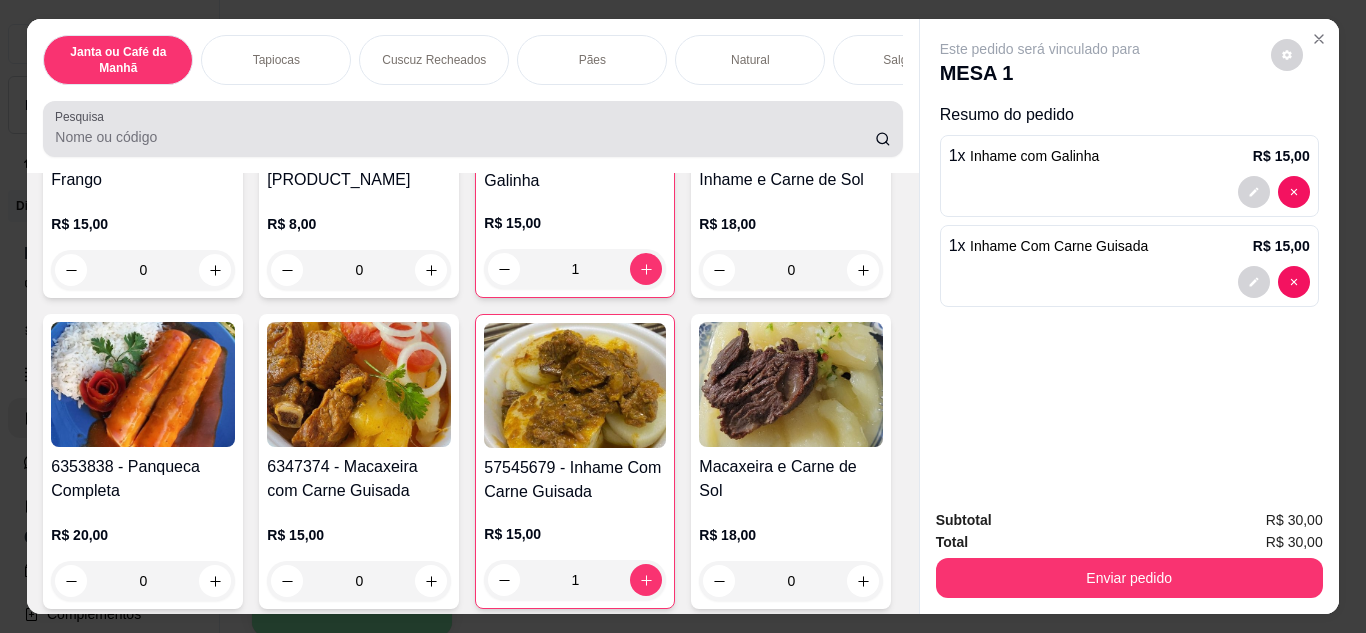 drag, startPoint x: 403, startPoint y: 130, endPoint x: 456, endPoint y: 107, distance: 57.77543 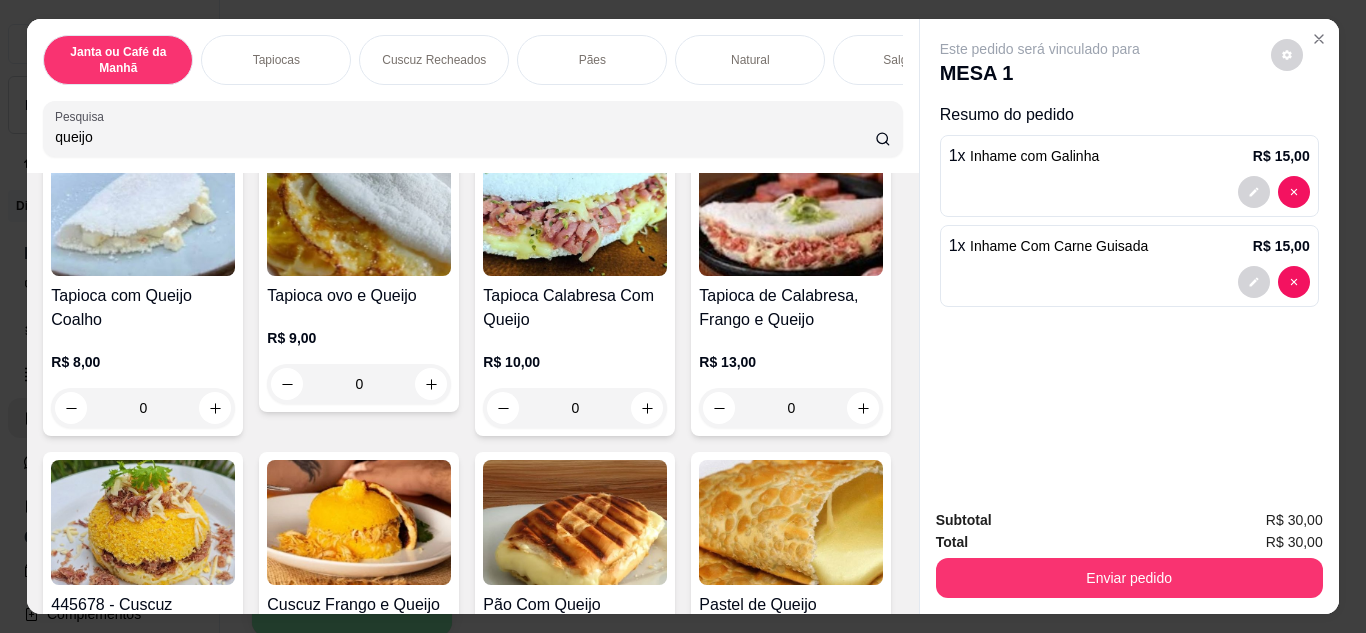 scroll, scrollTop: 470, scrollLeft: 0, axis: vertical 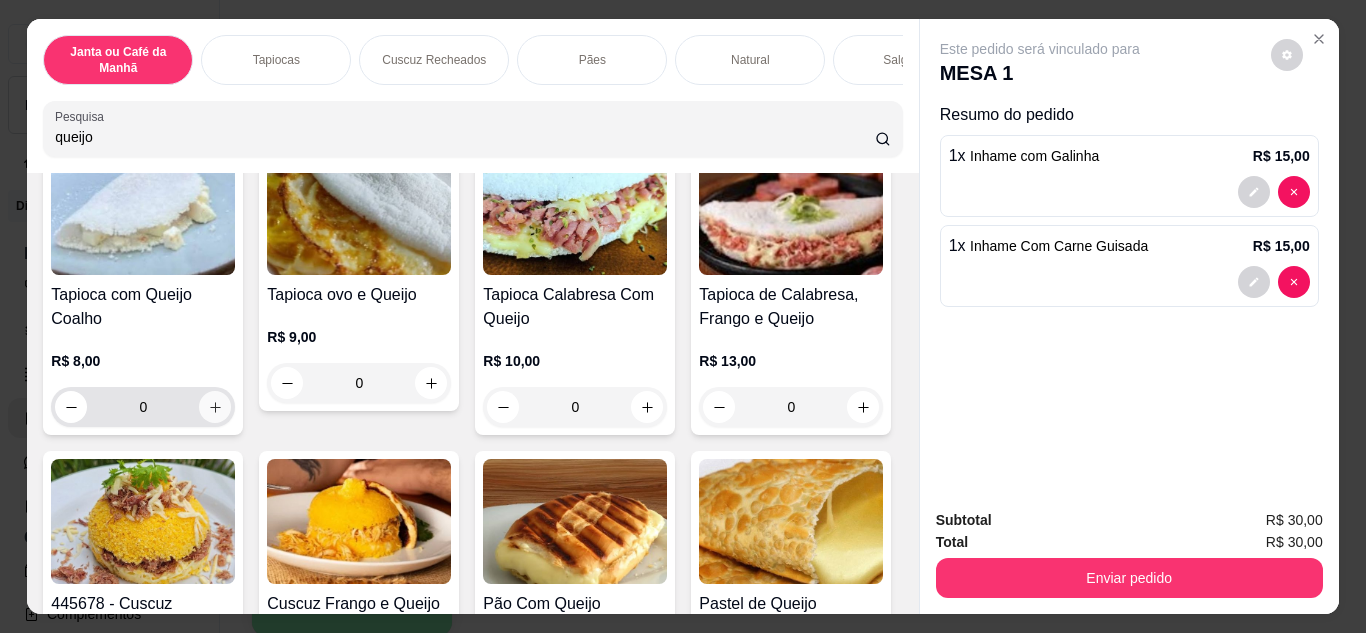 type on "queijo" 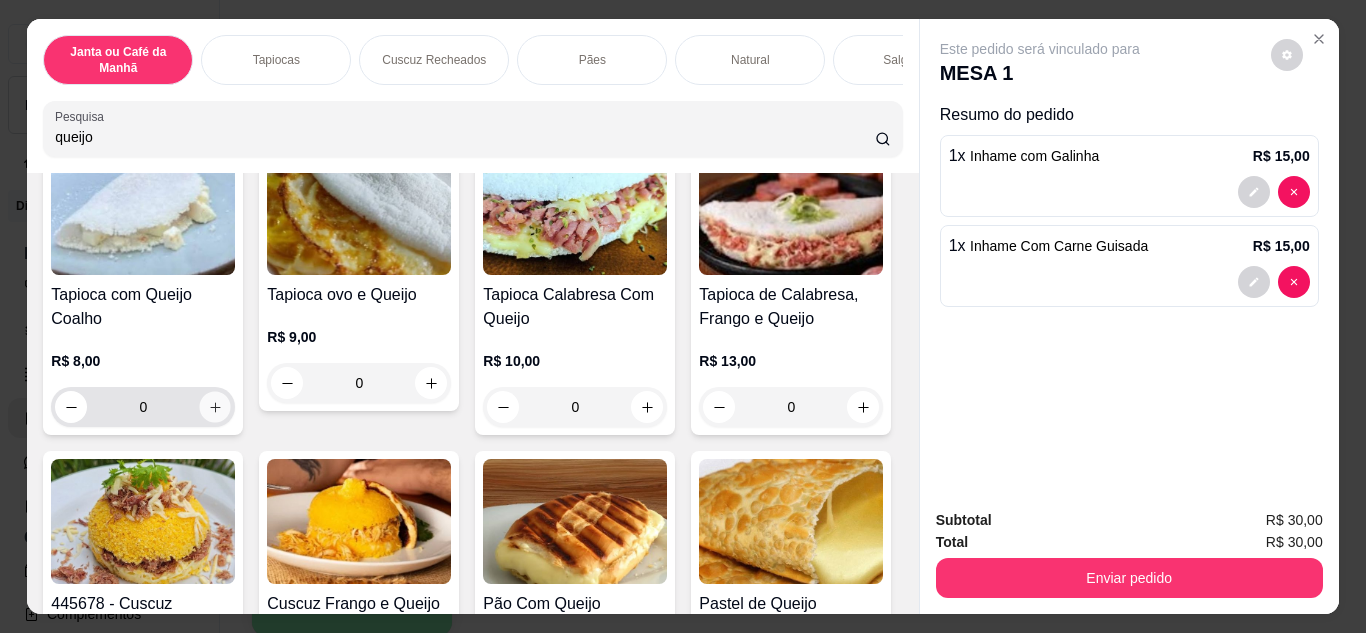 click 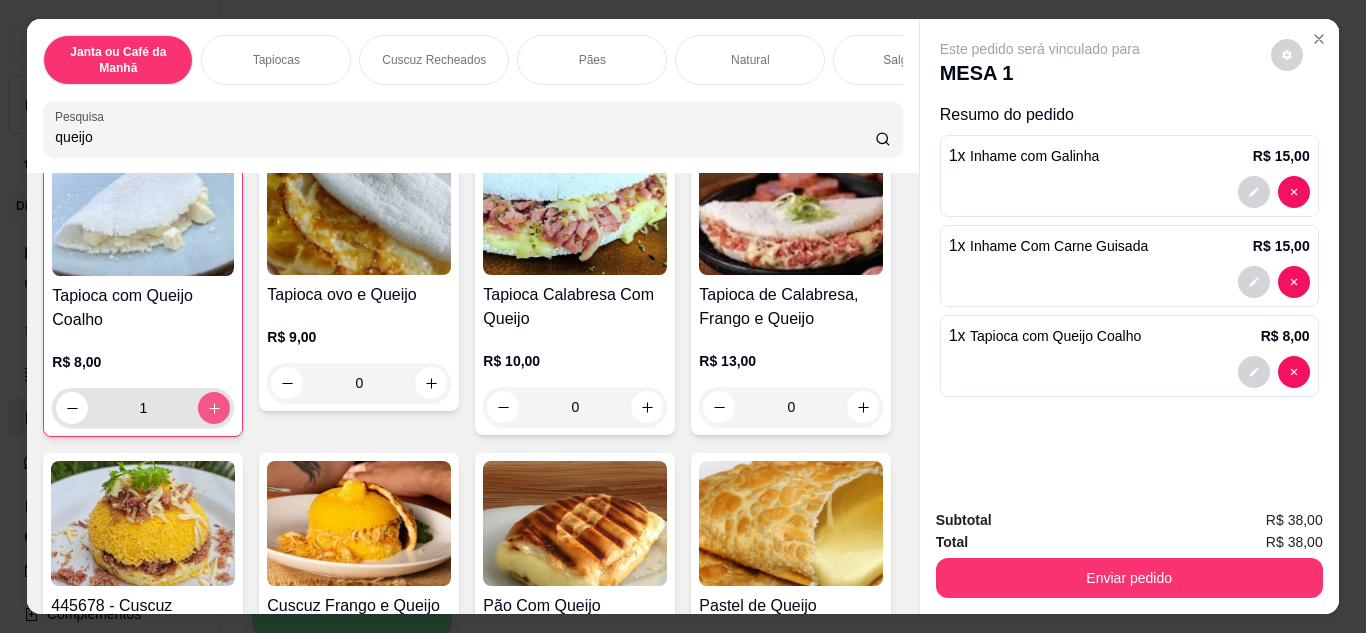 scroll, scrollTop: 0, scrollLeft: 0, axis: both 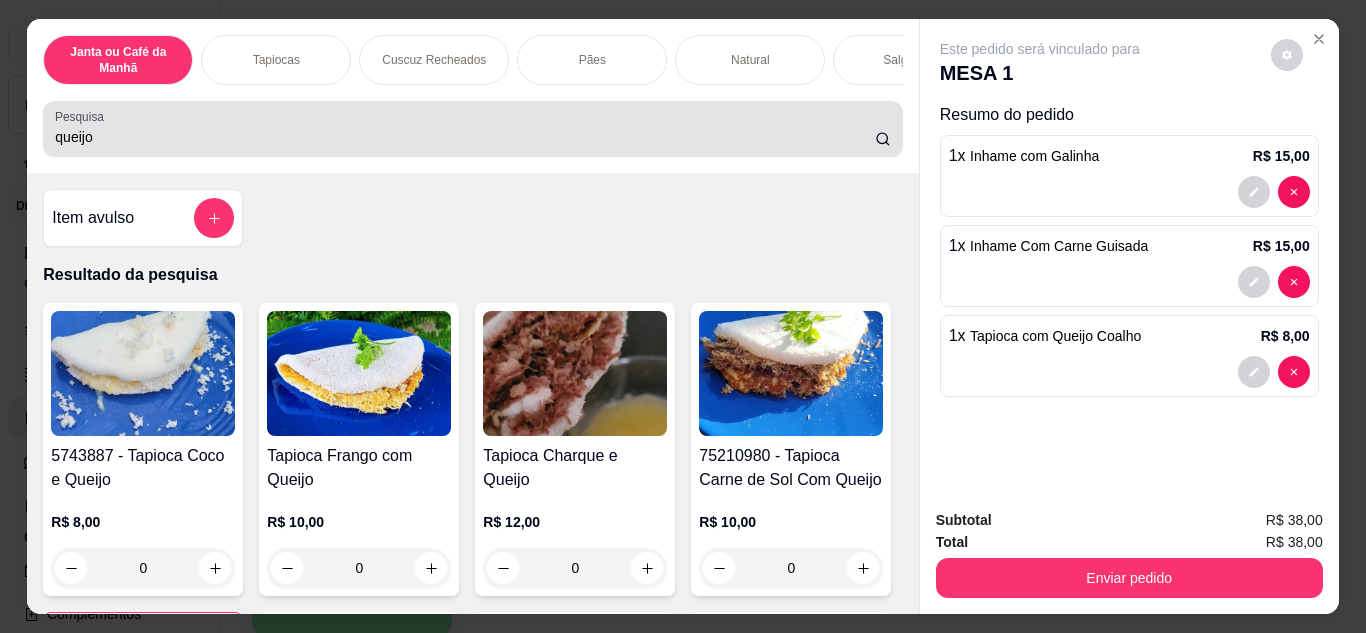 click on "queijo" at bounding box center [465, 137] 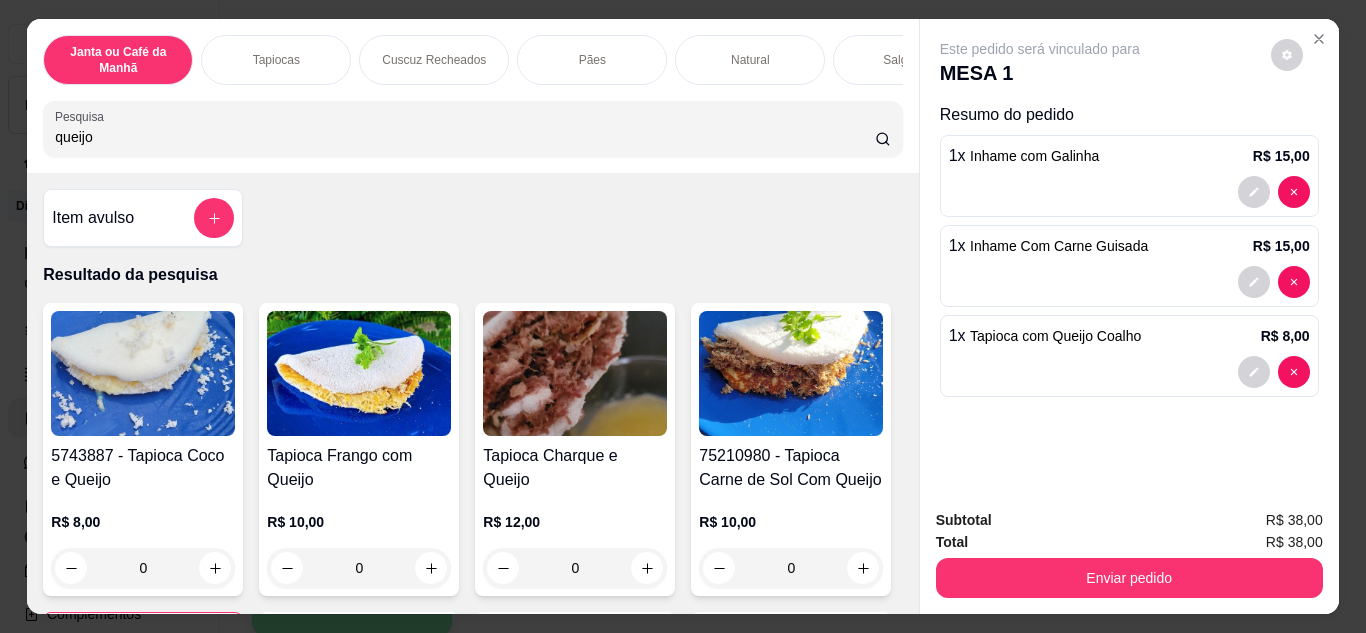click on "queijo" at bounding box center (465, 137) 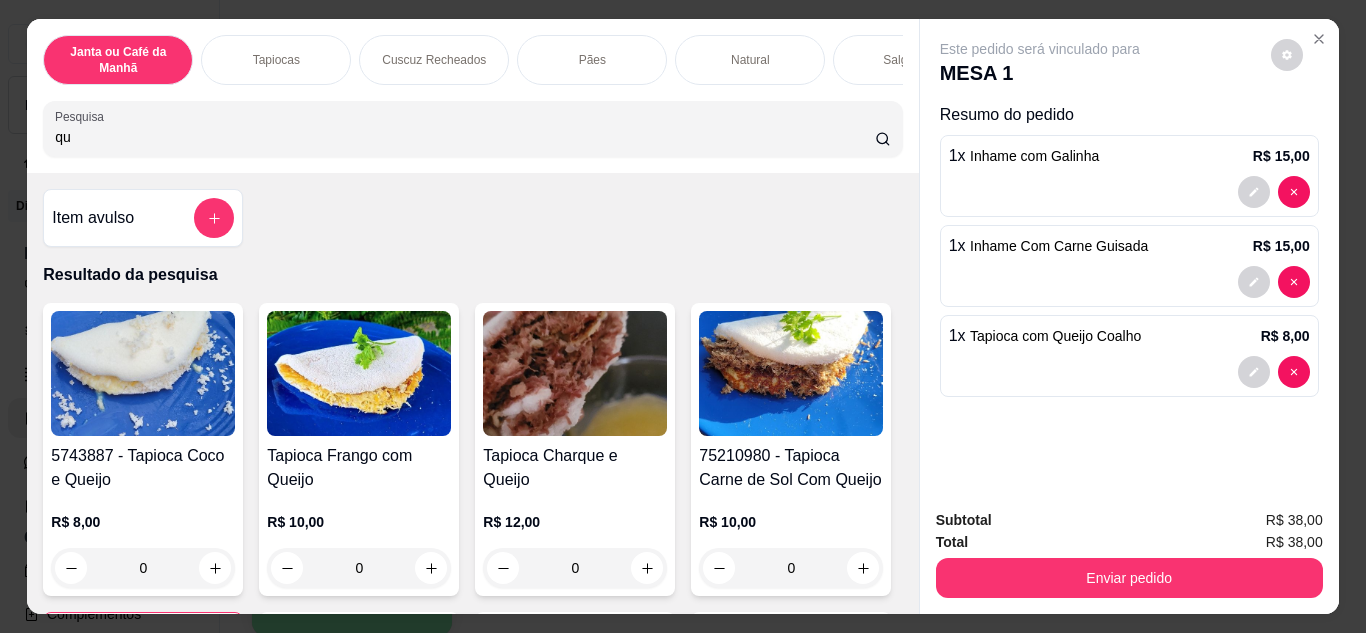 type on "q" 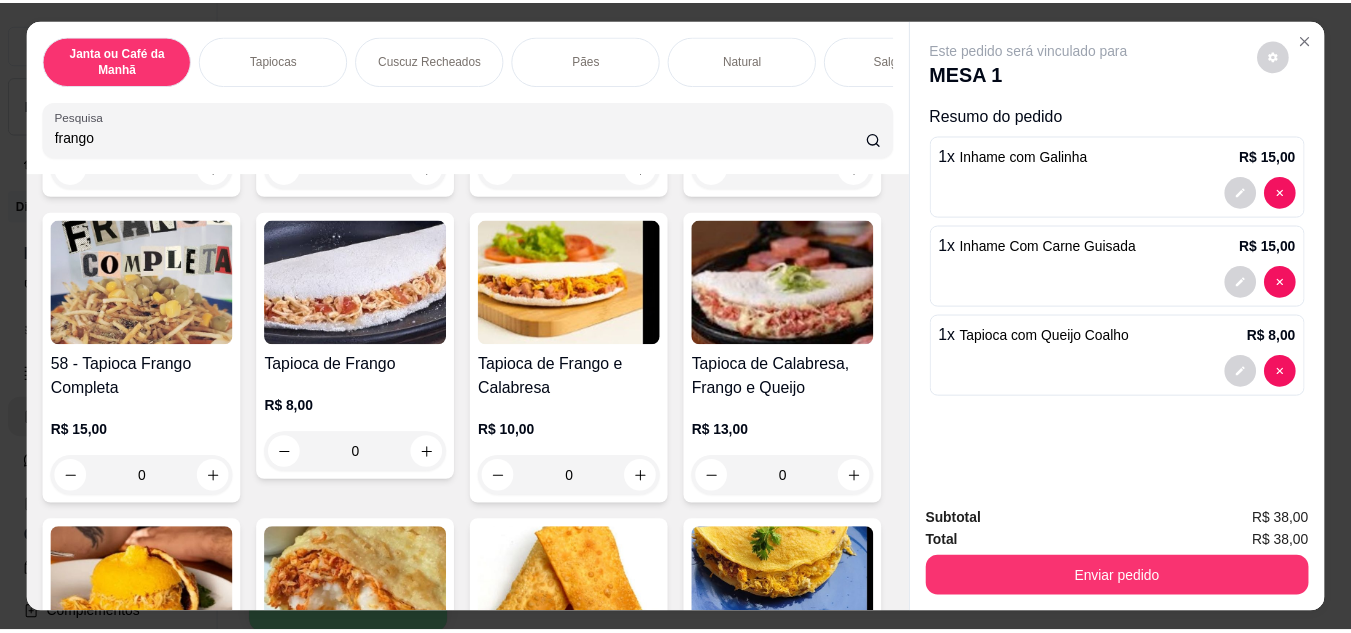 scroll, scrollTop: 500, scrollLeft: 0, axis: vertical 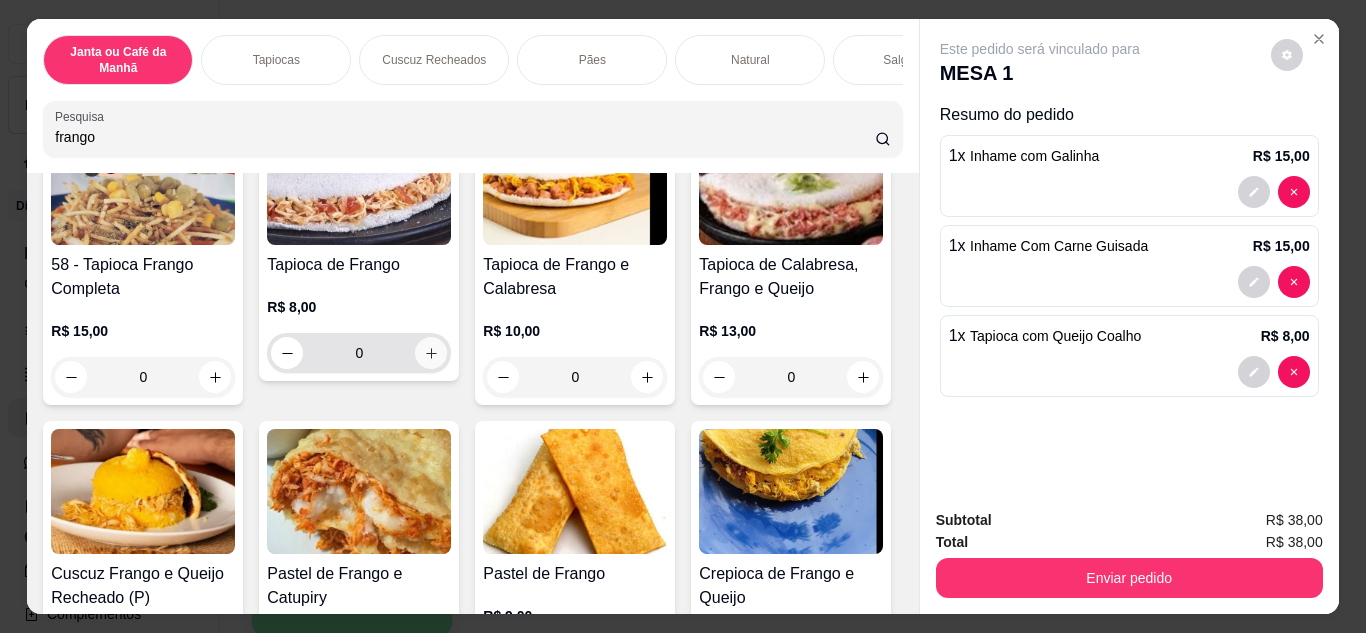 type on "frango" 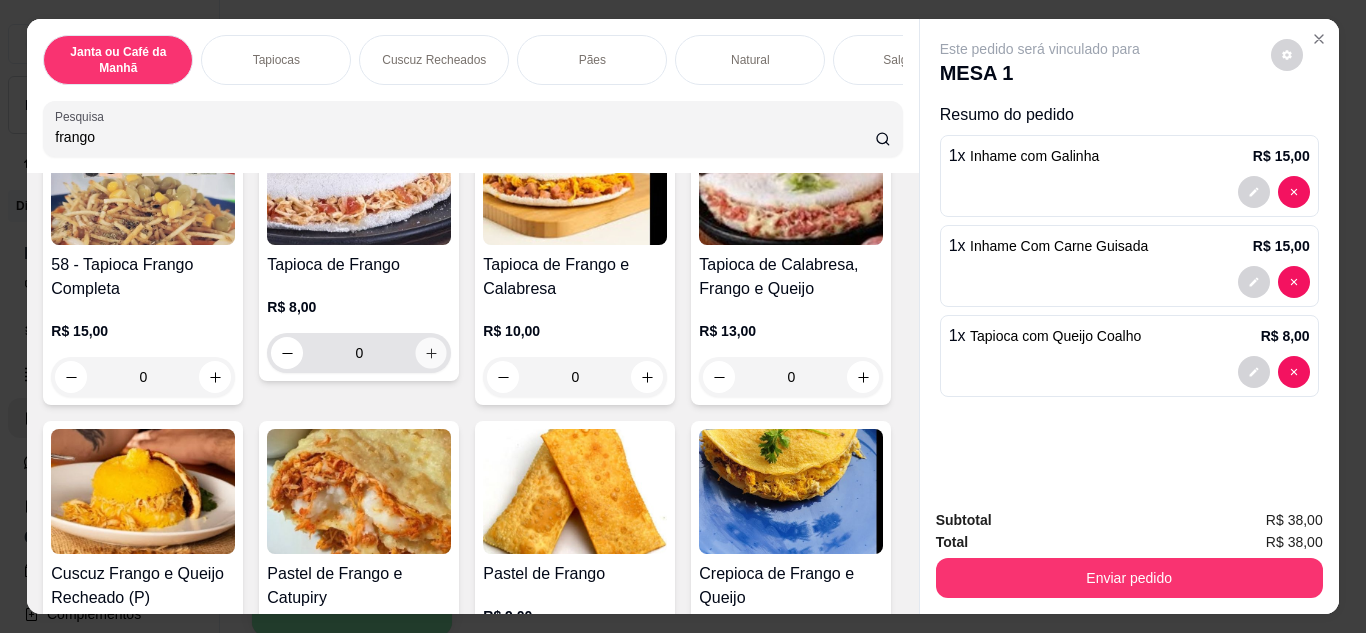 click 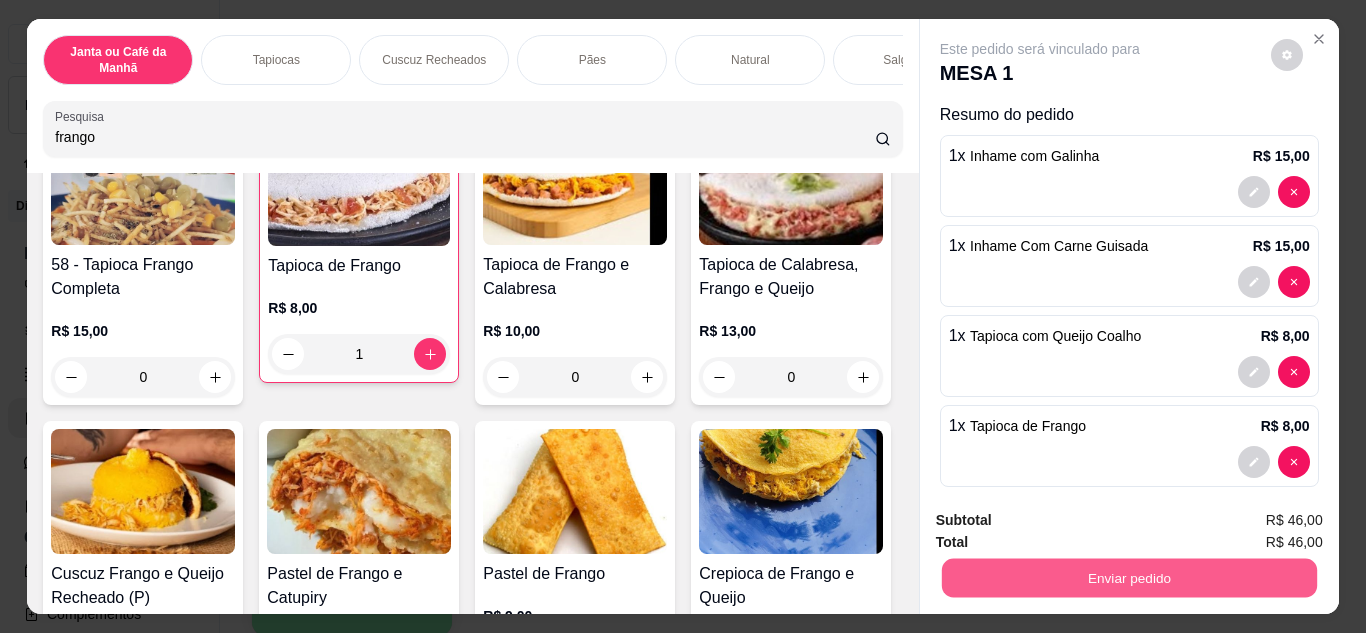 click on "Enviar pedido" at bounding box center (1128, 578) 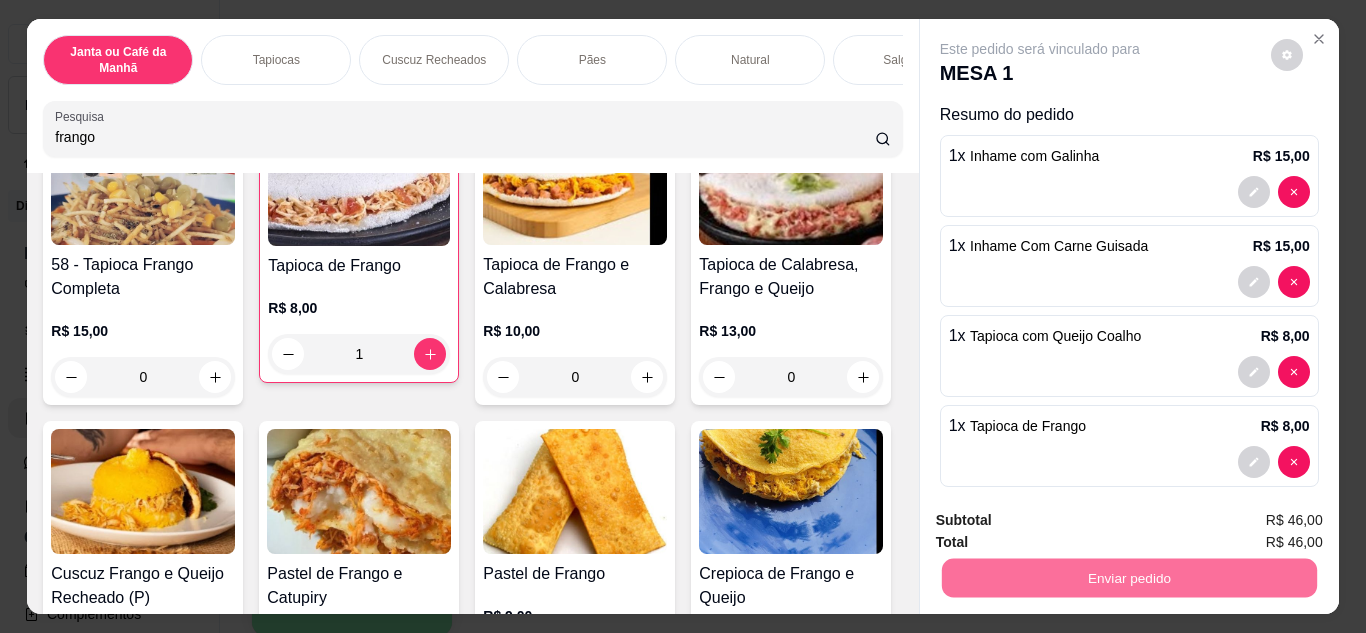 click on "Não registrar e enviar pedido" at bounding box center (1063, 522) 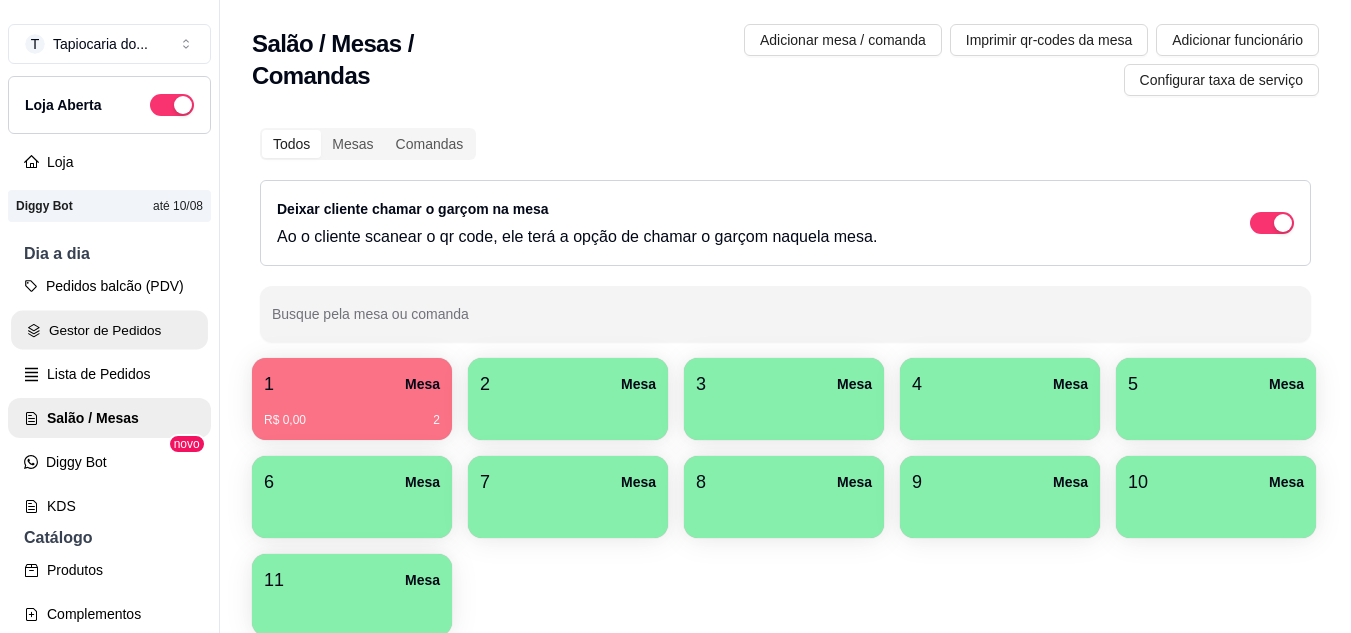click on "Gestor de Pedidos" at bounding box center (109, 330) 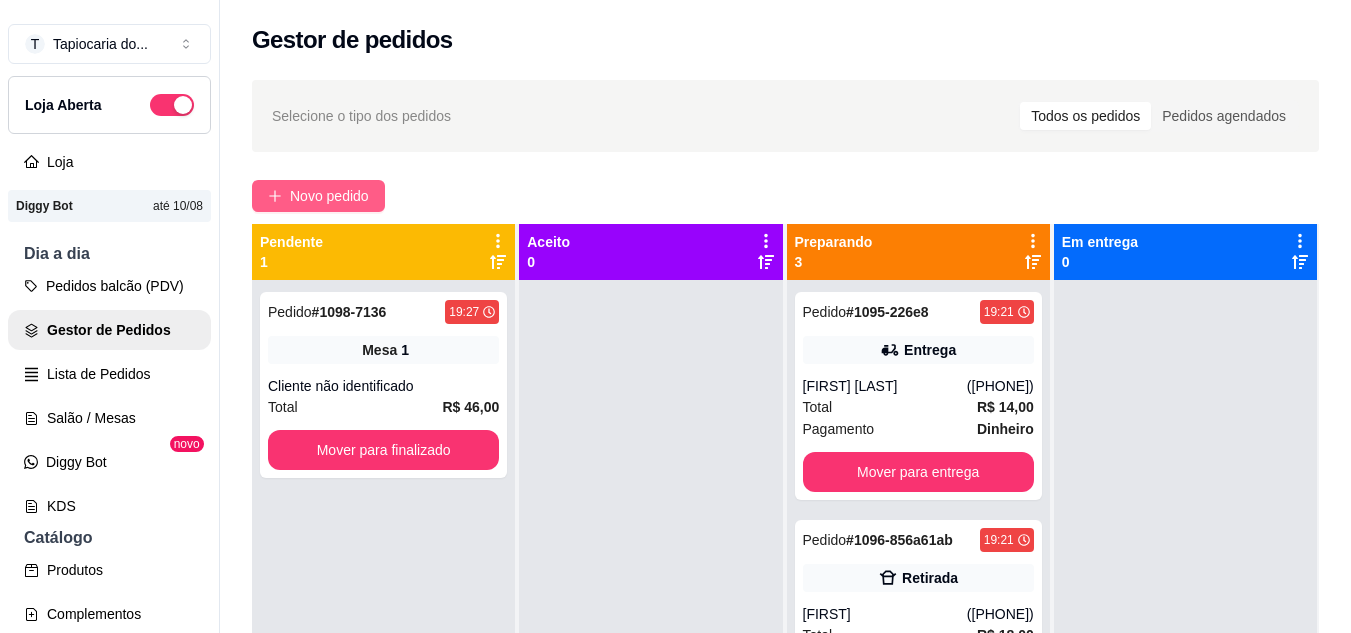 click on "Novo pedido" at bounding box center [329, 196] 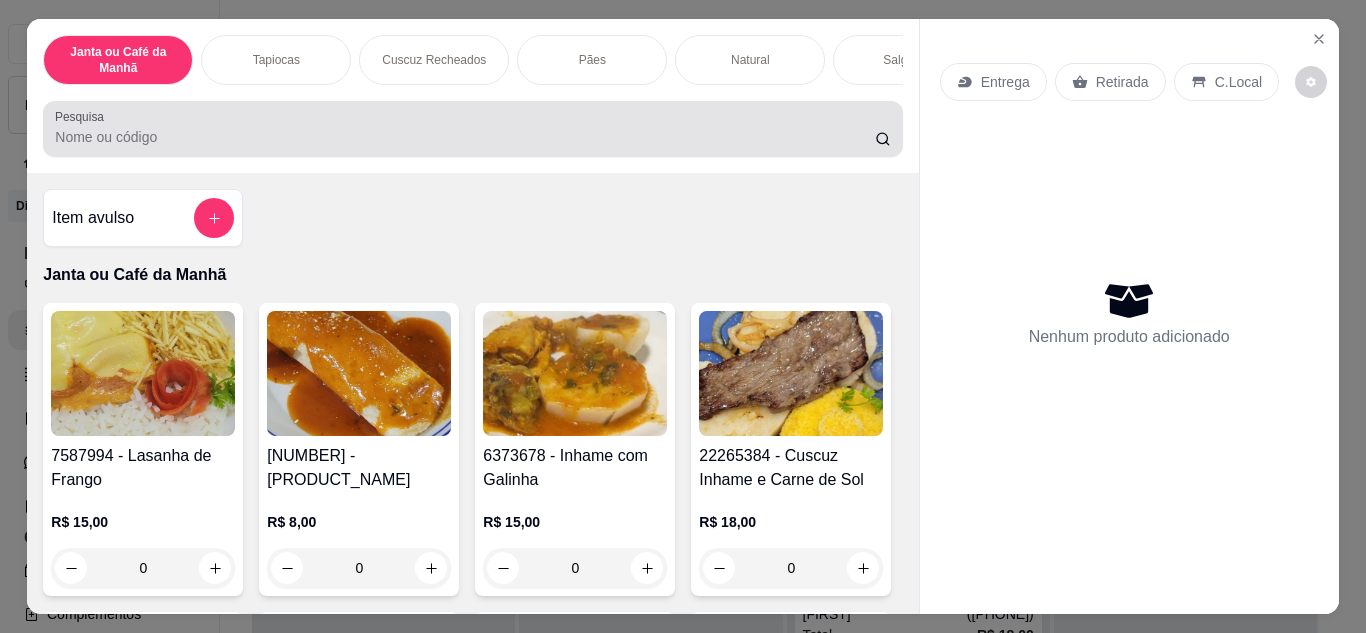 click on "Pesquisa" at bounding box center [465, 137] 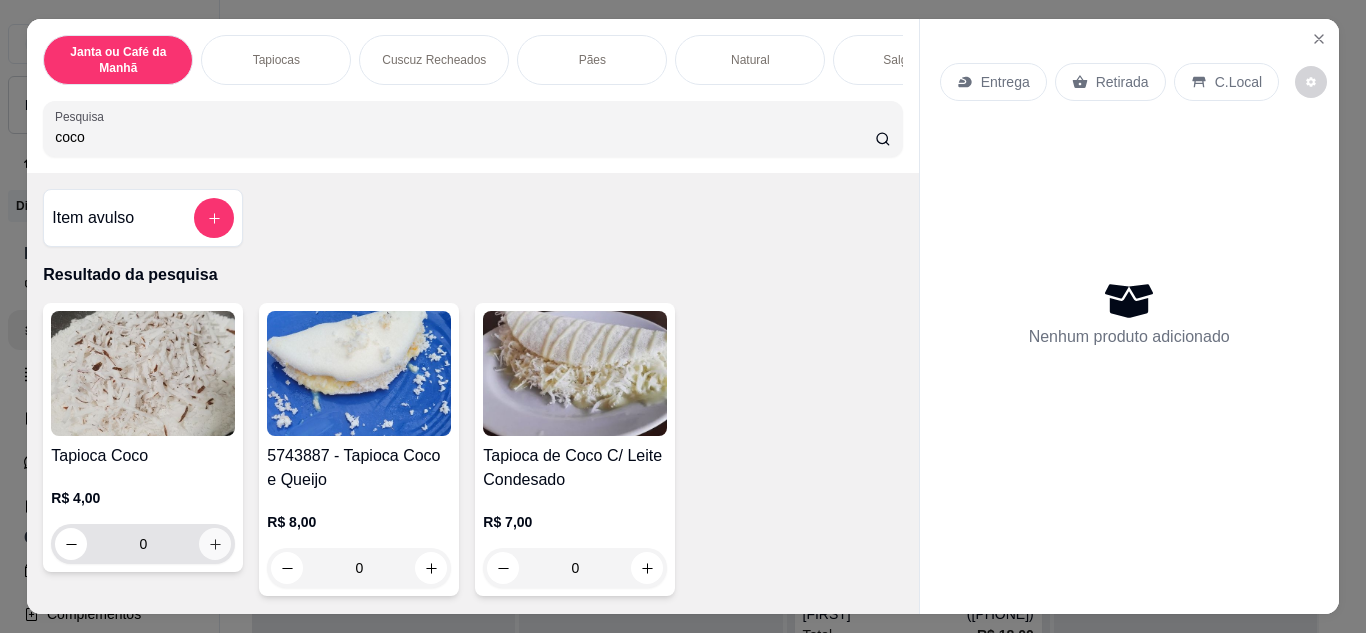 type on "coco" 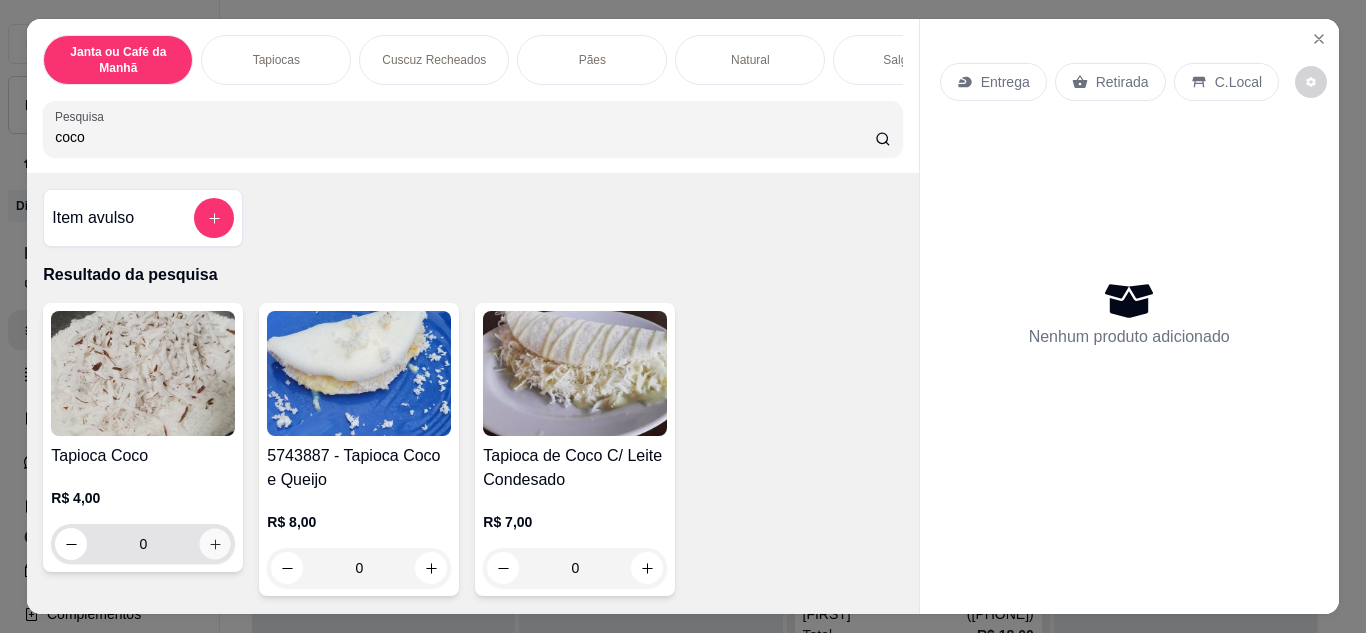 click 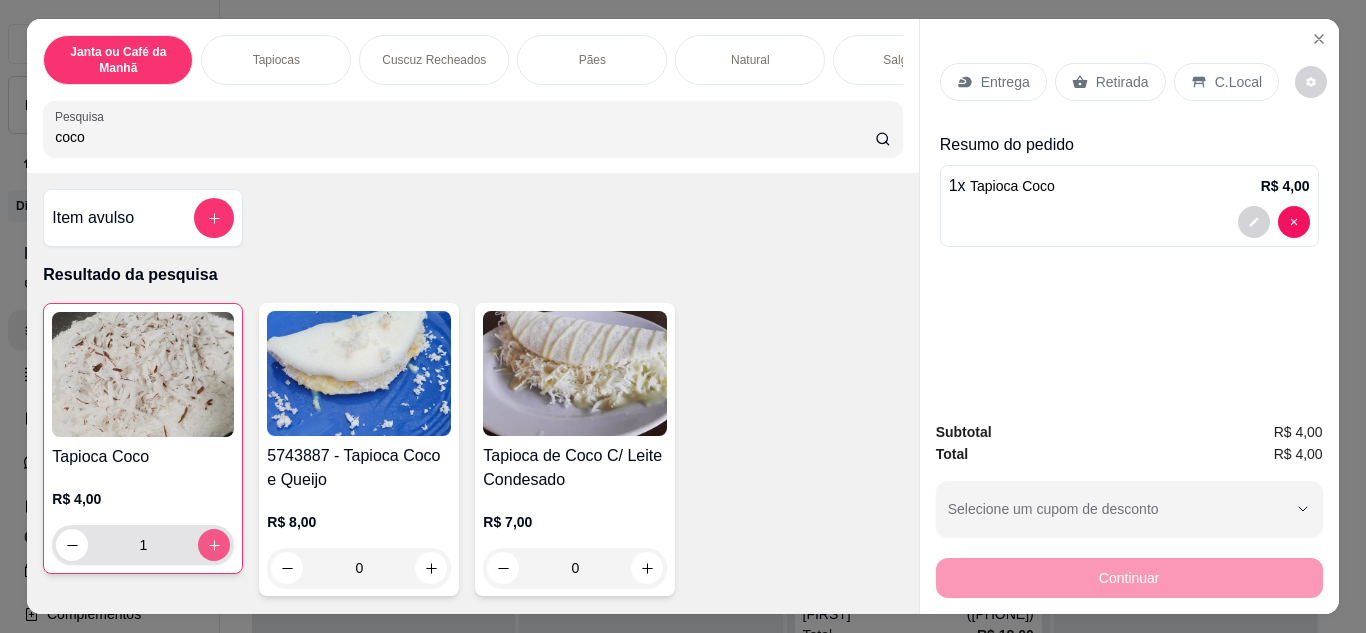 click 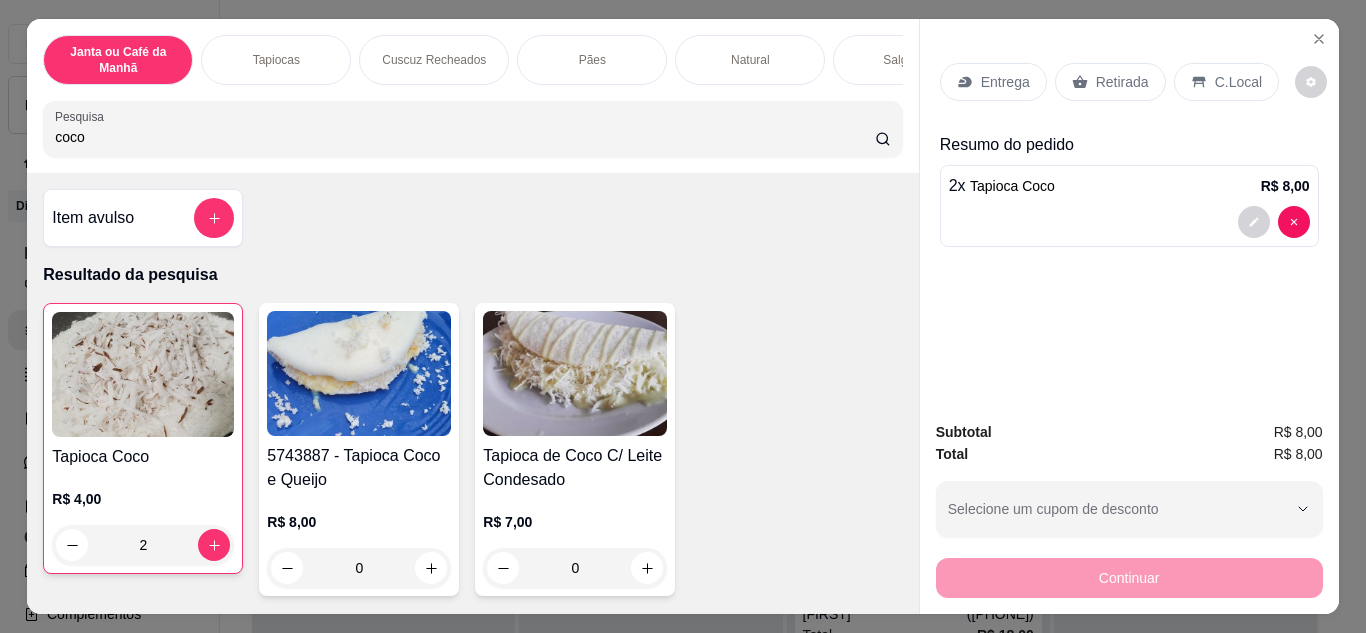 click on "Retirada" at bounding box center (1122, 82) 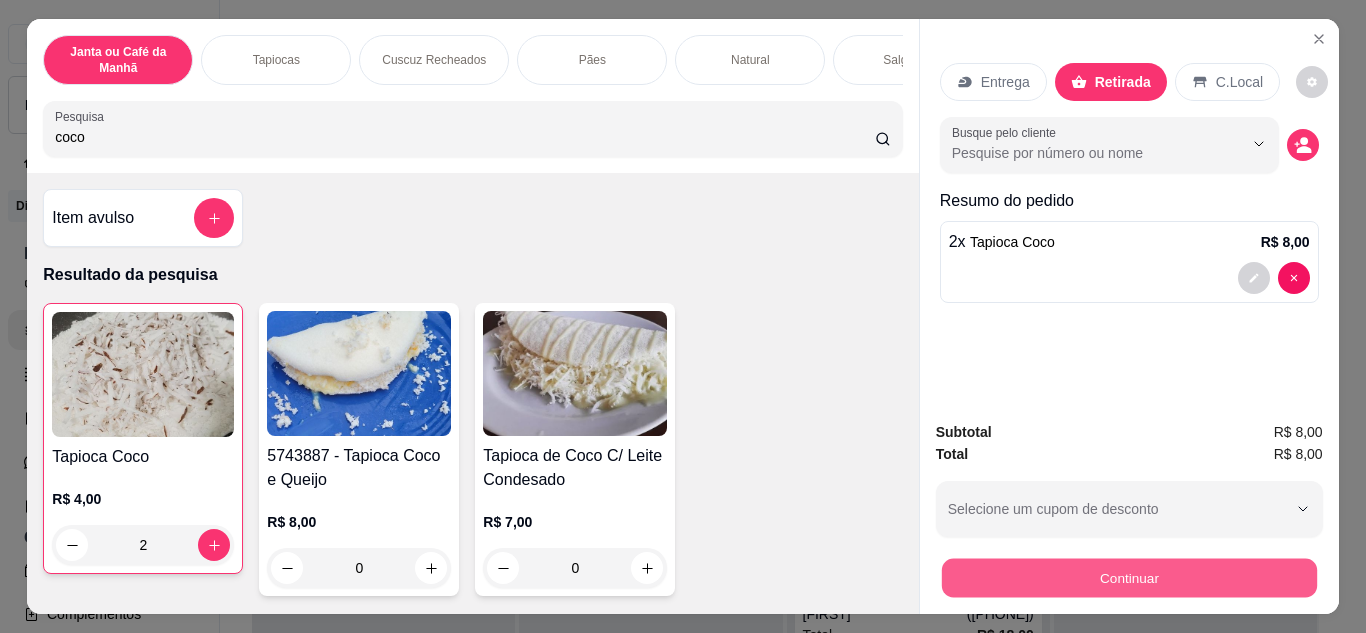 click on "Continuar" at bounding box center (1128, 578) 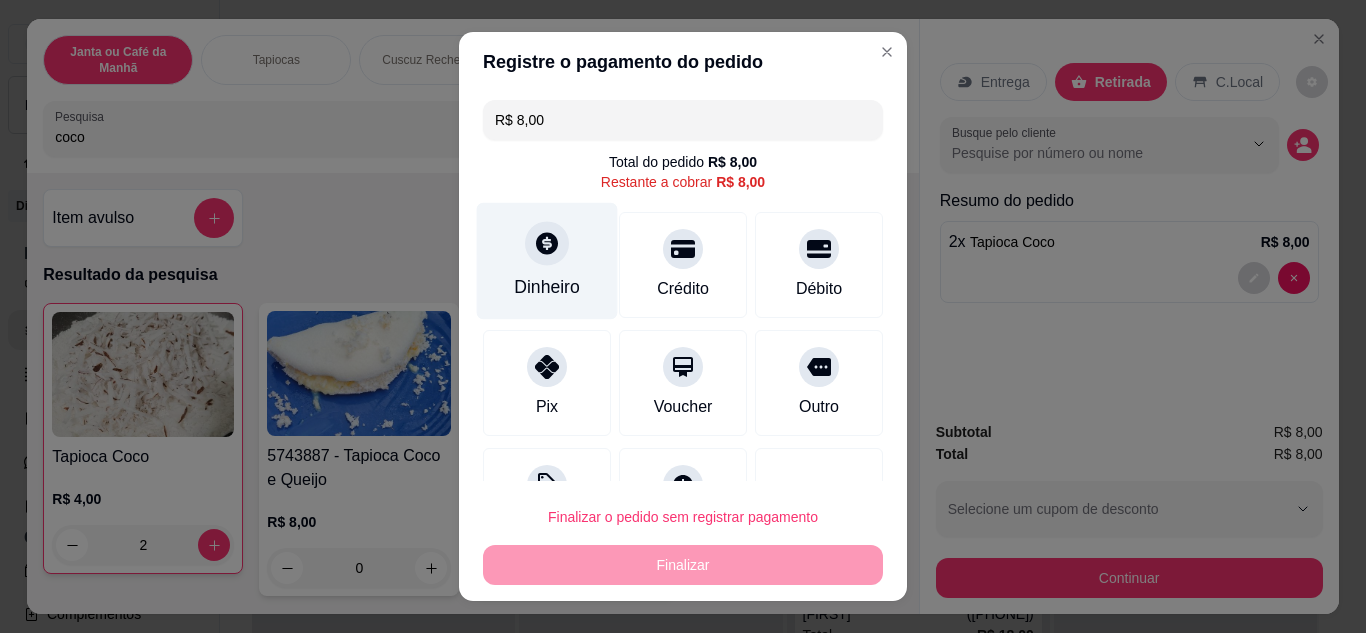 click at bounding box center (547, 243) 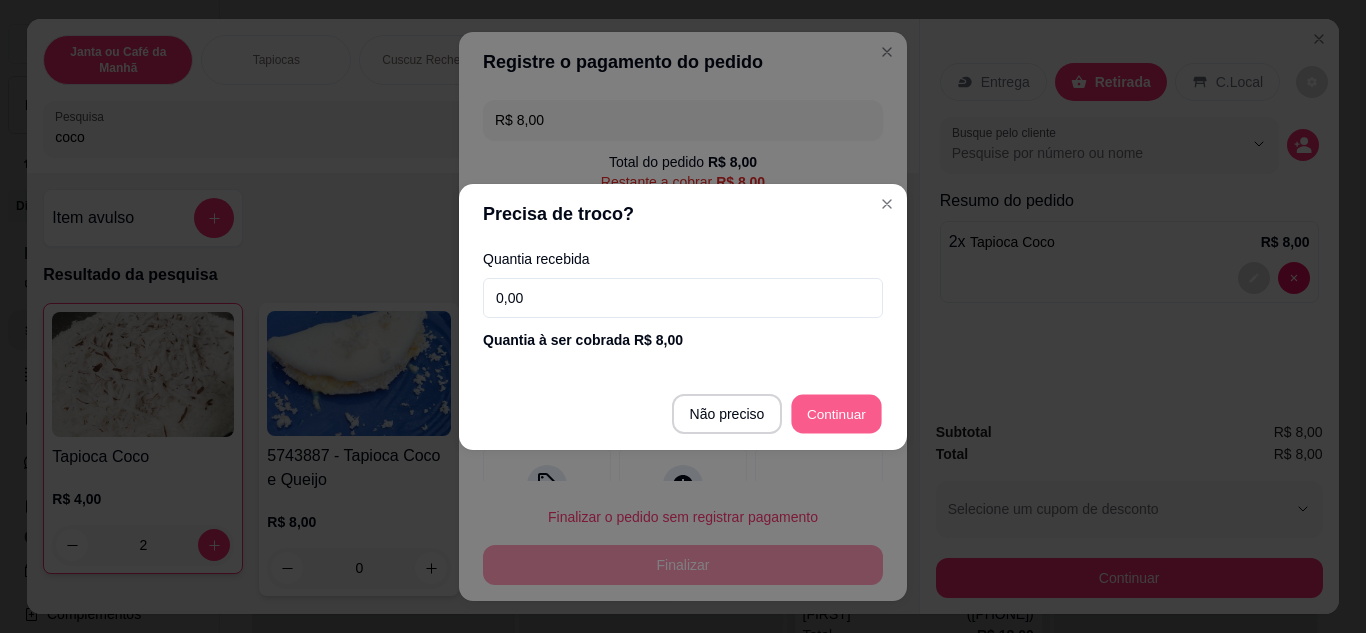 type on "R$ 0,00" 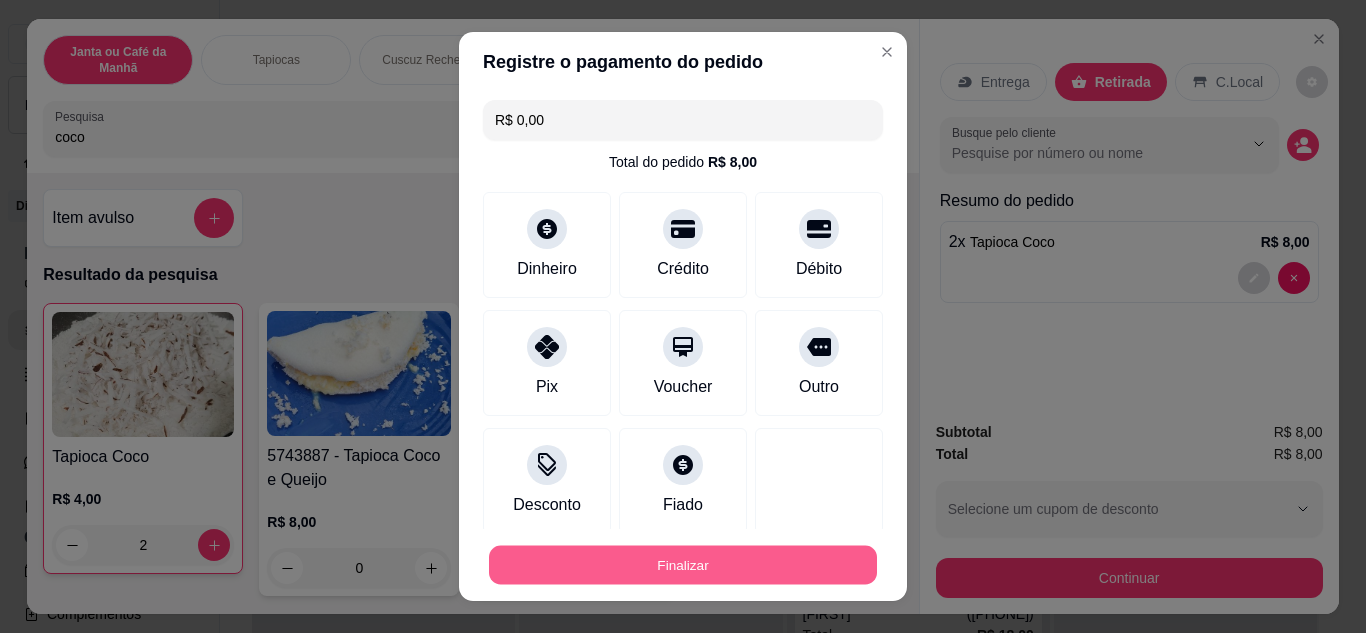 click on "Finalizar" at bounding box center [683, 565] 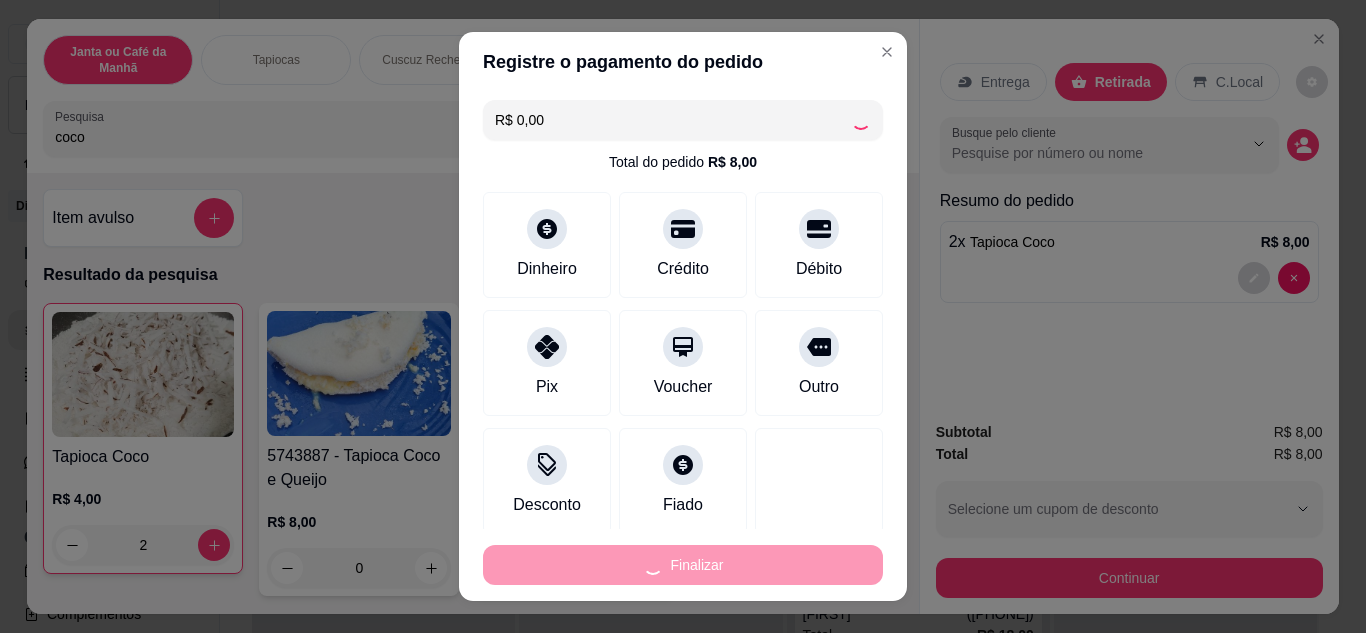 type on "0" 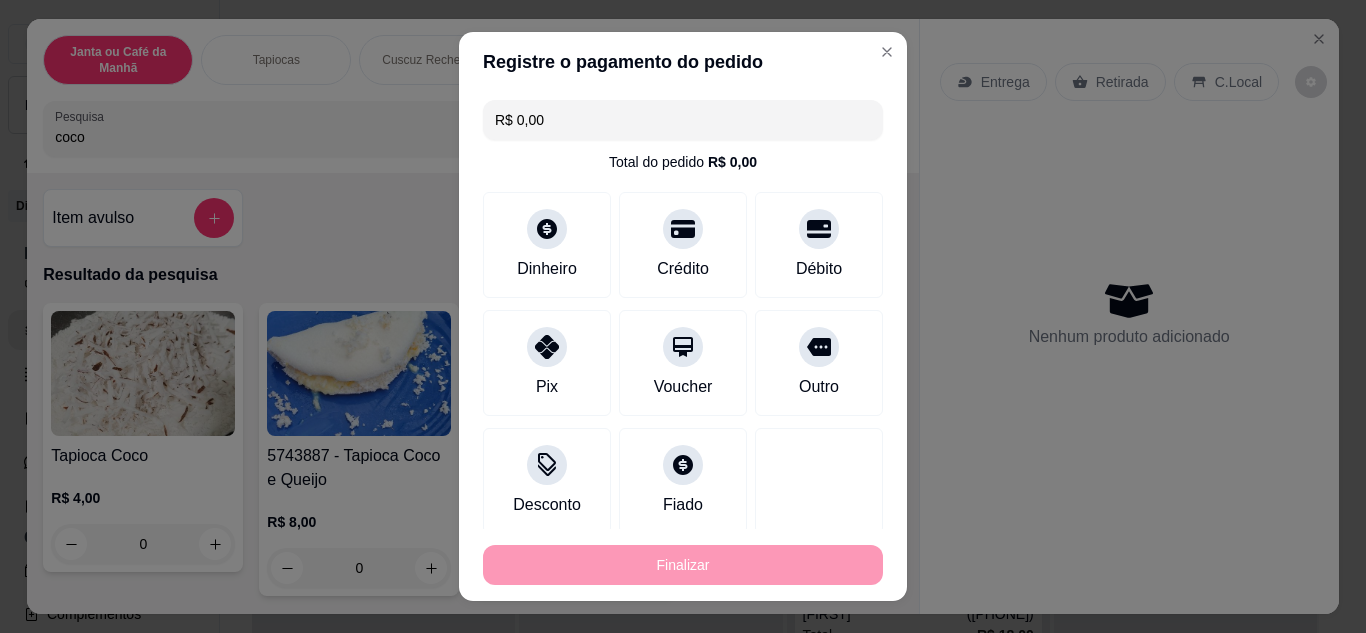 type on "-R$ 8,00" 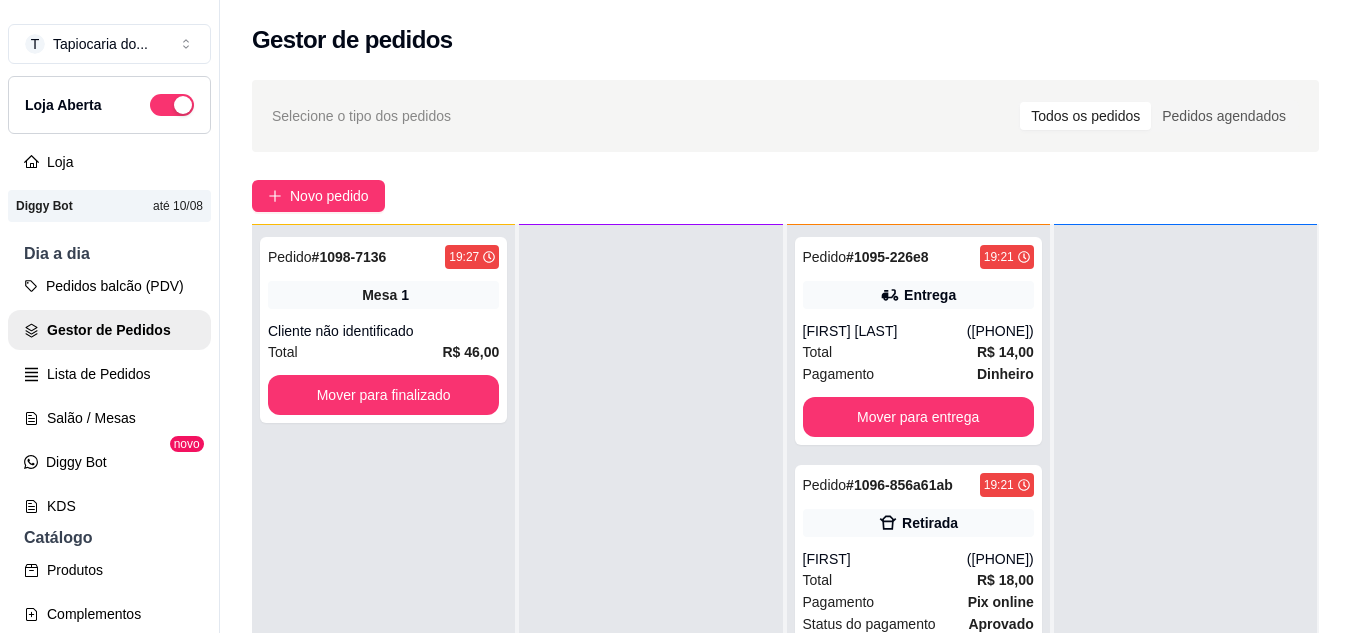 scroll, scrollTop: 56, scrollLeft: 0, axis: vertical 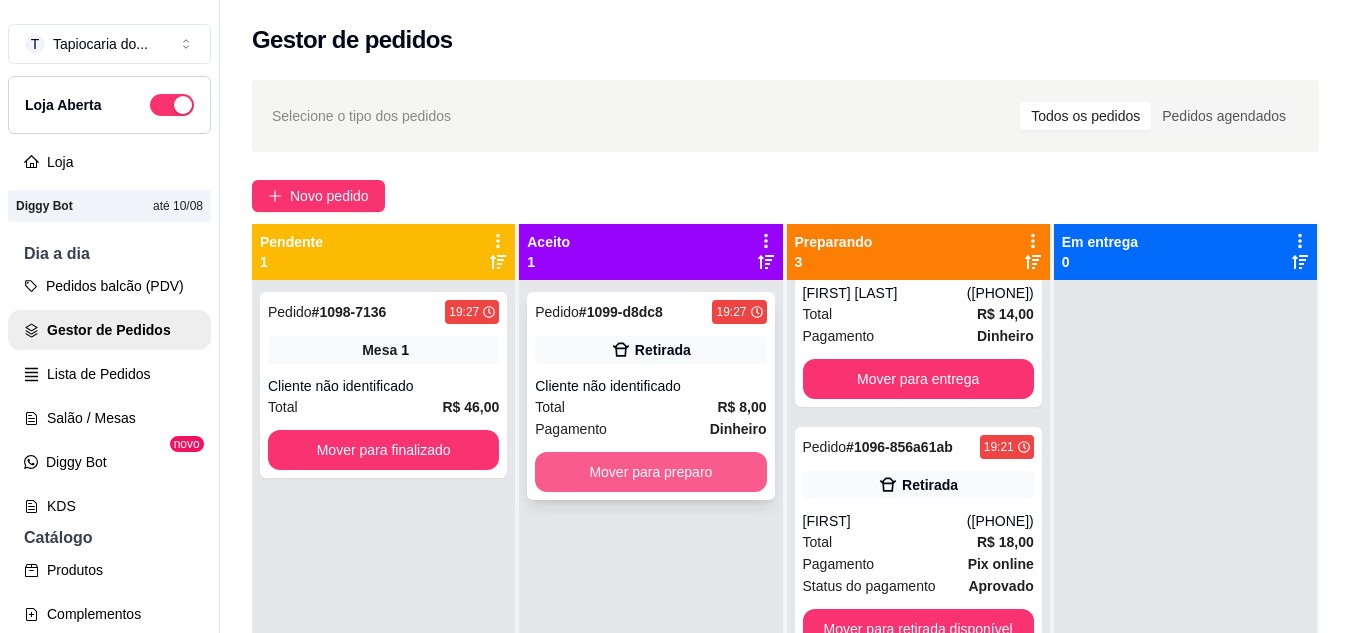 click on "Mover para preparo" at bounding box center (650, 472) 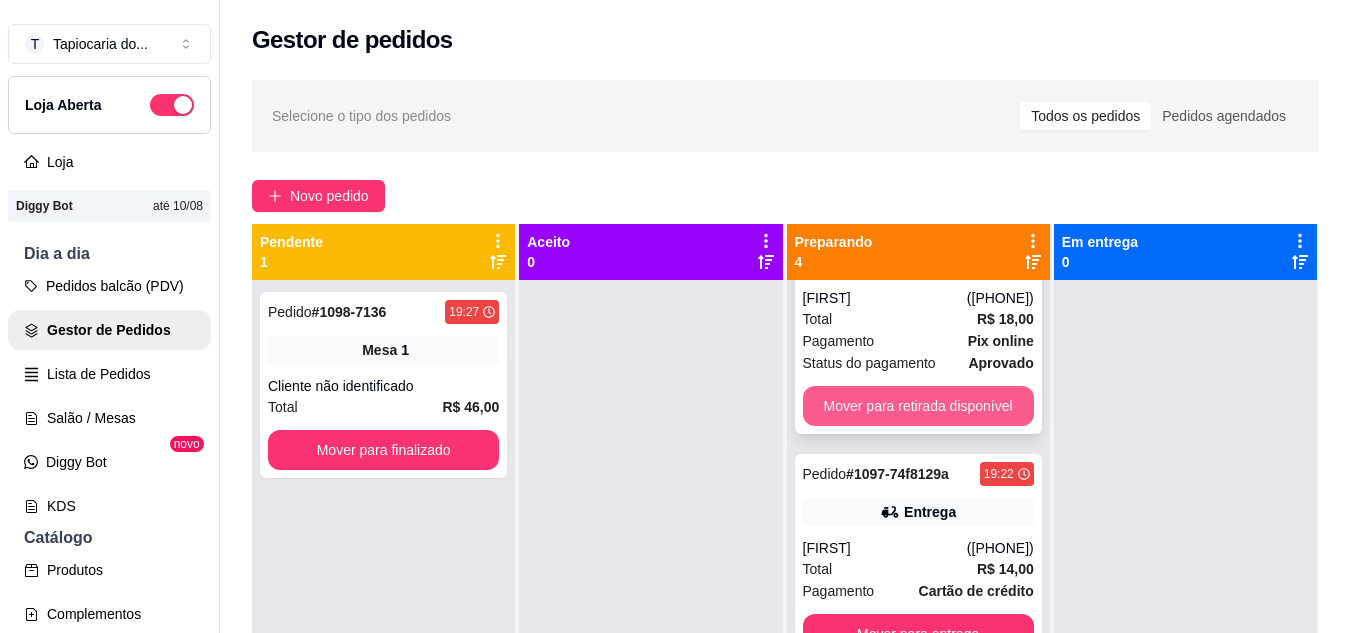 scroll, scrollTop: 321, scrollLeft: 0, axis: vertical 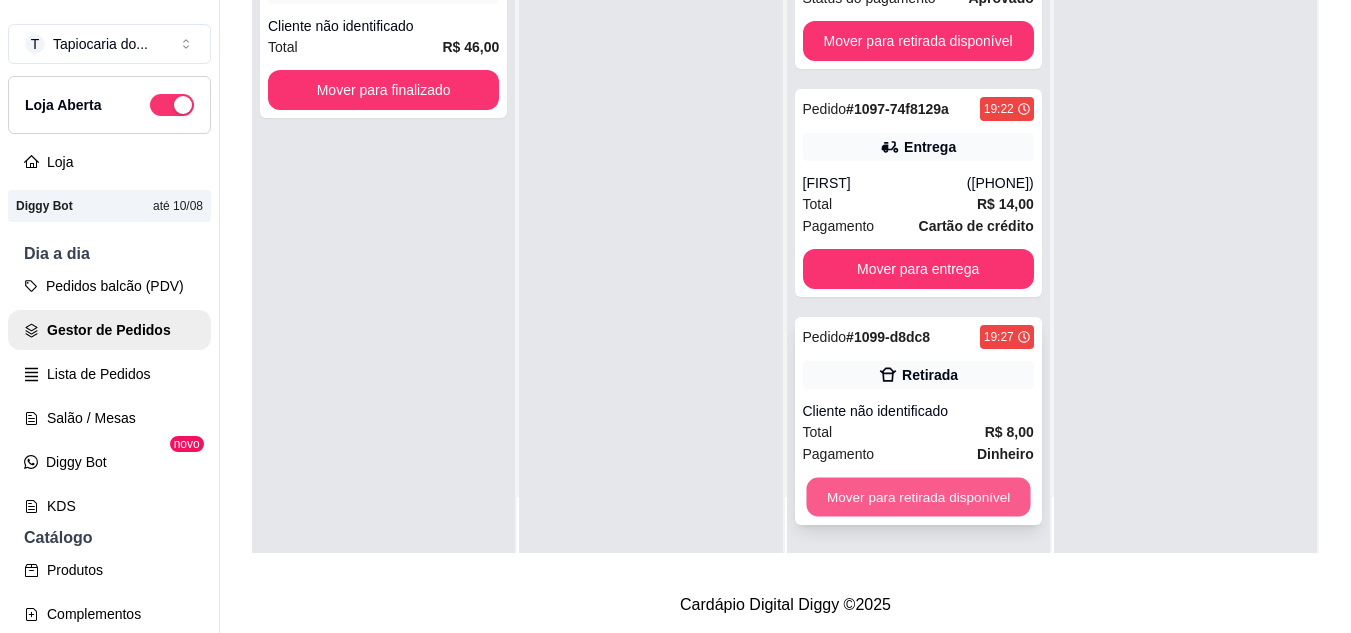 click on "Mover para retirada disponível" at bounding box center [918, 497] 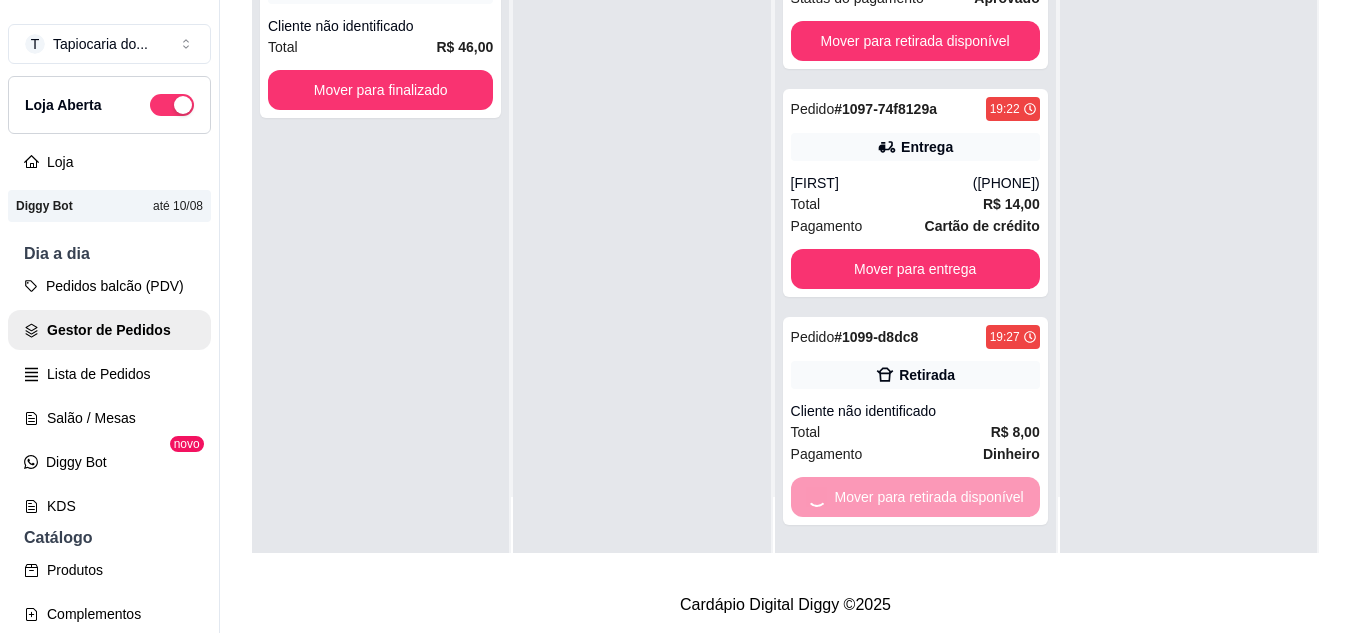 scroll, scrollTop: 93, scrollLeft: 0, axis: vertical 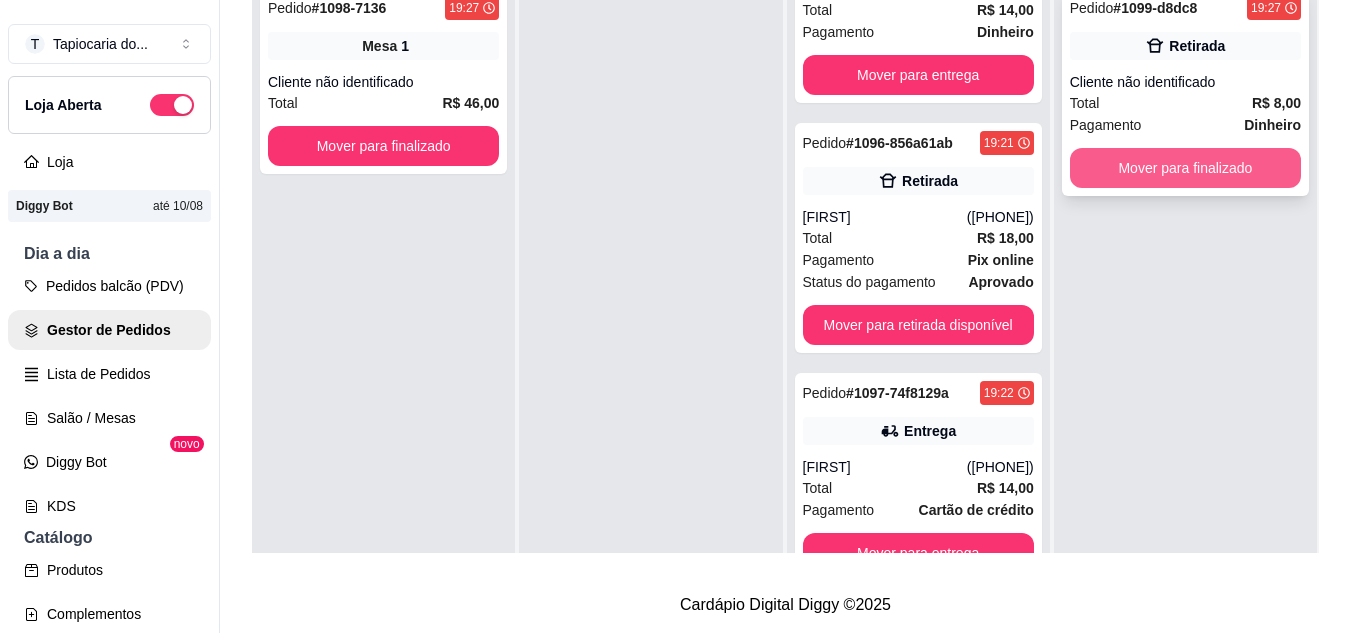 click on "Mover para finalizado" at bounding box center [1185, 168] 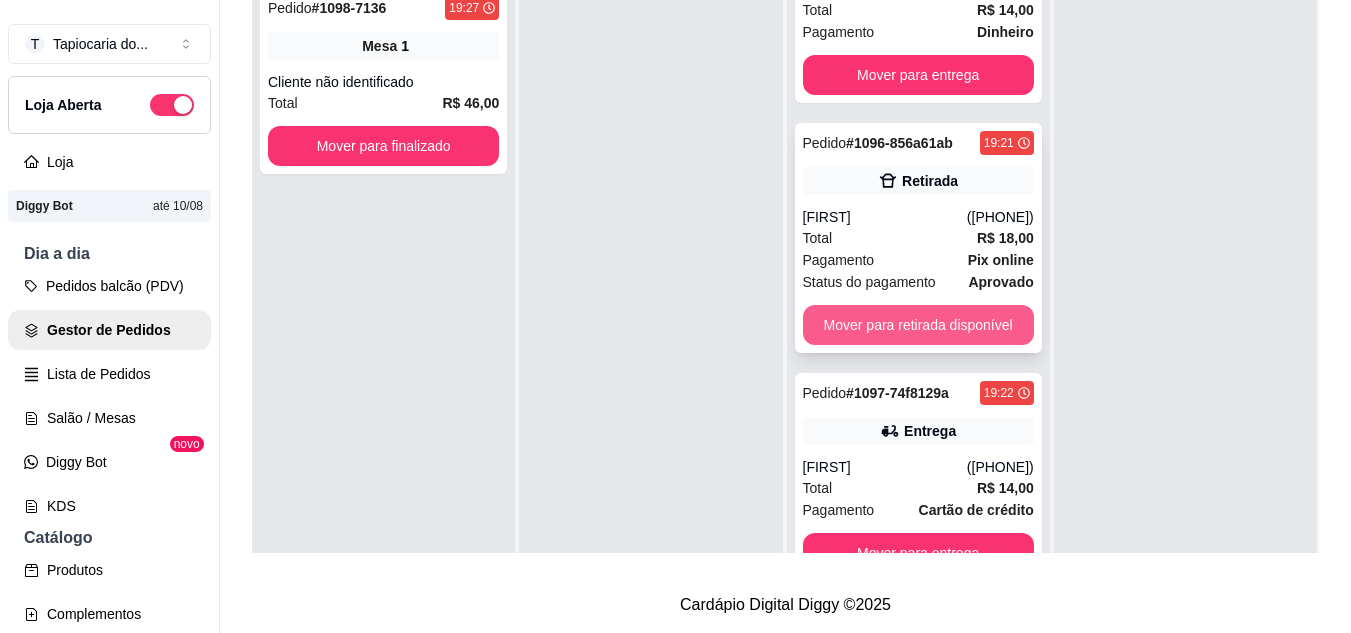 scroll, scrollTop: 0, scrollLeft: 0, axis: both 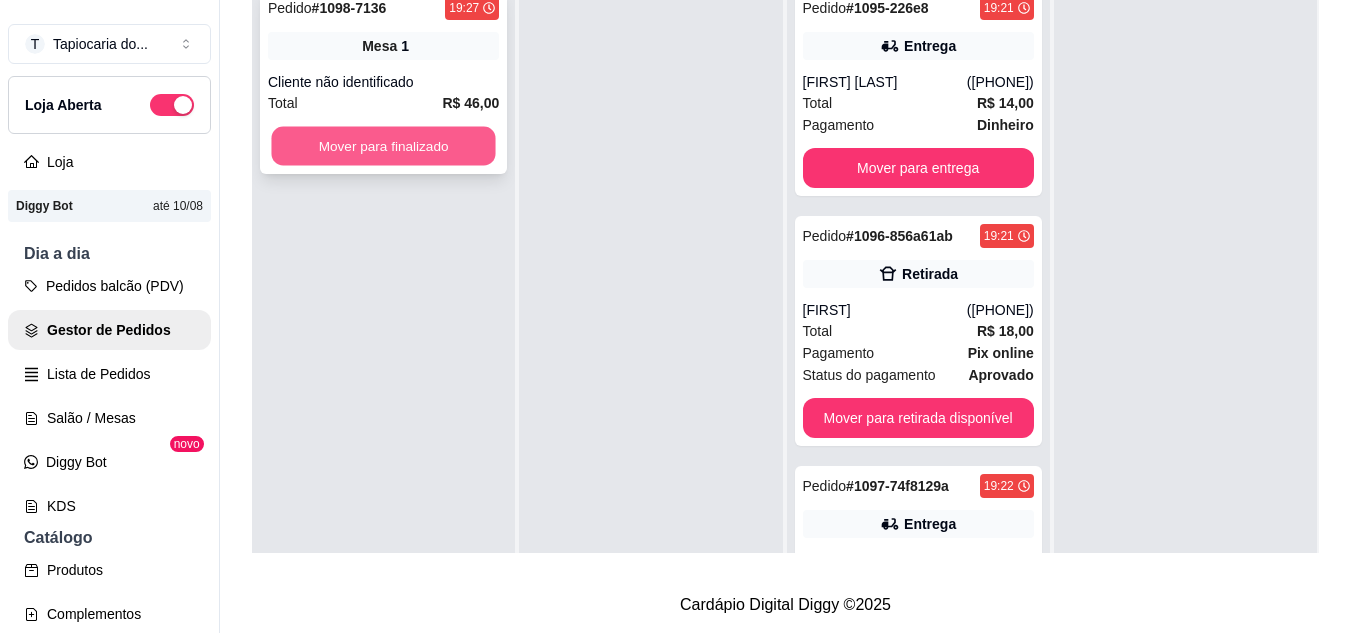 click on "Mover para finalizado" at bounding box center [383, 146] 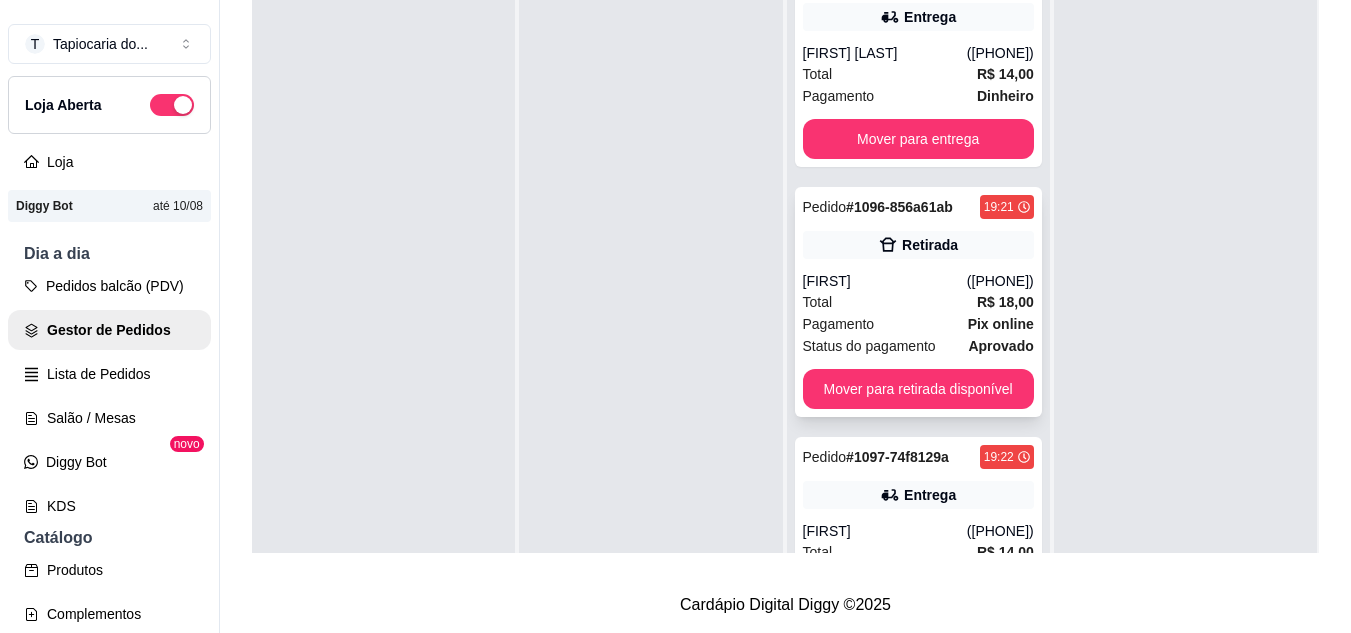 scroll, scrollTop: 0, scrollLeft: 0, axis: both 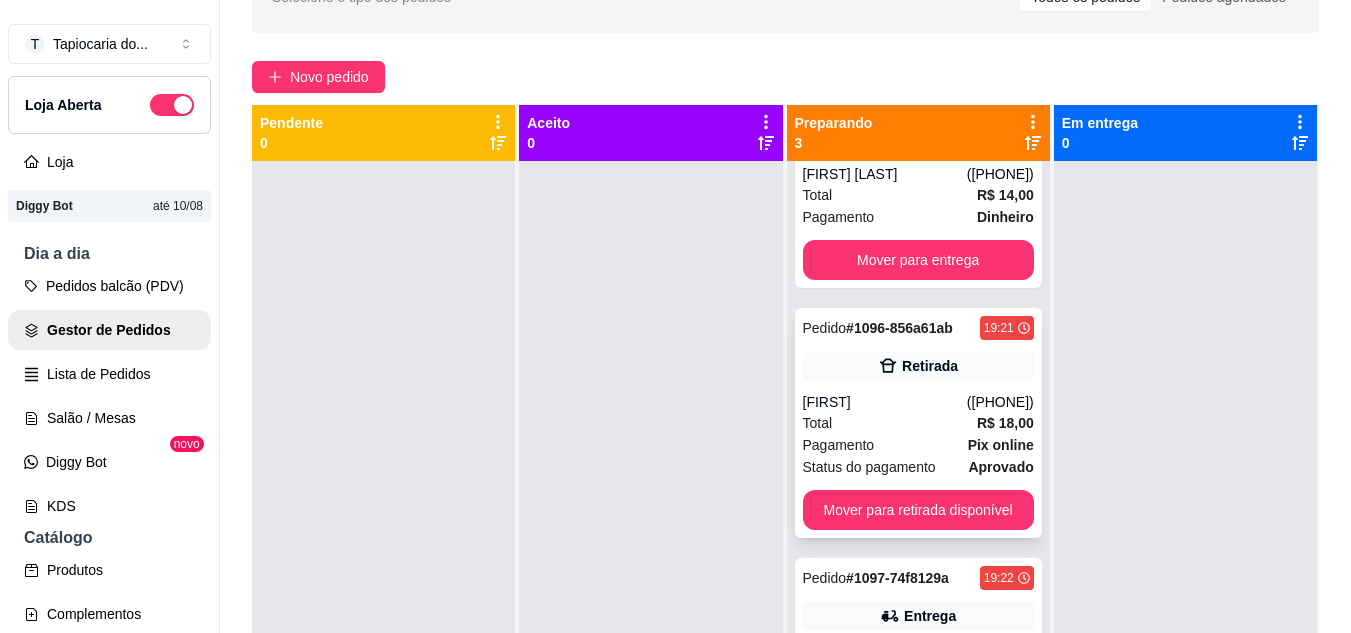 click on "([PHONE])" at bounding box center [1000, 402] 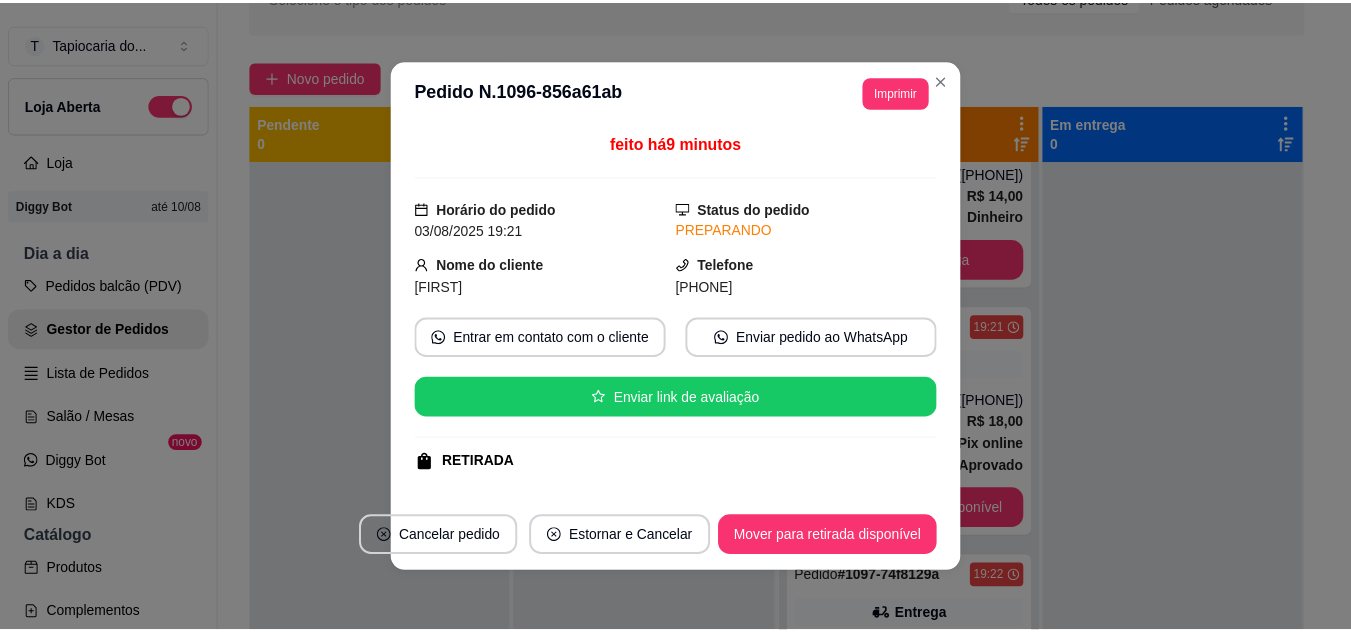 scroll, scrollTop: 260, scrollLeft: 0, axis: vertical 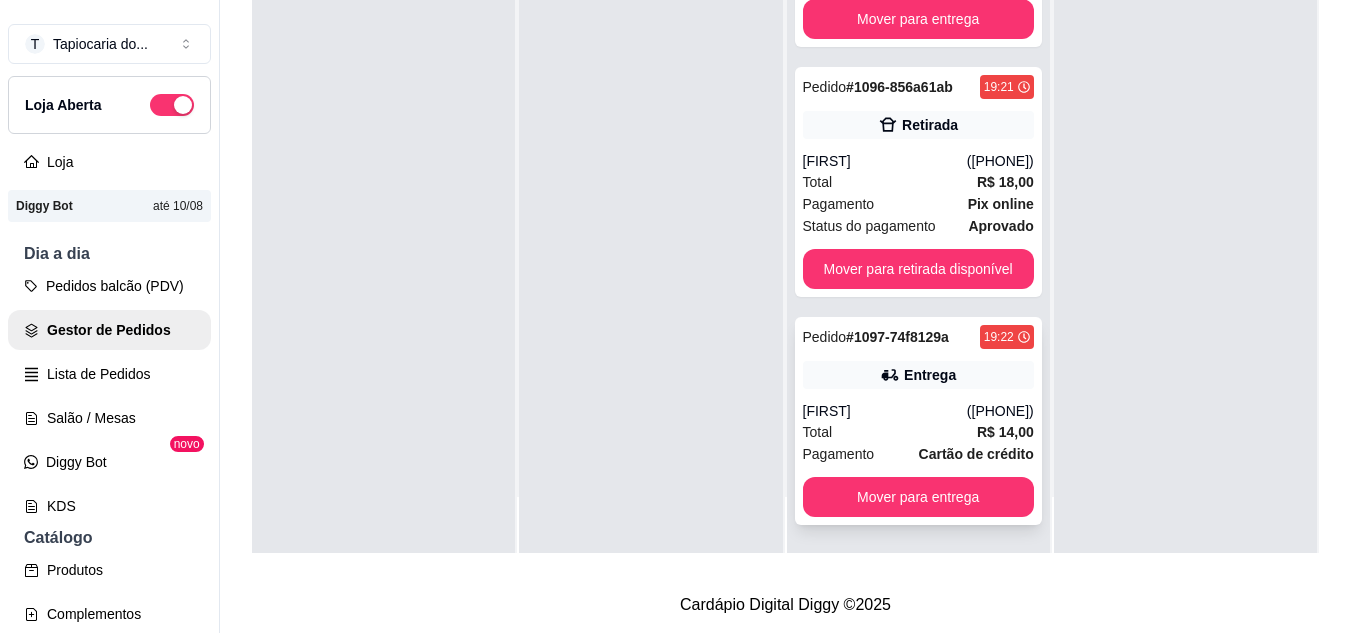 click on "([PHONE])" at bounding box center [1000, 411] 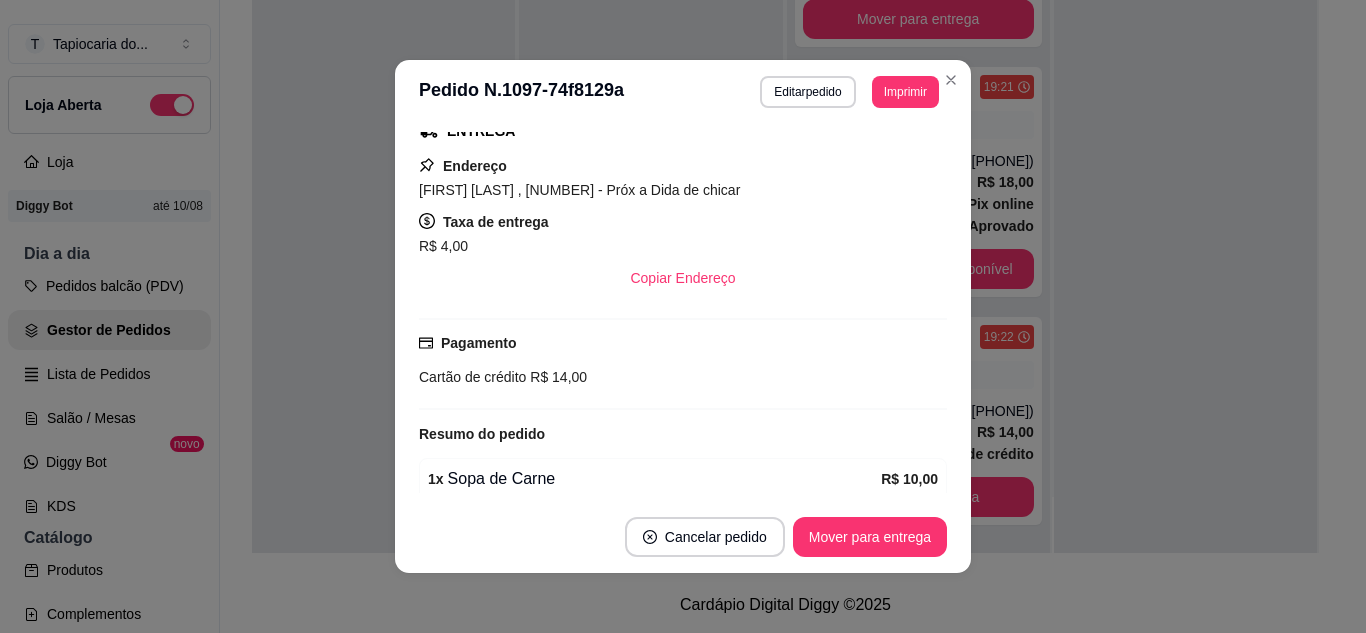 scroll, scrollTop: 416, scrollLeft: 0, axis: vertical 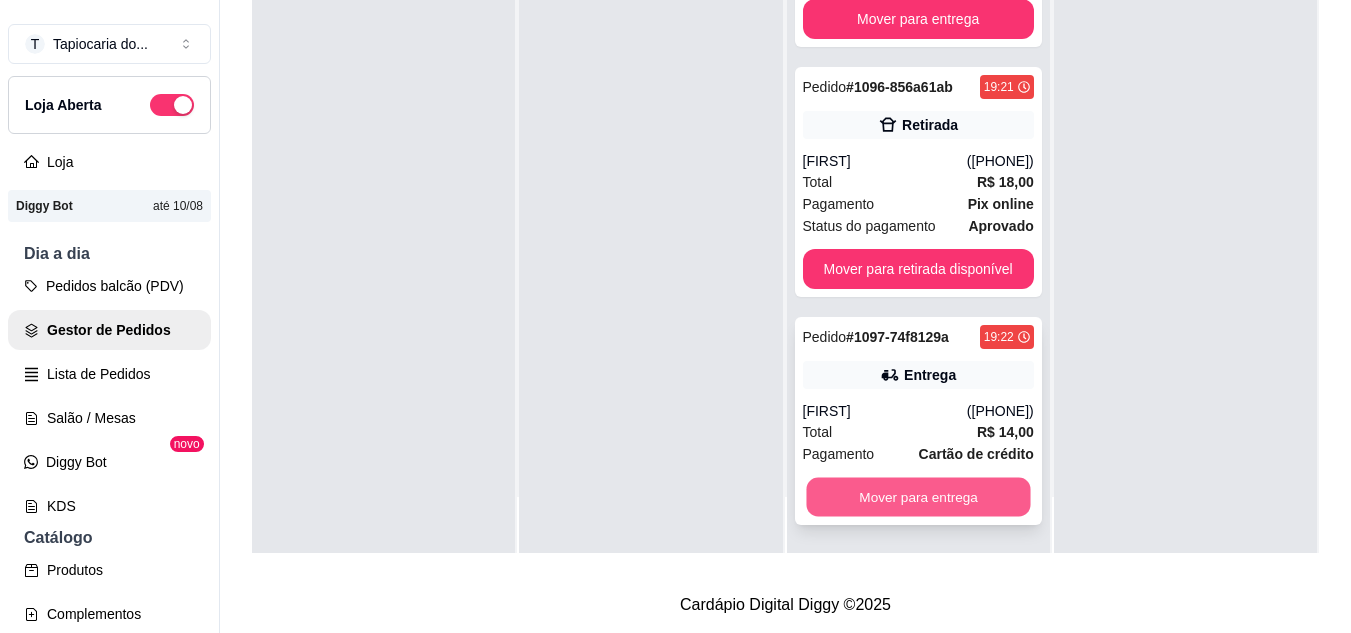 click on "Mover para entrega" at bounding box center (918, 497) 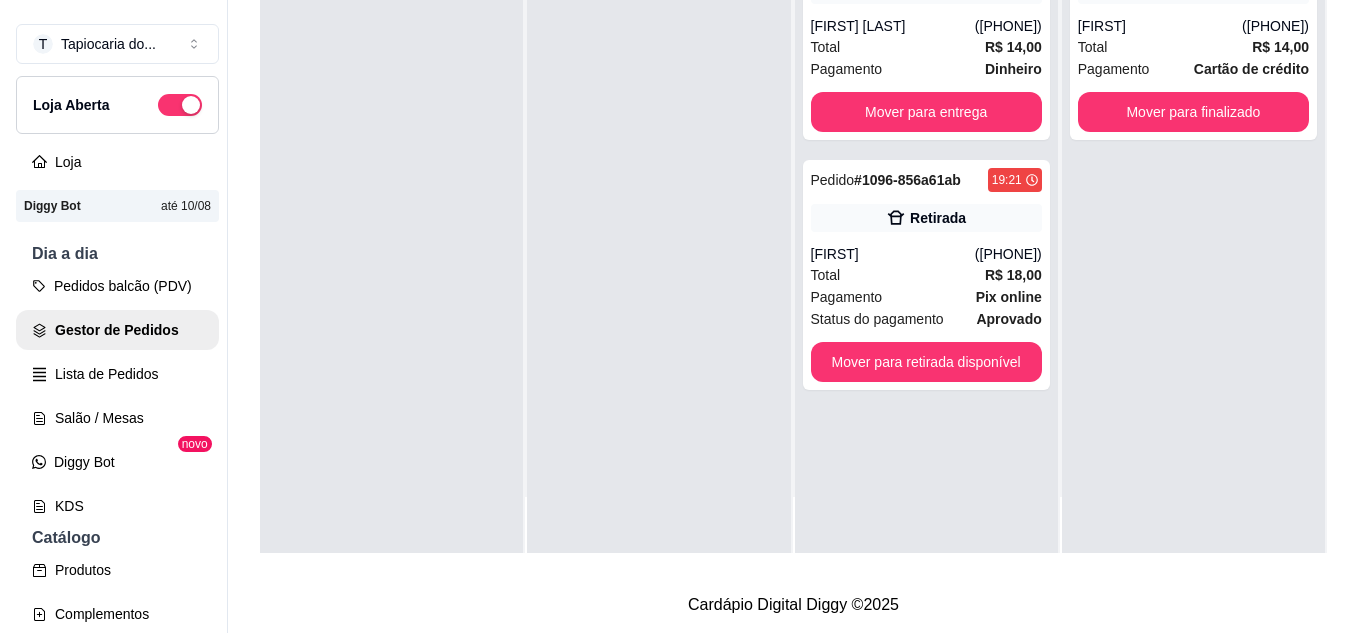 scroll, scrollTop: 0, scrollLeft: 0, axis: both 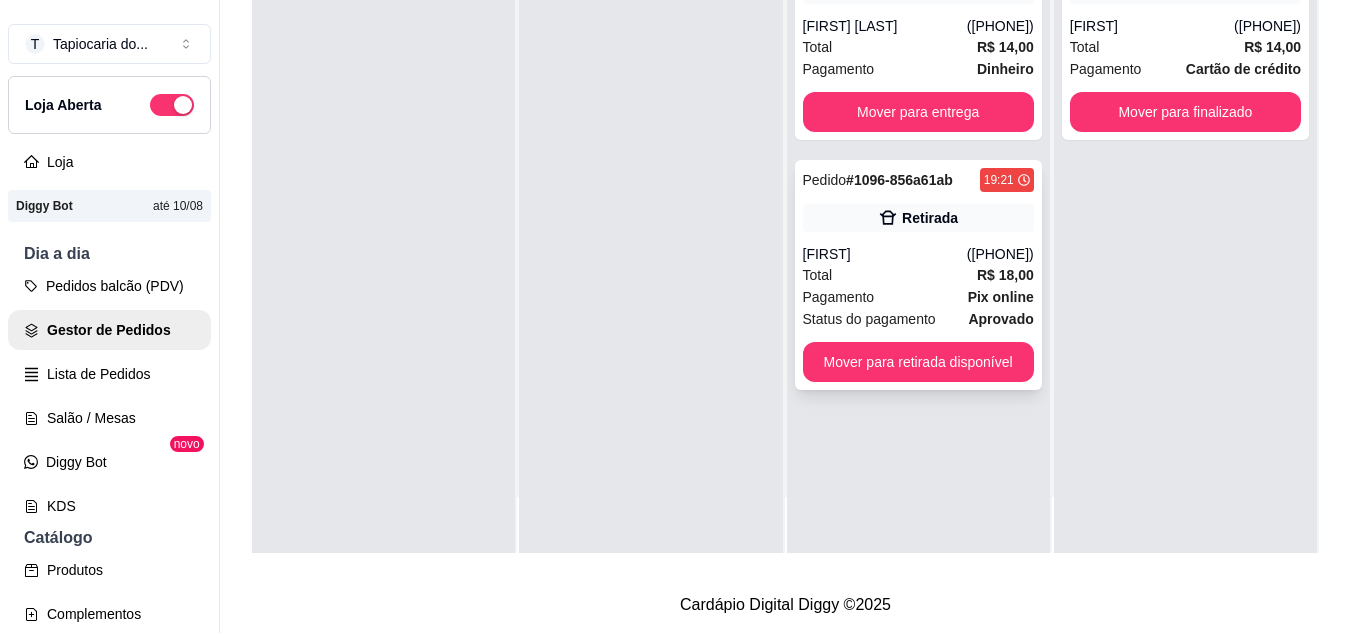 click on "[FIRST]" at bounding box center [885, 254] 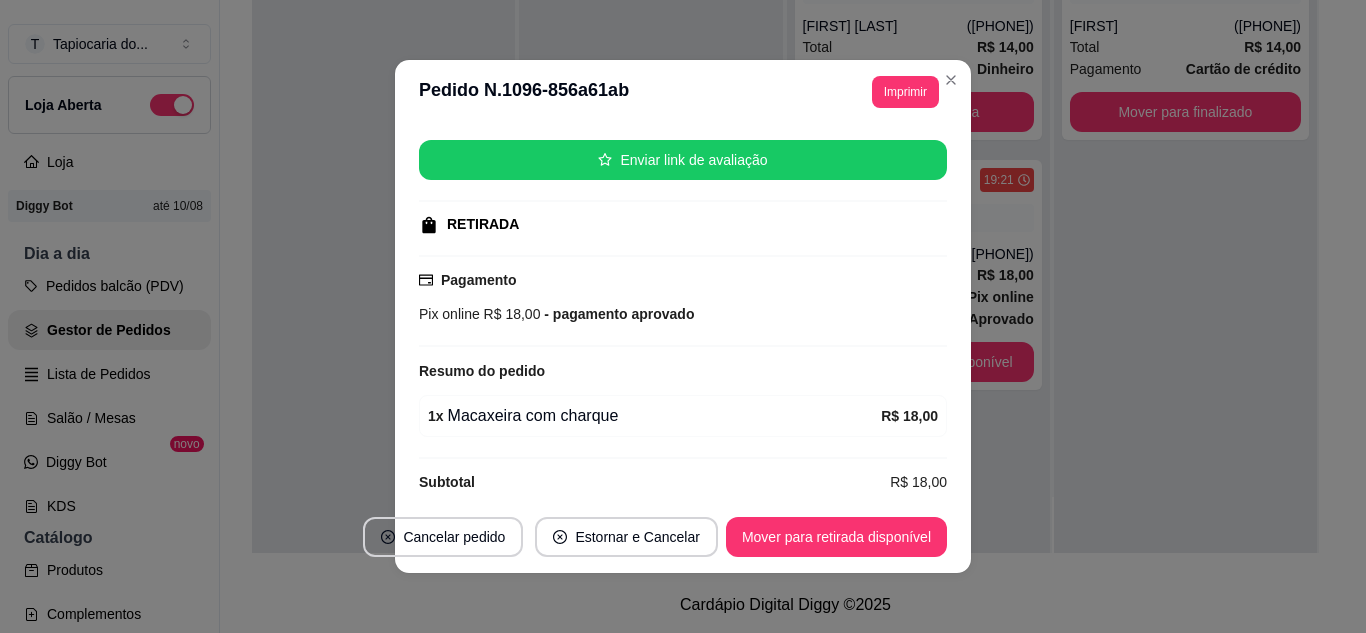 scroll, scrollTop: 260, scrollLeft: 0, axis: vertical 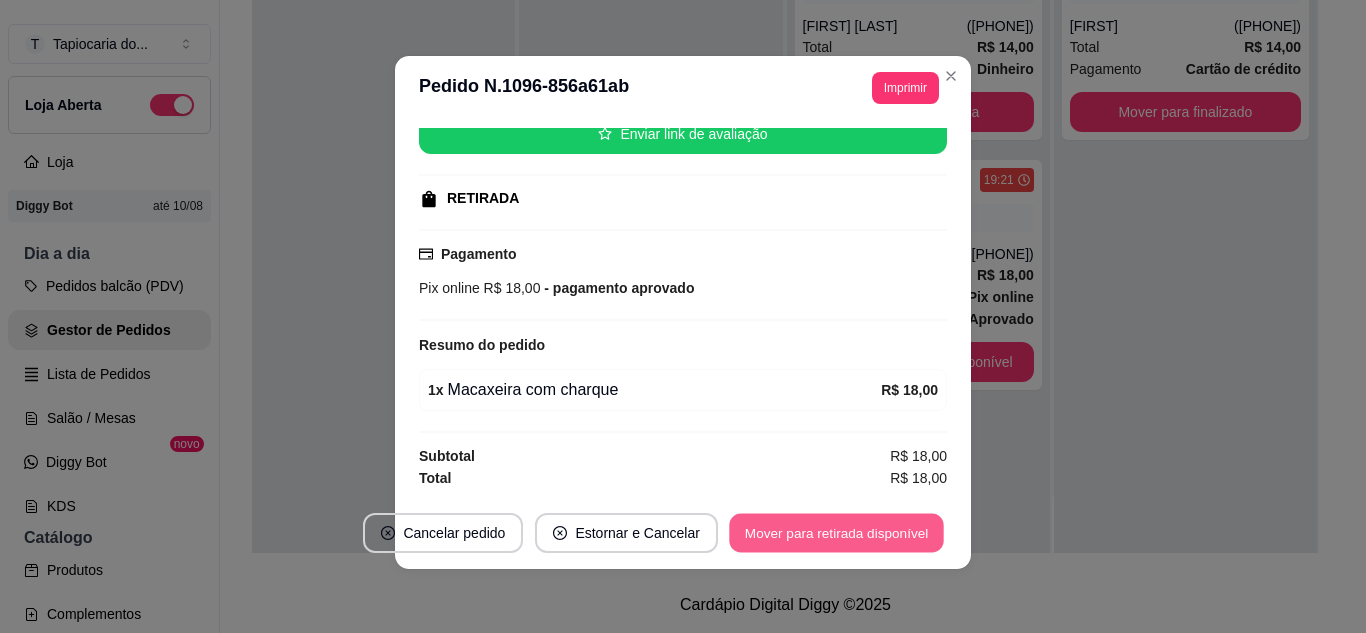 click on "Mover para retirada disponível" at bounding box center [836, 533] 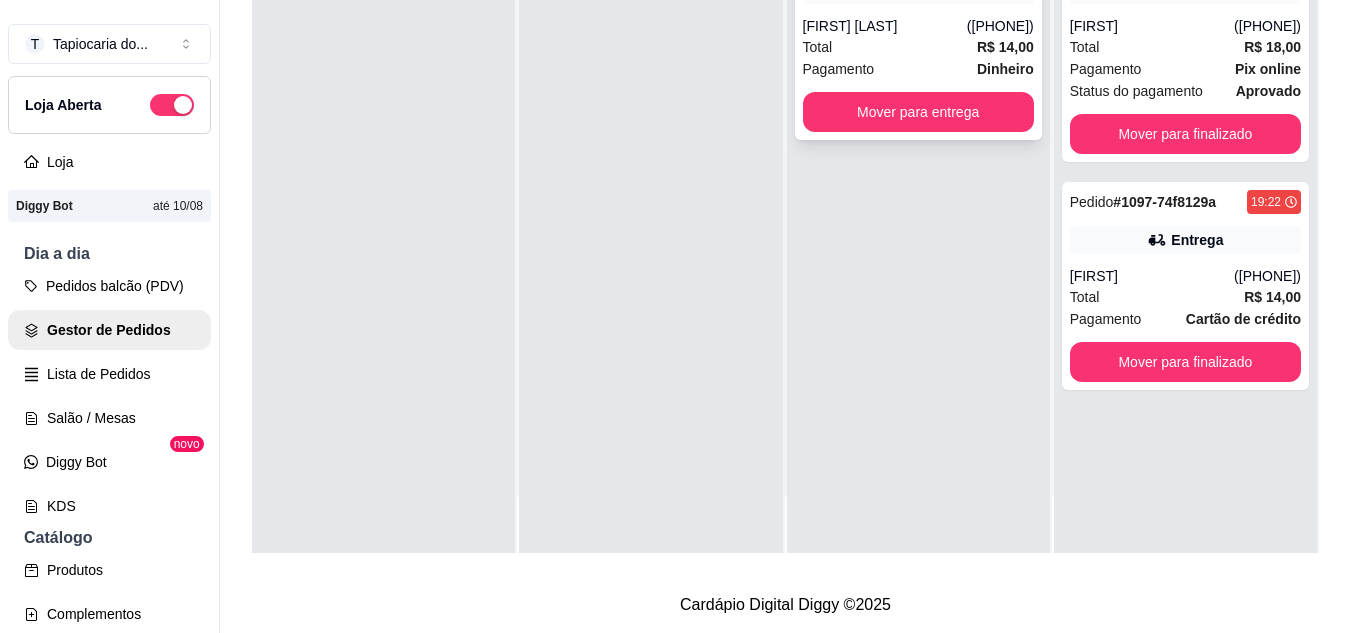 scroll, scrollTop: 0, scrollLeft: 0, axis: both 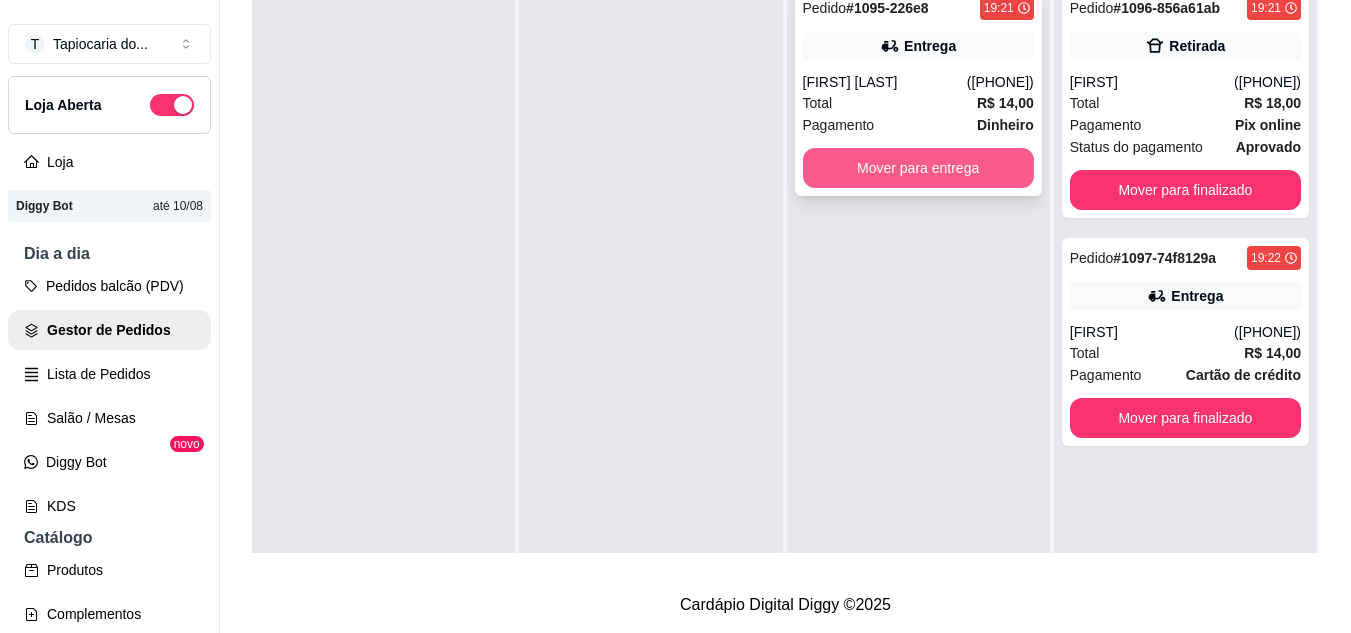 click on "Mover para entrega" at bounding box center (918, 168) 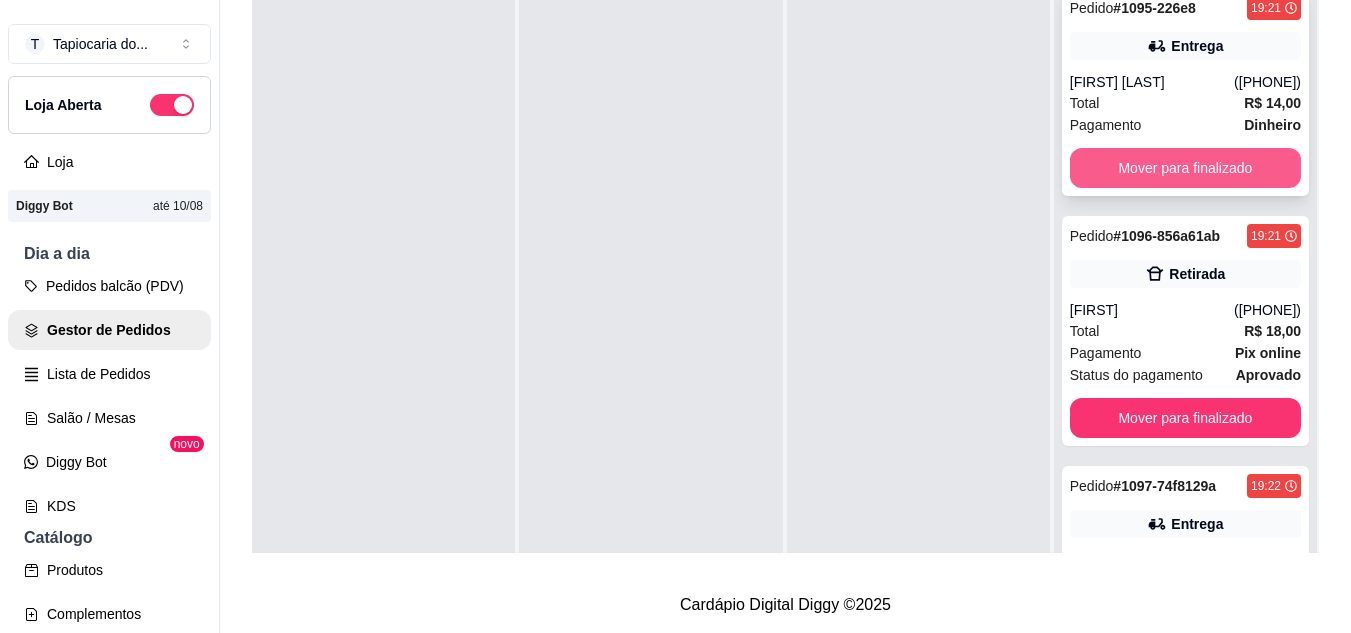 scroll, scrollTop: 319, scrollLeft: 0, axis: vertical 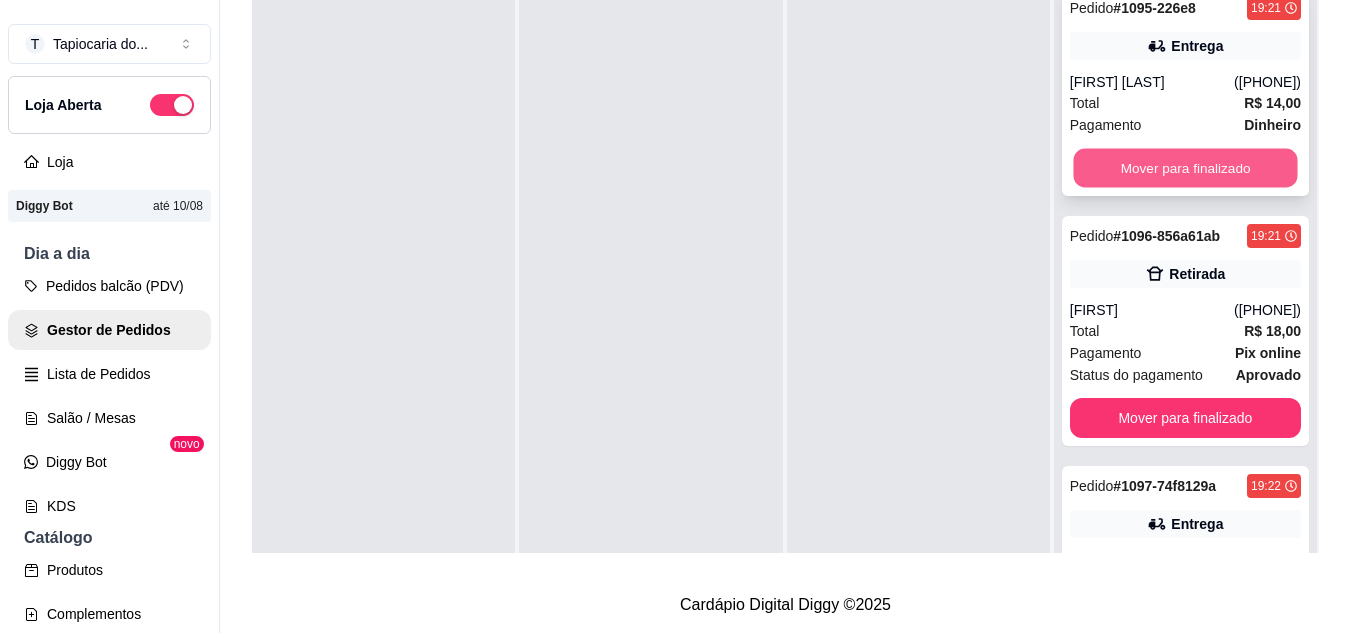 click on "Mover para finalizado" at bounding box center (1185, 168) 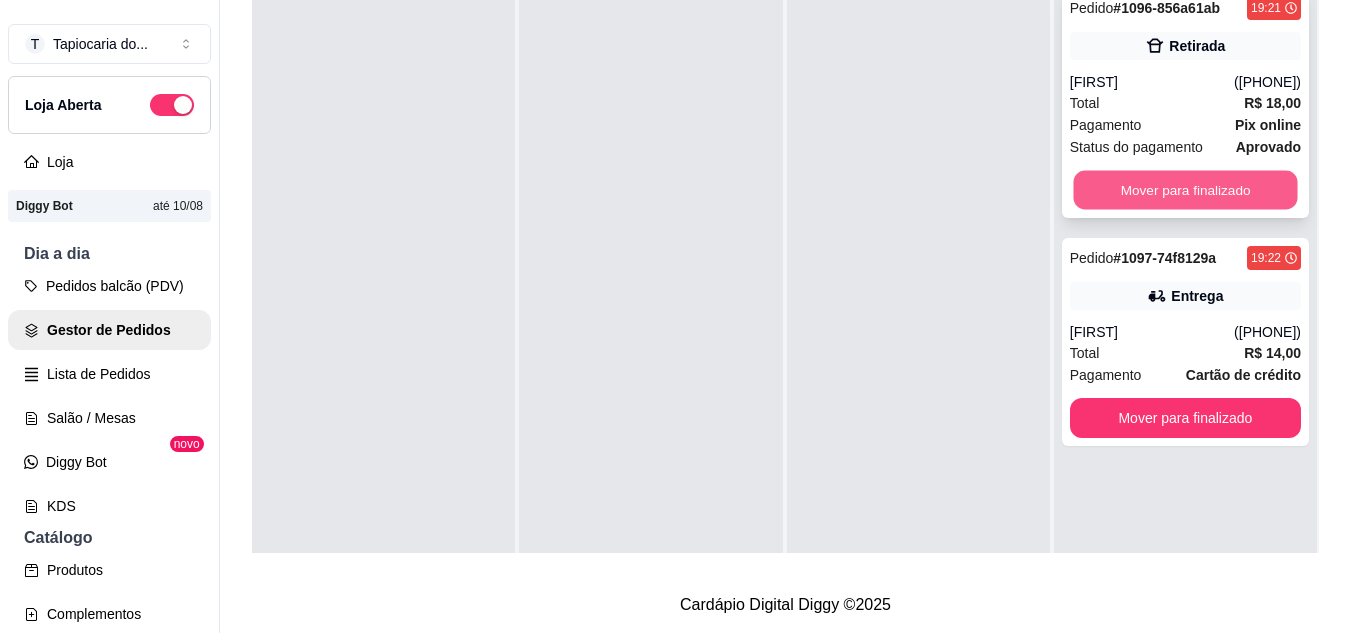 click on "Mover para finalizado" at bounding box center (1185, 190) 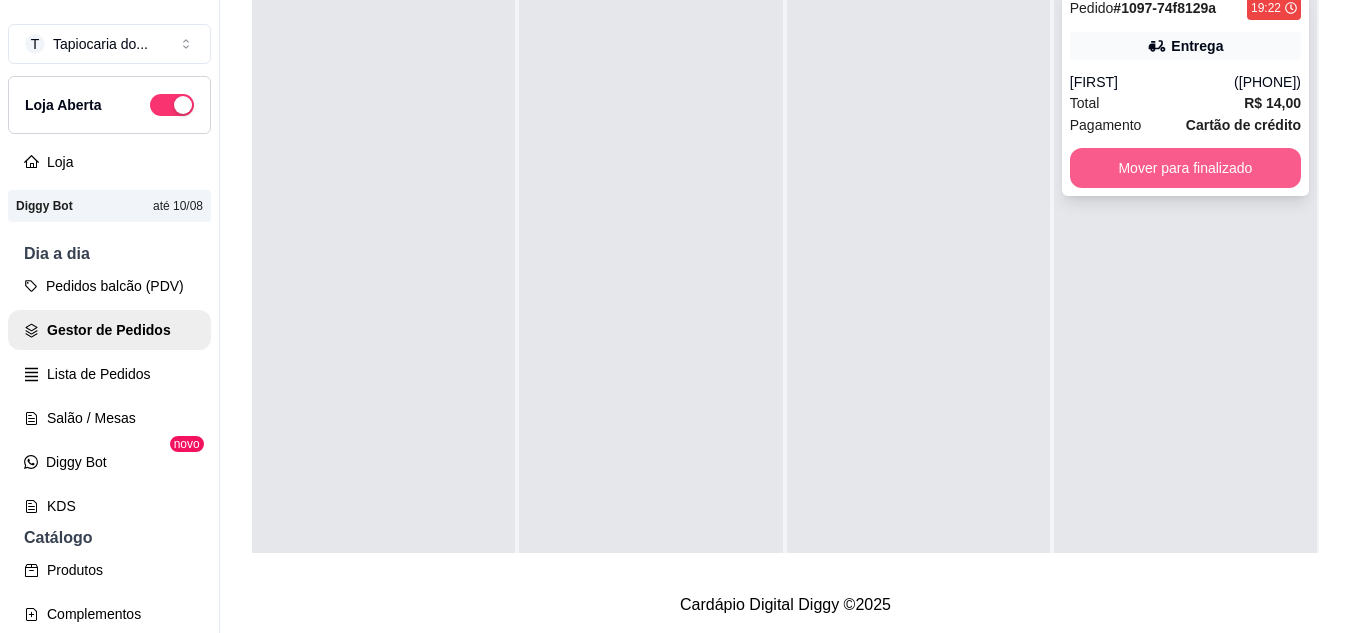 click on "Mover para finalizado" at bounding box center [1185, 168] 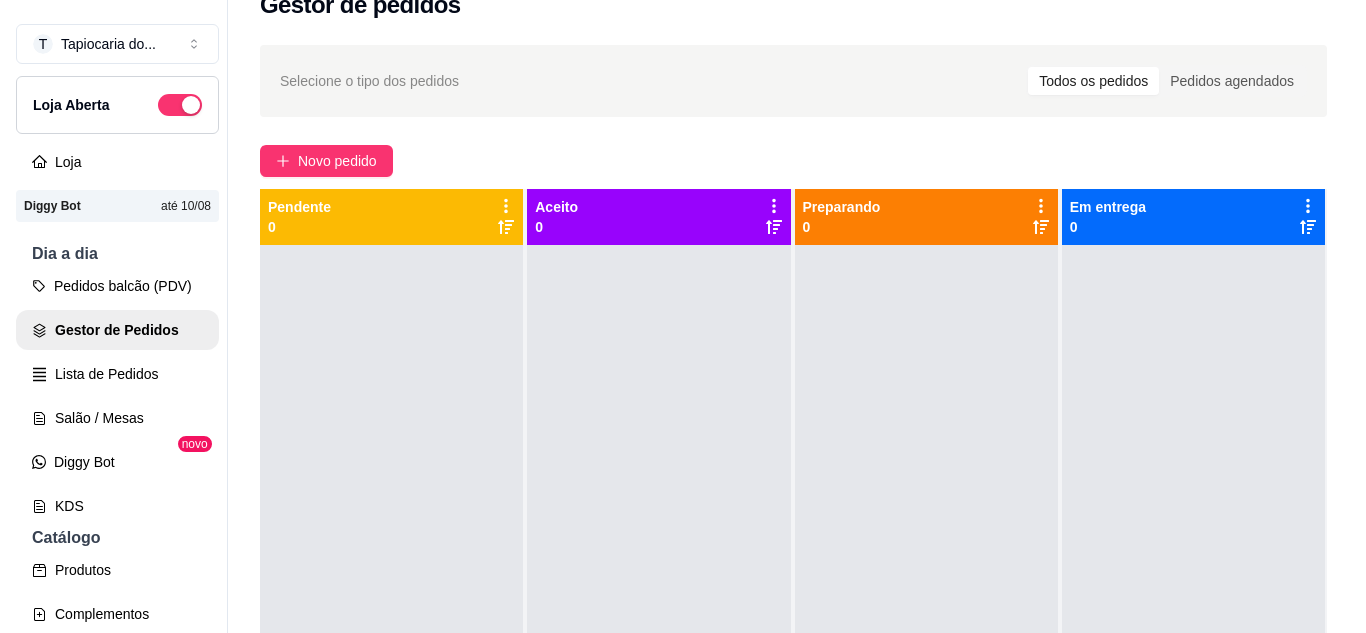 scroll, scrollTop: 0, scrollLeft: 0, axis: both 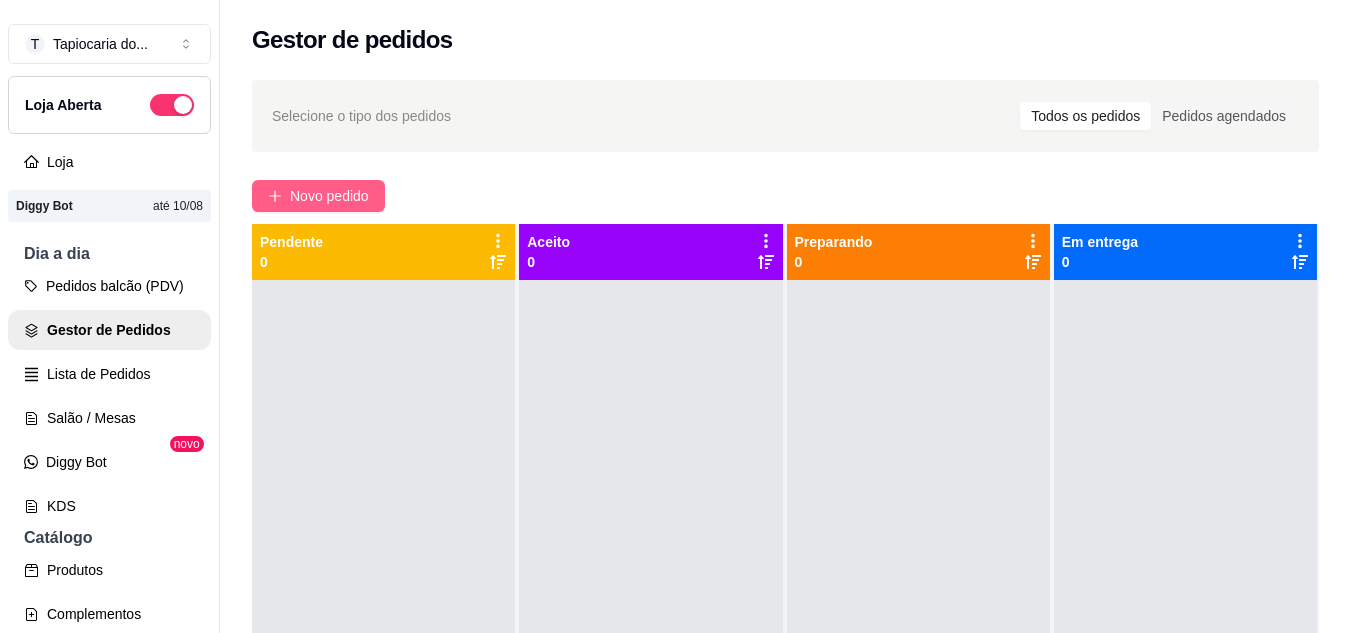 click on "Novo pedido" at bounding box center (329, 196) 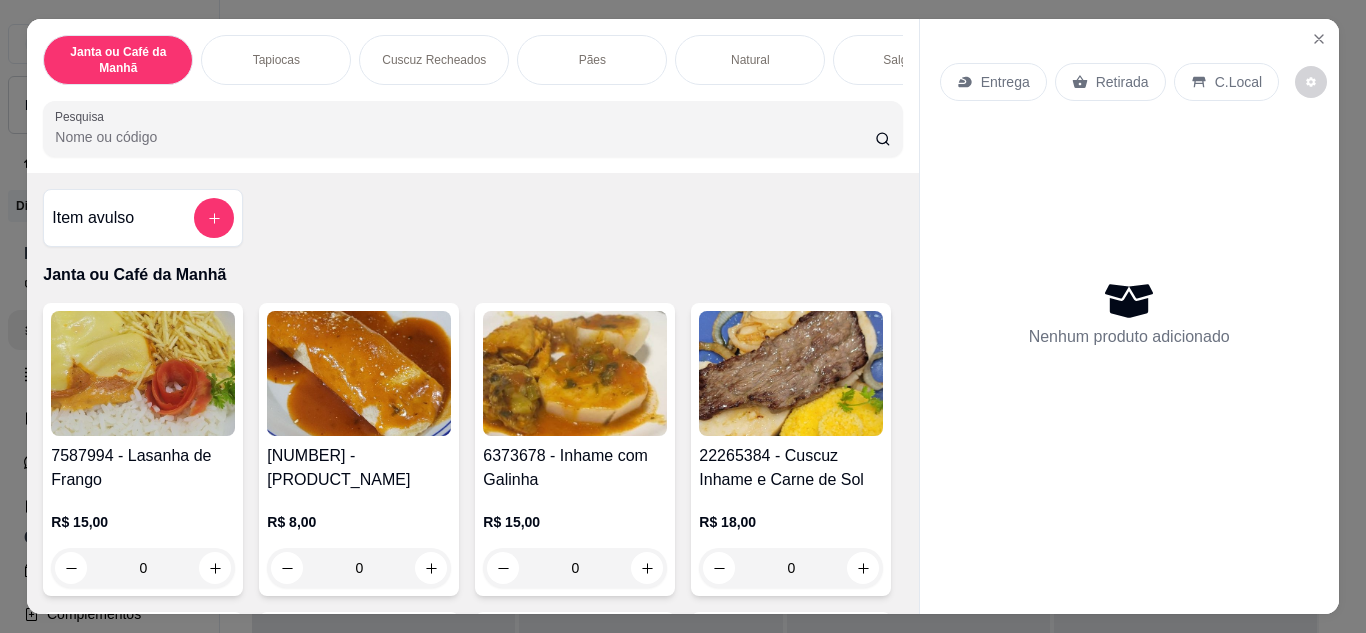 click on "Pesquisa" at bounding box center (465, 137) 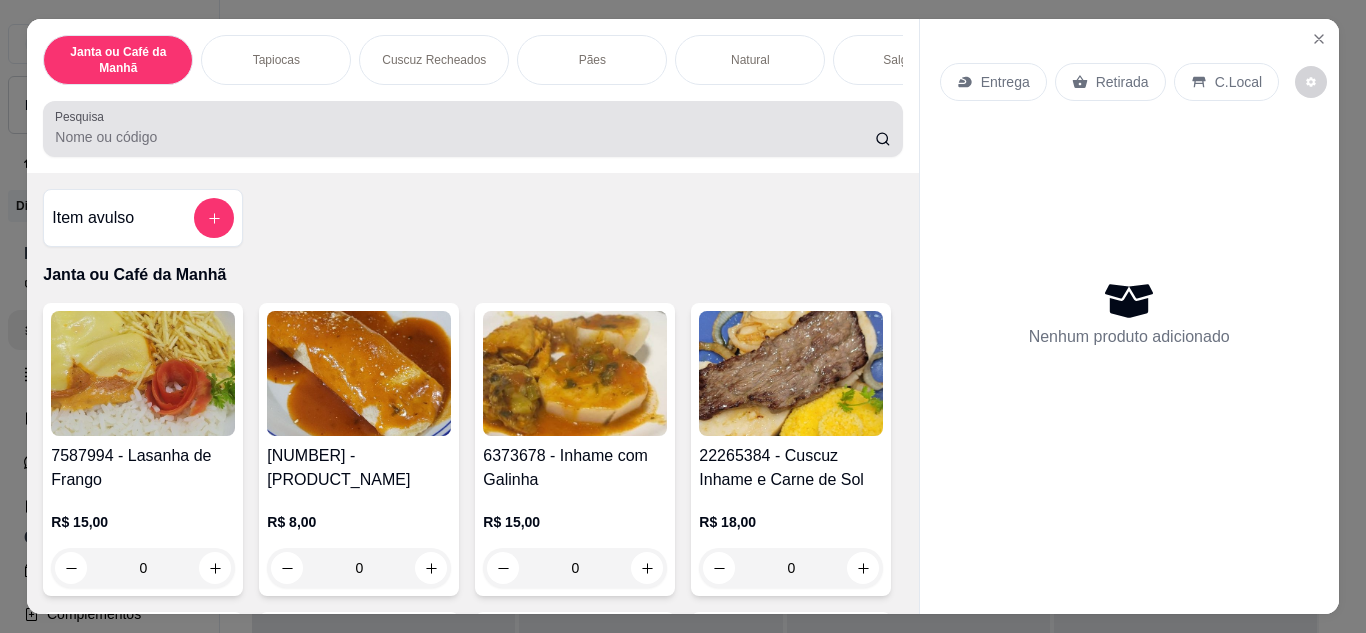 click at bounding box center [472, 129] 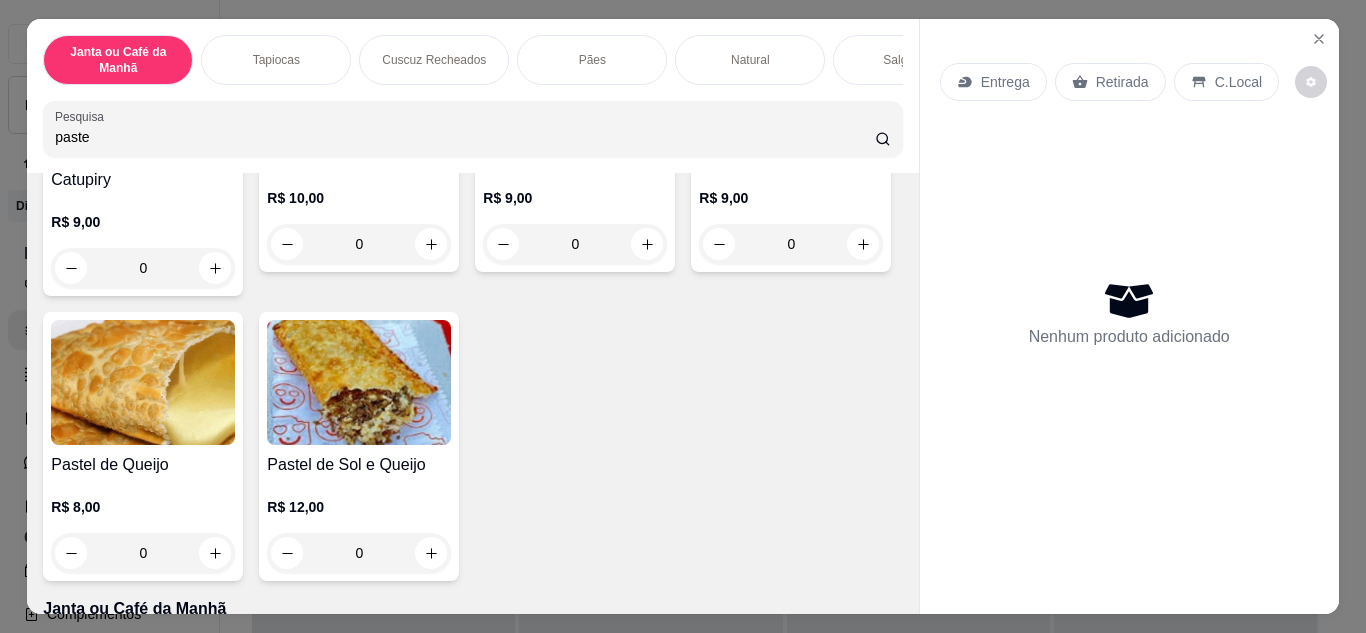 scroll, scrollTop: 400, scrollLeft: 0, axis: vertical 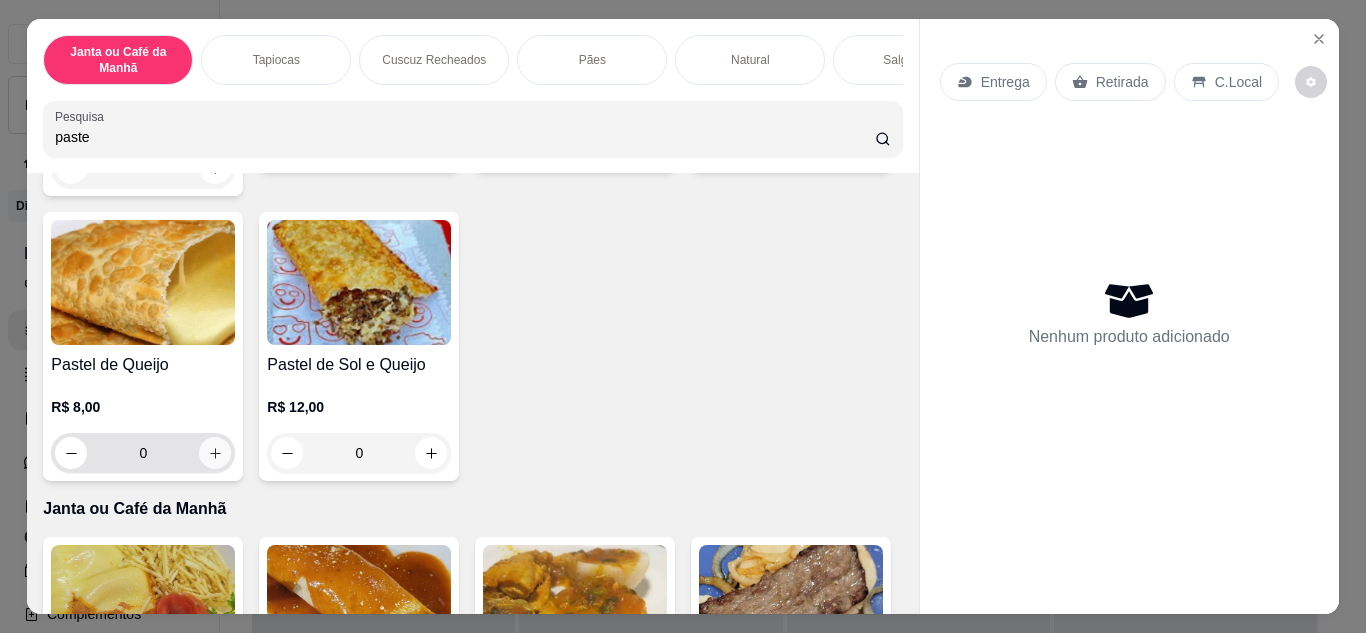 type on "paste" 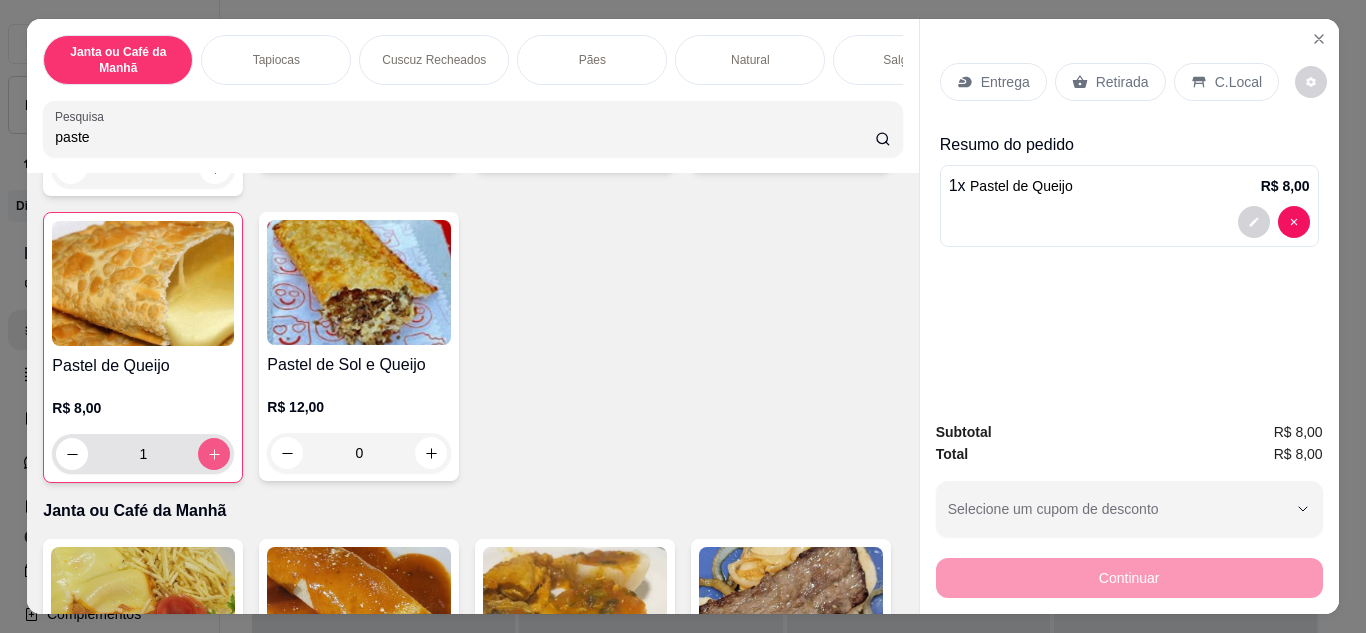 type on "1" 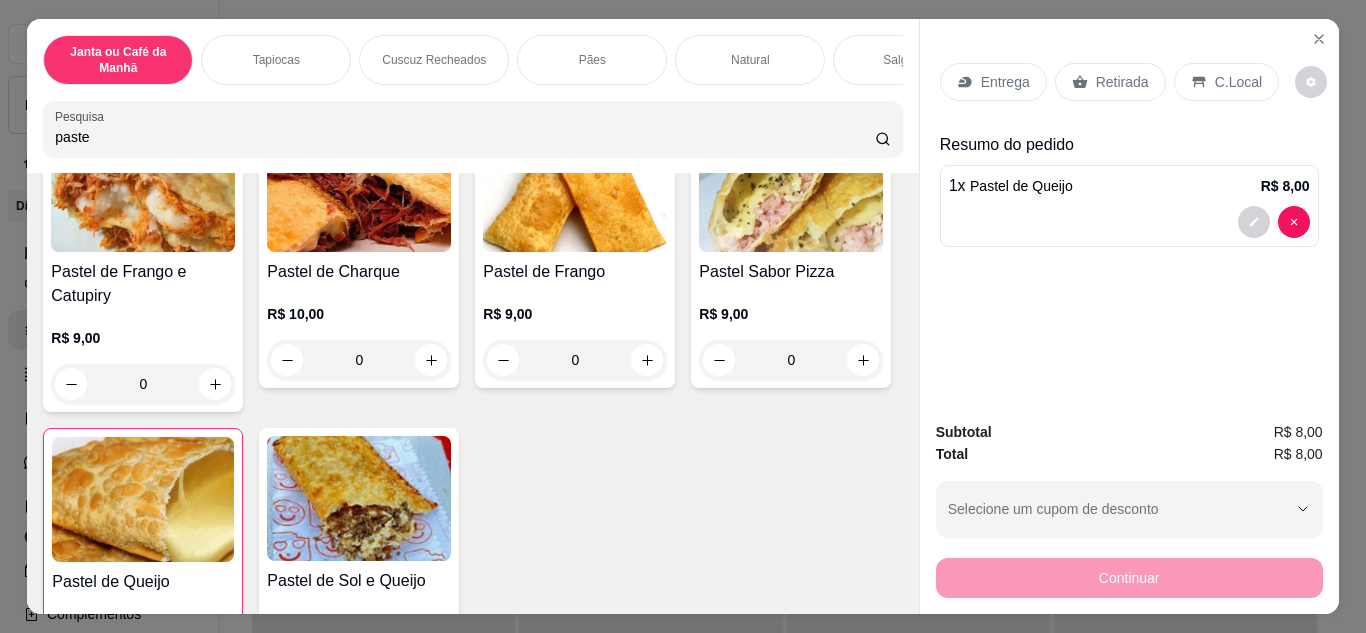 scroll, scrollTop: 0, scrollLeft: 0, axis: both 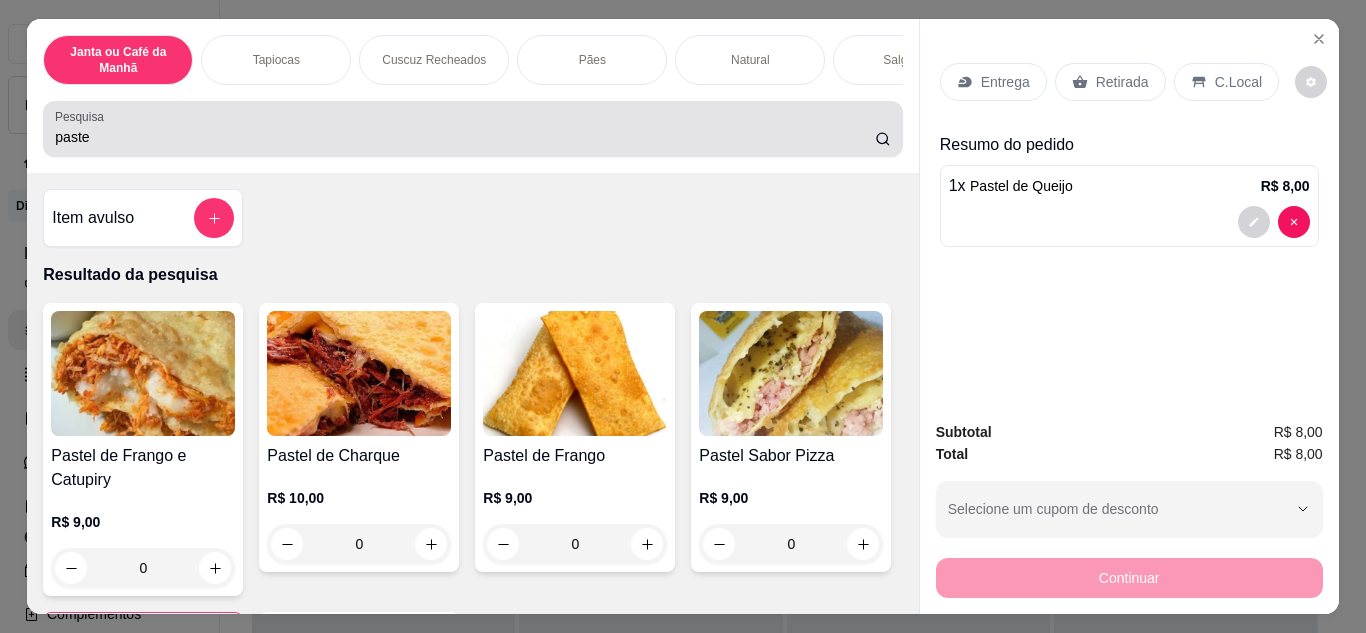 click on "paste" at bounding box center [465, 137] 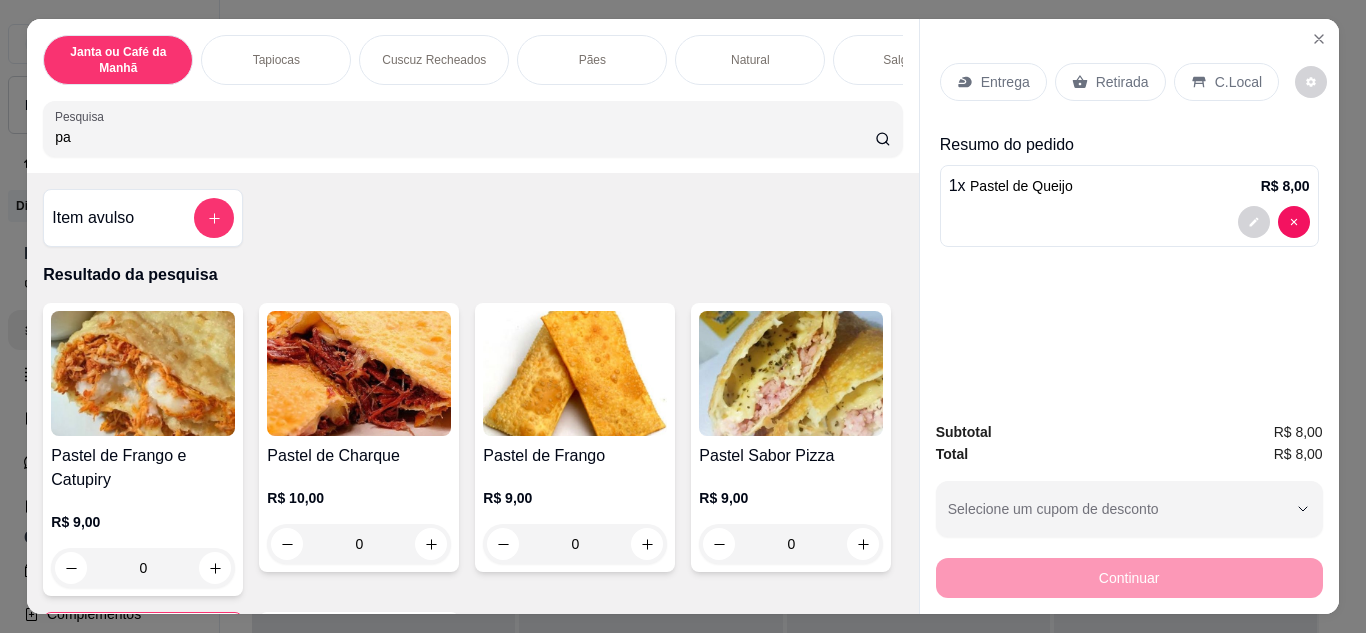 type on "p" 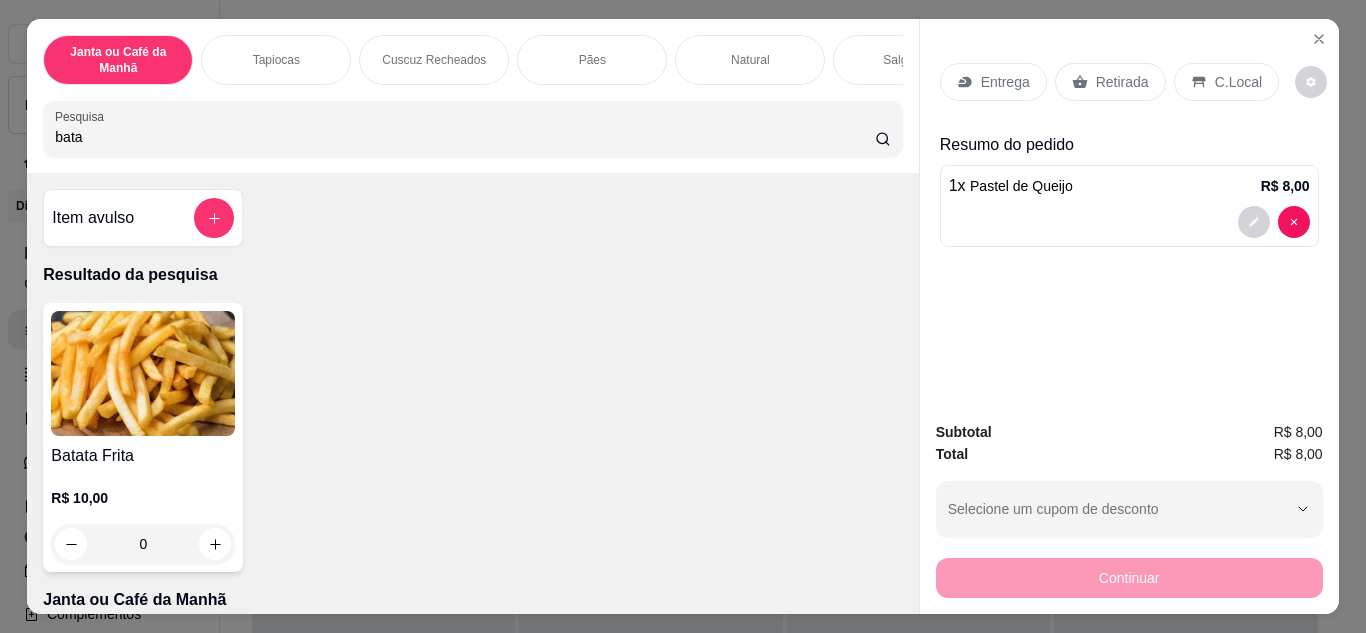 type on "bata" 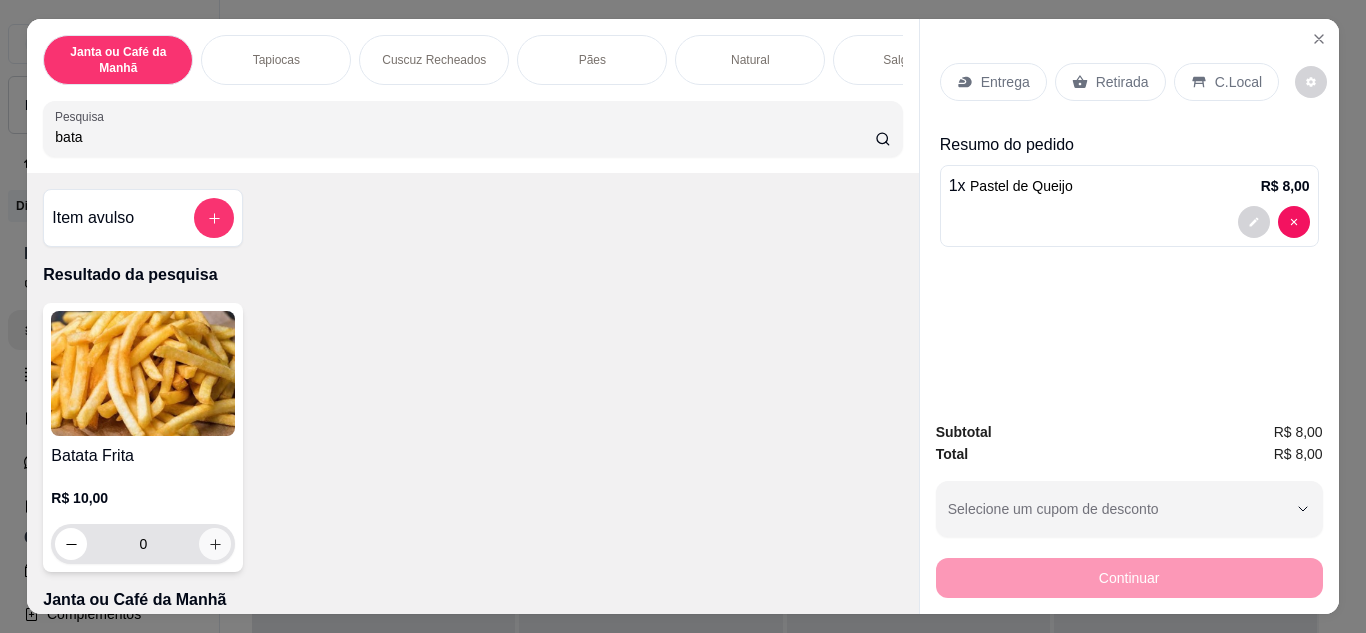click 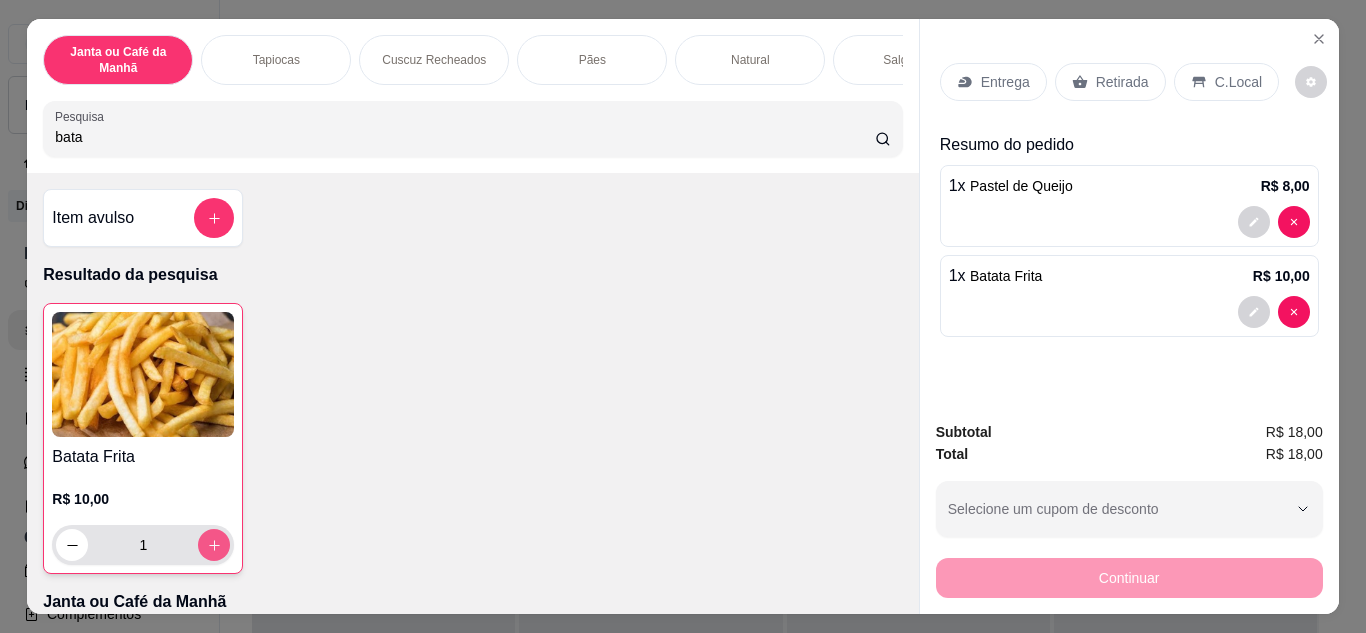 type on "1" 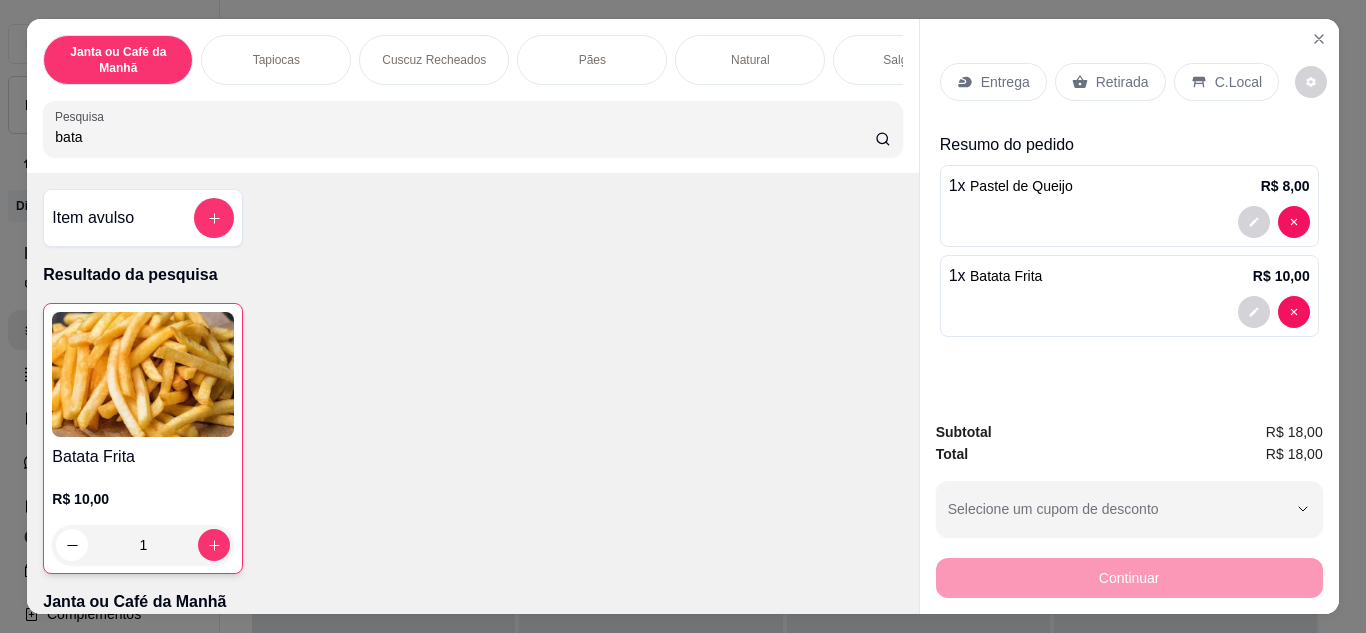 click on "Retirada" at bounding box center [1122, 82] 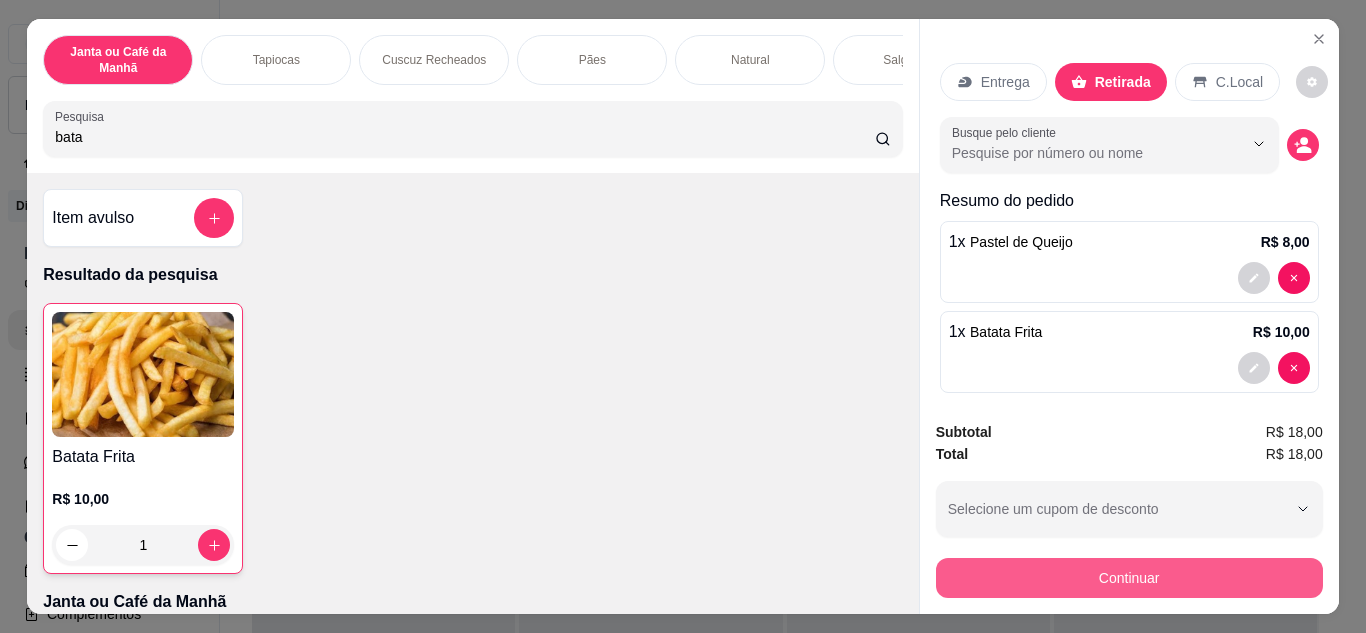 click on "Continuar" at bounding box center [1129, 578] 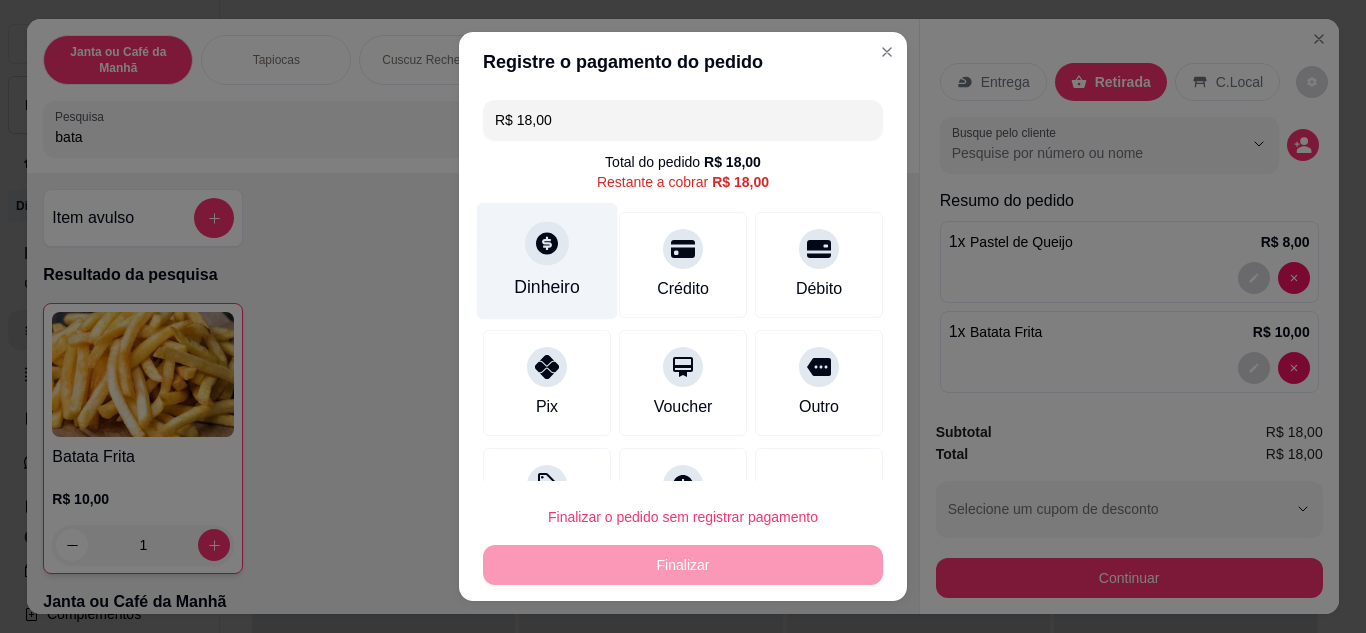 click on "Dinheiro" at bounding box center [547, 287] 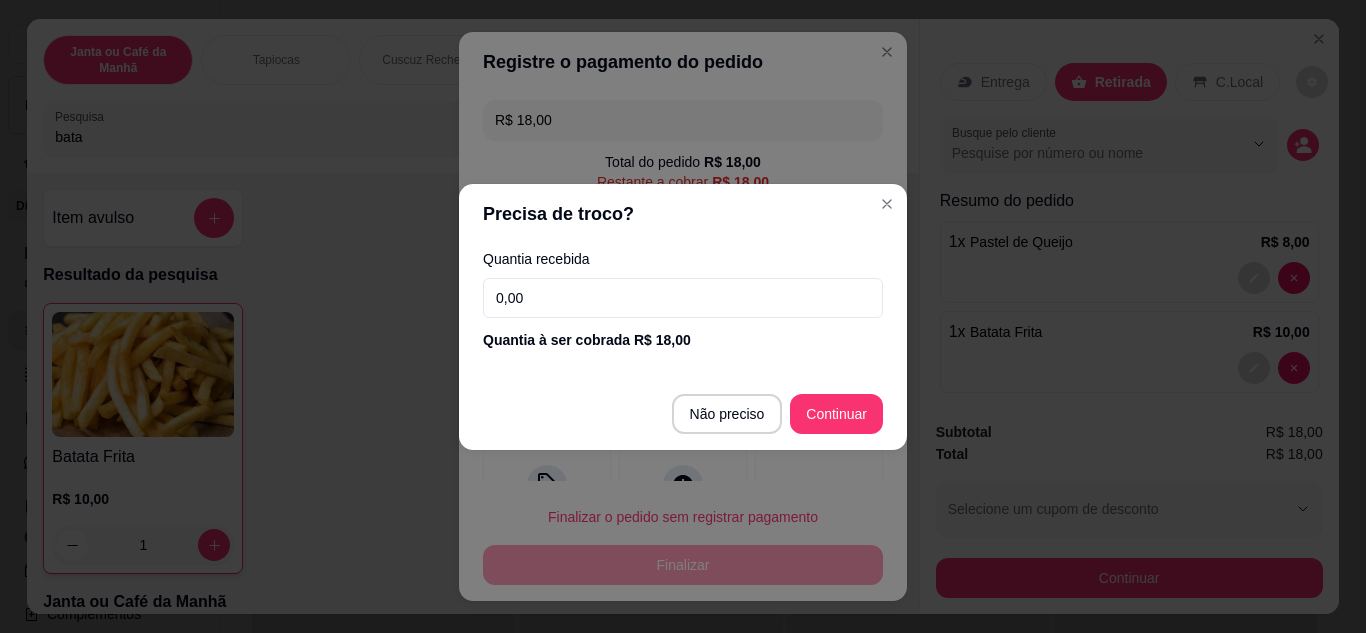 click on "0,00" at bounding box center (683, 298) 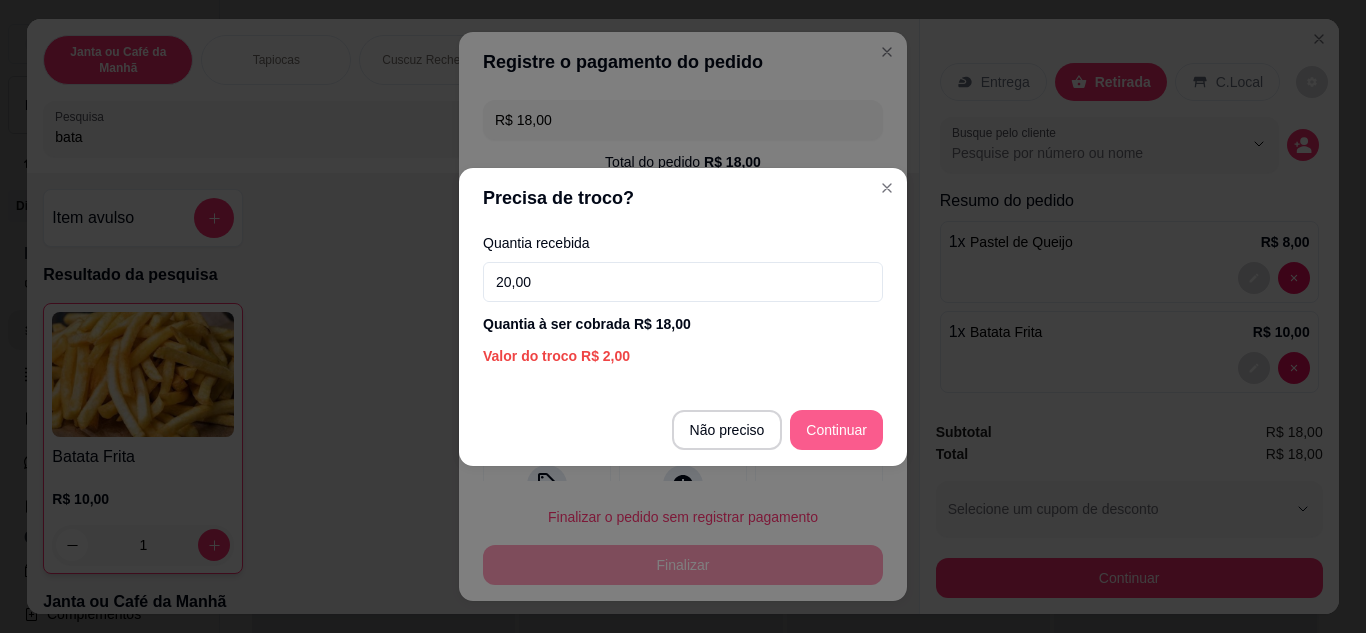 type on "20,00" 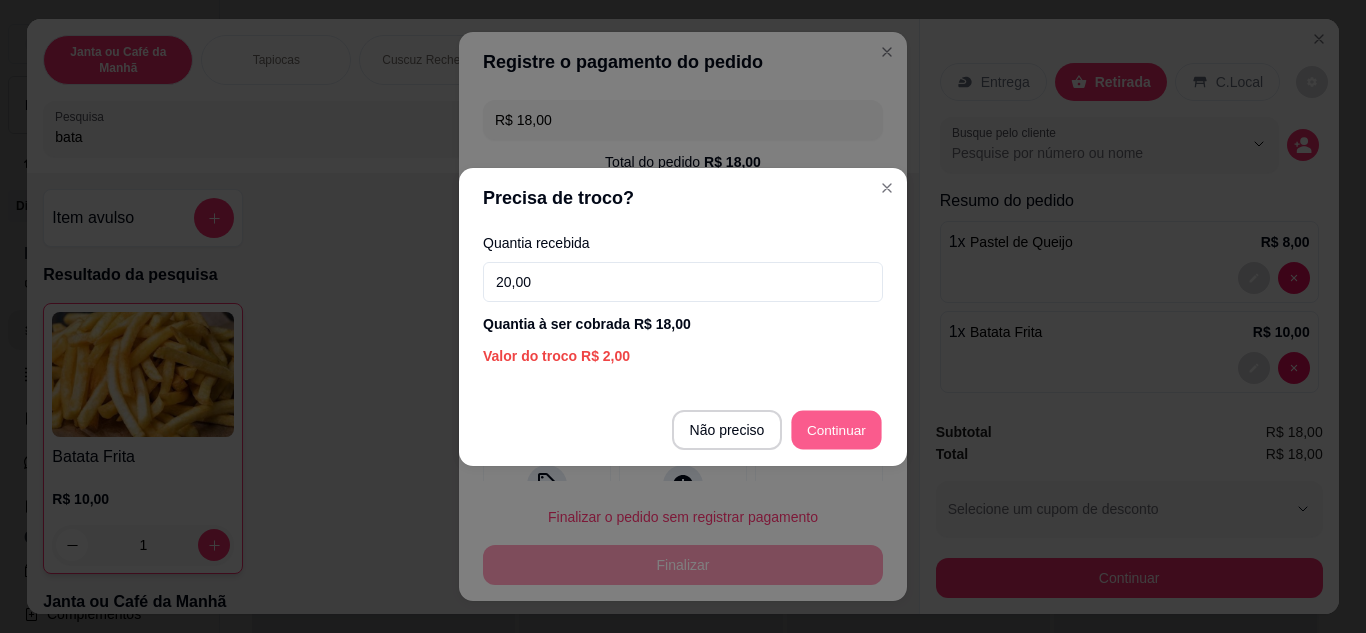 type on "R$ 0,00" 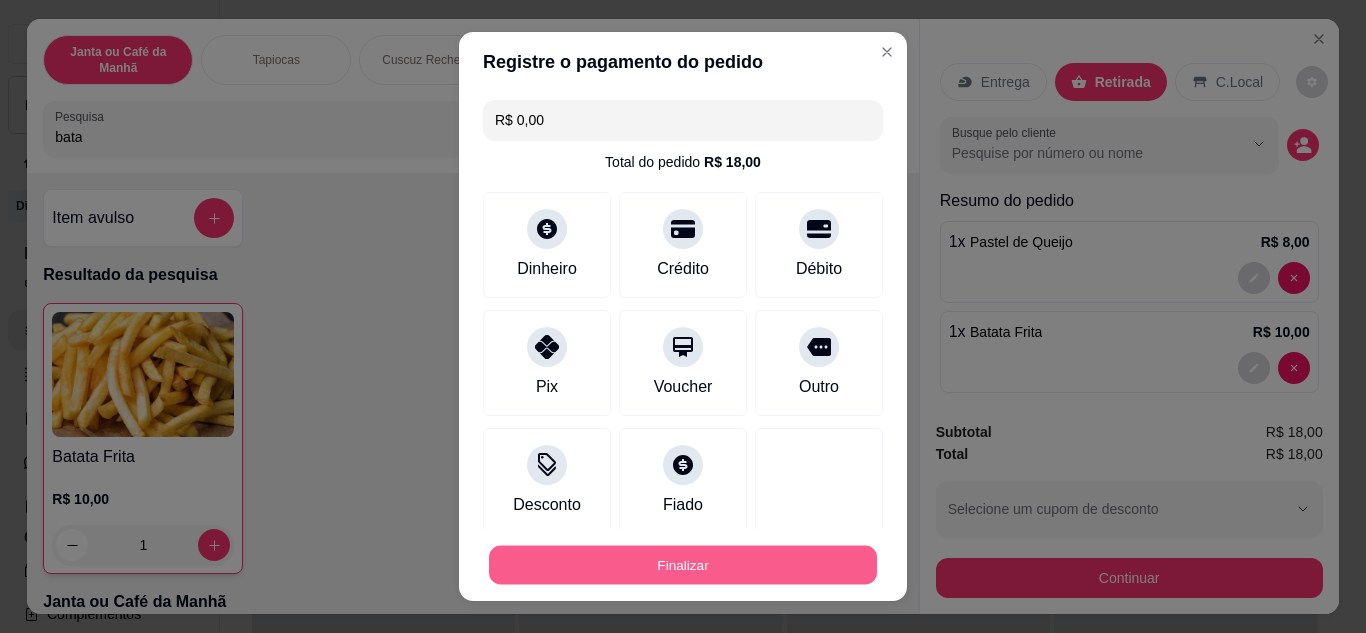click on "Finalizar" at bounding box center (683, 565) 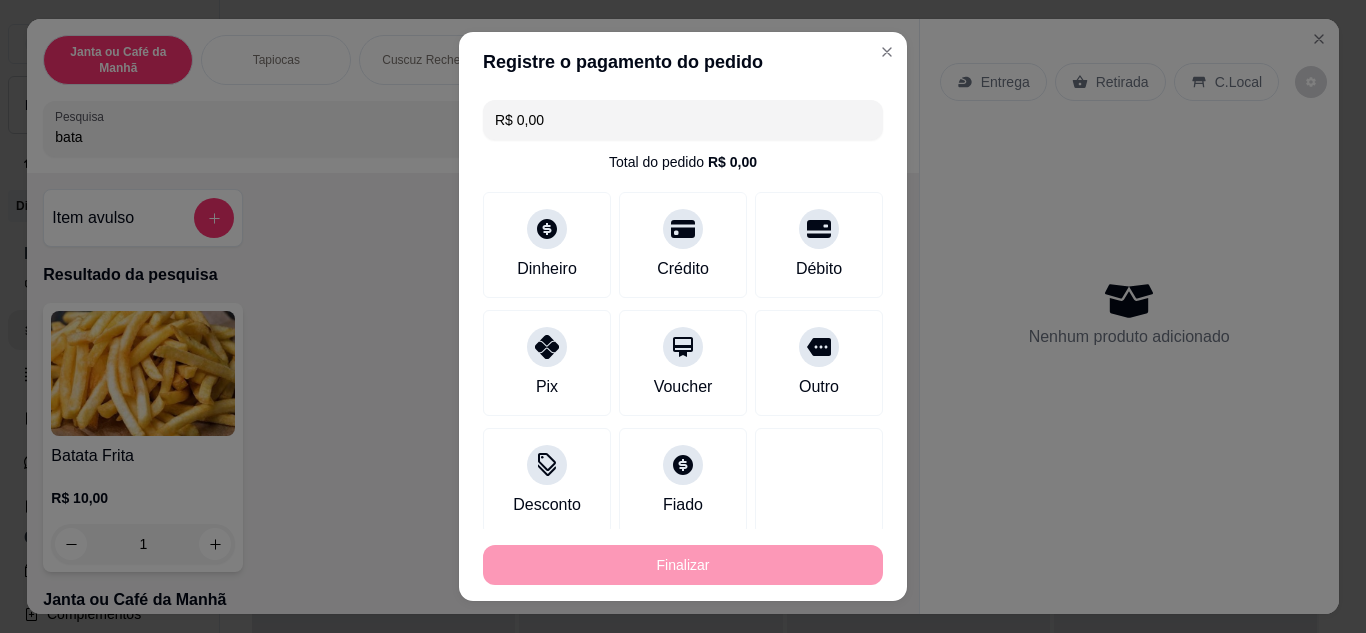 type on "0" 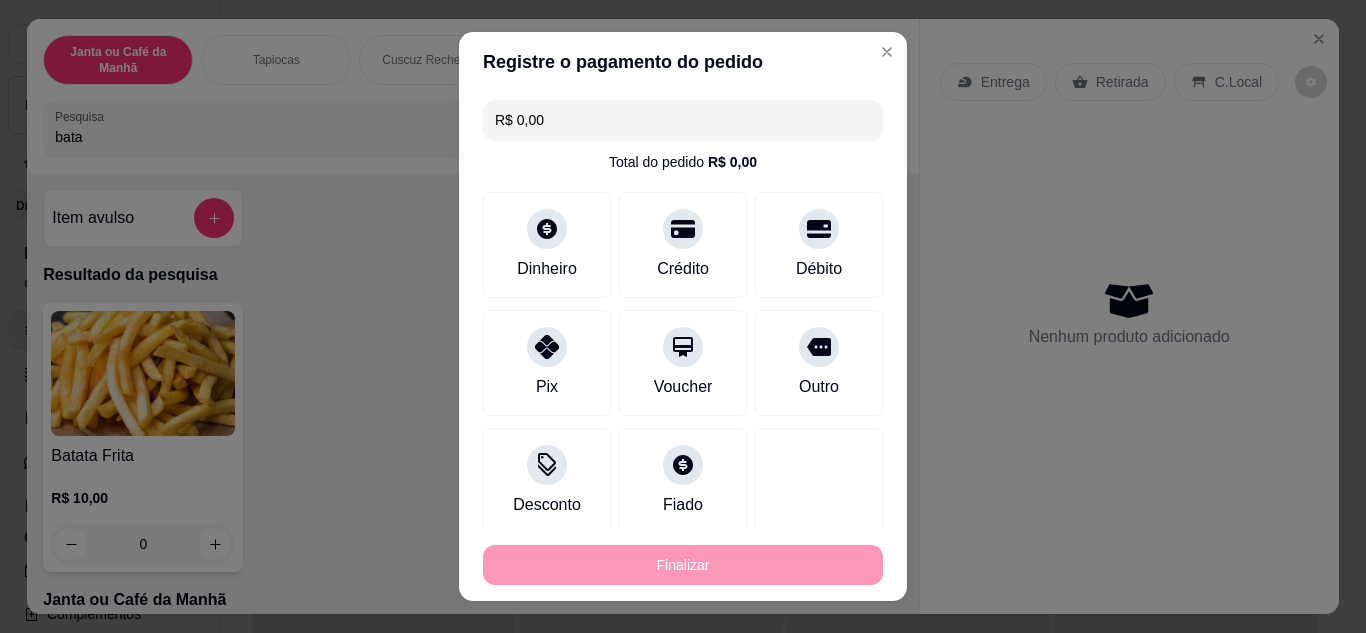 type on "-R$ 18,00" 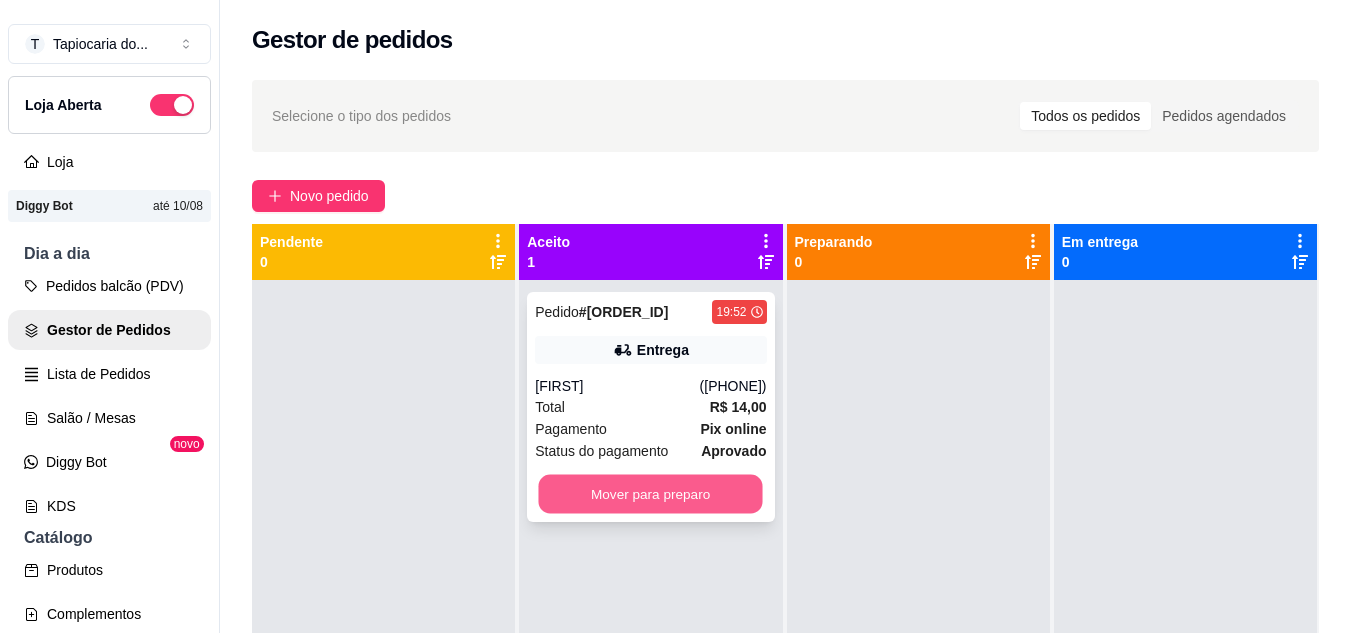 click on "Mover para preparo" at bounding box center [651, 494] 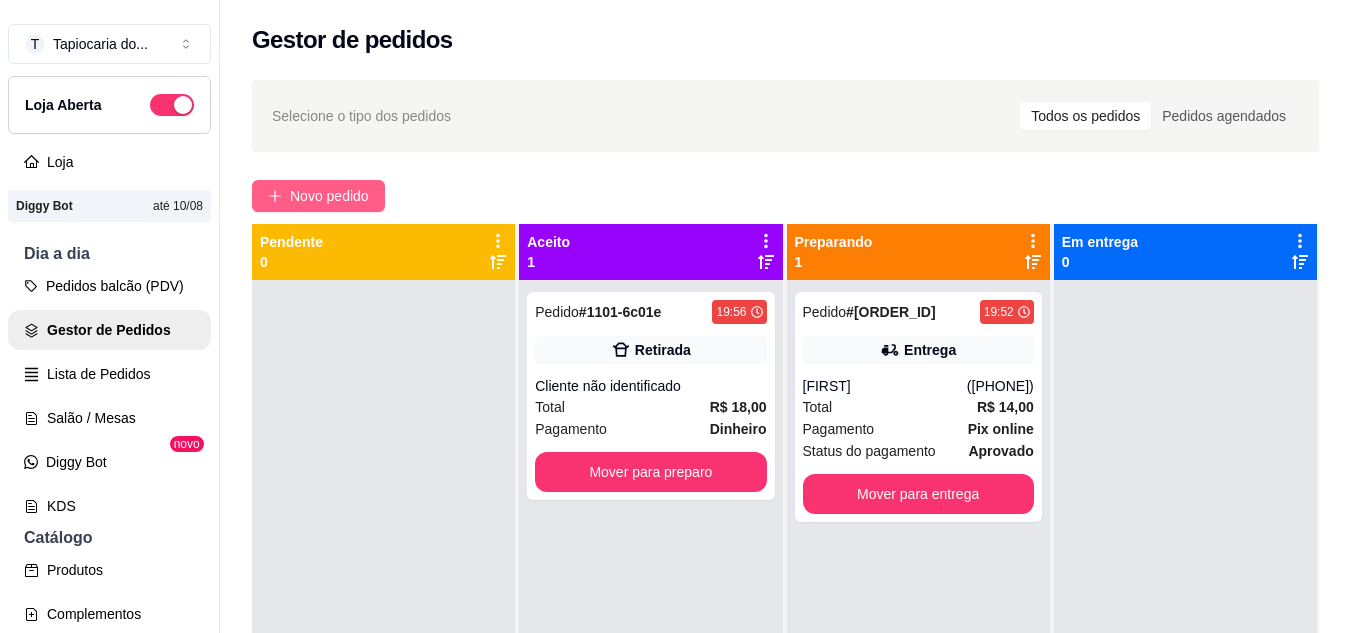 click on "Novo pedido" at bounding box center (329, 196) 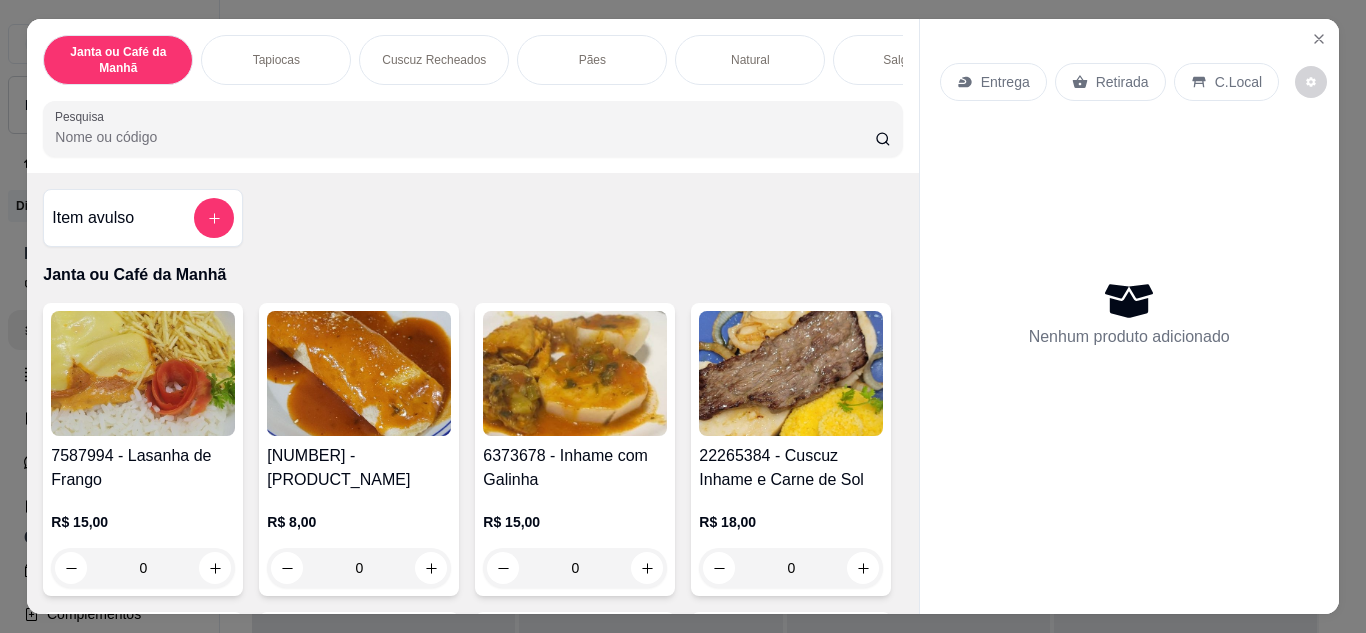 click on "Pesquisa" at bounding box center [465, 137] 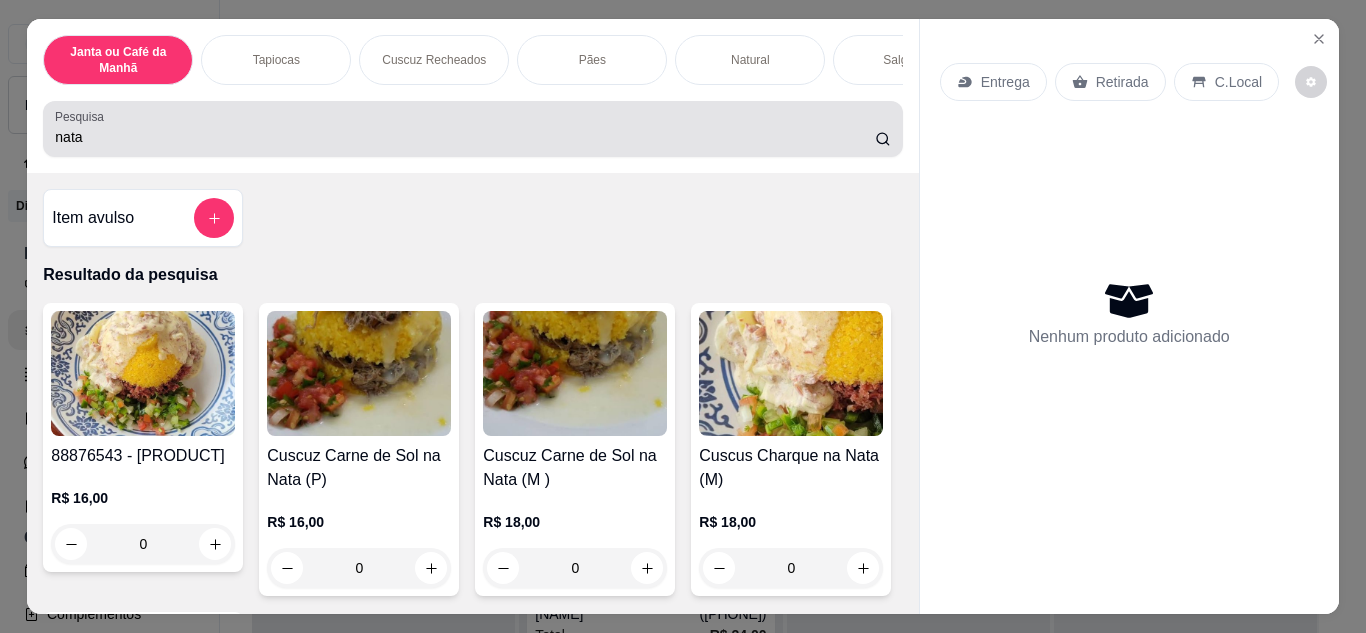 click on "nata" at bounding box center (472, 129) 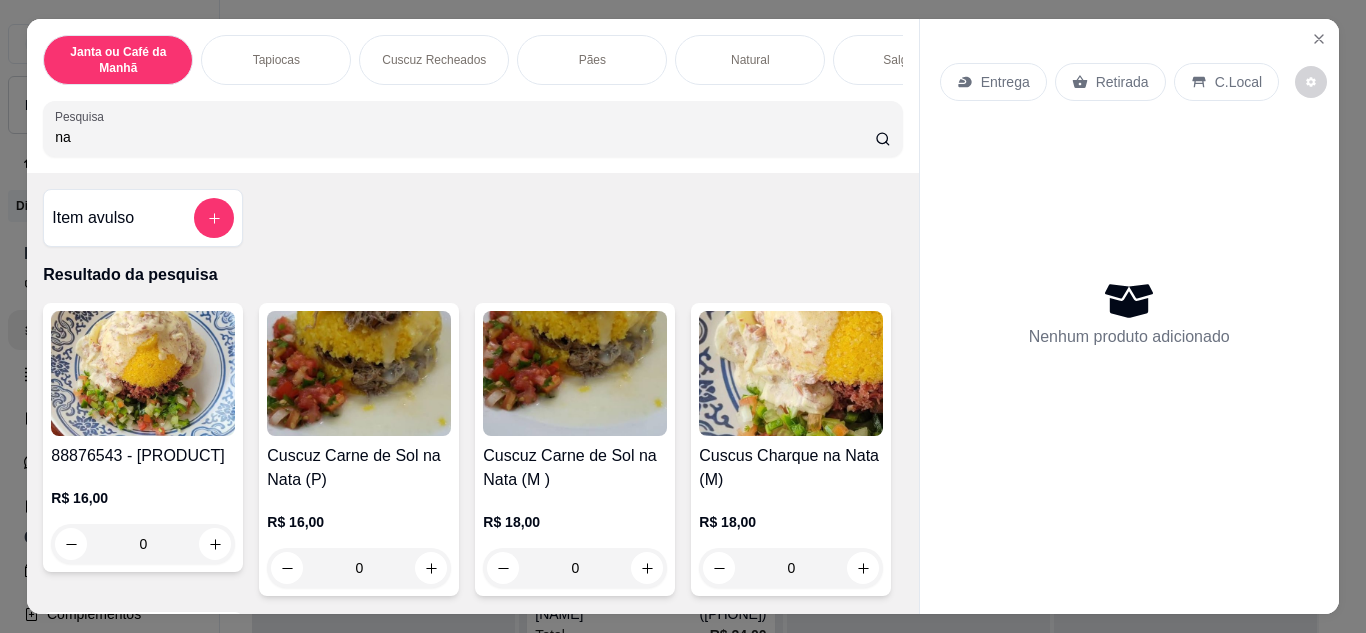 type on "n" 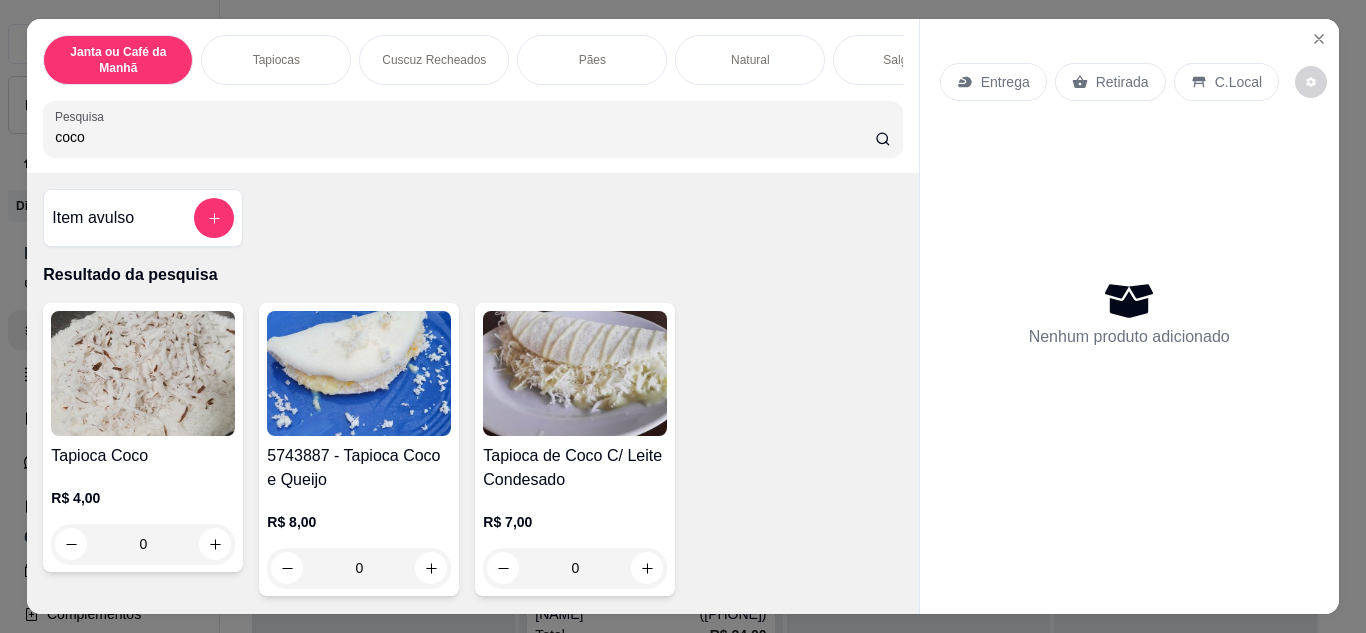 type on "coco" 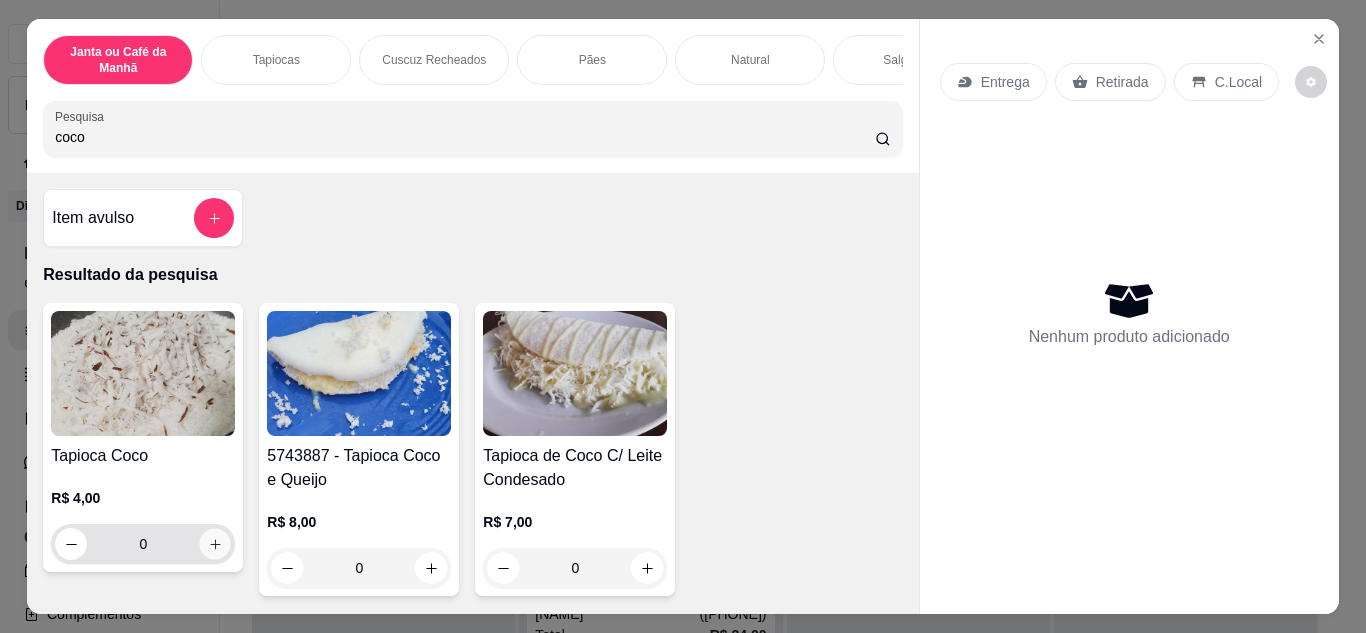 click at bounding box center [215, 543] 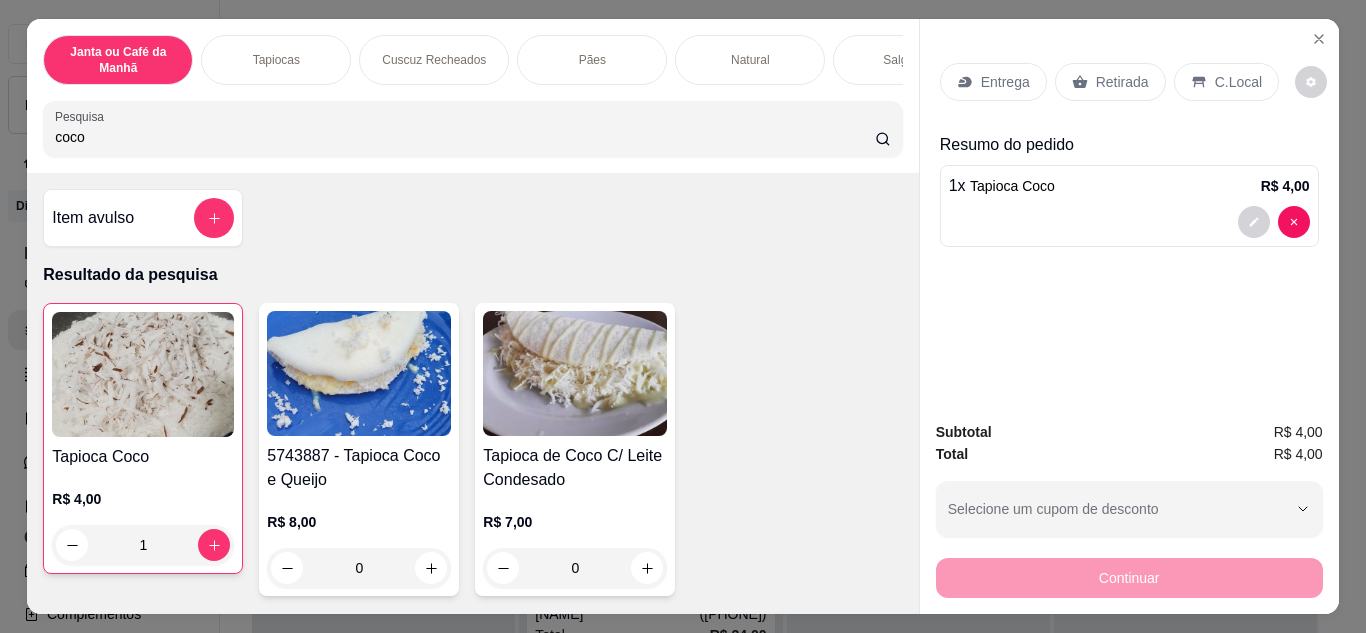 click on "coco" at bounding box center [465, 137] 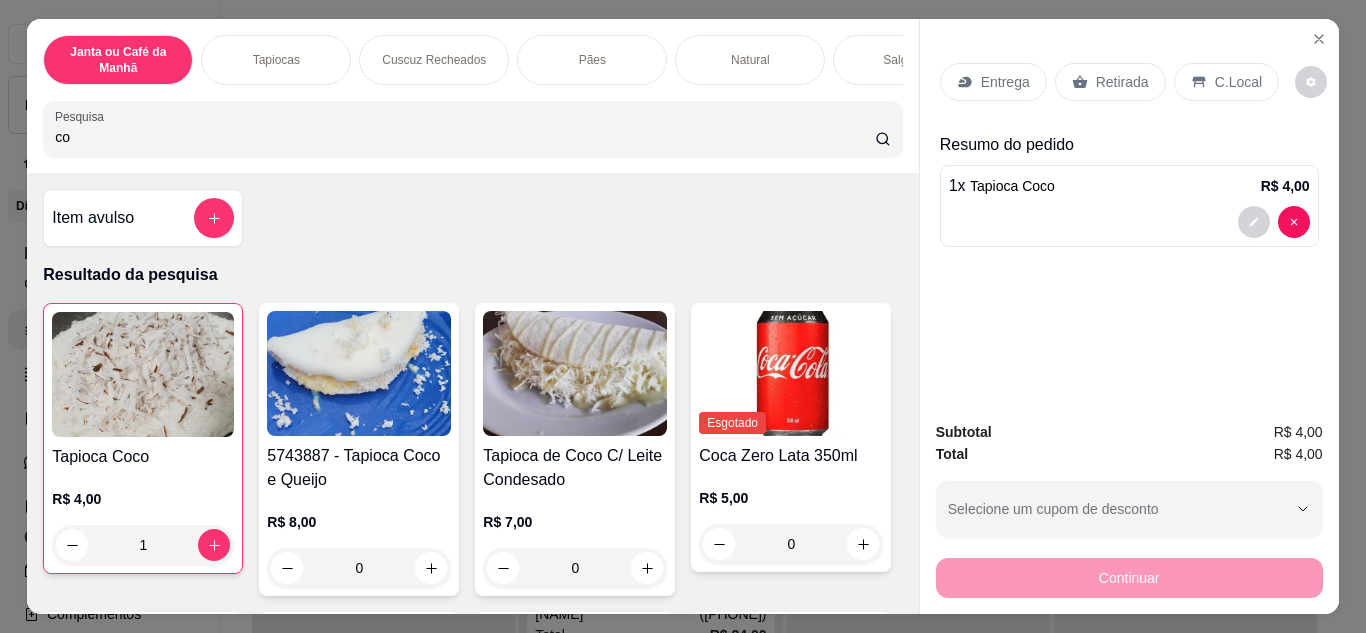 type on "c" 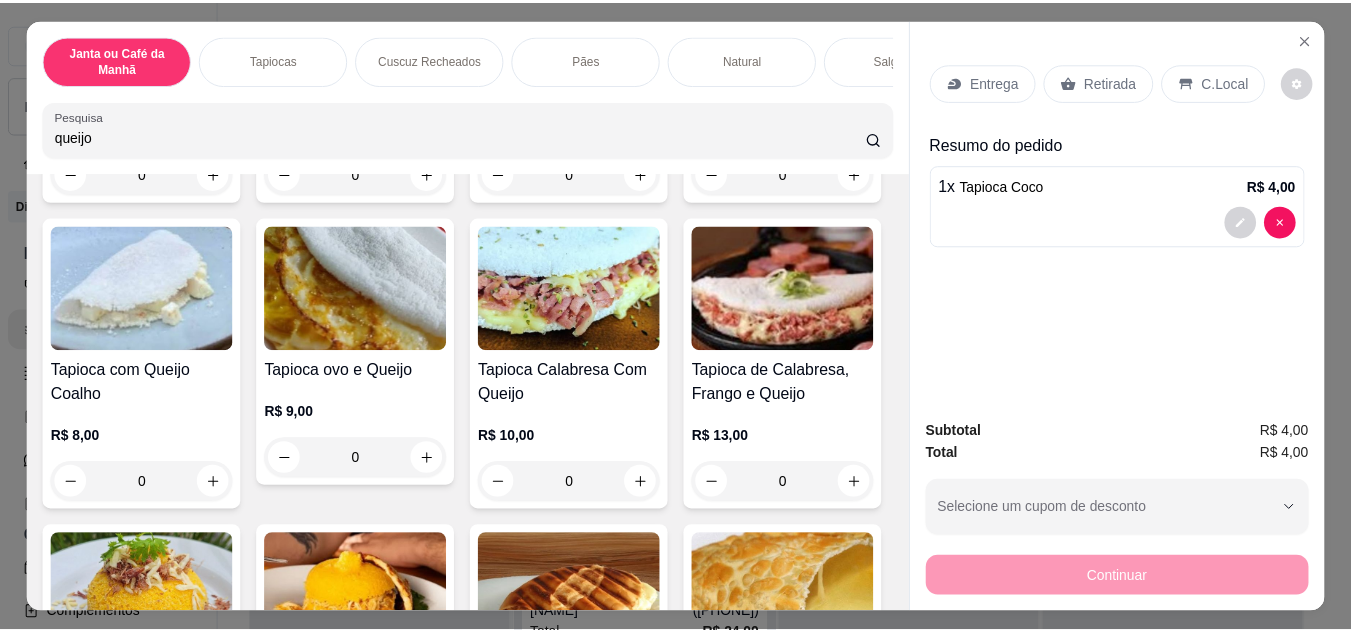 scroll, scrollTop: 400, scrollLeft: 0, axis: vertical 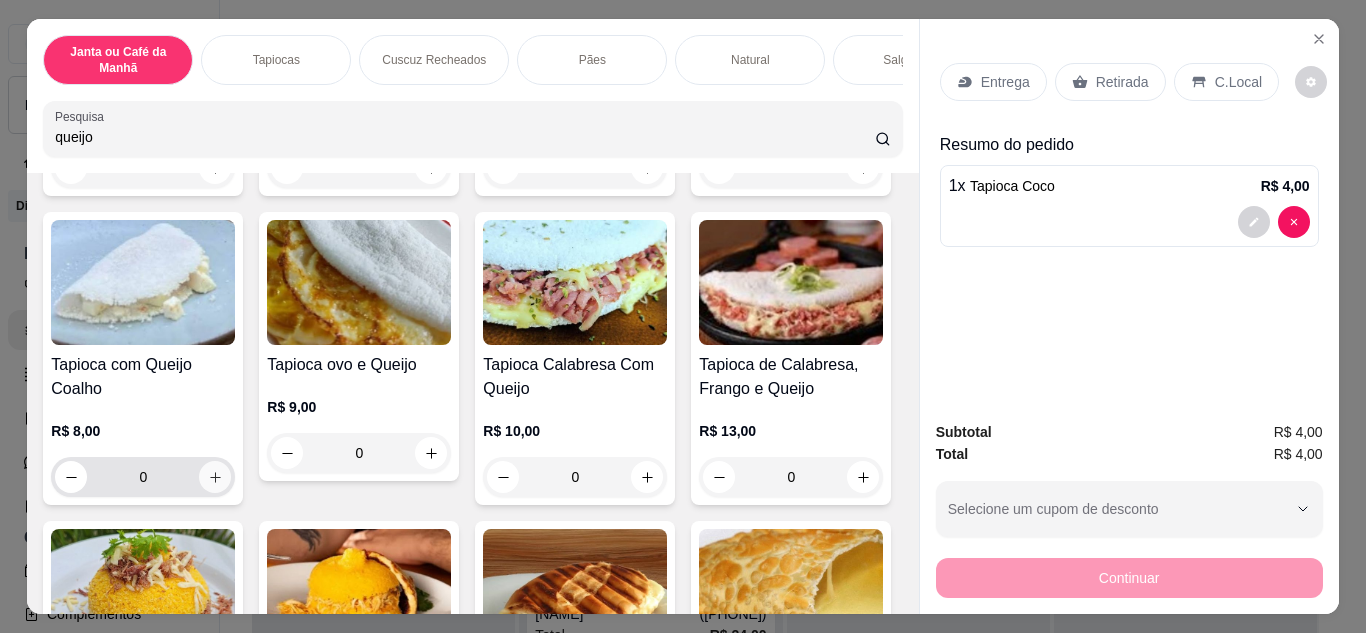 type on "queijo" 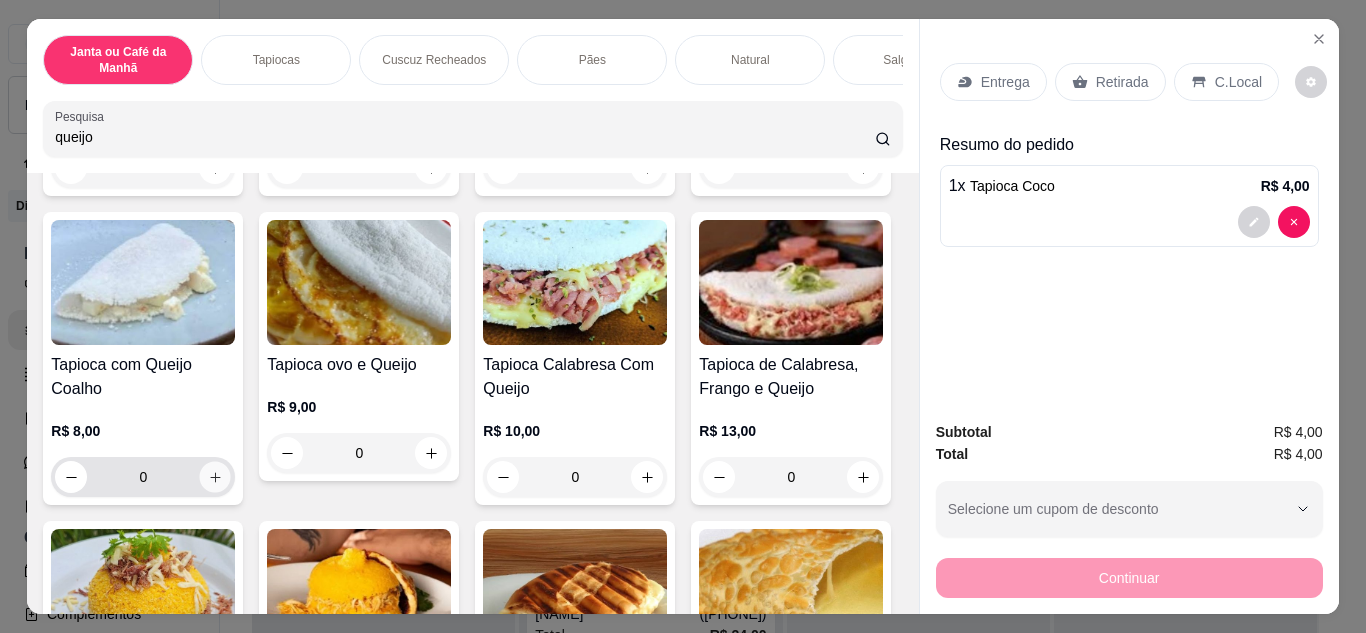 click at bounding box center (215, 476) 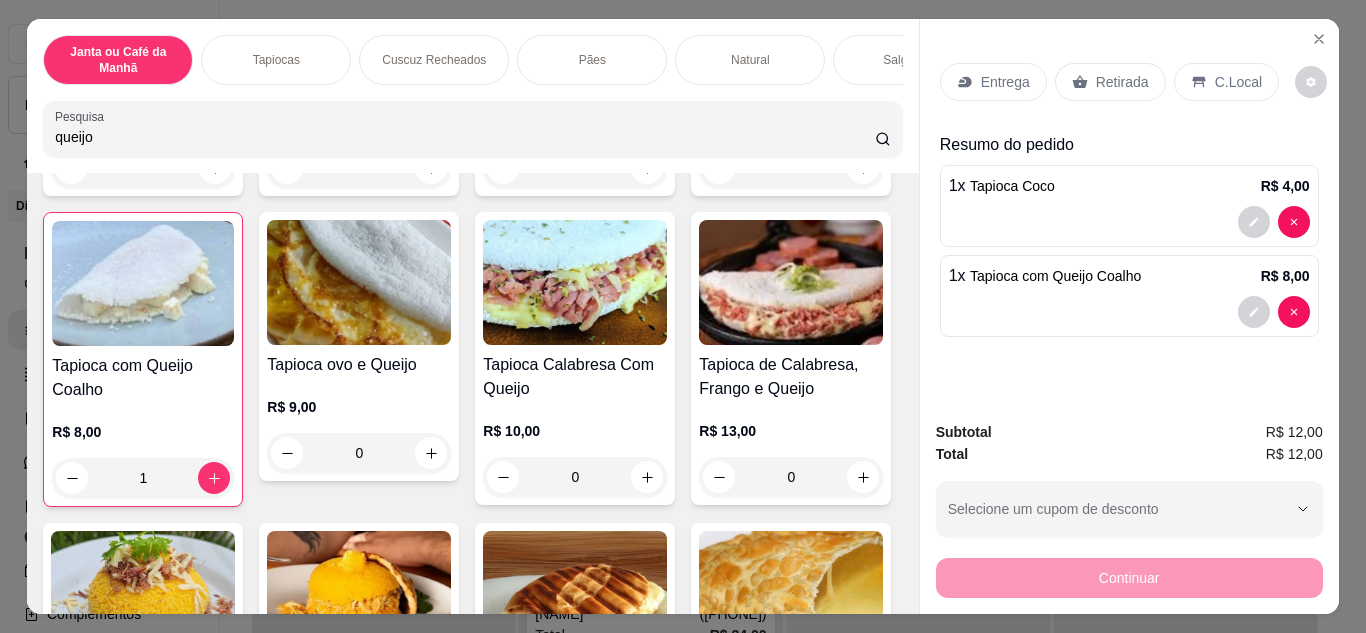 click on "Retirada" at bounding box center [1110, 82] 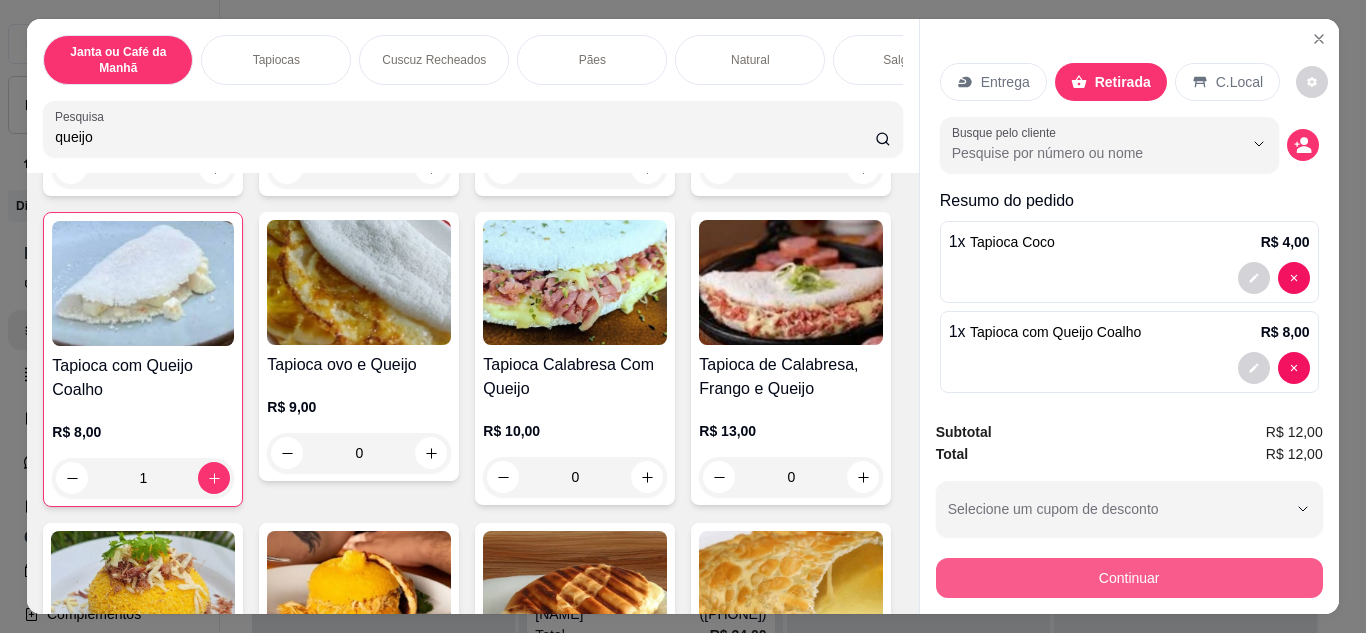 click on "Continuar" at bounding box center (1129, 578) 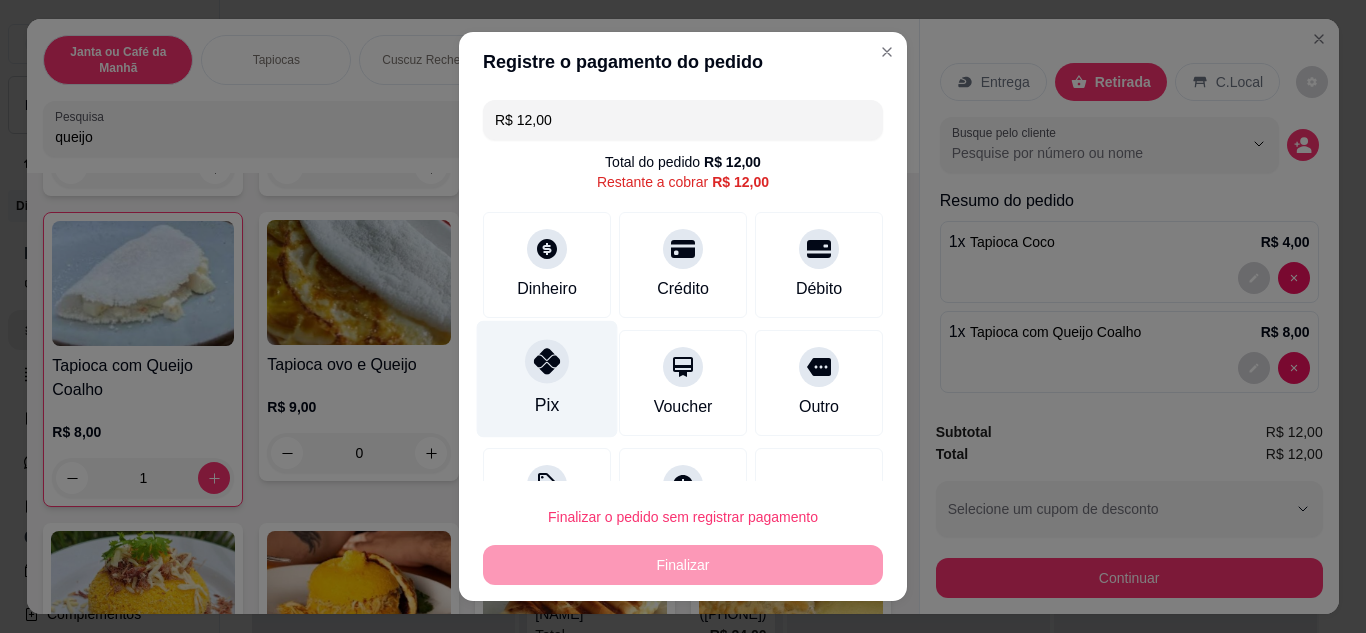 click 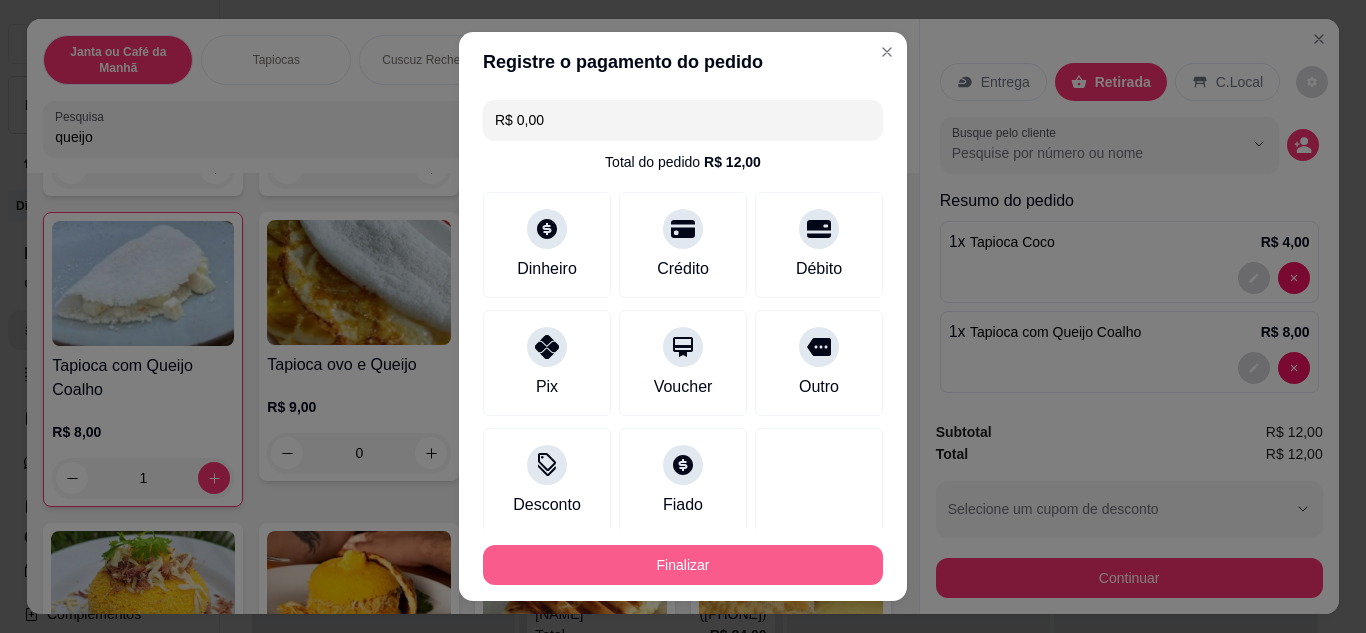 click on "Finalizar" at bounding box center (683, 565) 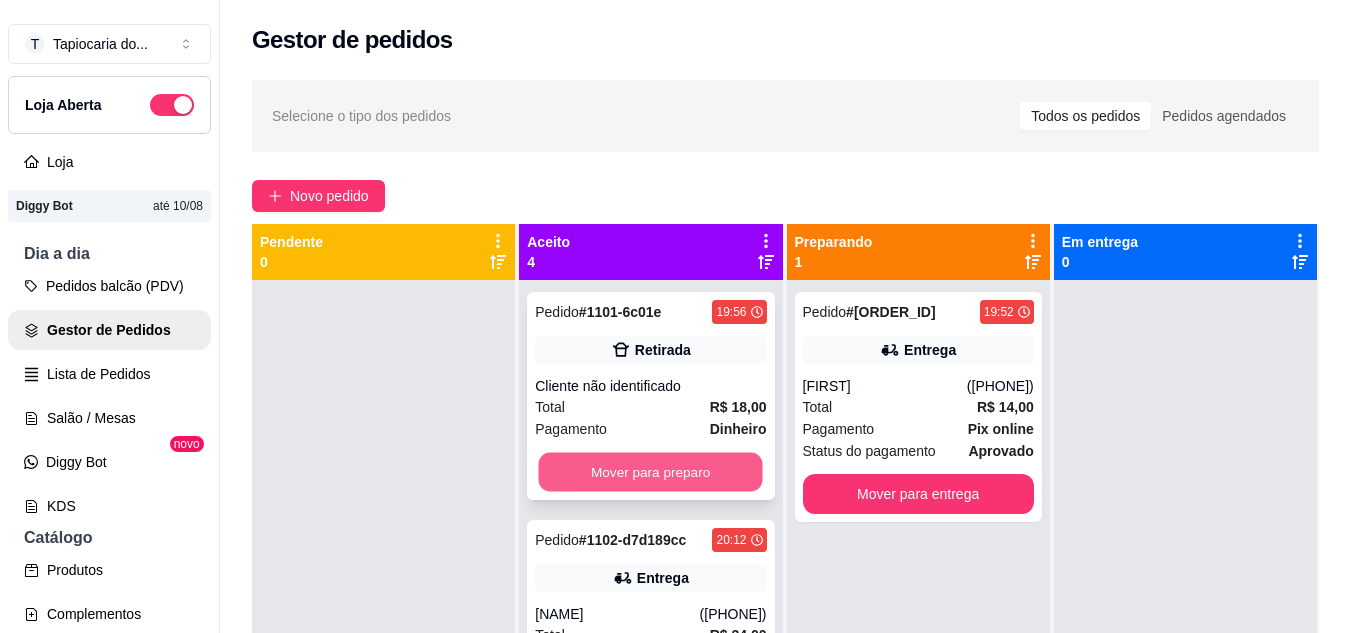 click on "Mover para preparo" at bounding box center (651, 472) 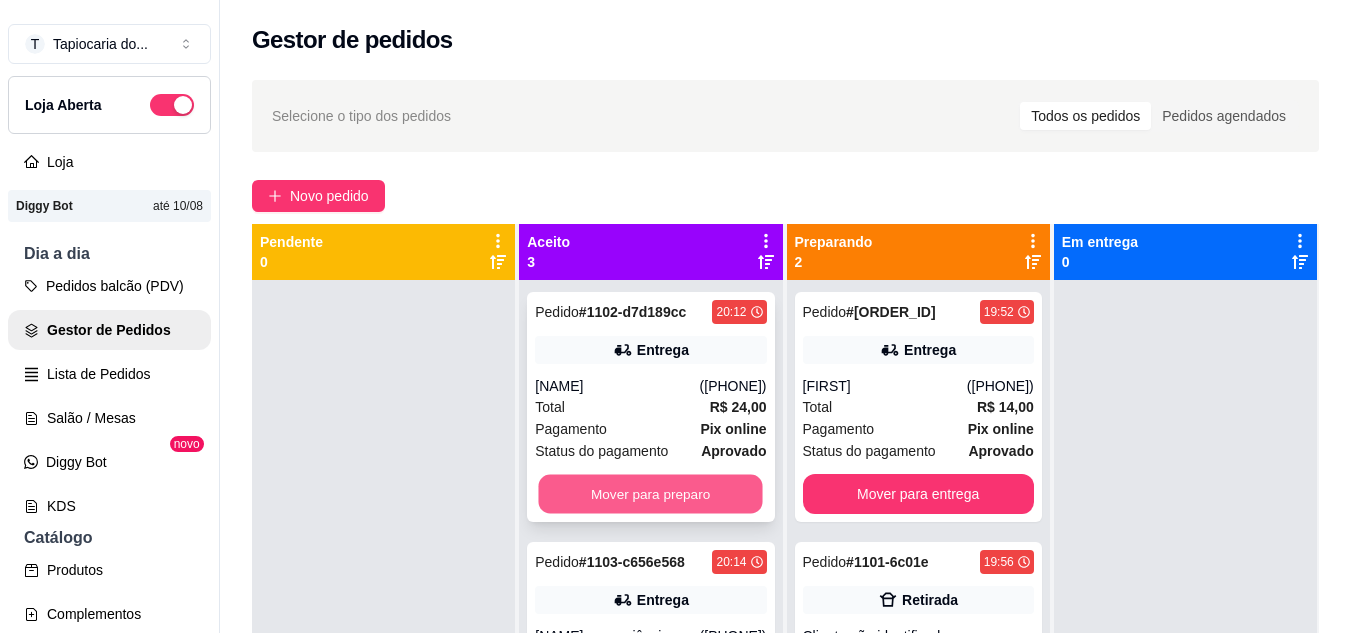 click on "Mover para preparo" at bounding box center [651, 494] 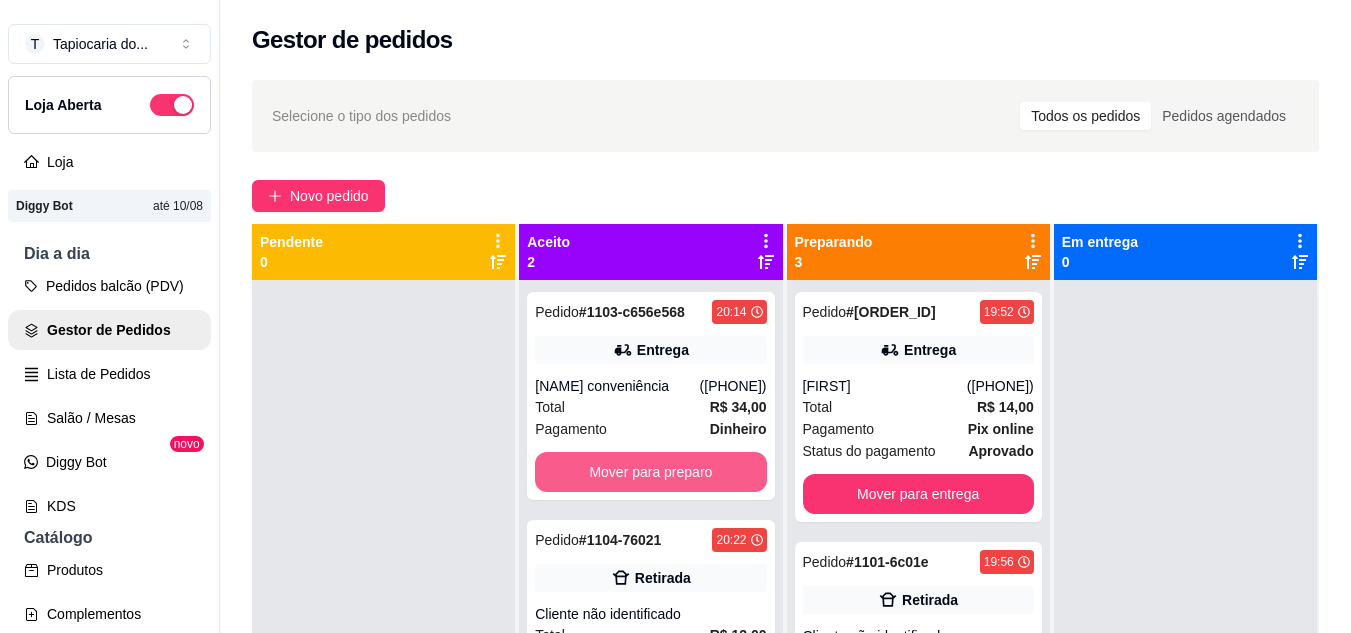 click on "Mover para preparo" at bounding box center [650, 472] 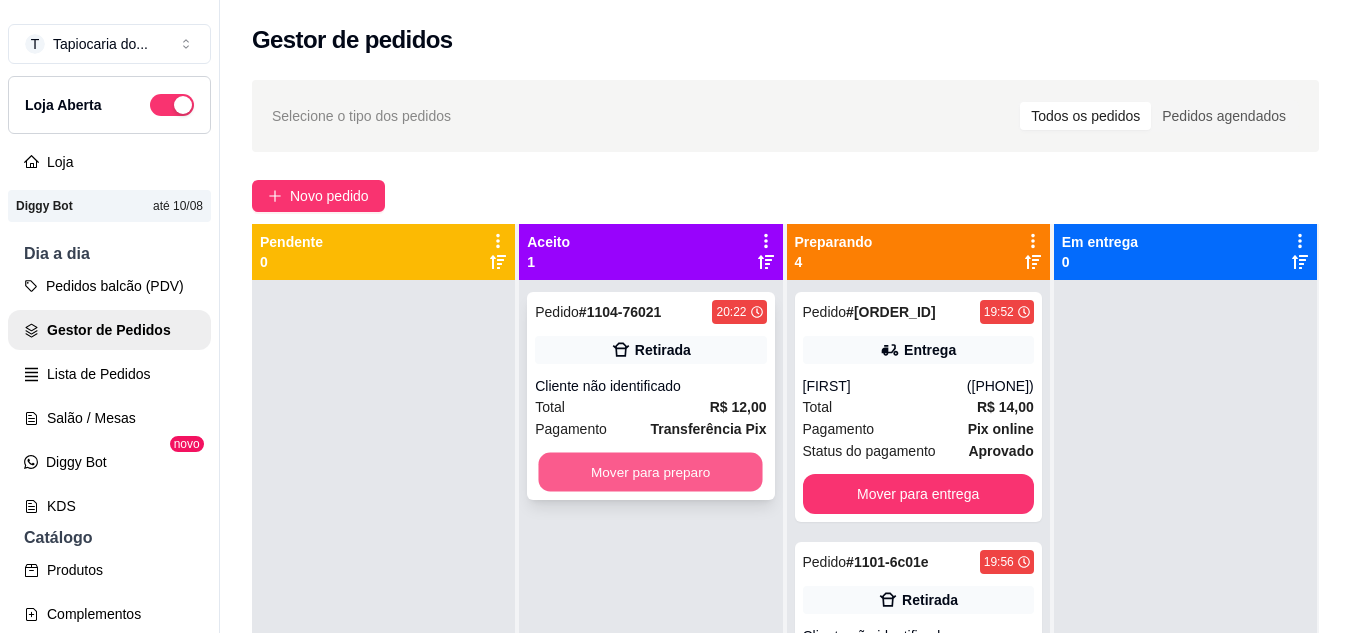 click on "Mover para preparo" at bounding box center (651, 472) 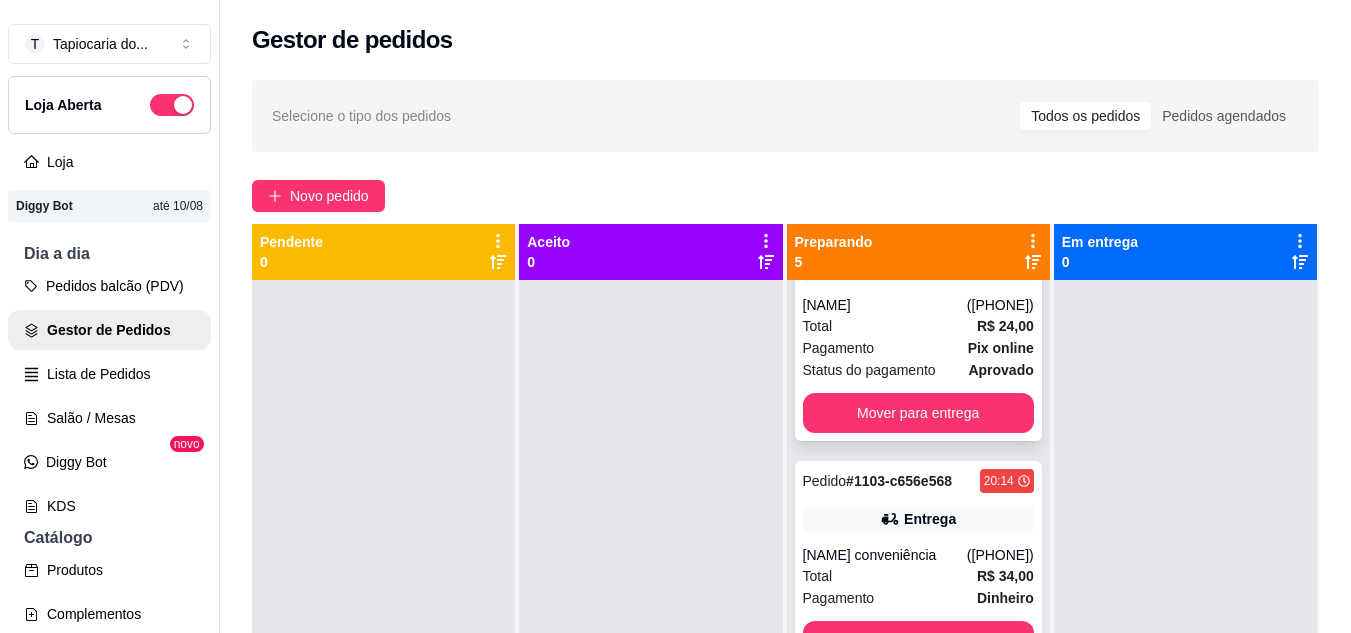 scroll, scrollTop: 591, scrollLeft: 0, axis: vertical 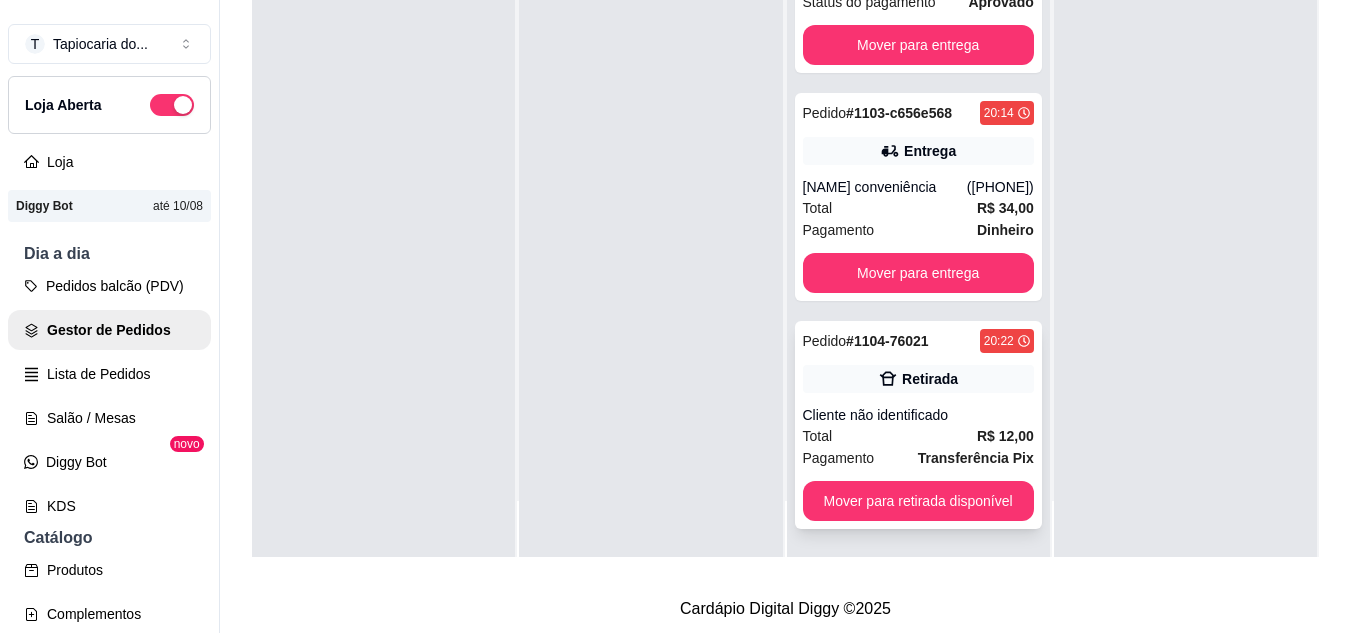click on "Total R$ 12,00" at bounding box center (918, 436) 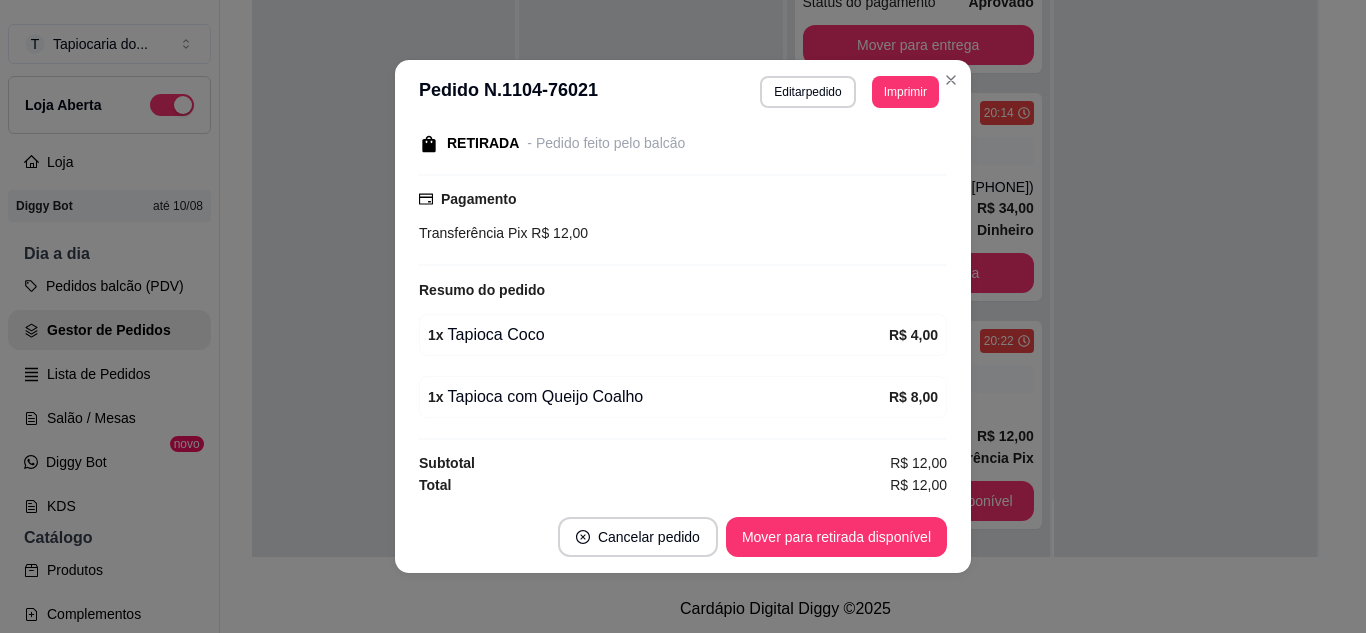 scroll, scrollTop: 218, scrollLeft: 0, axis: vertical 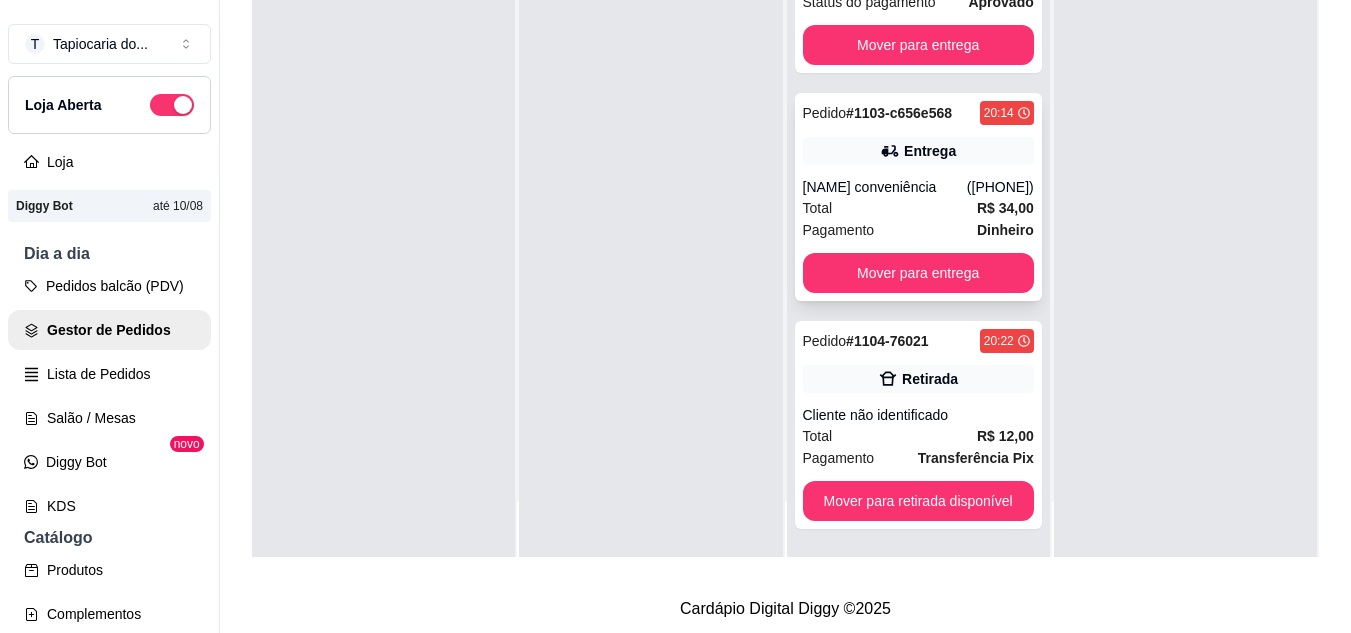 click on "R$ 34,00" at bounding box center (1005, 208) 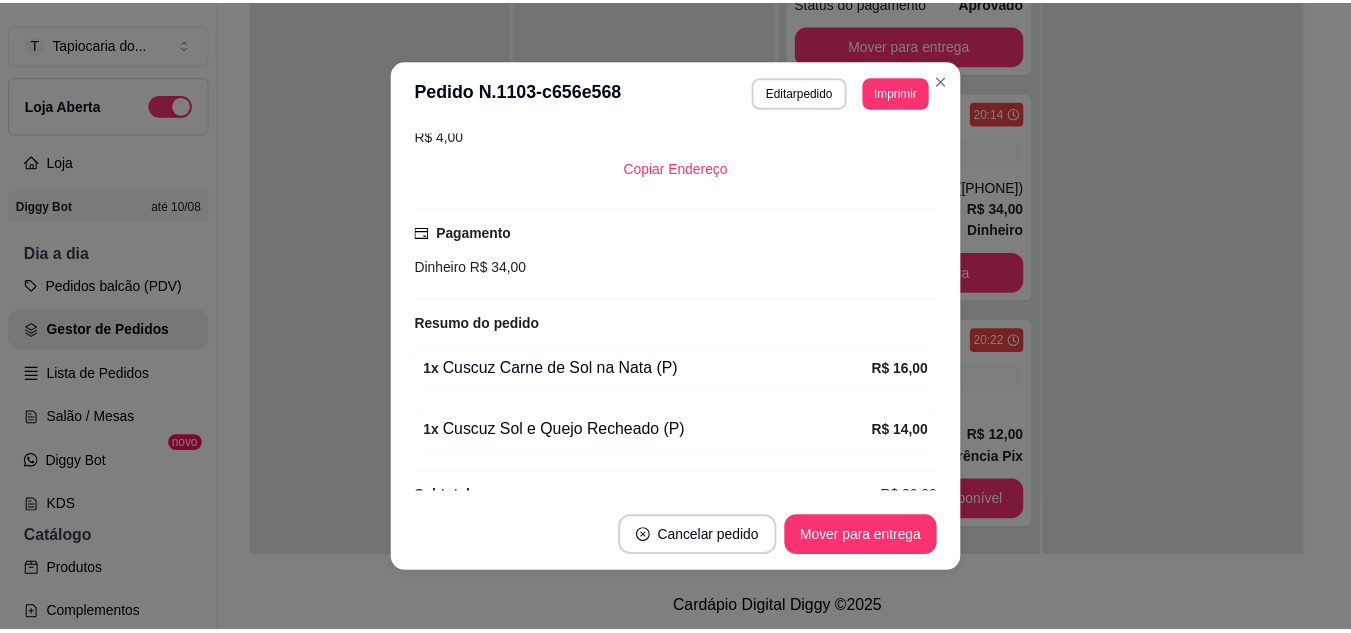 scroll, scrollTop: 478, scrollLeft: 0, axis: vertical 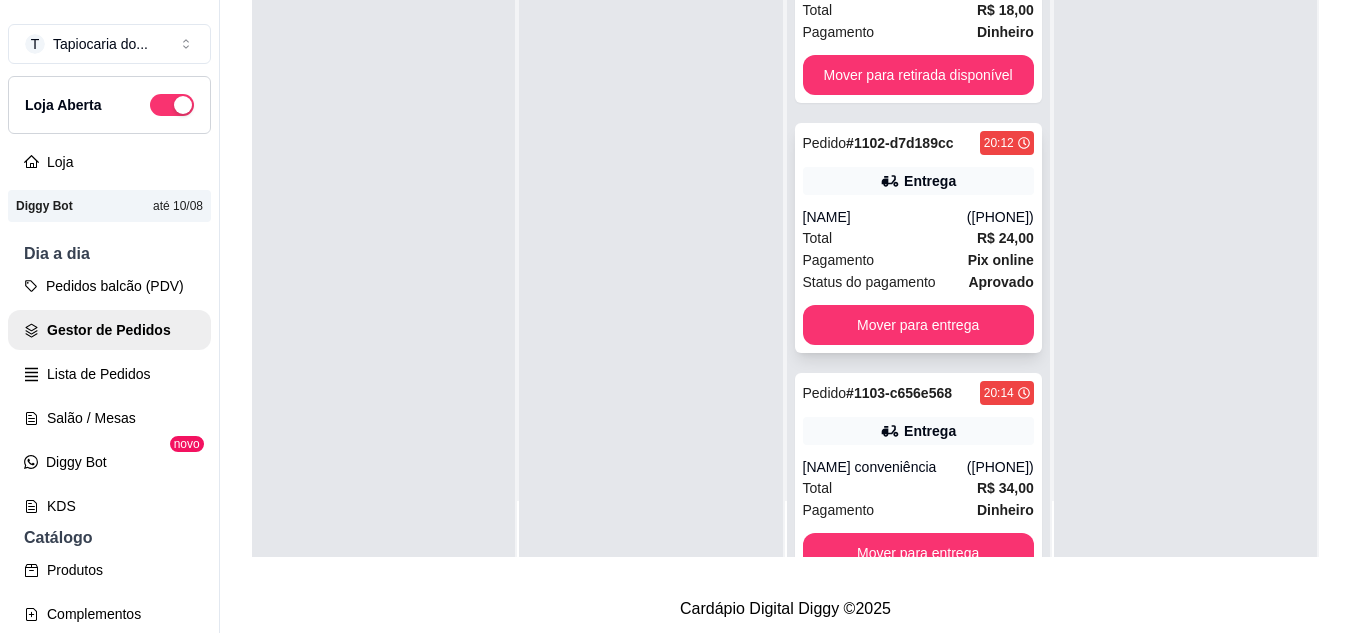 click on "Pedido  # 1102-d7d189cc 20:12 Entrega [NAME] ([PHONE]) Total R$ 24,00 Pagamento Pix online Status do pagamento aprovado Mover para entrega" at bounding box center [918, 238] 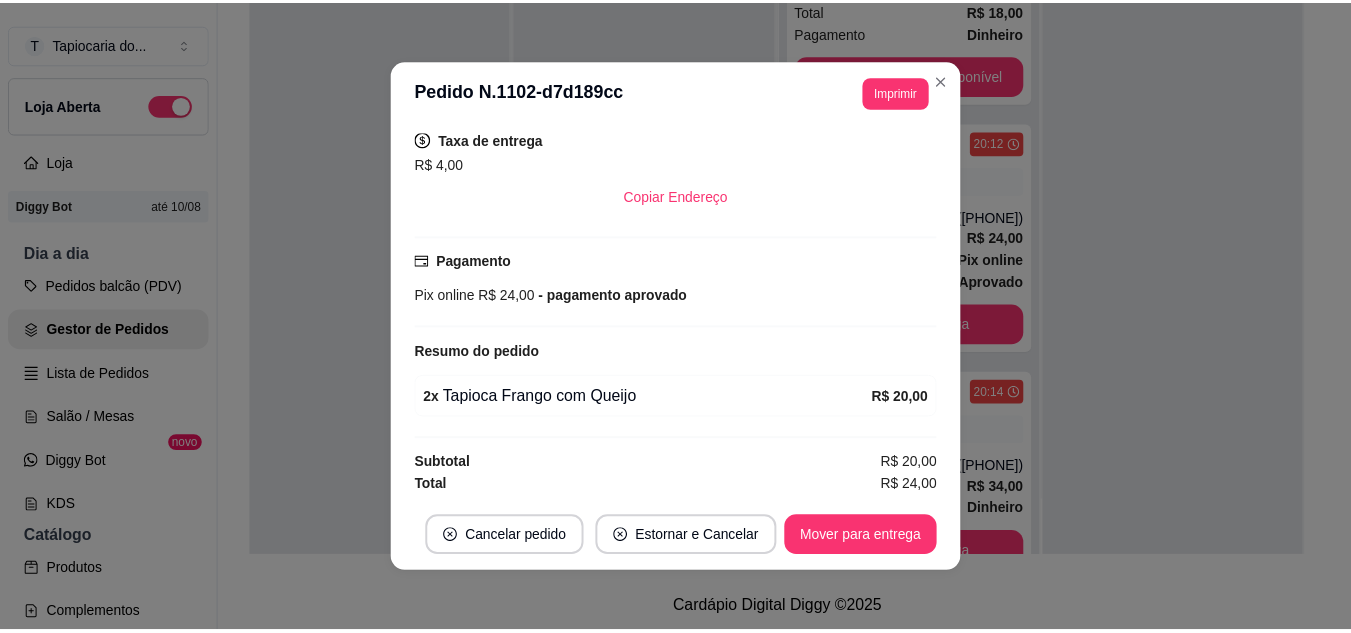 scroll, scrollTop: 416, scrollLeft: 0, axis: vertical 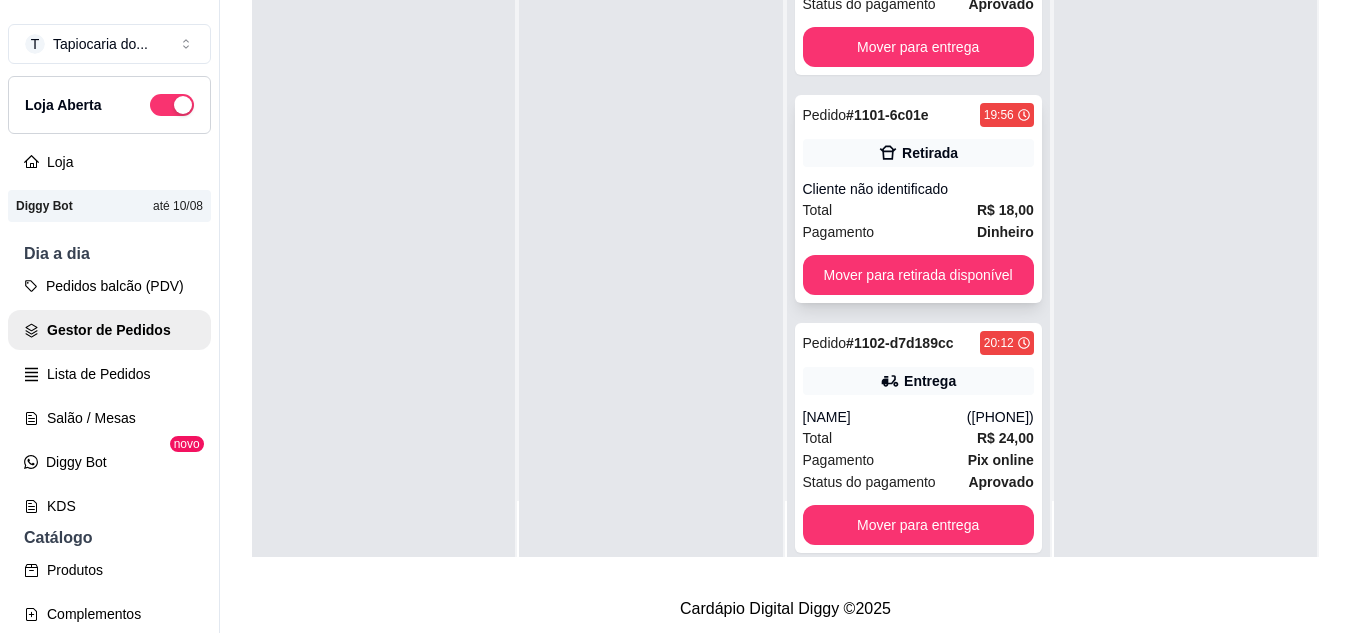 click on "Retirada" at bounding box center [918, 153] 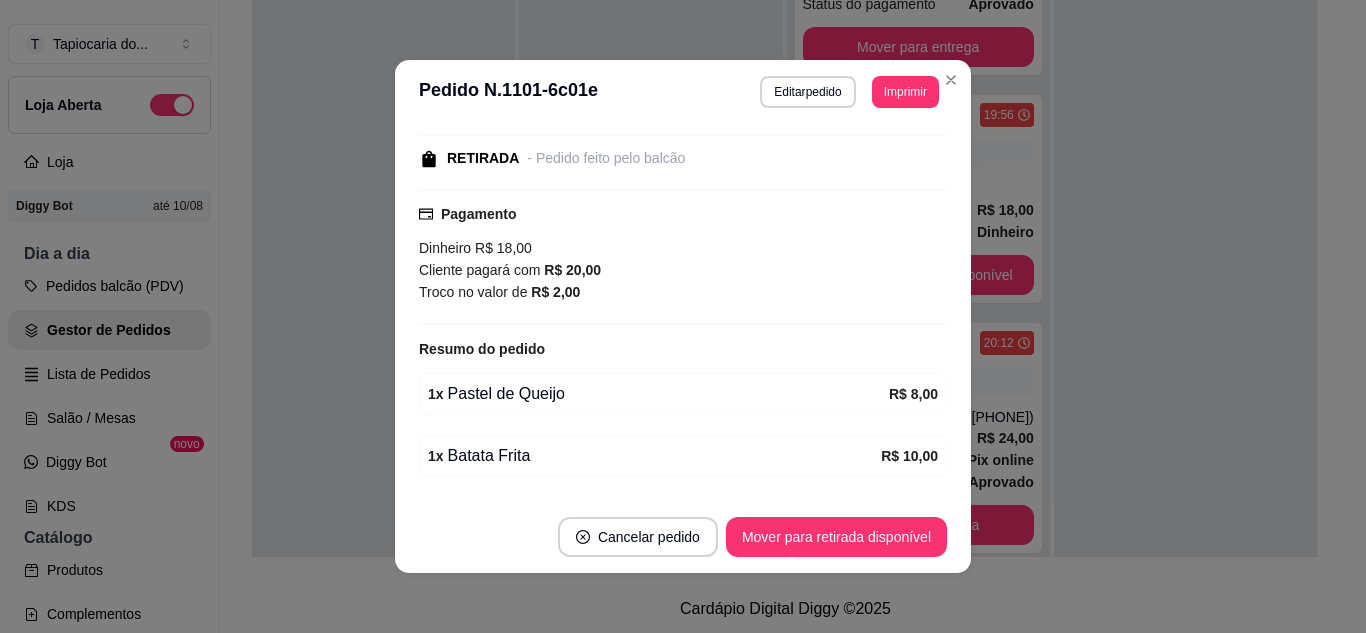 scroll, scrollTop: 262, scrollLeft: 0, axis: vertical 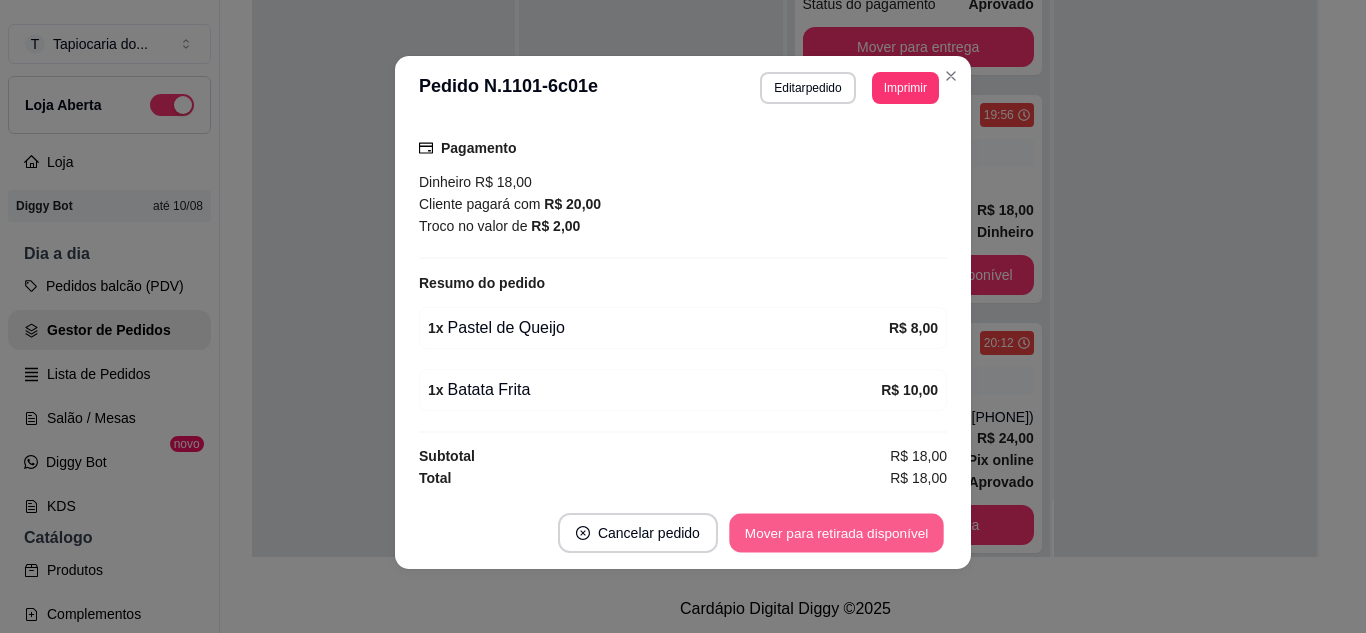 click on "Mover para retirada disponível" at bounding box center (836, 533) 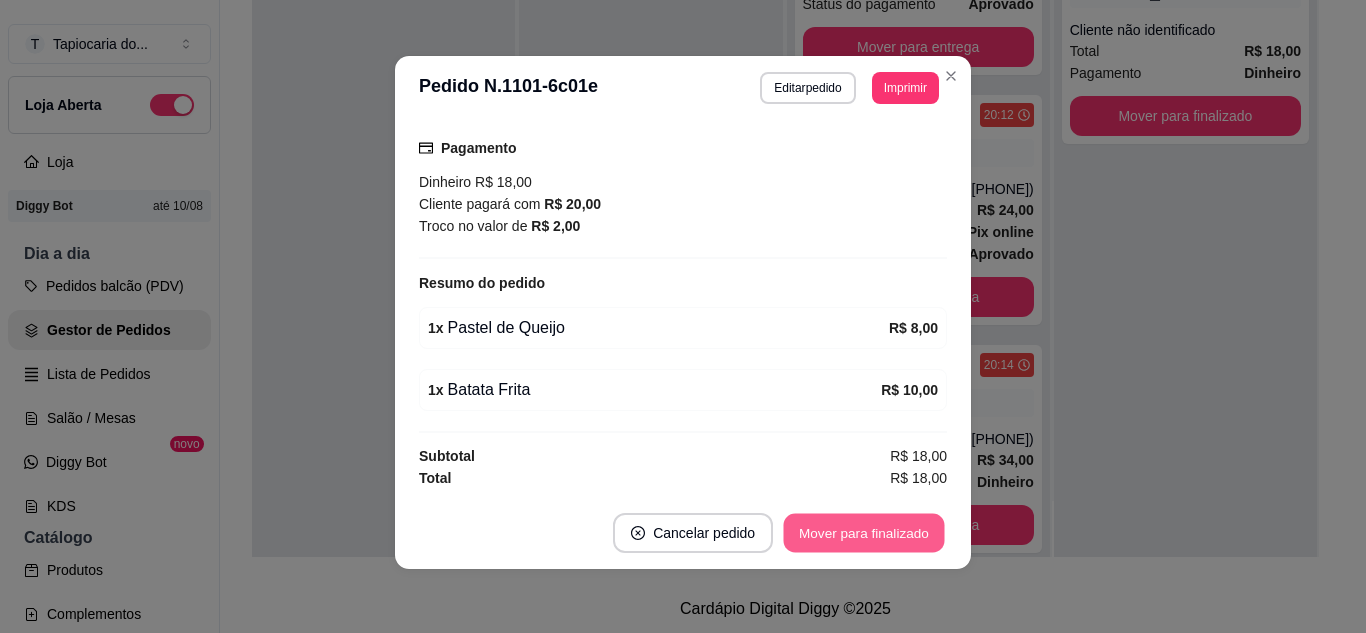 click on "Mover para finalizado" at bounding box center [864, 533] 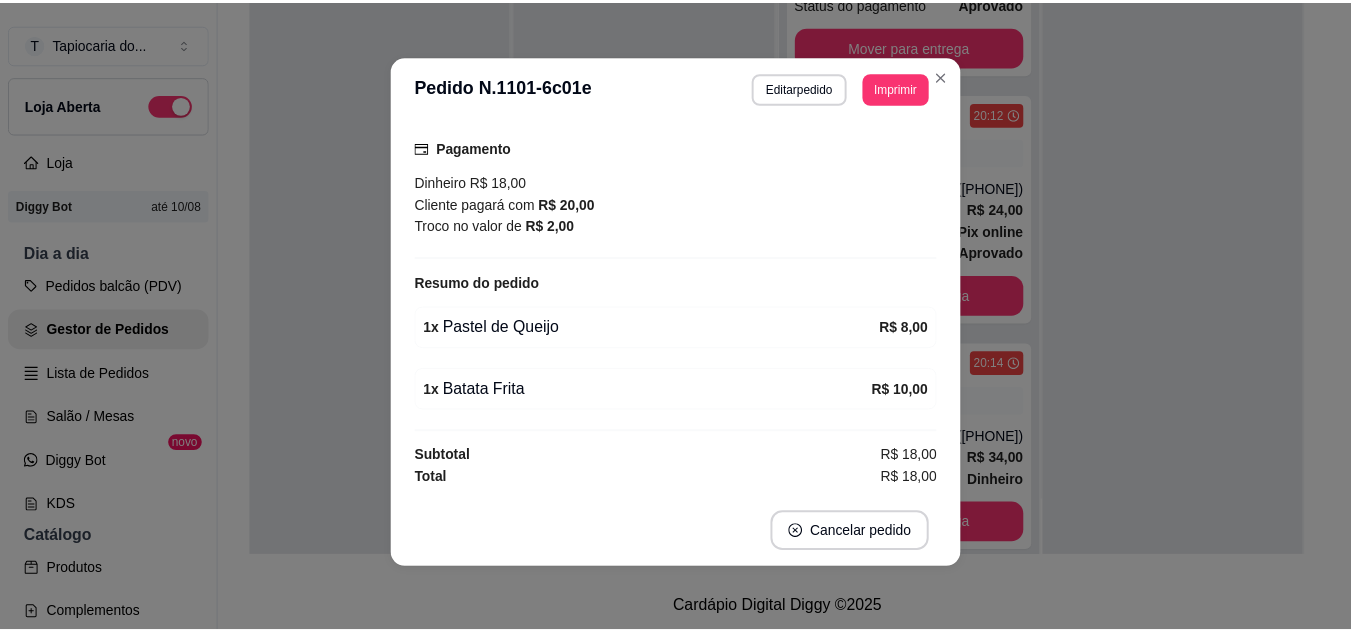 scroll, scrollTop: 176, scrollLeft: 0, axis: vertical 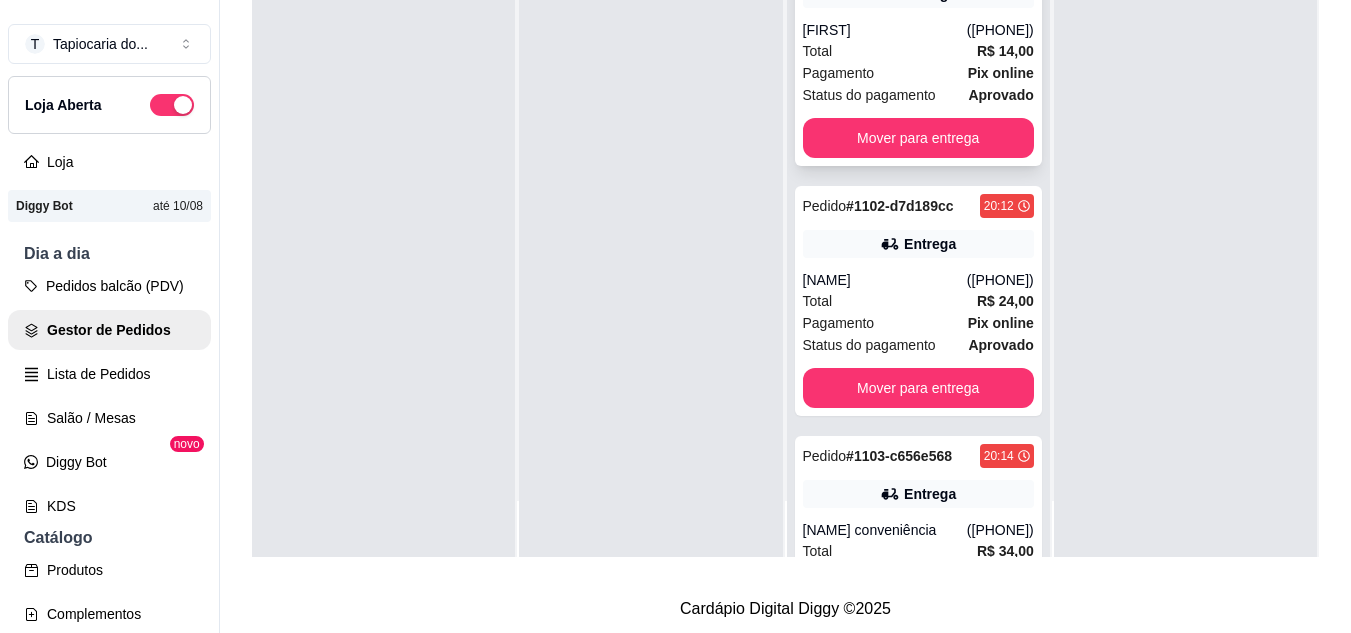 click on "[FIRST]" at bounding box center (885, 30) 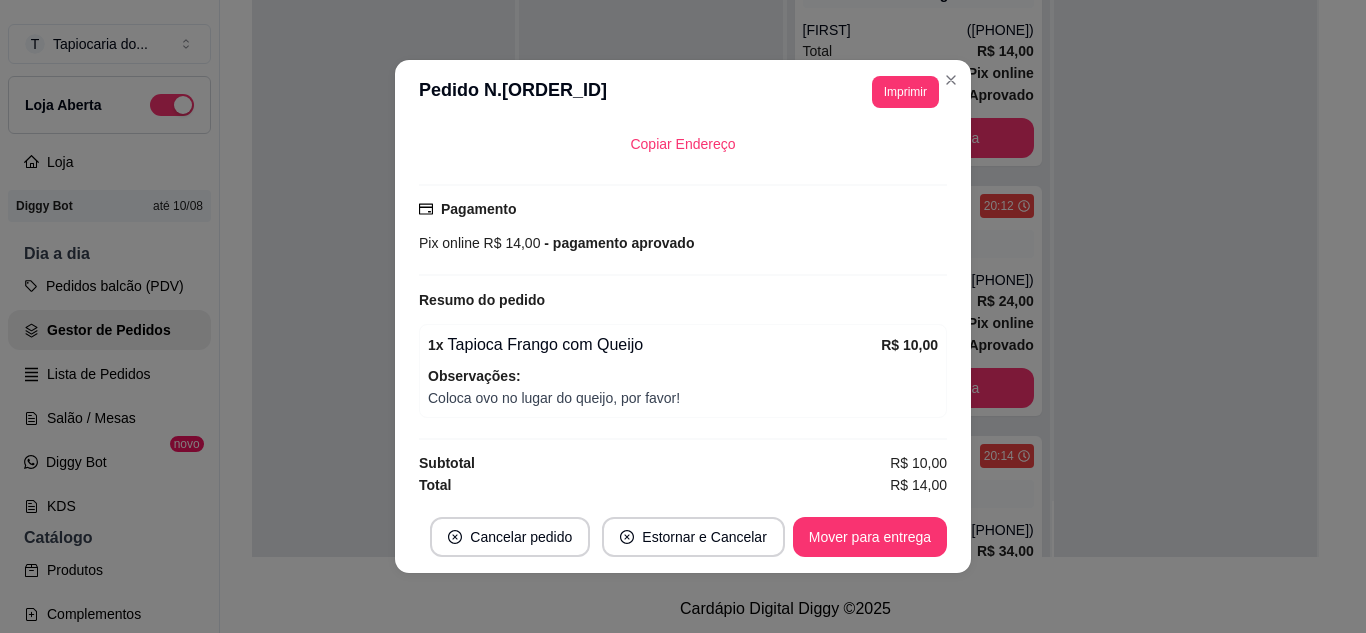 scroll, scrollTop: 468, scrollLeft: 0, axis: vertical 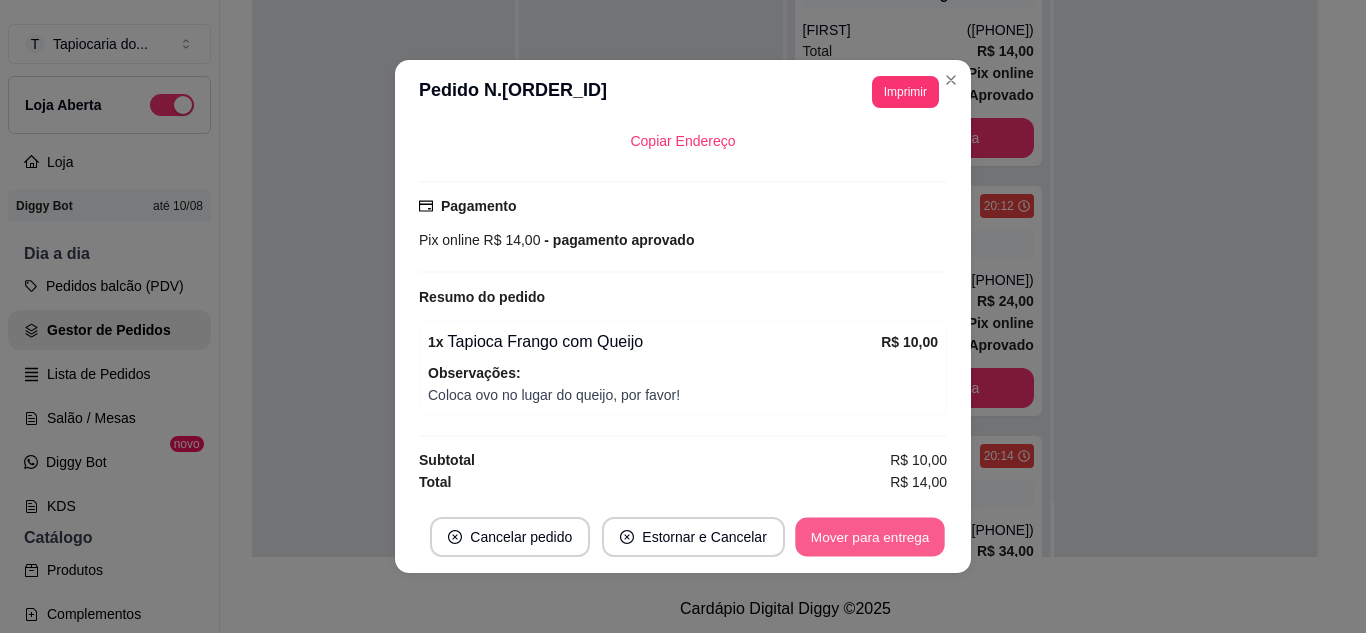 click on "Mover para entrega" at bounding box center [870, 537] 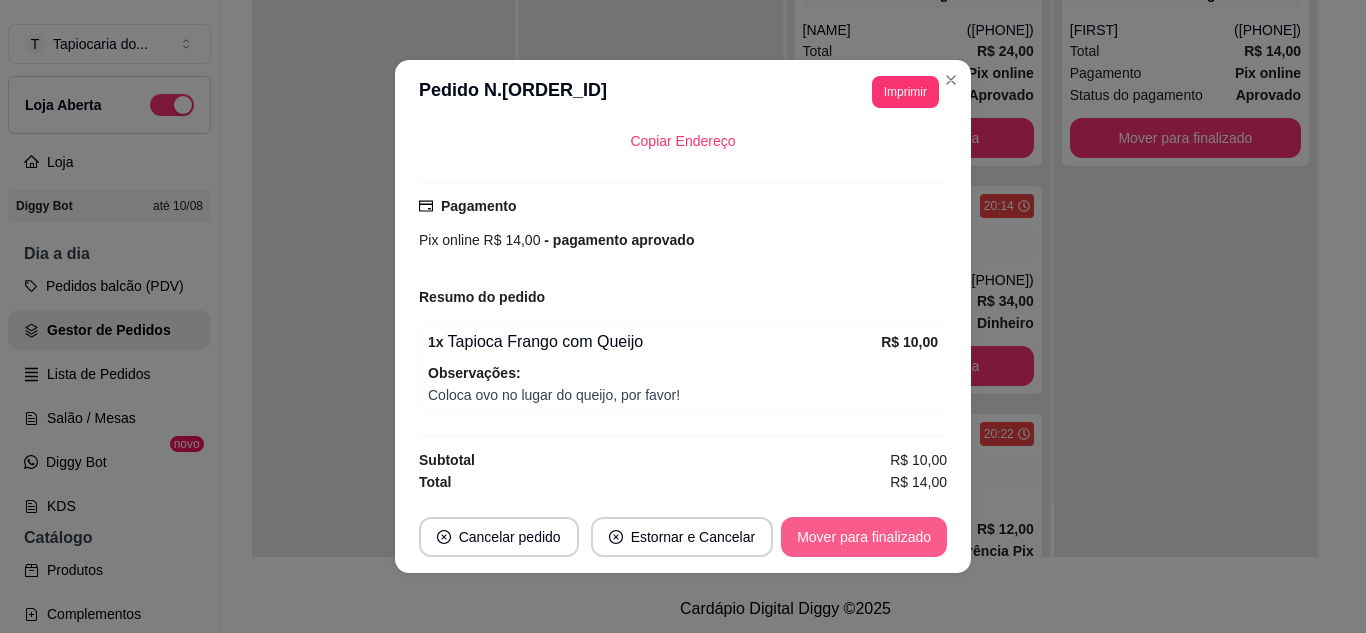 click on "Mover para finalizado" at bounding box center (864, 537) 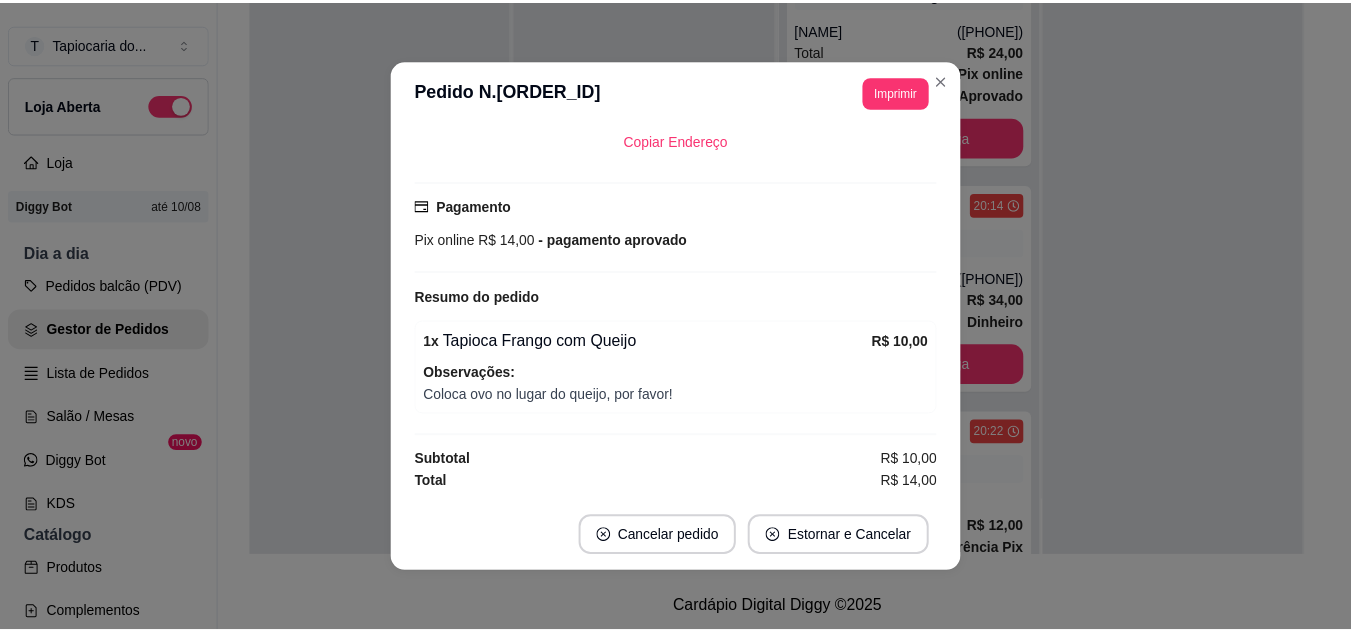 scroll, scrollTop: 422, scrollLeft: 0, axis: vertical 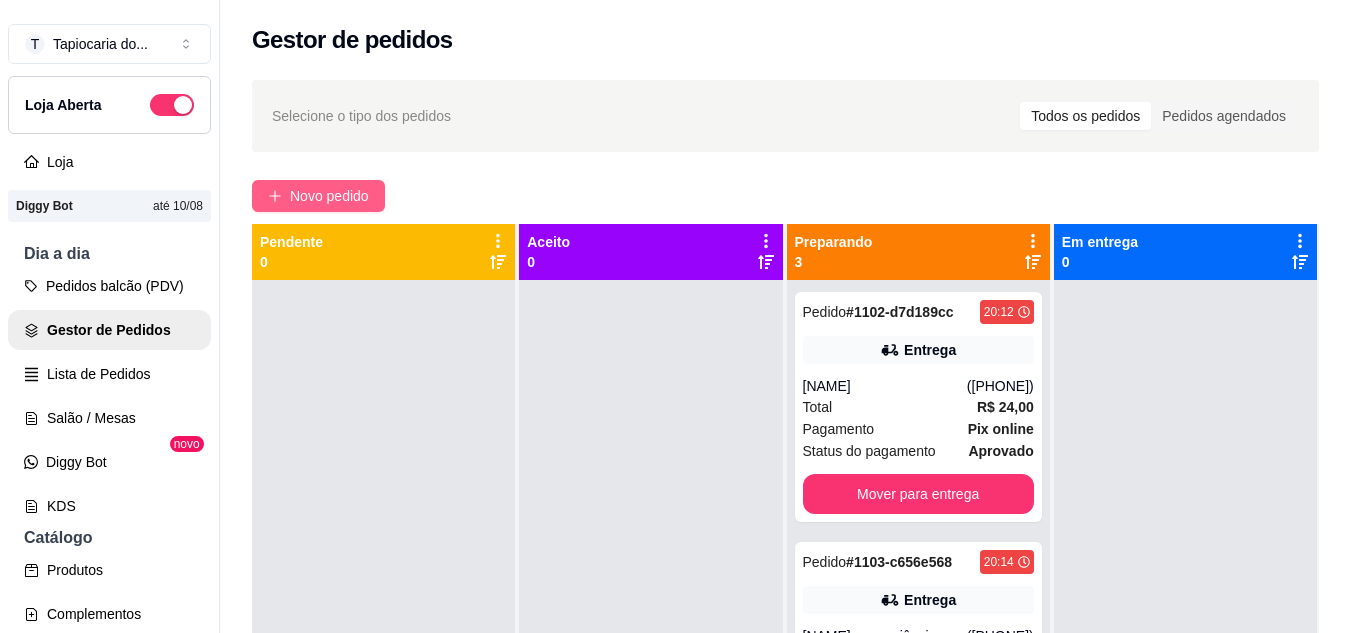 click on "Novo pedido" at bounding box center [329, 196] 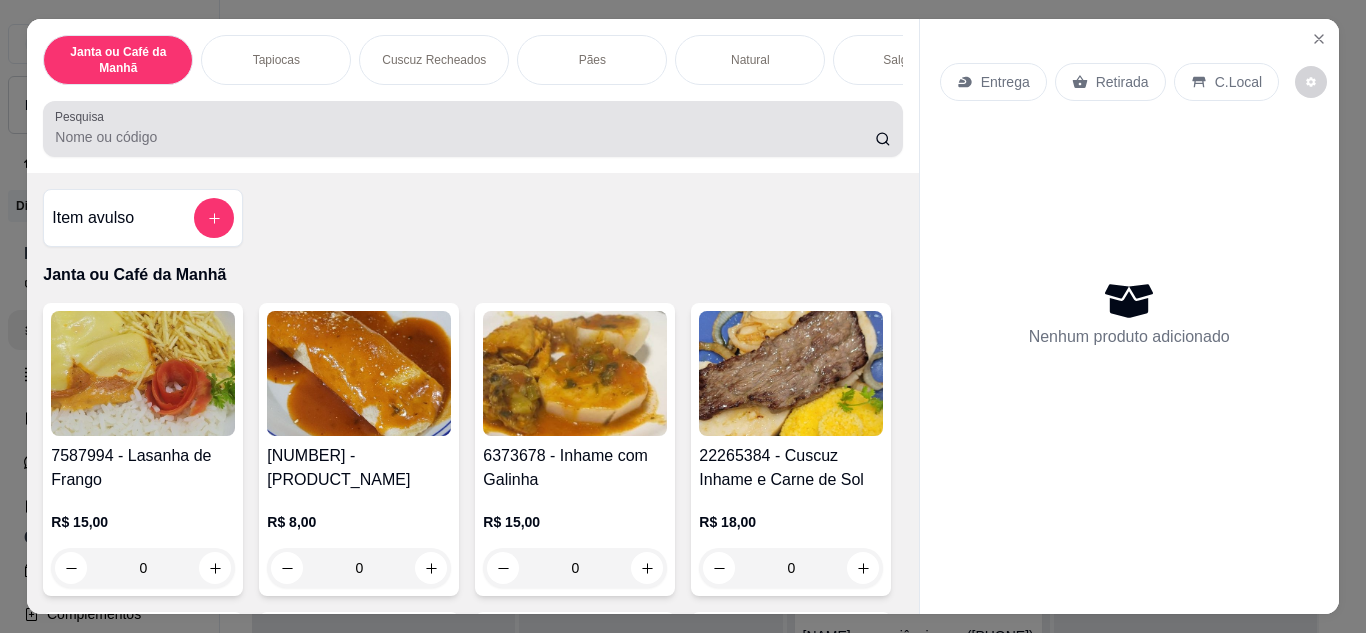 click on "Pesquisa" at bounding box center (472, 129) 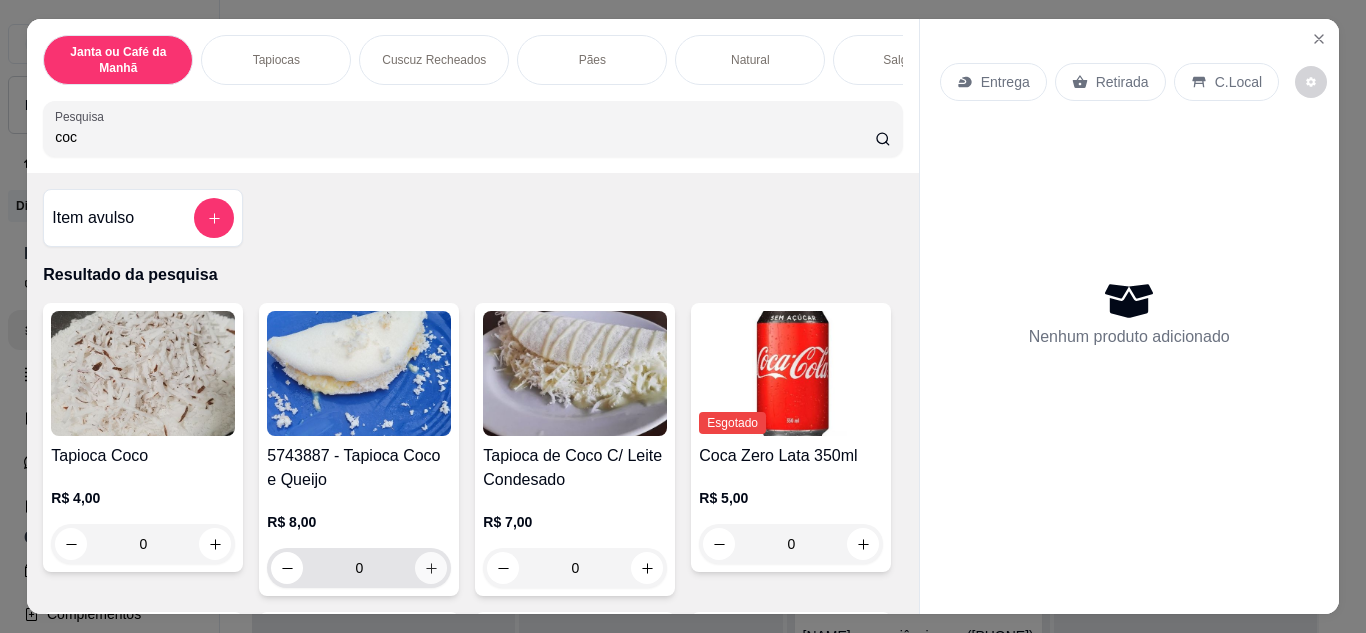 type on "coc" 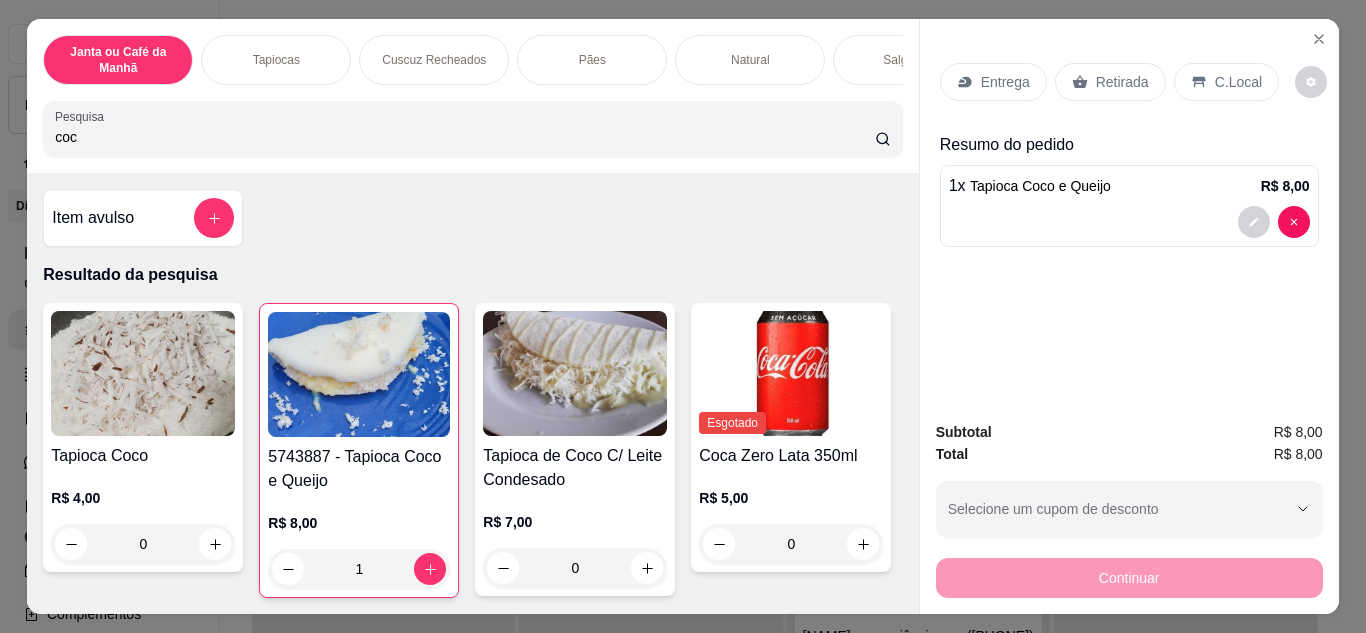 click on "Retirada" at bounding box center (1122, 82) 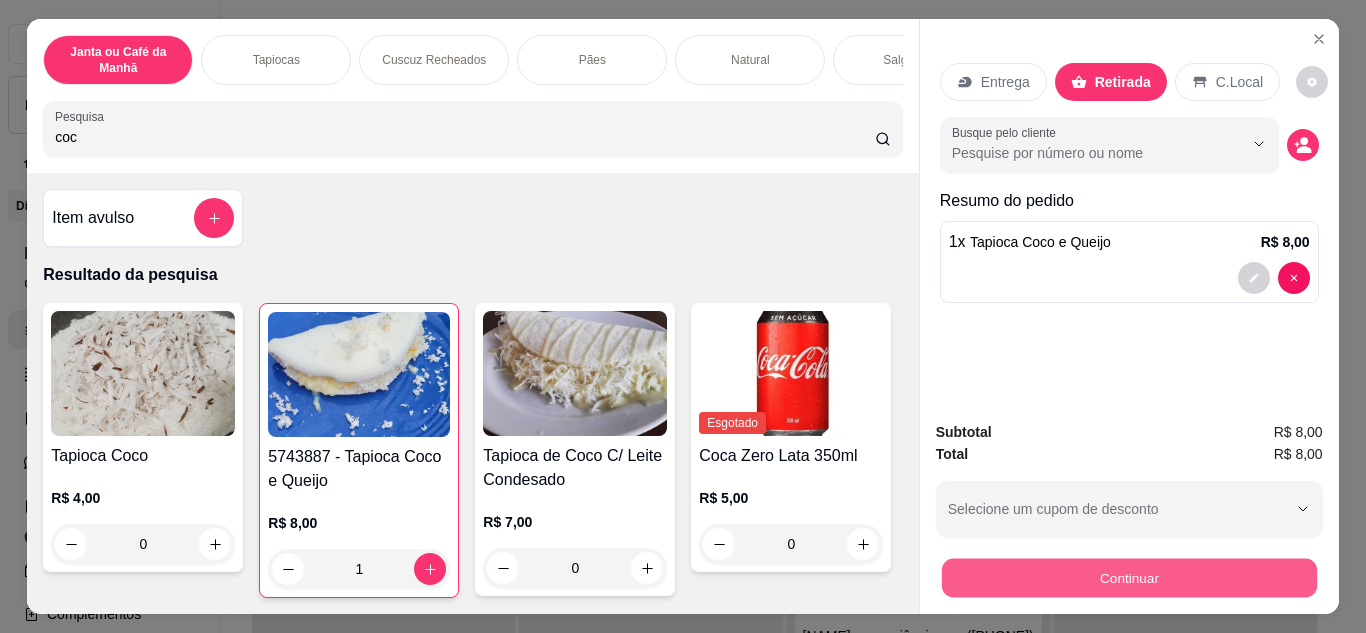 click on "Continuar" at bounding box center [1128, 578] 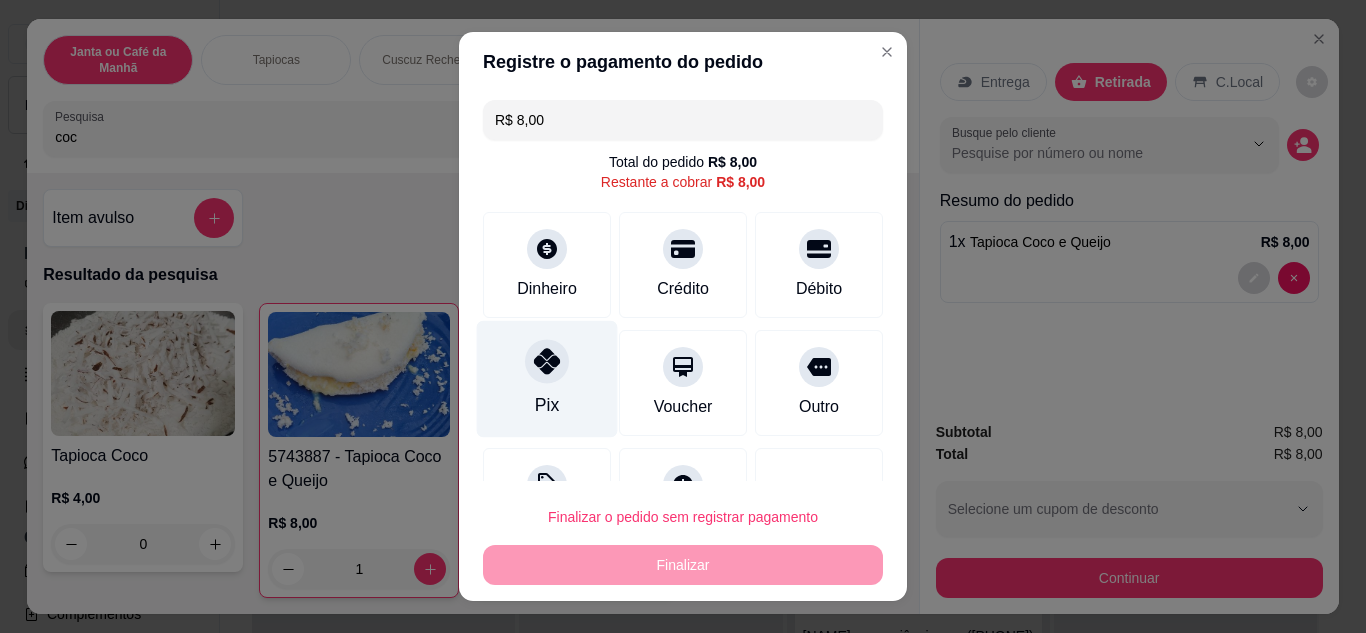 click on "Pix" at bounding box center (547, 378) 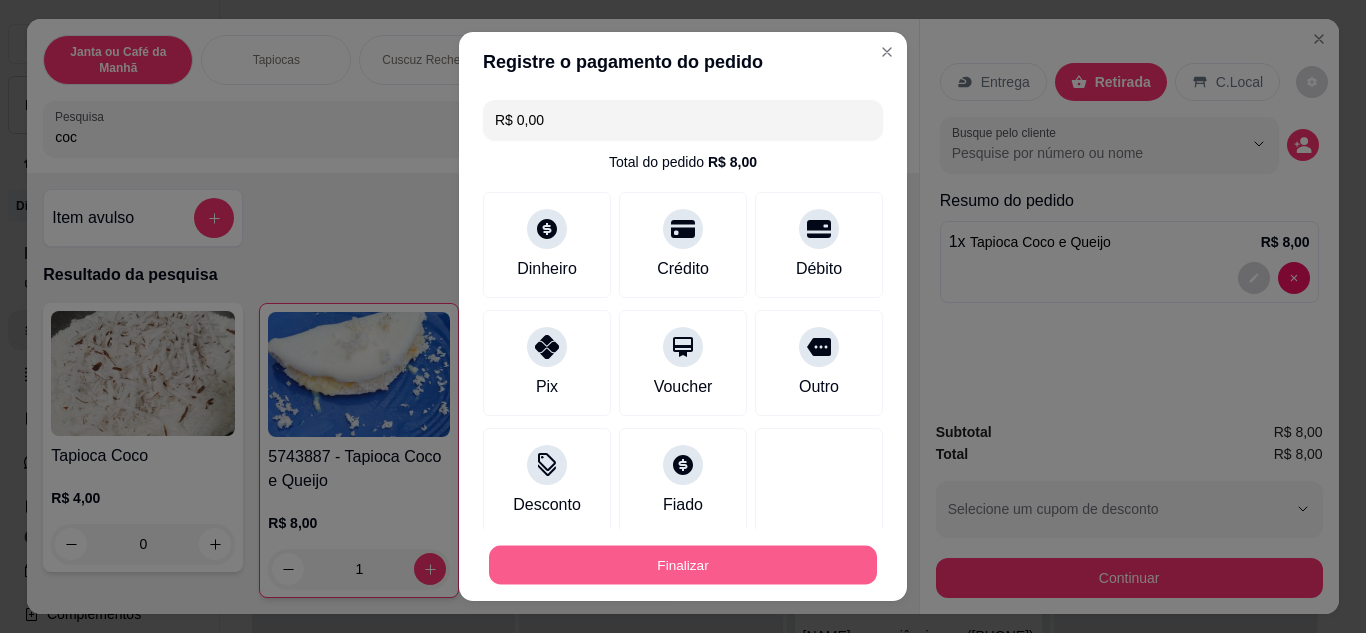 click on "Finalizar" at bounding box center (683, 565) 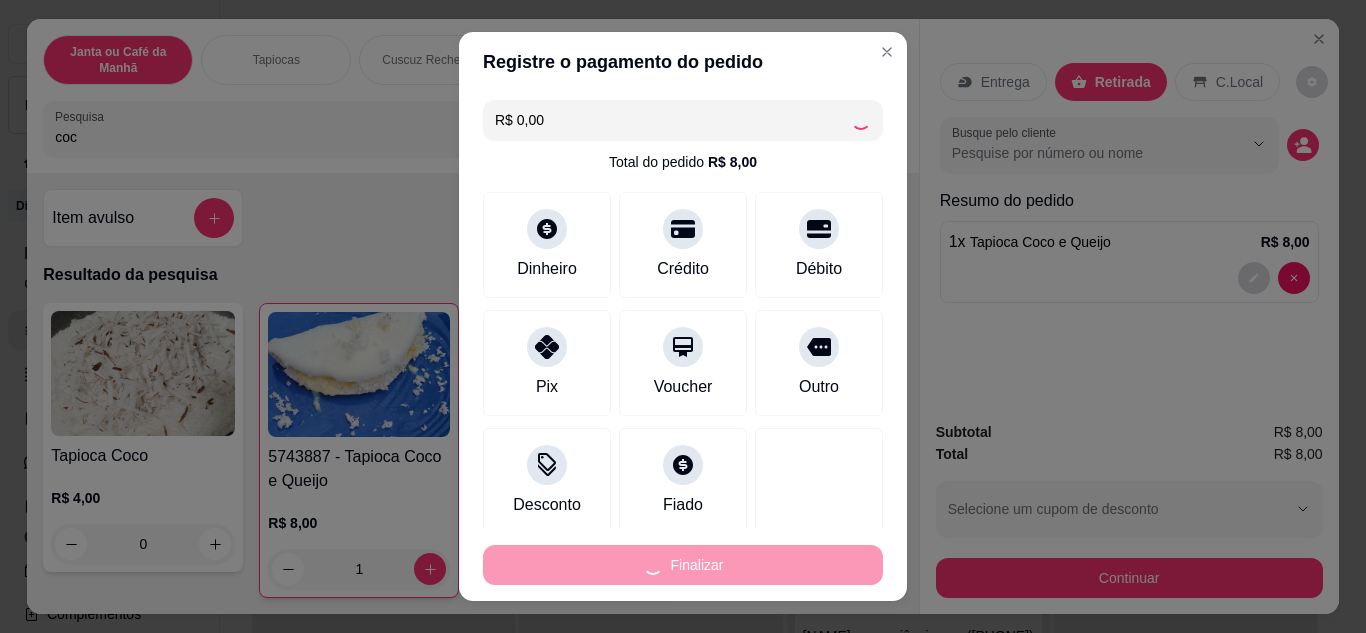type on "0" 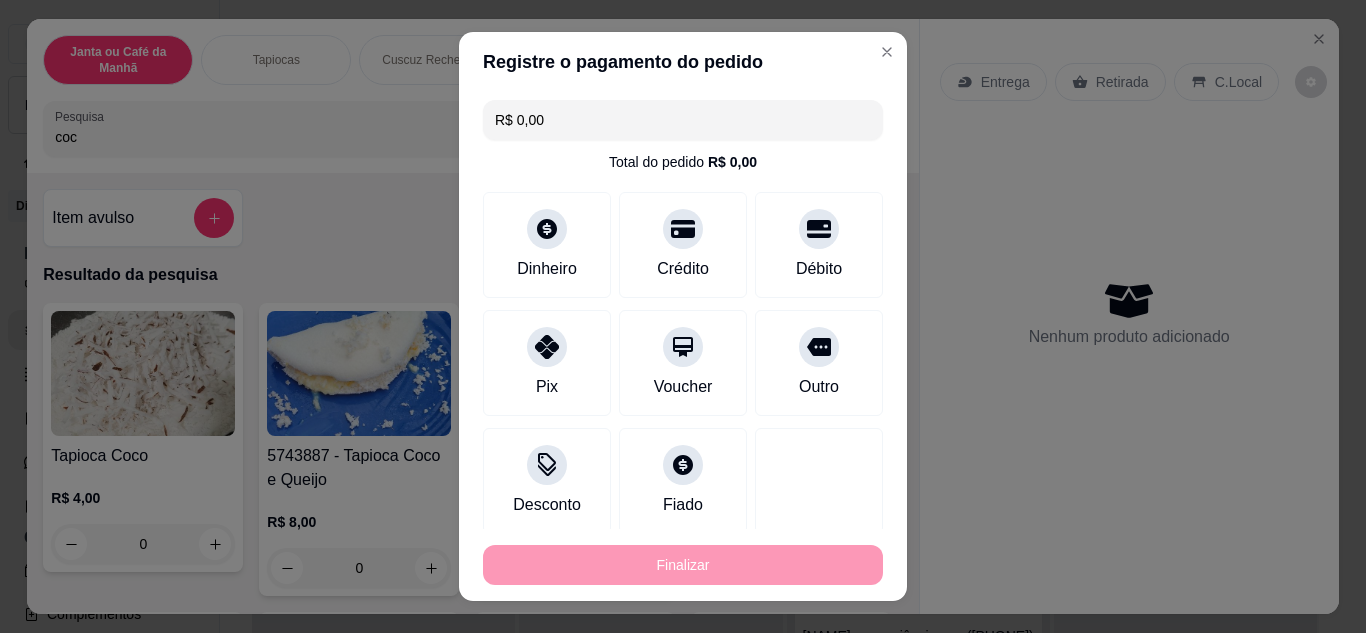type on "-R$ 8,00" 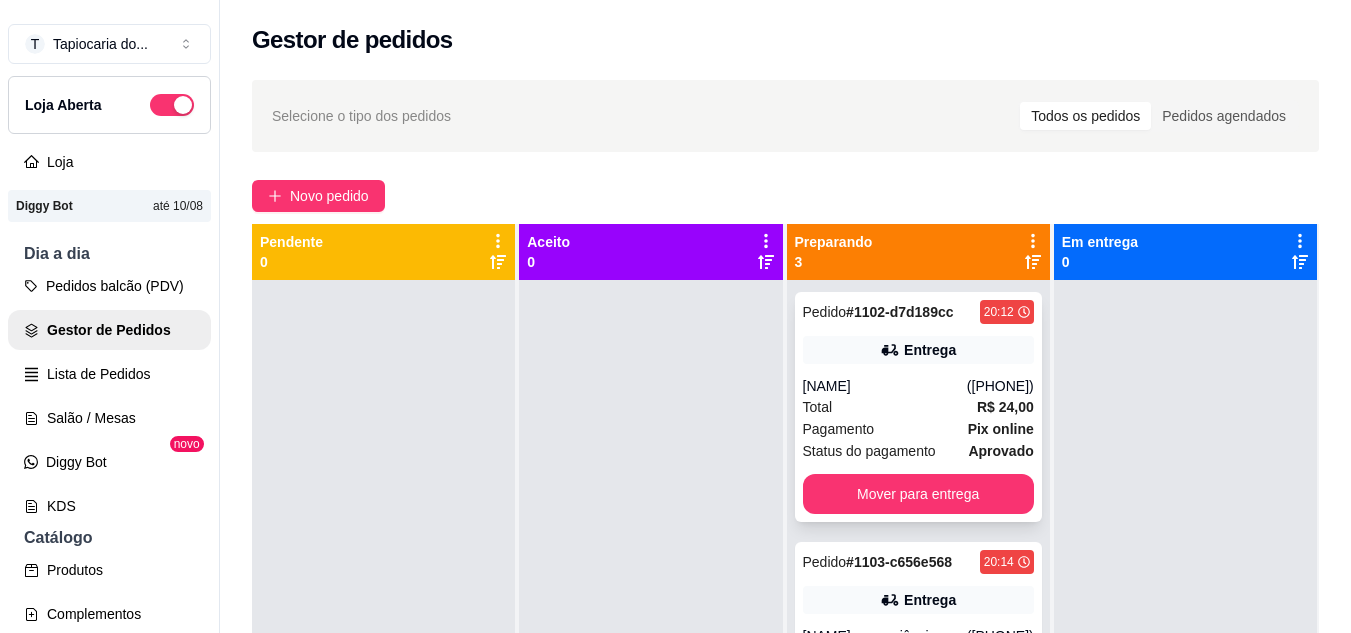 click on "Pagamento Pix online" at bounding box center (918, 429) 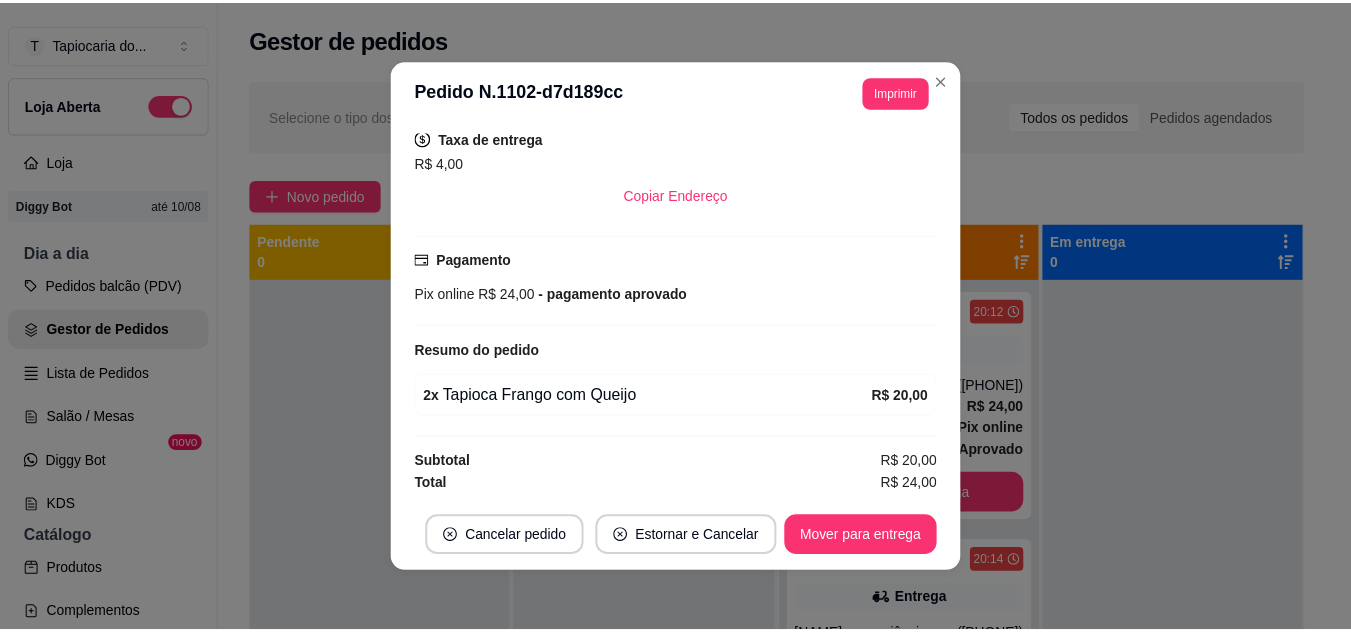 scroll, scrollTop: 416, scrollLeft: 0, axis: vertical 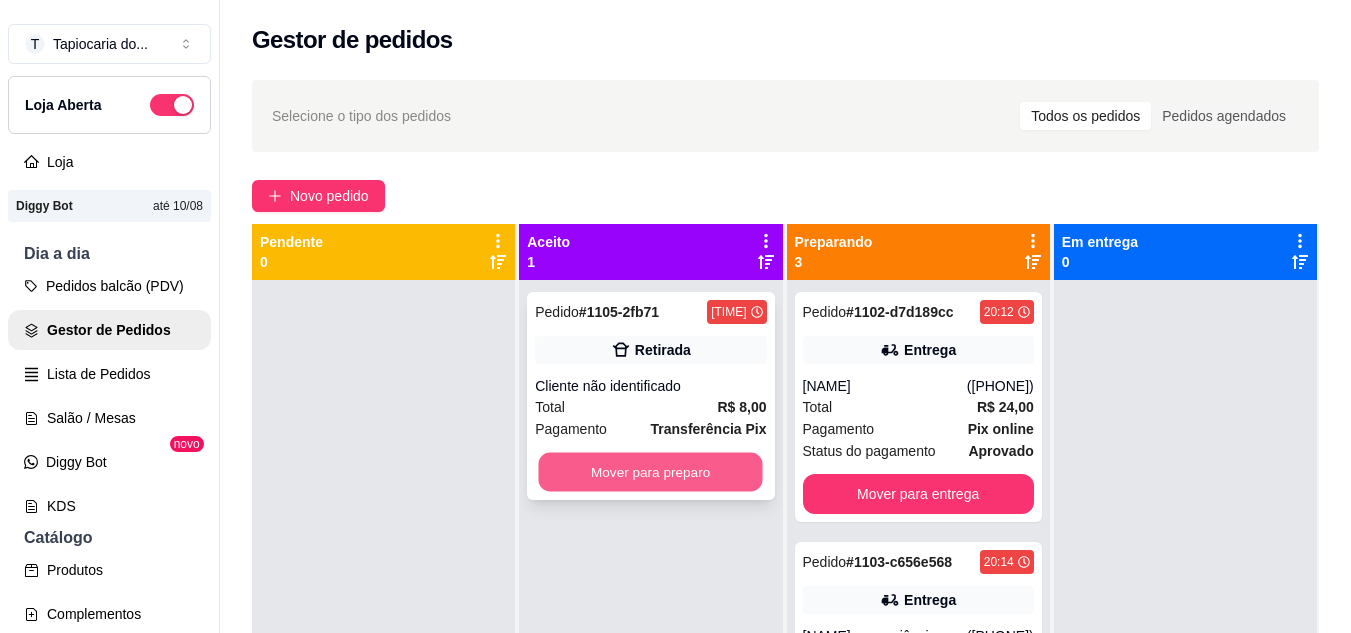 click on "Mover para preparo" at bounding box center [651, 472] 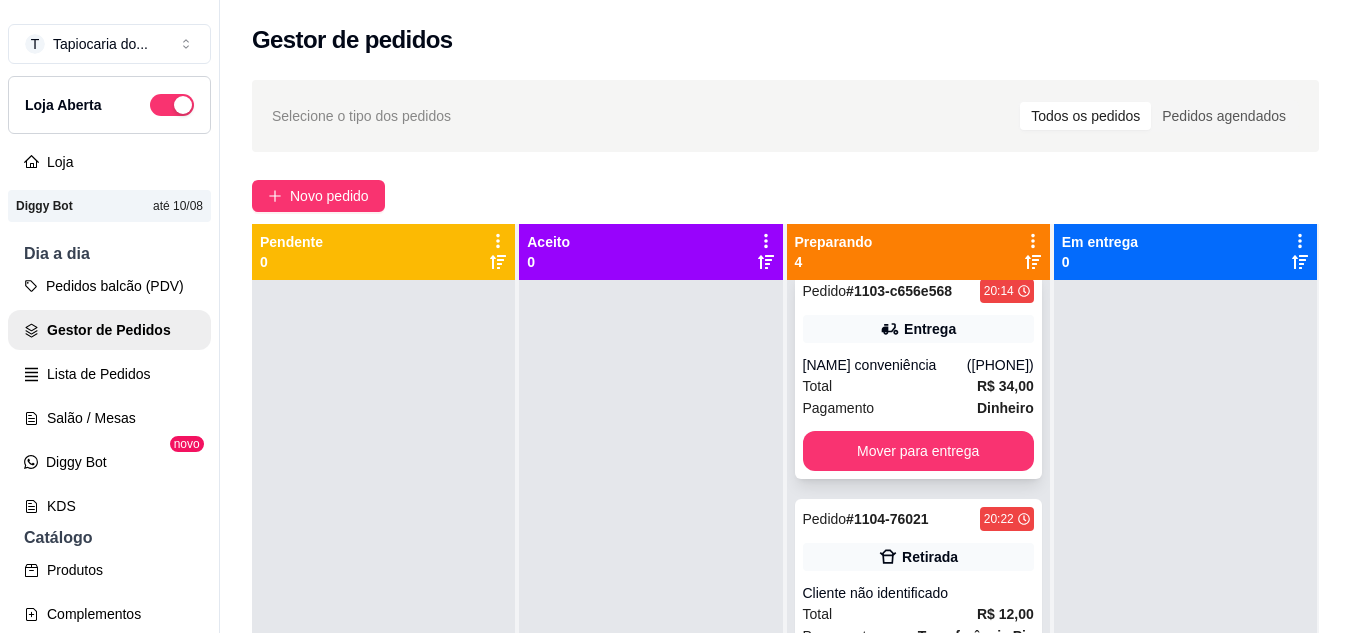 scroll, scrollTop: 341, scrollLeft: 0, axis: vertical 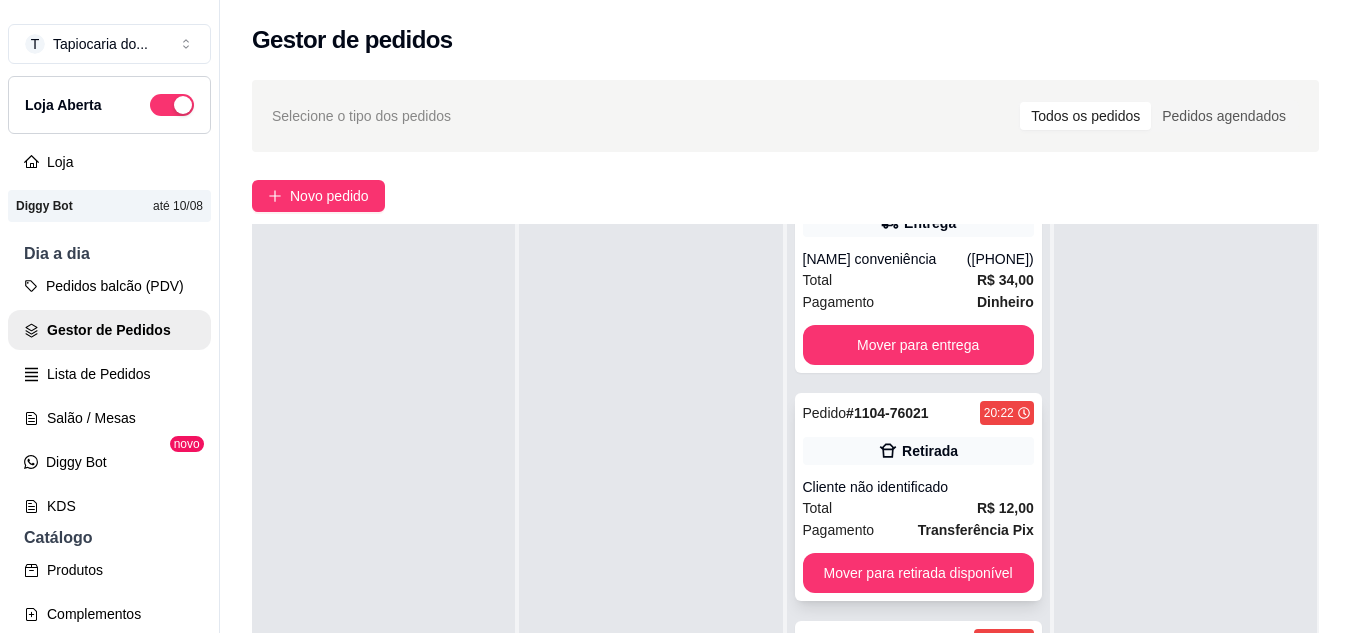 click on "Retirada" at bounding box center (918, 451) 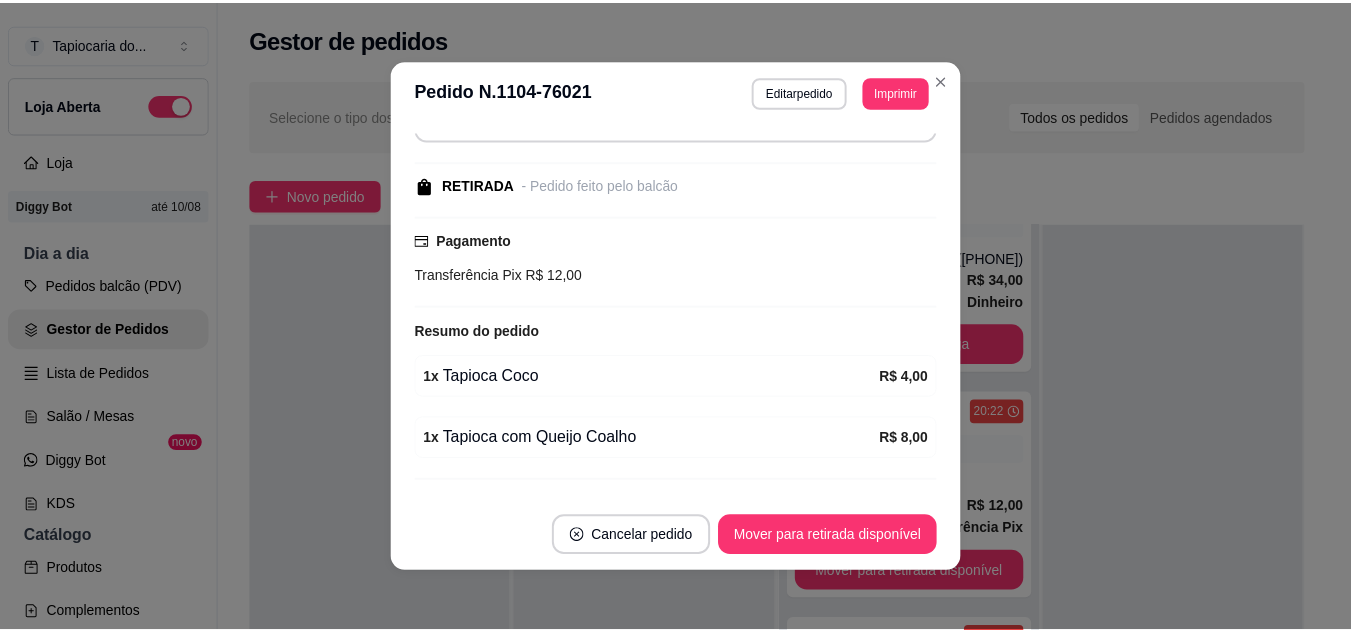 scroll, scrollTop: 200, scrollLeft: 0, axis: vertical 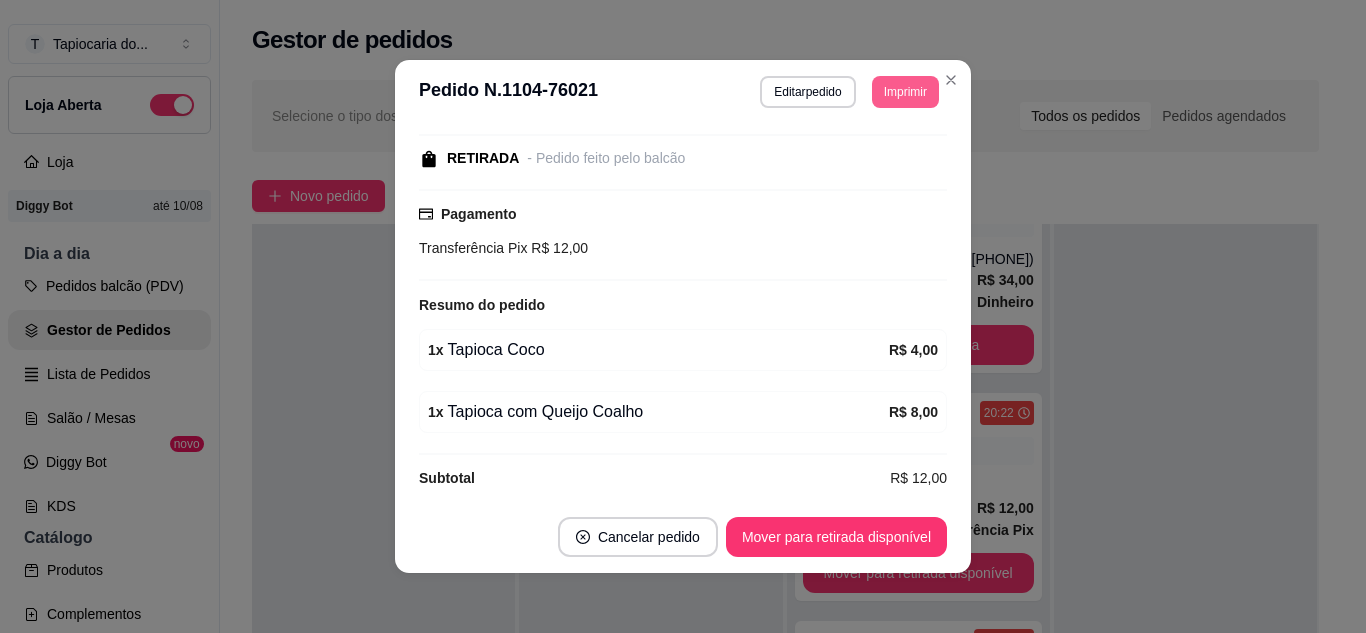click on "Imprimir" at bounding box center (905, 92) 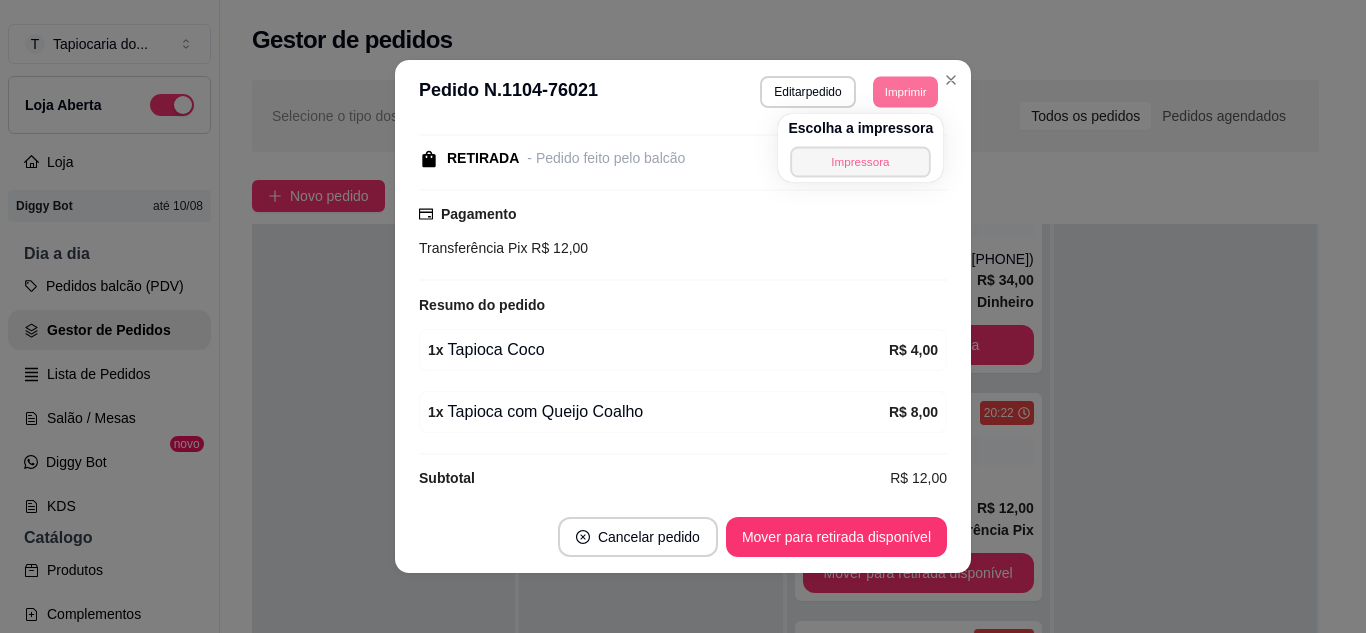 click on "Impressora" at bounding box center (861, 161) 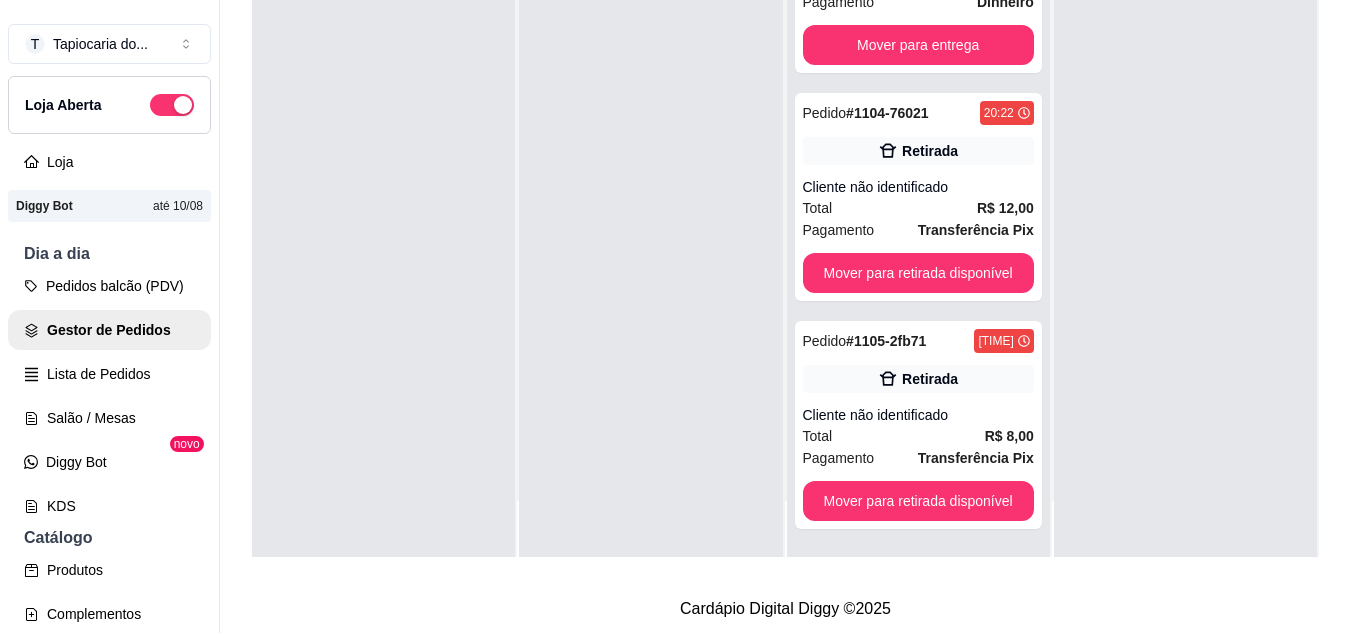 scroll, scrollTop: 319, scrollLeft: 0, axis: vertical 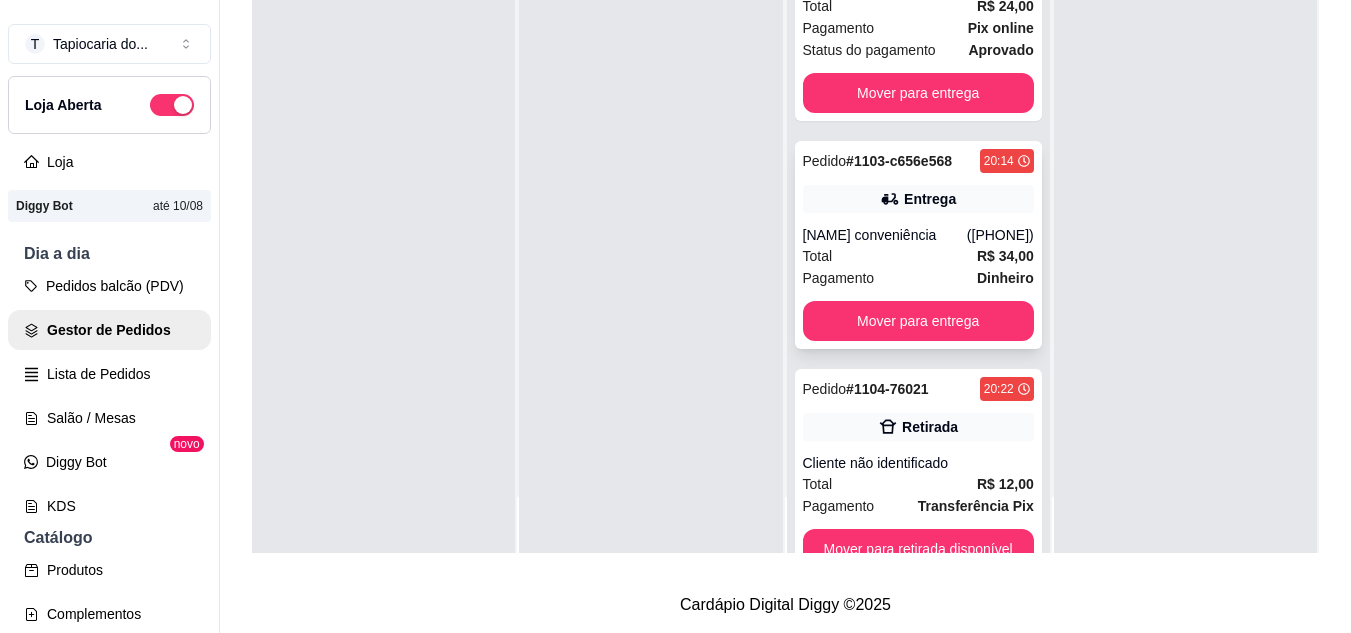 click on "[NAME] conveniência" at bounding box center [885, 235] 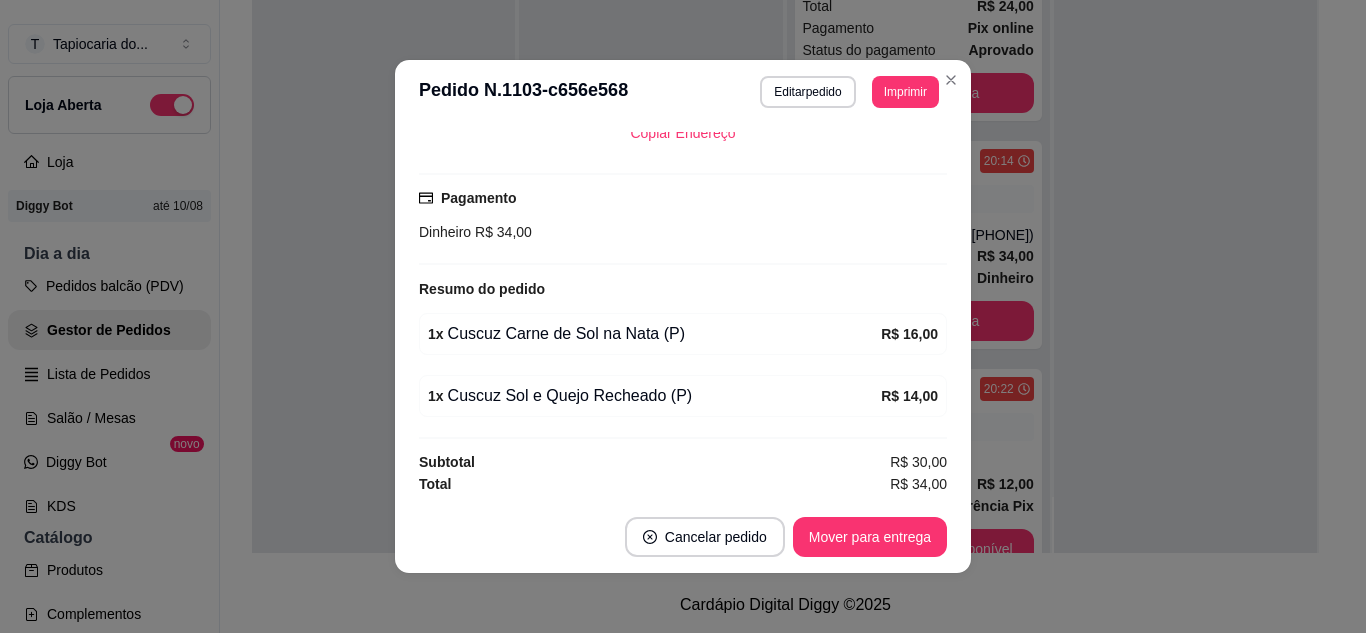 scroll, scrollTop: 478, scrollLeft: 0, axis: vertical 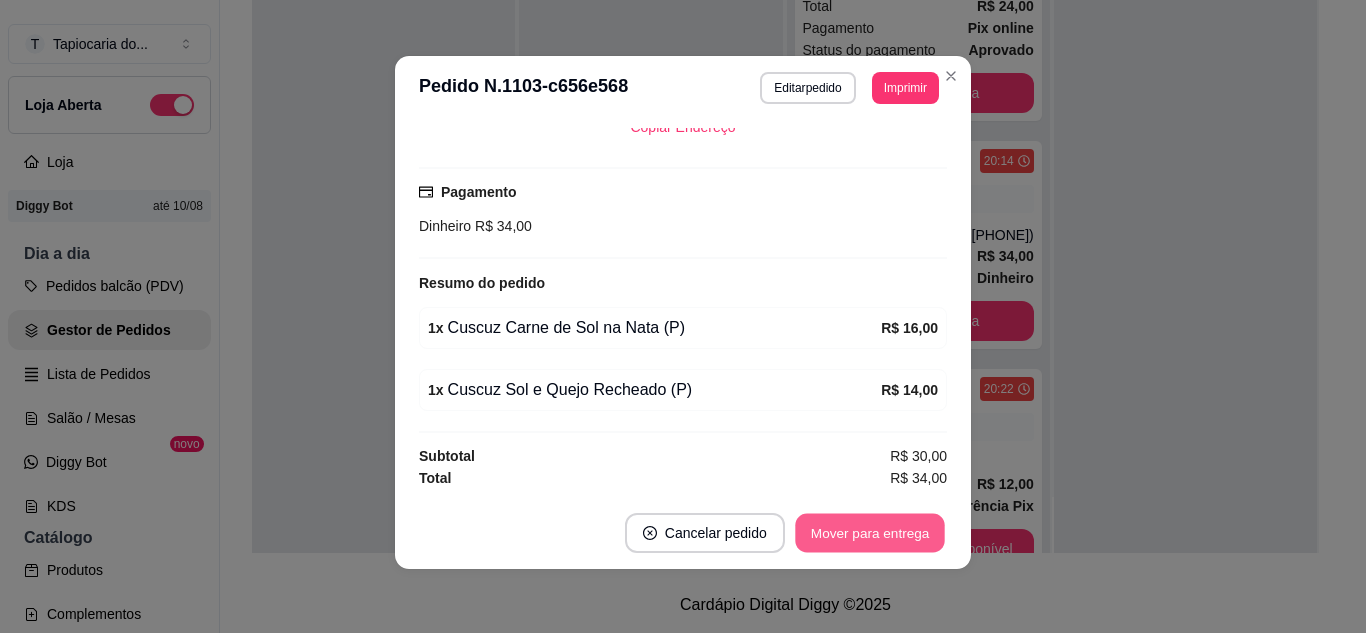 click on "Mover para entrega" at bounding box center (870, 533) 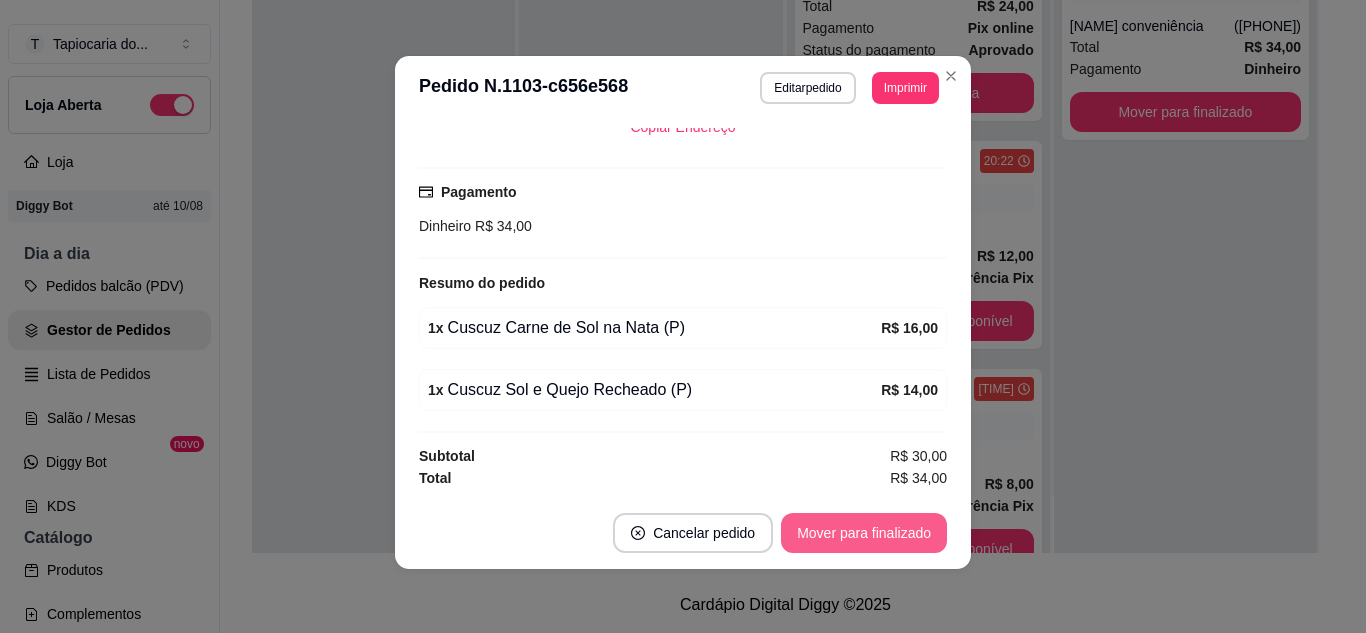 click on "Mover para finalizado" at bounding box center (864, 533) 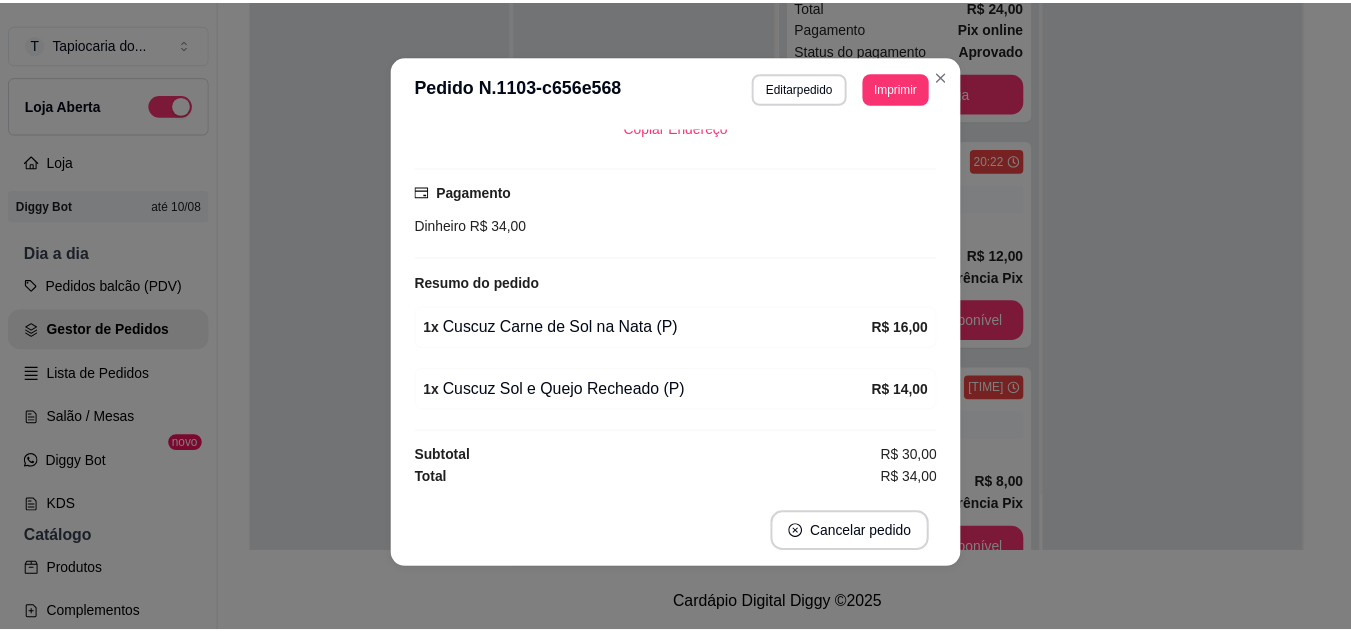 scroll, scrollTop: 432, scrollLeft: 0, axis: vertical 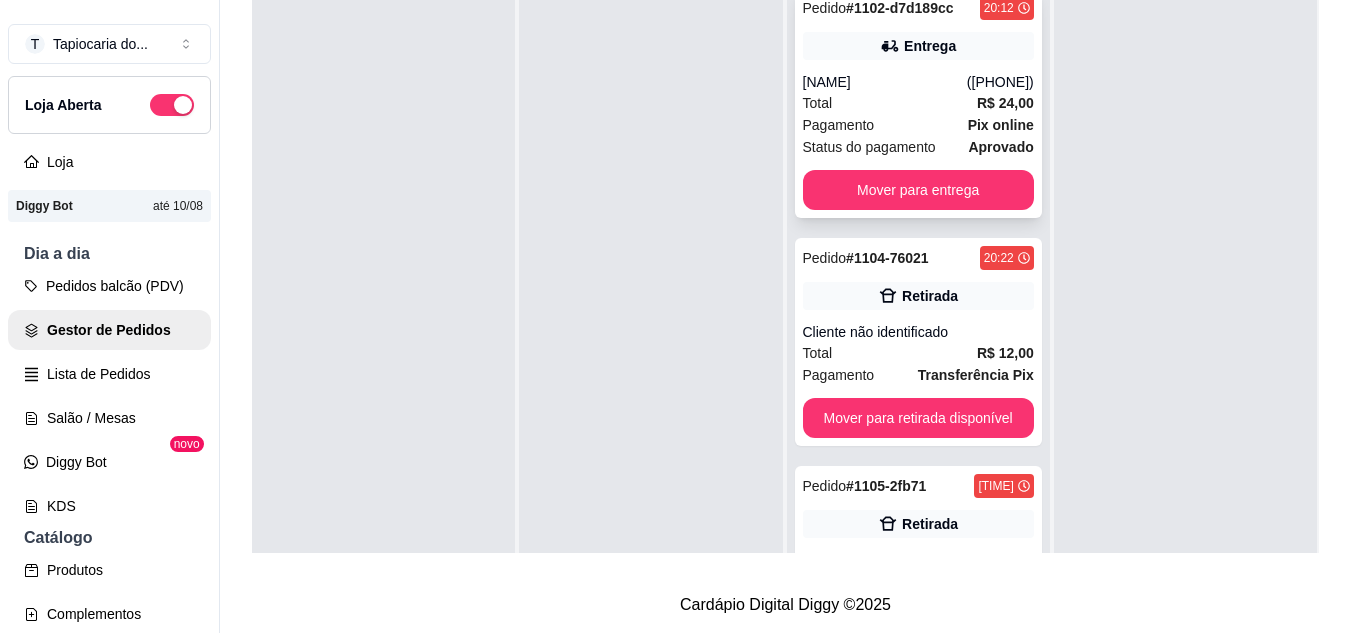 click on "Total" at bounding box center (818, 103) 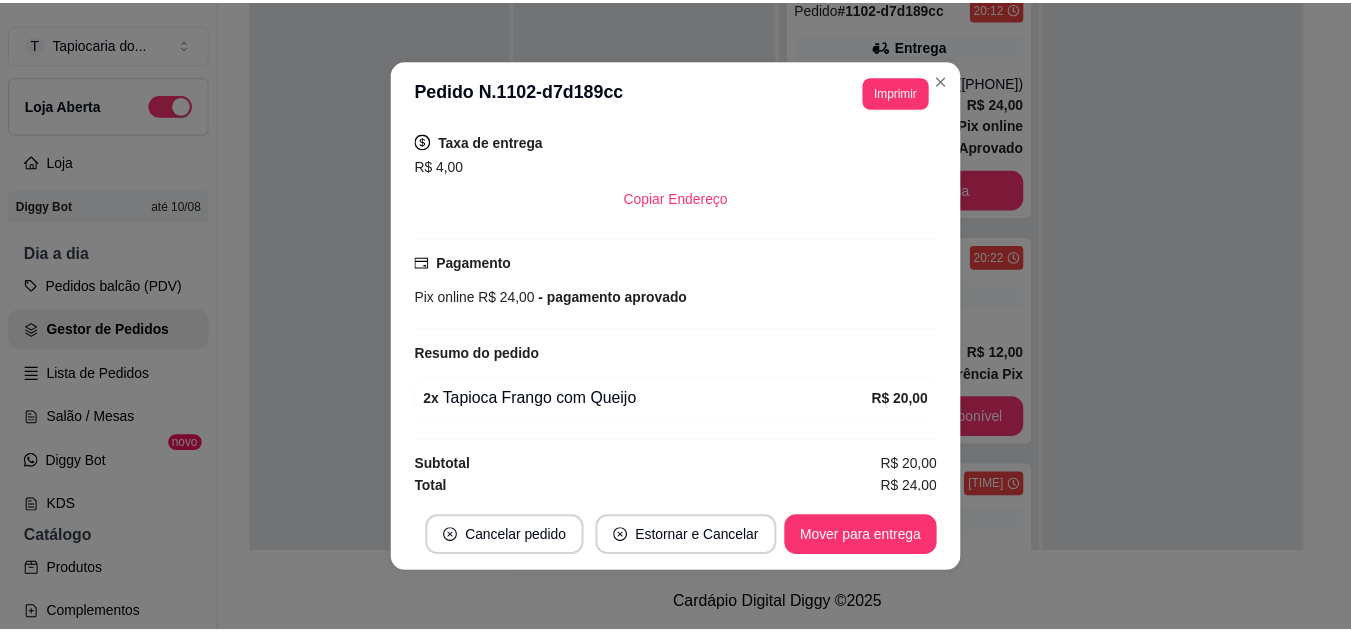 scroll, scrollTop: 416, scrollLeft: 0, axis: vertical 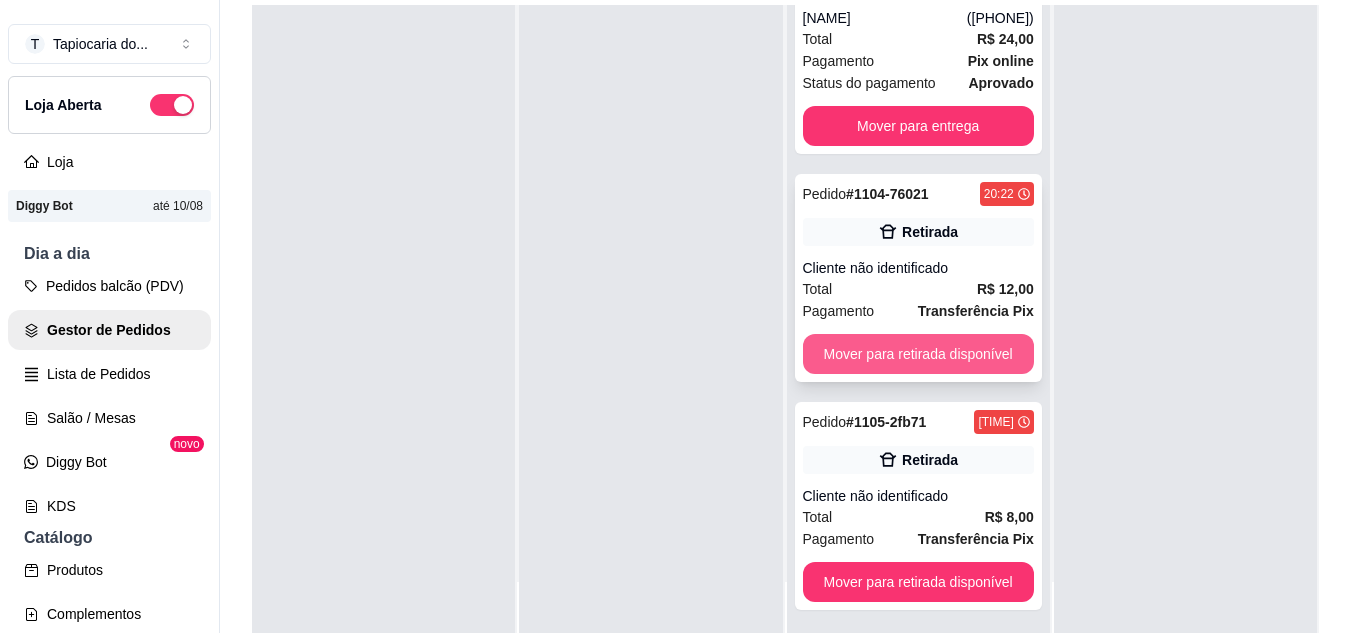 click on "Mover para retirada disponível" at bounding box center (918, 354) 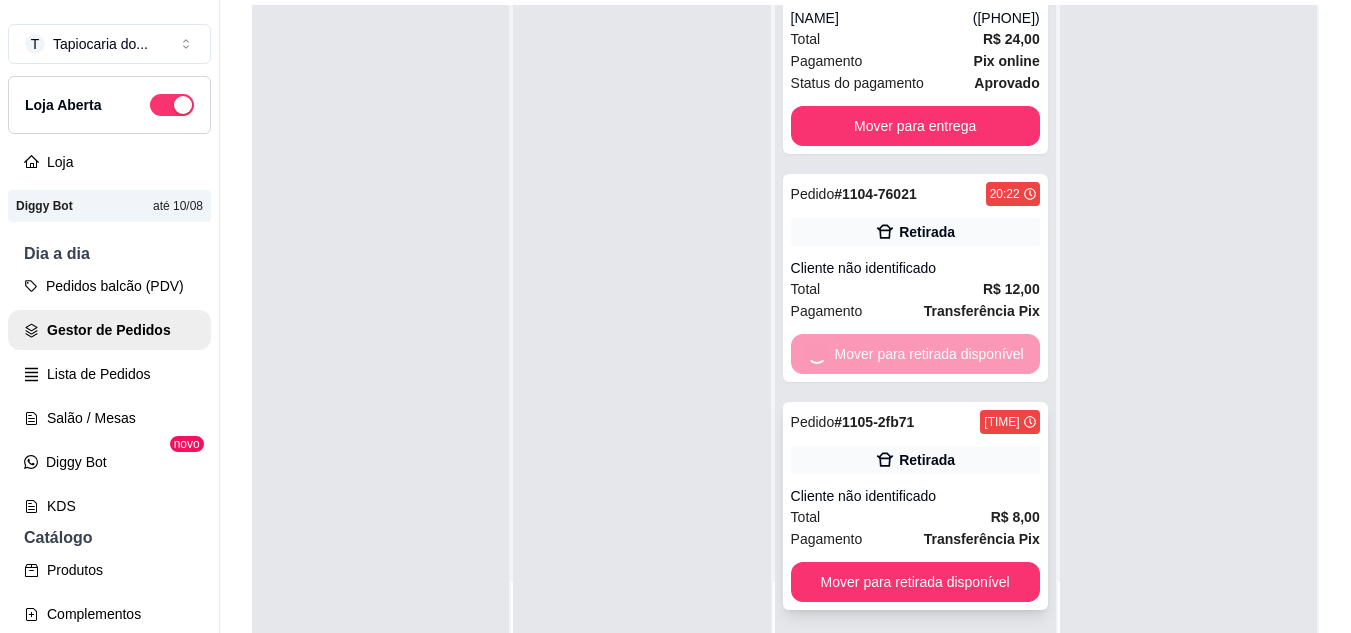 scroll, scrollTop: 0, scrollLeft: 0, axis: both 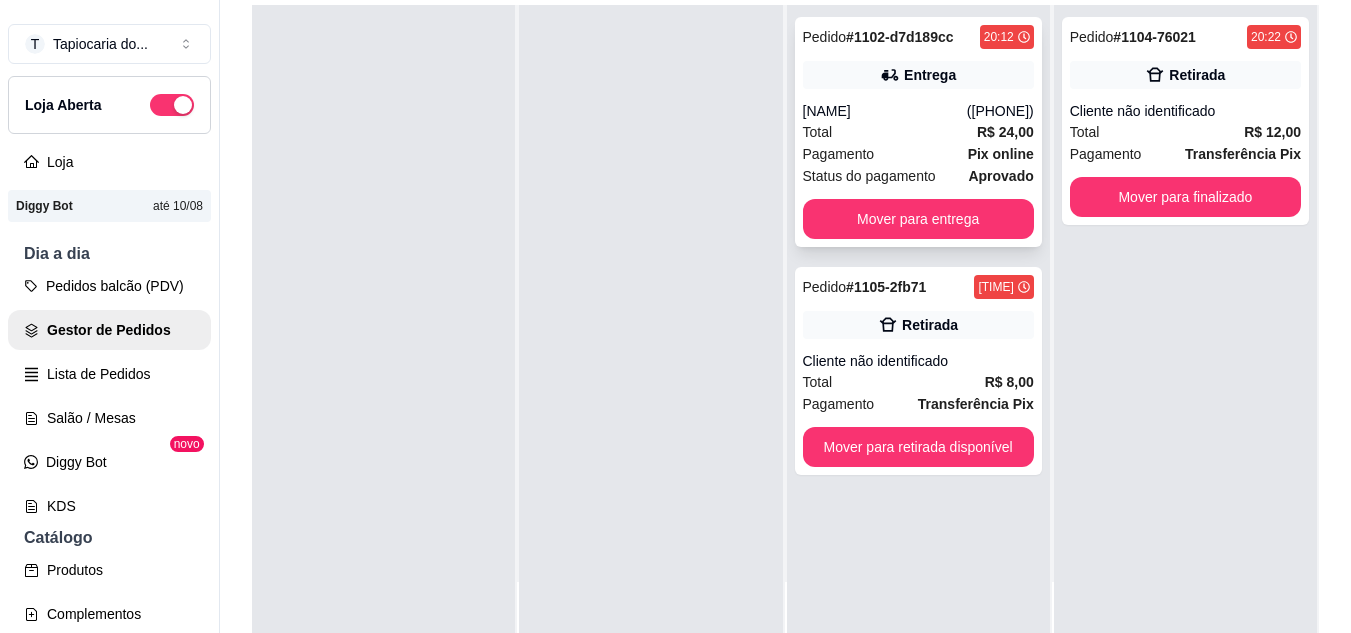 click 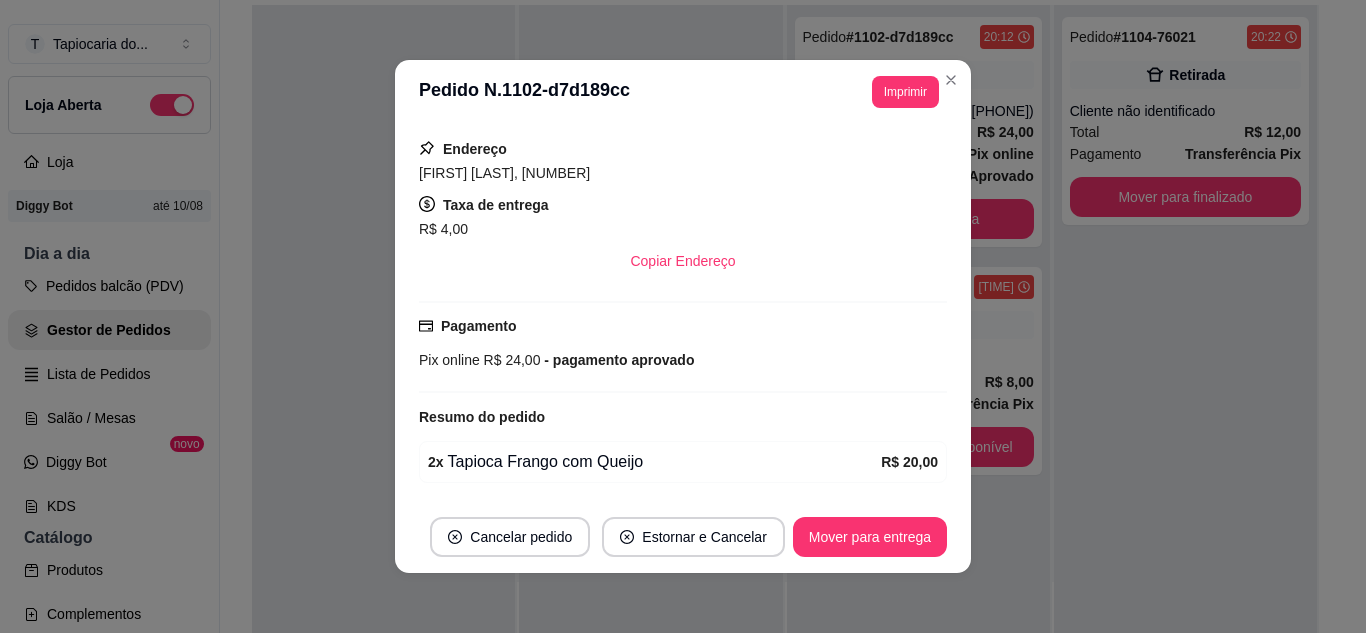 scroll, scrollTop: 416, scrollLeft: 0, axis: vertical 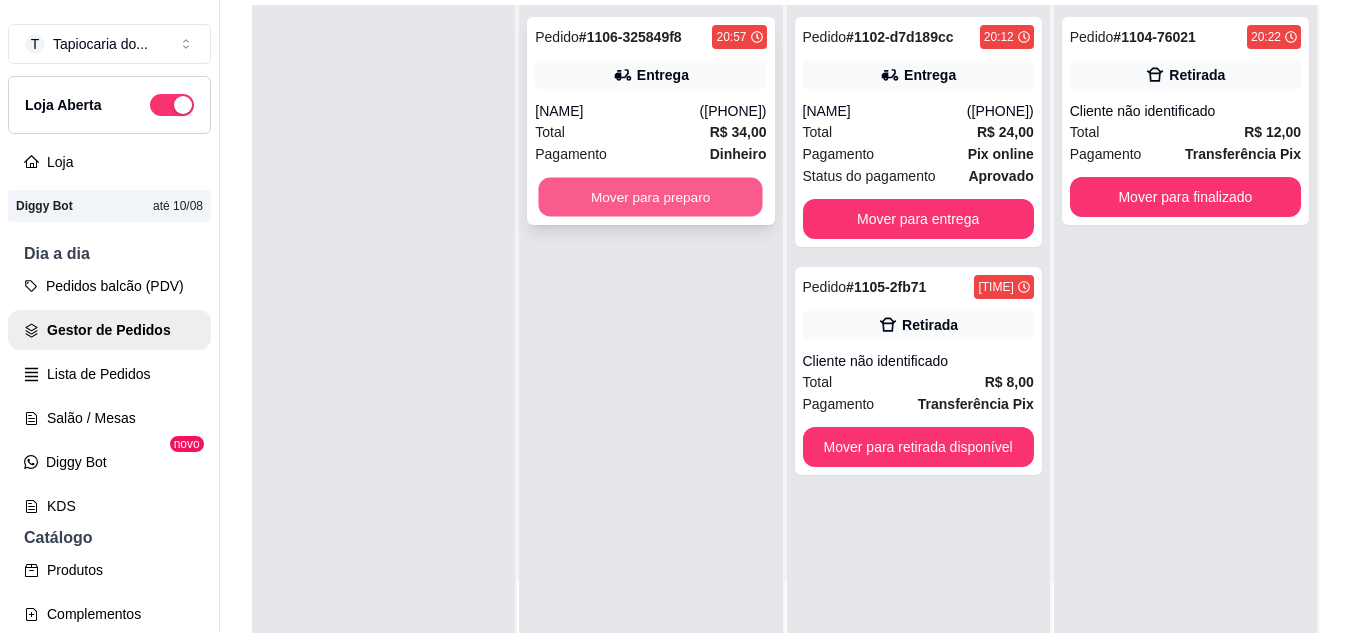 click on "Mover para preparo" at bounding box center (651, 197) 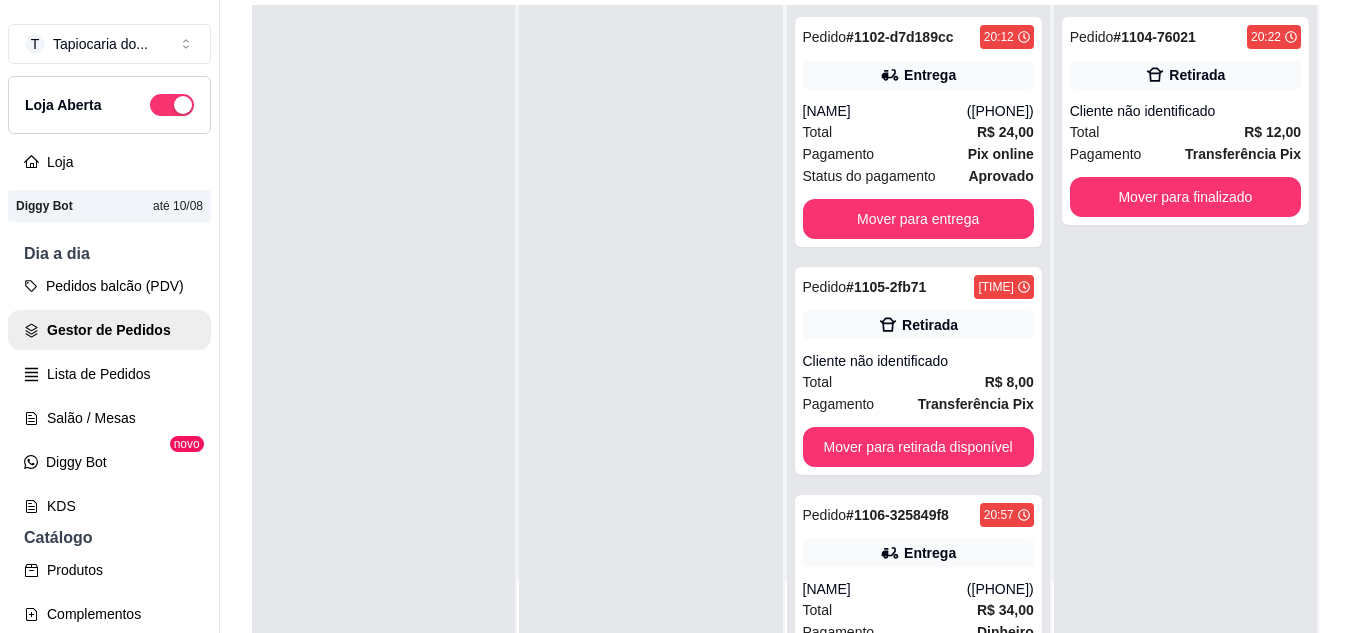 scroll, scrollTop: 0, scrollLeft: 0, axis: both 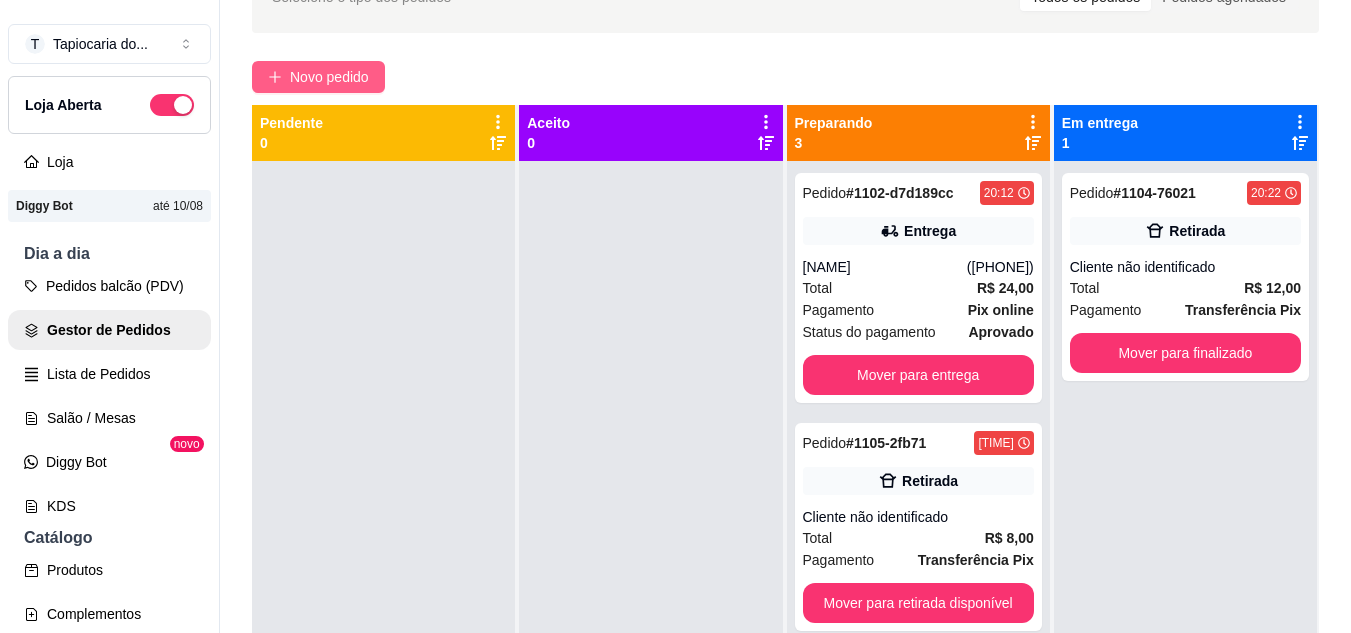 click on "Novo pedido" at bounding box center [318, 77] 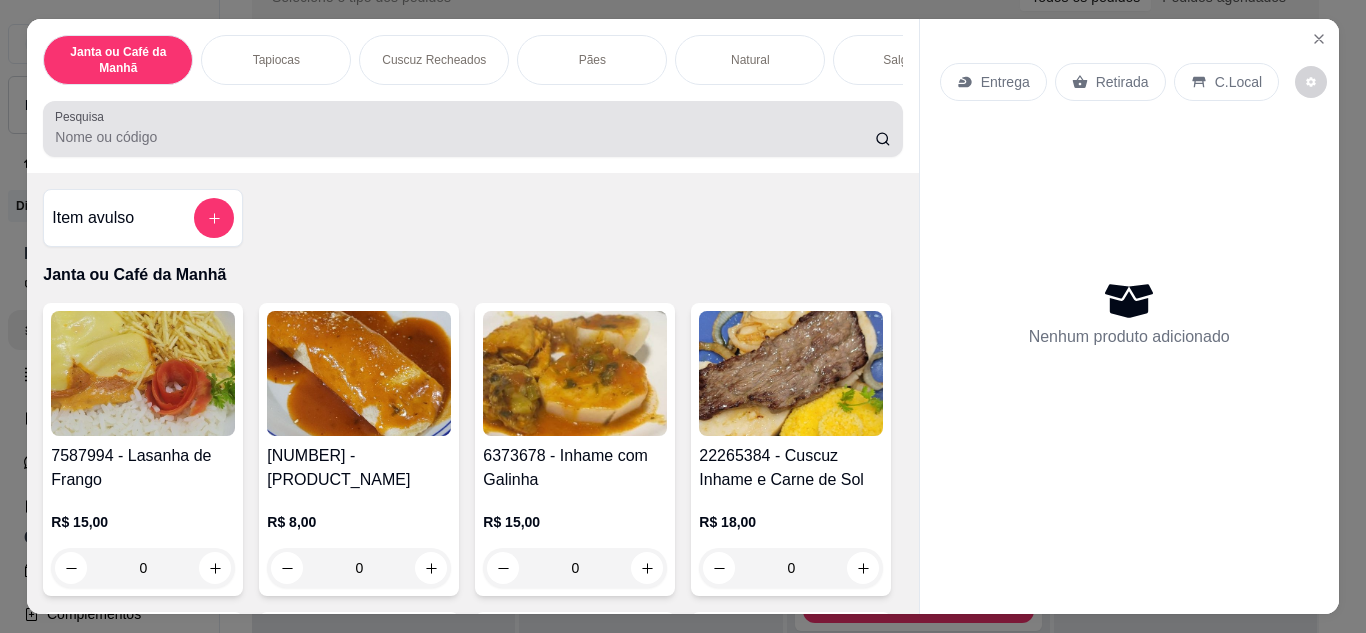 click on "Pesquisa" at bounding box center [465, 137] 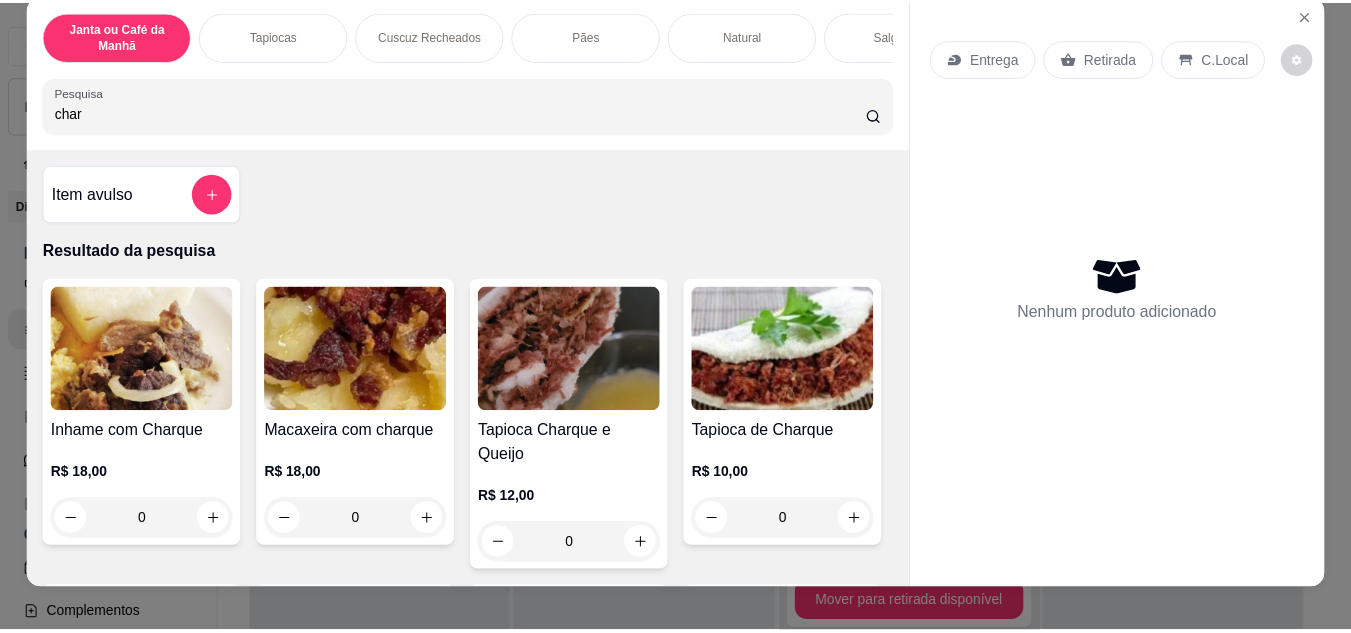 scroll, scrollTop: 0, scrollLeft: 0, axis: both 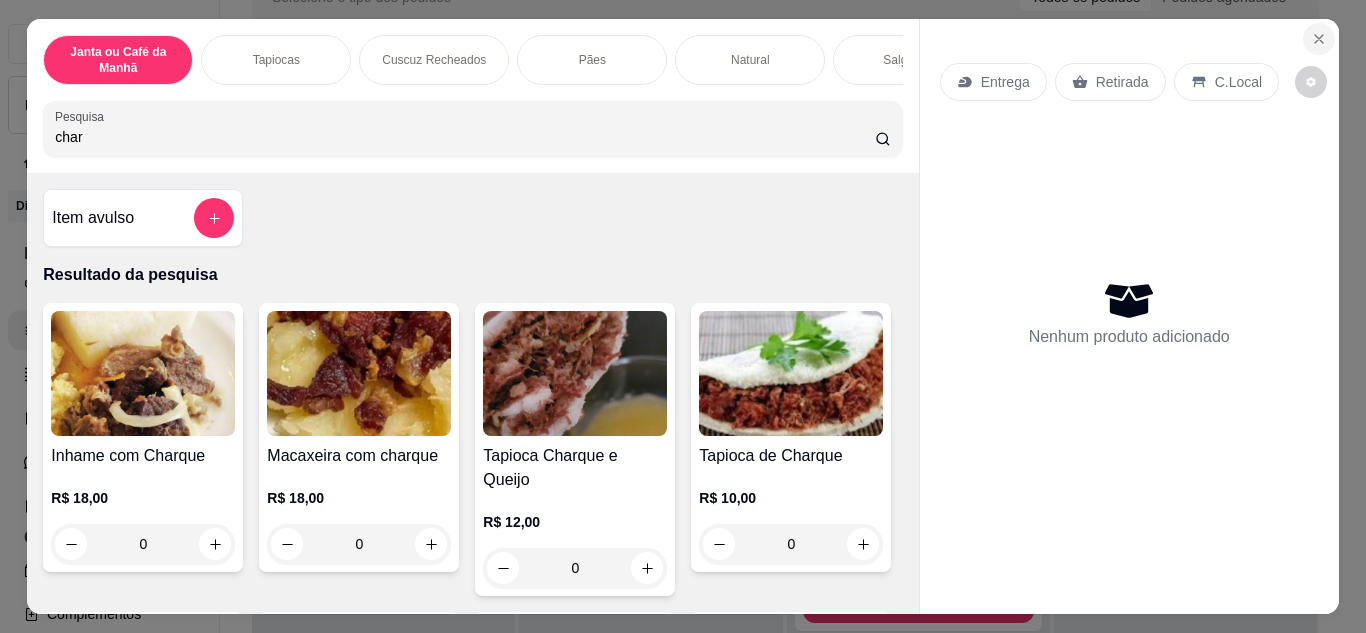 type on "char" 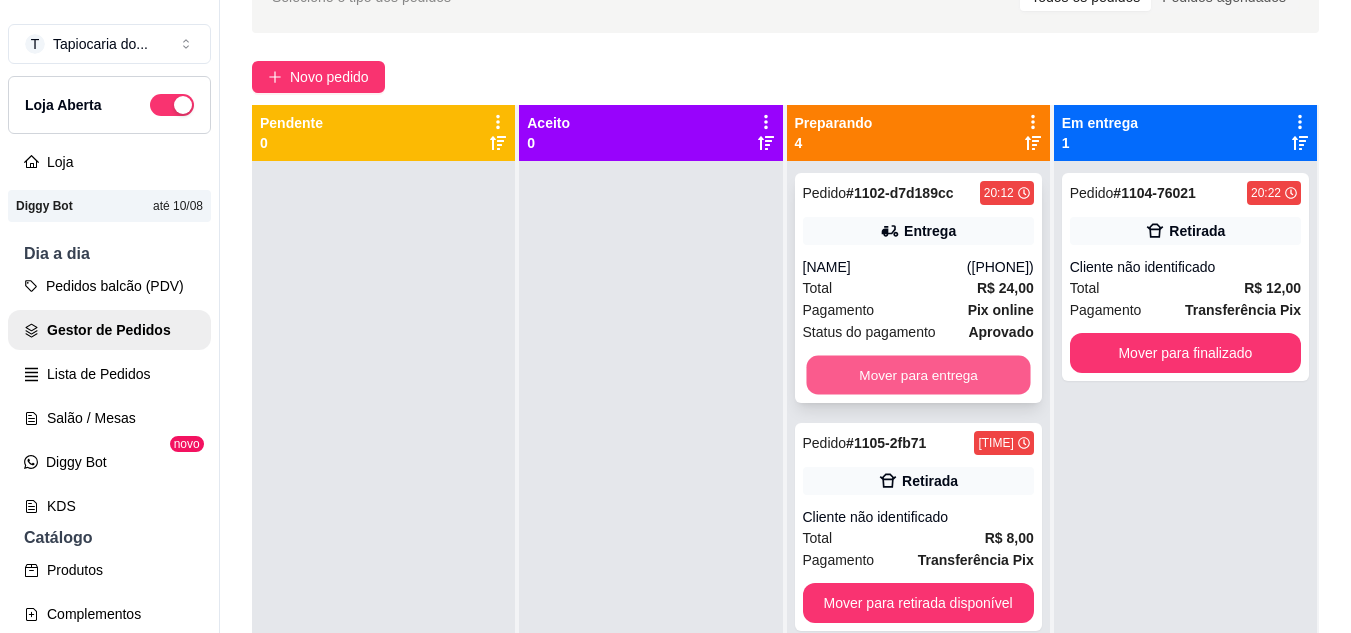 click on "Mover para entrega" at bounding box center (918, 375) 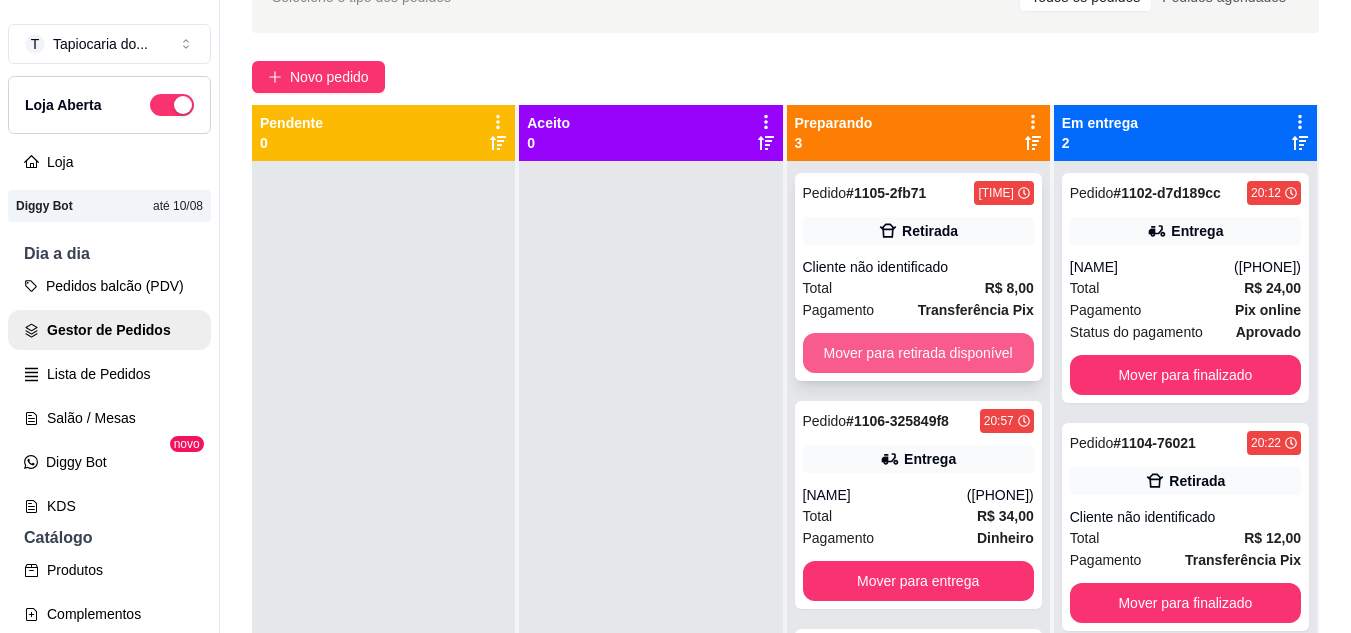 click on "Mover para retirada disponível" at bounding box center [918, 353] 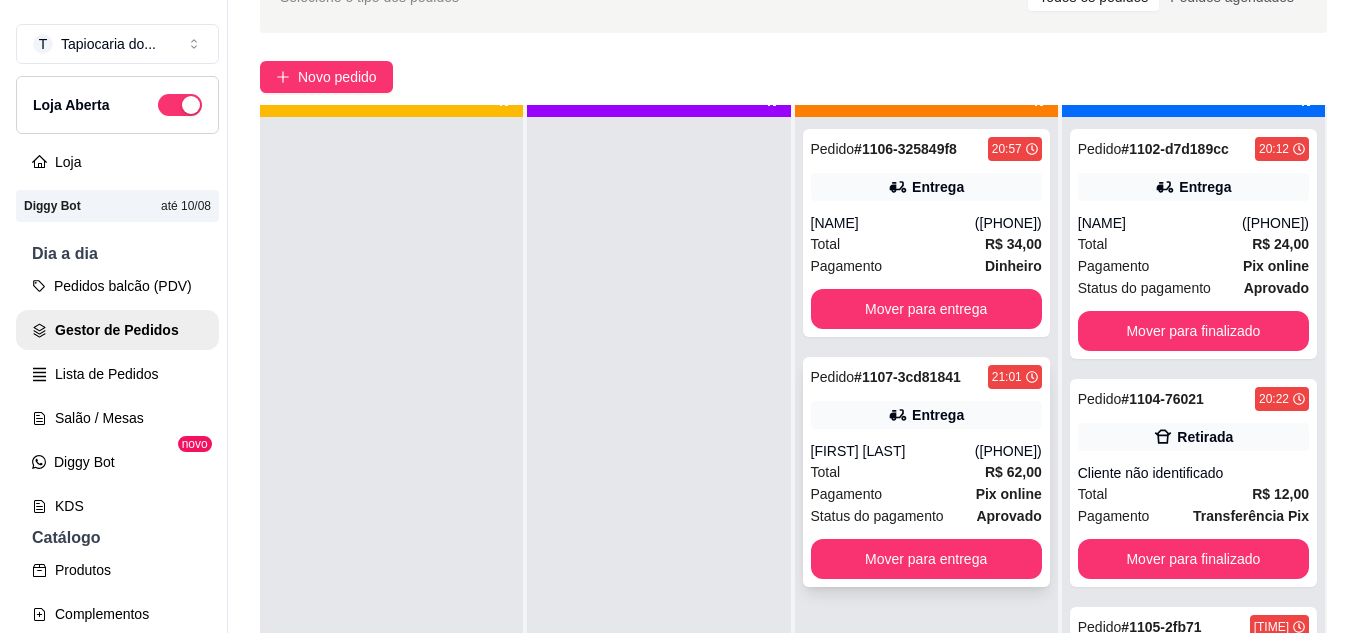 scroll, scrollTop: 56, scrollLeft: 0, axis: vertical 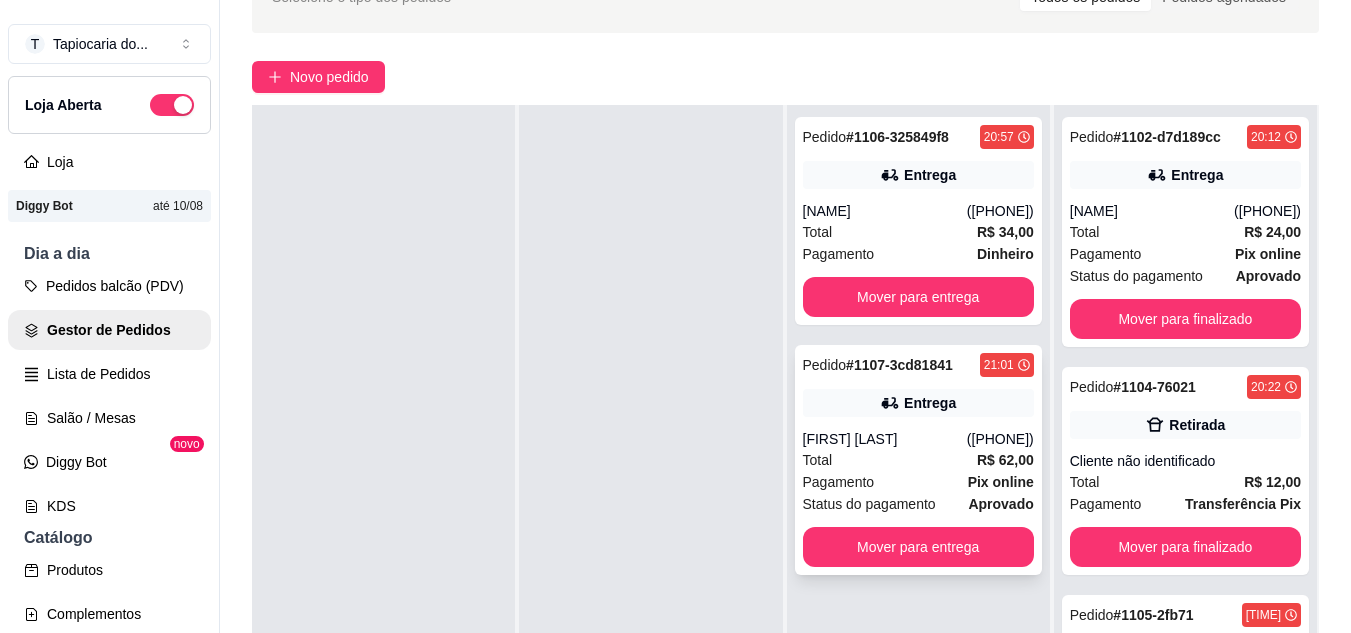 click on "R$ 62,00" at bounding box center (1005, 460) 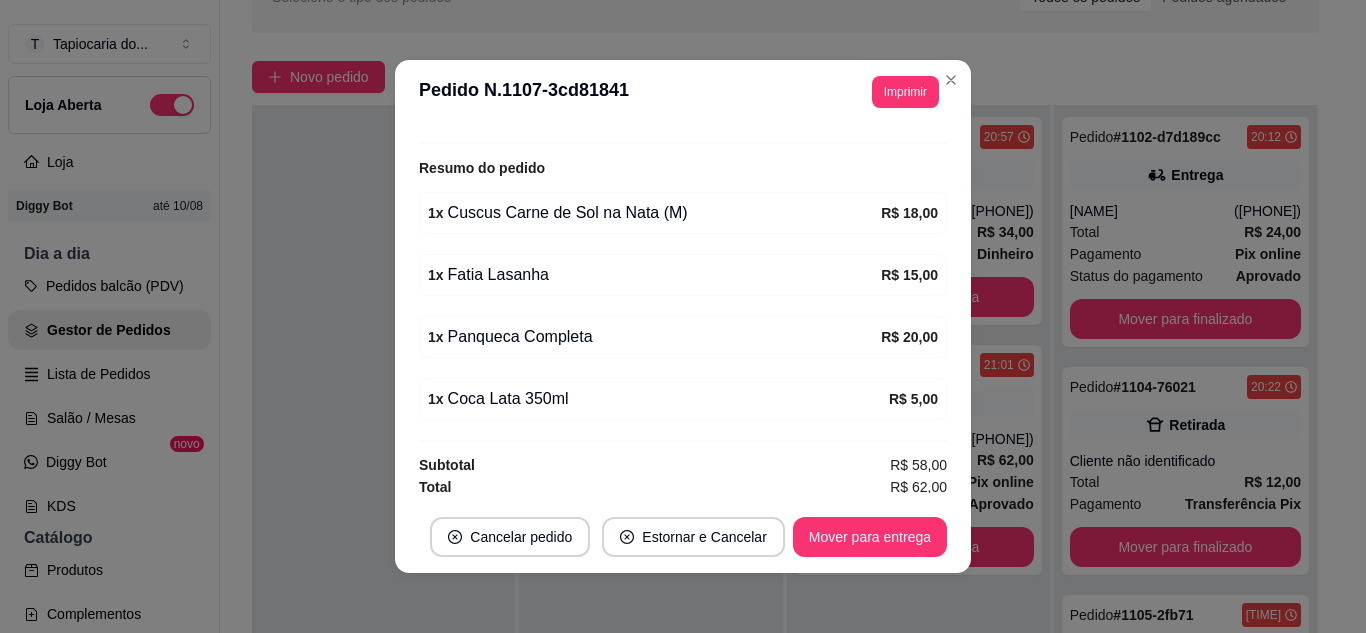 scroll, scrollTop: 626, scrollLeft: 0, axis: vertical 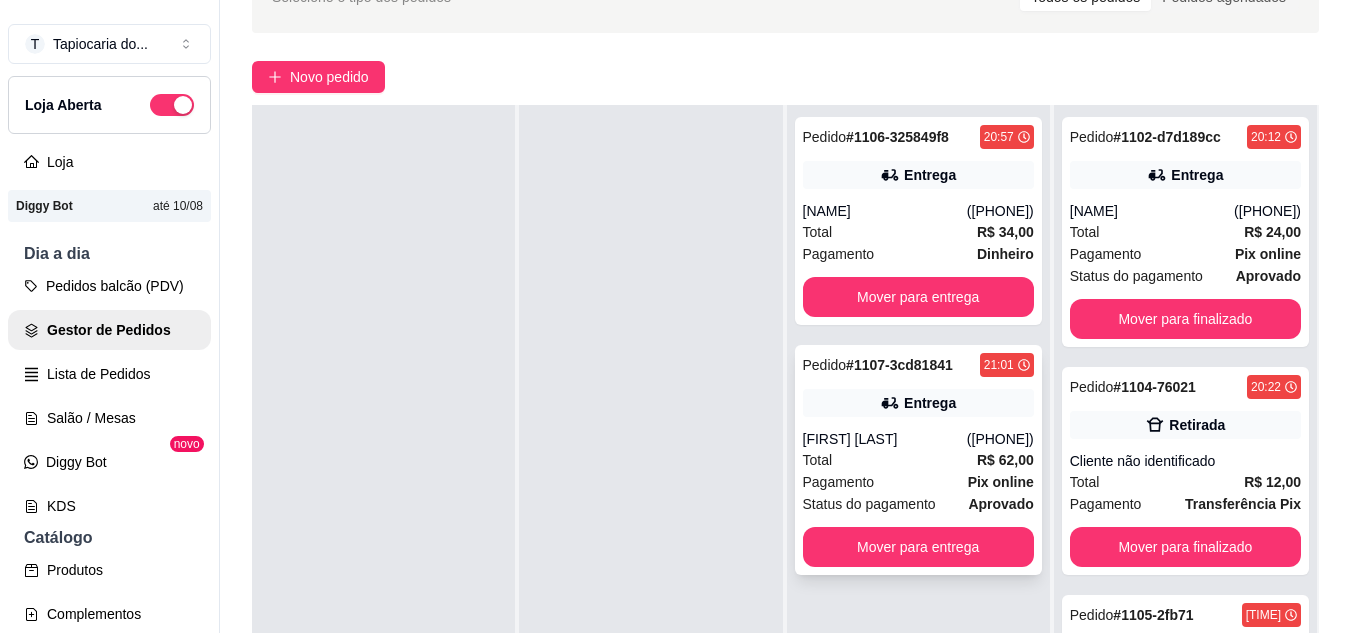 click on "Pedido  # 1107-3cd81841 21:01 Entrega [FIRST] [LAST]  ([PHONE]) Total R$ 62,00 Pagamento Pix online Status do pagamento aprovado Mover para entrega" at bounding box center [918, 460] 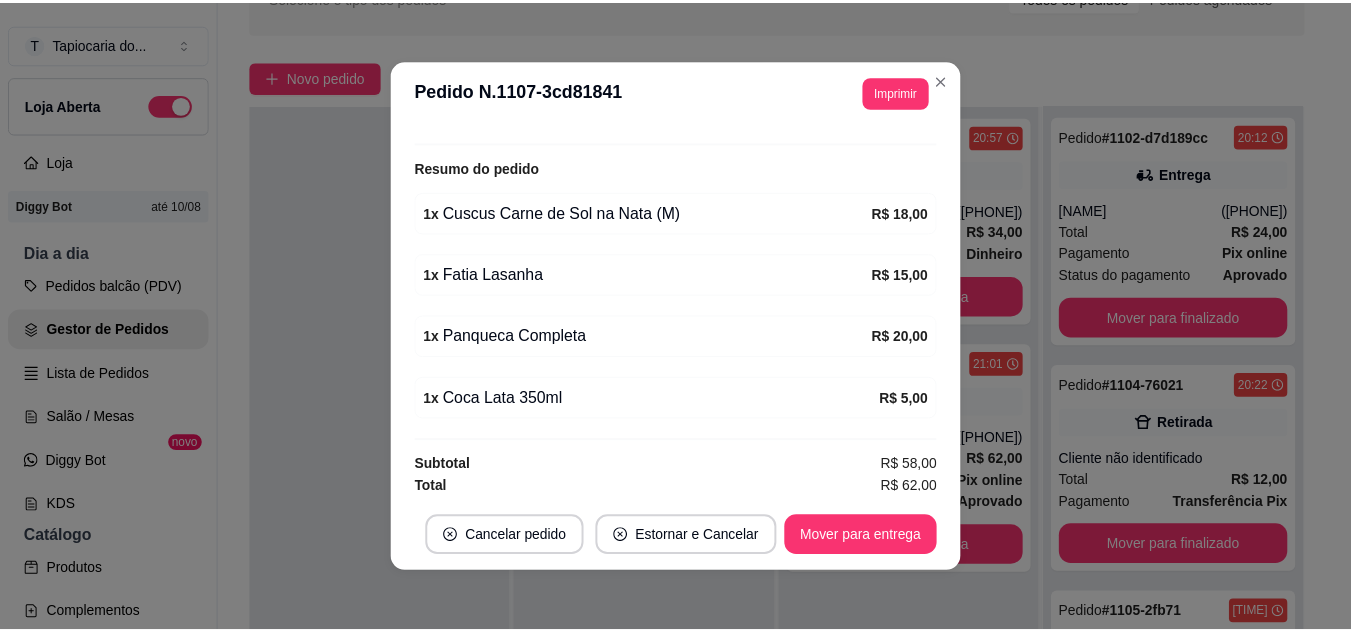 scroll, scrollTop: 626, scrollLeft: 0, axis: vertical 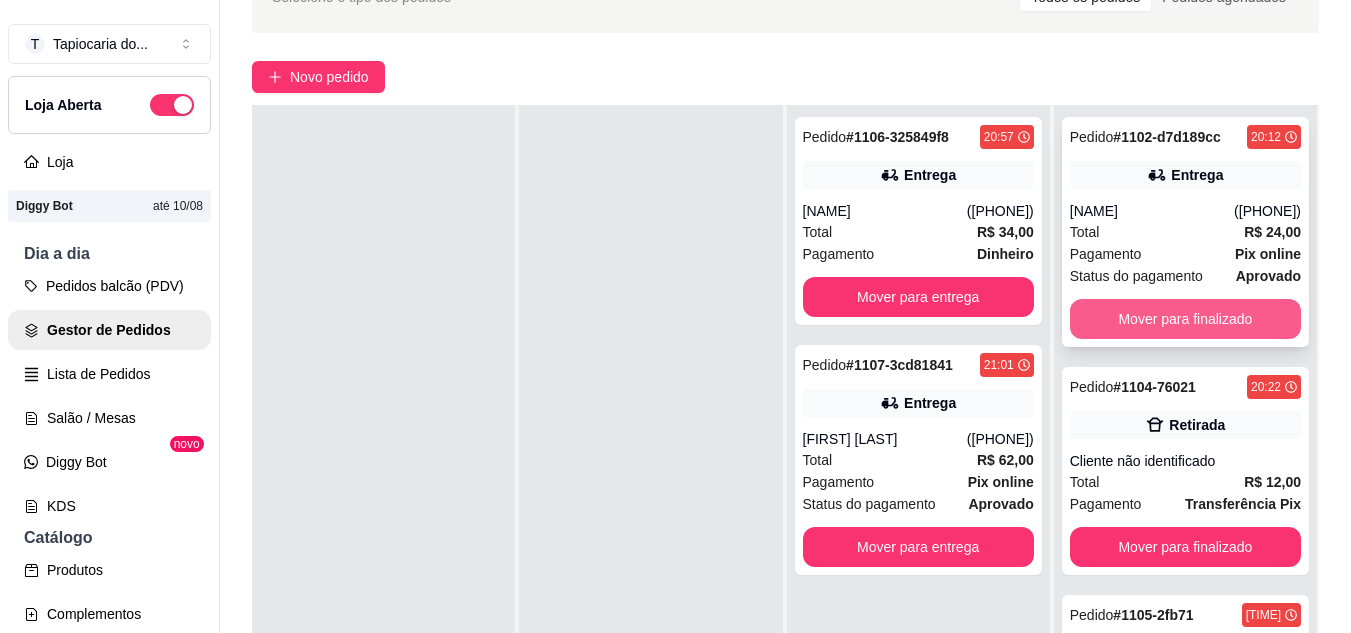 click on "Mover para finalizado" at bounding box center (1185, 319) 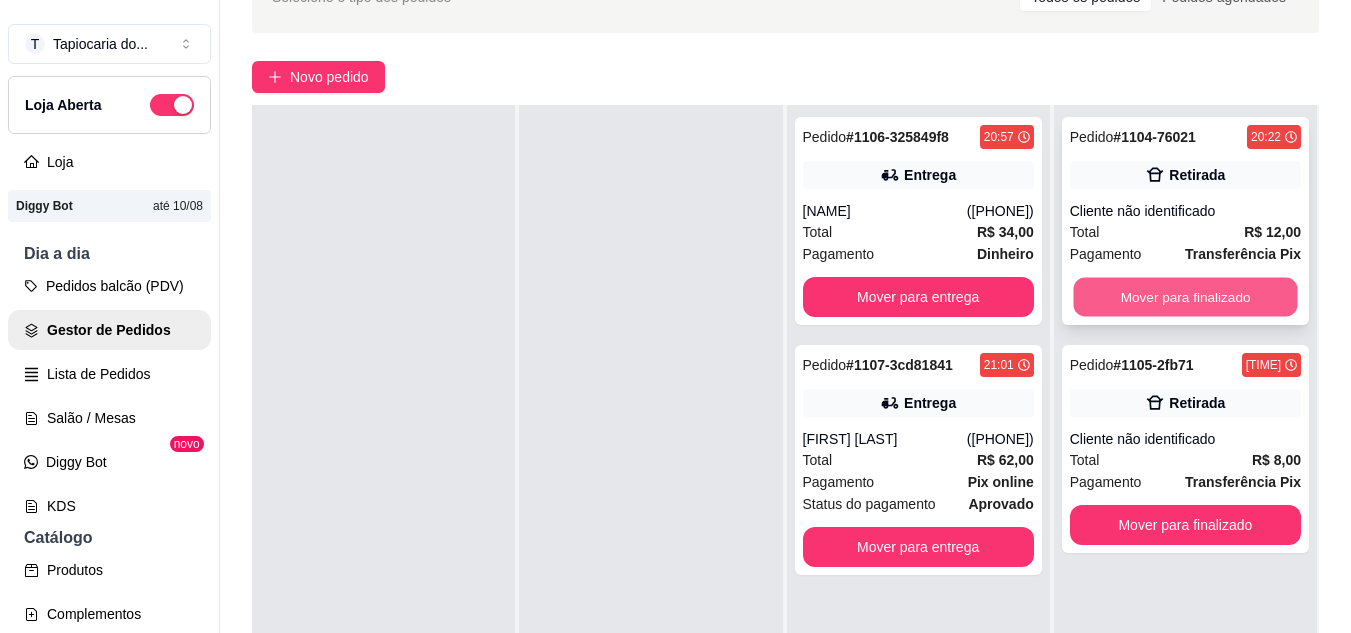 click on "Mover para finalizado" at bounding box center (1185, 297) 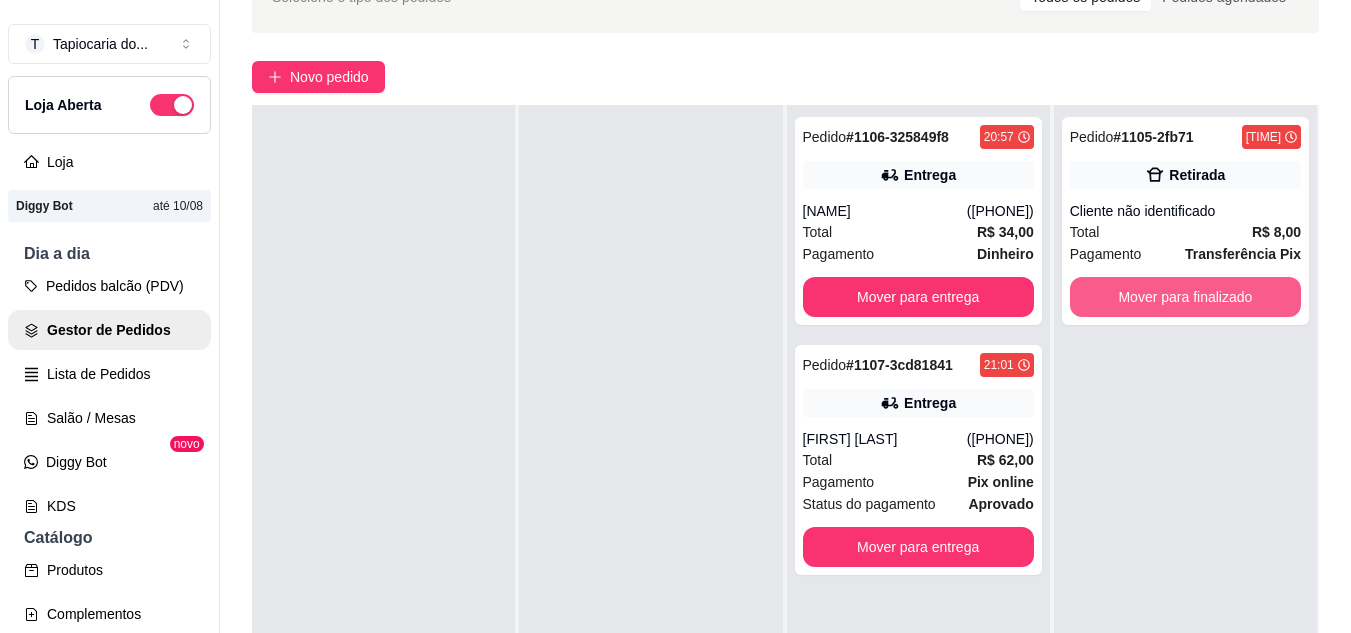 click on "Mover para finalizado" at bounding box center [1185, 297] 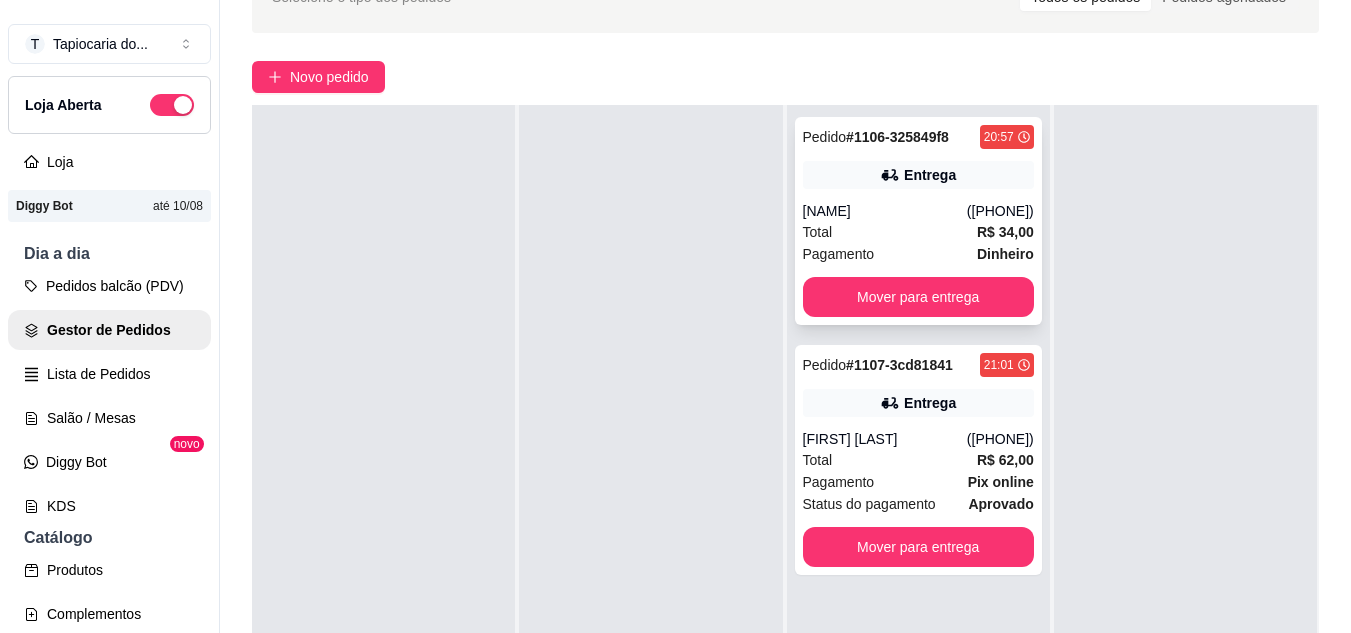 click on "([PHONE])" at bounding box center (1000, 211) 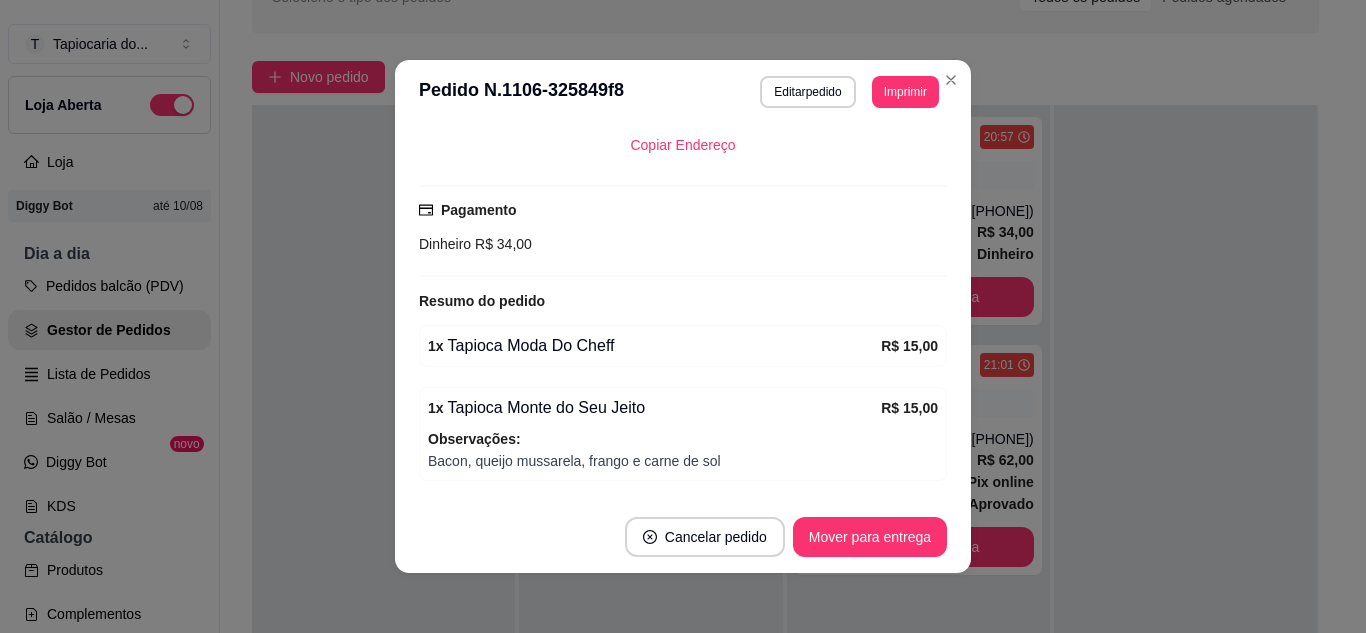 scroll, scrollTop: 530, scrollLeft: 0, axis: vertical 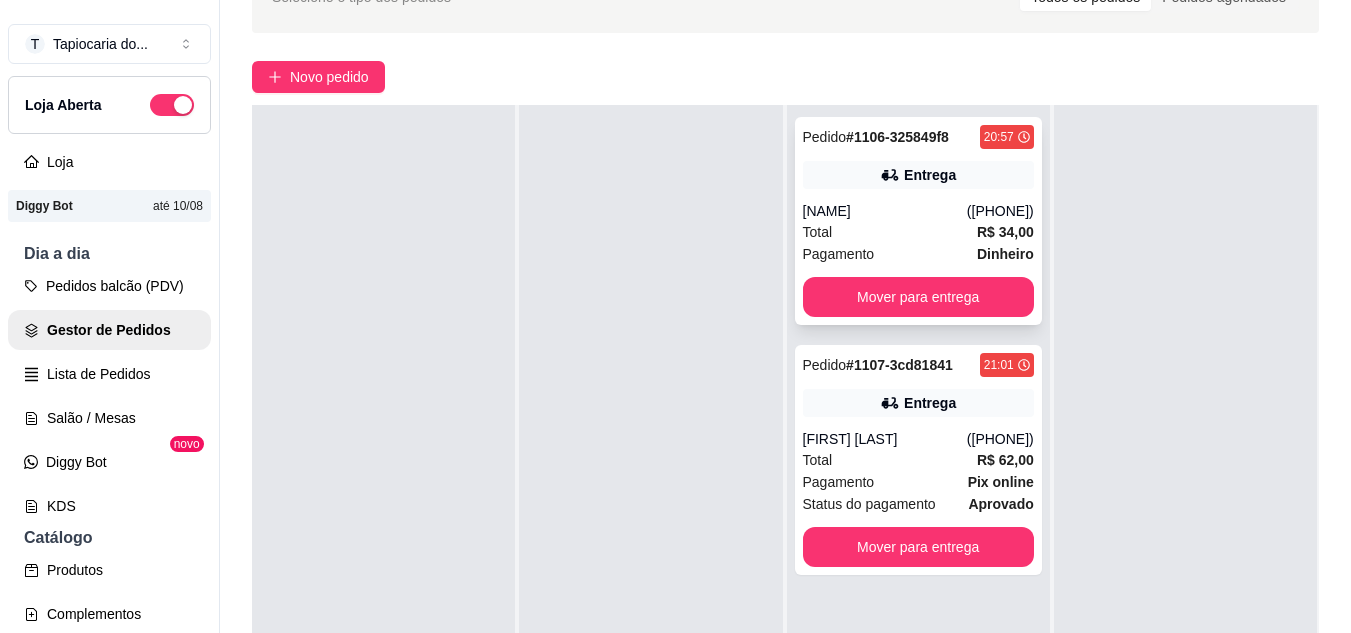 click on "[NAME]" at bounding box center [885, 211] 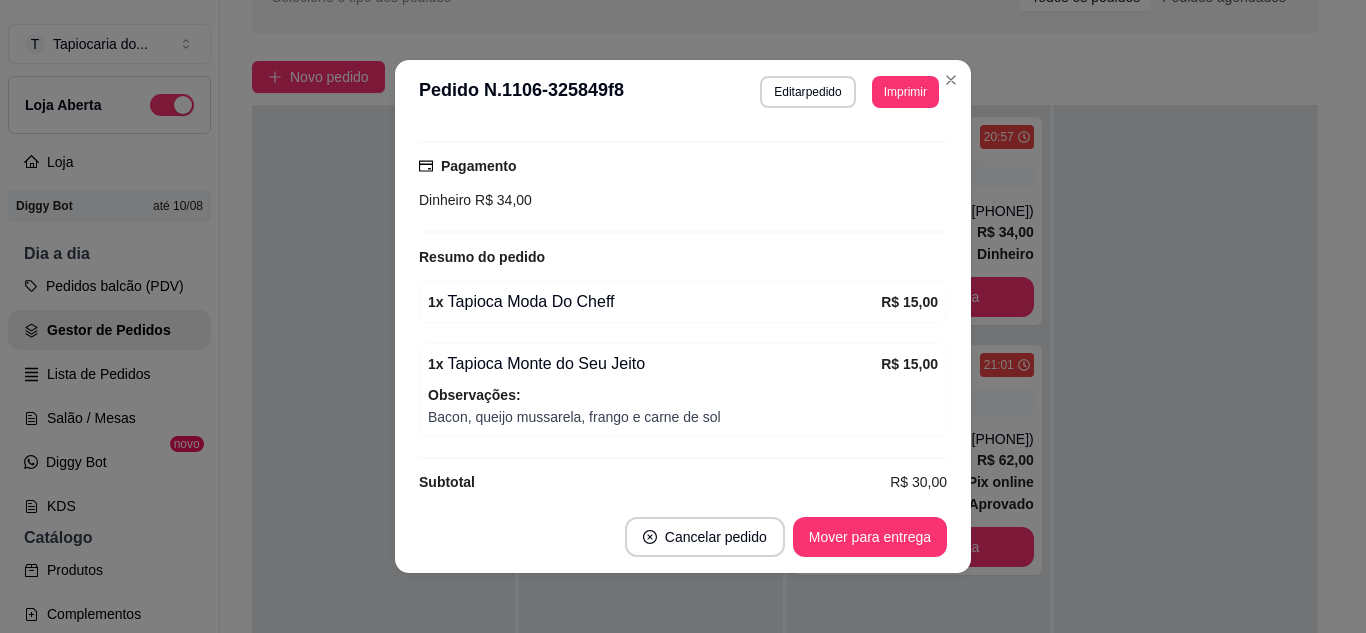 scroll, scrollTop: 530, scrollLeft: 0, axis: vertical 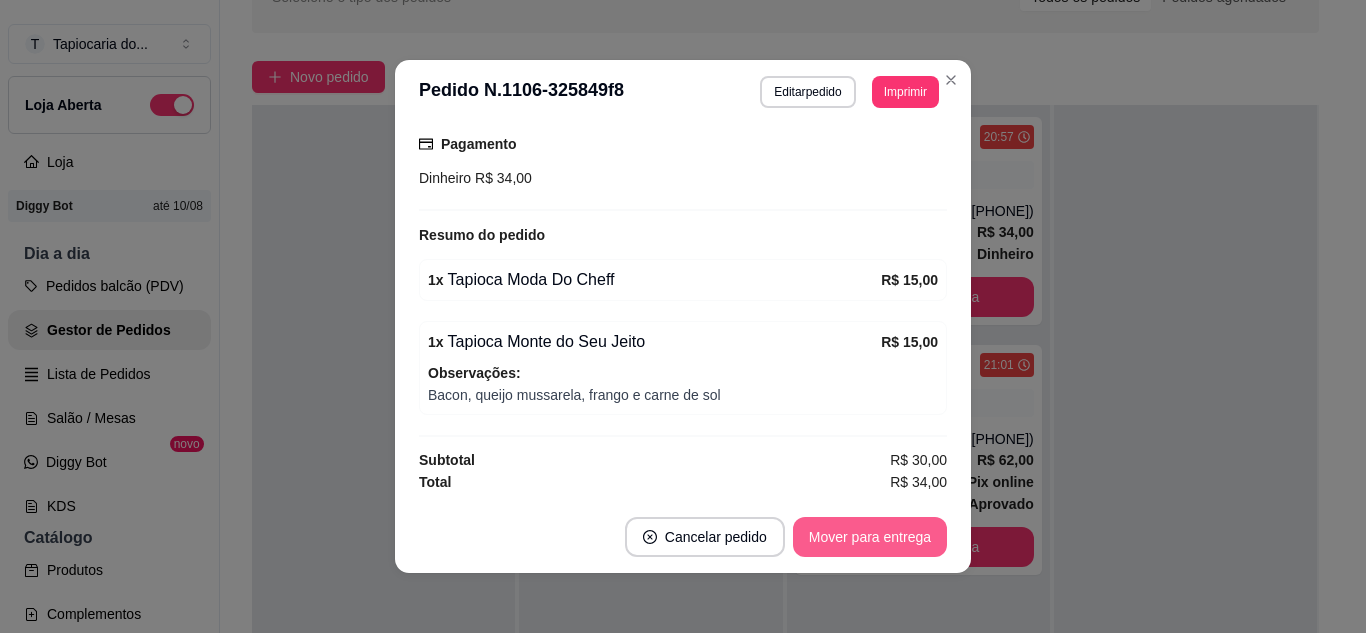 click on "Mover para entrega" at bounding box center (870, 537) 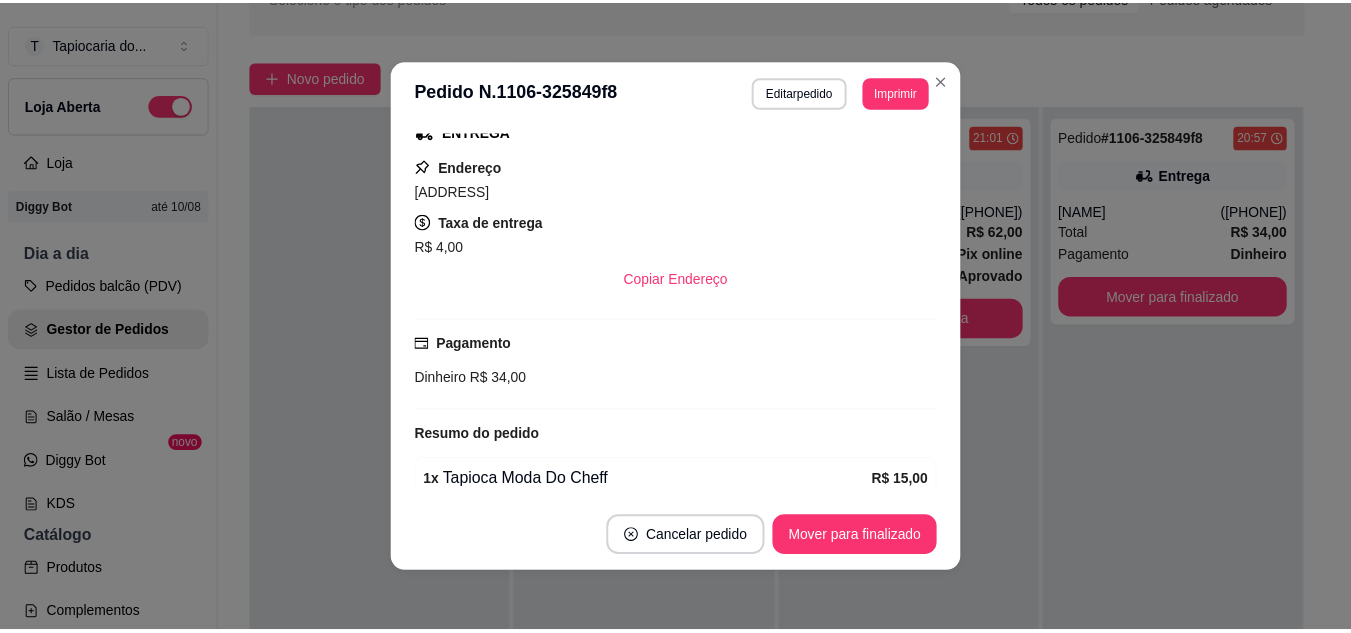 scroll, scrollTop: 230, scrollLeft: 0, axis: vertical 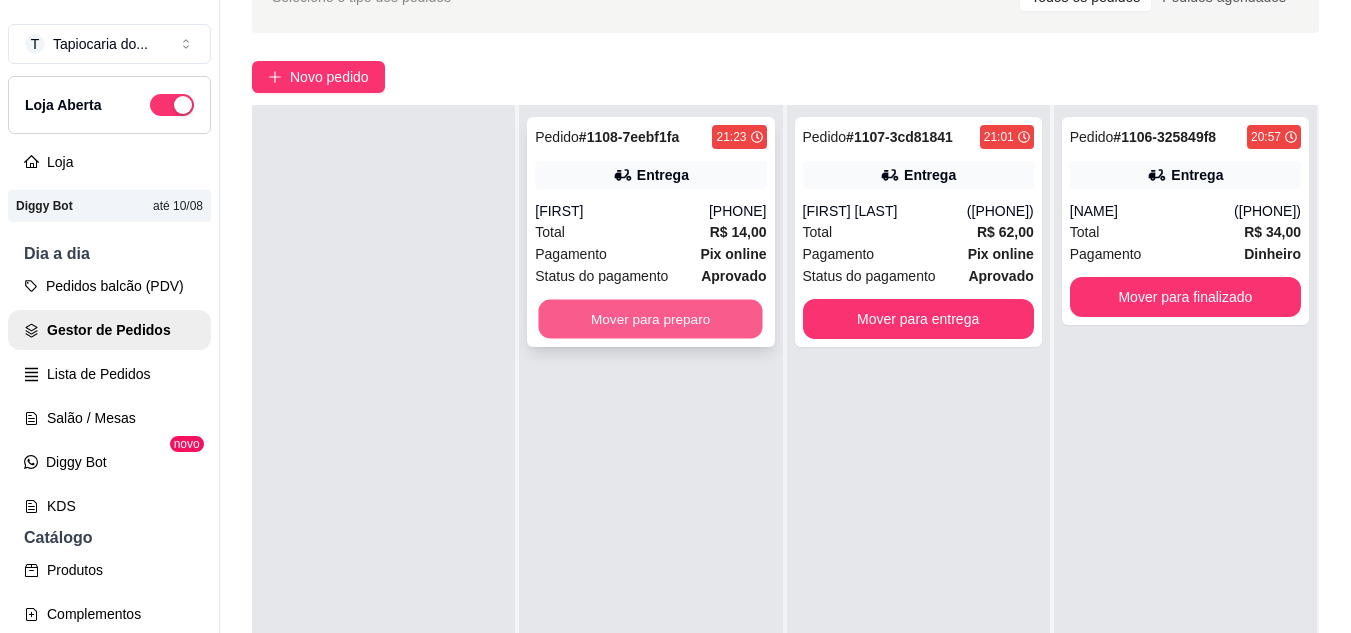 click on "Mover para preparo" at bounding box center (651, 319) 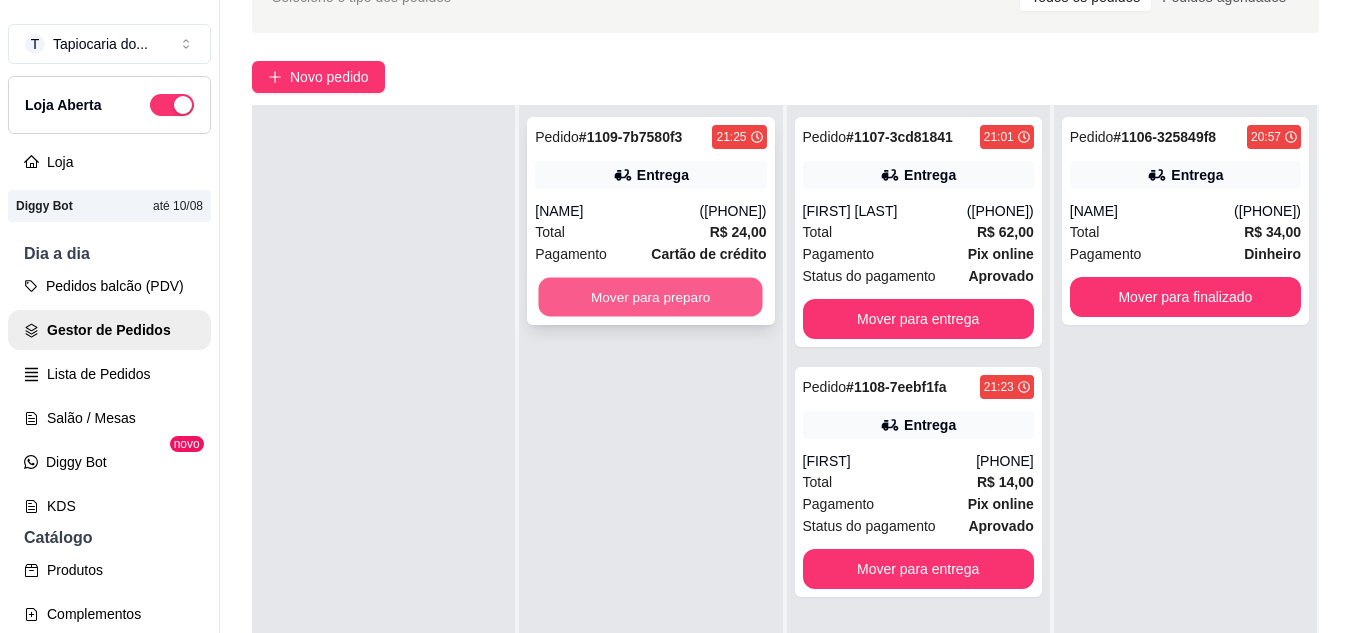 click on "Mover para preparo" at bounding box center [651, 297] 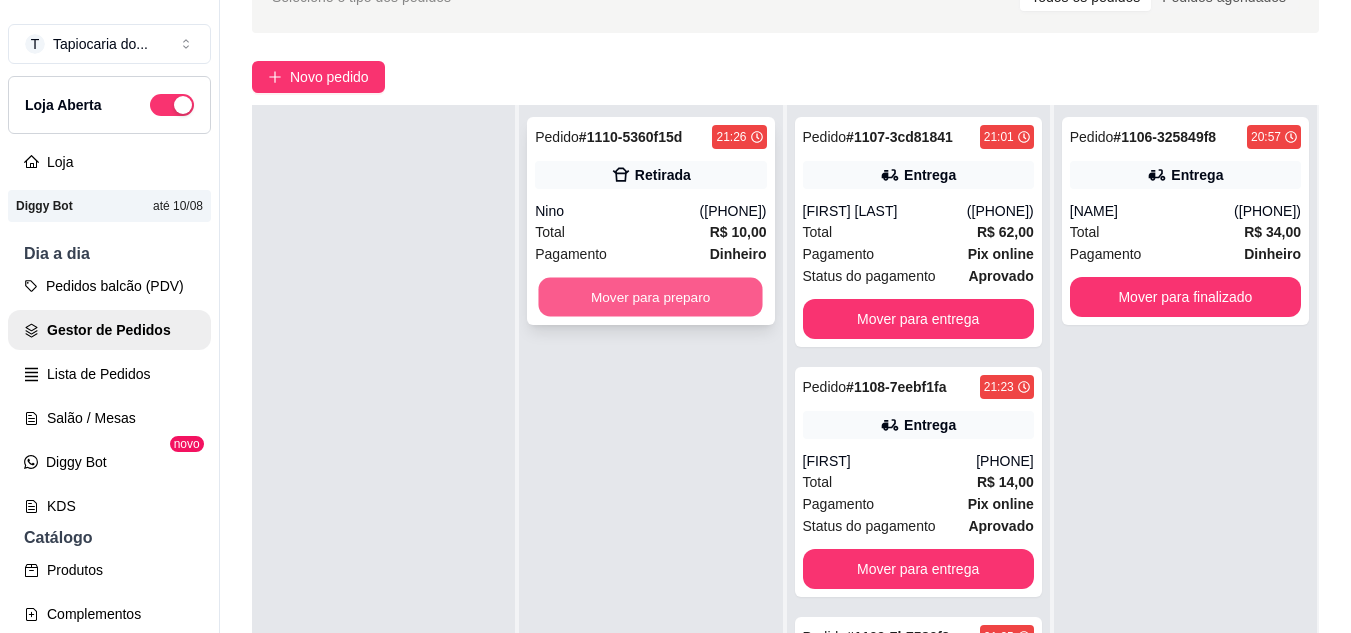 click on "Mover para preparo" at bounding box center [651, 297] 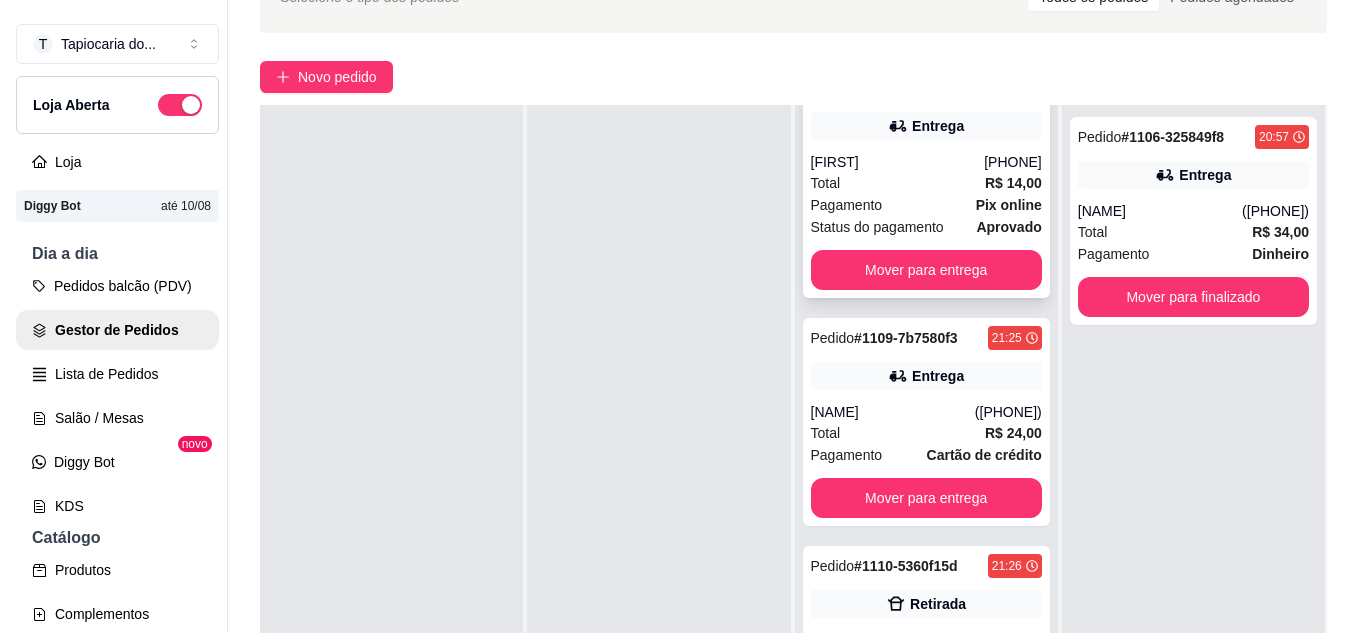 scroll, scrollTop: 300, scrollLeft: 0, axis: vertical 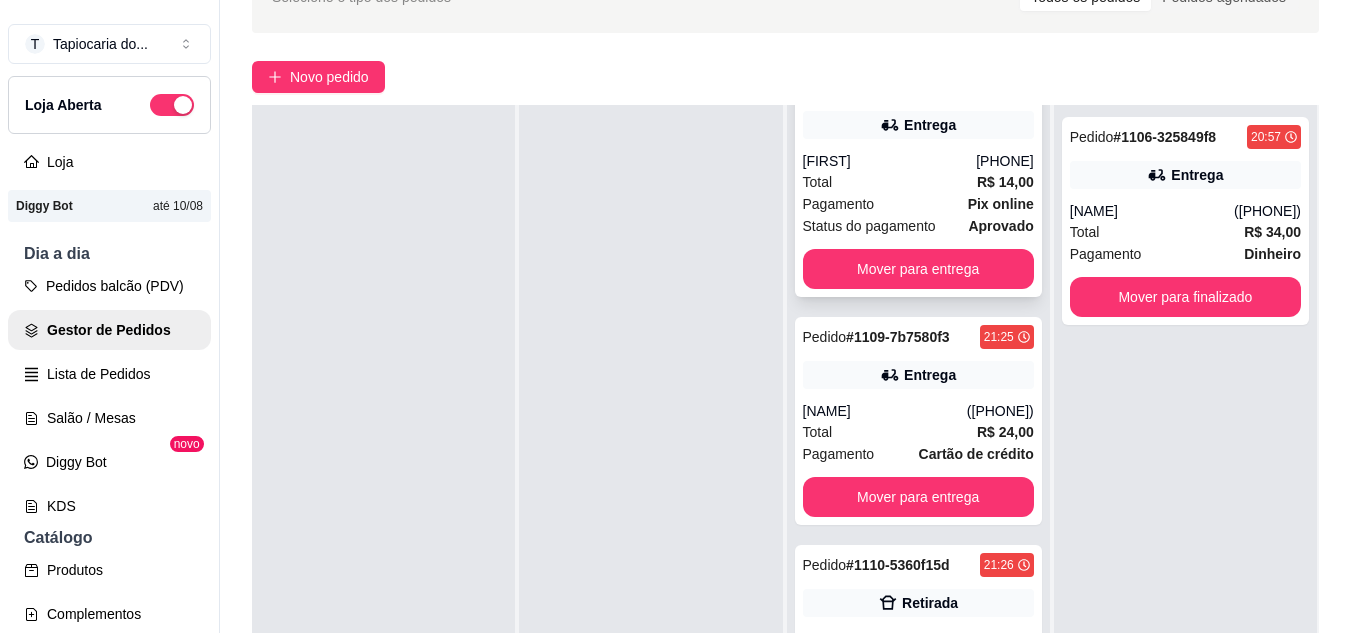 click on "Pagamento Pix online" at bounding box center (918, 204) 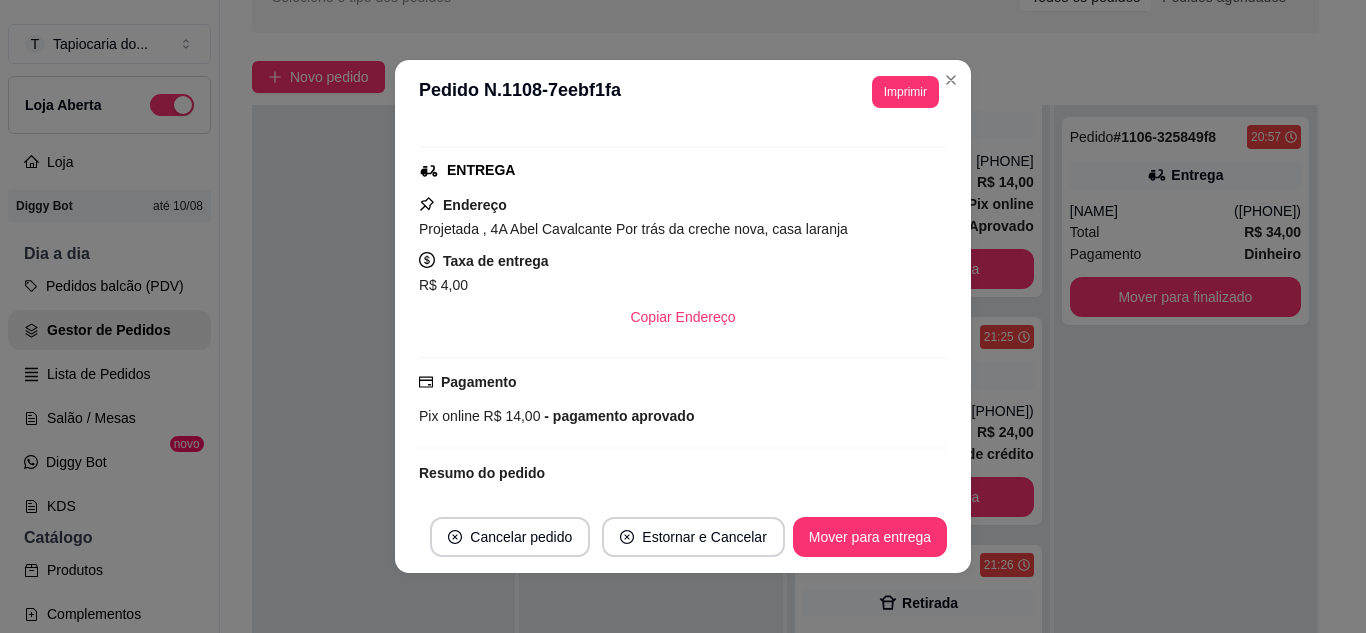 scroll, scrollTop: 300, scrollLeft: 0, axis: vertical 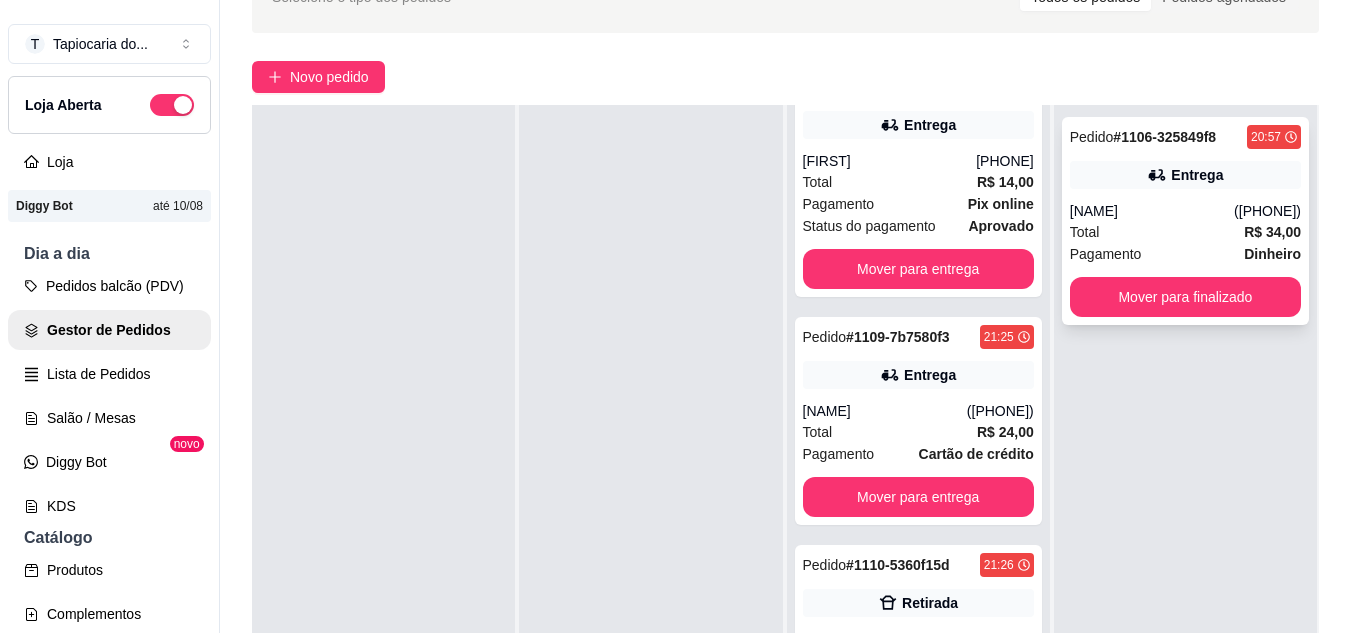 click on "Total R$ 34,00" at bounding box center (1185, 232) 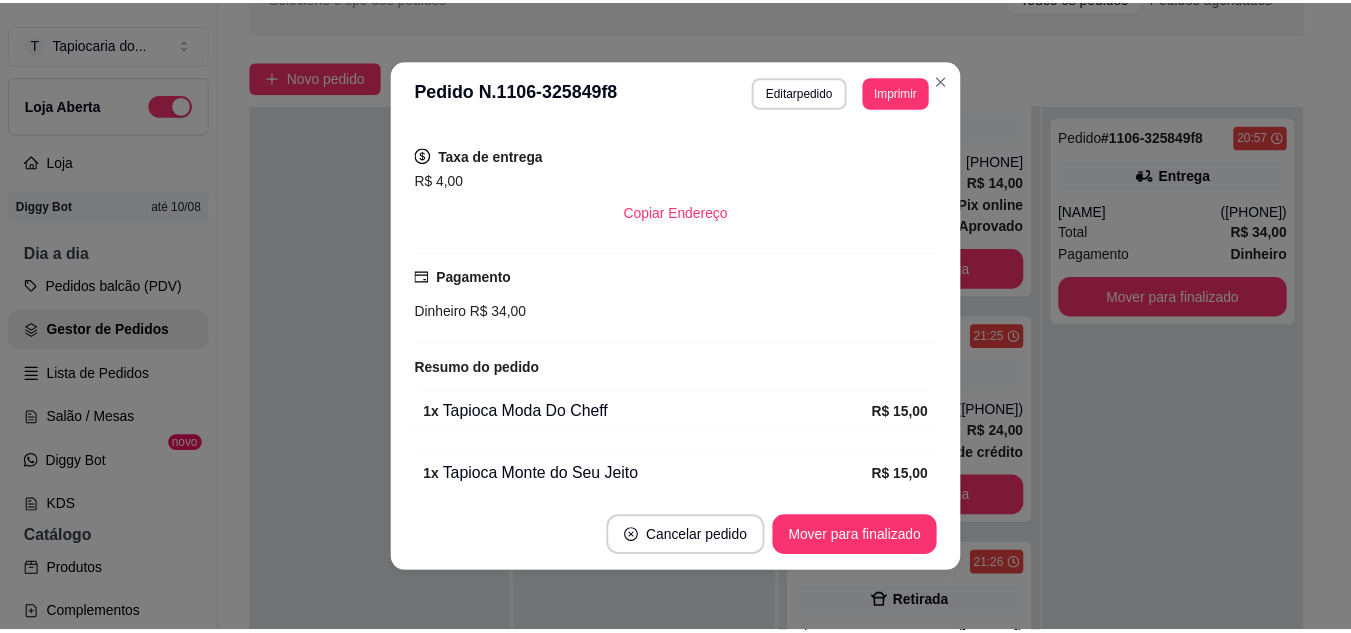 scroll, scrollTop: 400, scrollLeft: 0, axis: vertical 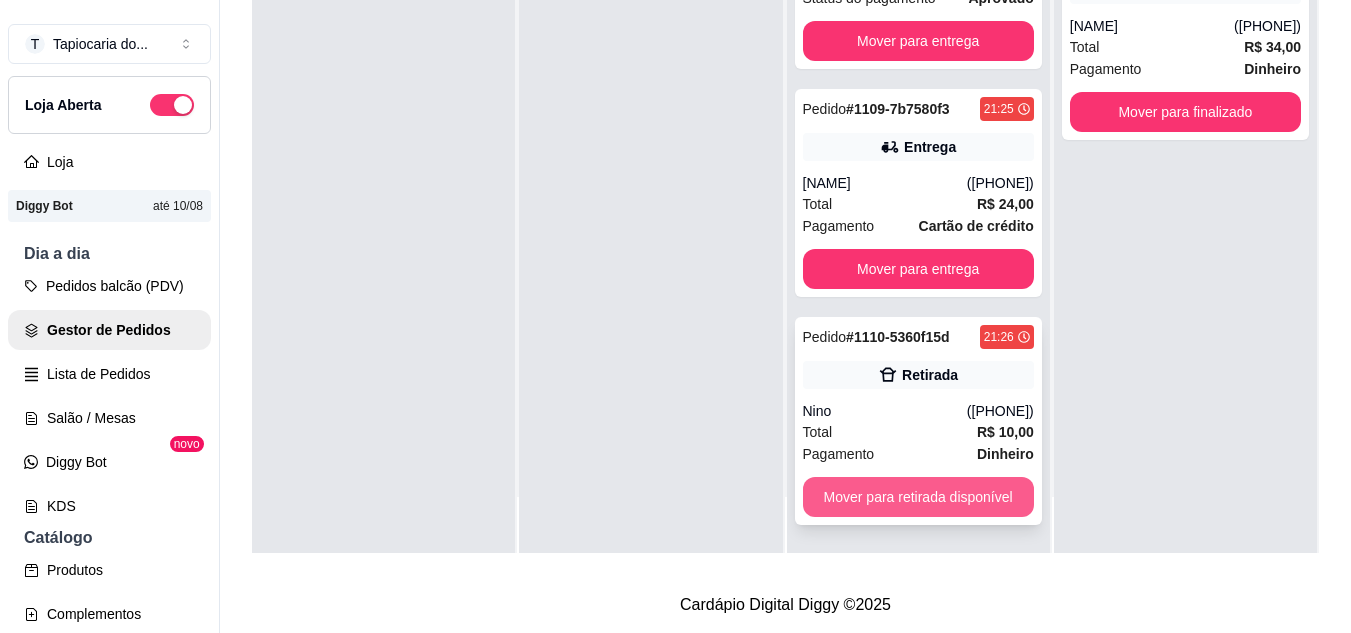 click on "Mover para retirada disponível" at bounding box center (918, 497) 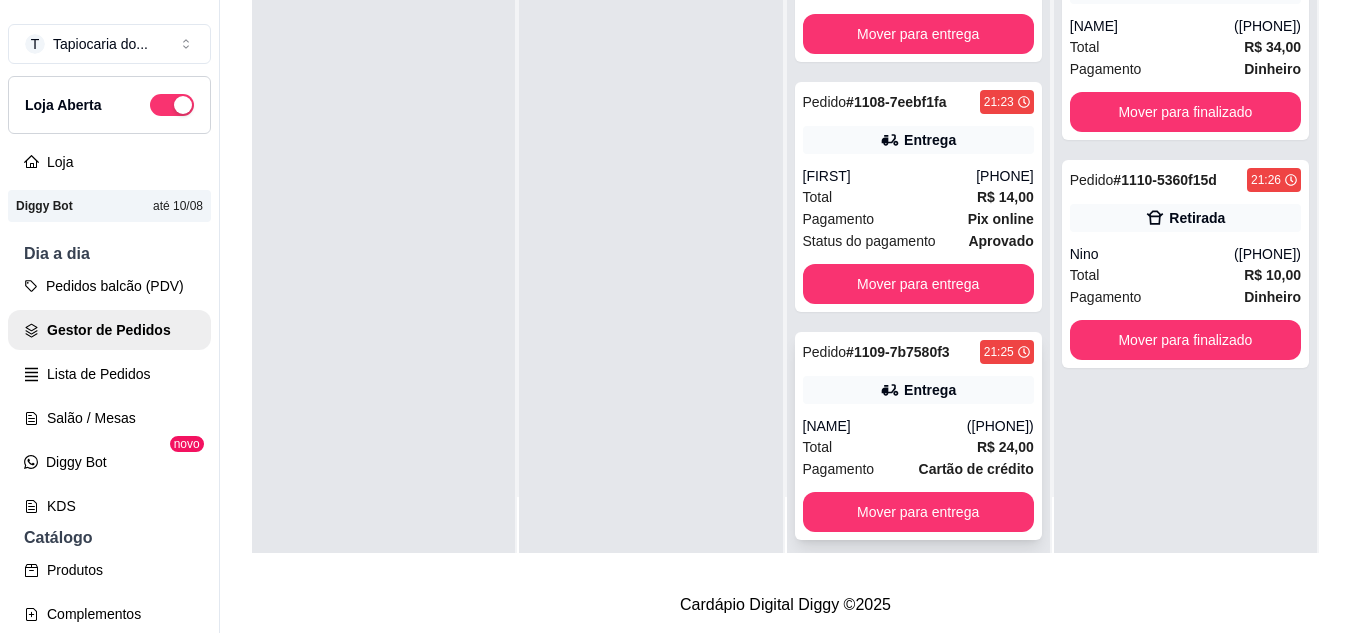 scroll, scrollTop: 155, scrollLeft: 0, axis: vertical 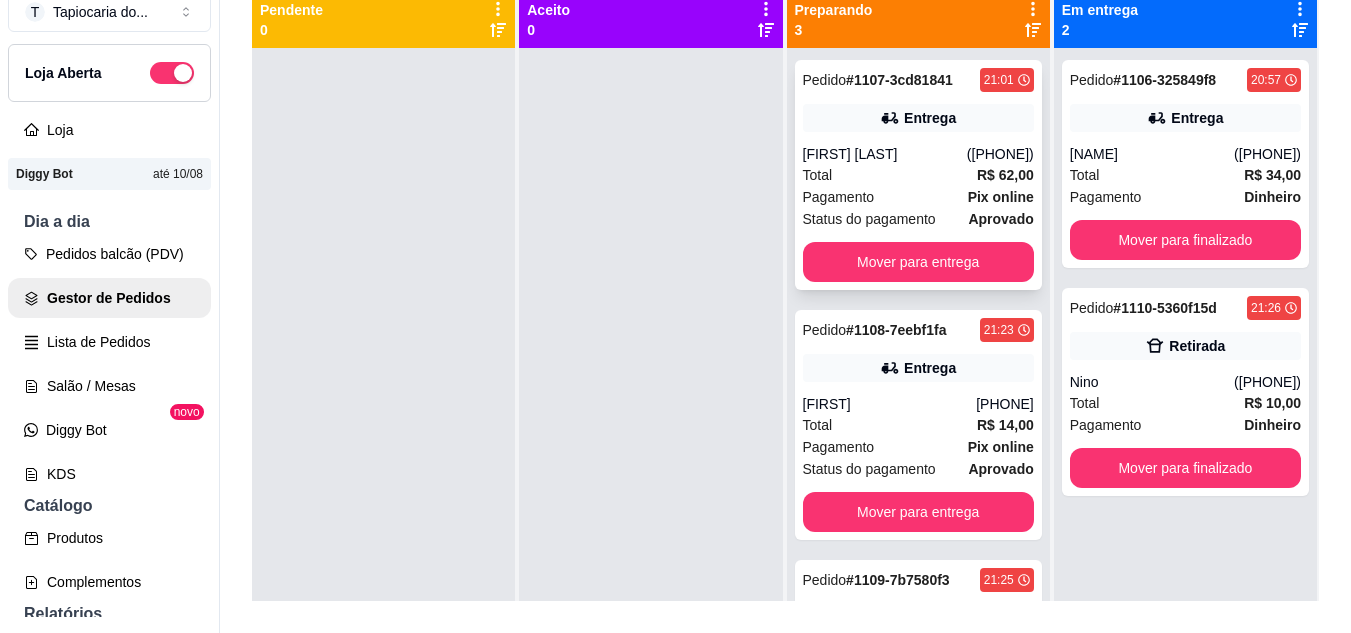 click on "Entrega" at bounding box center (930, 118) 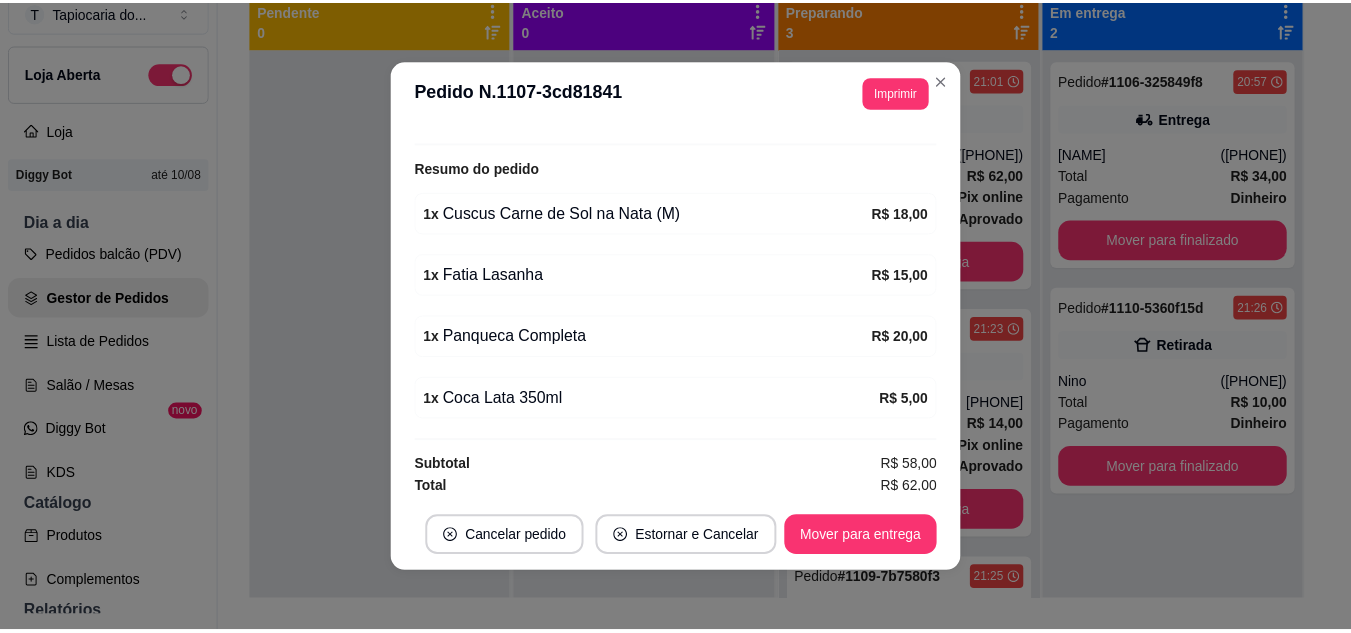 scroll, scrollTop: 626, scrollLeft: 0, axis: vertical 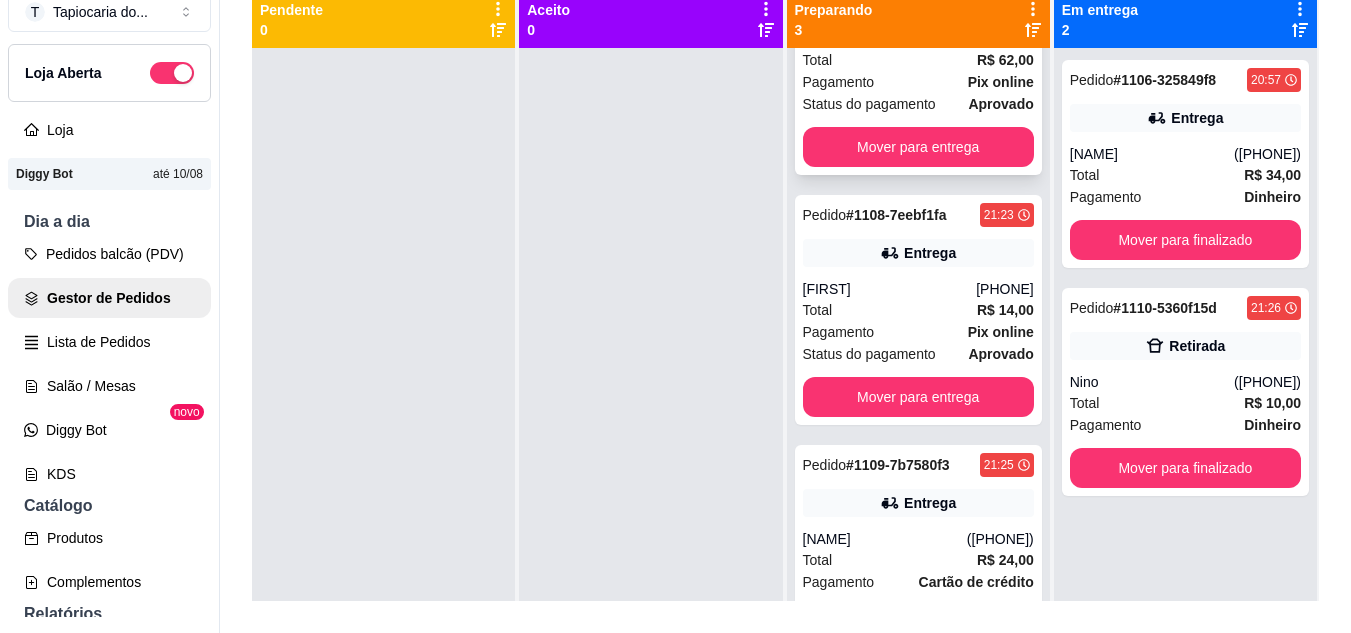 click on "Pagamento Pix online" at bounding box center [918, 332] 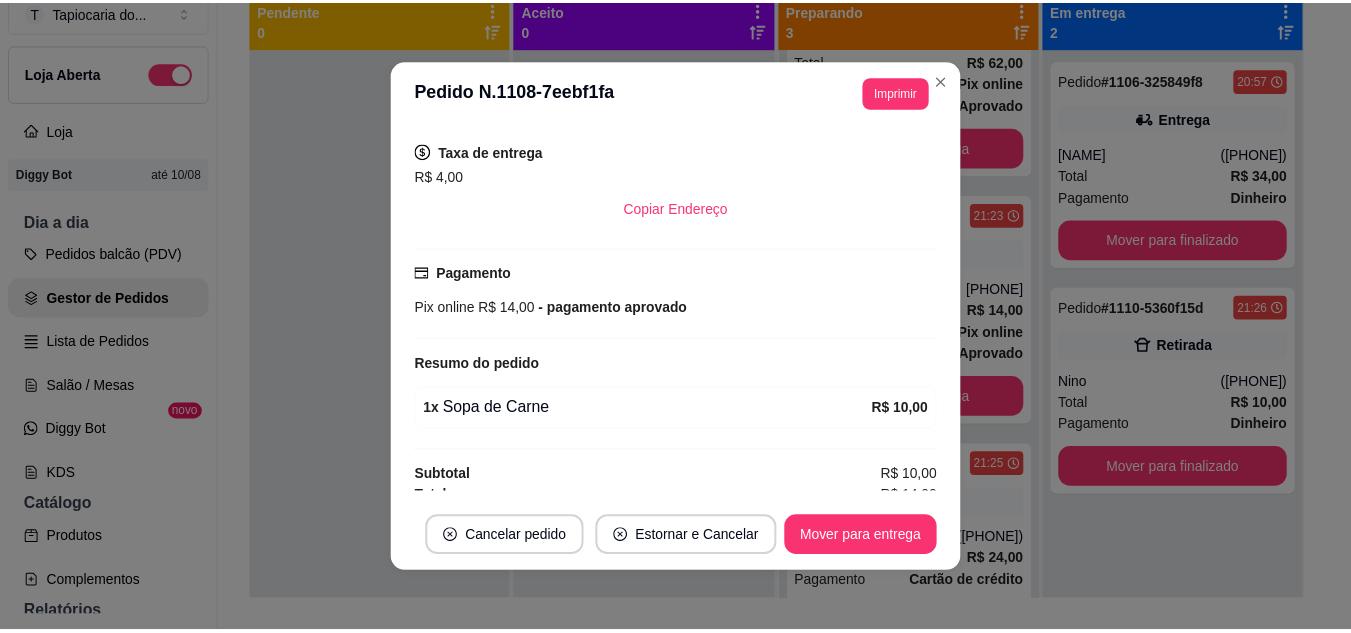 scroll, scrollTop: 416, scrollLeft: 0, axis: vertical 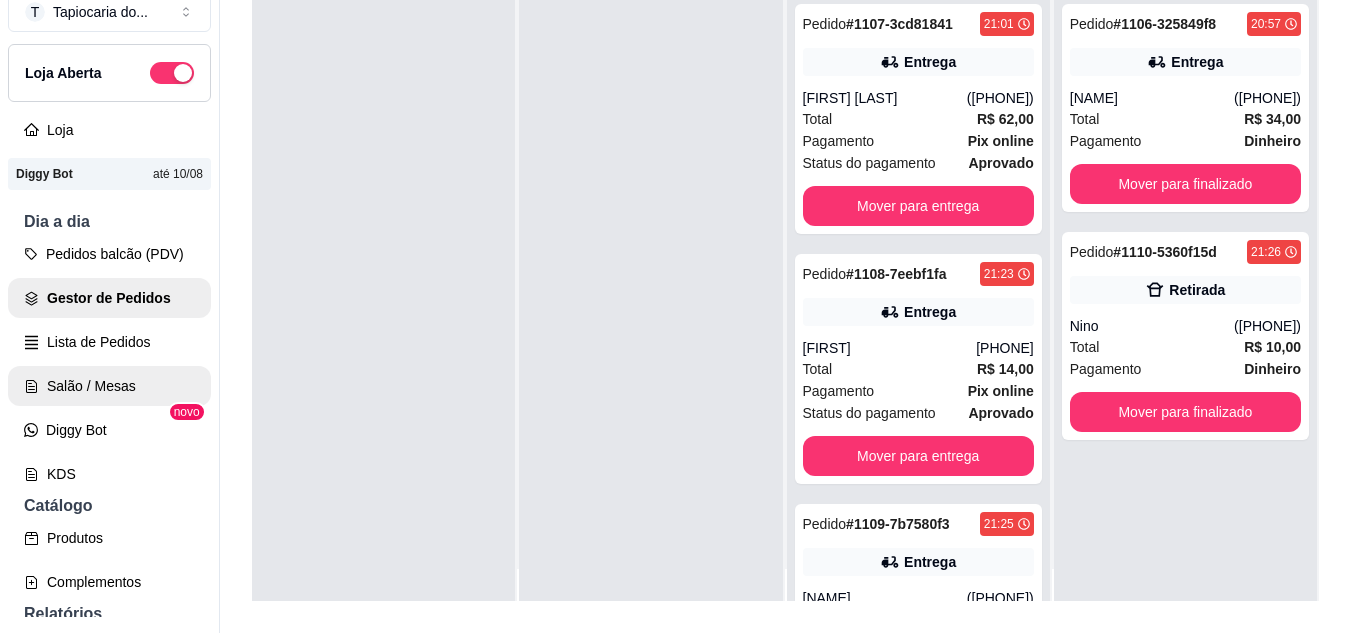 click on "Salão / Mesas" at bounding box center [109, 386] 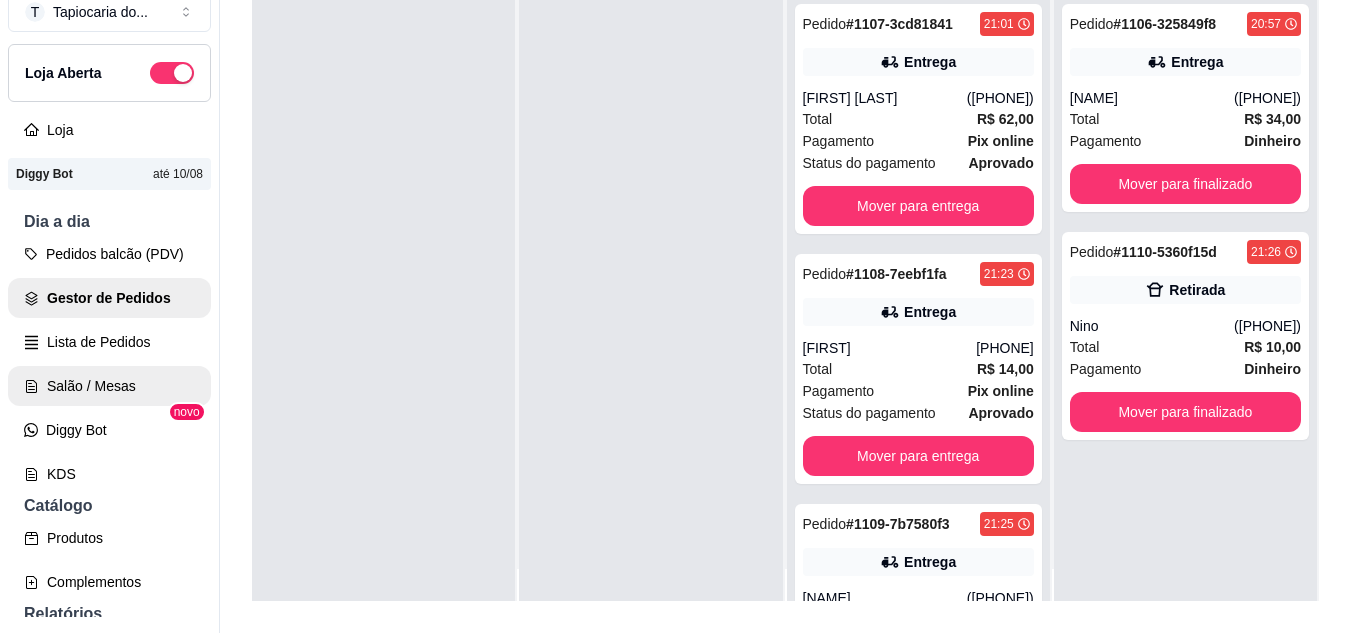 scroll, scrollTop: 0, scrollLeft: 0, axis: both 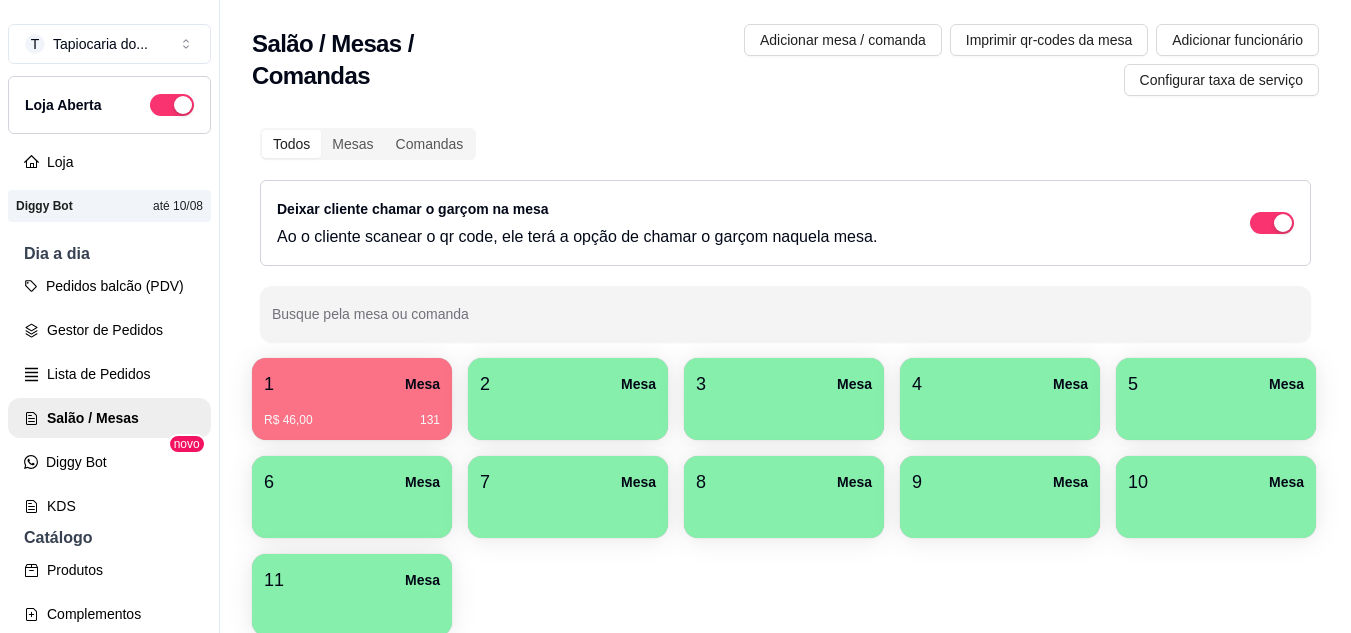 click on "1 Mesa R$ 46,00 131" at bounding box center [352, 399] 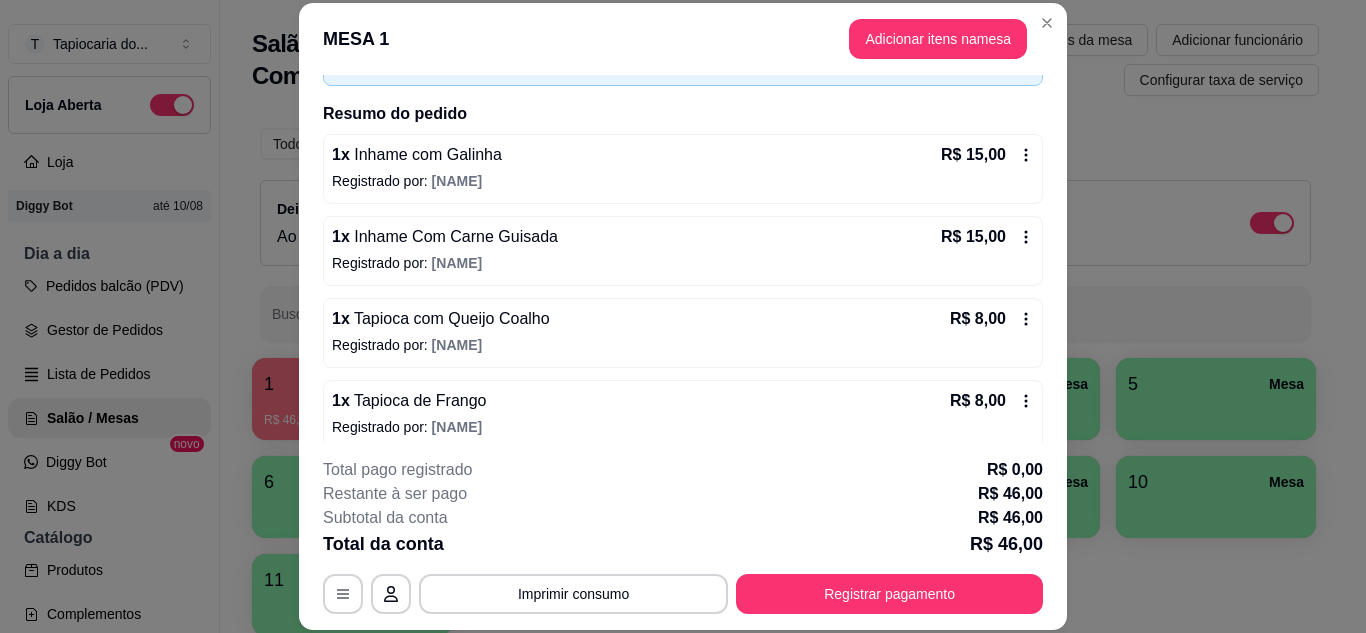 scroll, scrollTop: 146, scrollLeft: 0, axis: vertical 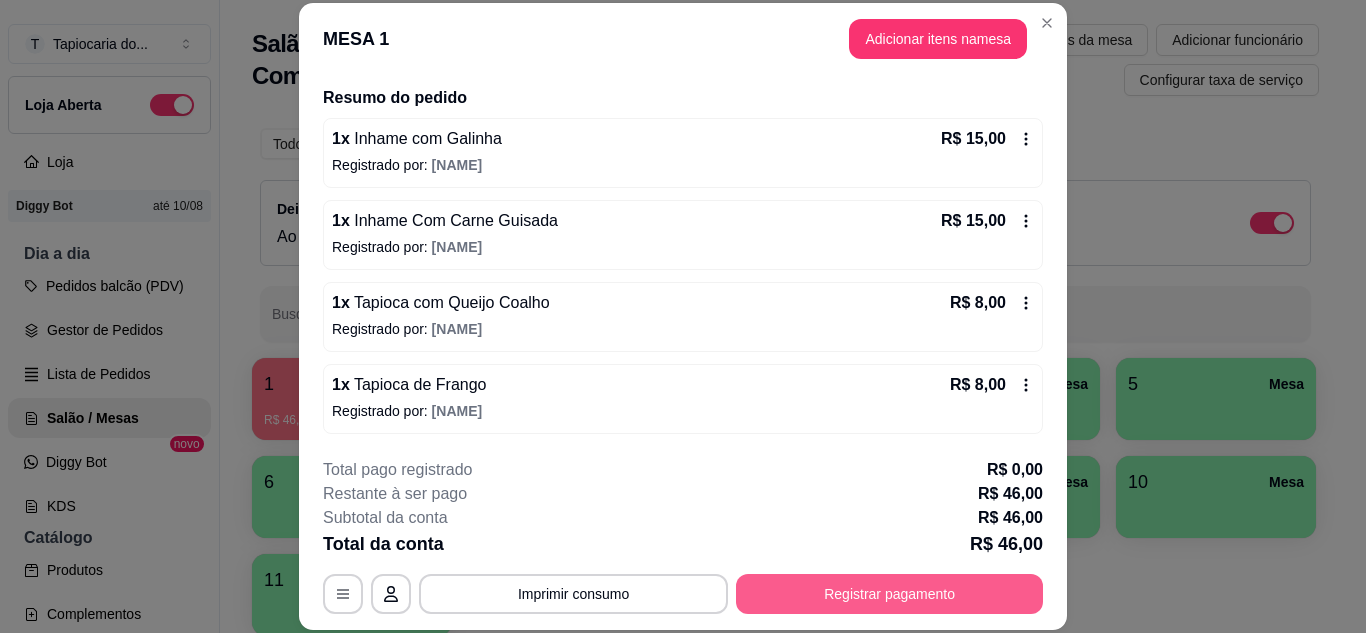 click on "Registrar pagamento" at bounding box center (889, 594) 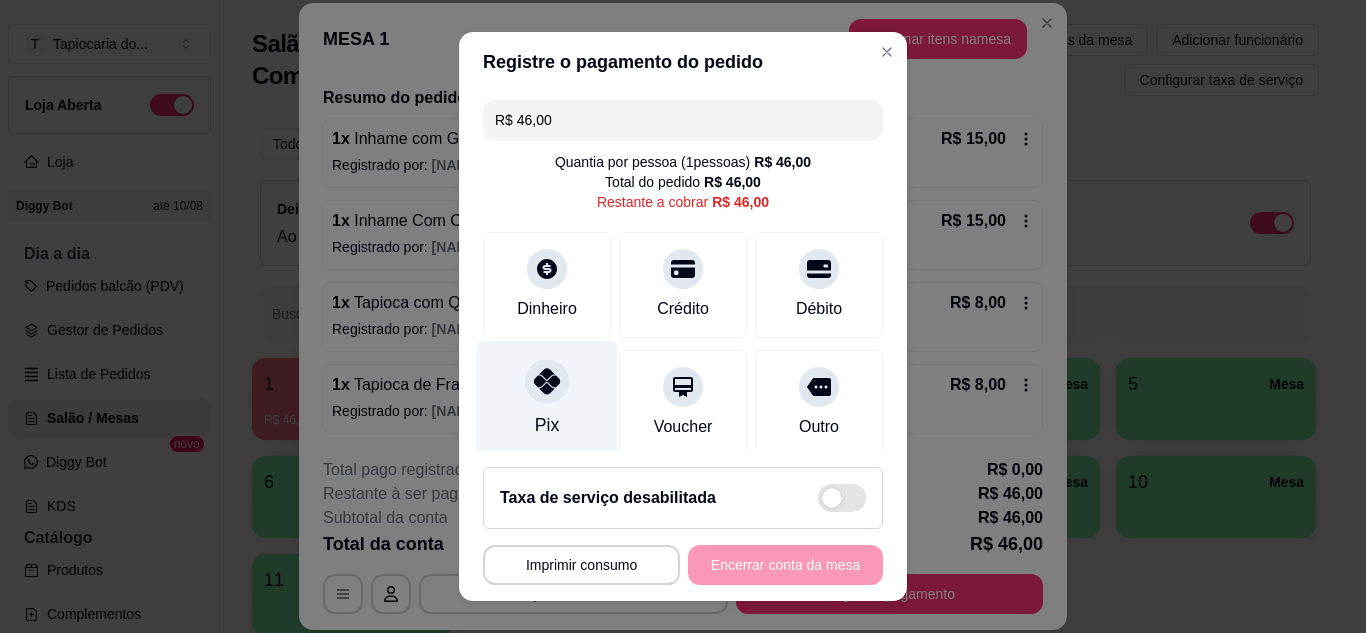 click 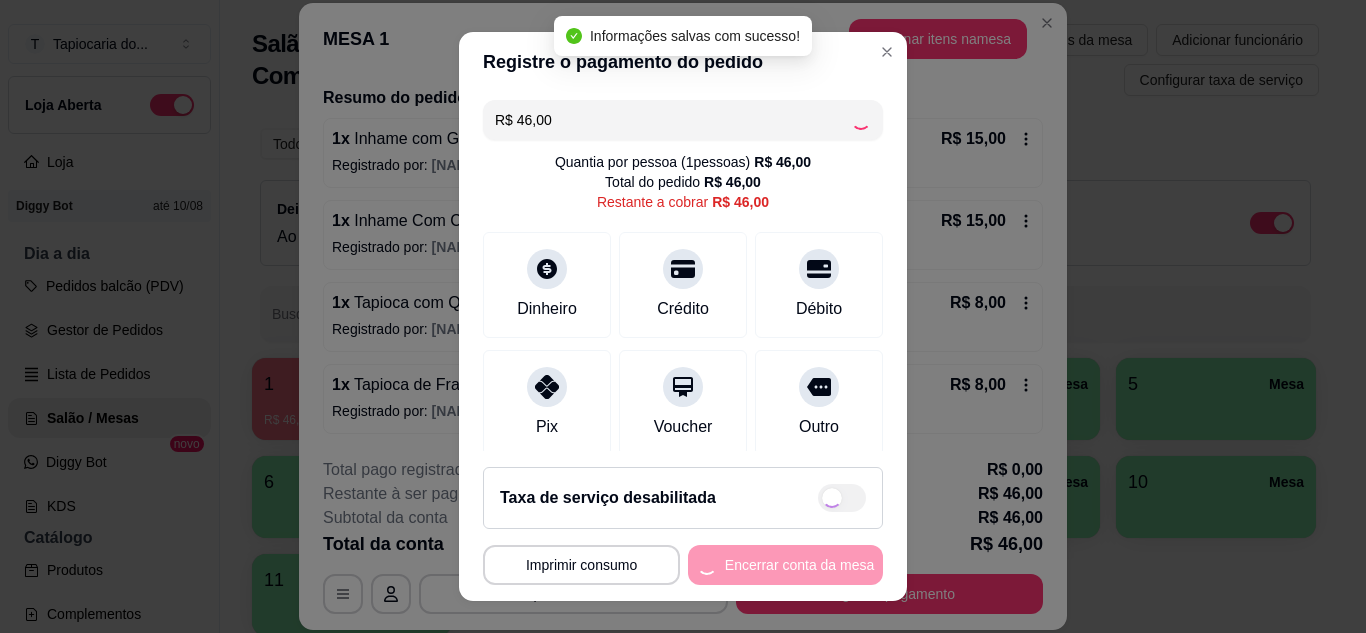 type on "R$ 0,00" 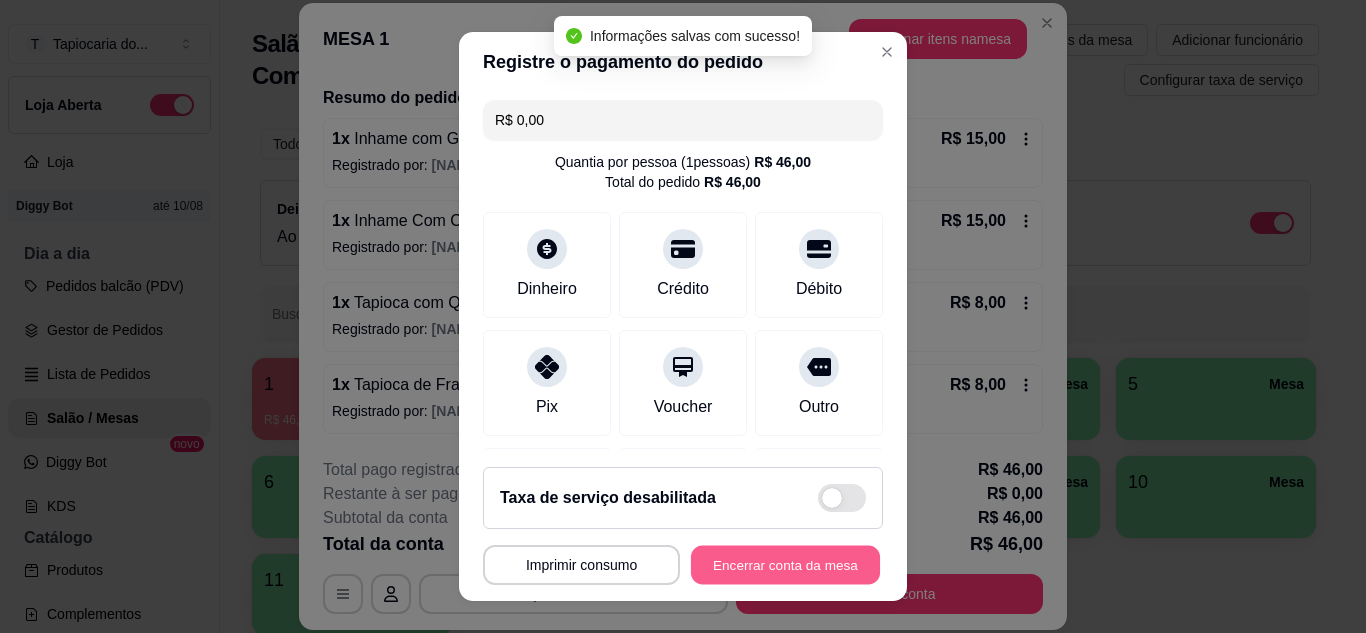 click on "Encerrar conta da mesa" at bounding box center (785, 565) 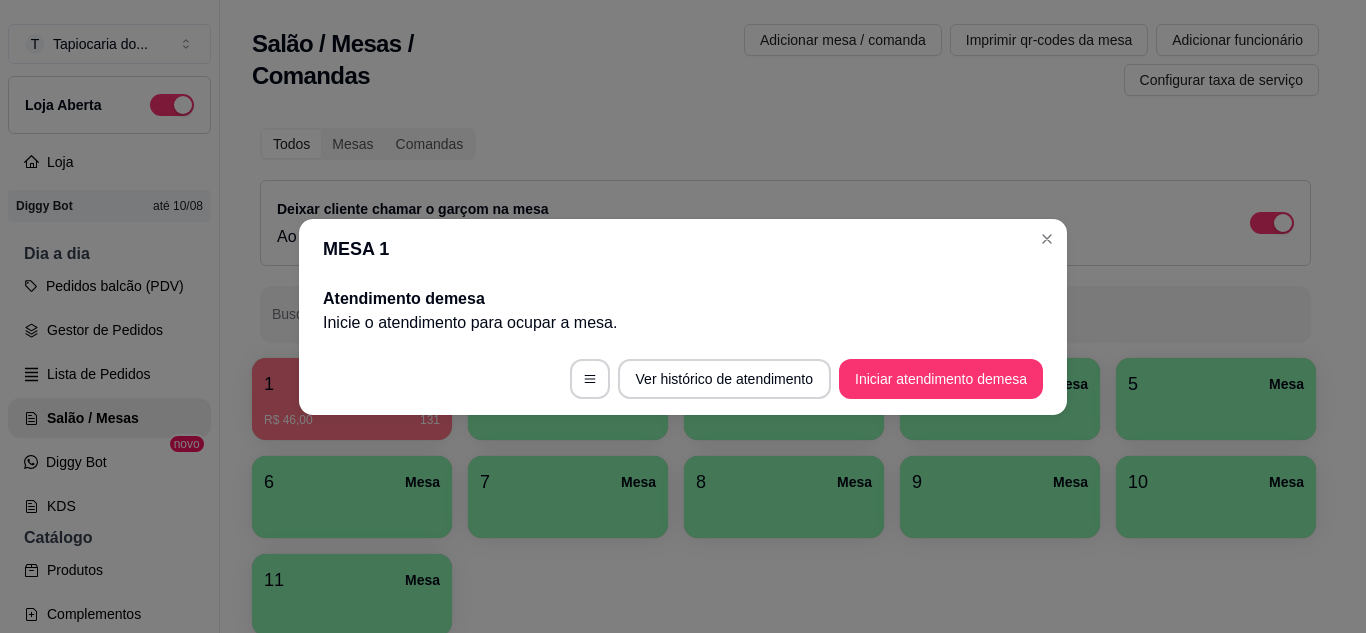 scroll, scrollTop: 0, scrollLeft: 0, axis: both 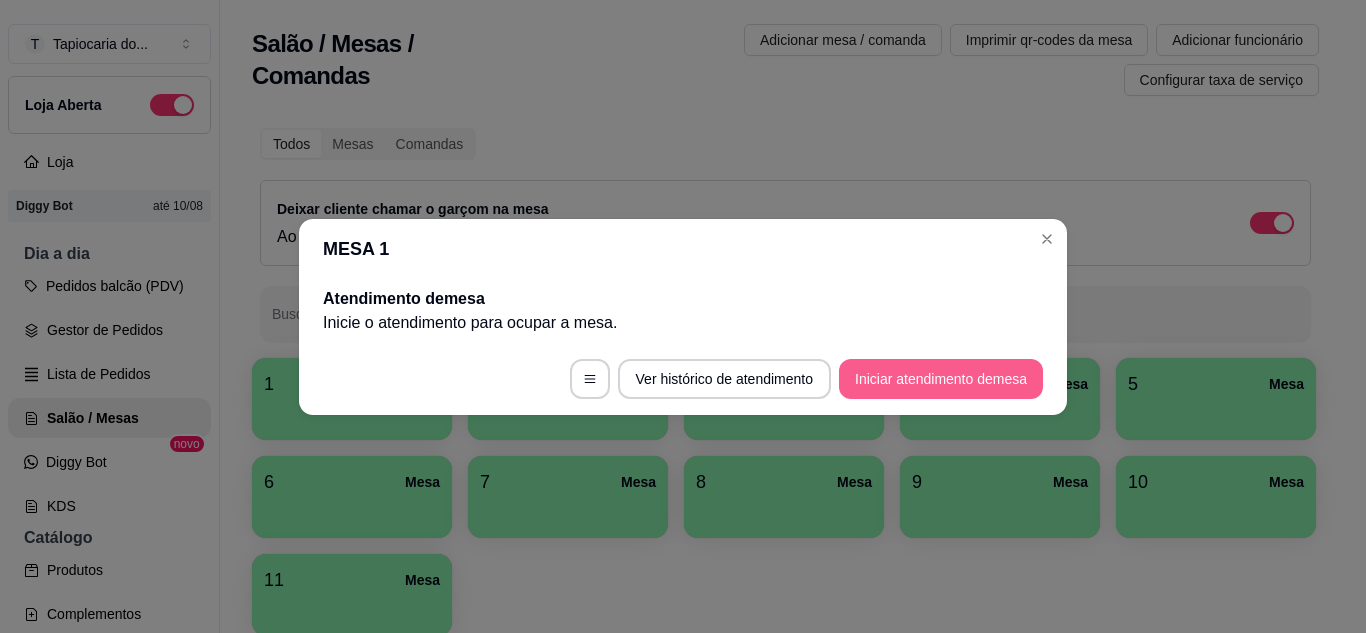 click on "Iniciar atendimento de  mesa" at bounding box center [941, 379] 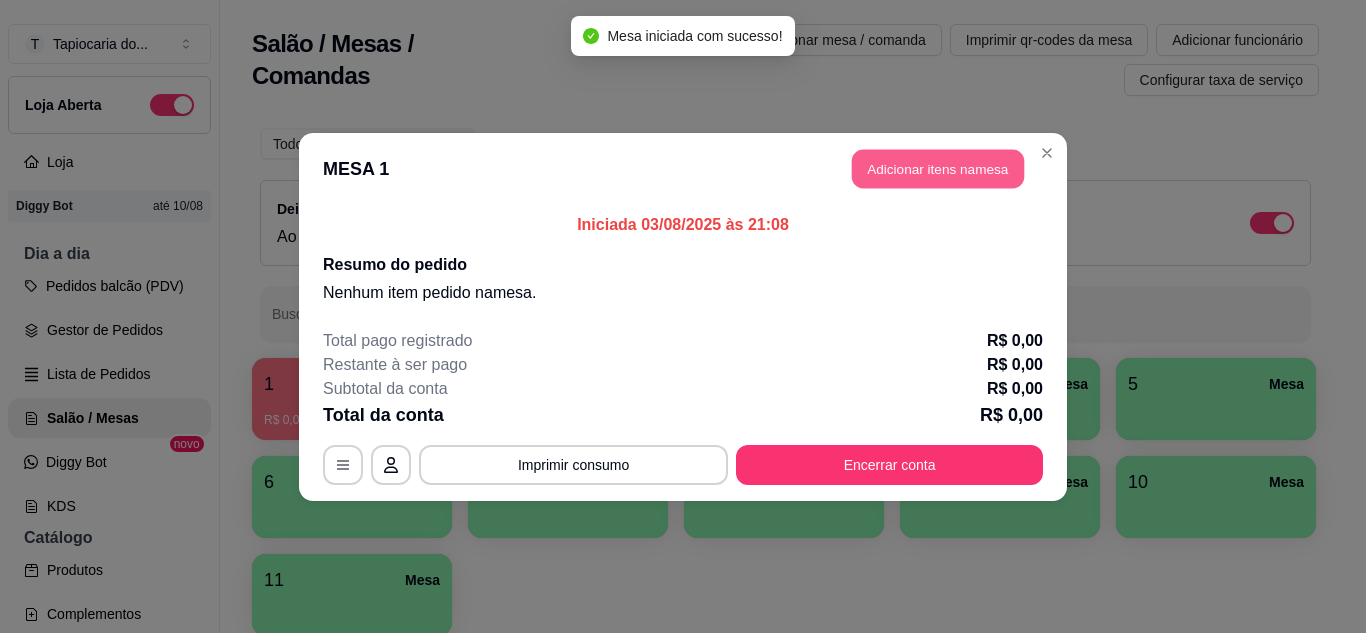click on "Adicionar itens na  mesa" at bounding box center [938, 168] 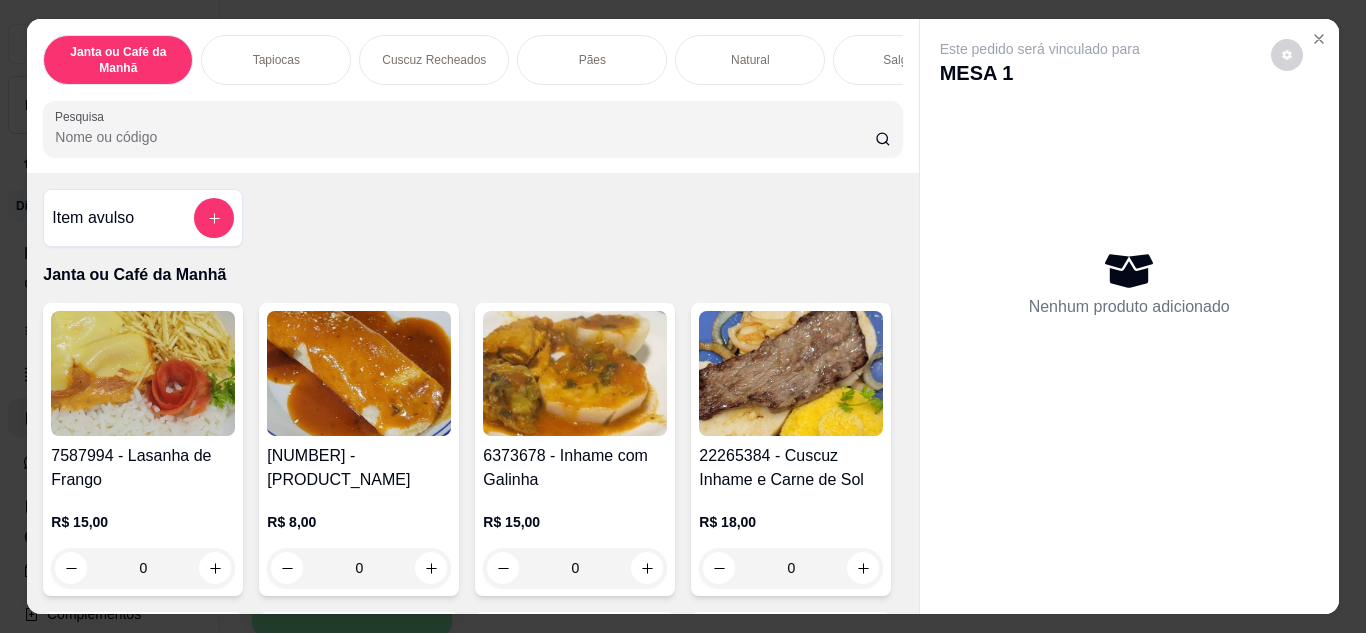click on "Pesquisa" at bounding box center [465, 137] 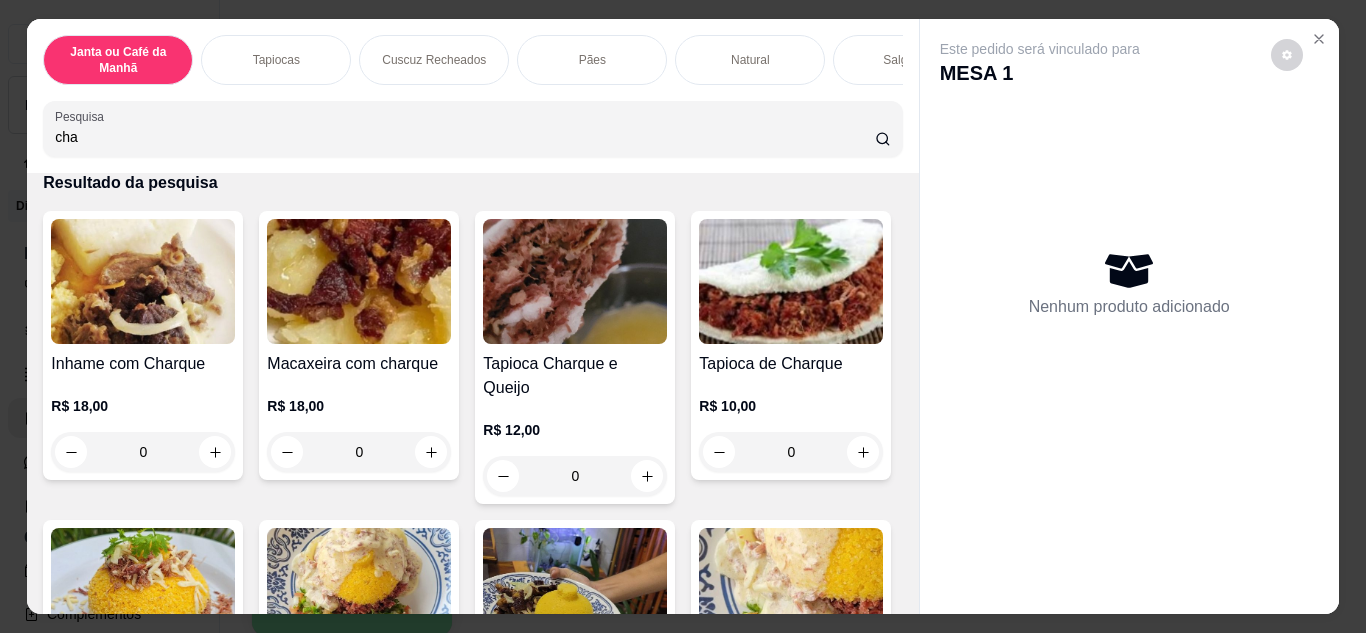 scroll, scrollTop: 100, scrollLeft: 0, axis: vertical 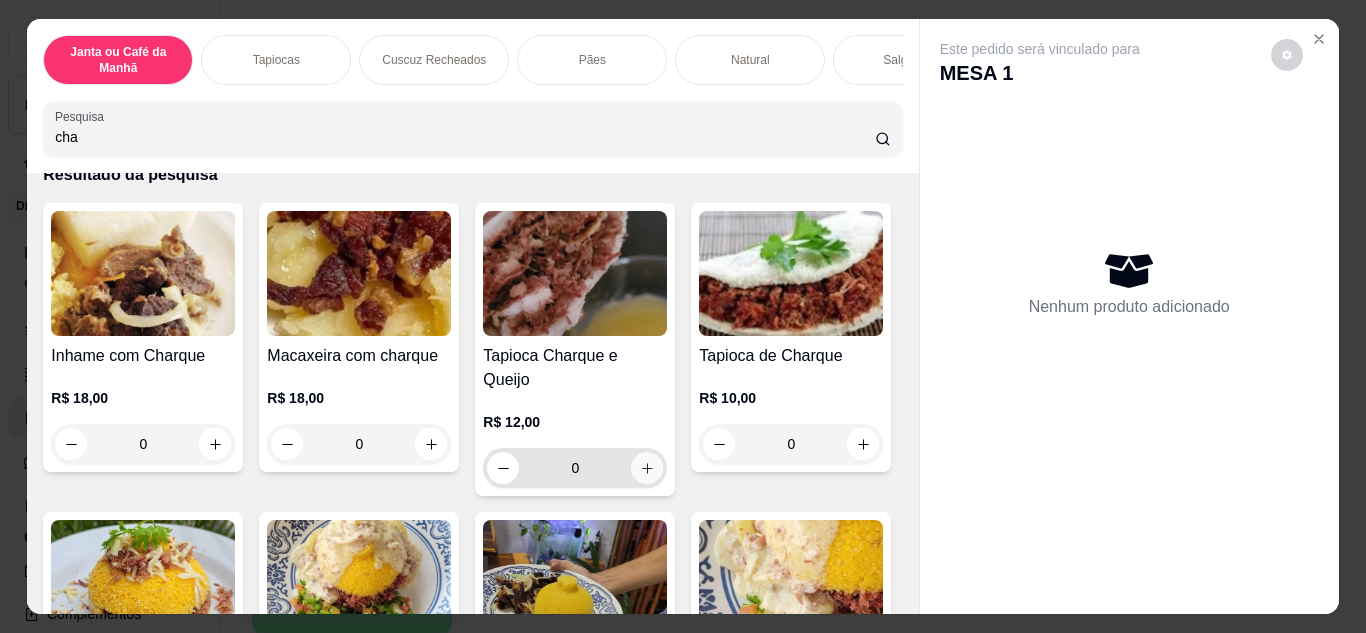 type on "cha" 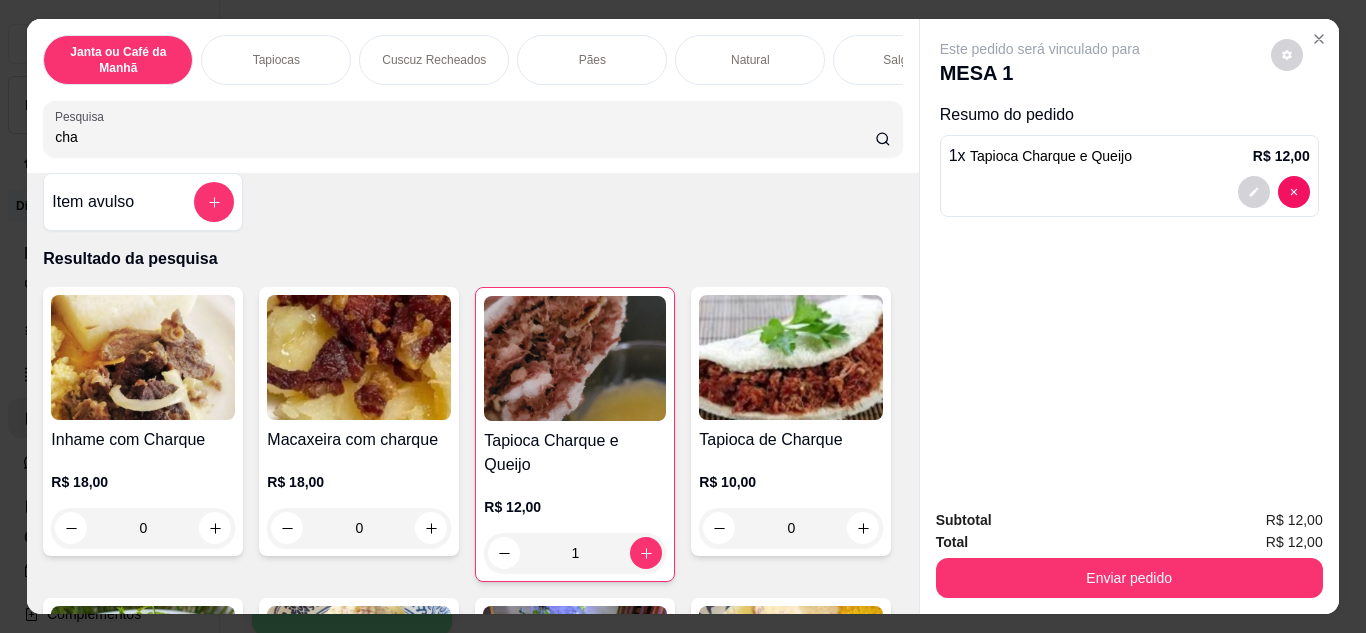 scroll, scrollTop: 0, scrollLeft: 0, axis: both 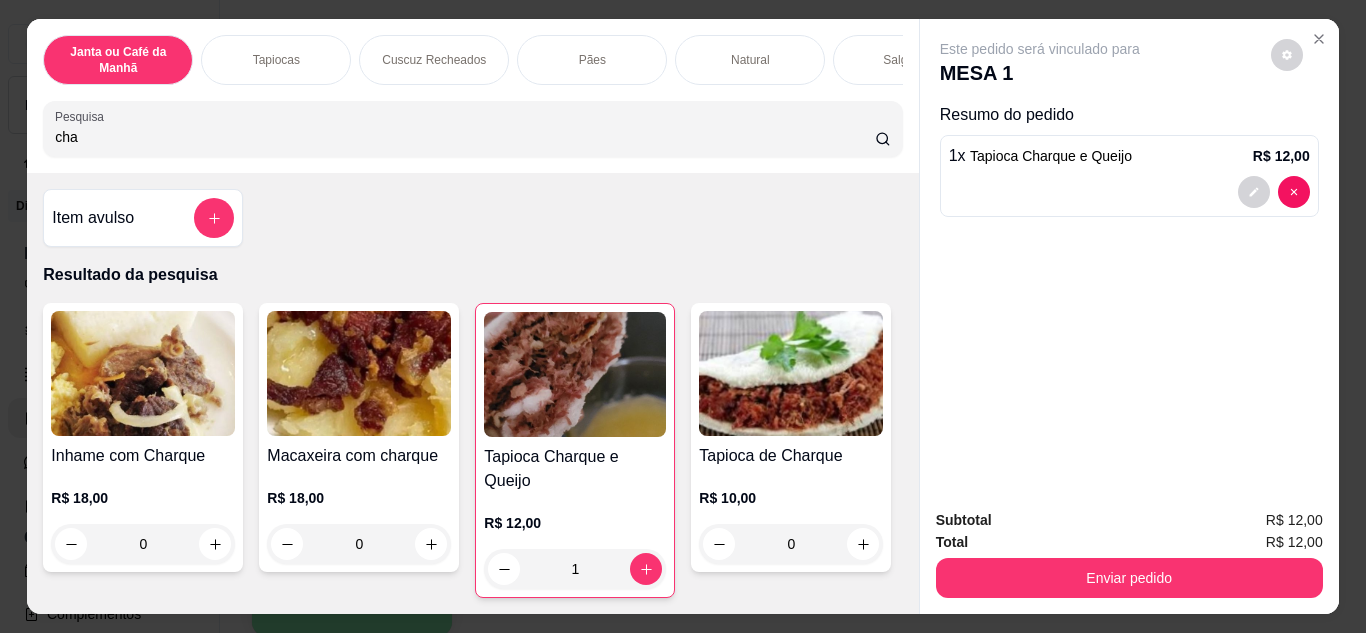 click on "cha" at bounding box center (465, 137) 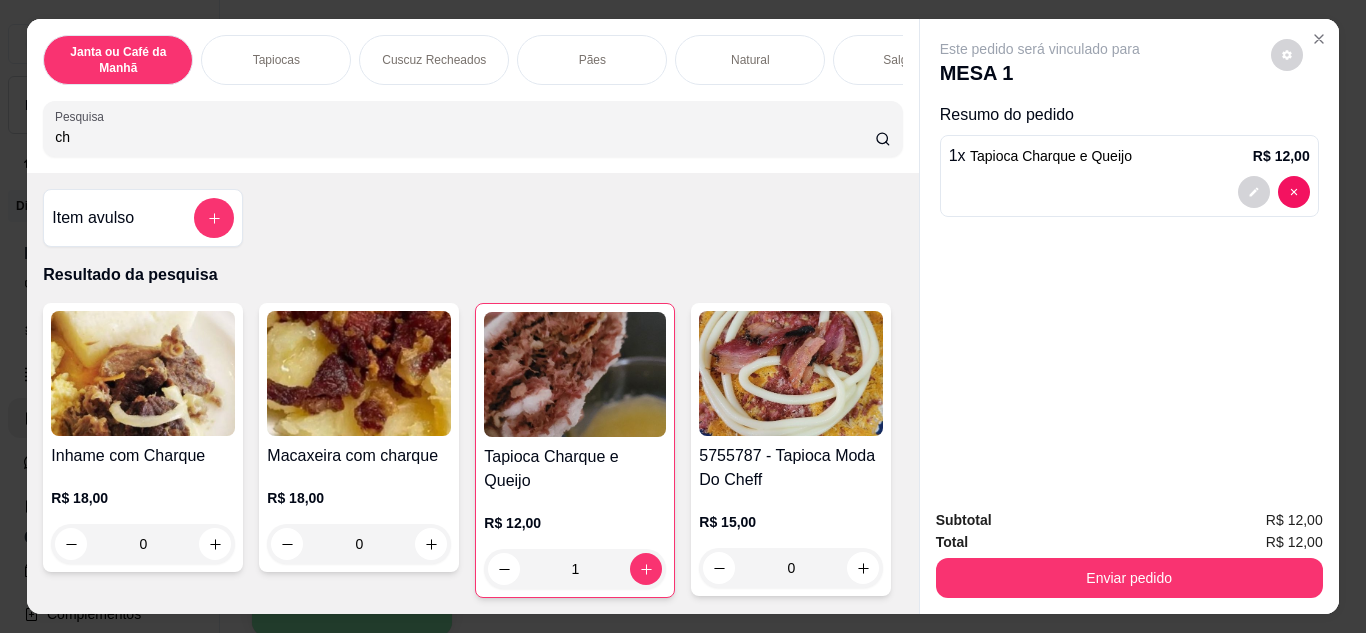 type on "c" 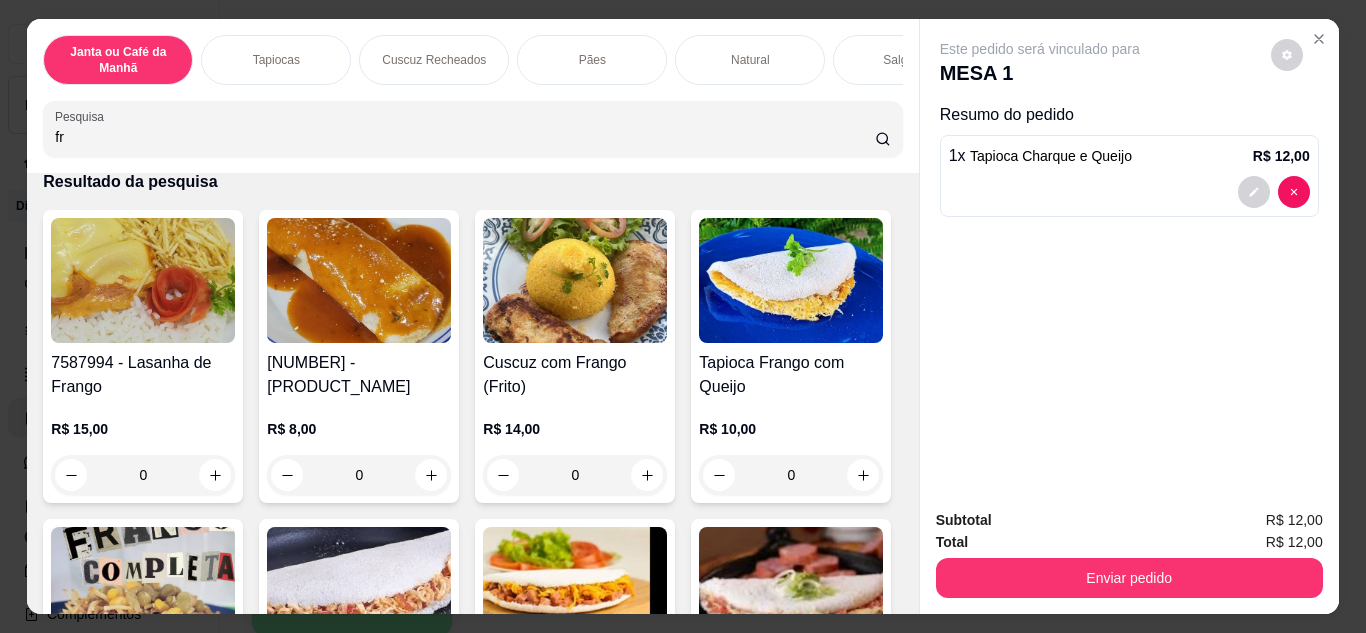 scroll, scrollTop: 200, scrollLeft: 0, axis: vertical 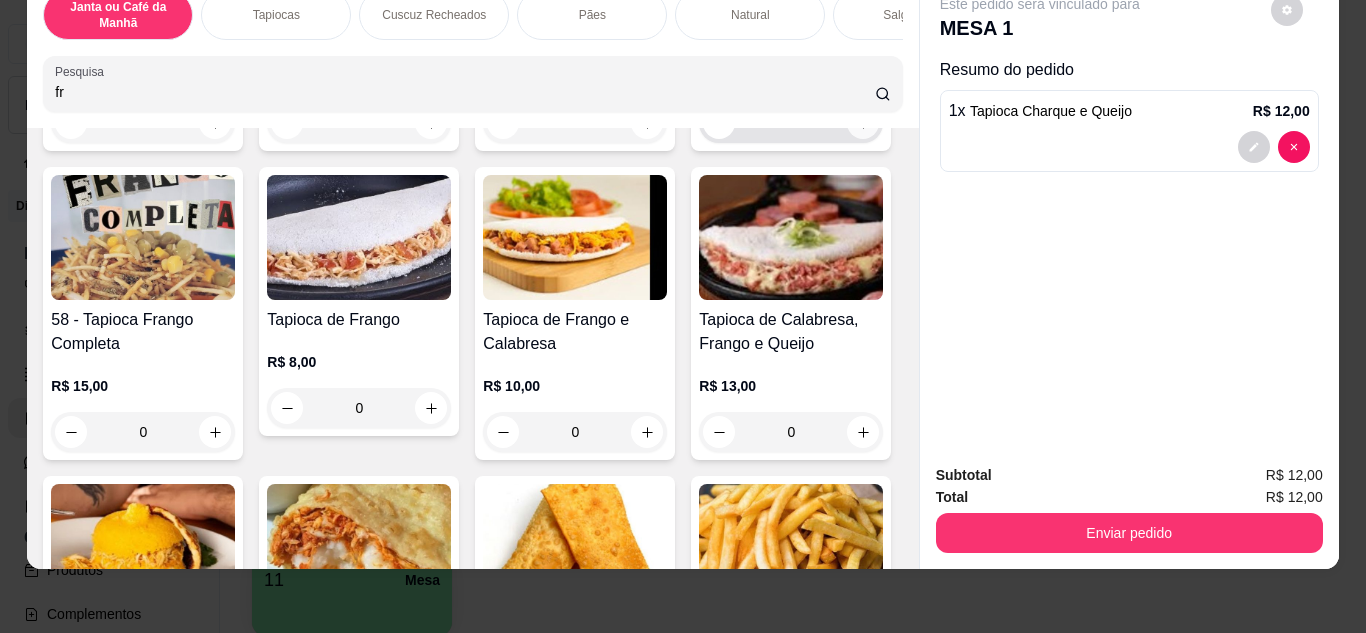 type on "fr" 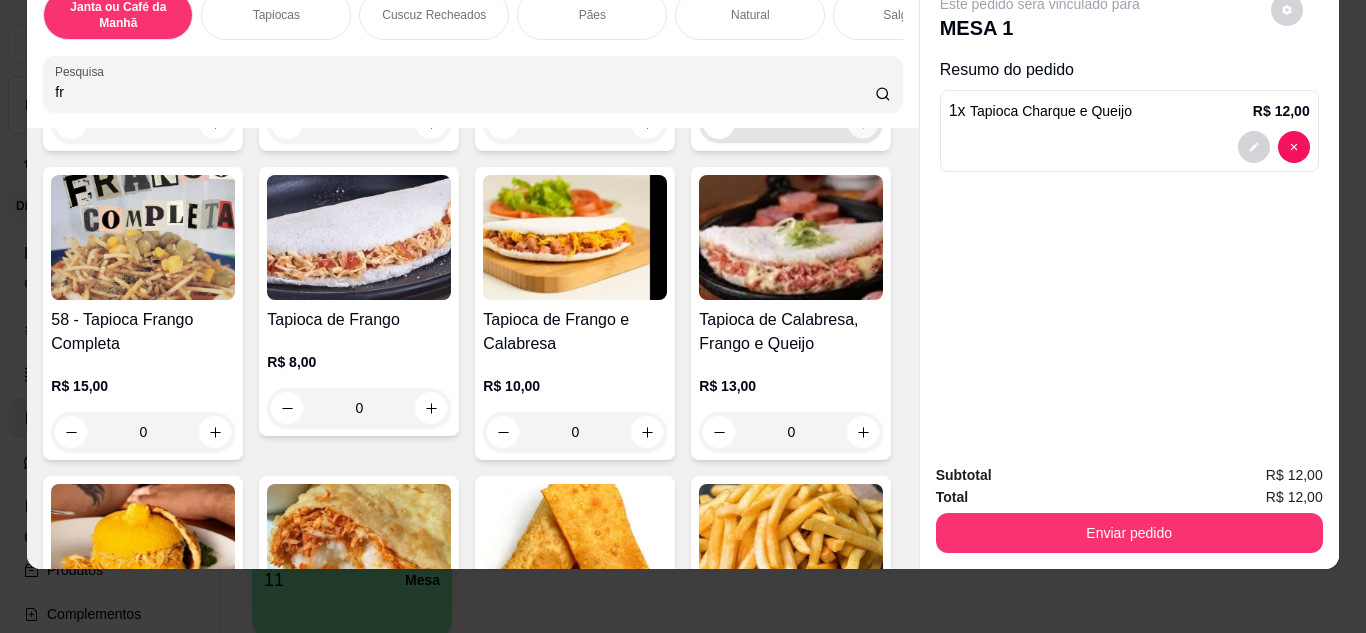 click 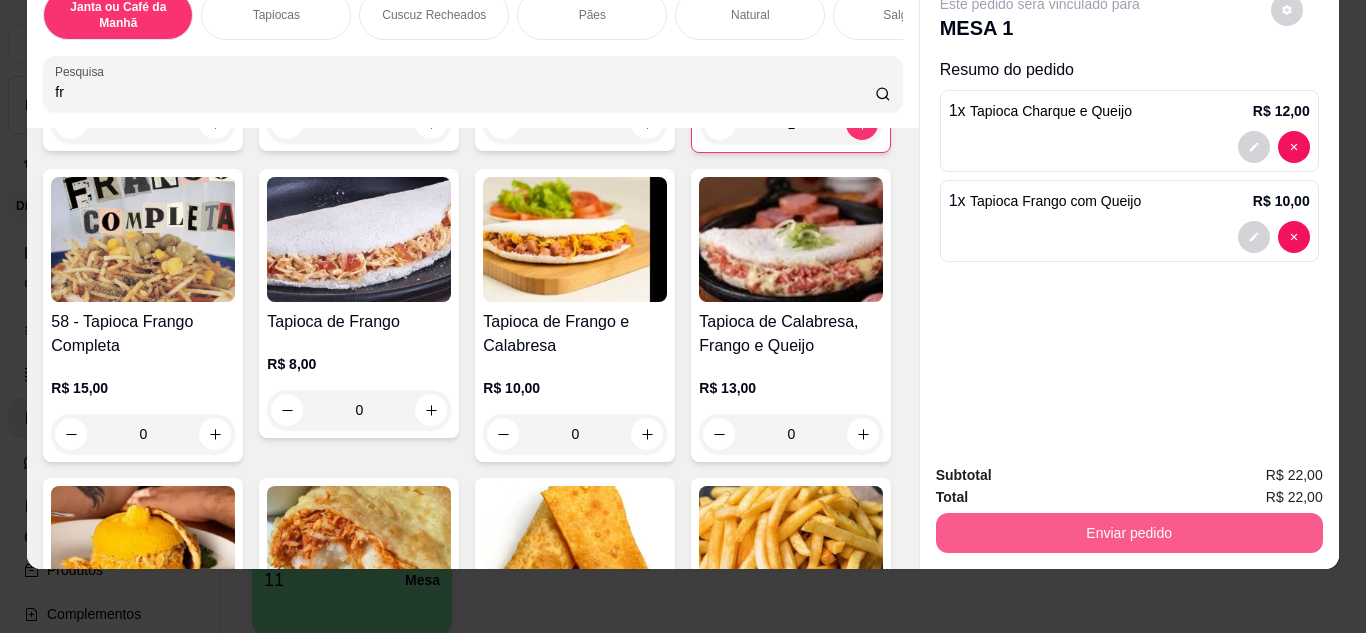click on "Enviar pedido" at bounding box center [1129, 533] 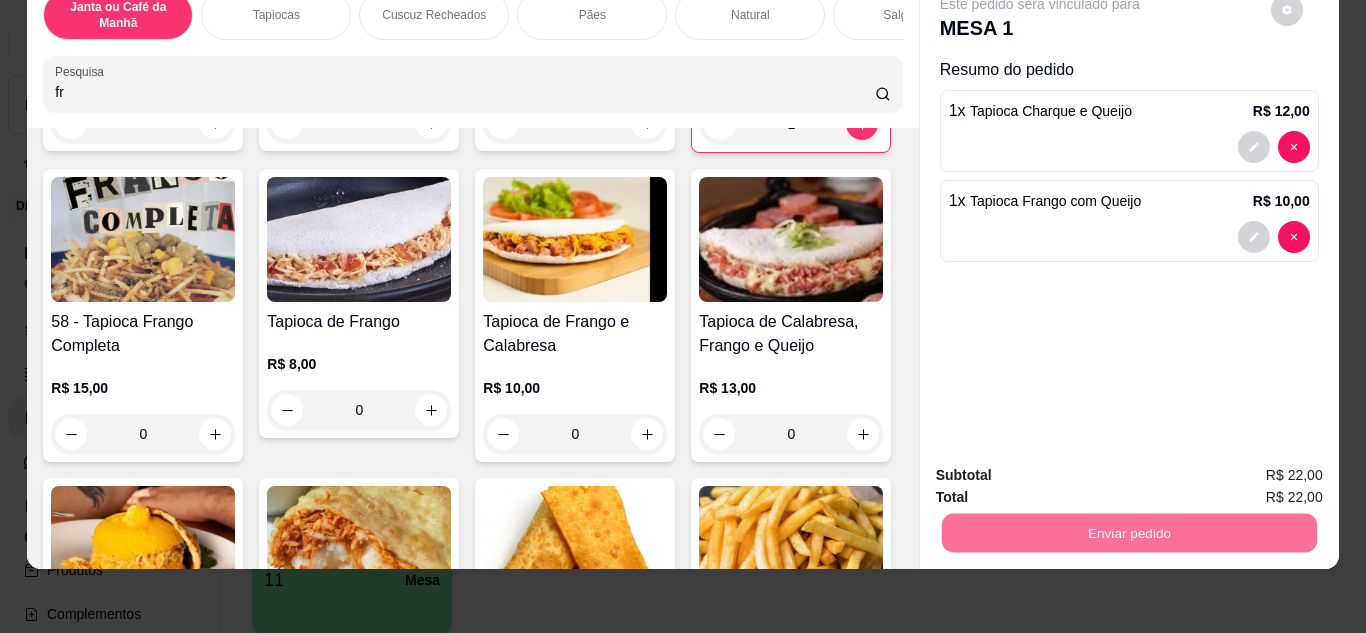 click on "Não registrar e enviar pedido" at bounding box center (1063, 468) 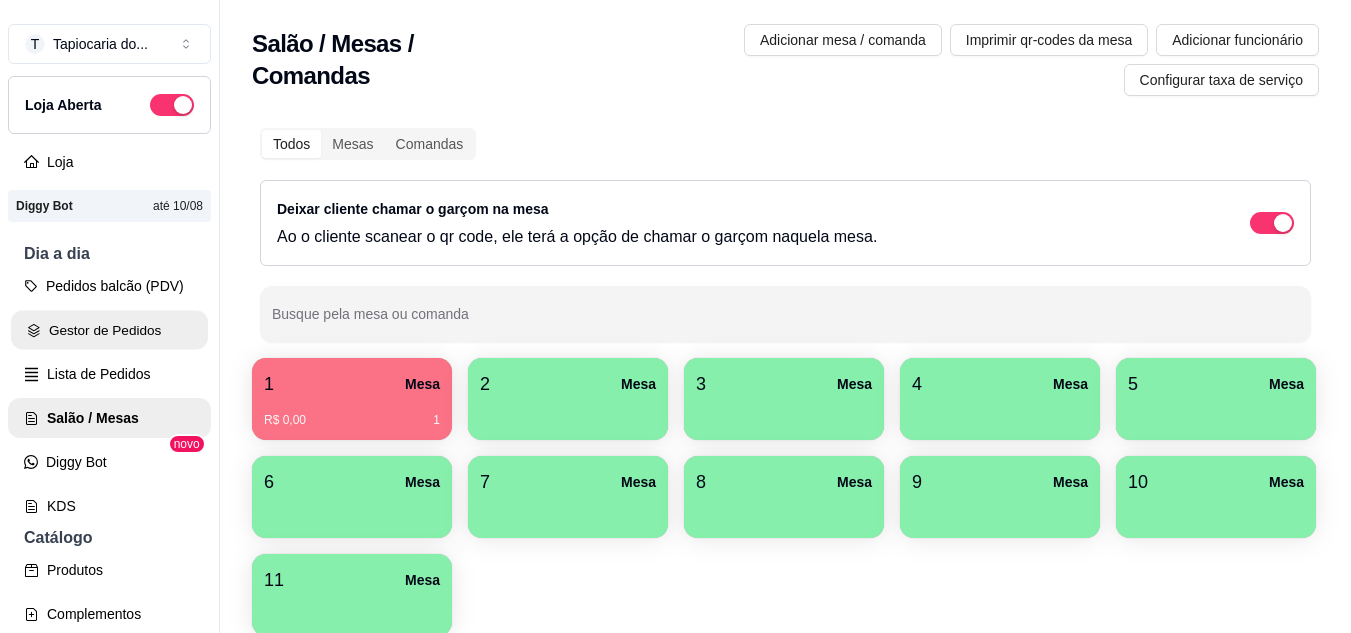 click on "Gestor de Pedidos" at bounding box center (109, 330) 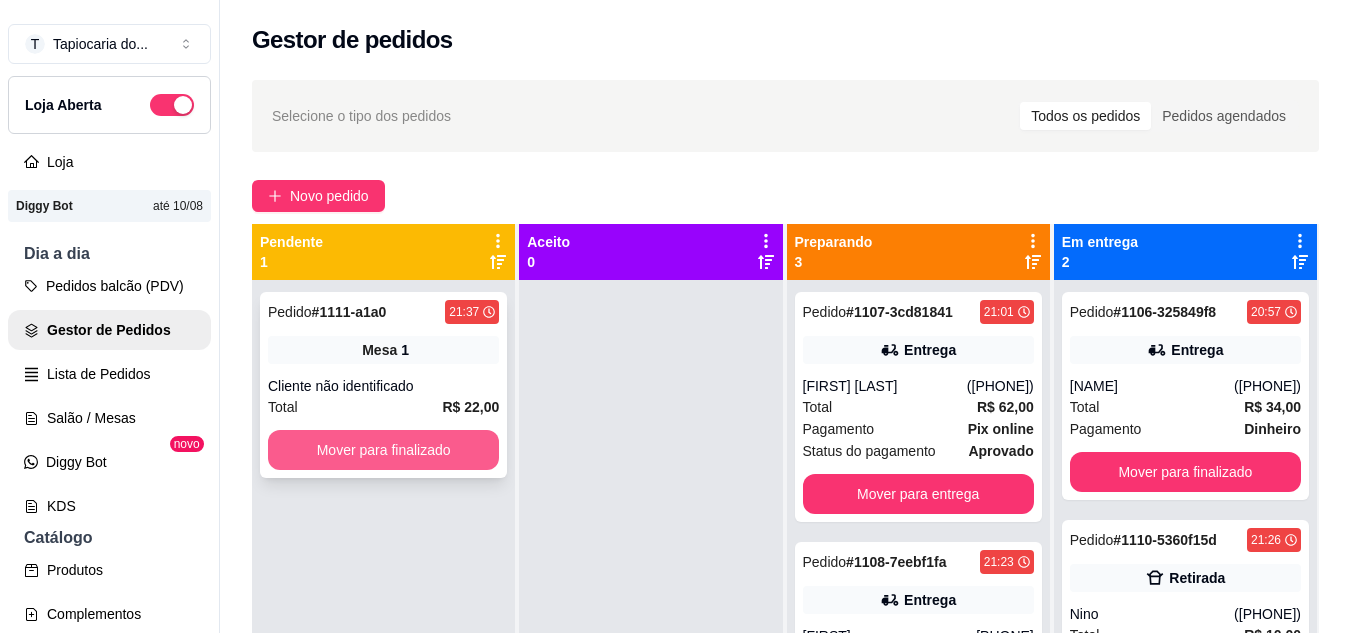 click on "Mover para finalizado" at bounding box center (383, 450) 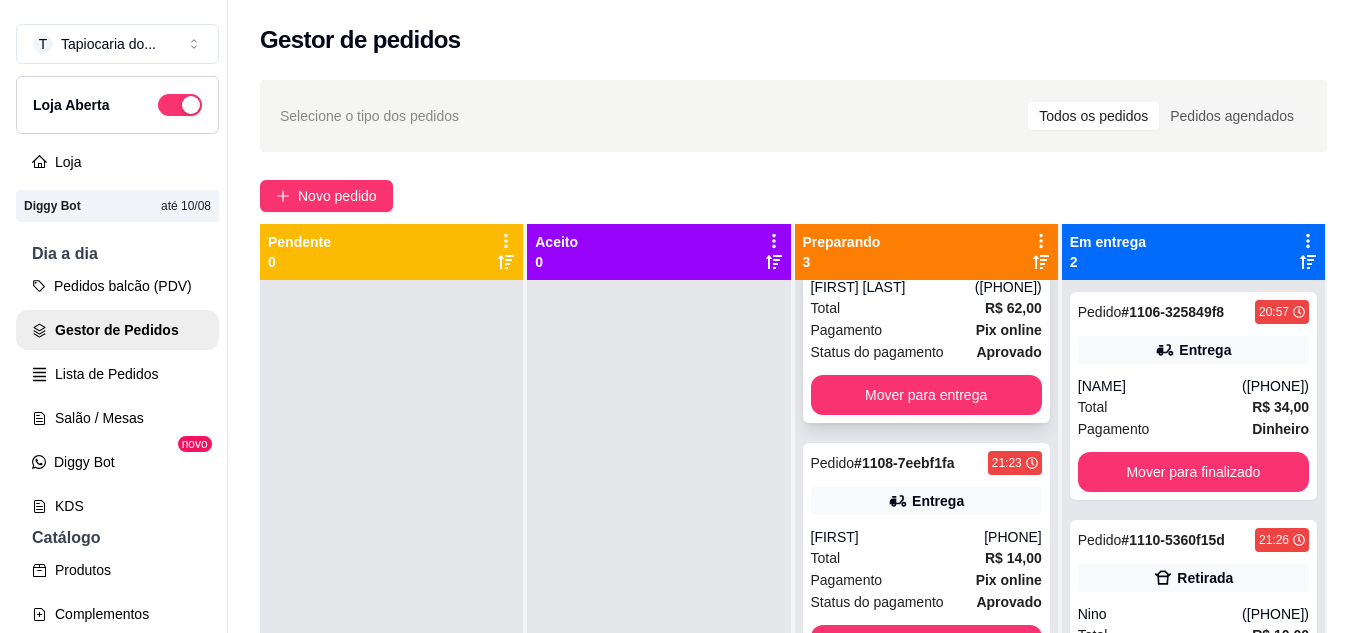 scroll, scrollTop: 100, scrollLeft: 0, axis: vertical 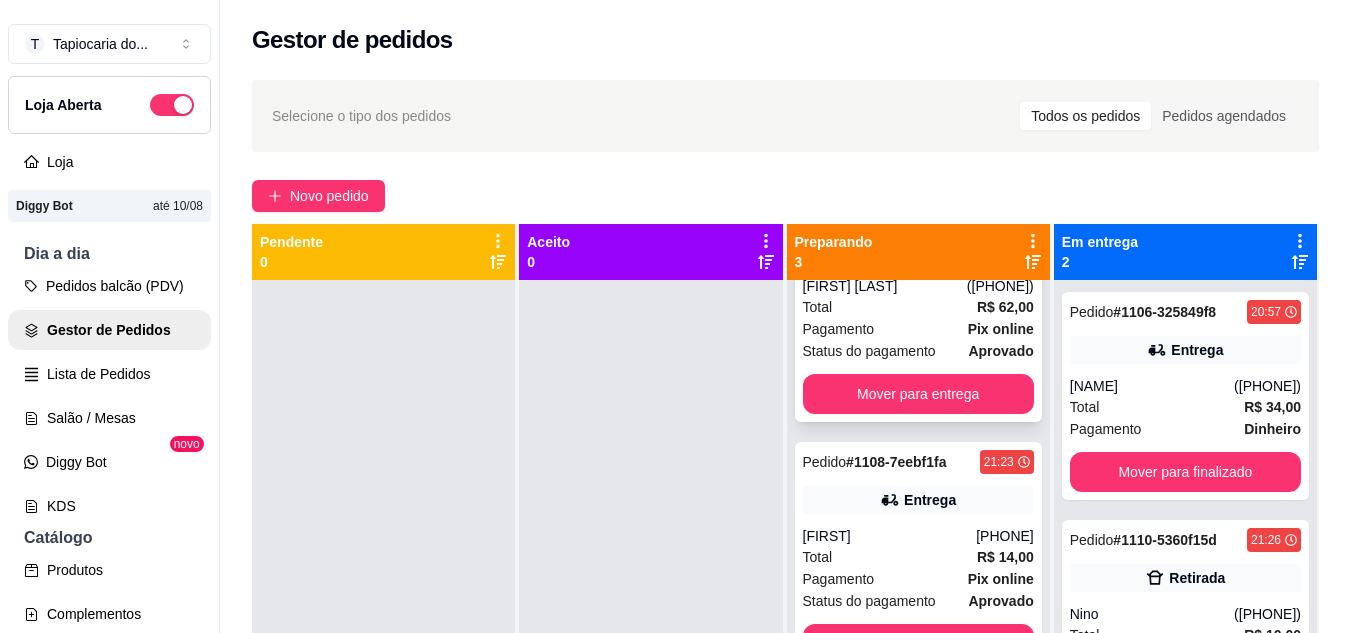click on "Total R$ 62,00" at bounding box center [918, 307] 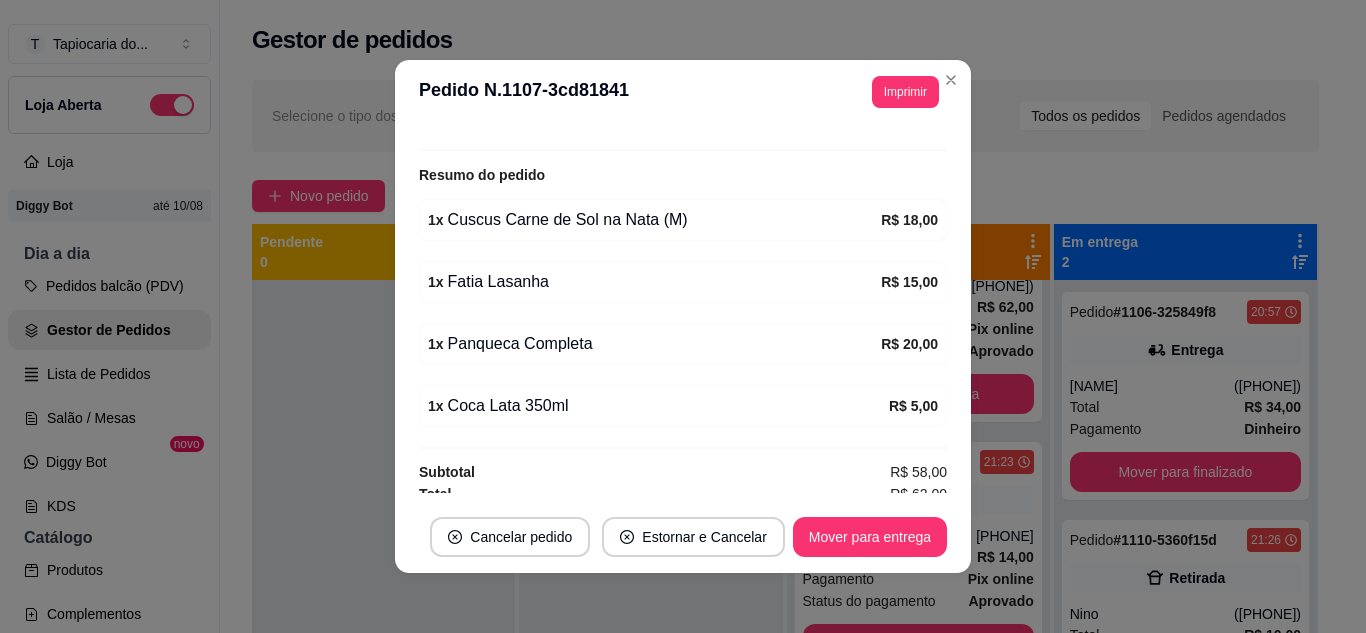 scroll, scrollTop: 626, scrollLeft: 0, axis: vertical 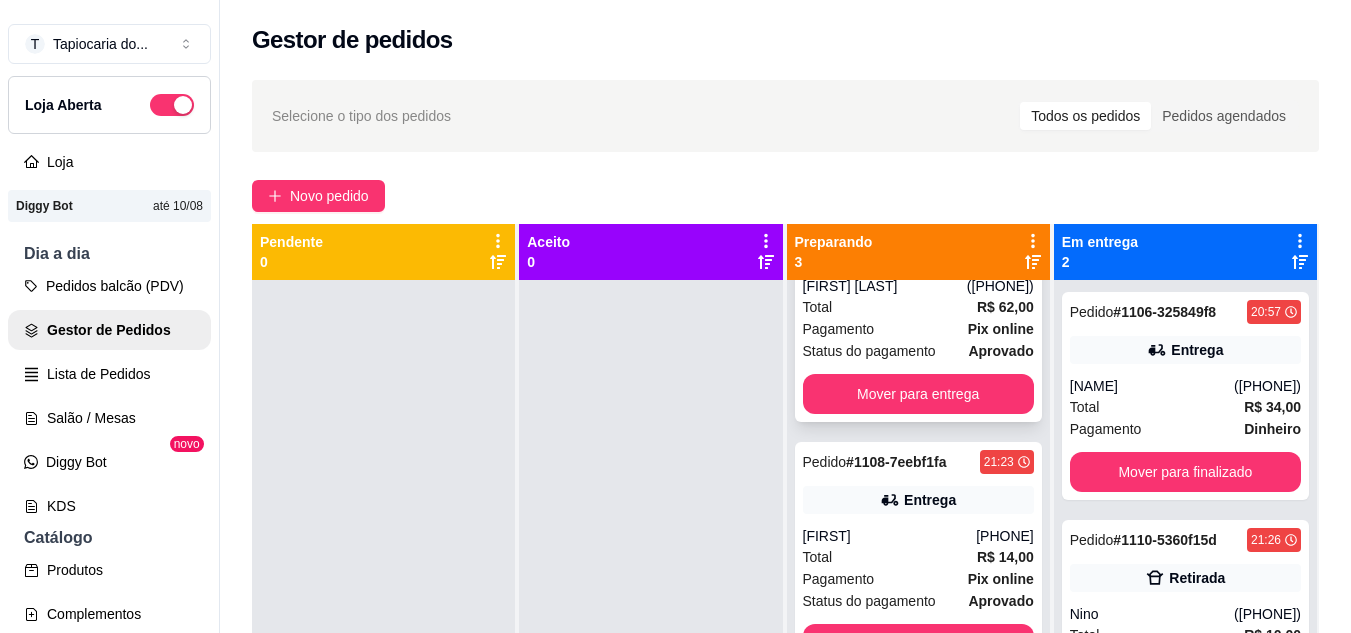 click on "Pagamento Pix online" at bounding box center (918, 329) 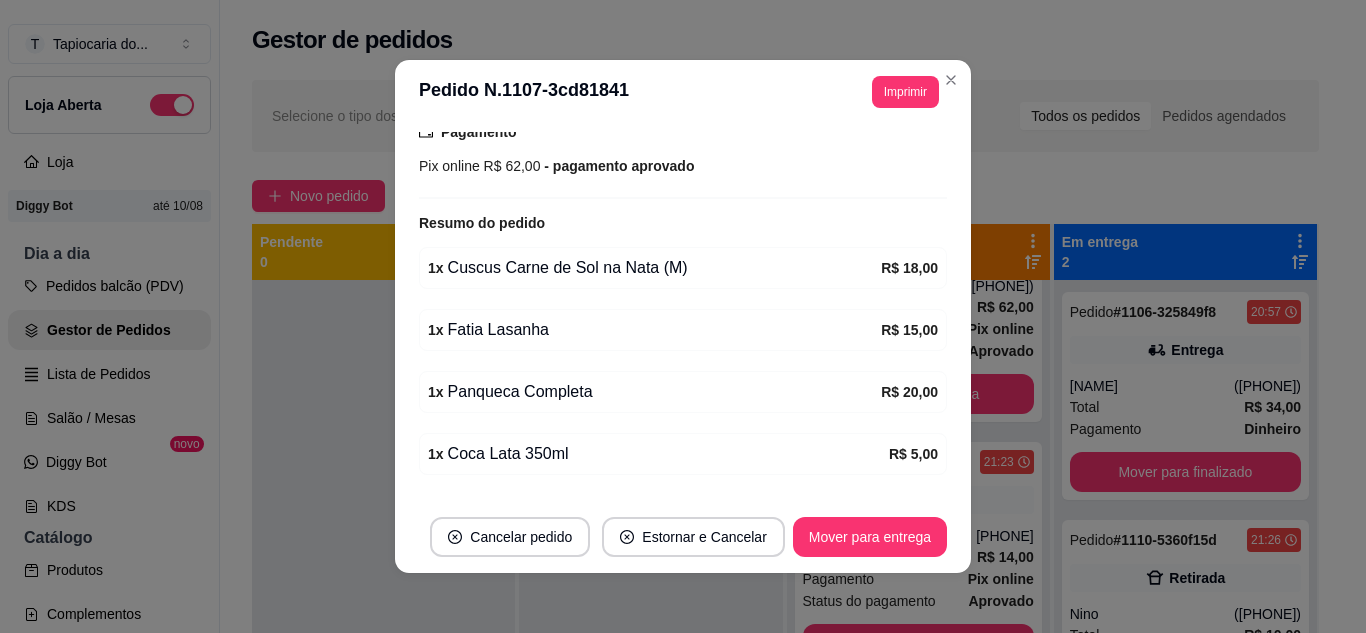 scroll, scrollTop: 600, scrollLeft: 0, axis: vertical 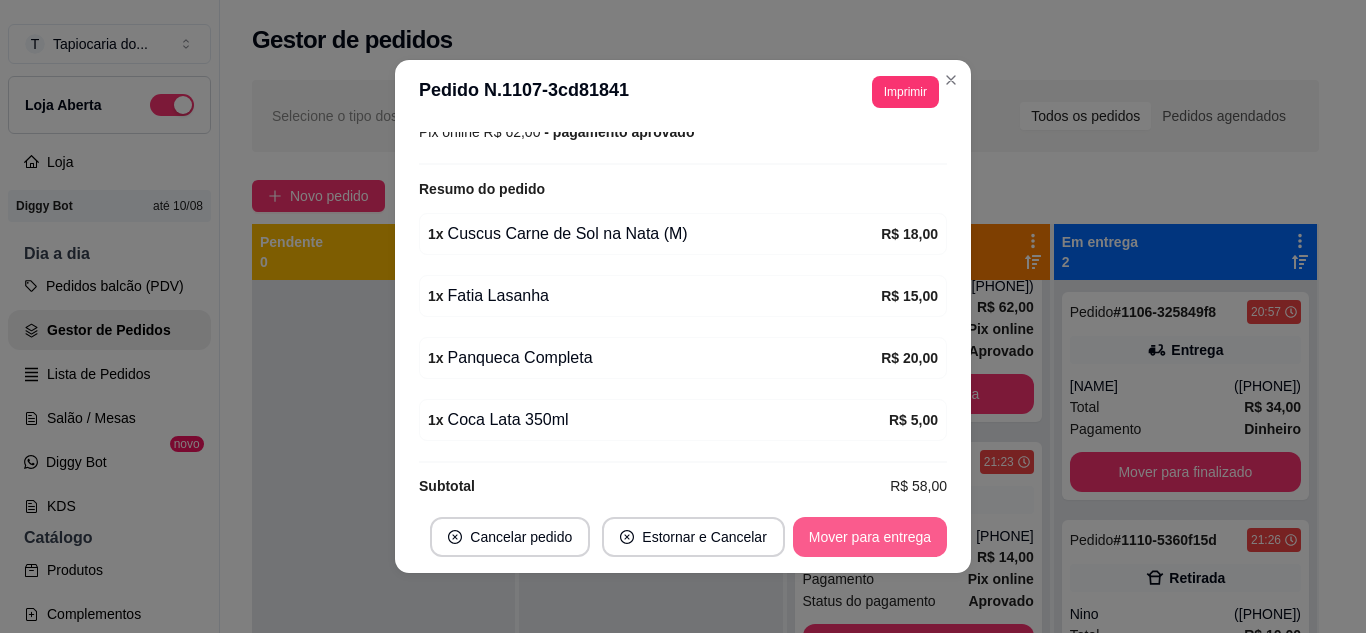 click on "Mover para entrega" at bounding box center [870, 537] 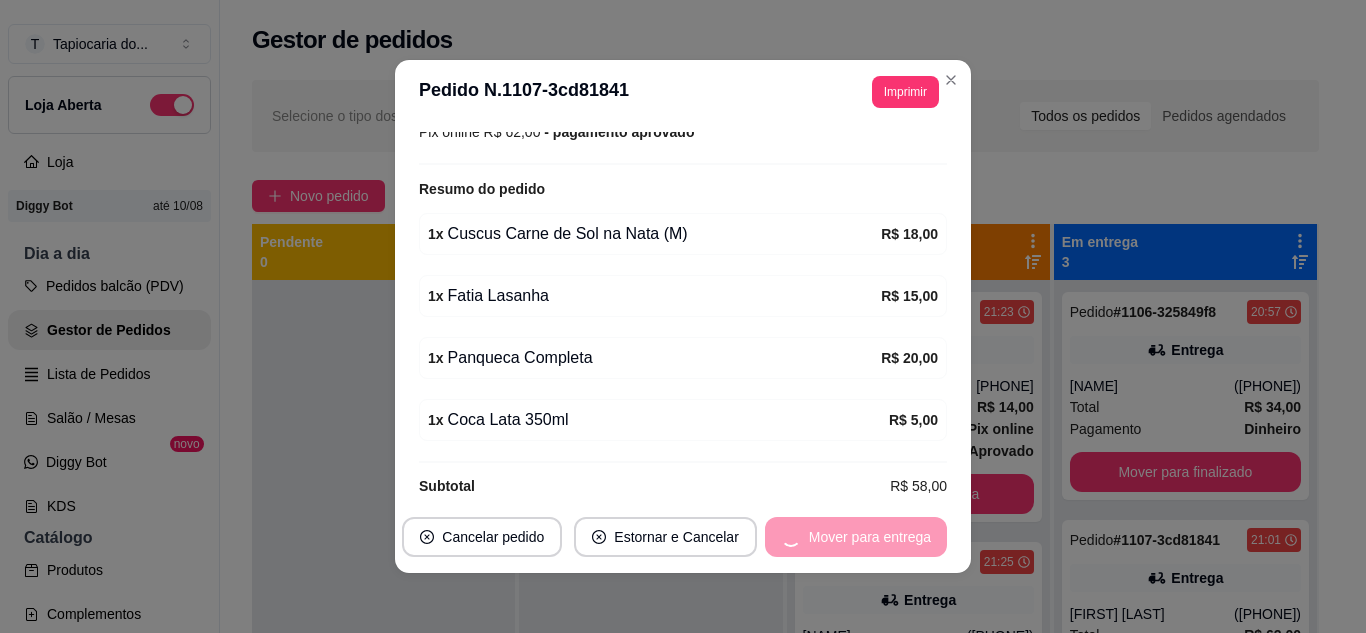 scroll, scrollTop: 0, scrollLeft: 0, axis: both 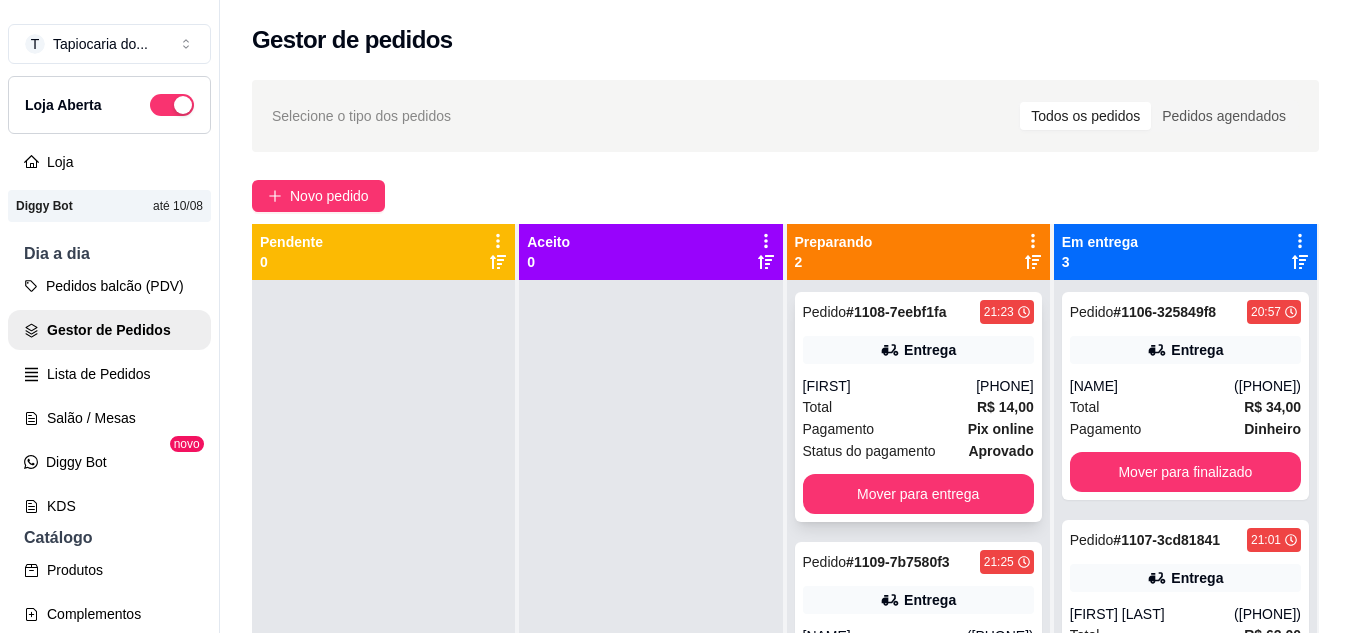 click on "Status do pagamento" at bounding box center (869, 451) 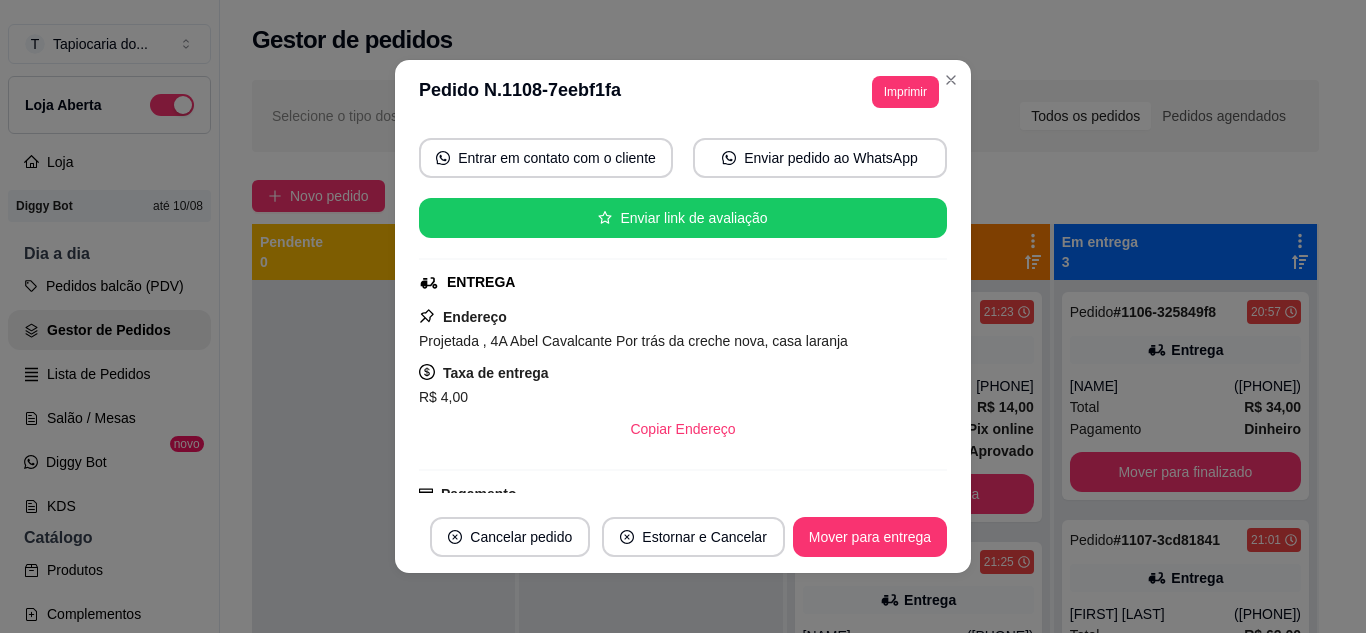 scroll, scrollTop: 200, scrollLeft: 0, axis: vertical 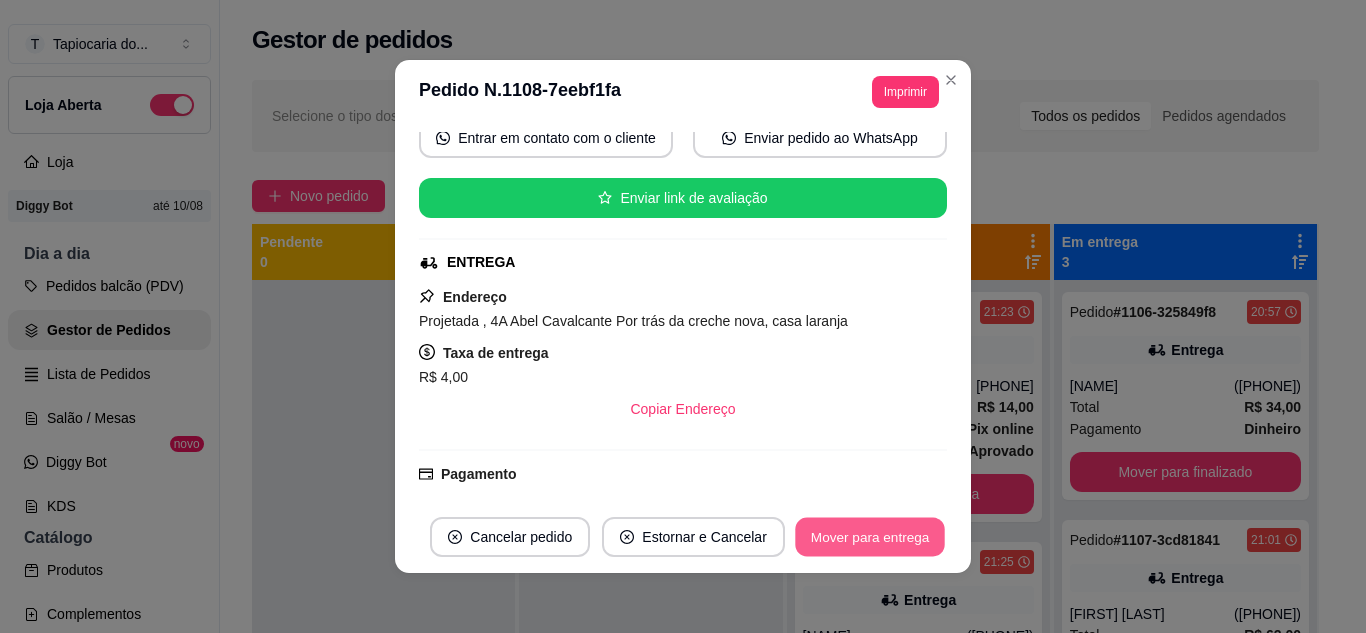 click on "Mover para entrega" at bounding box center (870, 537) 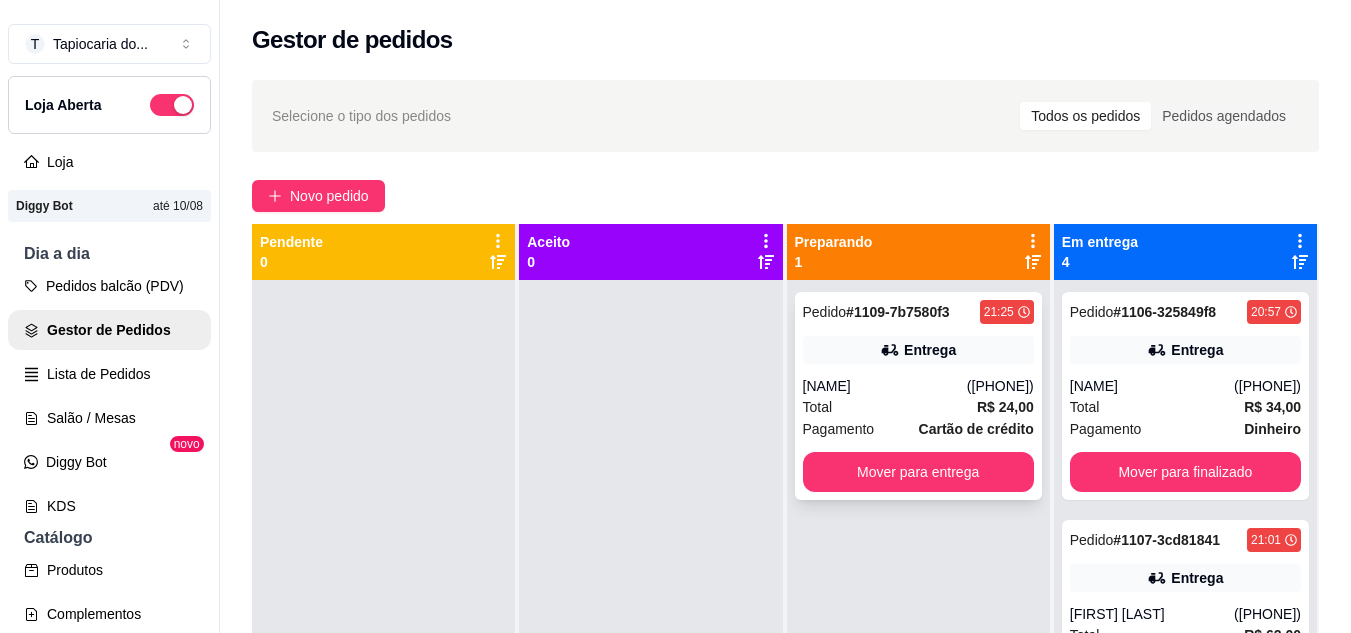 click on "[NAME]" at bounding box center (885, 386) 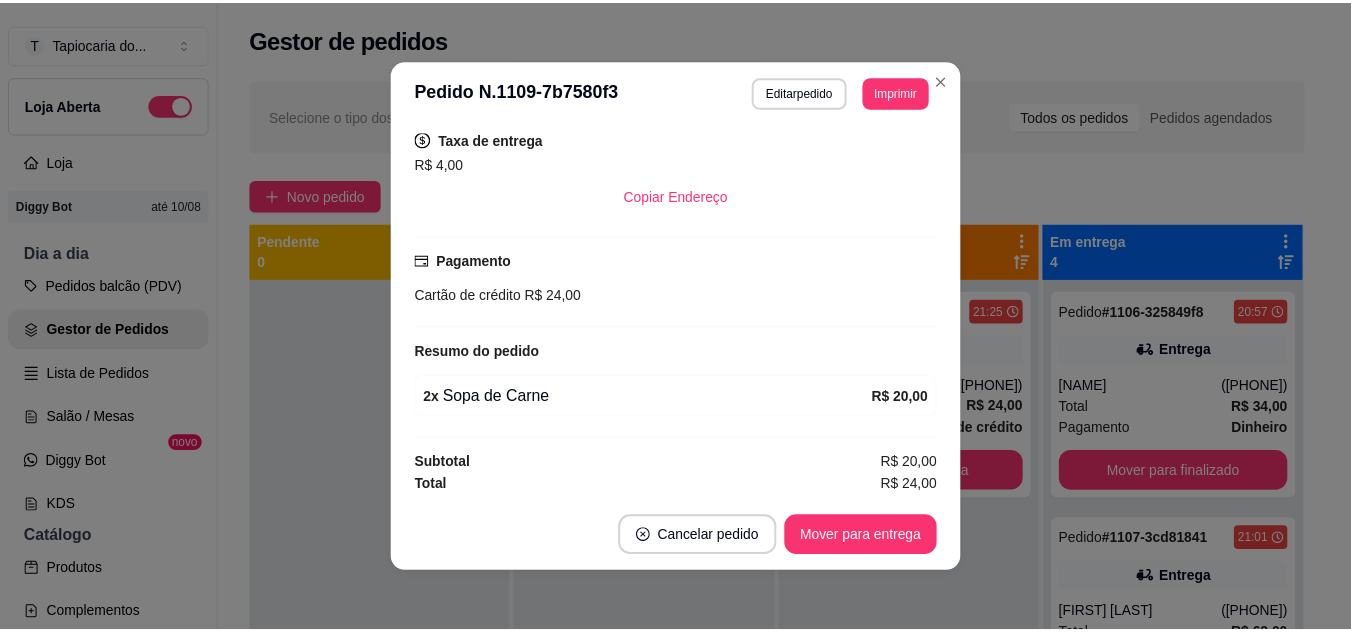 scroll, scrollTop: 416, scrollLeft: 0, axis: vertical 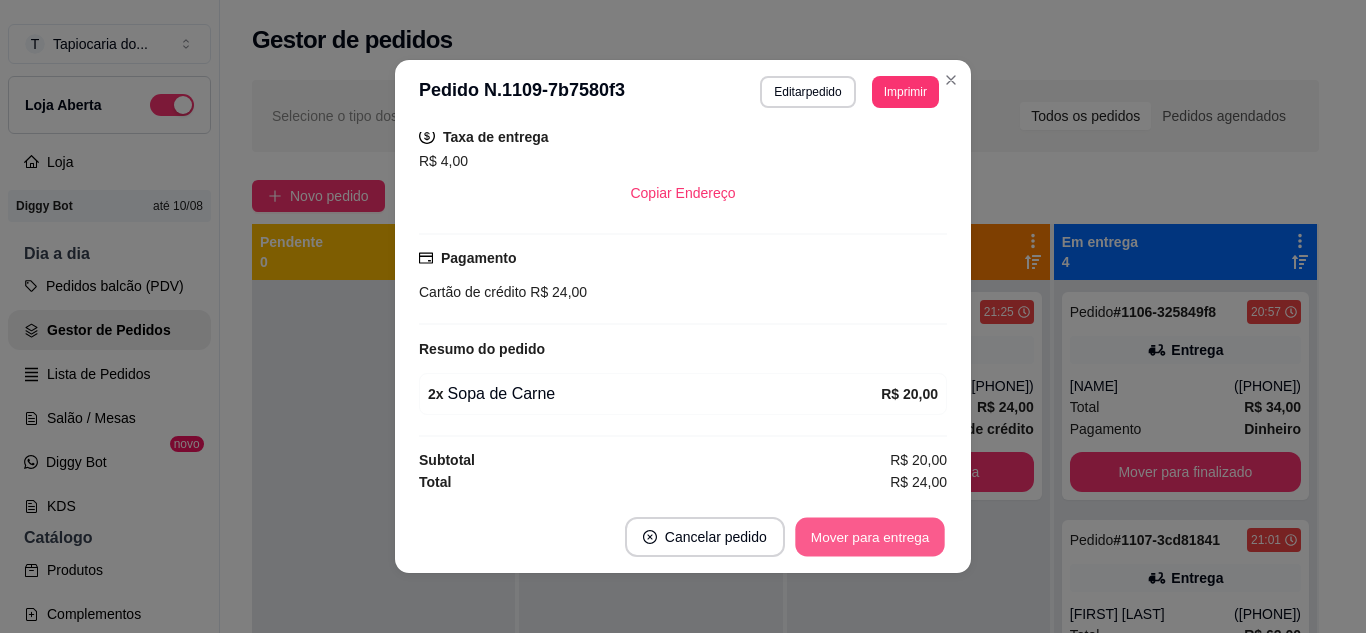 click on "Mover para entrega" at bounding box center (870, 537) 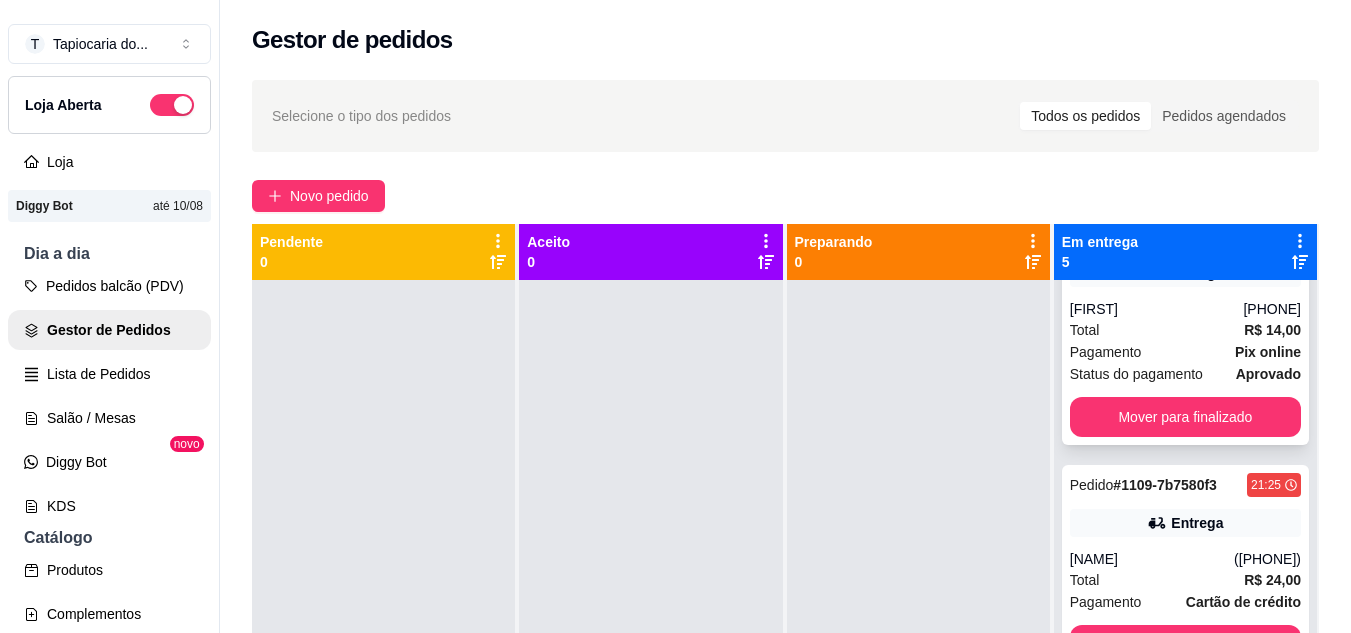scroll, scrollTop: 611, scrollLeft: 0, axis: vertical 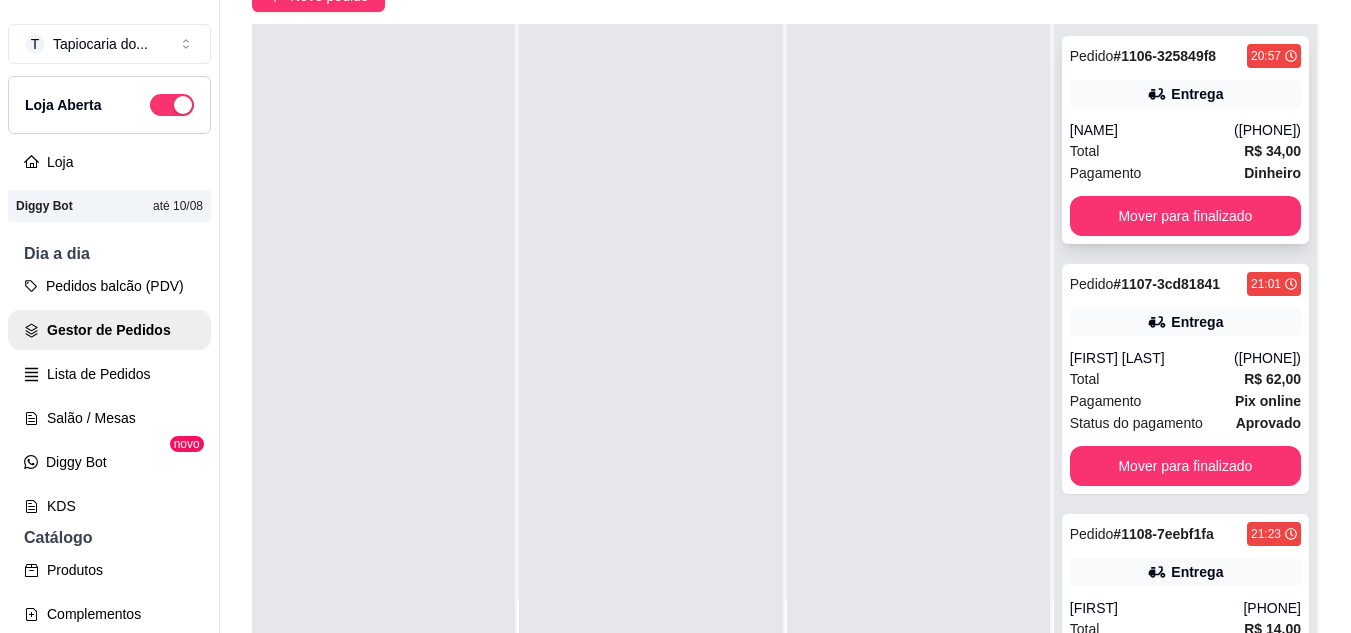 click on "Total R$ 34,00" at bounding box center [1185, 151] 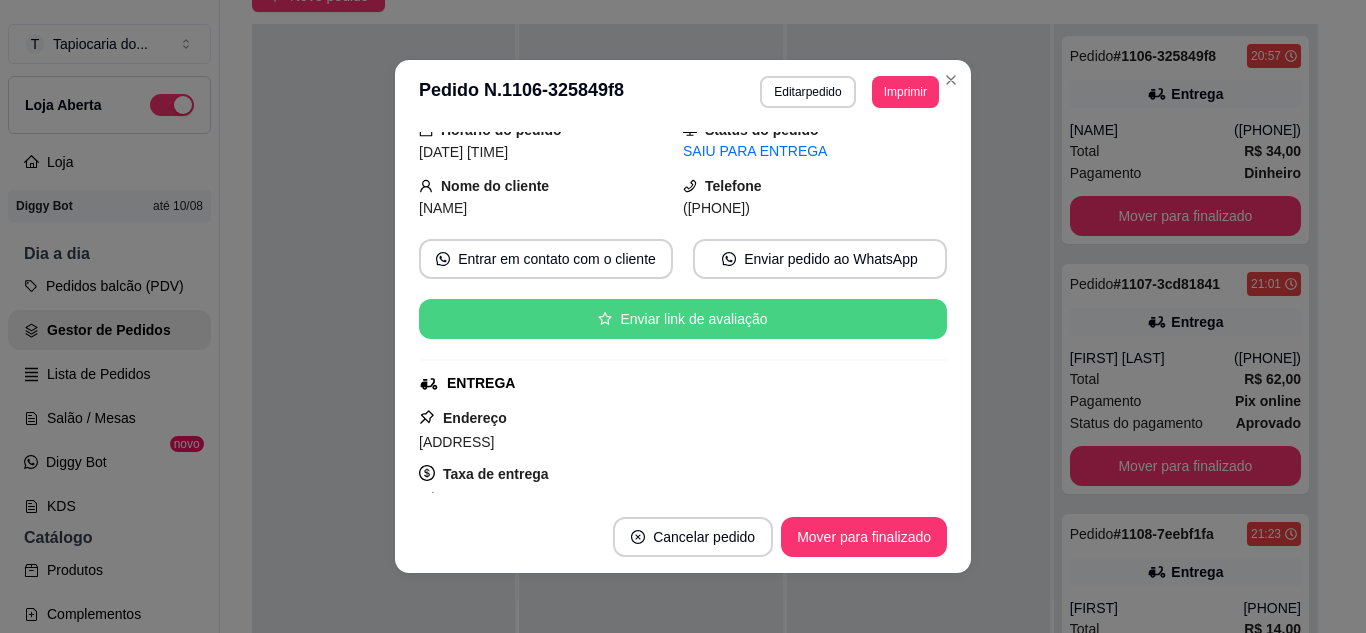 scroll, scrollTop: 400, scrollLeft: 0, axis: vertical 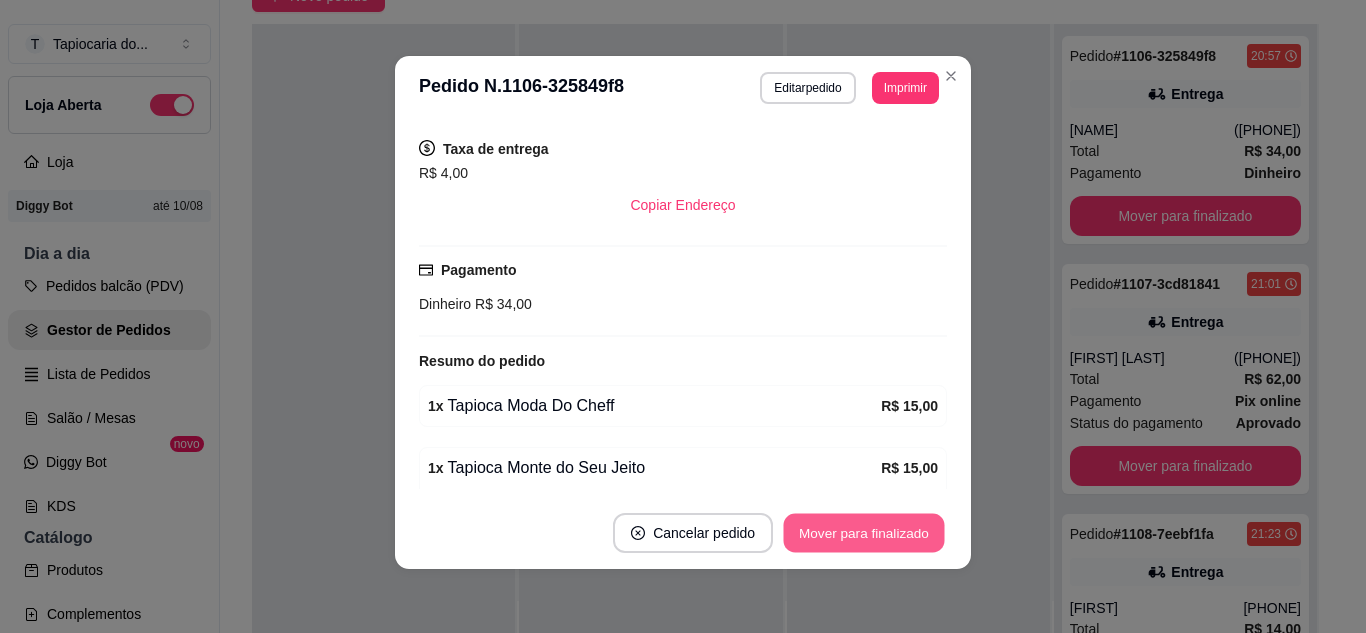 click on "Mover para finalizado" at bounding box center (864, 533) 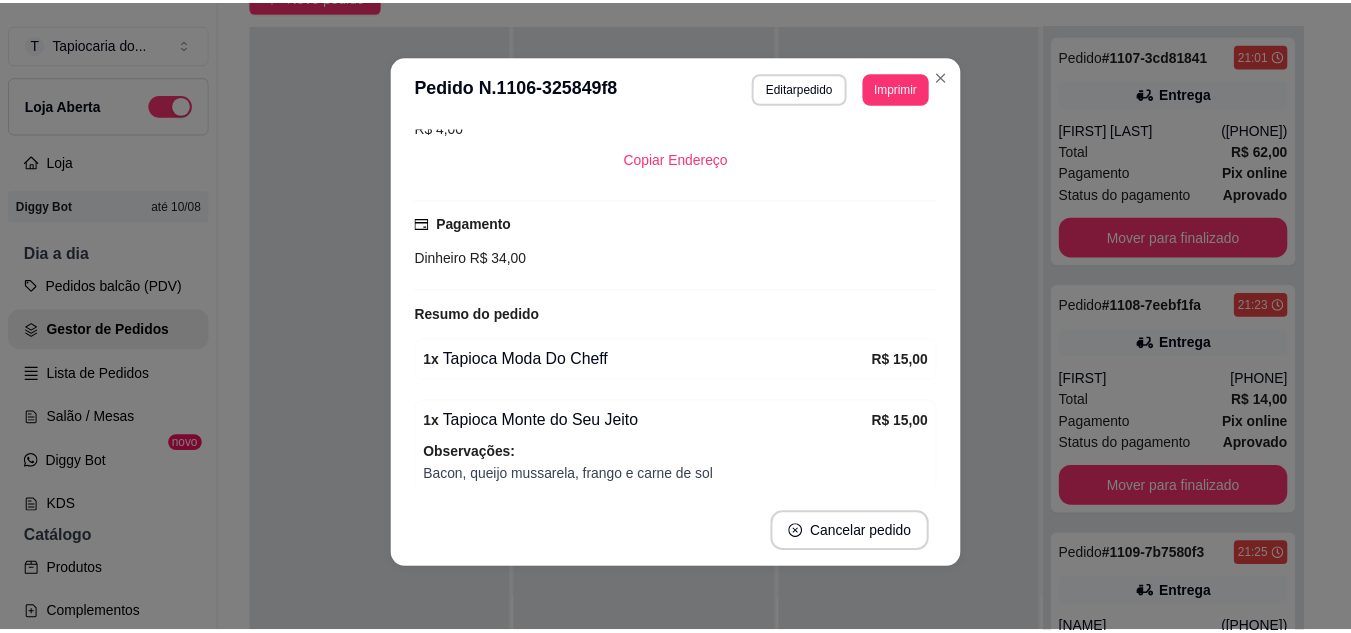 scroll, scrollTop: 354, scrollLeft: 0, axis: vertical 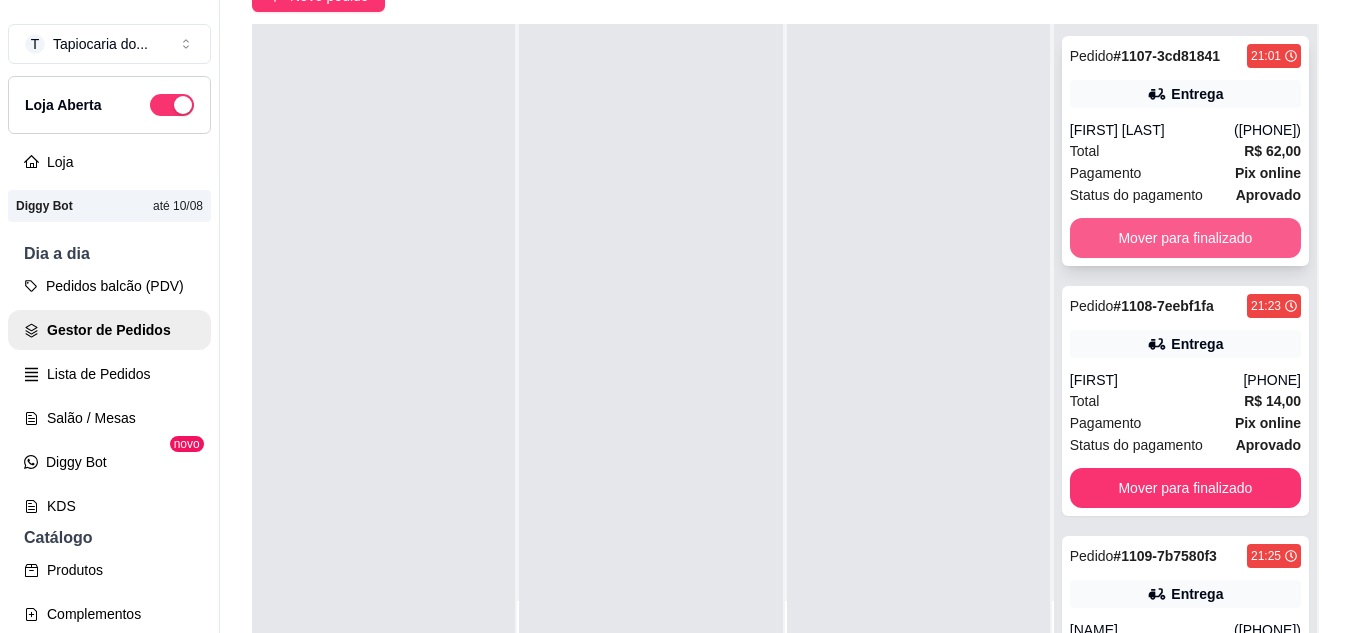 click on "Mover para finalizado" at bounding box center [1185, 238] 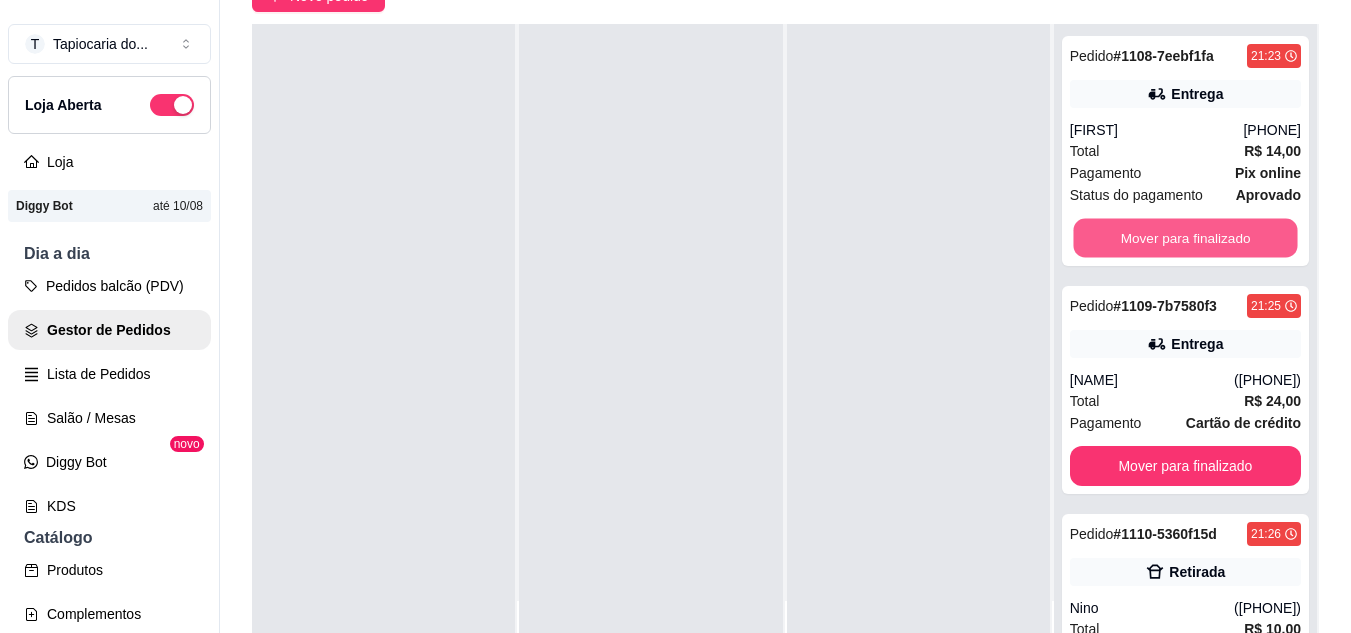 click on "Mover para finalizado" at bounding box center [1185, 238] 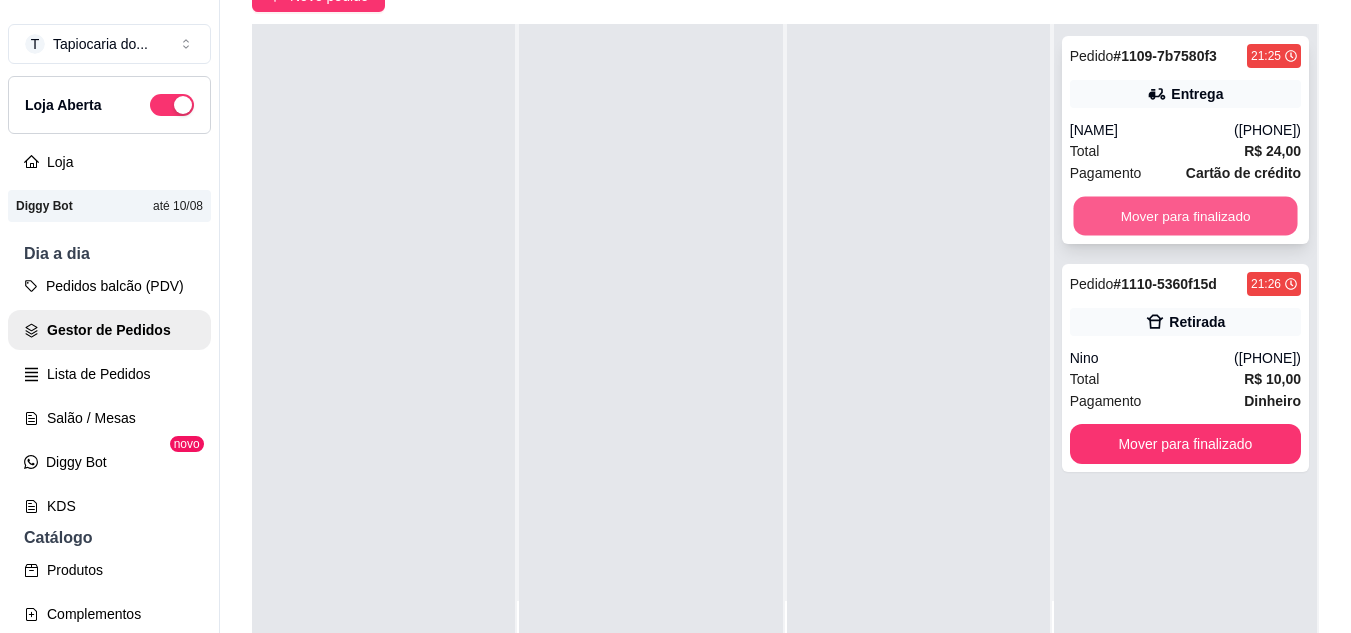 click on "Mover para finalizado" at bounding box center (1185, 216) 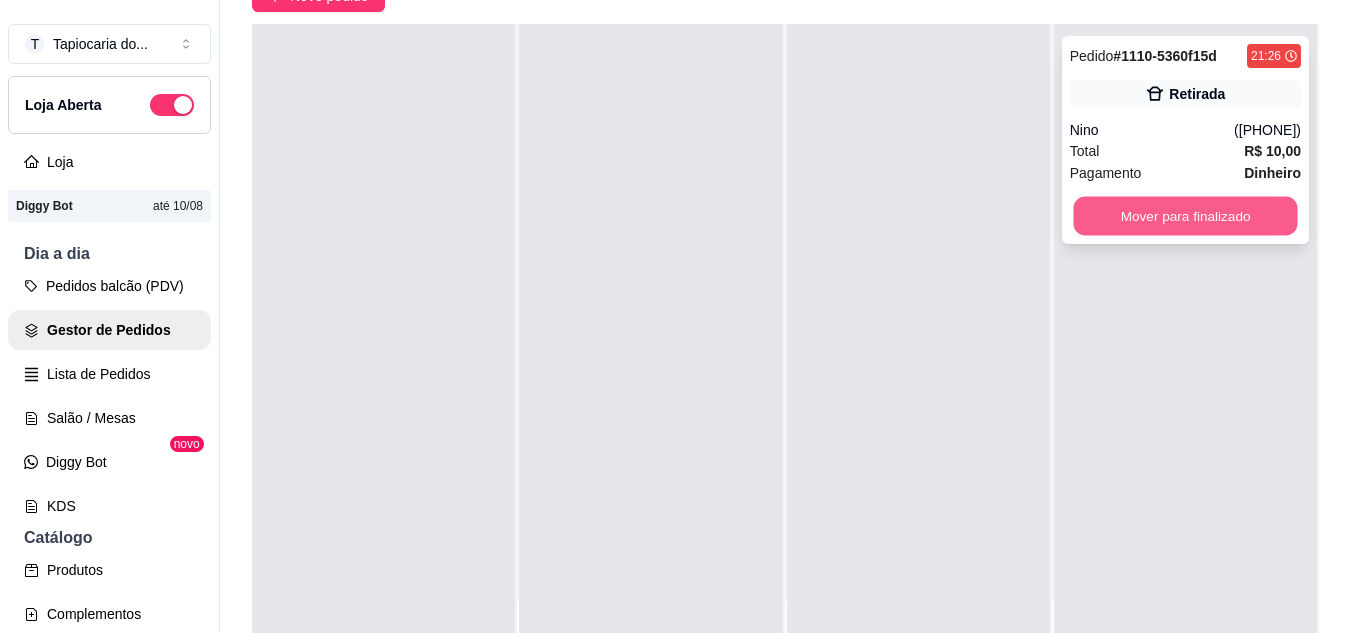 click on "Mover para finalizado" at bounding box center (1185, 216) 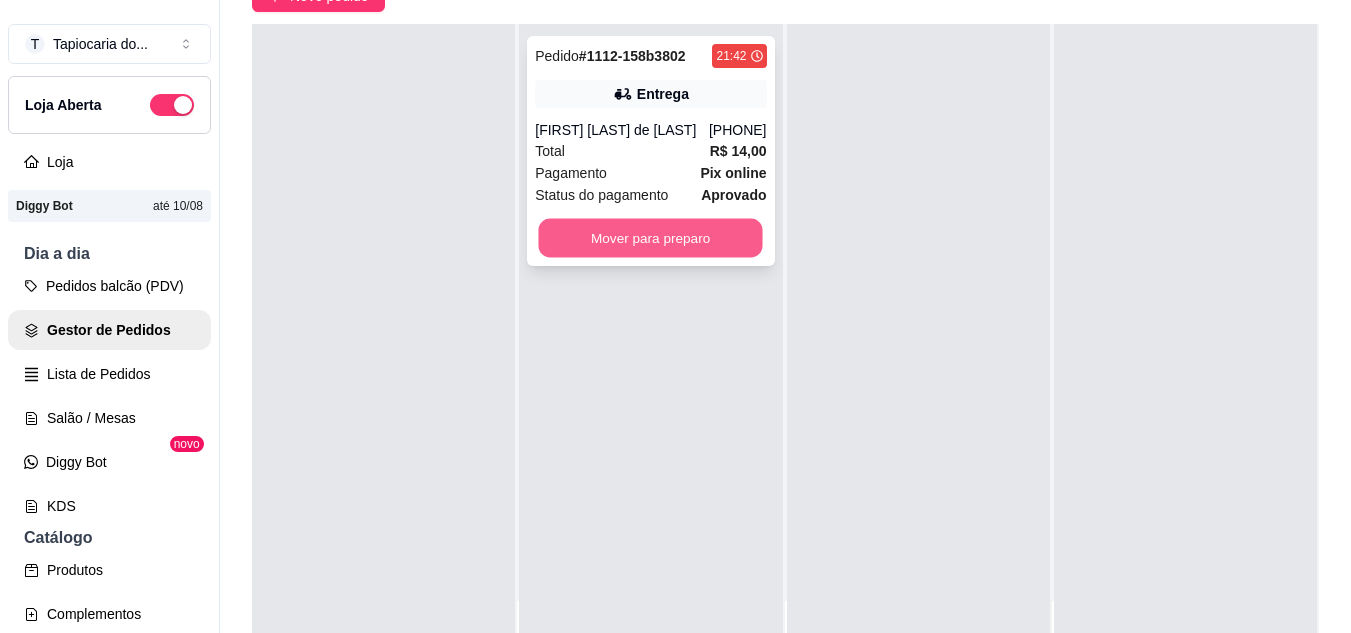 click on "Mover para preparo" at bounding box center [651, 238] 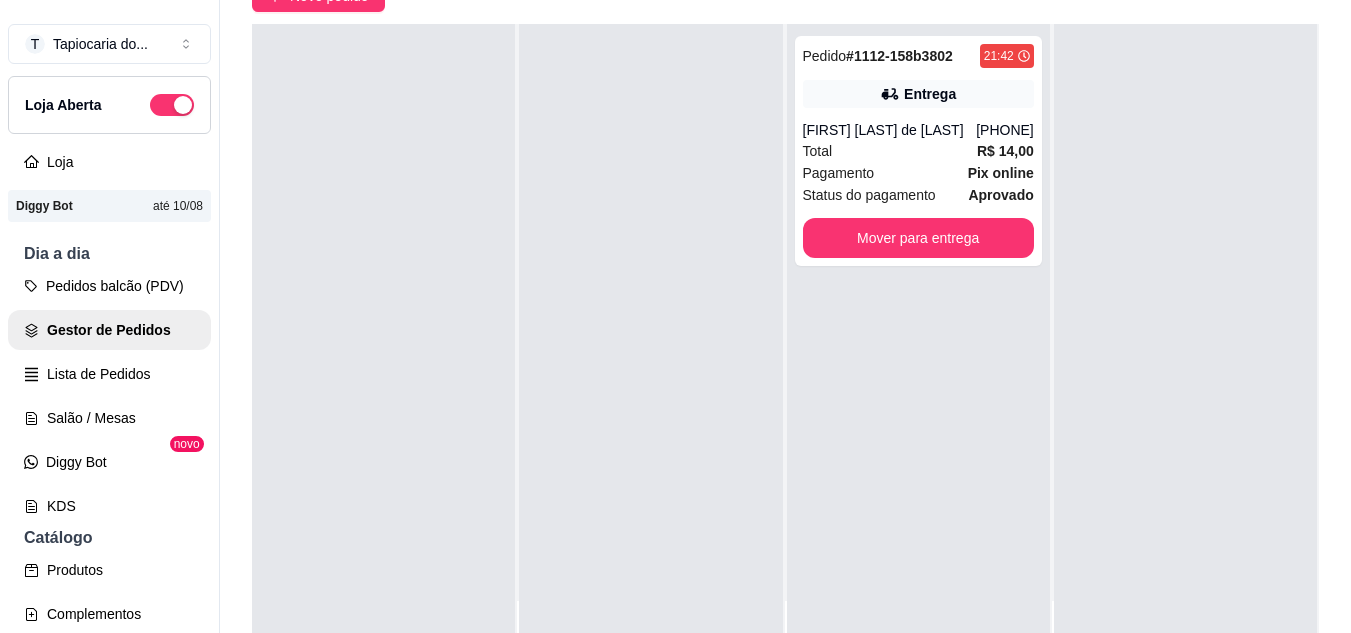scroll, scrollTop: 0, scrollLeft: 0, axis: both 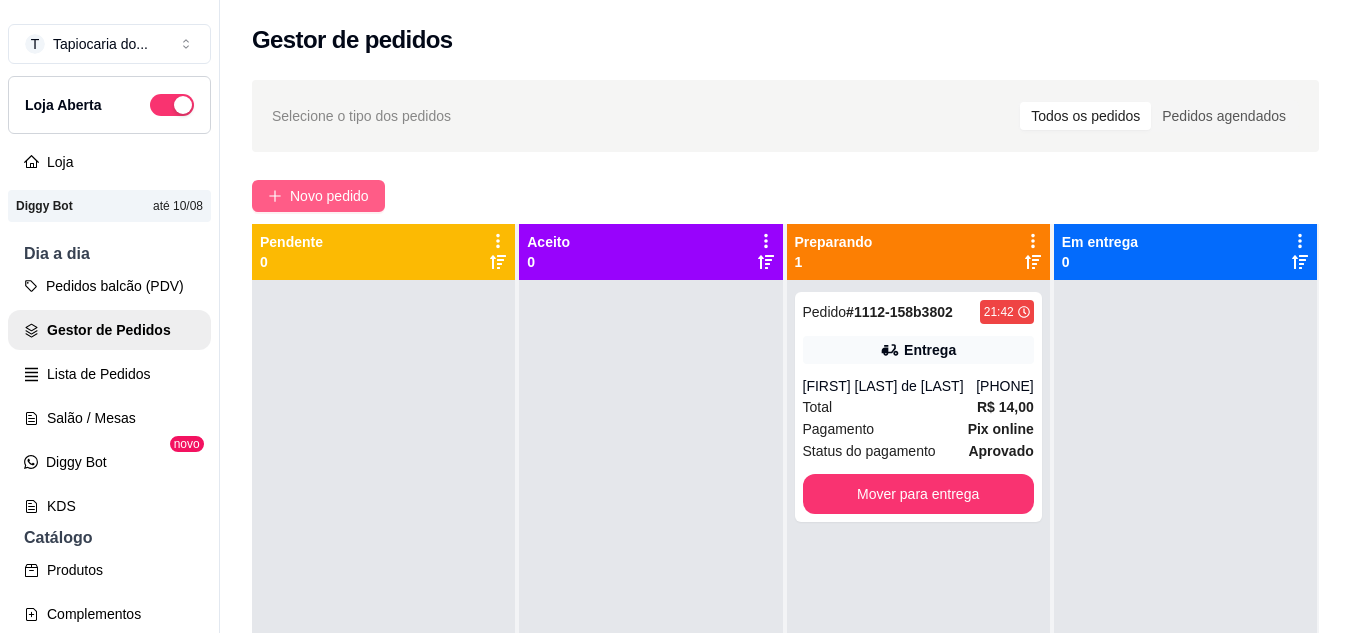 click on "Novo pedido" at bounding box center (318, 196) 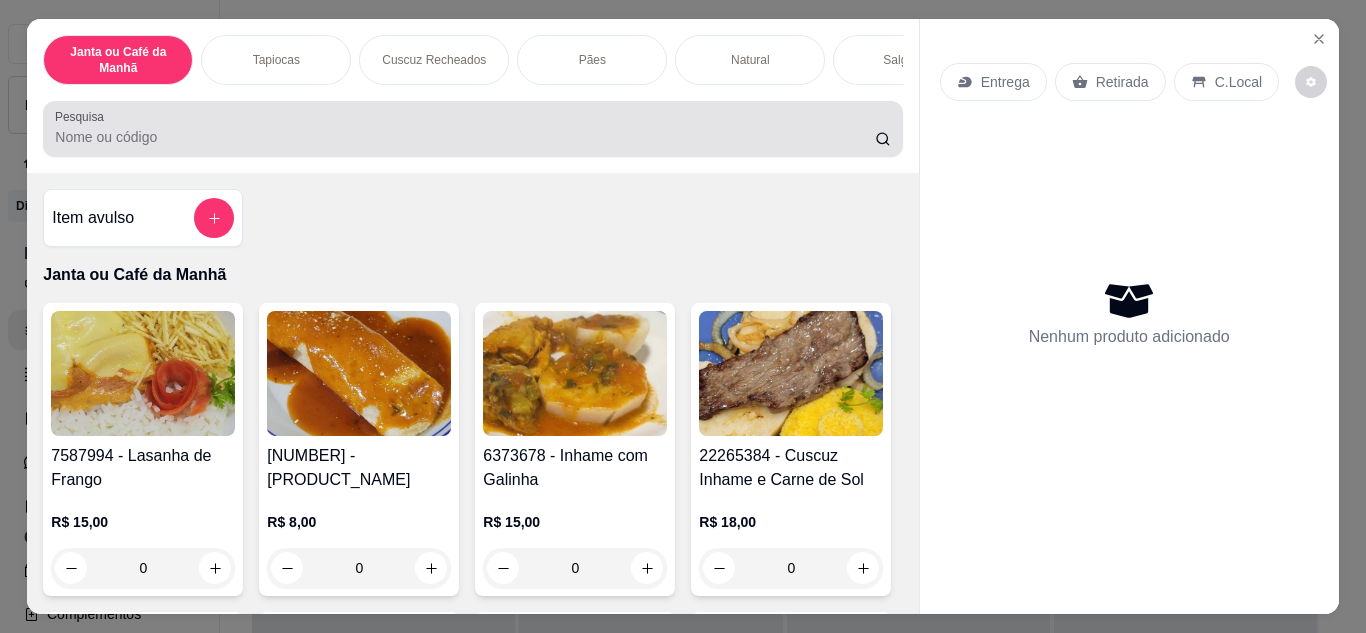 click on "Pesquisa" at bounding box center (465, 137) 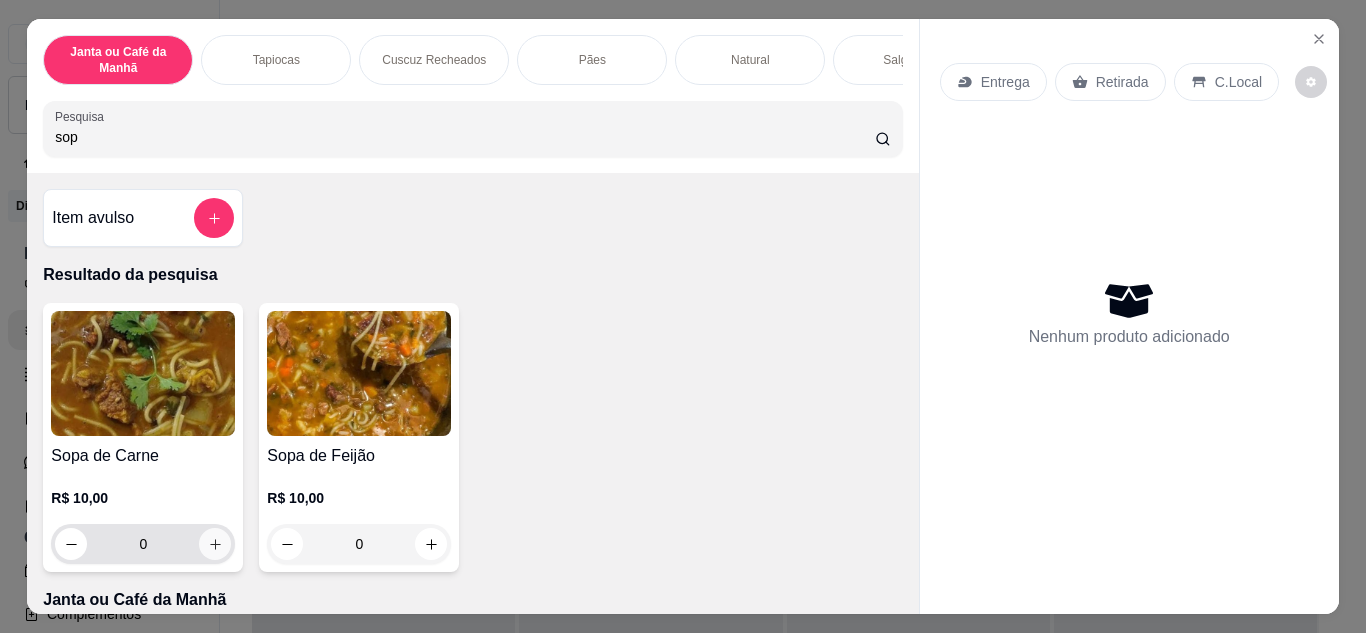 type on "sop" 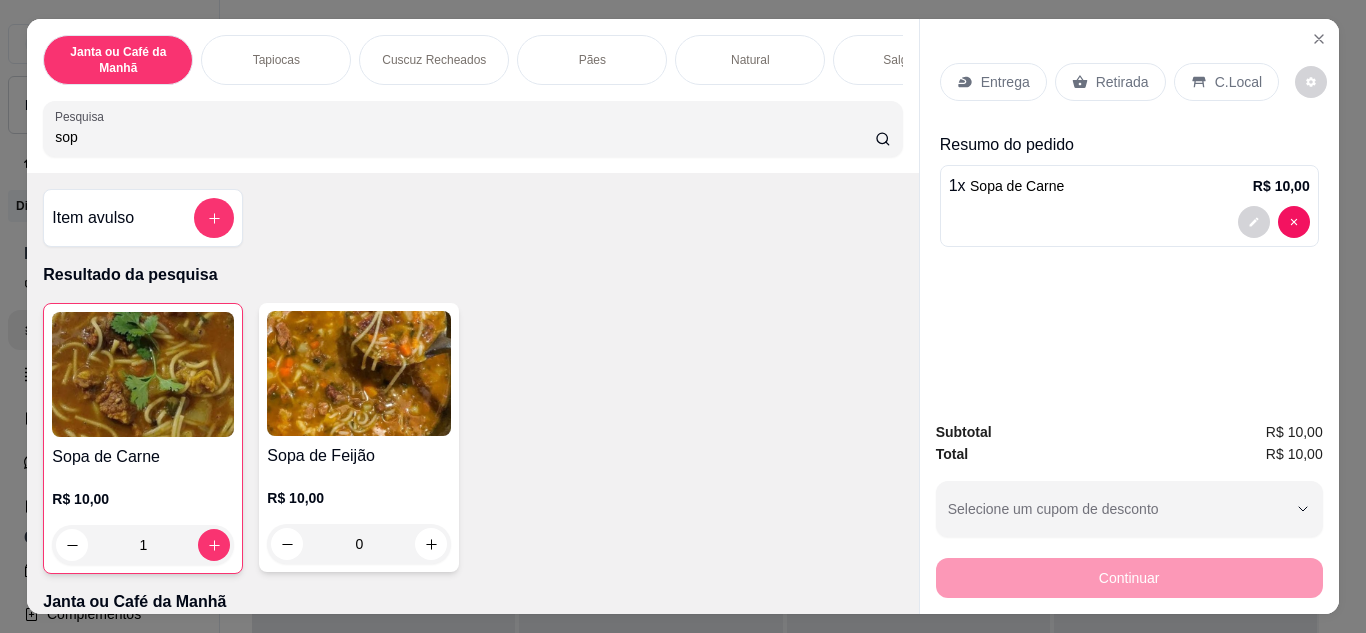 click on "Entrega" at bounding box center [1005, 82] 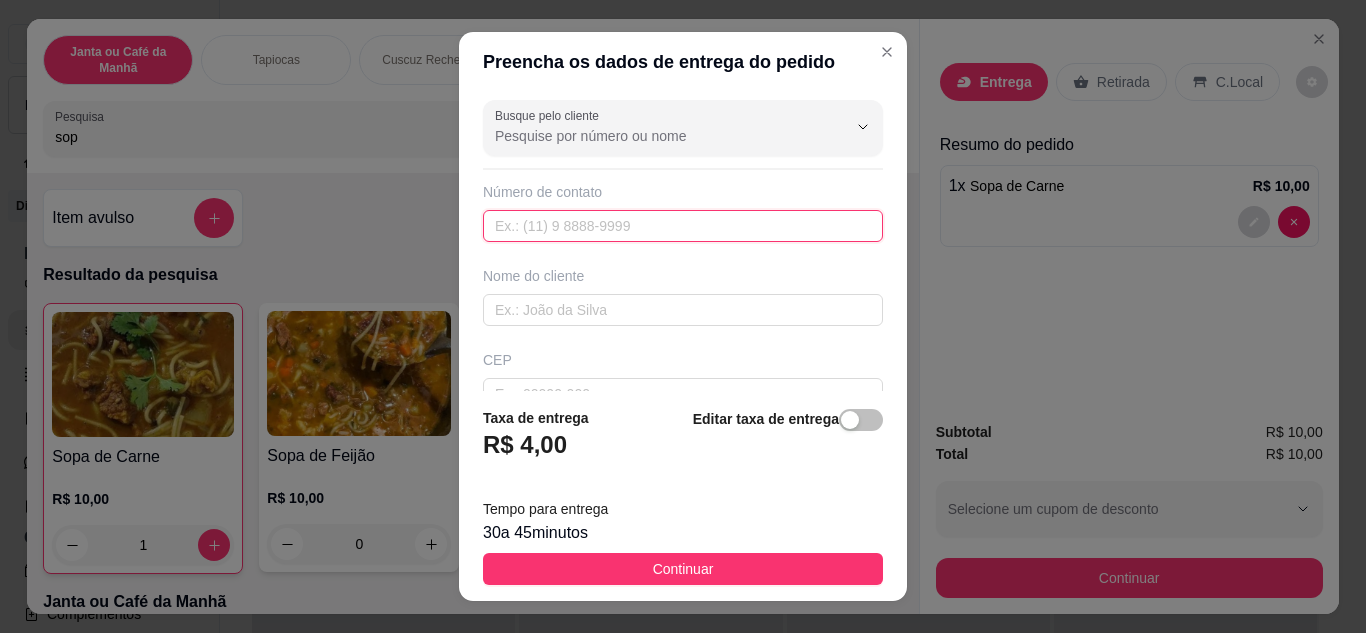 paste on "([PHONE])" 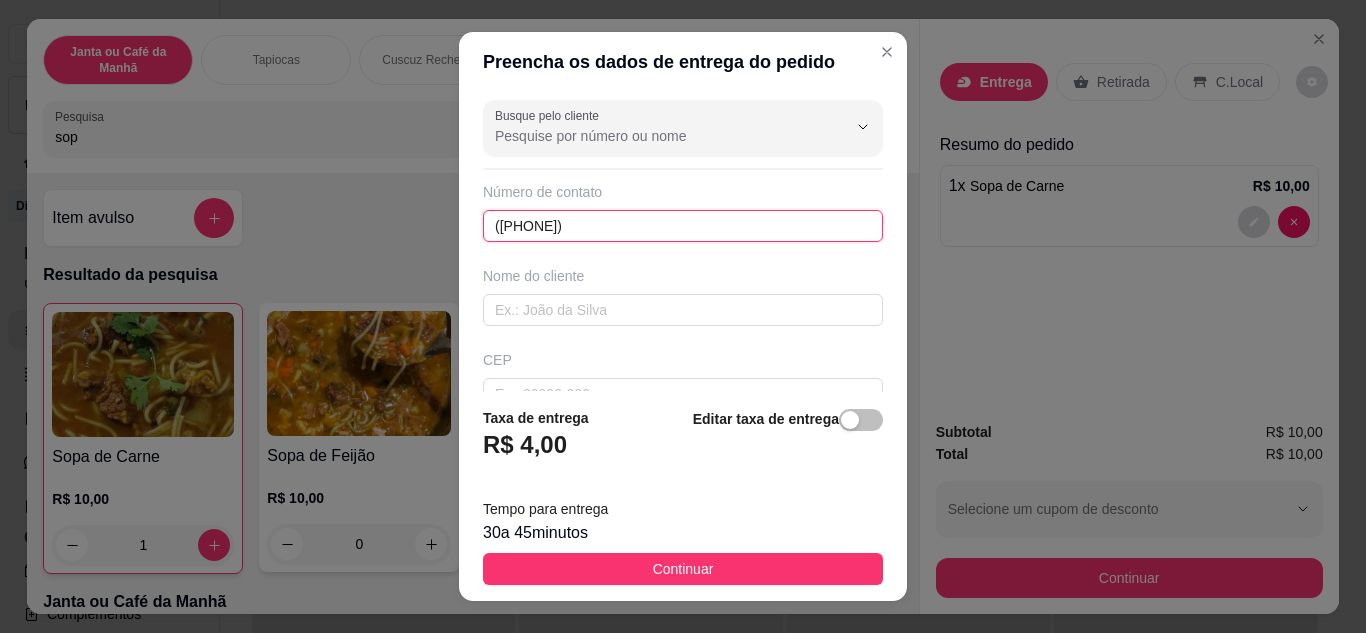 click on "([PHONE])" at bounding box center [683, 226] 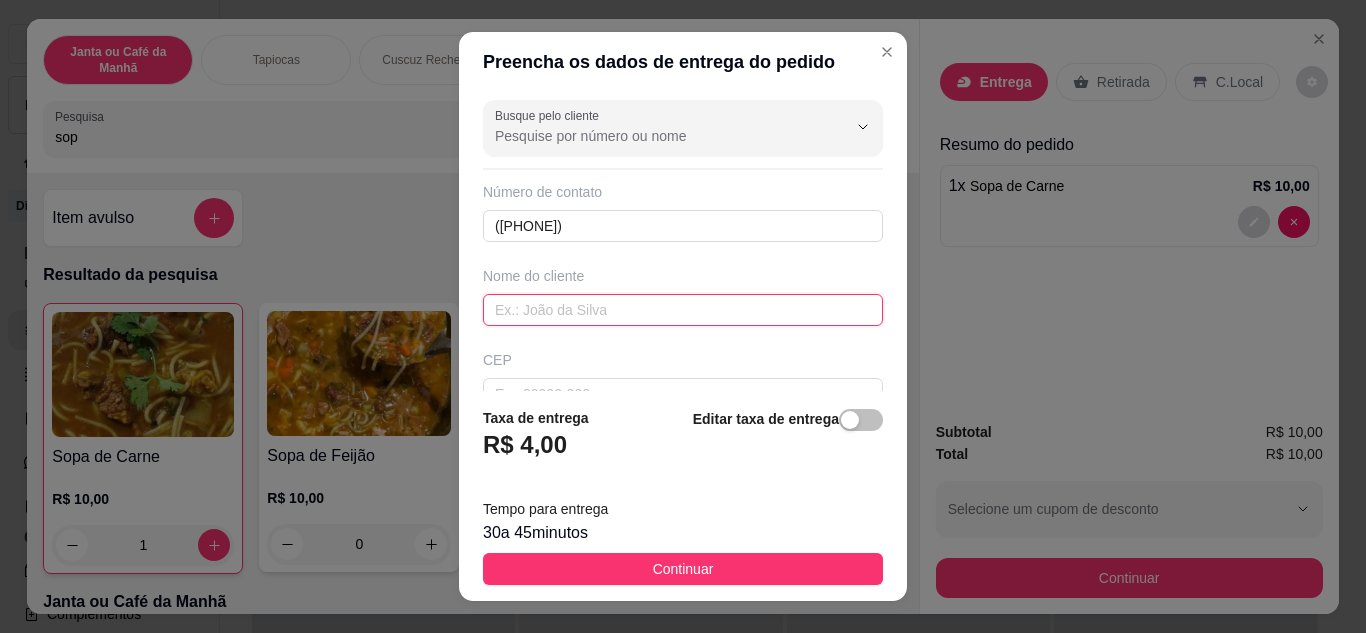 paste on "[NAME]" 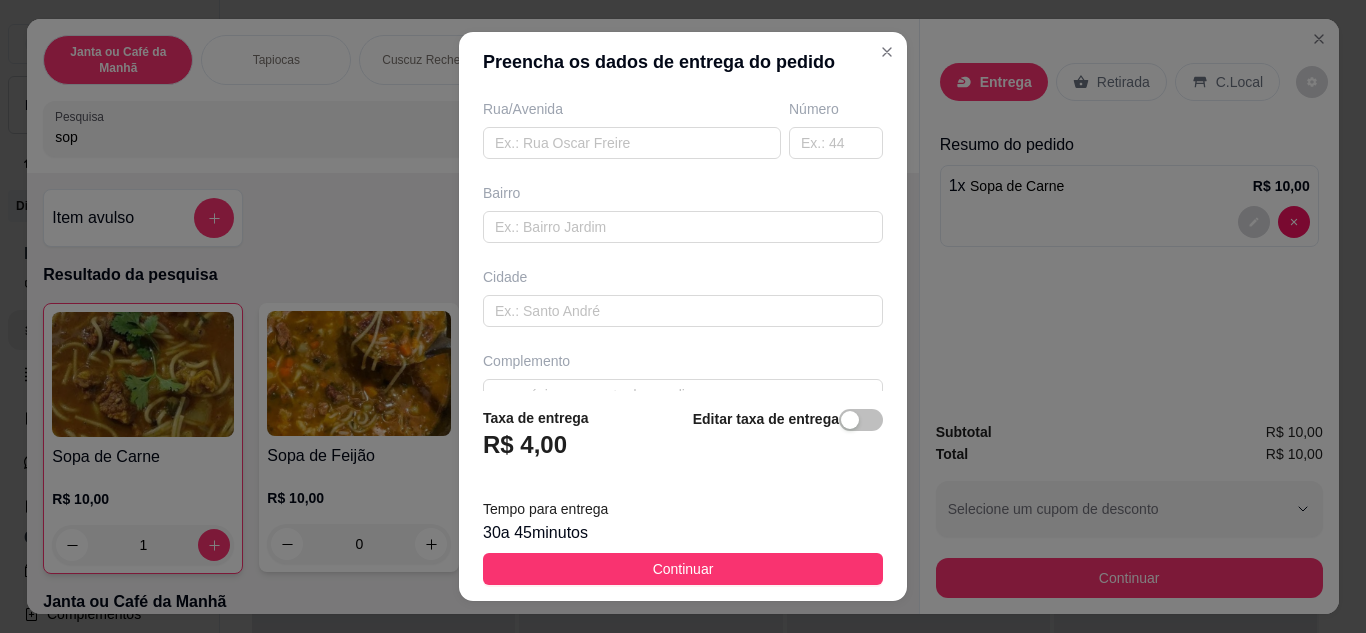 scroll, scrollTop: 374, scrollLeft: 0, axis: vertical 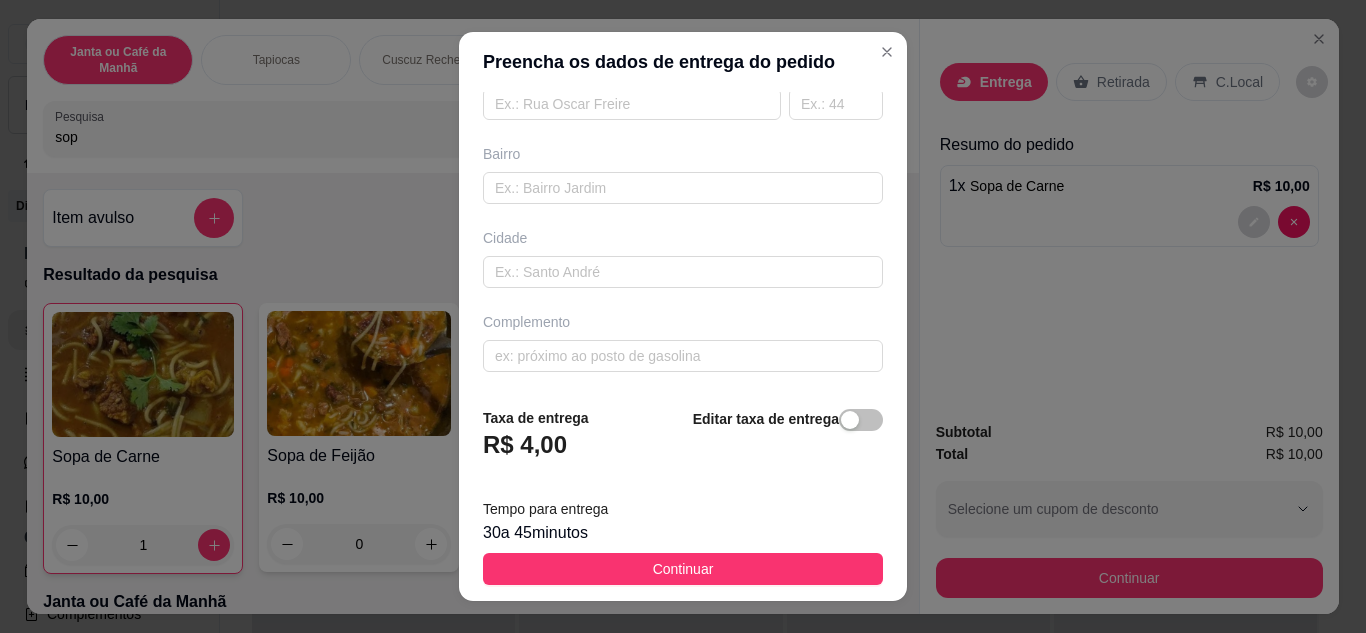 type on "[NAME]" 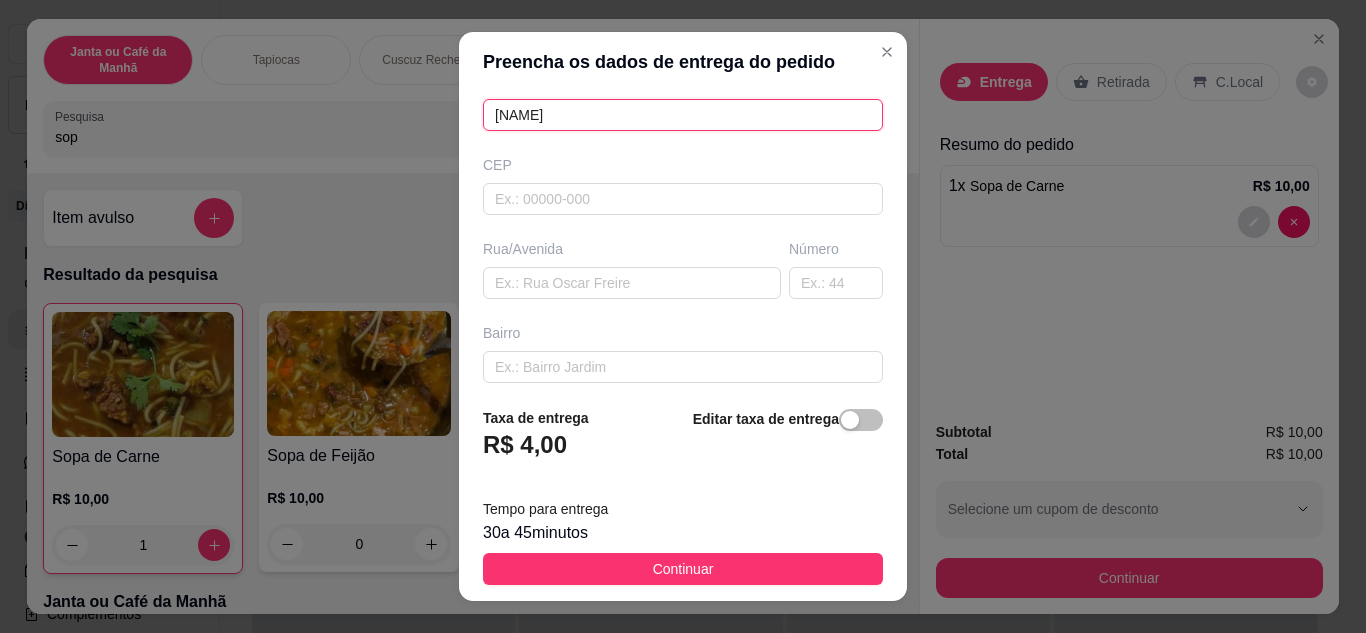 scroll, scrollTop: 174, scrollLeft: 0, axis: vertical 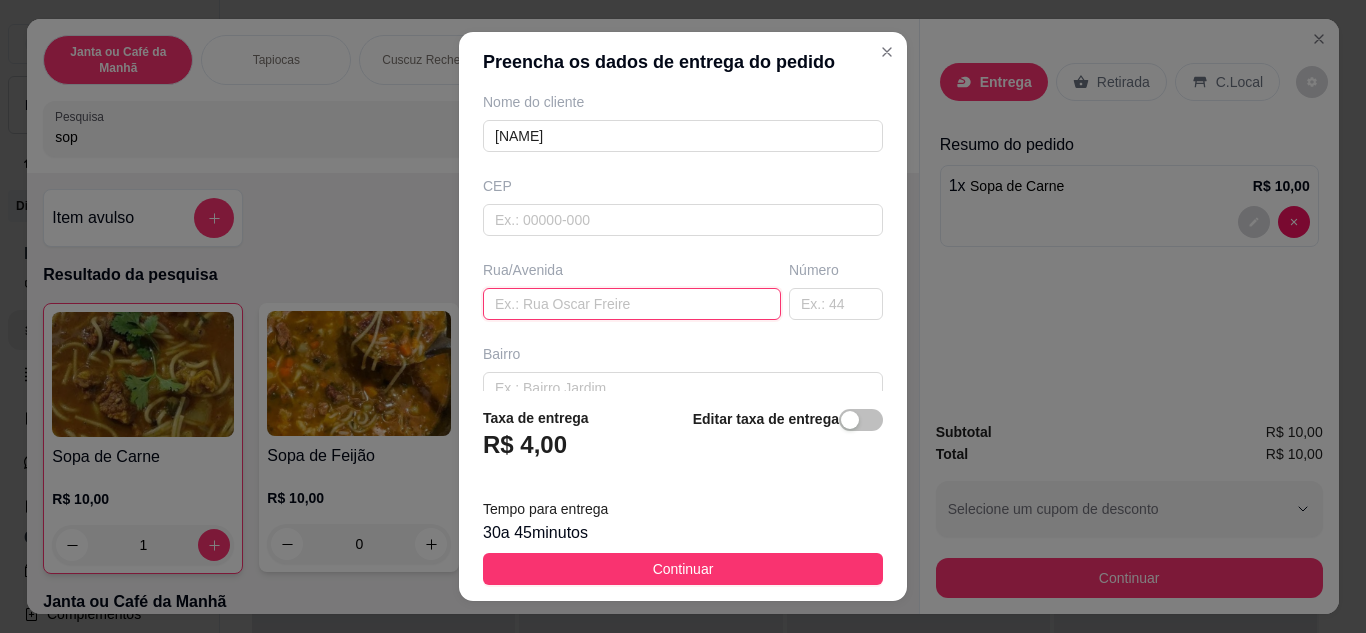 click at bounding box center [632, 304] 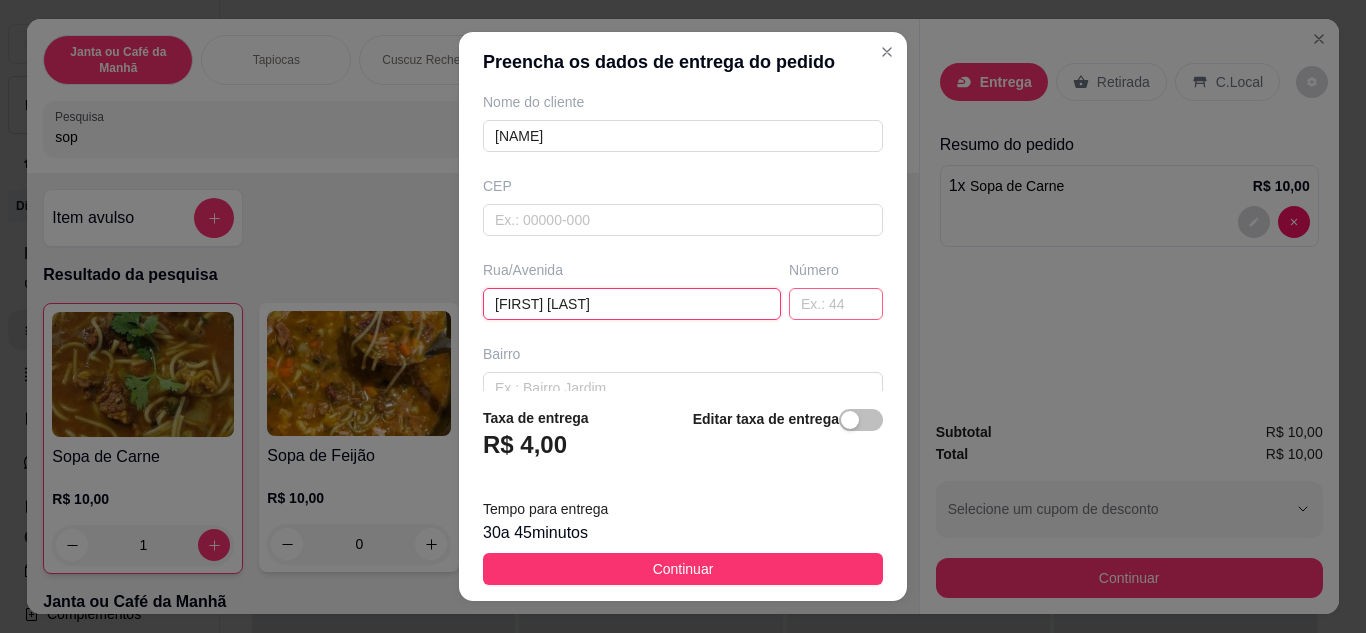type on "[FIRST] [LAST]" 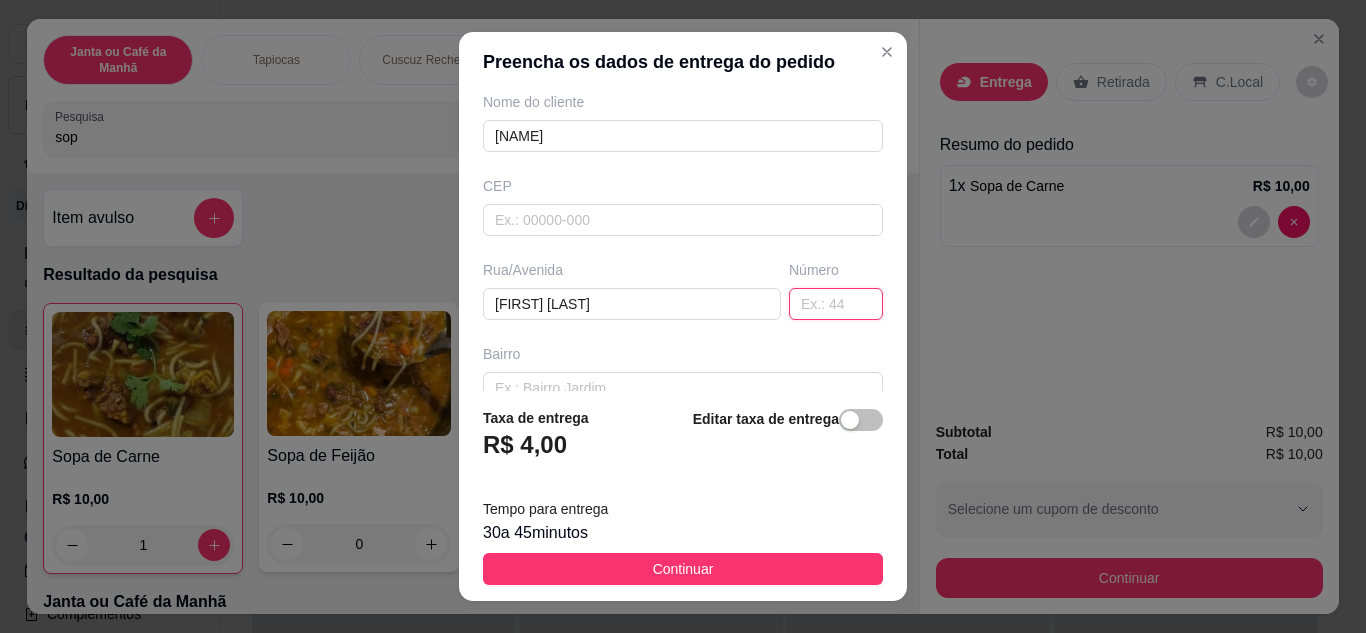 click at bounding box center [836, 304] 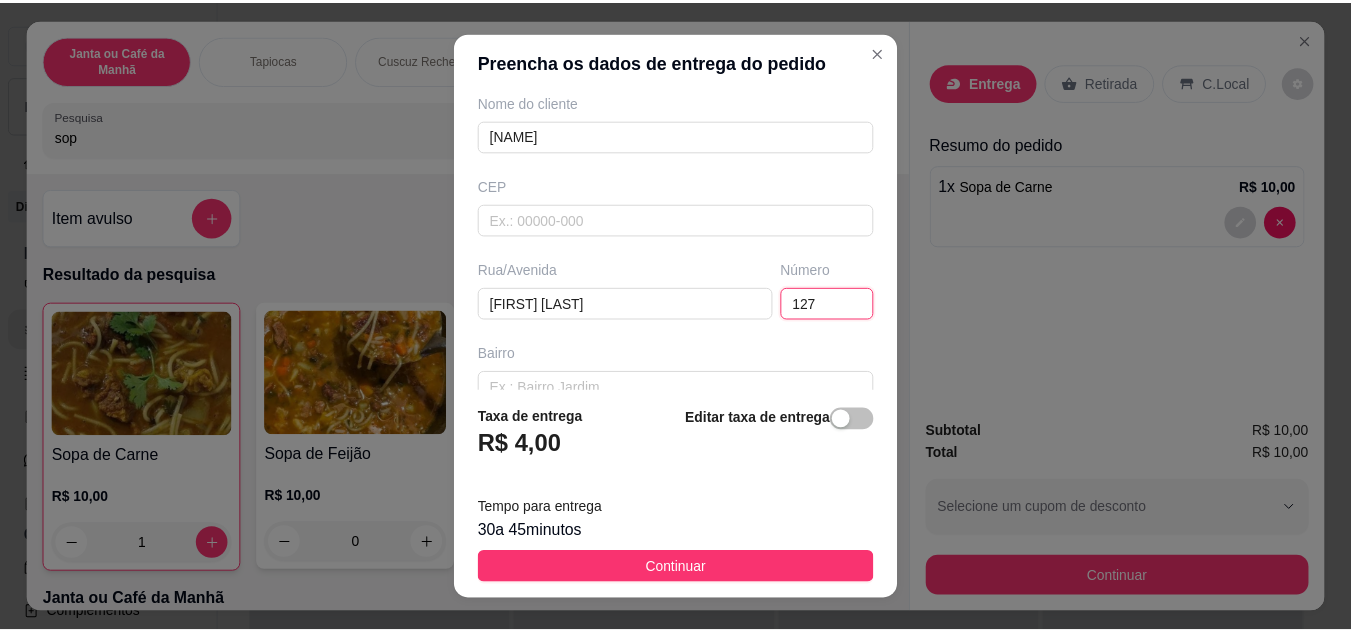 scroll, scrollTop: 0, scrollLeft: 0, axis: both 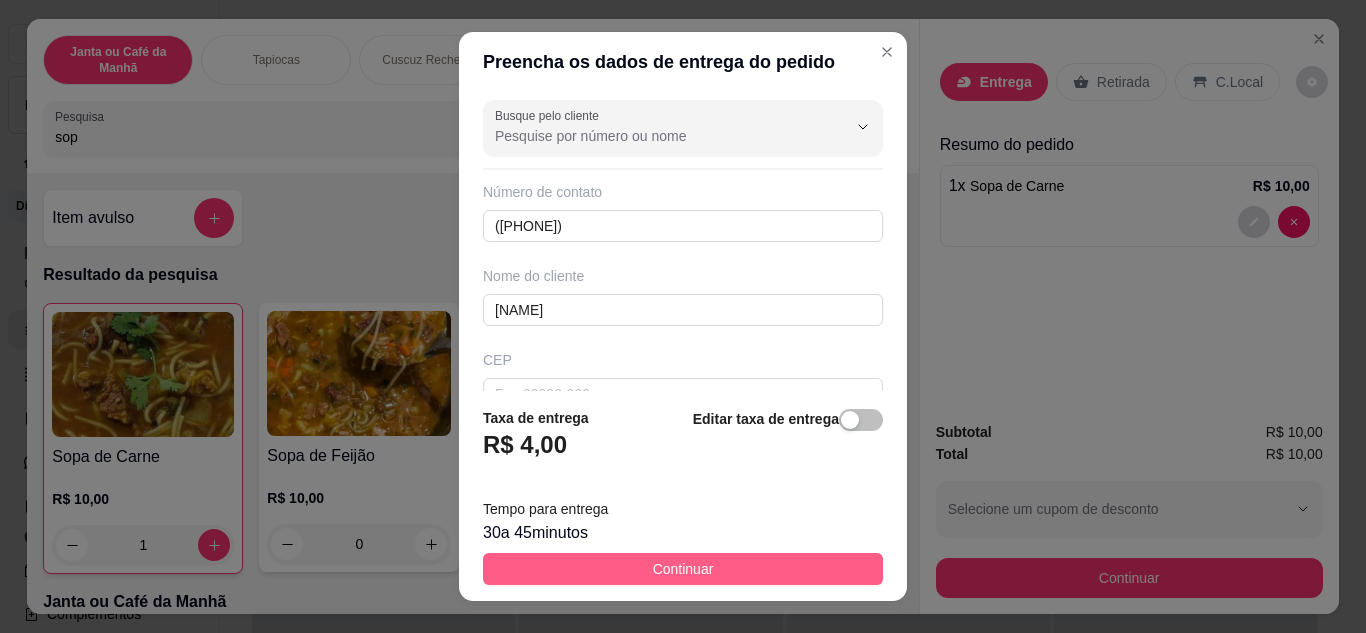 type on "127" 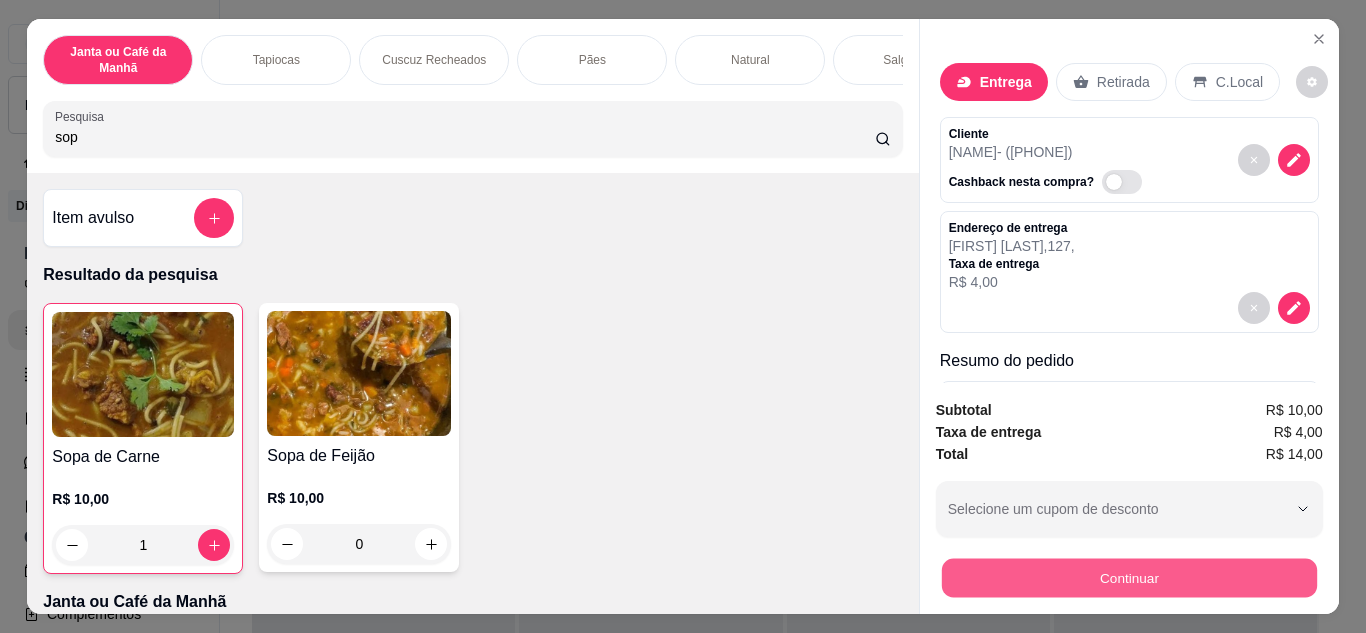 click on "Continuar" at bounding box center (1128, 578) 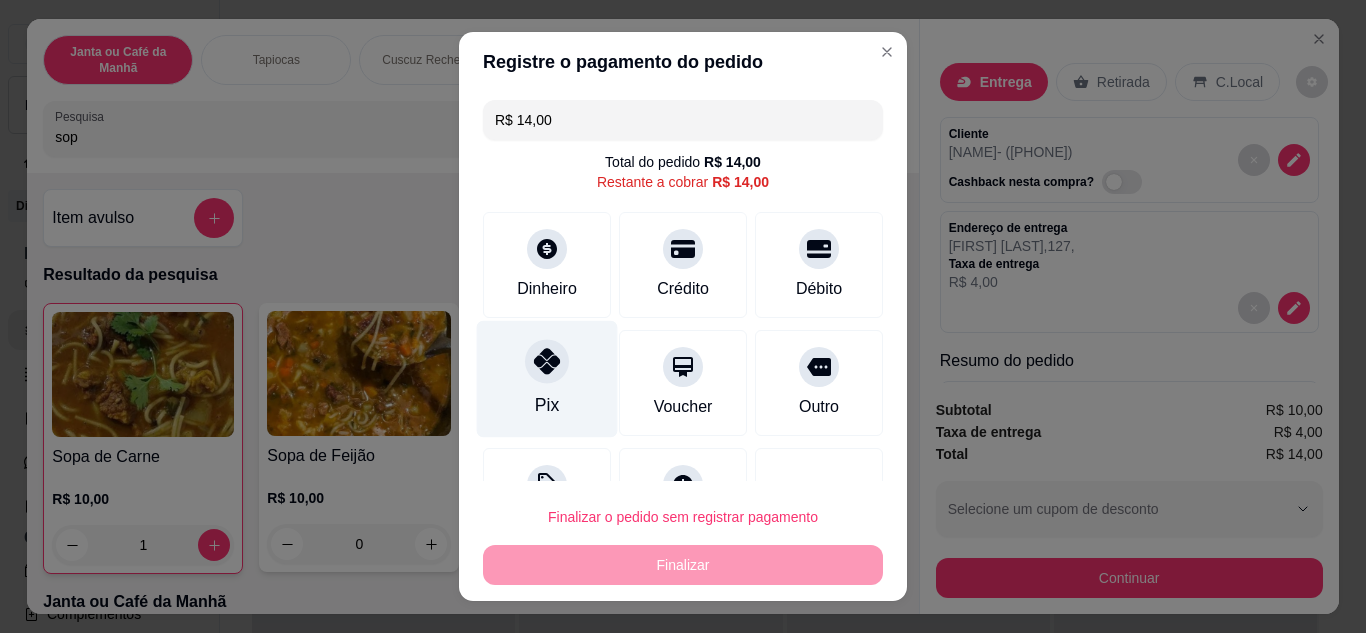 click on "Pix" at bounding box center (547, 378) 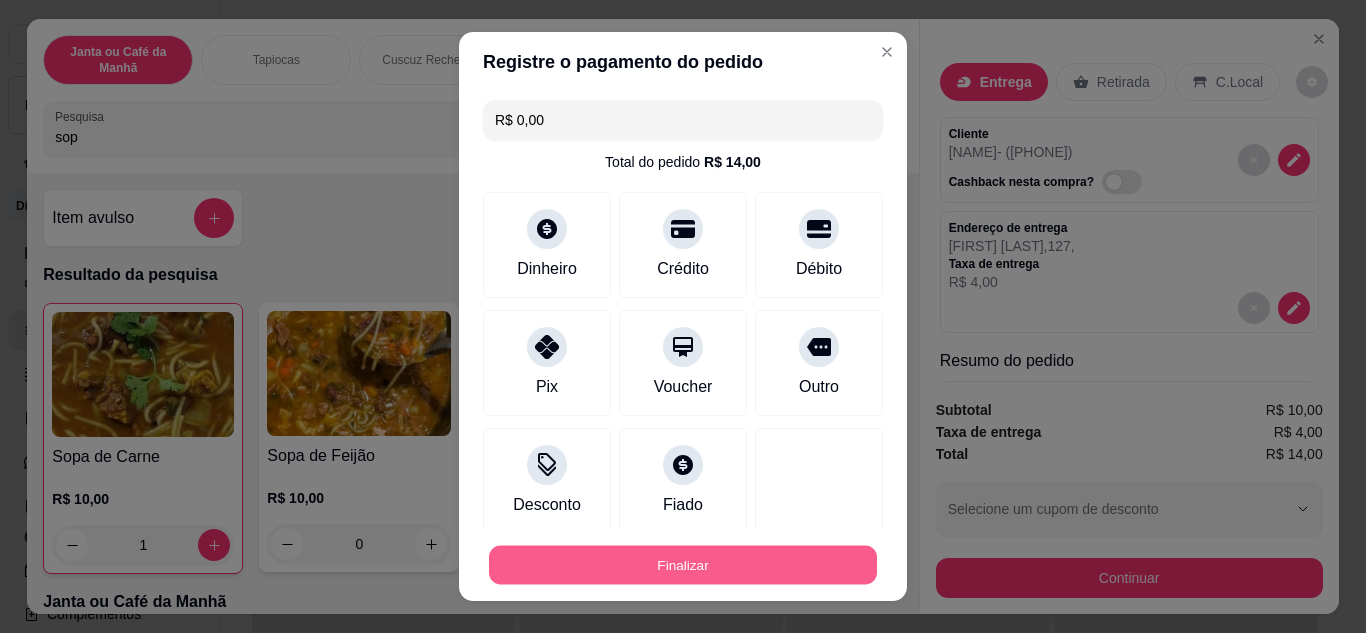 click on "Finalizar" at bounding box center (683, 565) 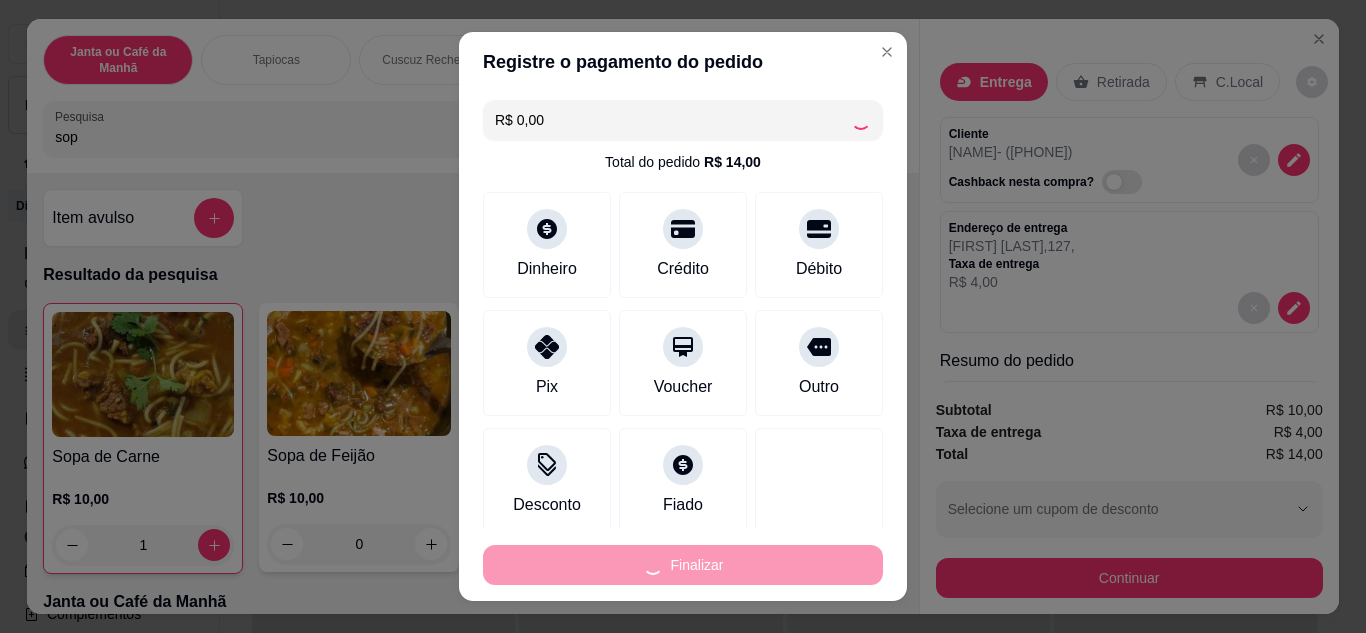 type on "0" 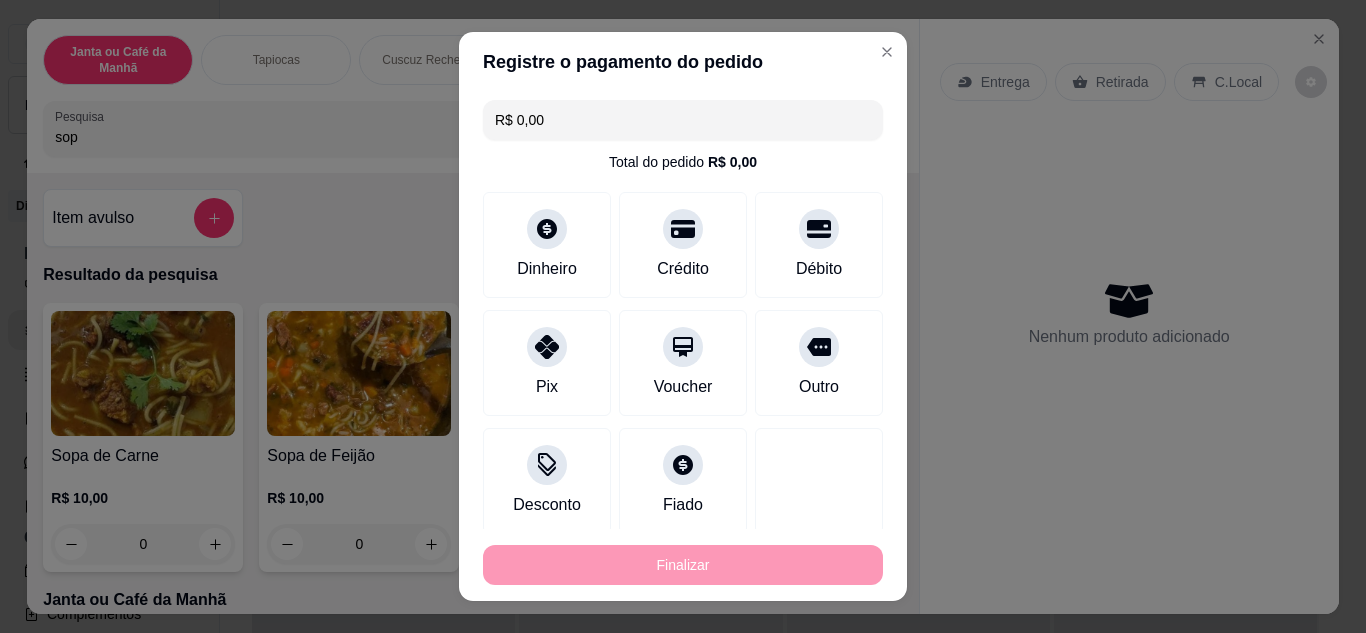 type on "-R$ 14,00" 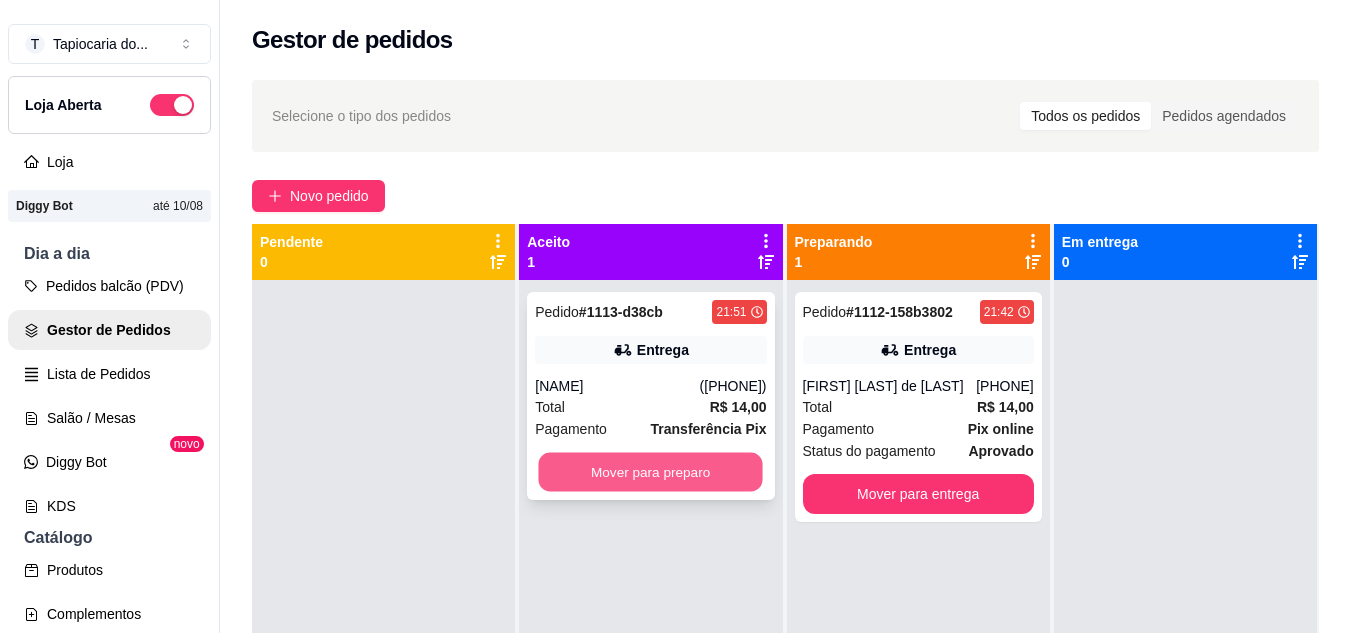click on "Mover para preparo" at bounding box center (651, 472) 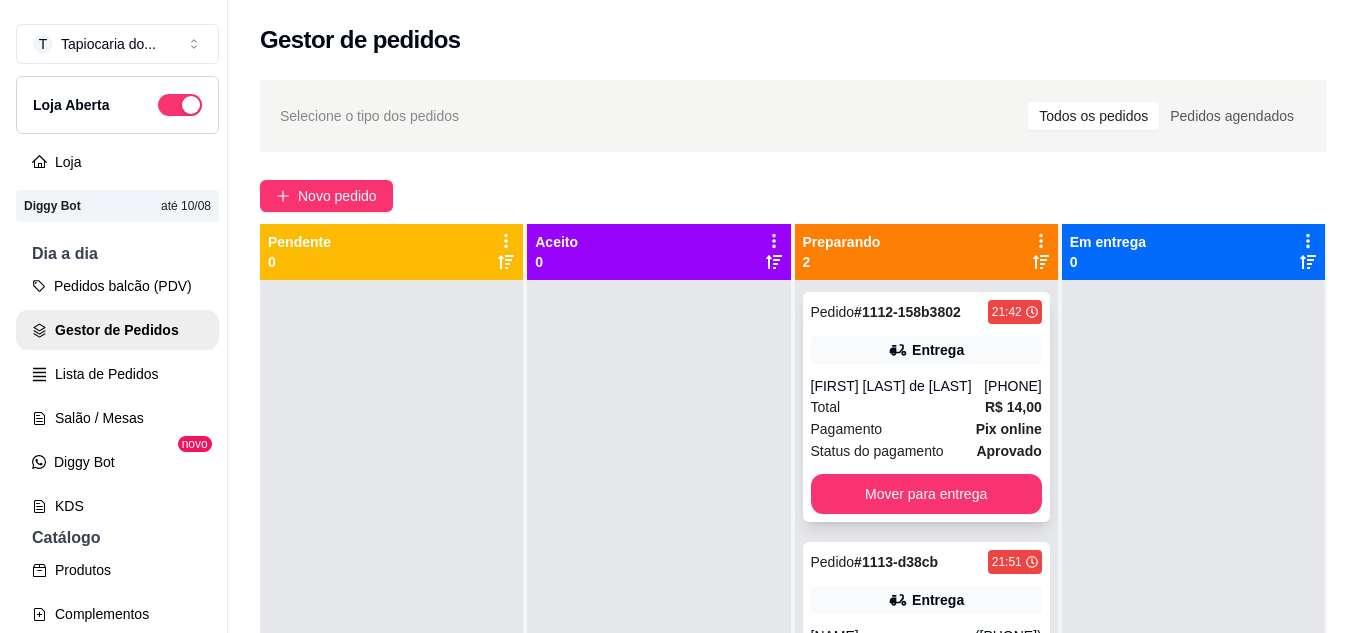 scroll, scrollTop: 56, scrollLeft: 0, axis: vertical 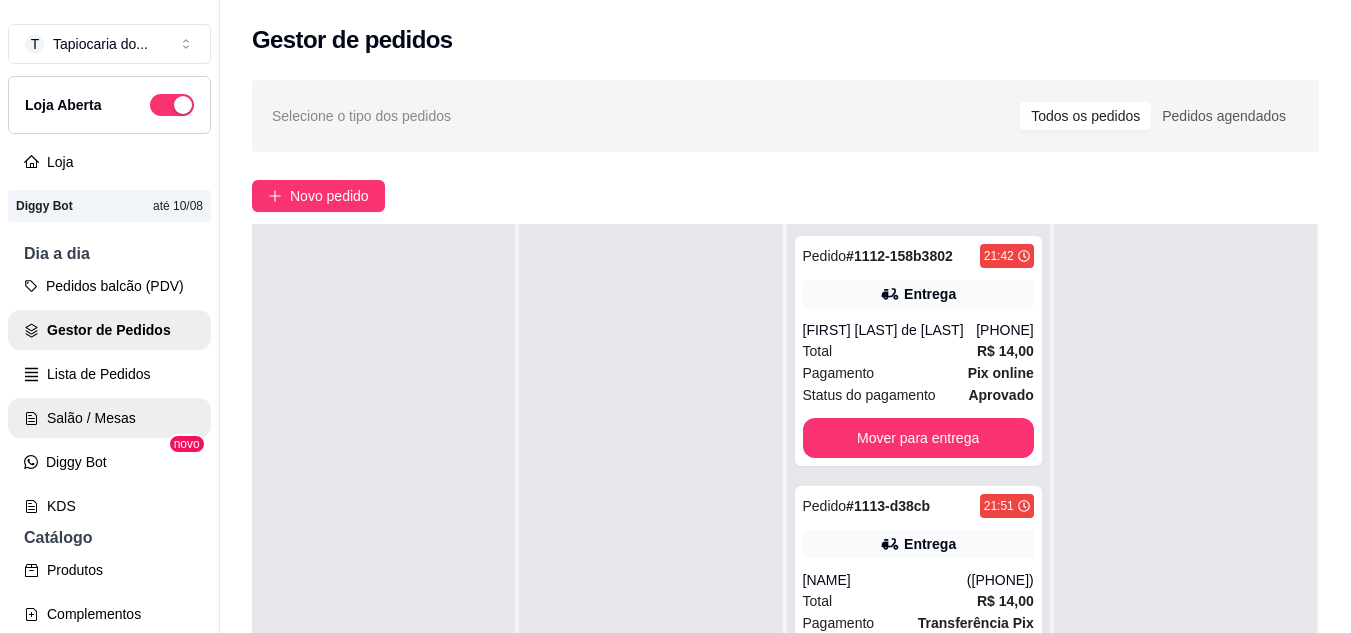 click on "Salão / Mesas" at bounding box center (109, 418) 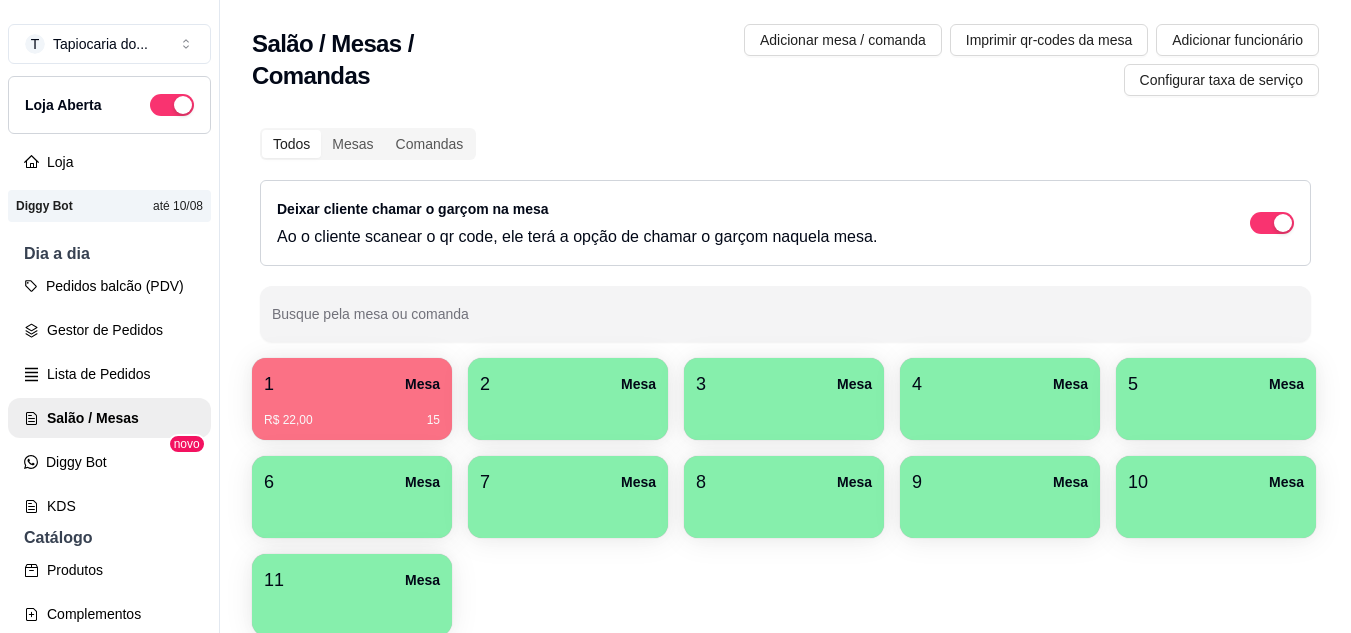 click on "R$ 22,00 15" at bounding box center [352, 413] 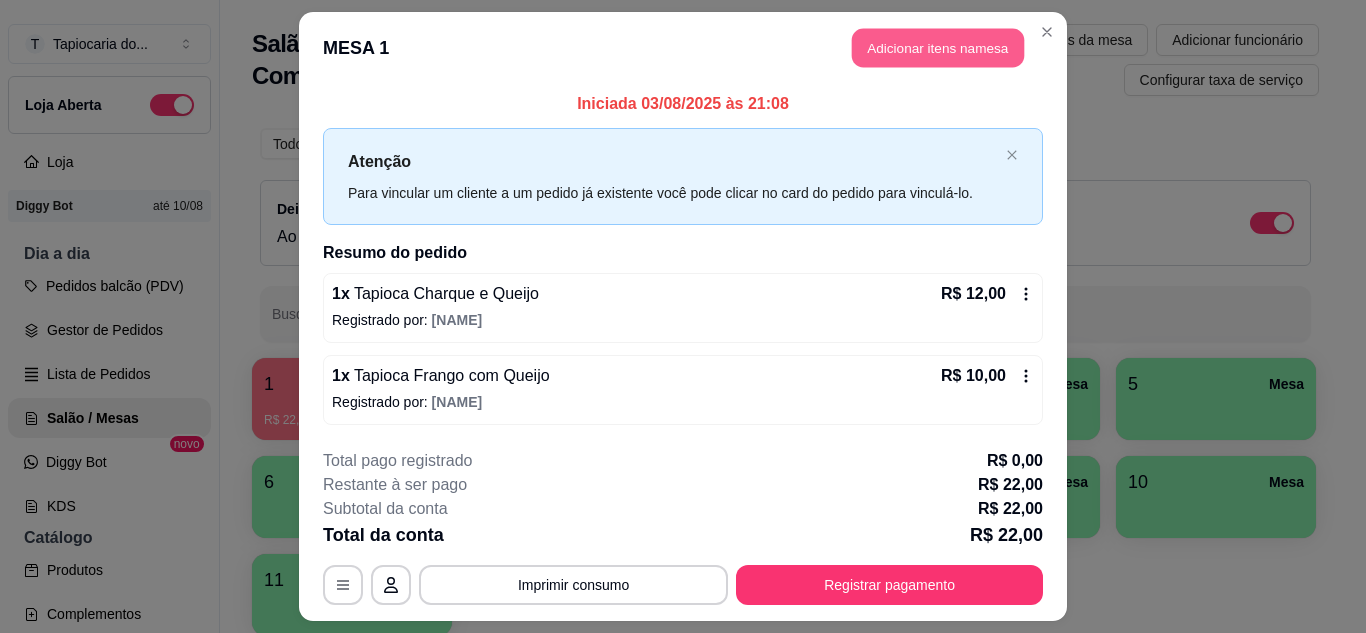 click on "Adicionar itens na  mesa" at bounding box center [938, 48] 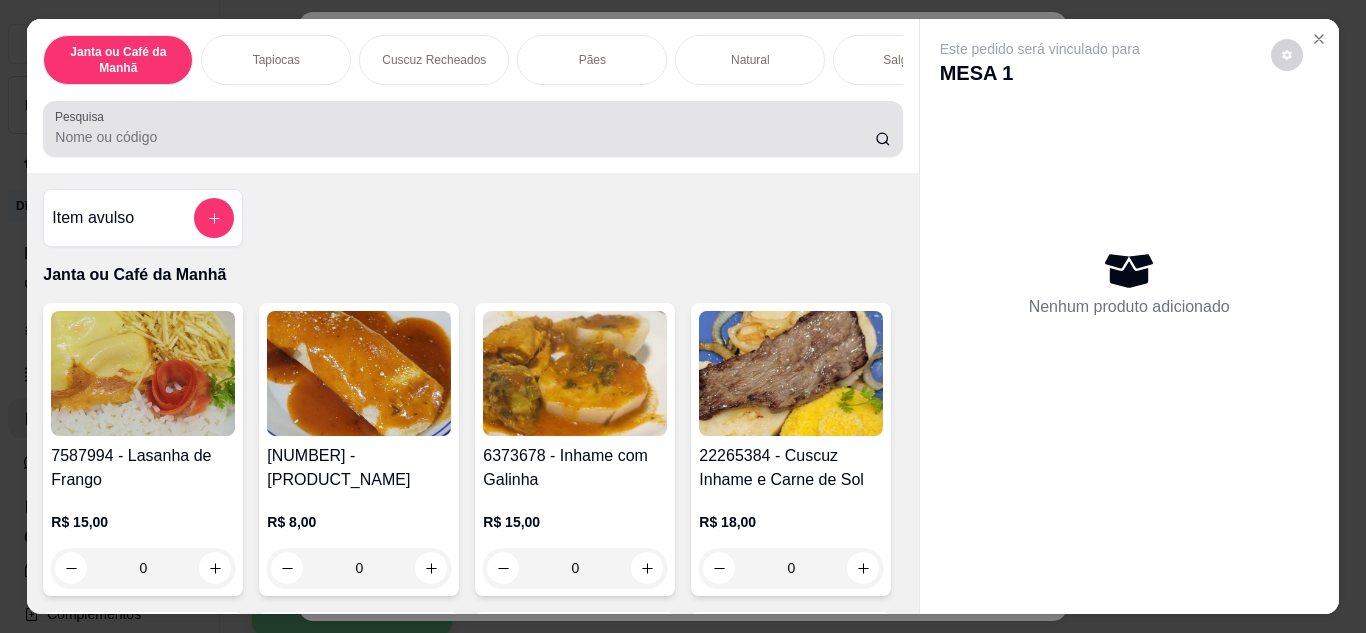 drag, startPoint x: 715, startPoint y: 153, endPoint x: 722, endPoint y: 117, distance: 36.67424 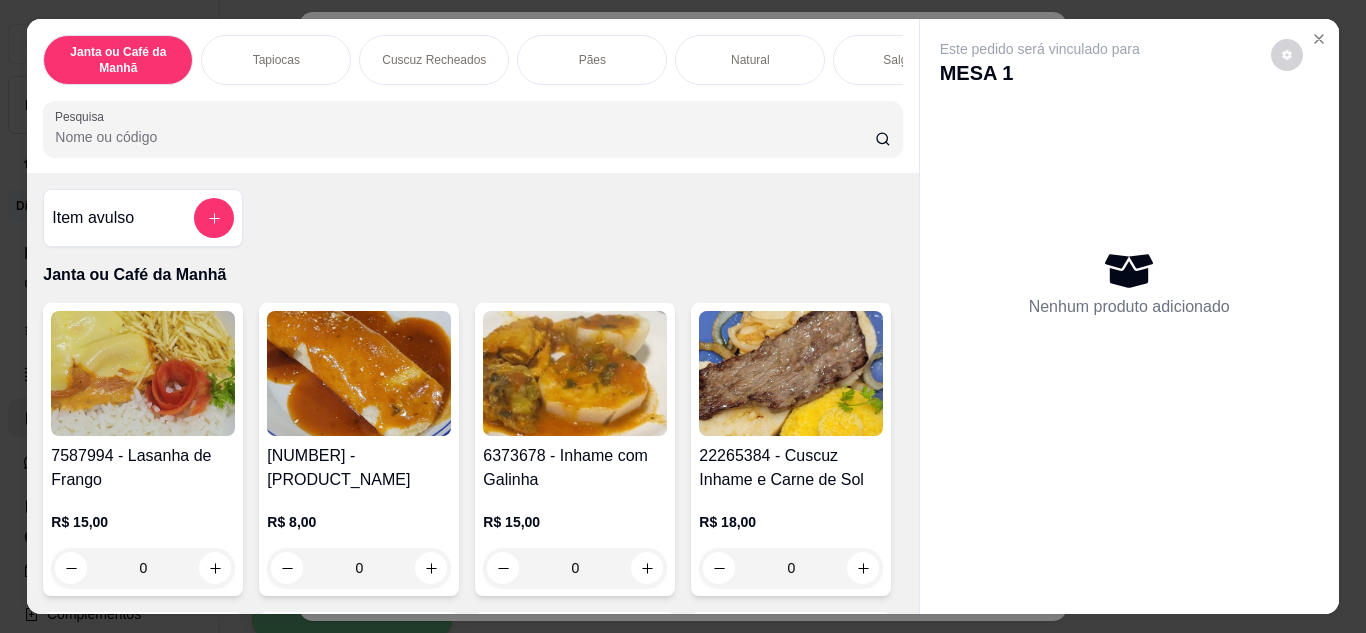click on "Pesquisa" at bounding box center [472, 129] 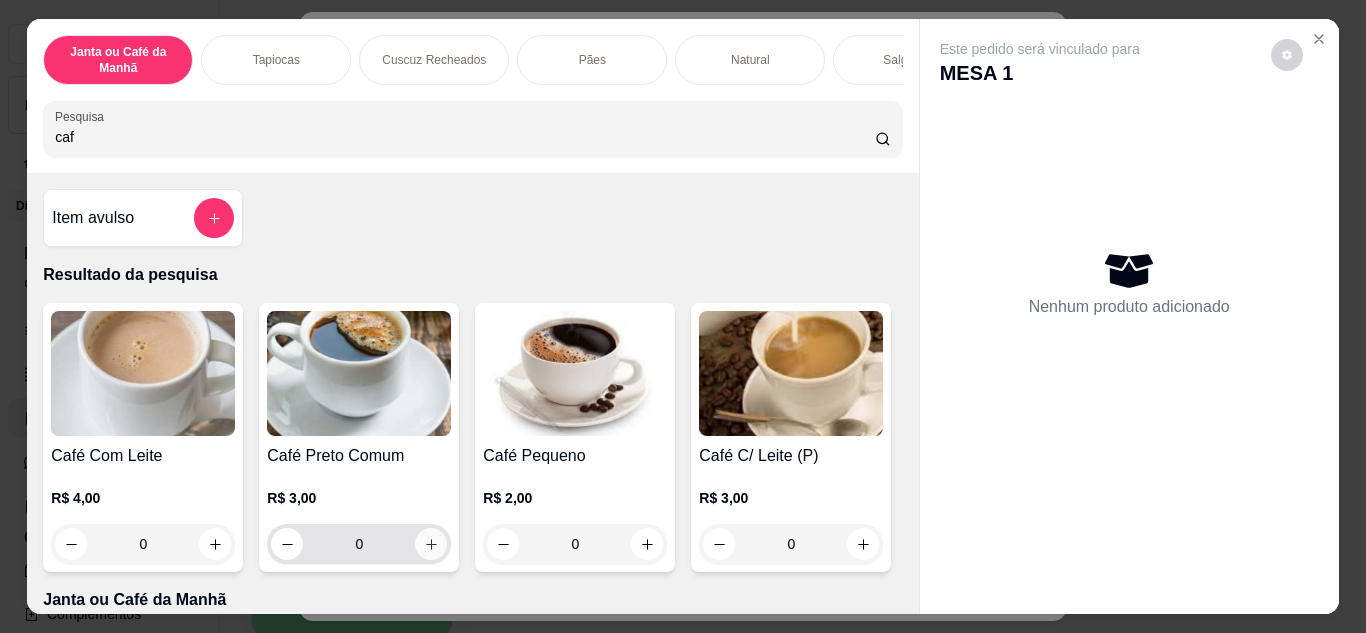type on "caf" 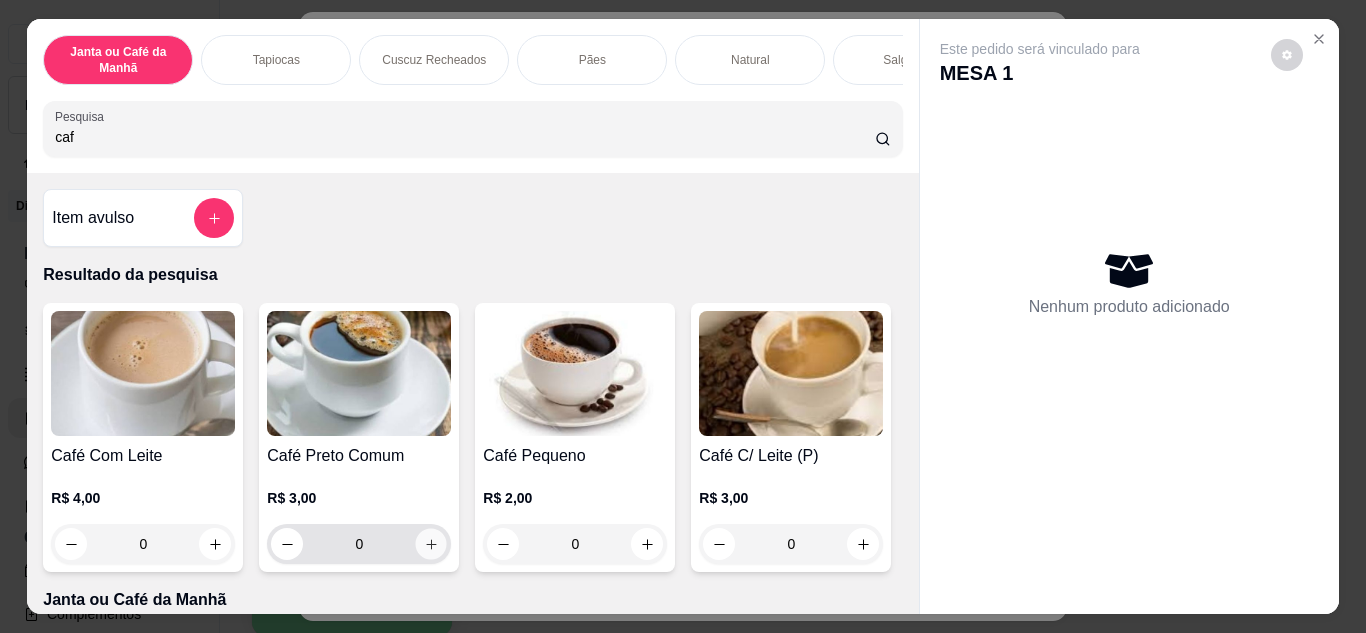 click 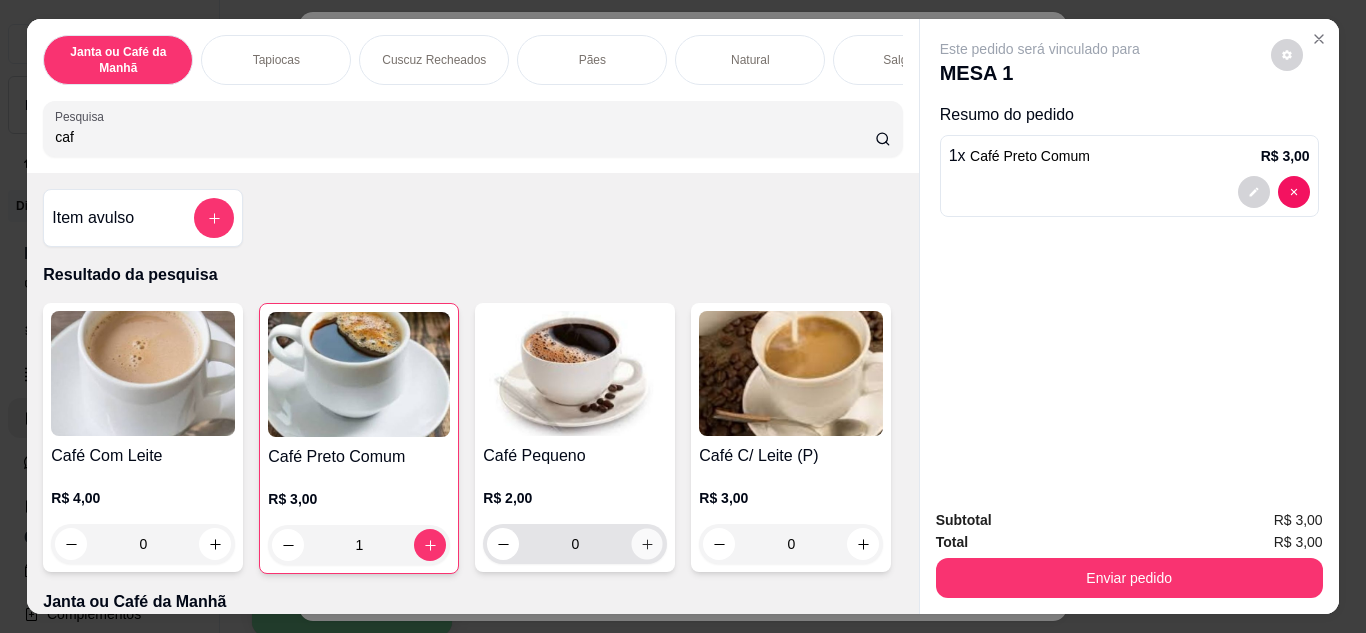 click 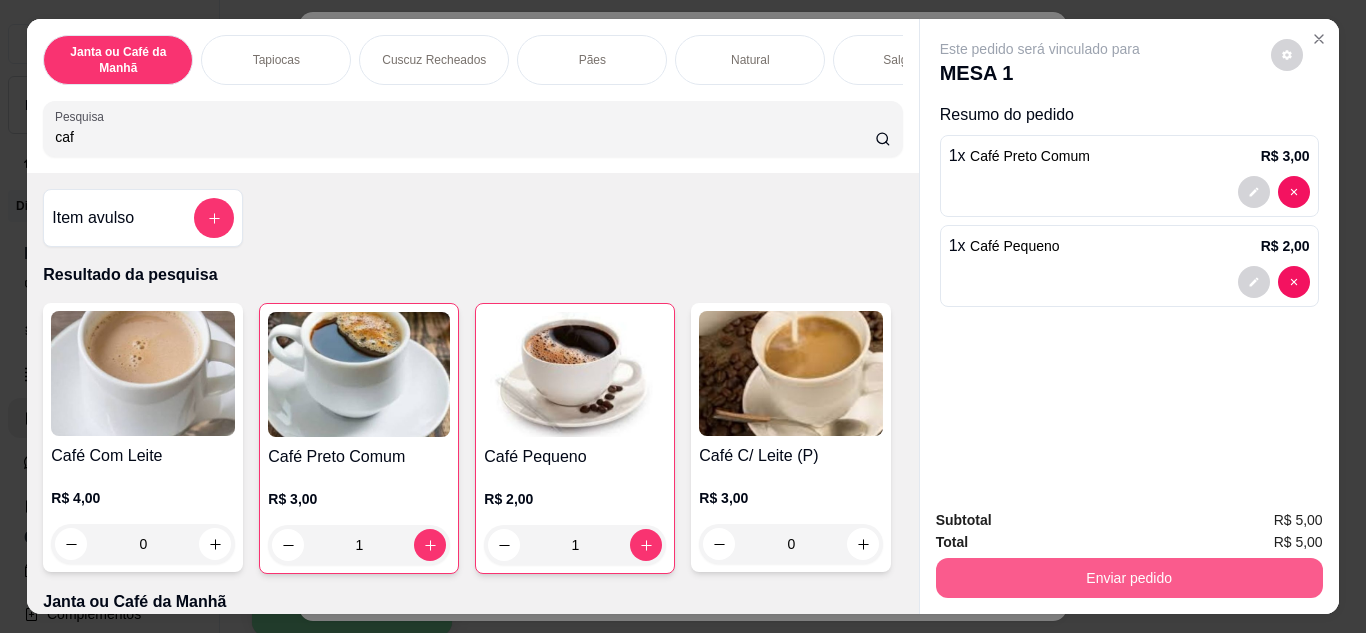 click on "Enviar pedido" at bounding box center [1129, 578] 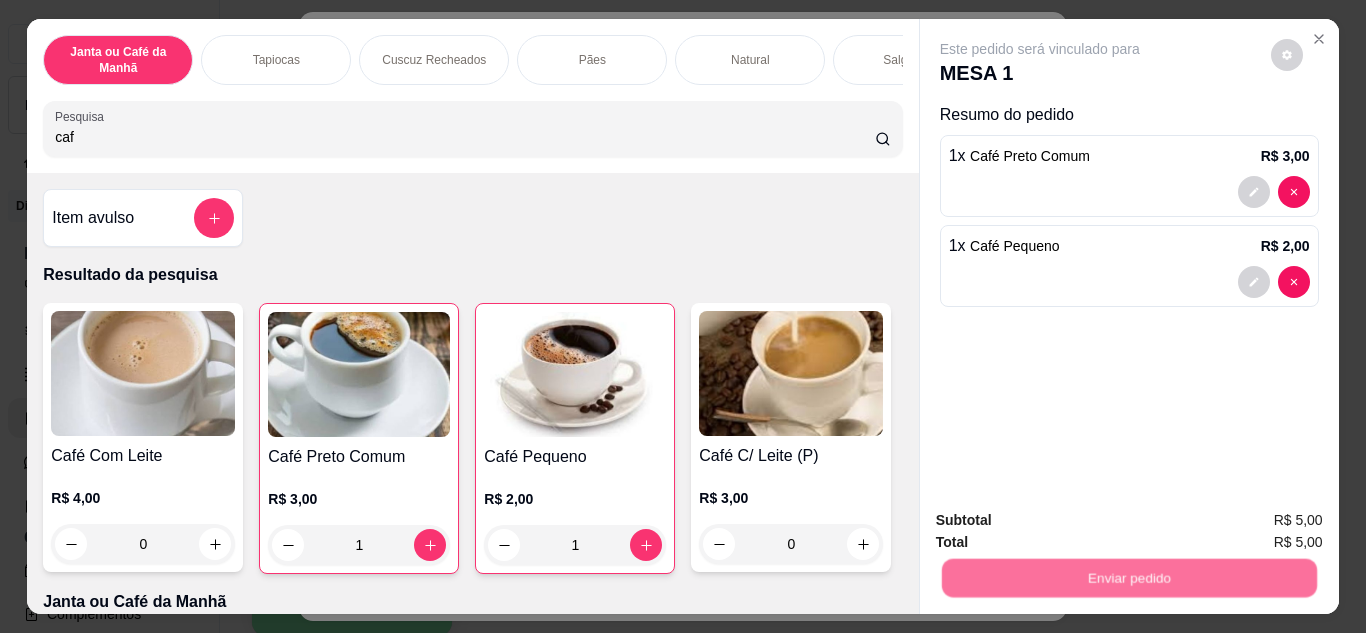 click on "Não registrar e enviar pedido" at bounding box center [1063, 522] 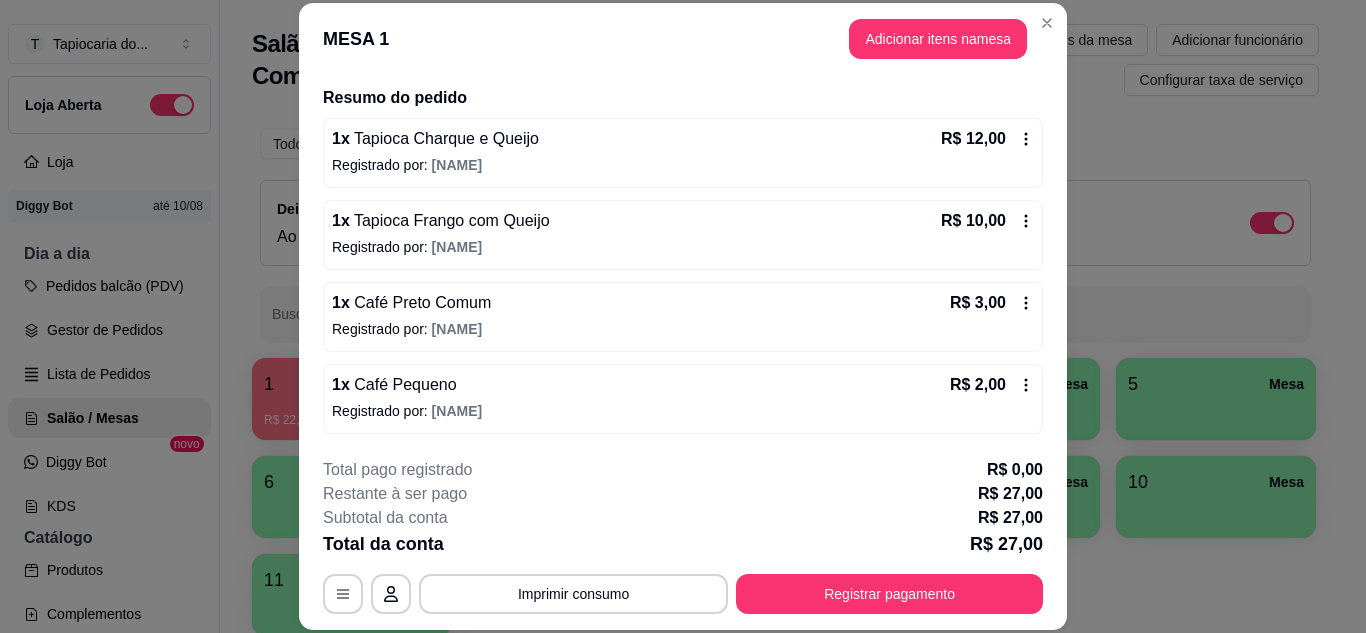 scroll, scrollTop: 0, scrollLeft: 0, axis: both 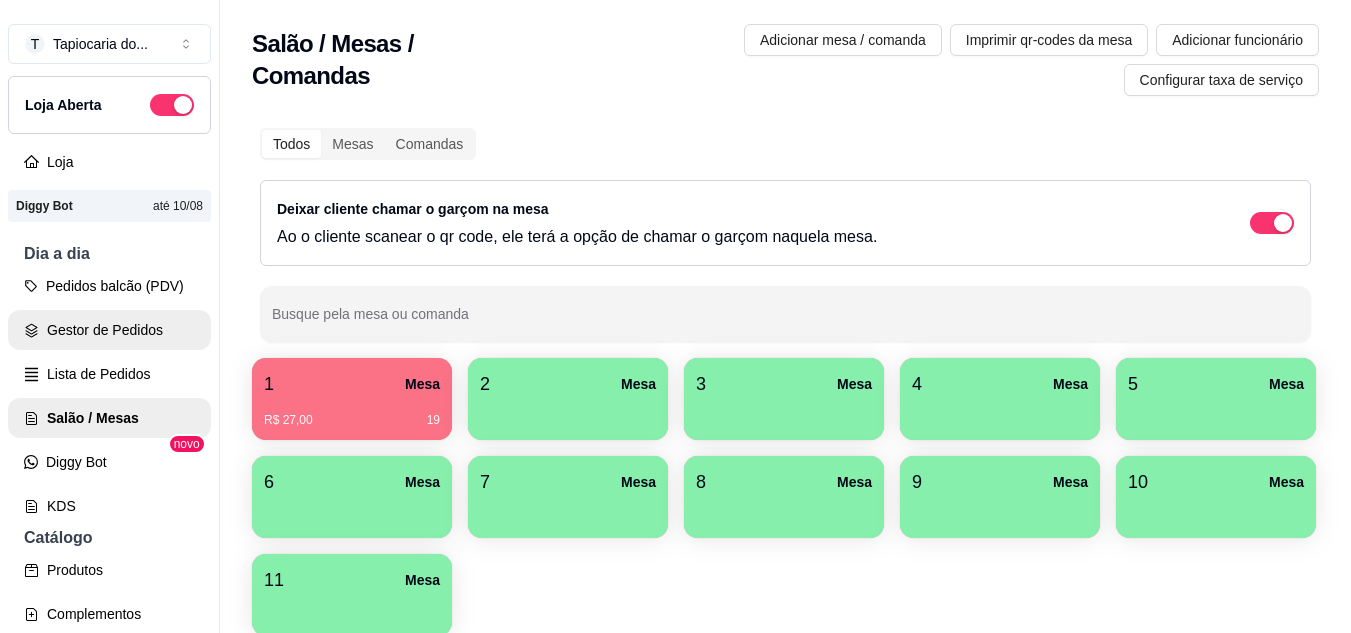 click on "Gestor de Pedidos" at bounding box center (109, 330) 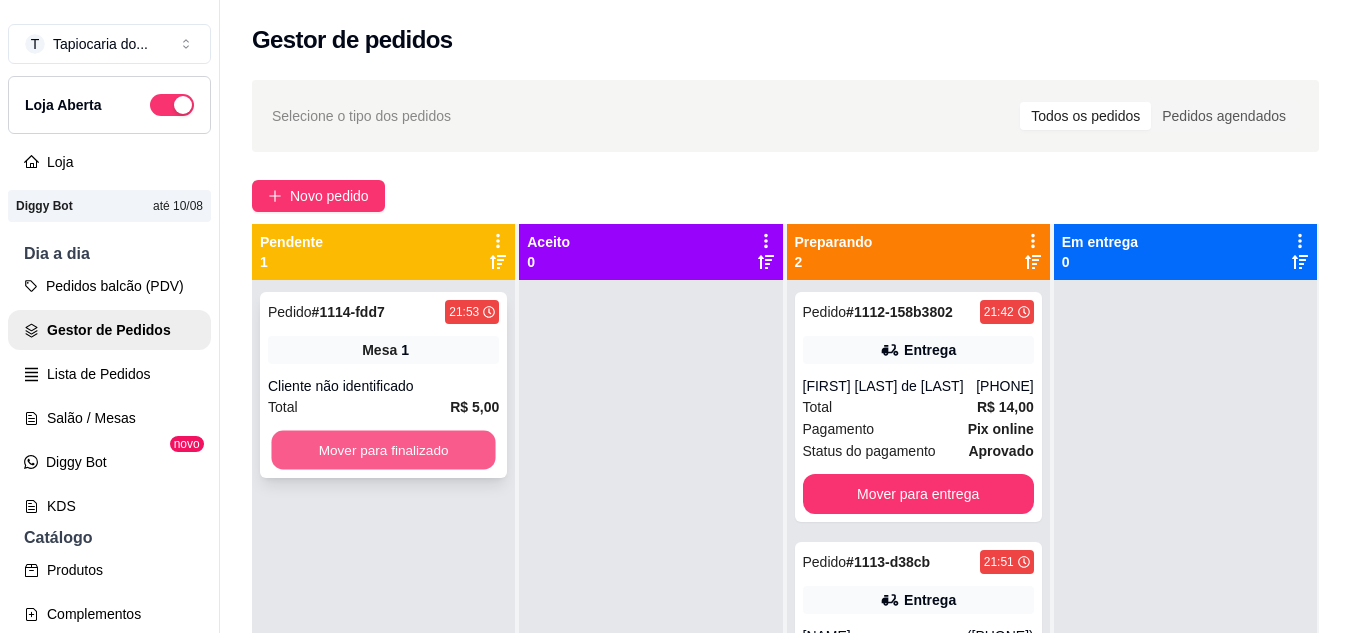 click on "Mover para finalizado" at bounding box center [383, 450] 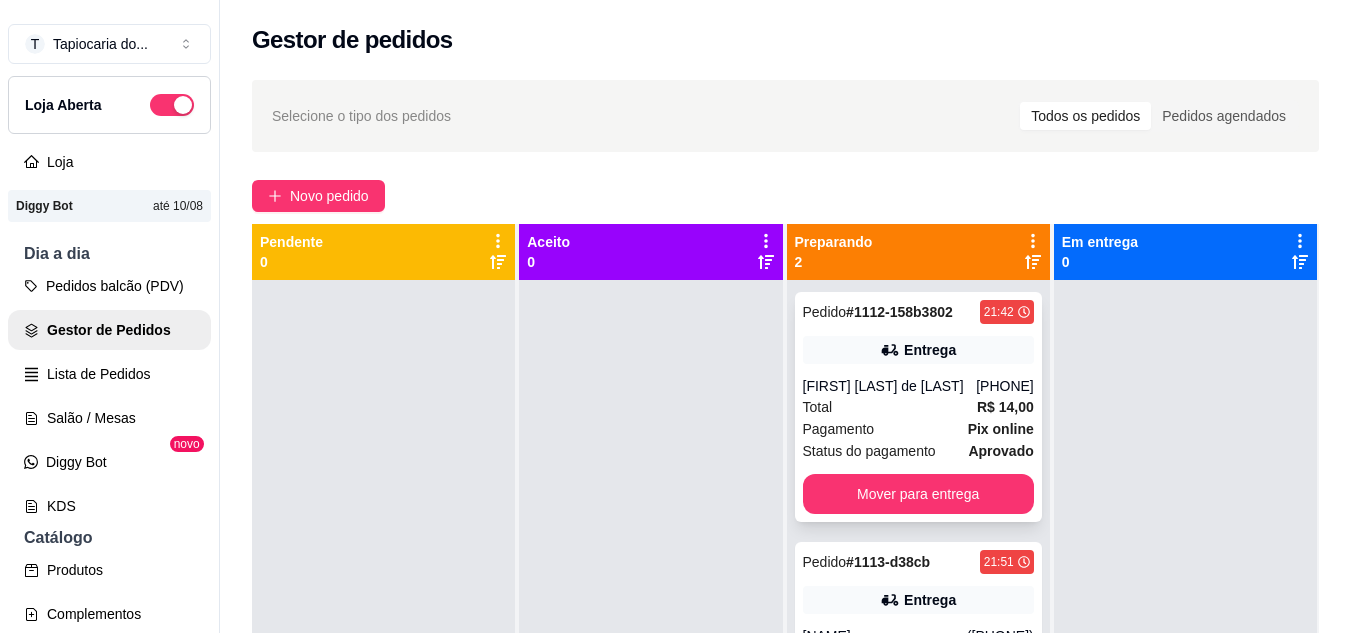 click on "[FIRST] [LAST] de [LAST]" at bounding box center [890, 386] 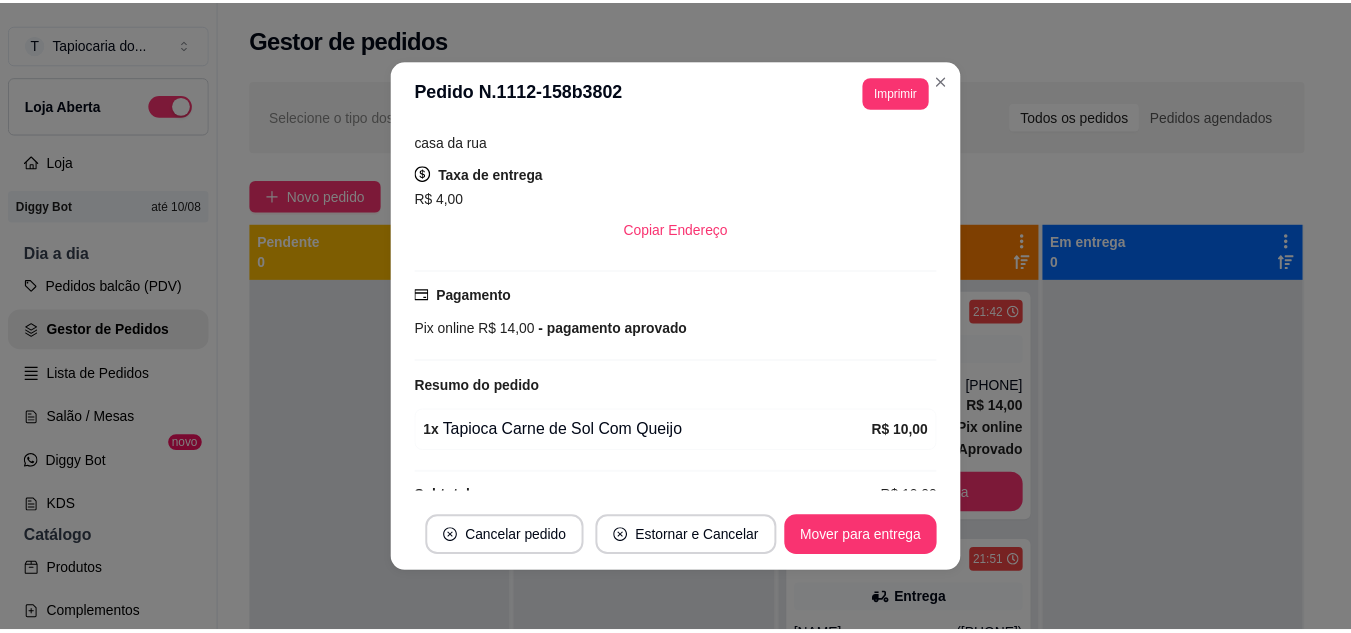 scroll, scrollTop: 440, scrollLeft: 0, axis: vertical 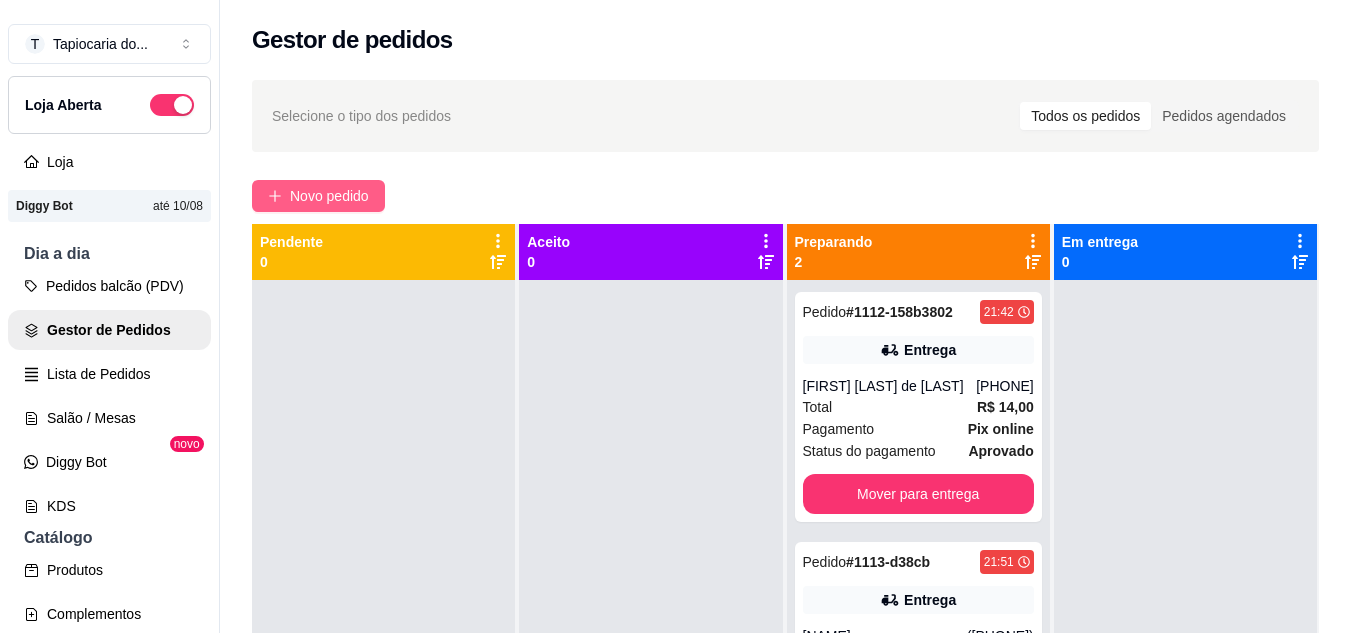 click on "Novo pedido" at bounding box center (329, 196) 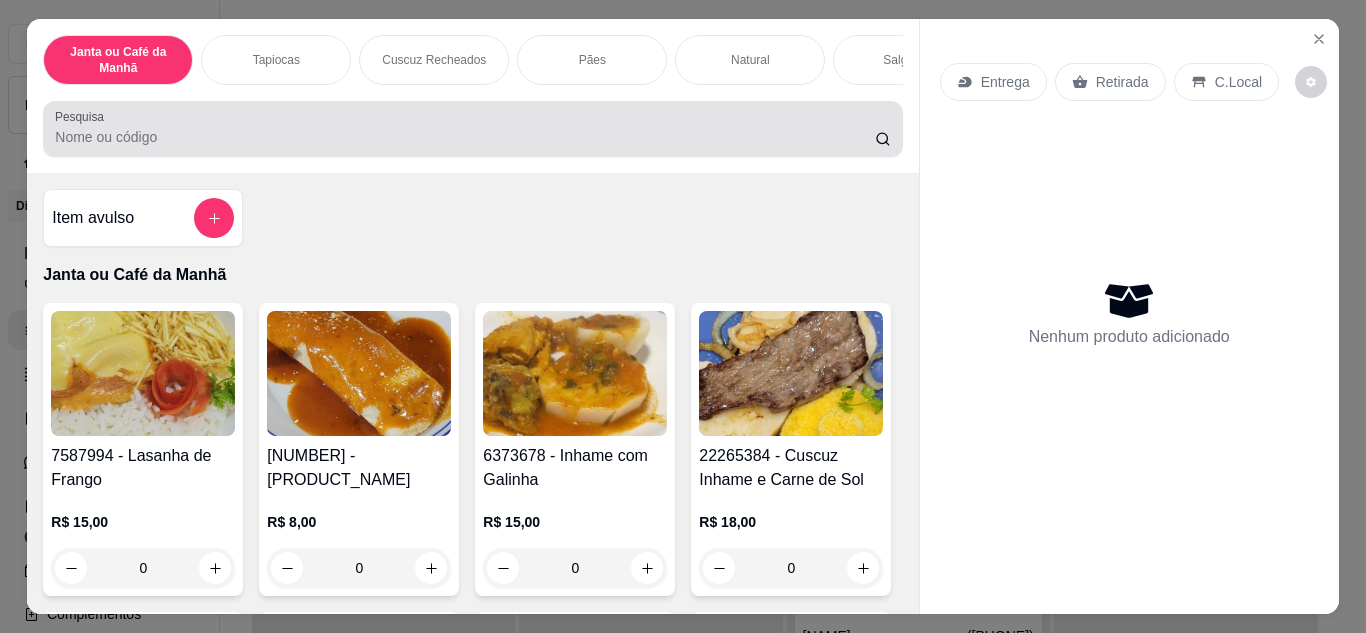 click on "Pesquisa" at bounding box center [472, 129] 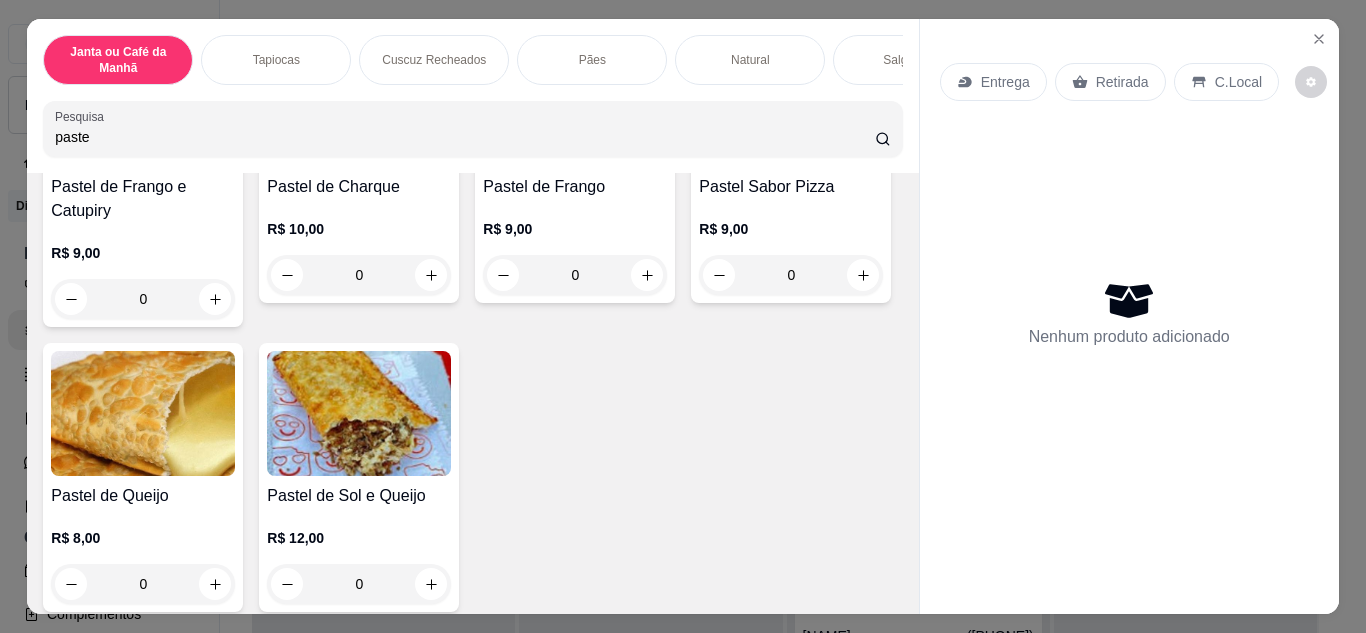 scroll, scrollTop: 300, scrollLeft: 0, axis: vertical 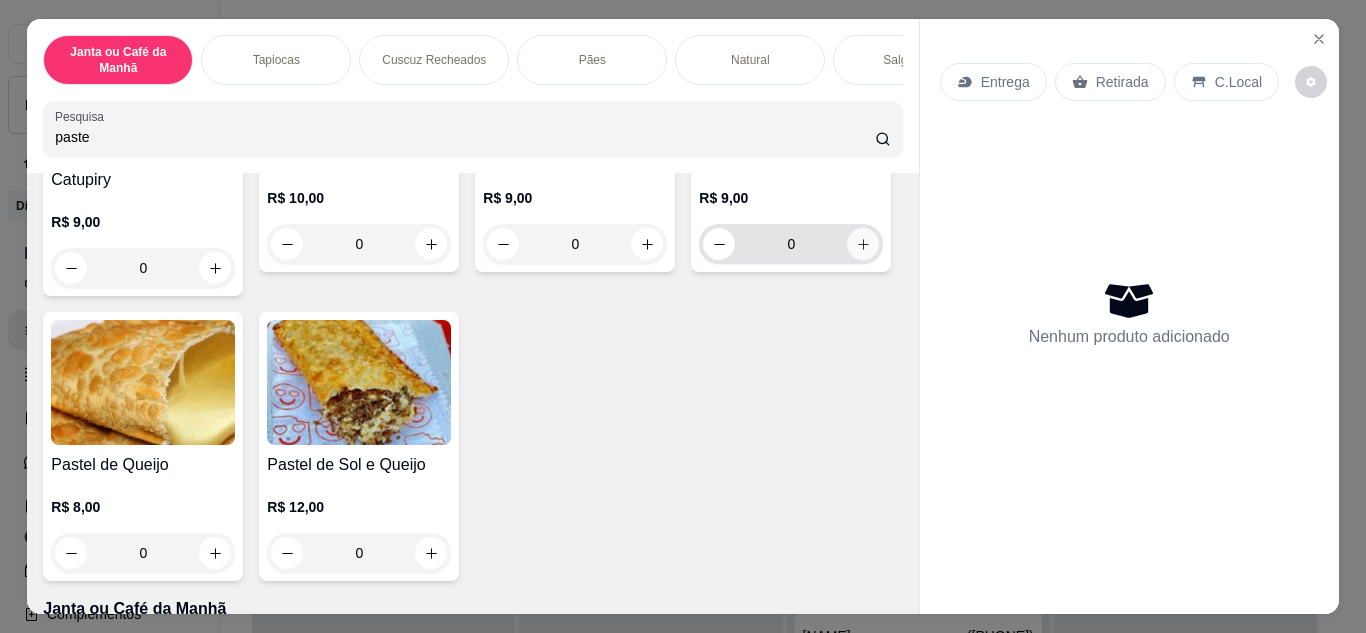 type on "paste" 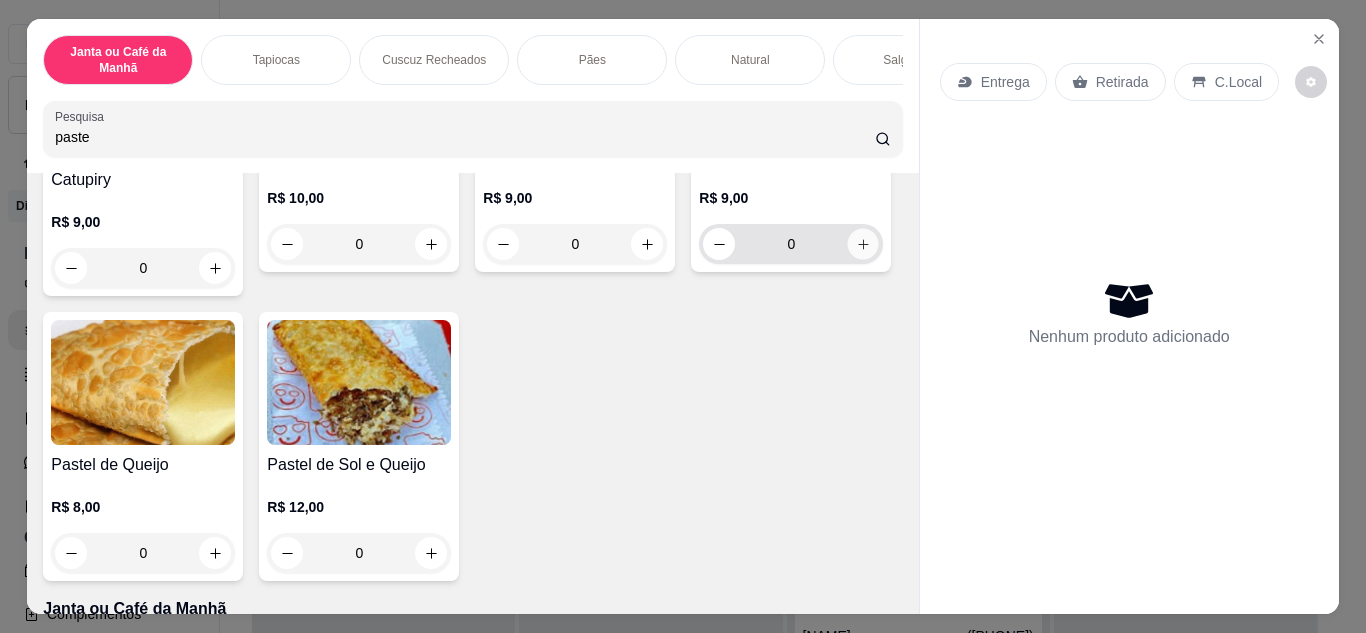 click 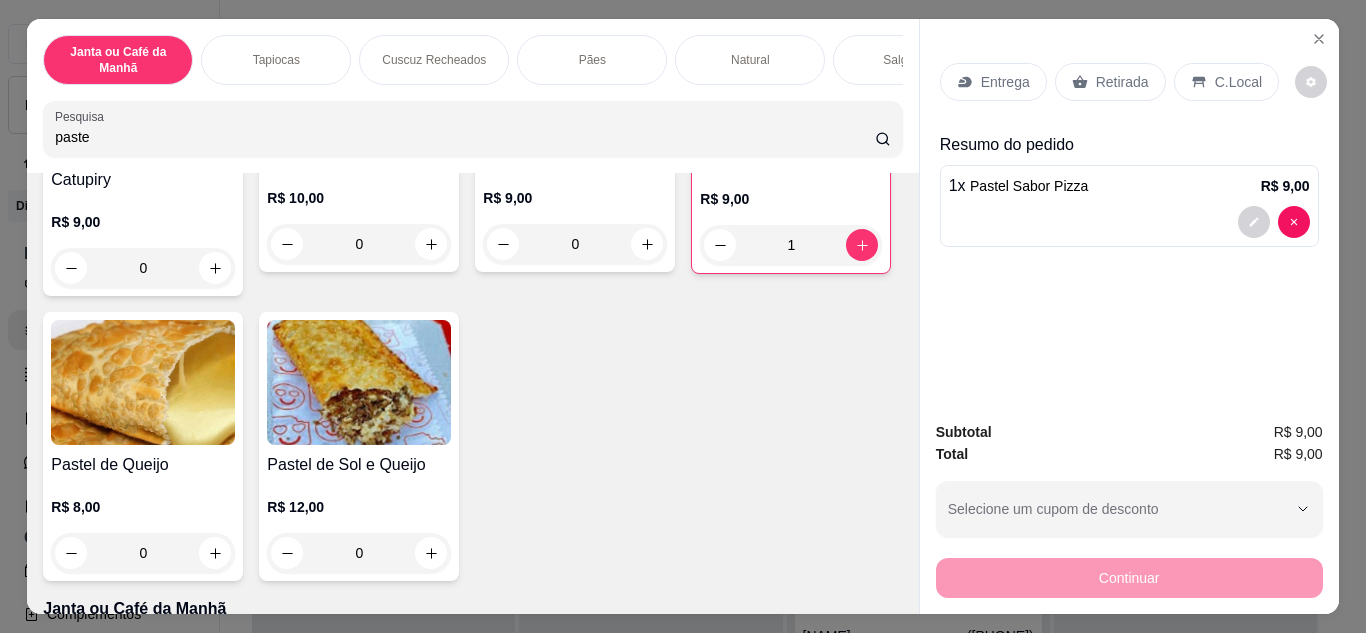 click on "Entrega" at bounding box center [993, 82] 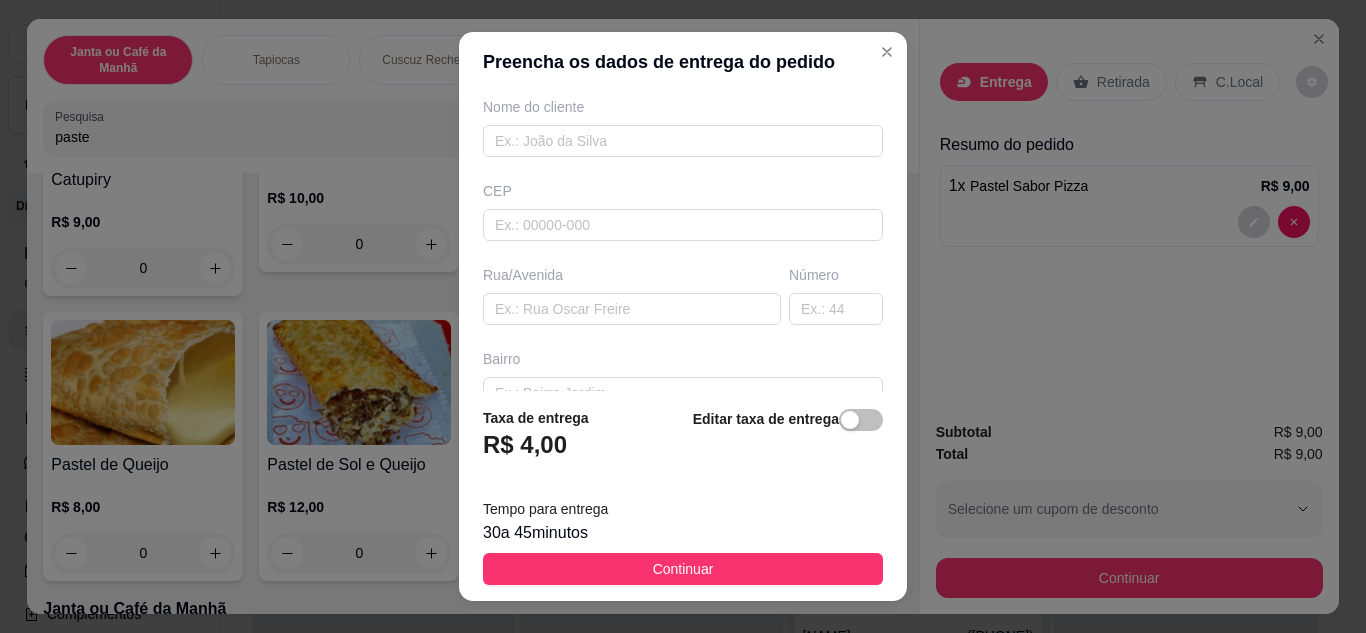 scroll, scrollTop: 200, scrollLeft: 0, axis: vertical 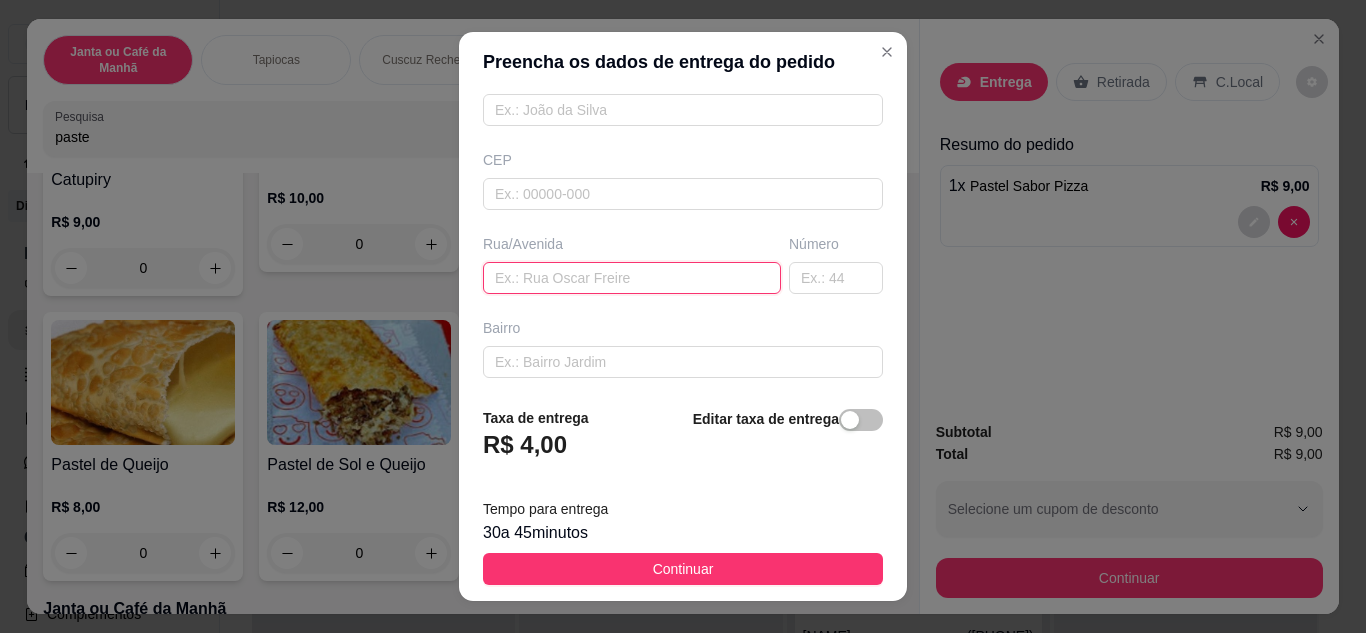 click at bounding box center [632, 278] 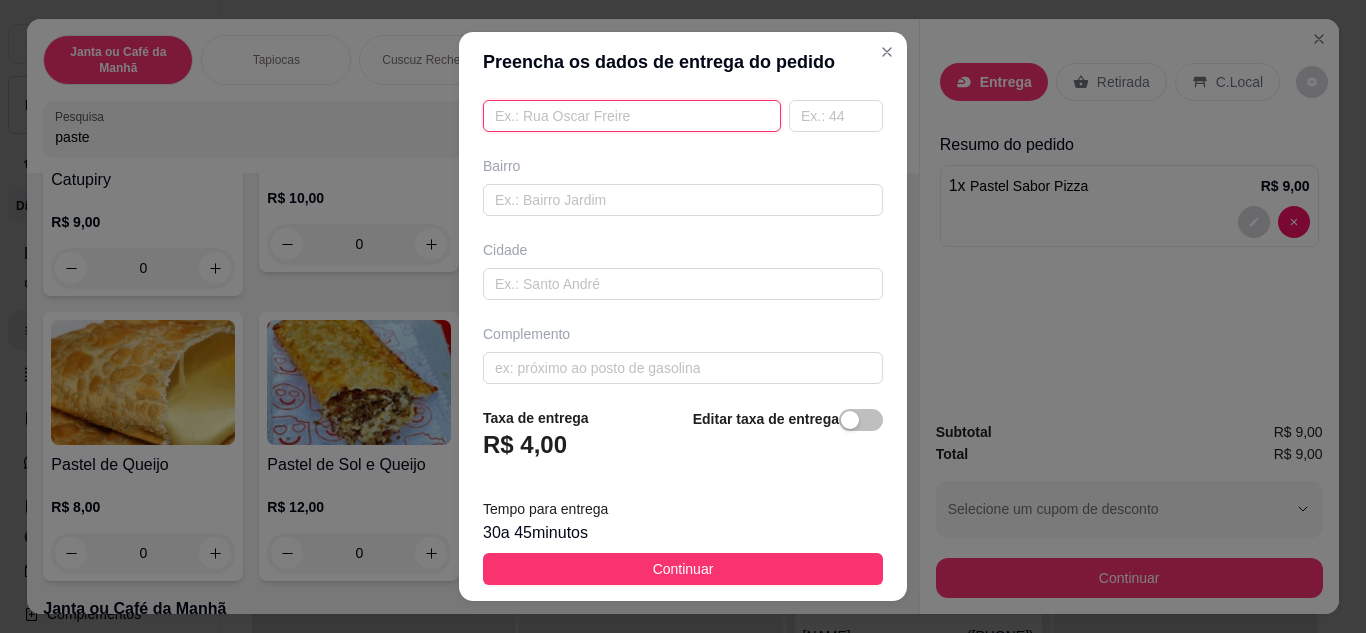 scroll, scrollTop: 374, scrollLeft: 0, axis: vertical 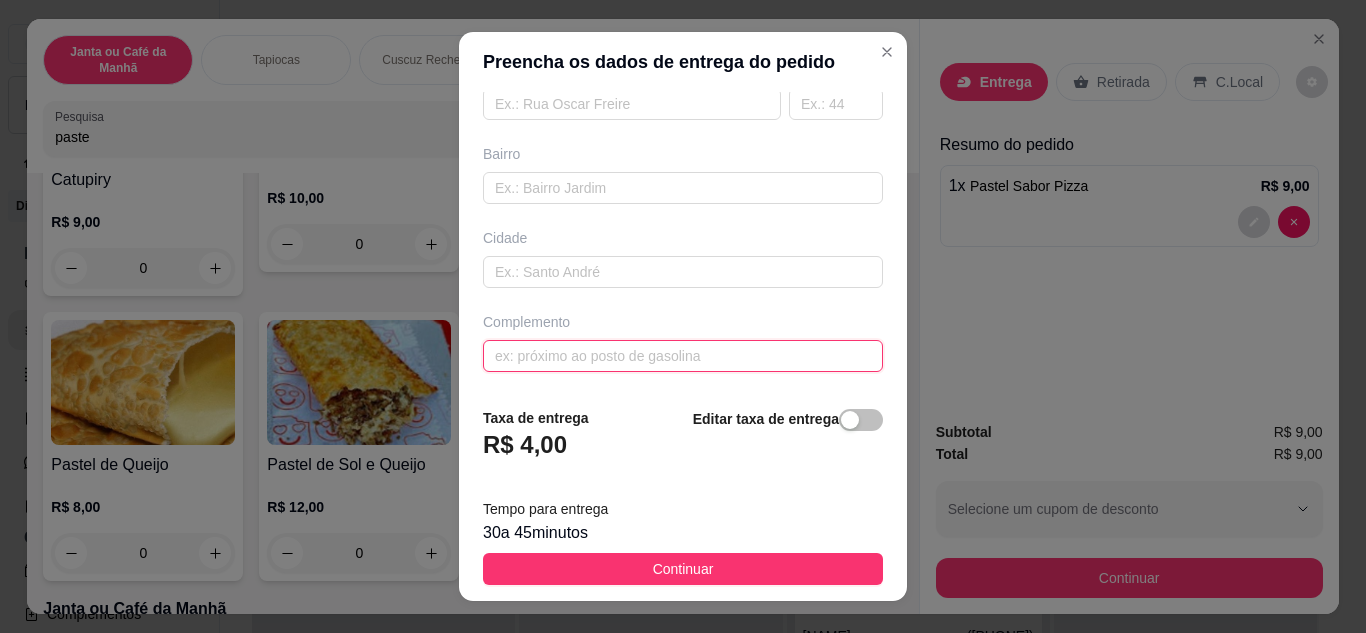 click at bounding box center (683, 356) 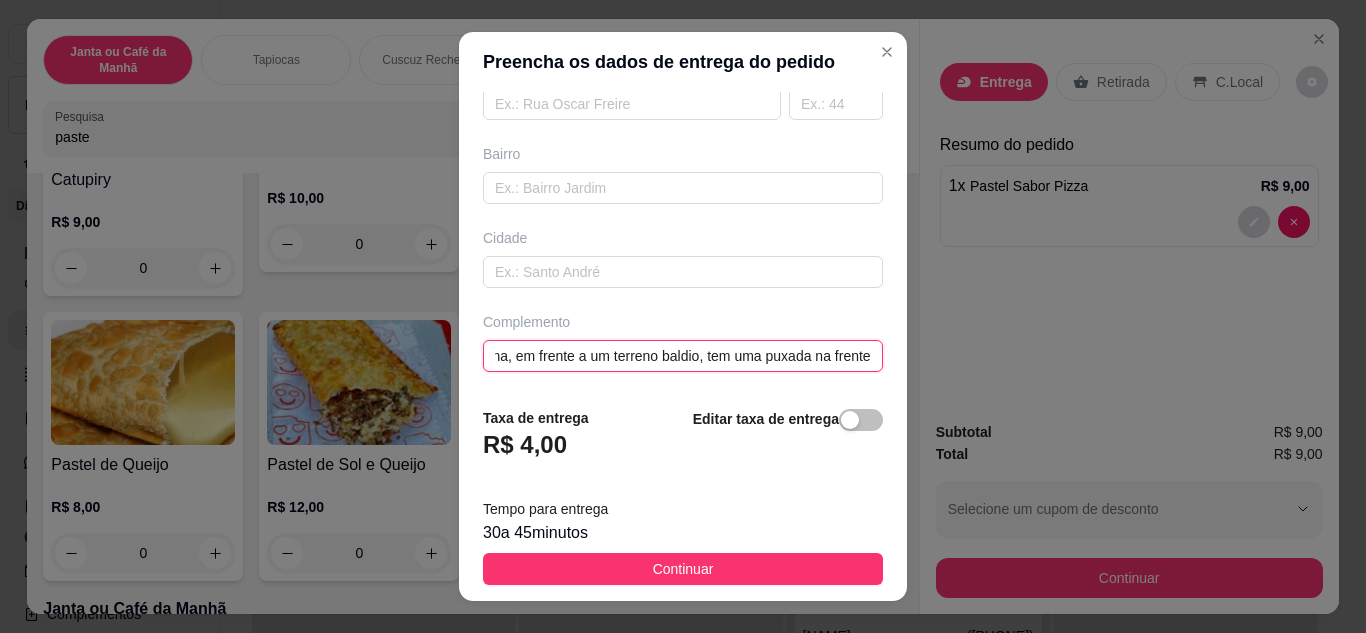 scroll, scrollTop: 0, scrollLeft: 608, axis: horizontal 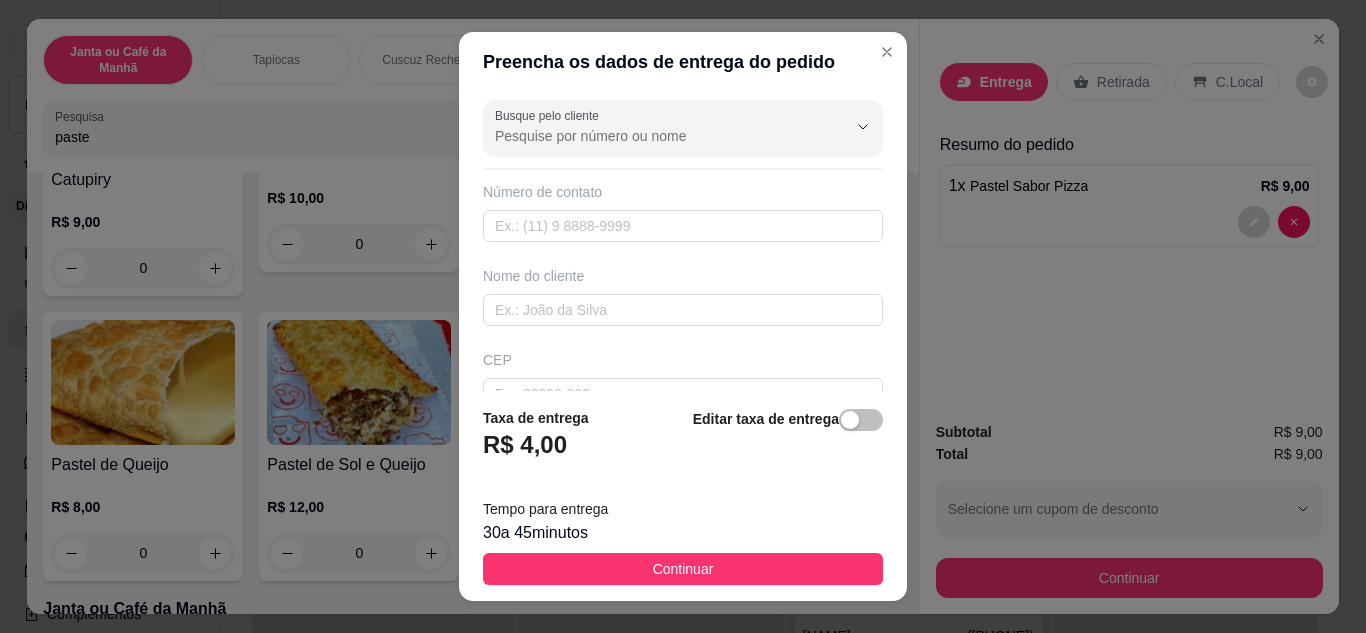type on "visao panoramica, terceira rua. casa sem numero, em frente a casa de ana maria, fica de esquina, em frente a um terreno baldio, tem uma puxada na frente" 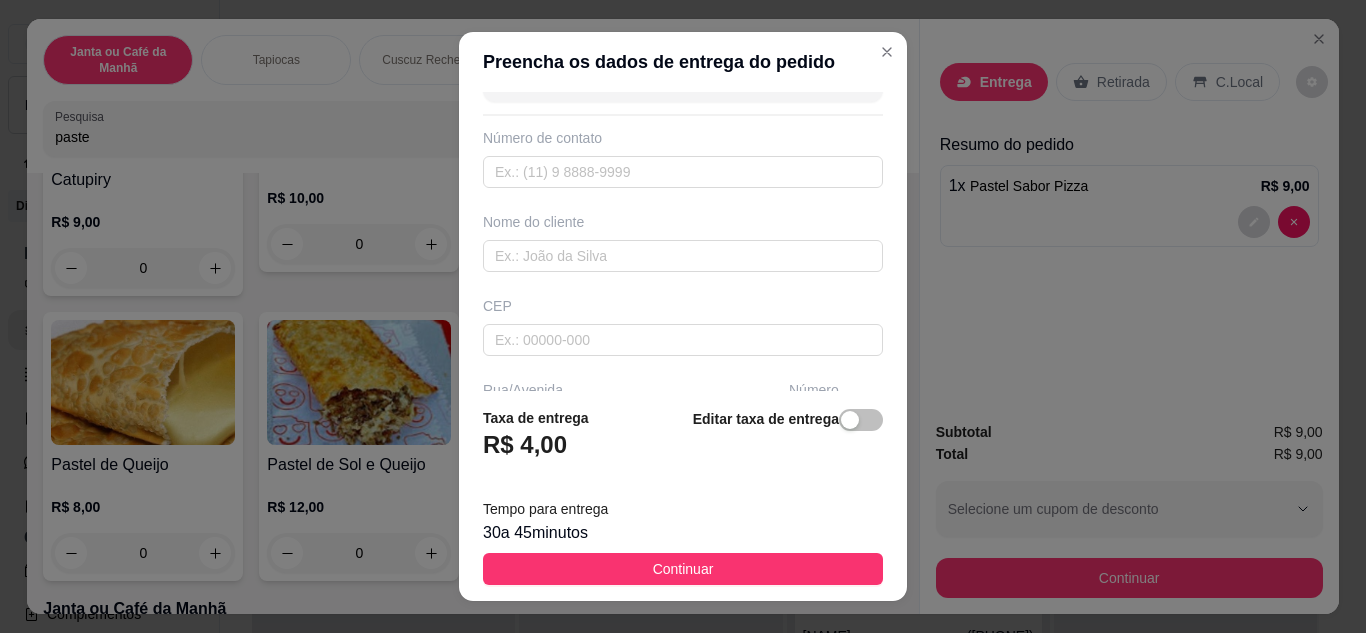 scroll, scrollTop: 100, scrollLeft: 0, axis: vertical 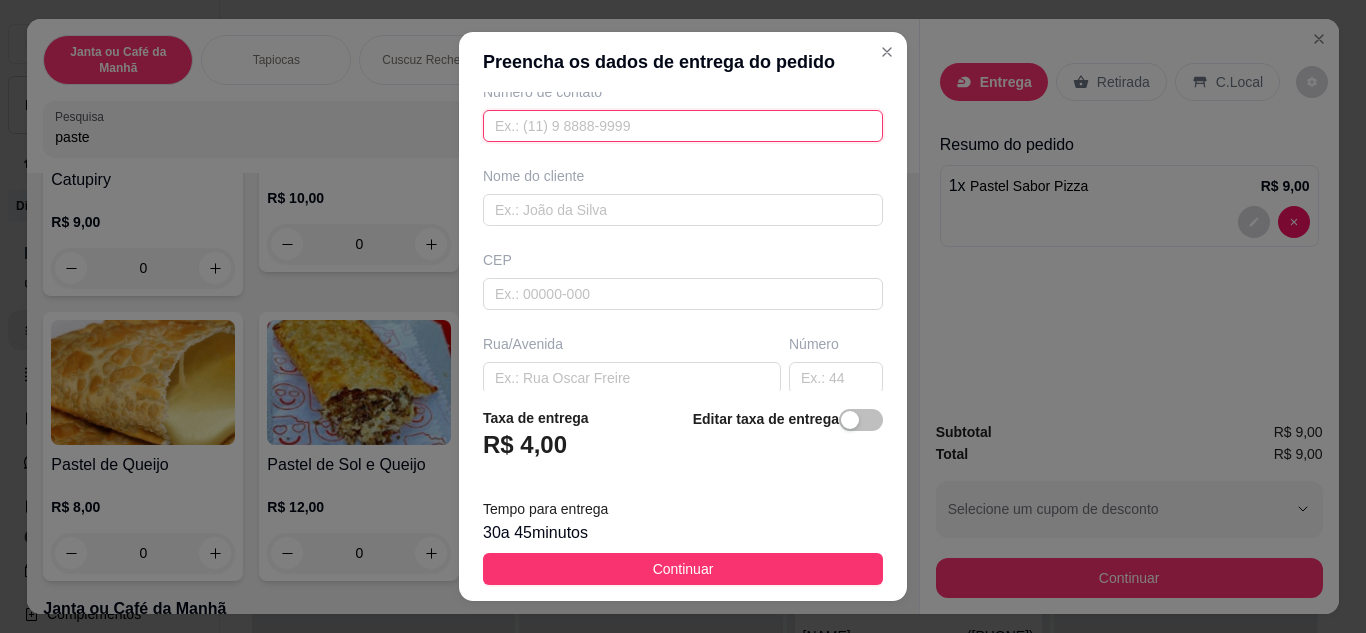 paste on "[PHONE]" 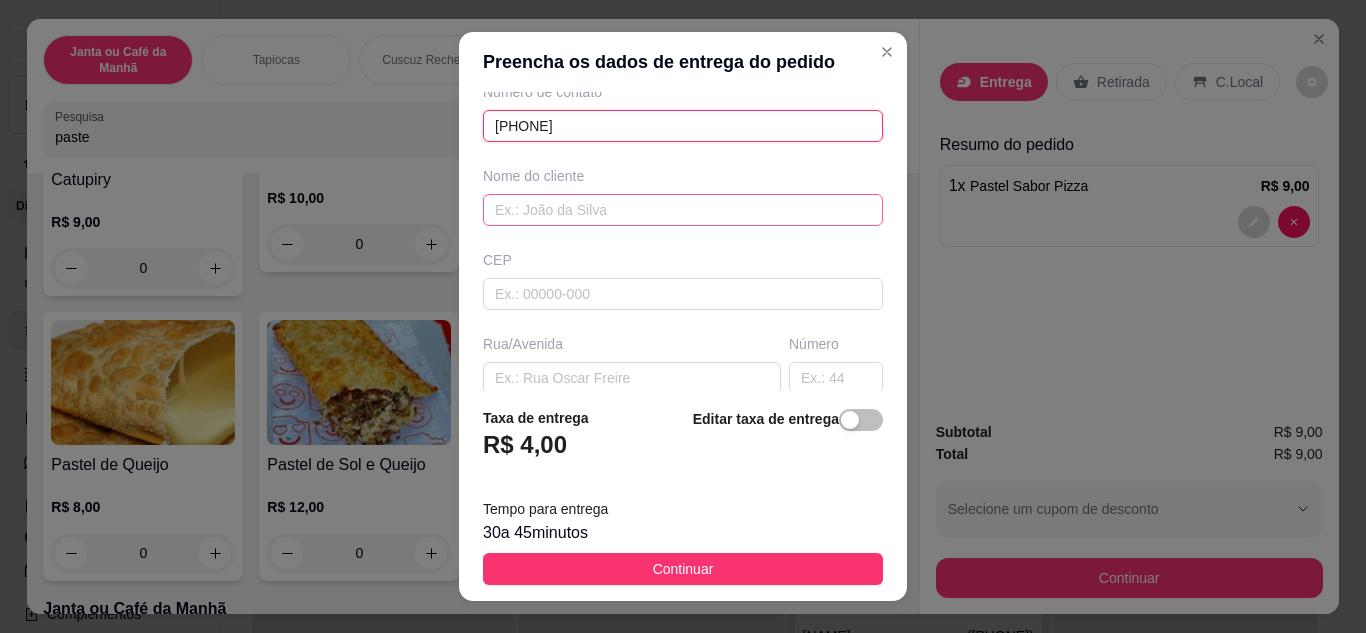 type on "[PHONE]" 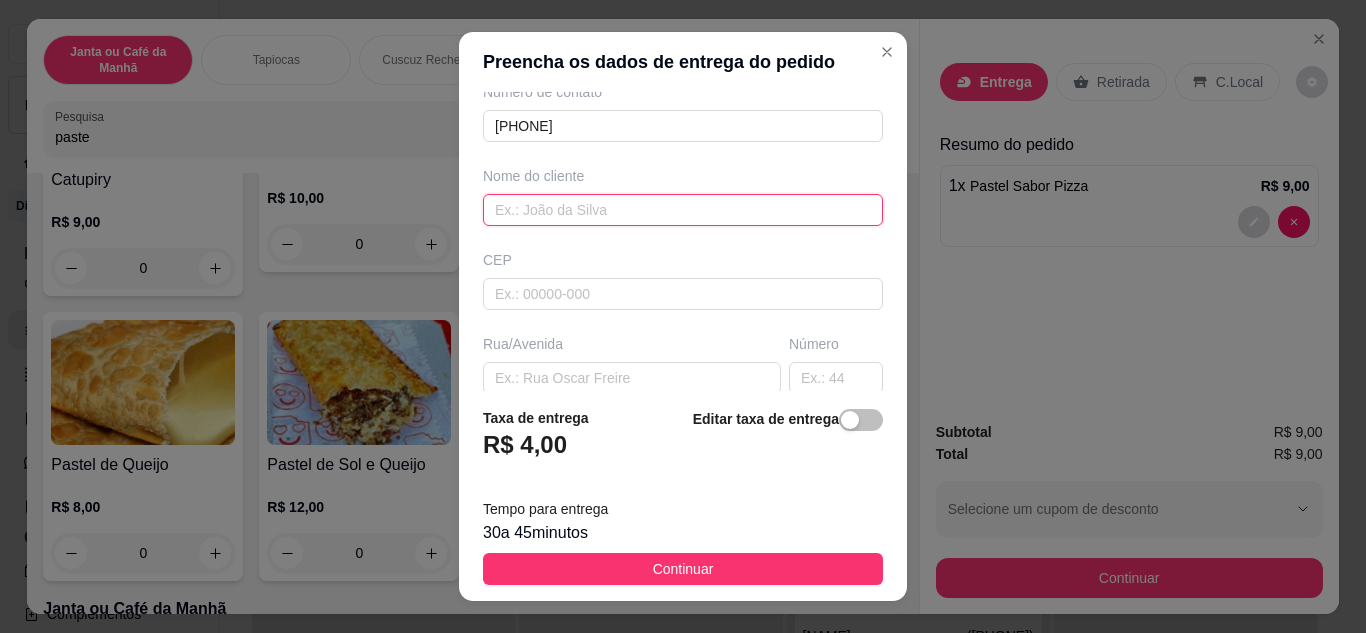 click at bounding box center [683, 210] 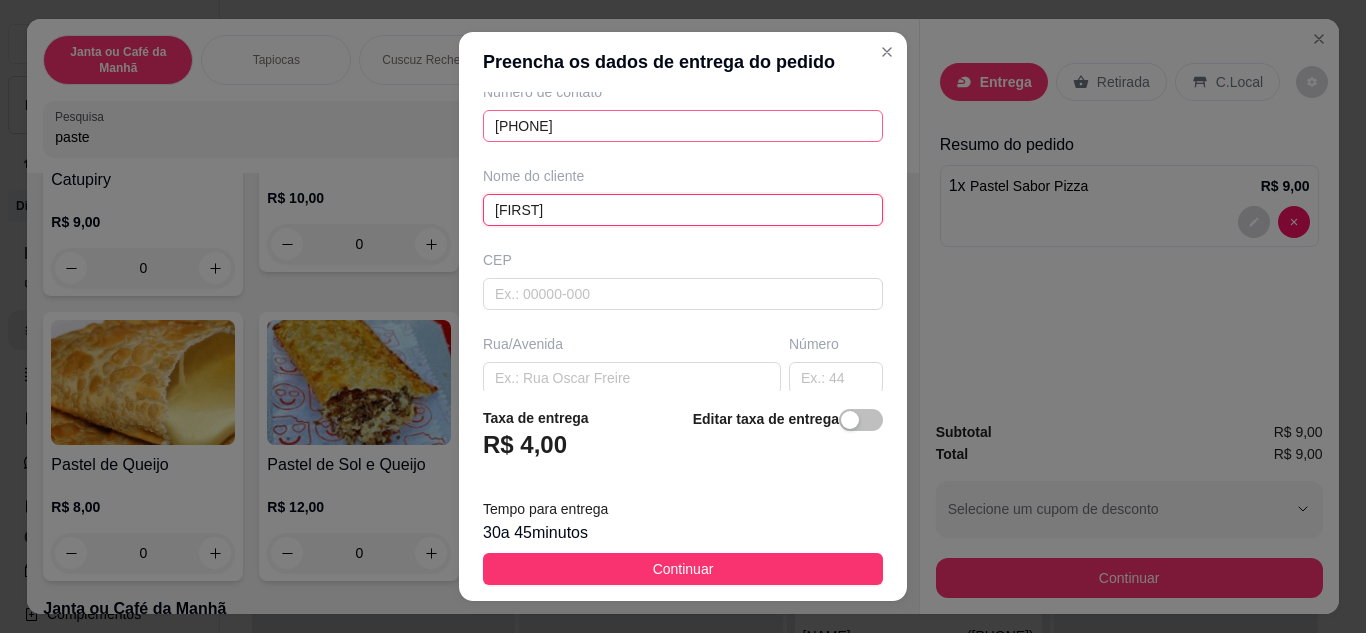 type on "[FIRST]" 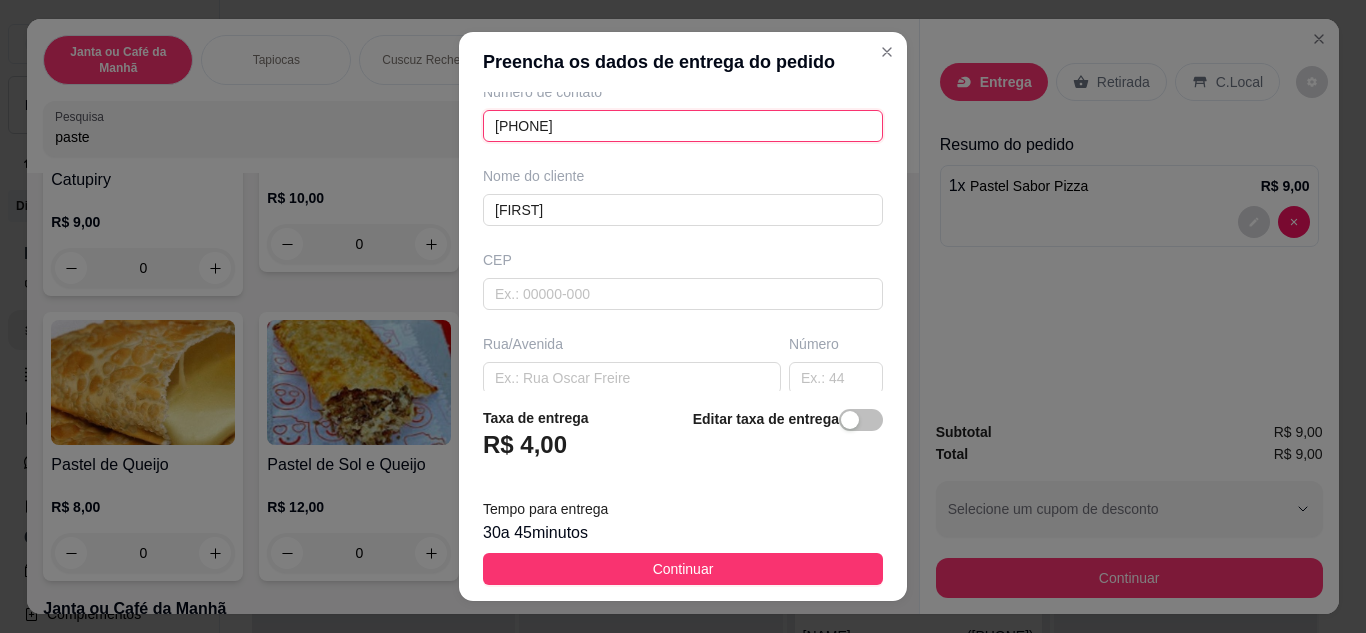 click on "[PHONE]" at bounding box center [683, 126] 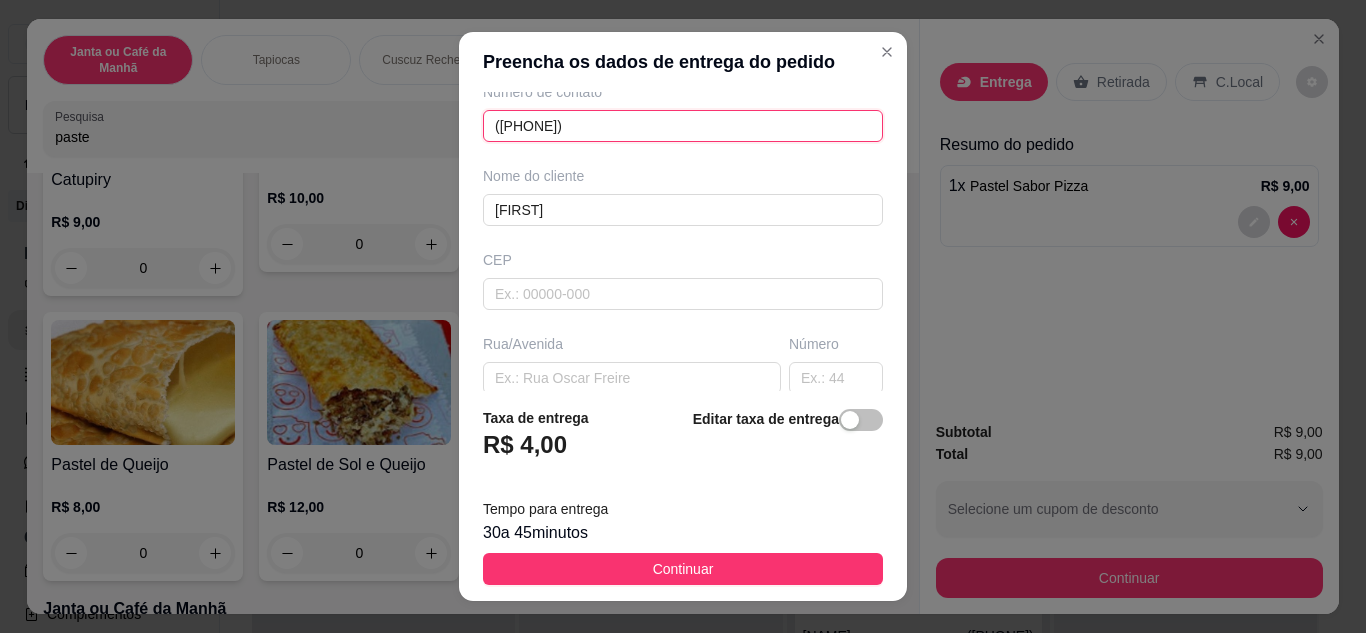 type on "([PHONE])" 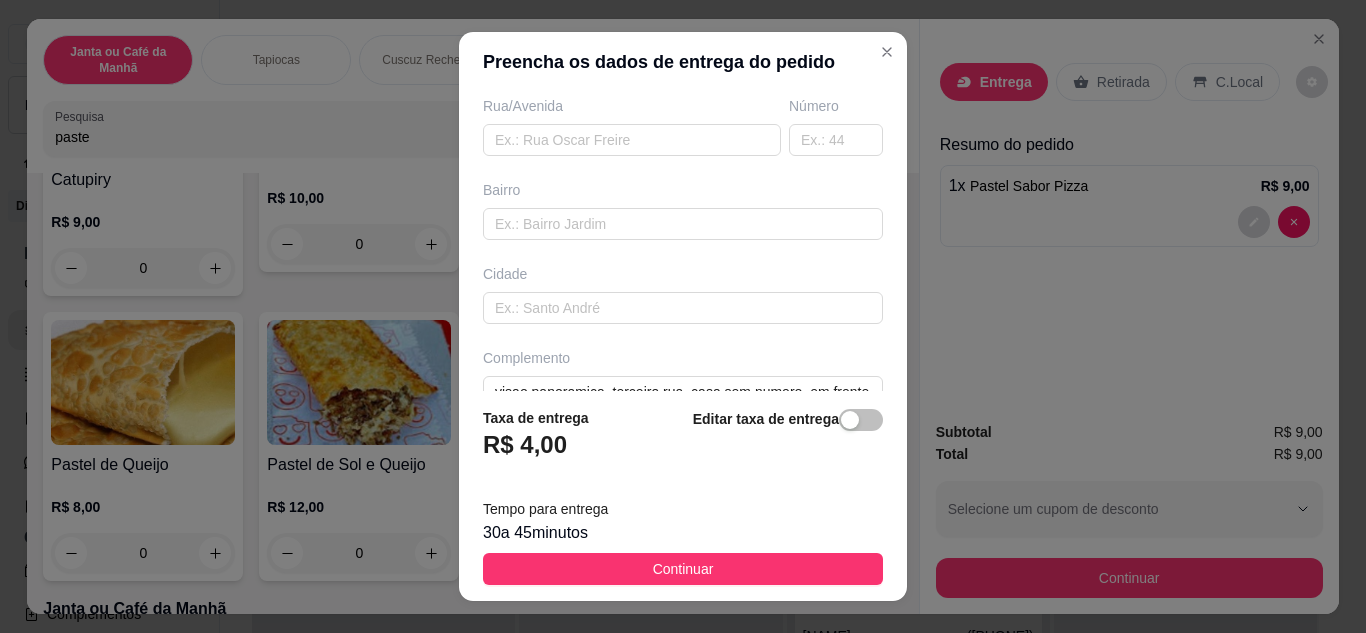 scroll, scrollTop: 374, scrollLeft: 0, axis: vertical 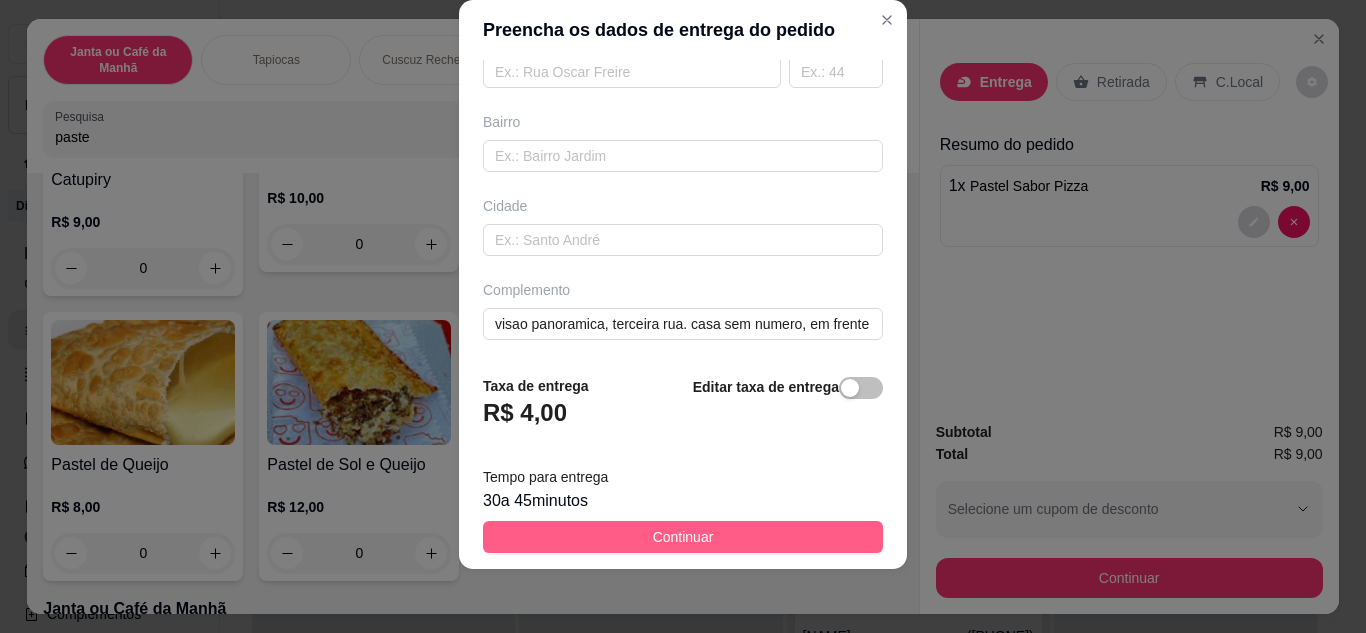 click on "Continuar" at bounding box center [683, 537] 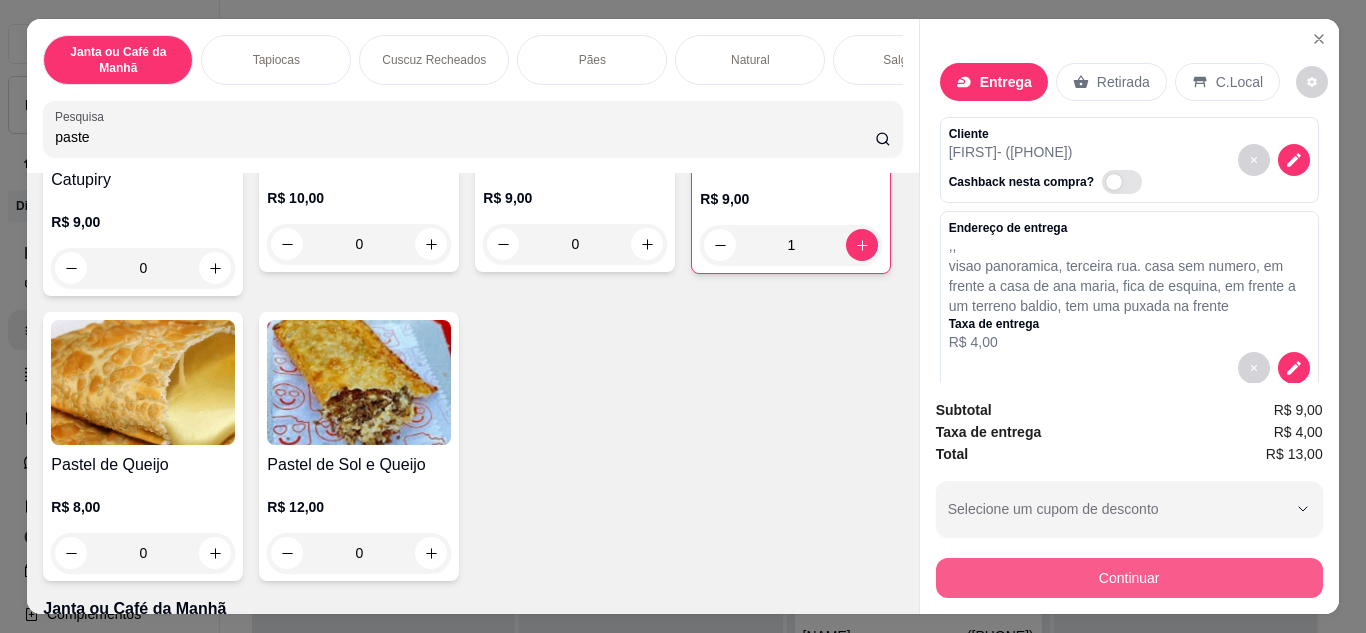 click on "Continuar" at bounding box center [1129, 578] 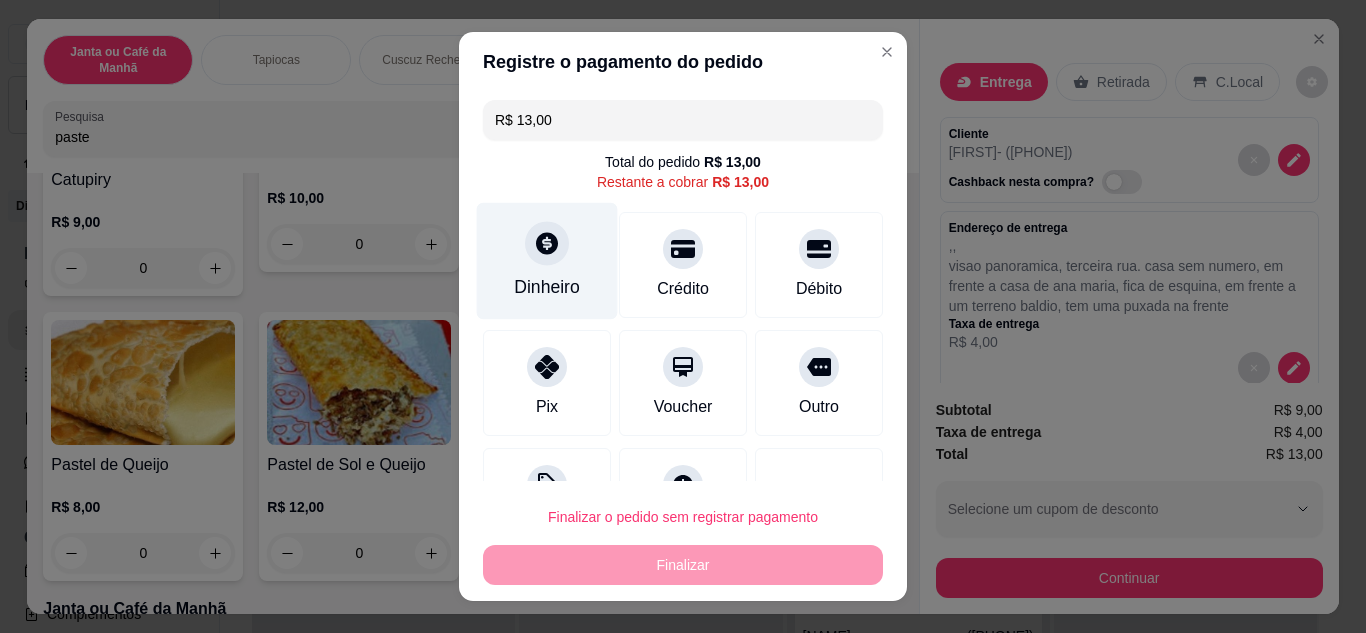 click 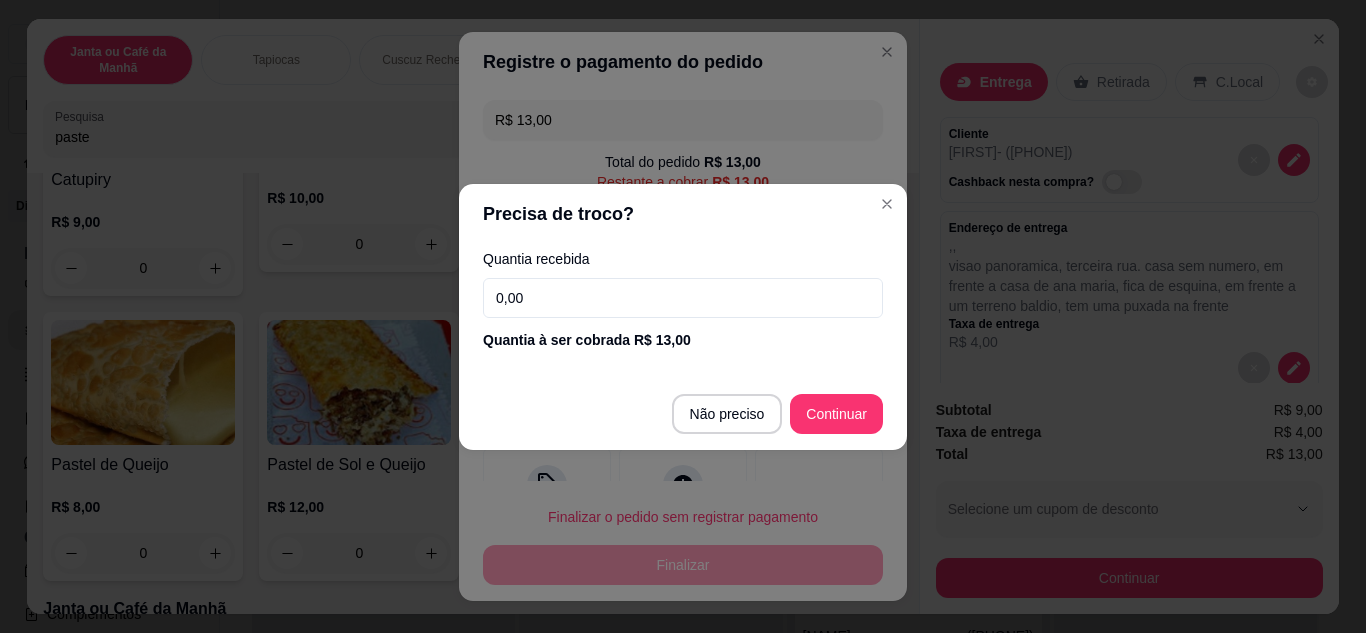 click on "0,00" at bounding box center (683, 298) 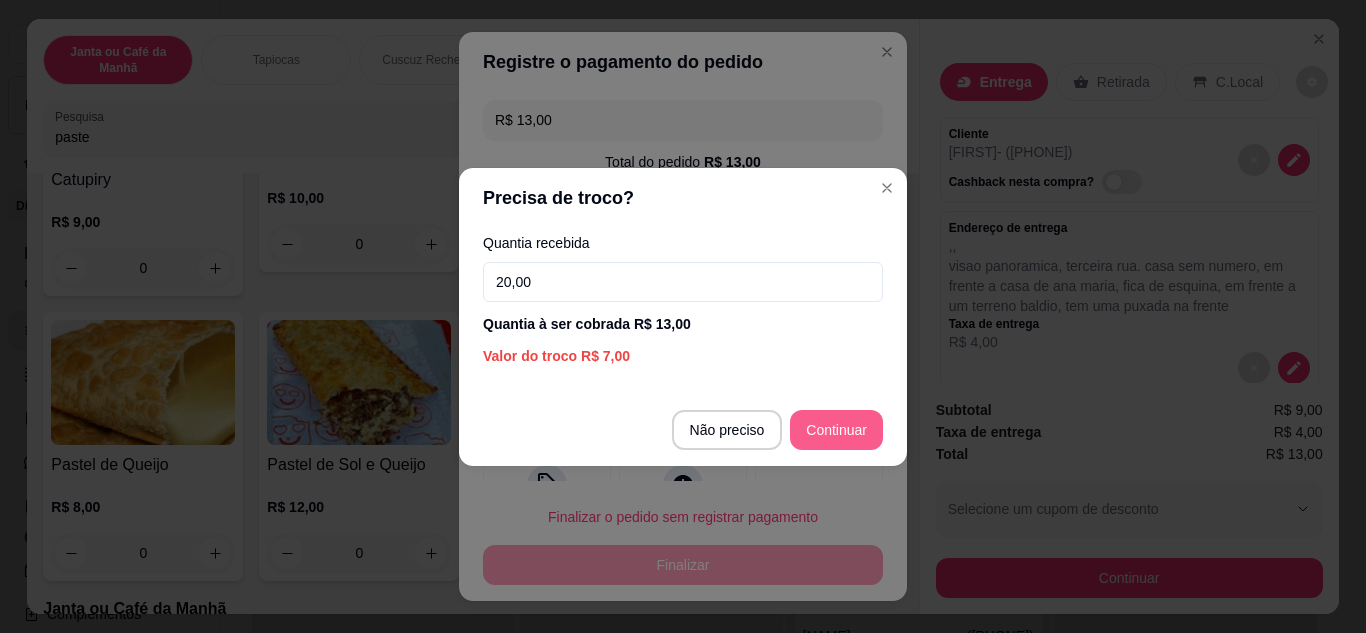 type on "20,00" 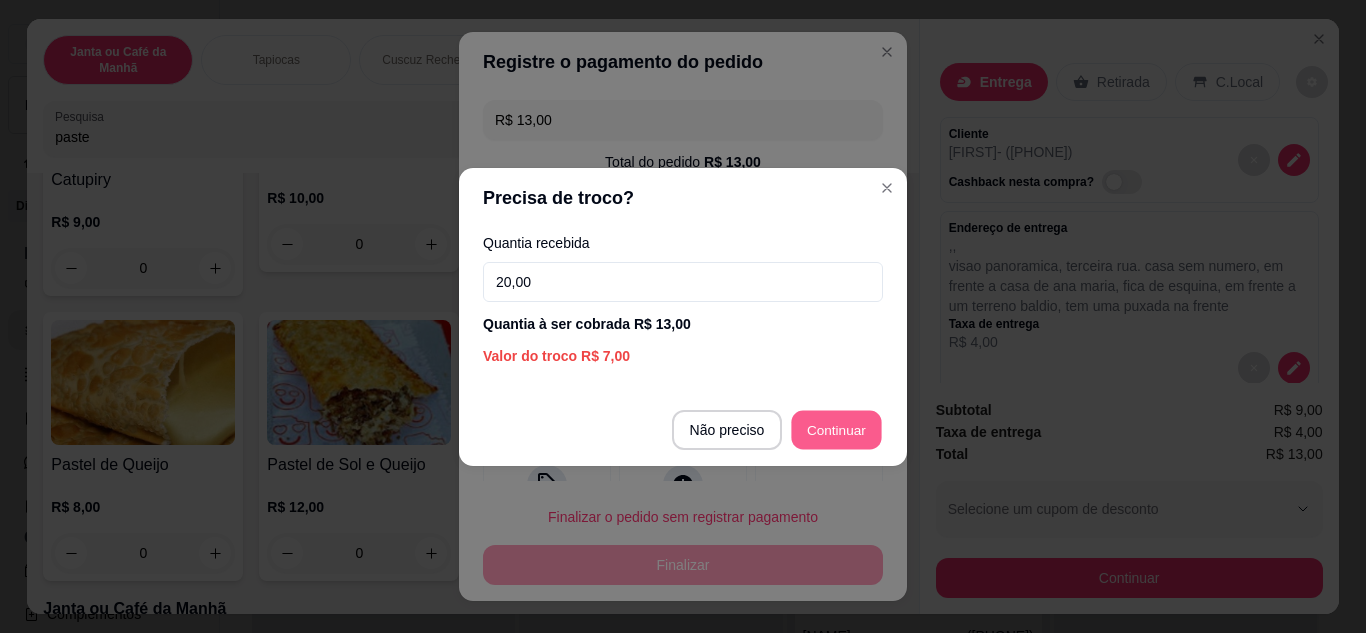 type on "R$ 0,00" 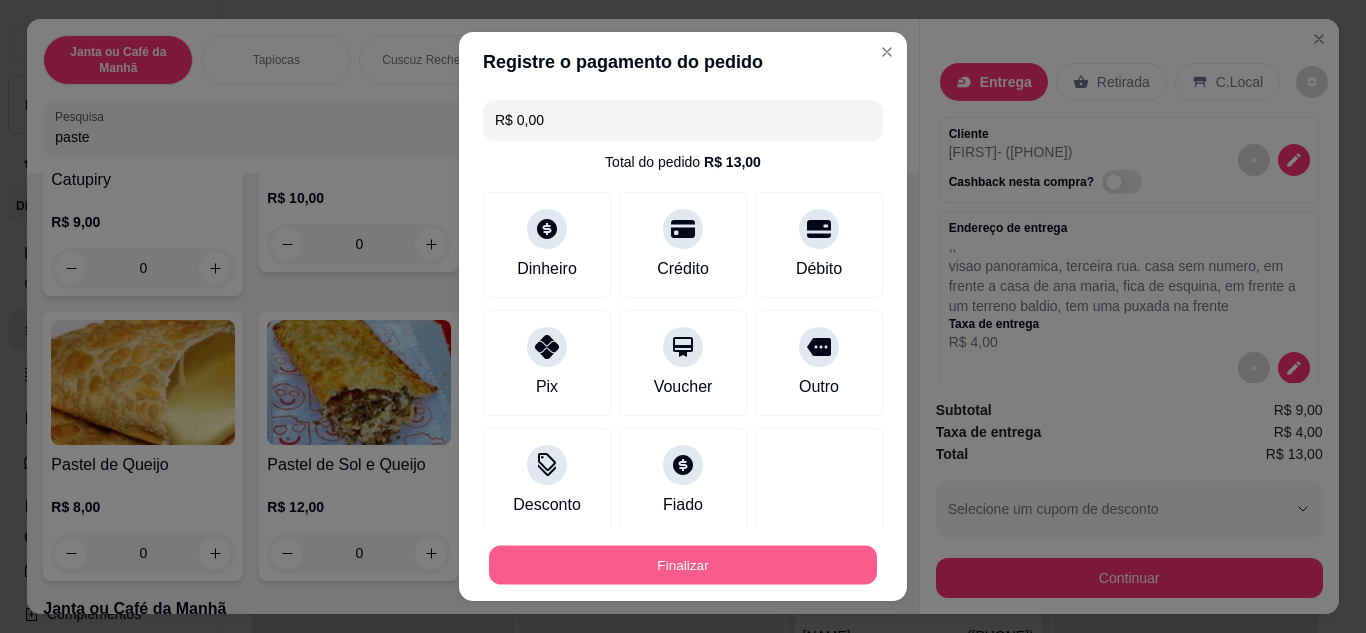 click on "Finalizar" at bounding box center (683, 565) 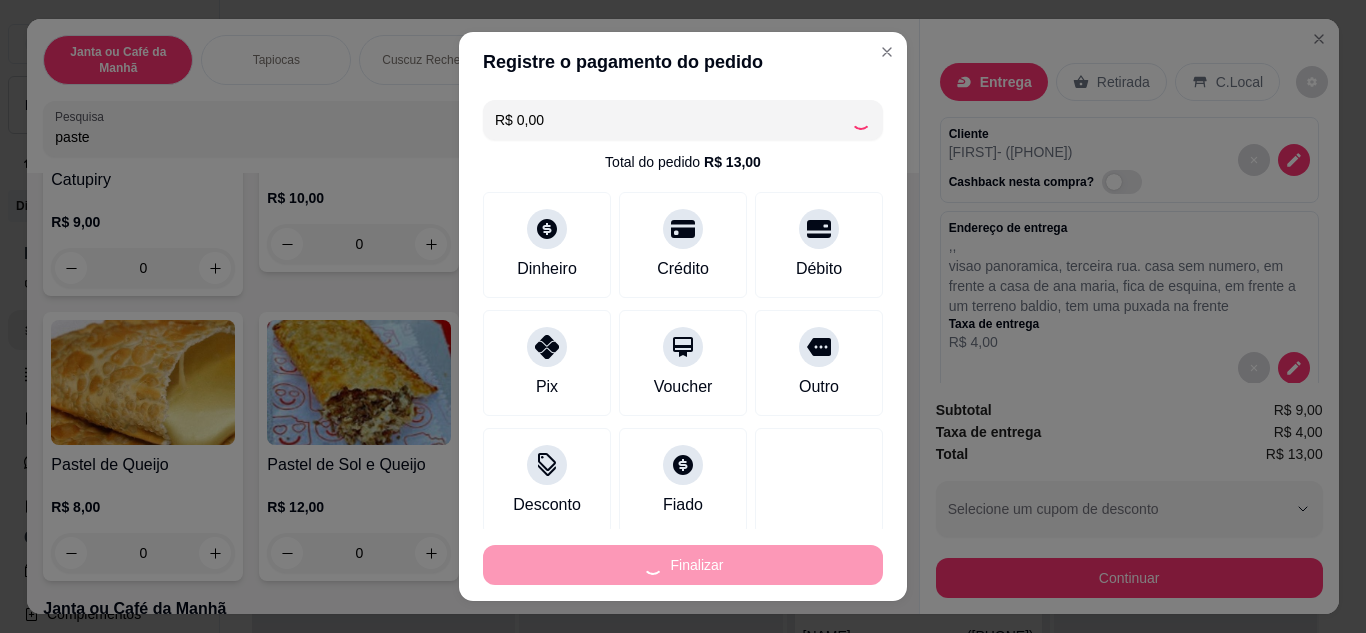 type on "0" 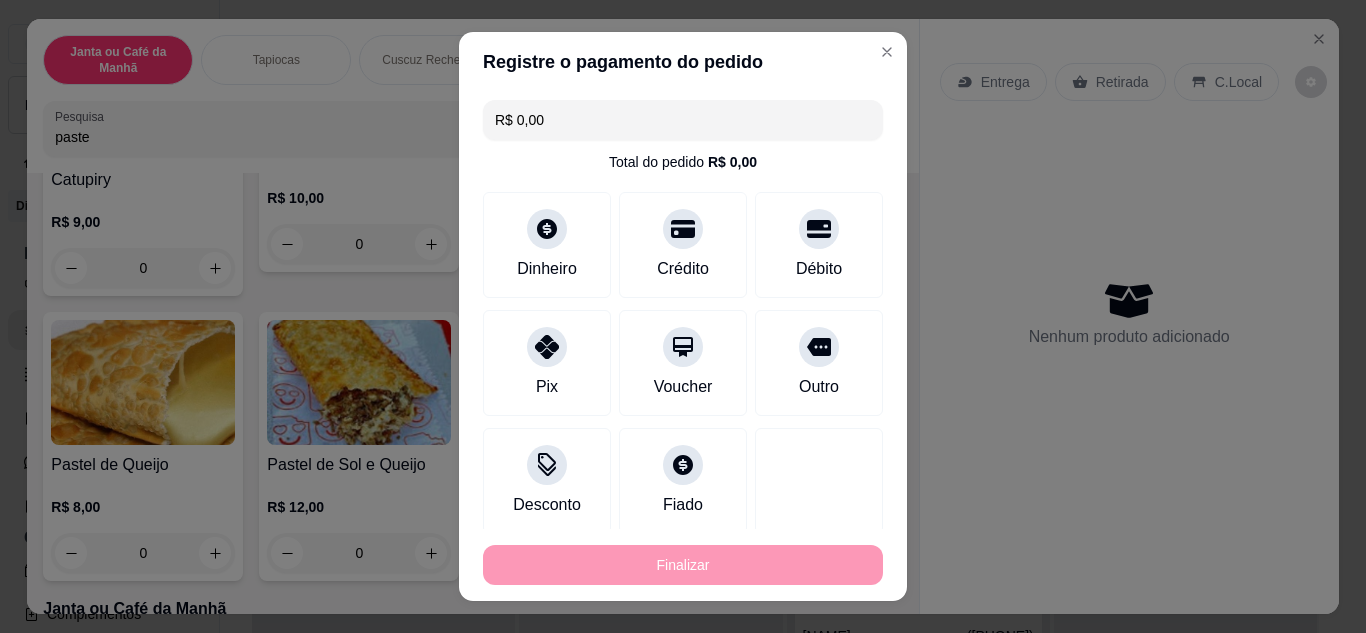 type on "-R$ 13,00" 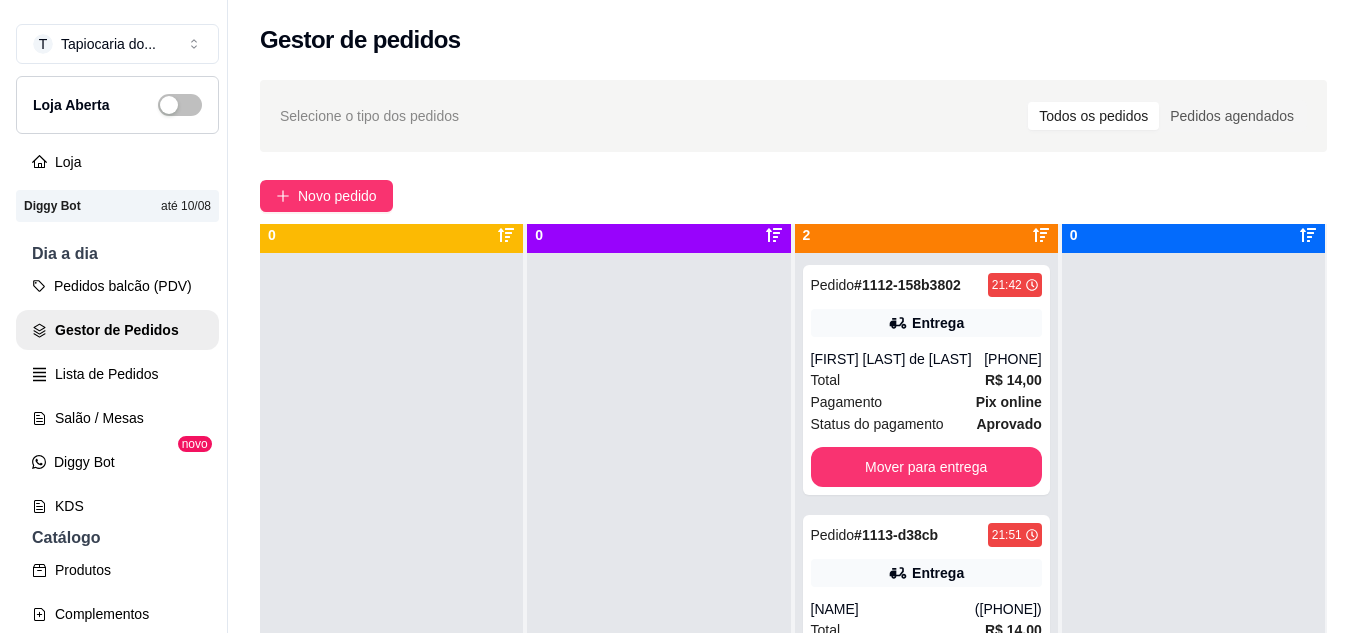 scroll, scrollTop: 0, scrollLeft: 0, axis: both 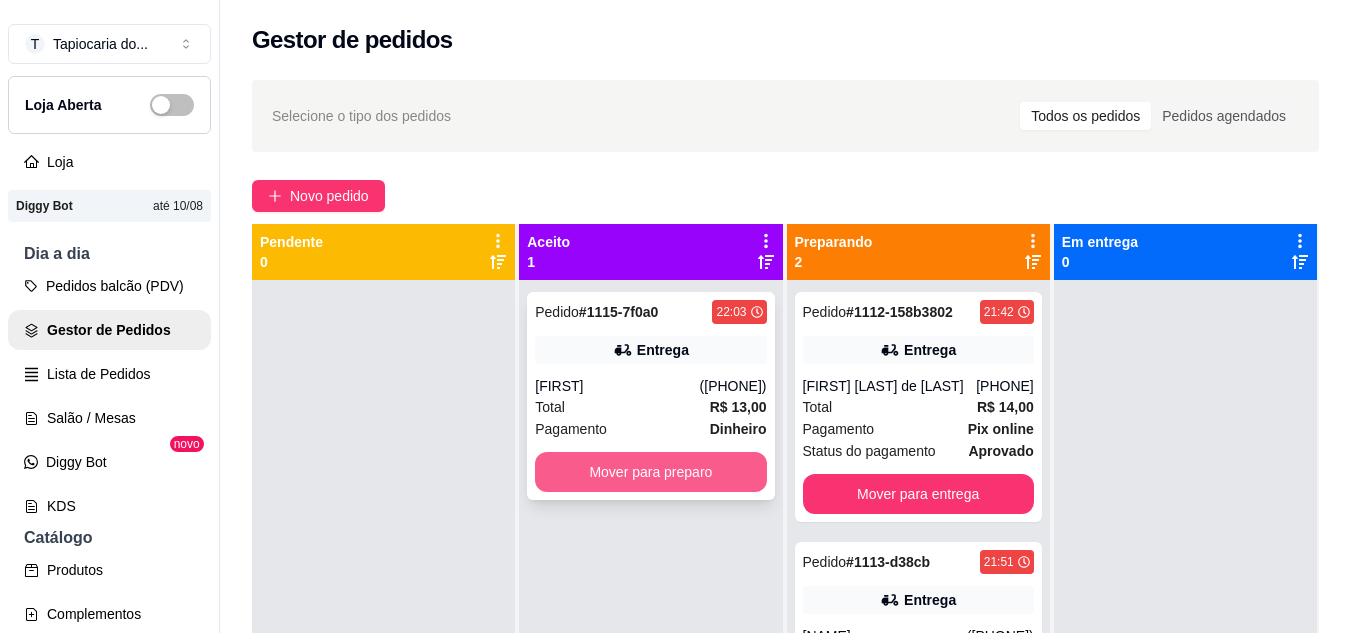 click on "Mover para preparo" at bounding box center (650, 472) 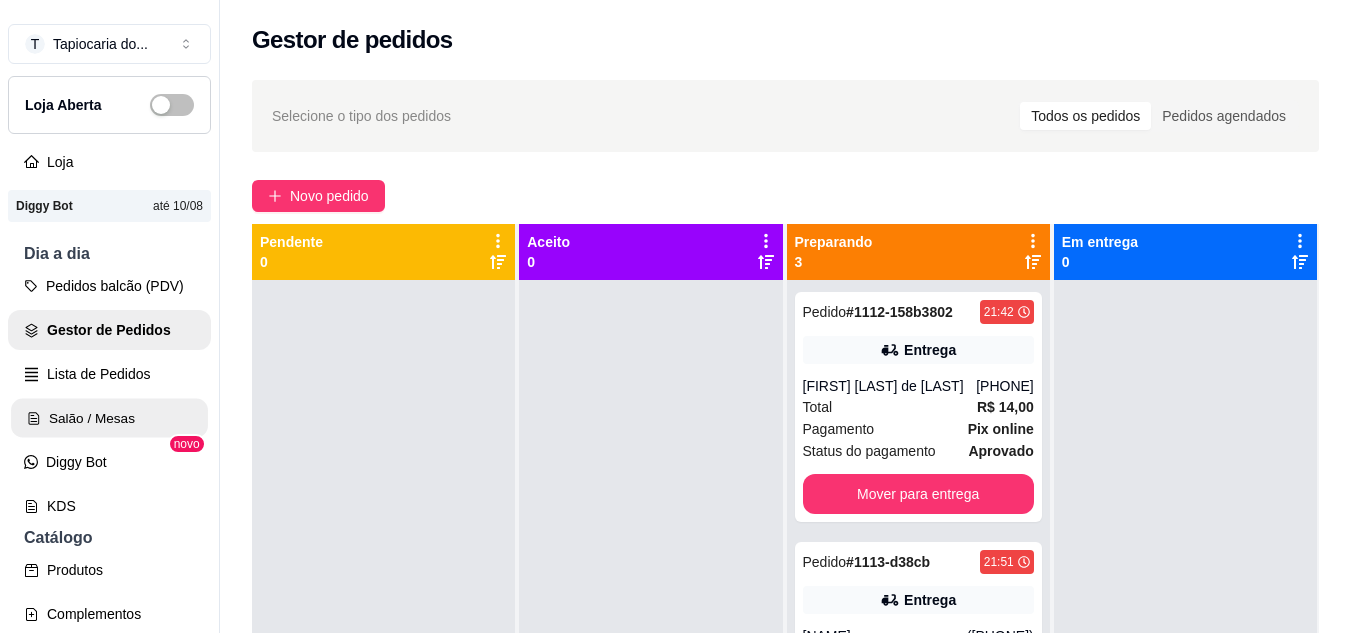 click on "Salão / Mesas" at bounding box center (109, 418) 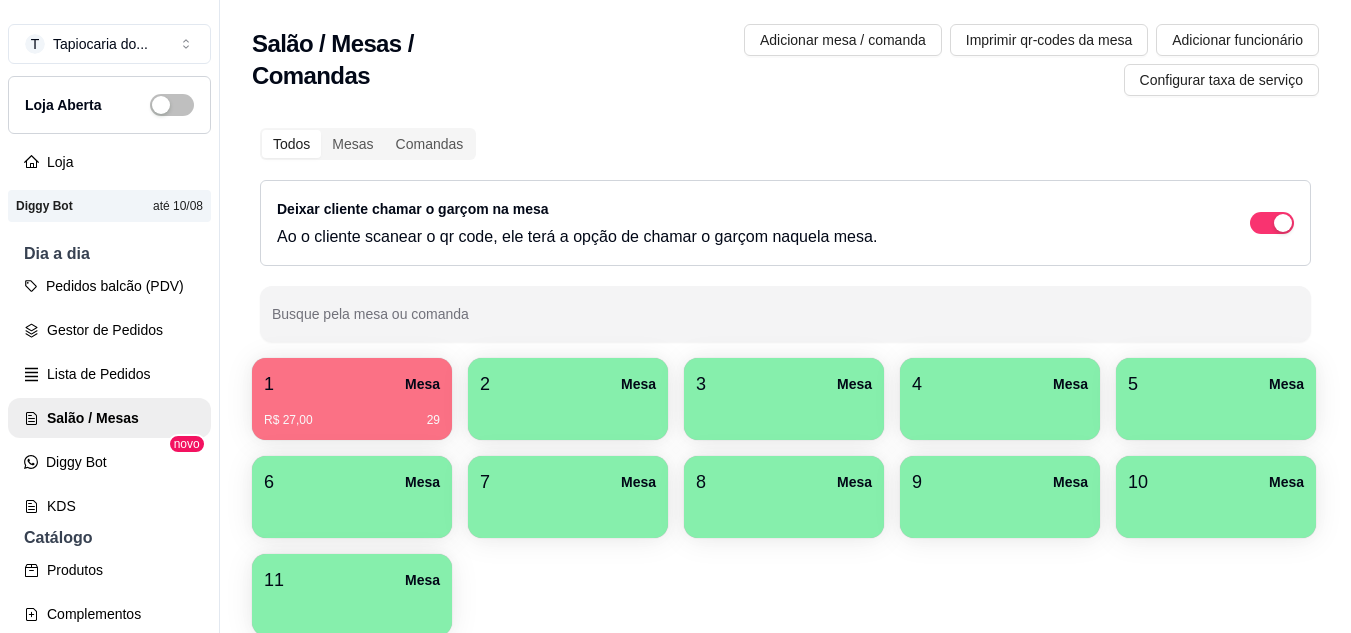 click on "R$ 27,00 29" at bounding box center [352, 413] 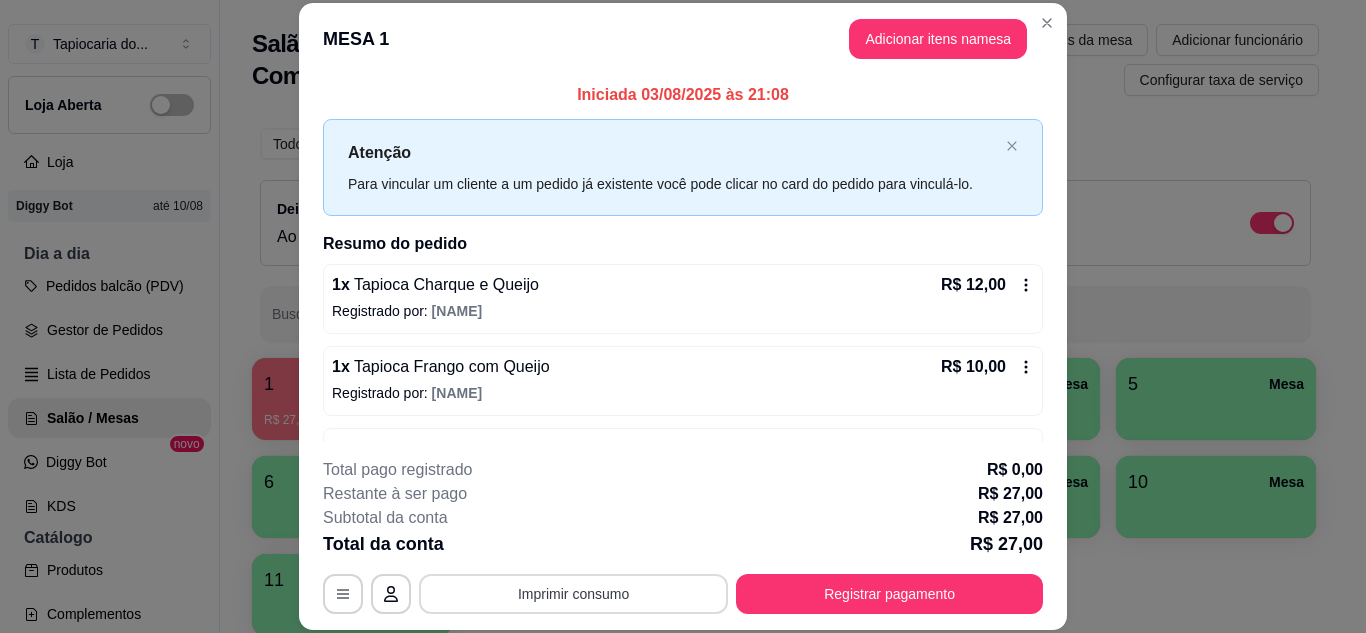 click on "Imprimir consumo" at bounding box center [573, 594] 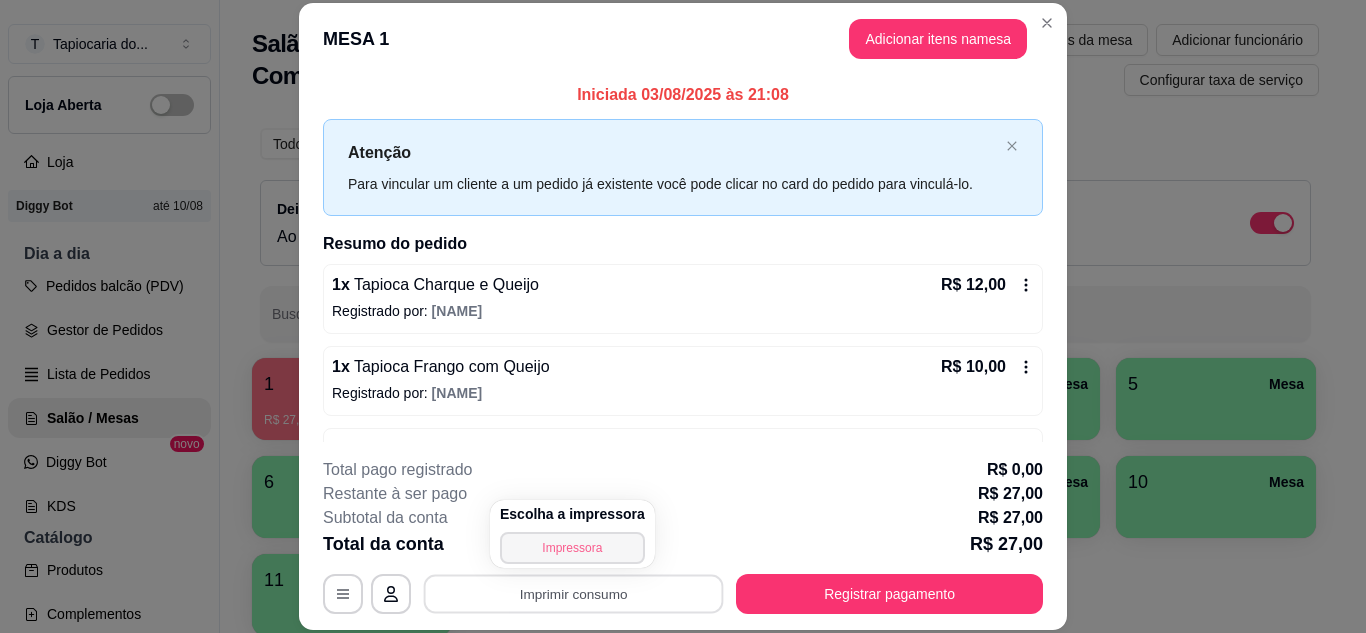 click on "Impressora" at bounding box center [572, 548] 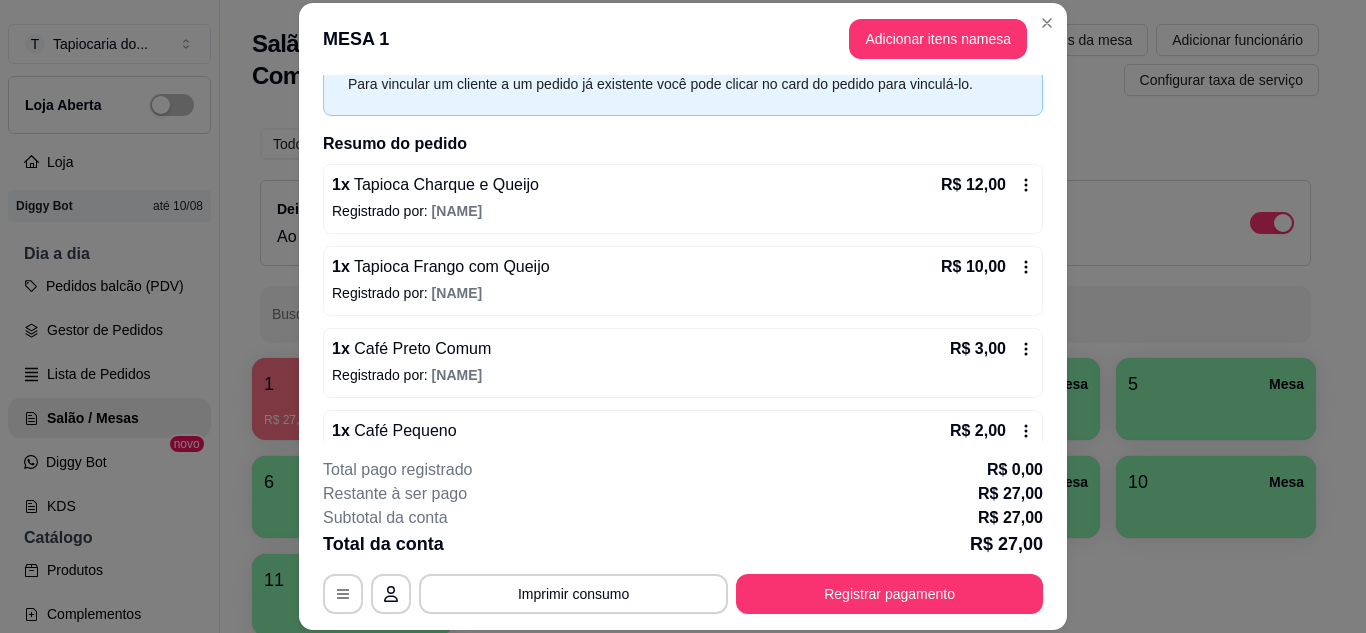 scroll, scrollTop: 146, scrollLeft: 0, axis: vertical 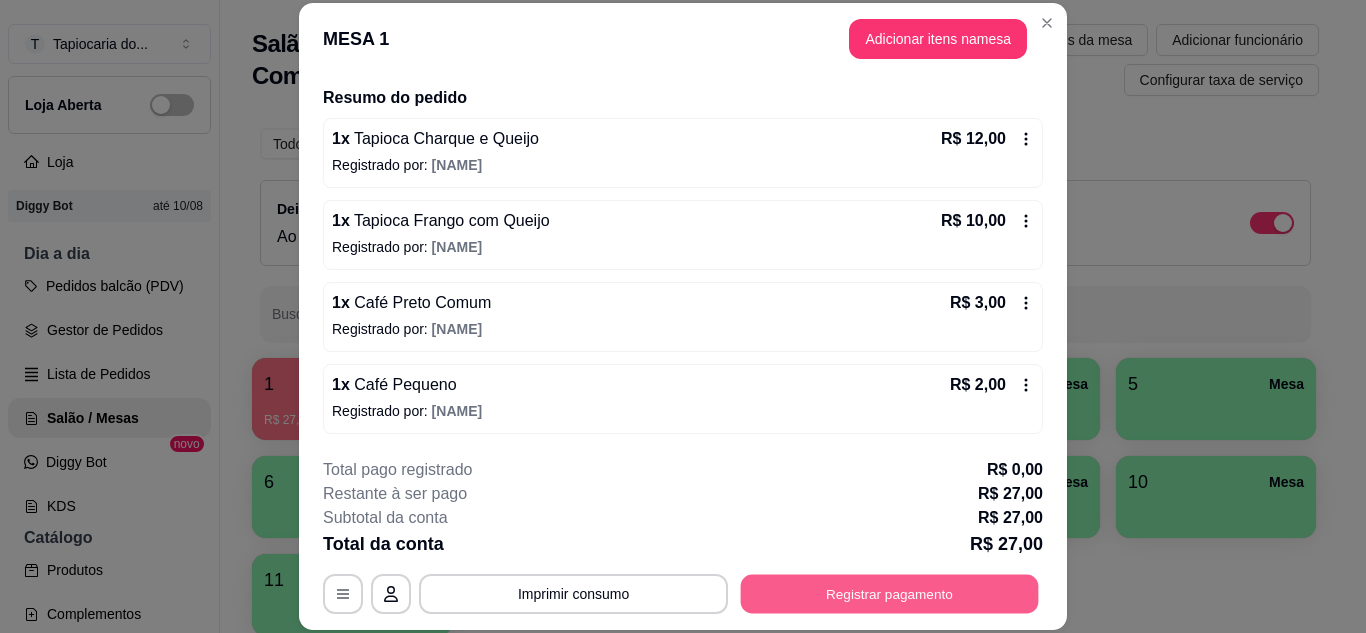 click on "Registrar pagamento" at bounding box center [890, 593] 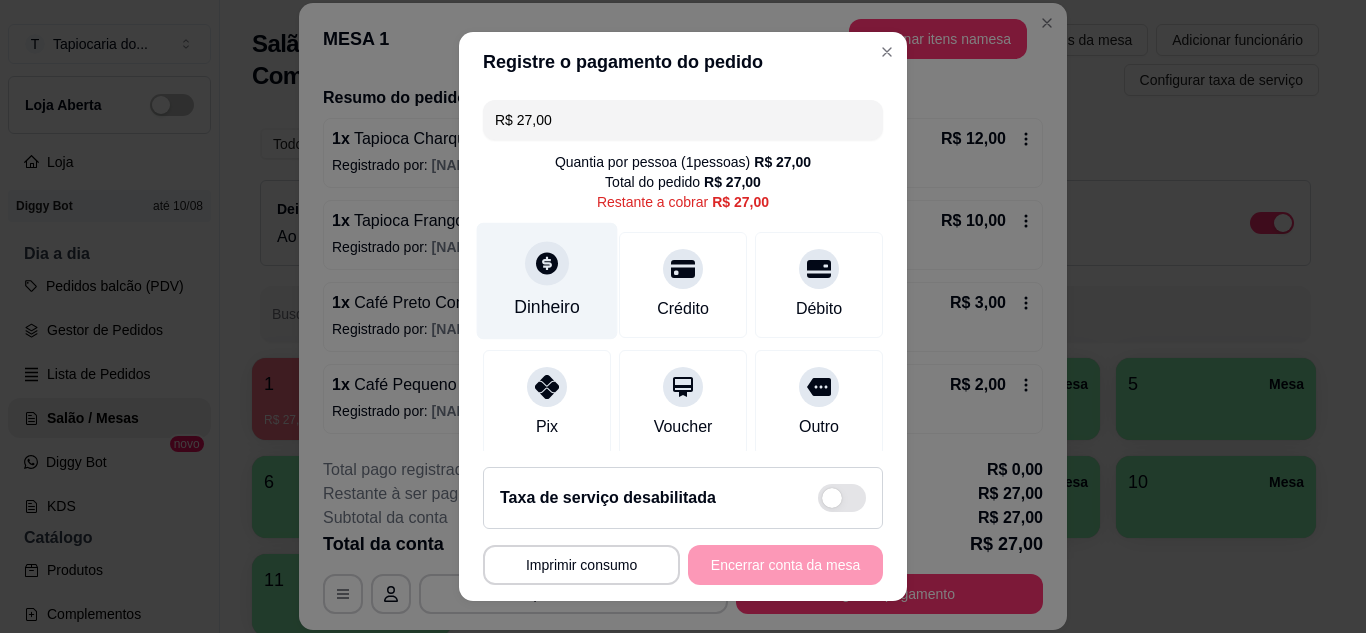 click 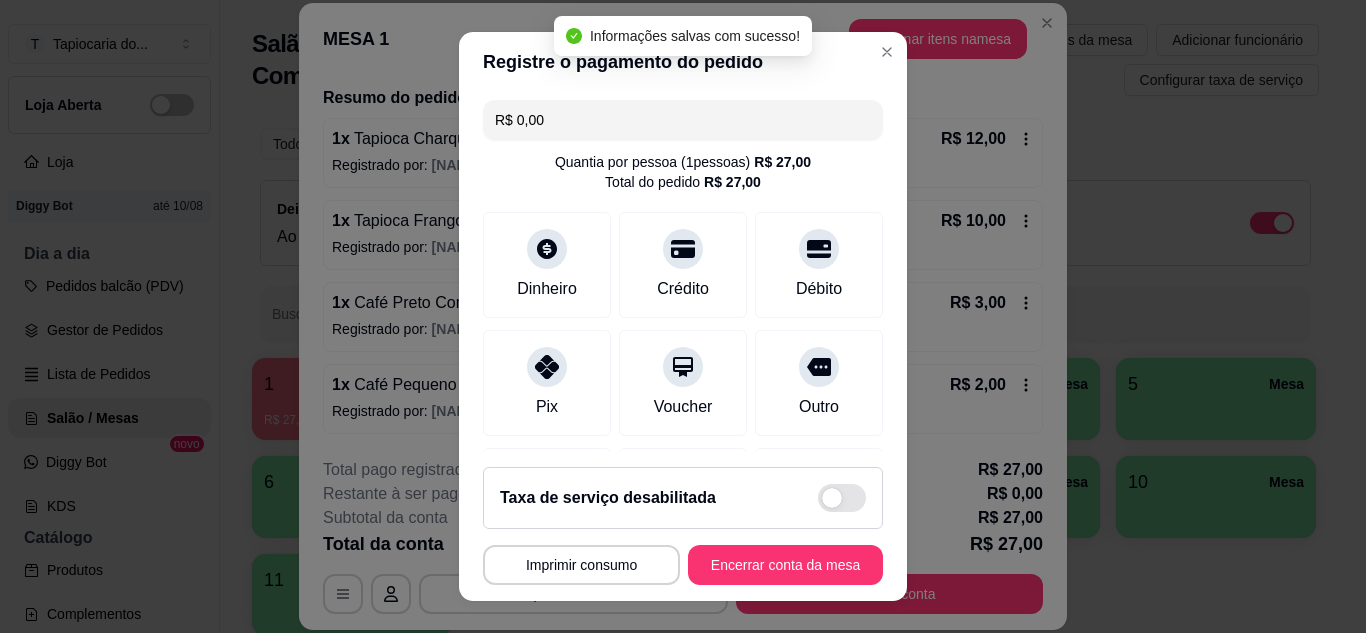 type on "R$ 0,00" 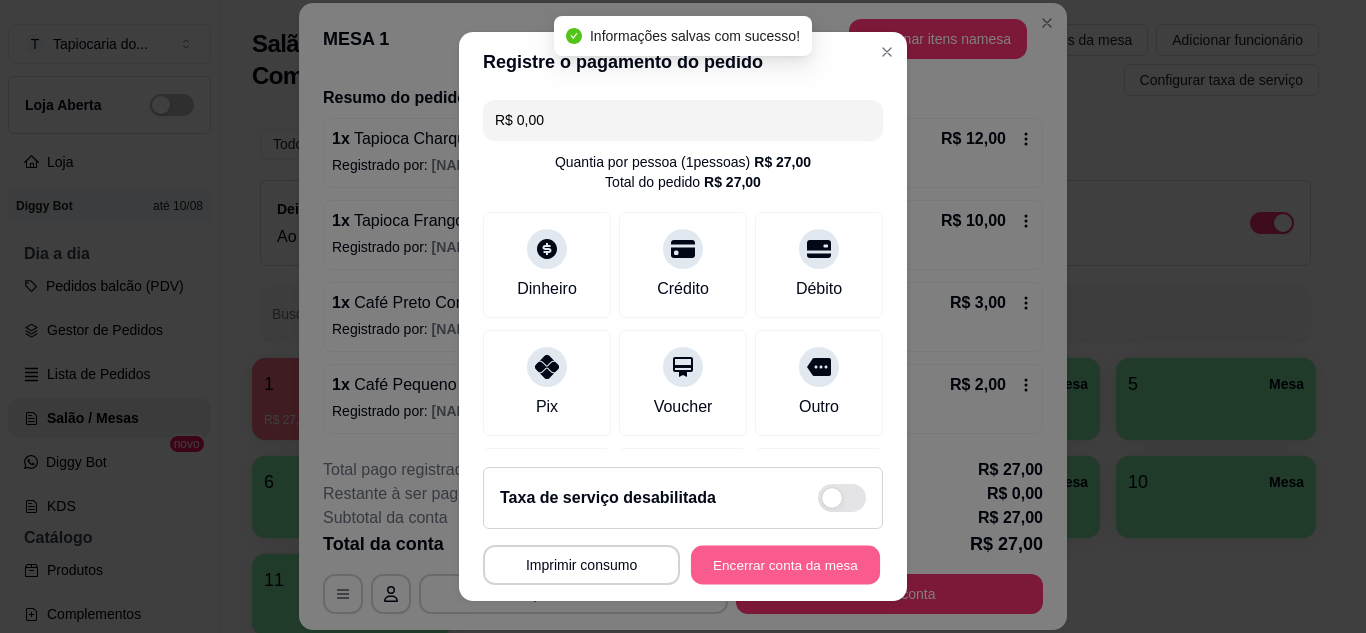 click on "Encerrar conta da mesa" at bounding box center [785, 565] 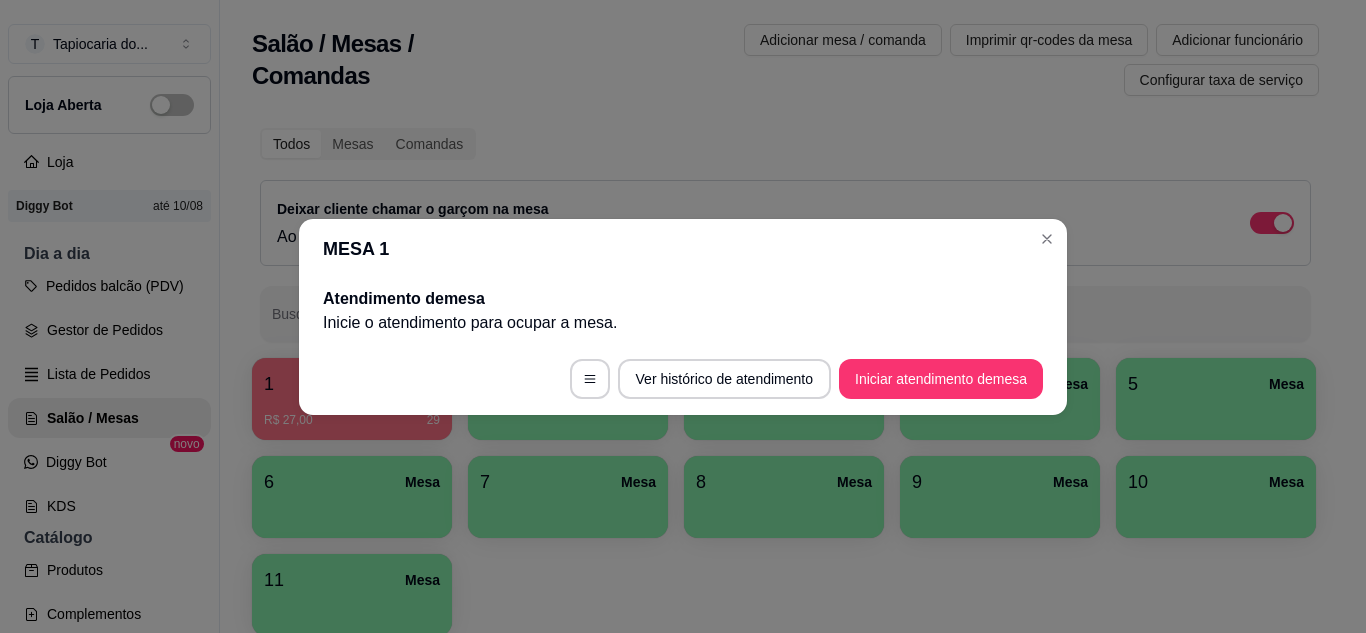 scroll, scrollTop: 0, scrollLeft: 0, axis: both 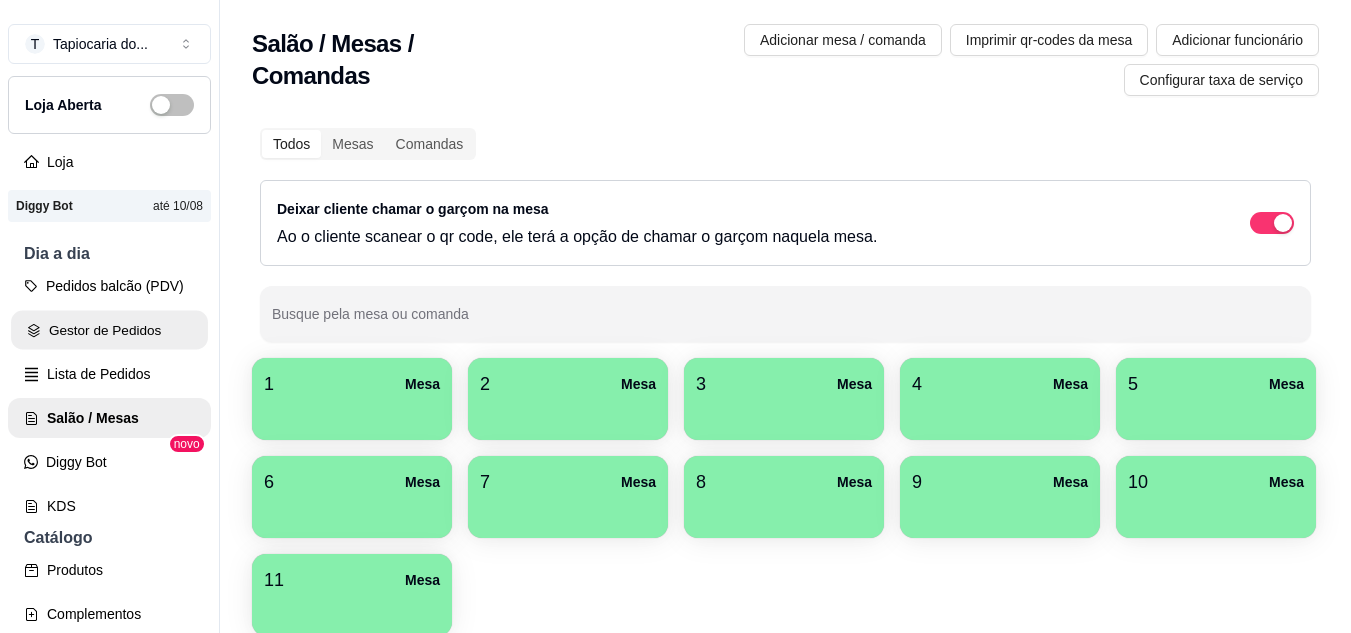 click on "Gestor de Pedidos" at bounding box center [109, 330] 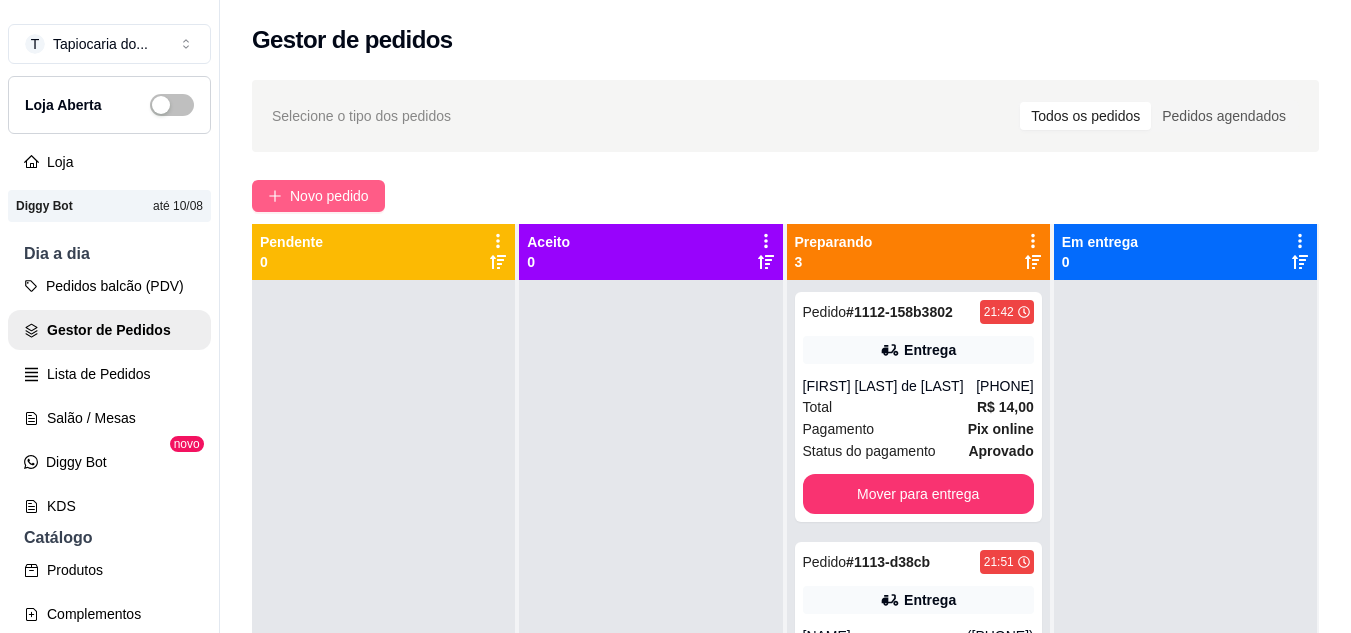 click on "Novo pedido" at bounding box center (318, 196) 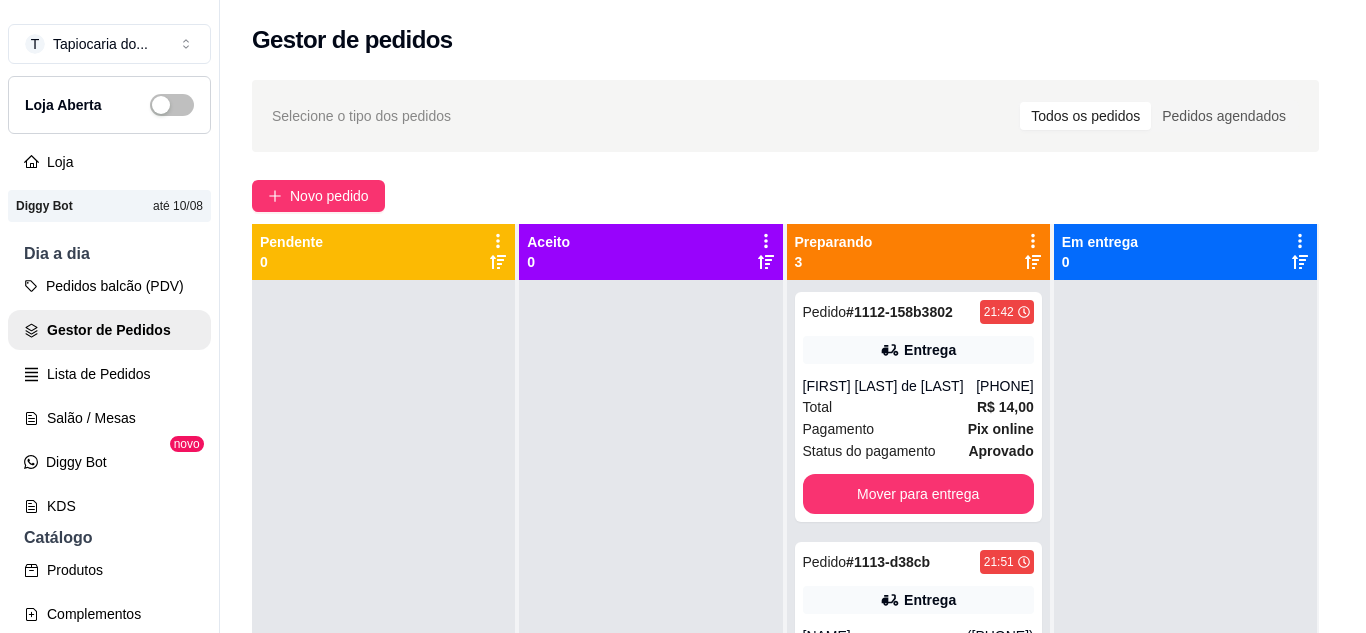 click on "Pesquisa" at bounding box center [465, 137] 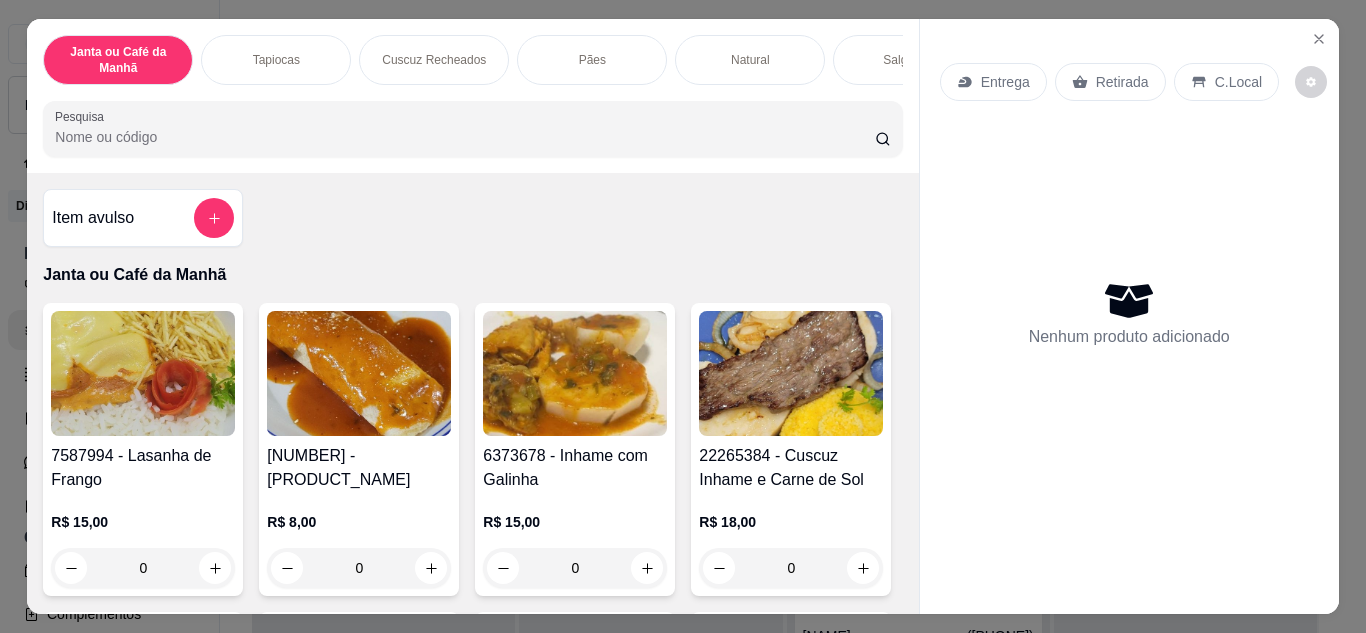 type on "a" 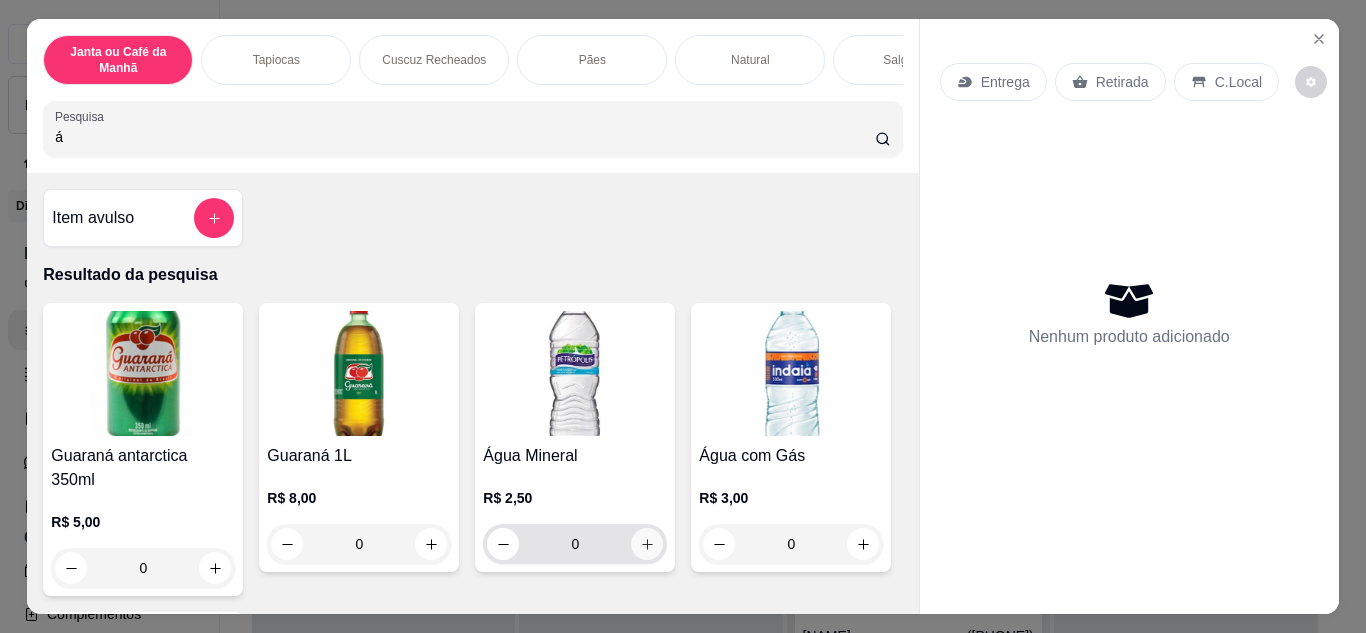 type on "á" 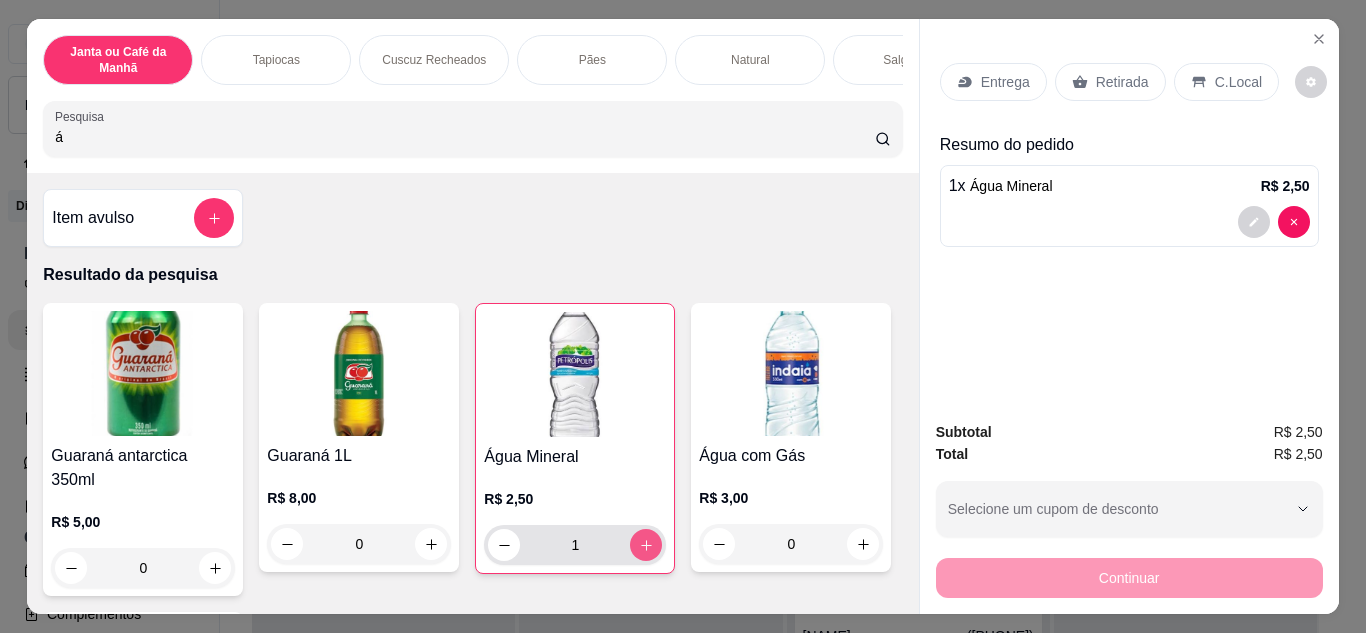 click 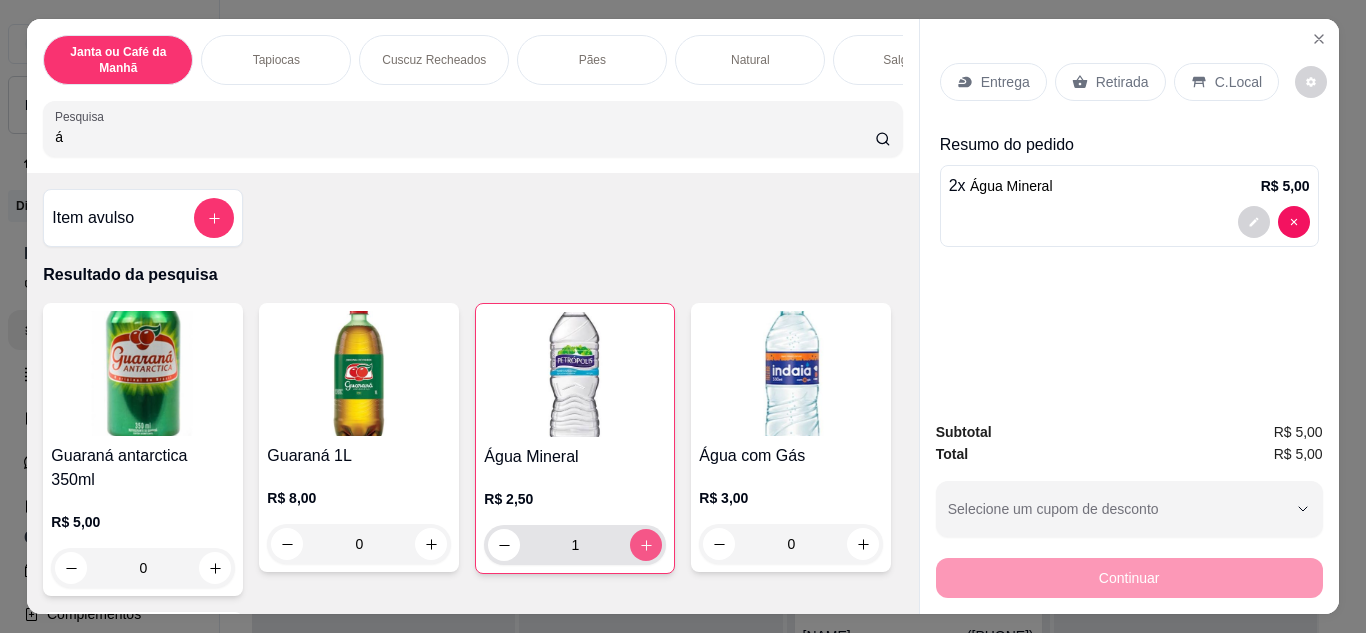 type on "2" 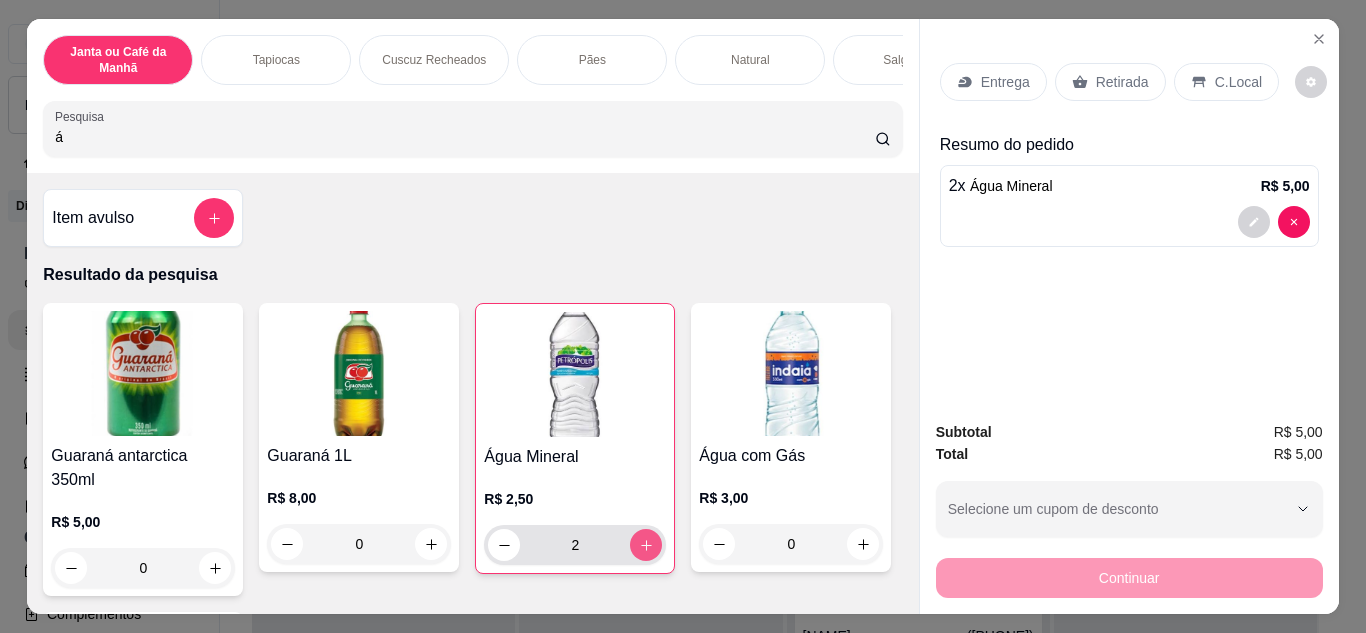 click 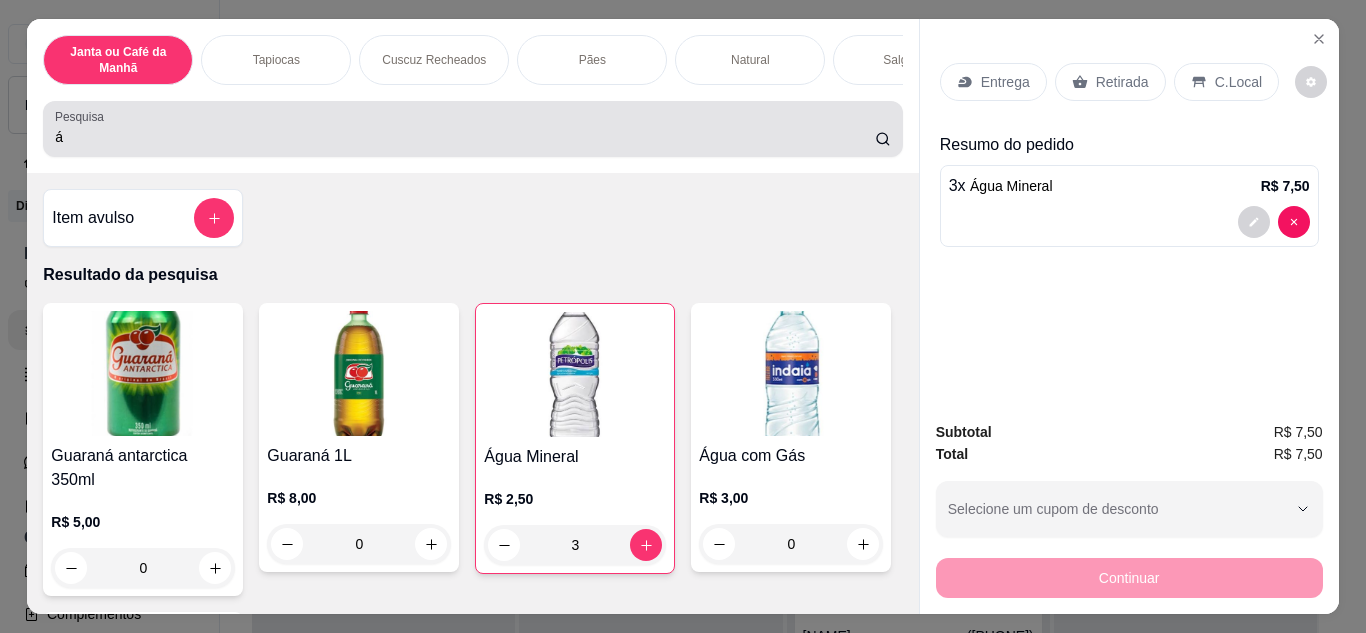 click on "á" at bounding box center [465, 137] 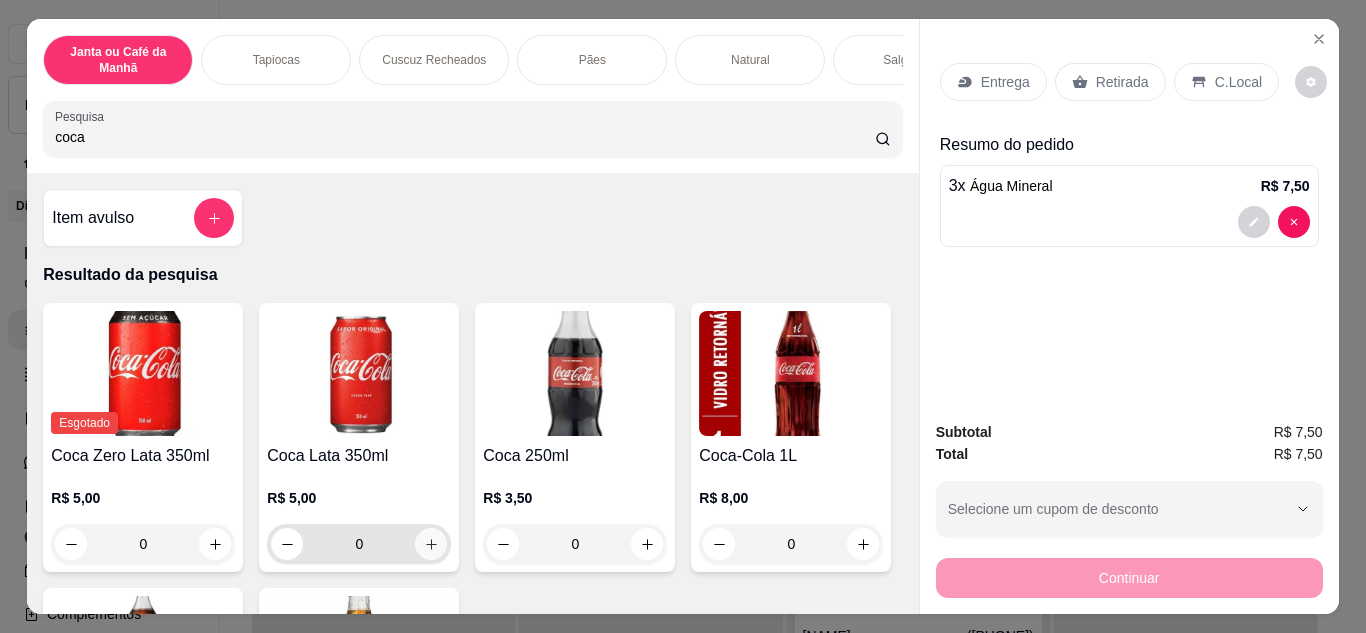 type on "coca" 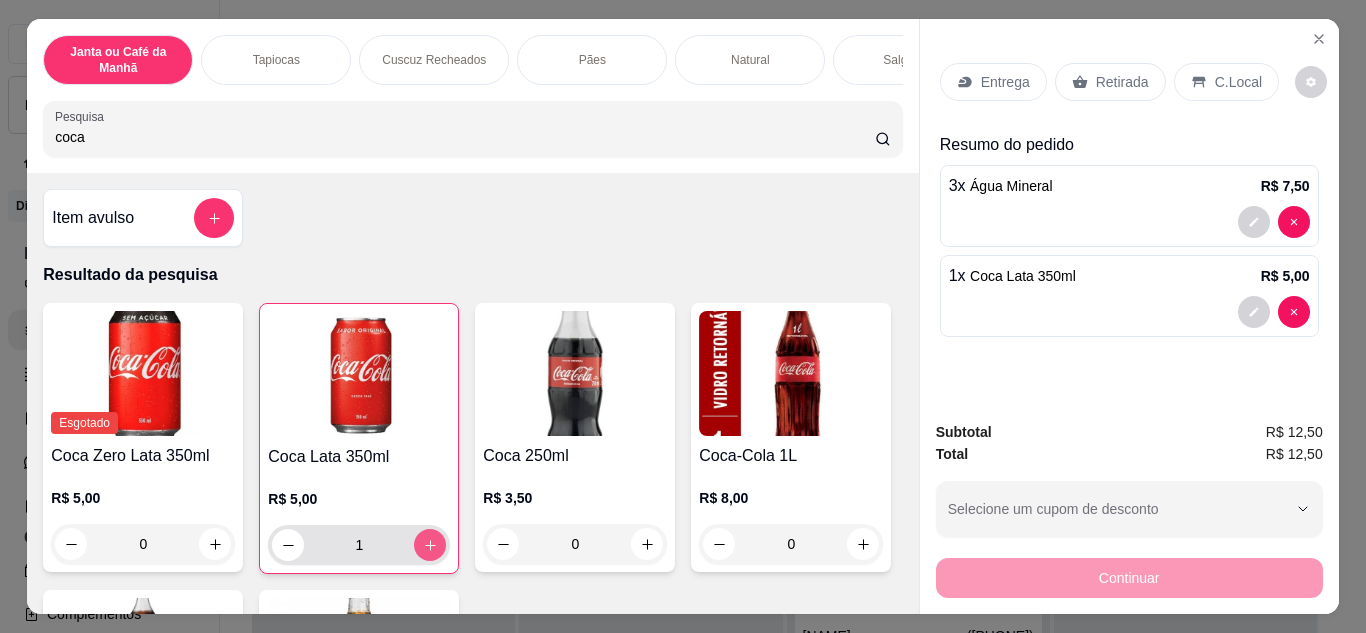click at bounding box center [430, 545] 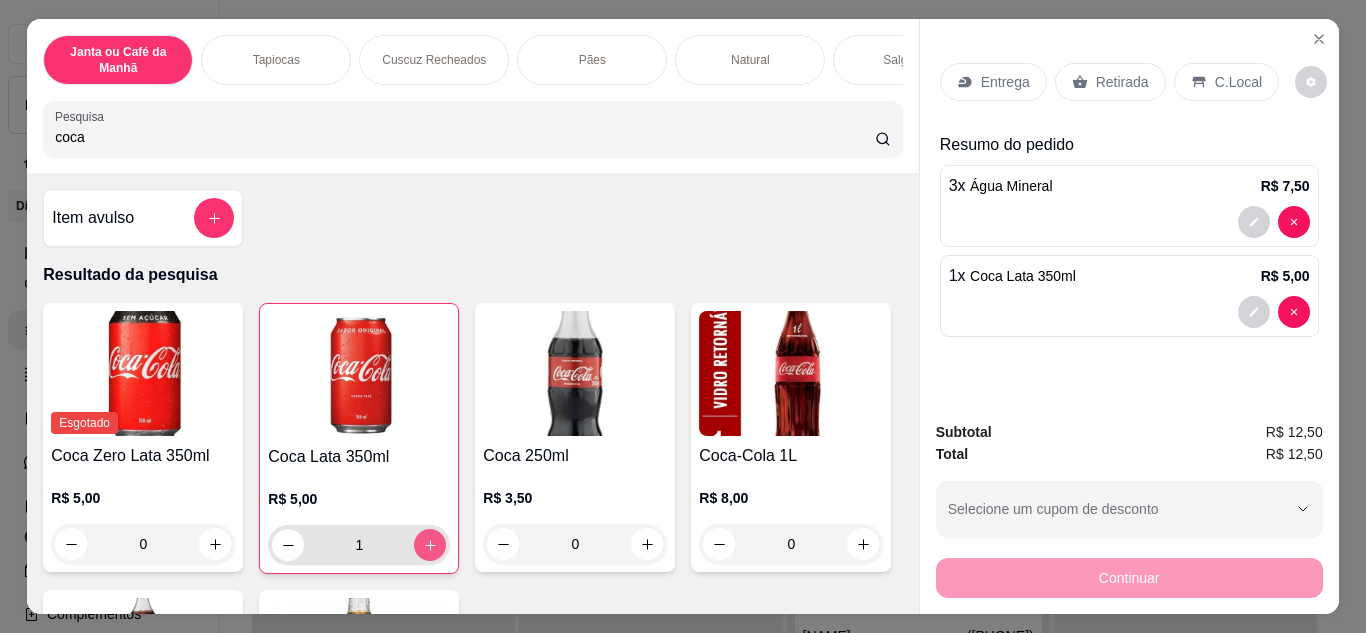 type on "2" 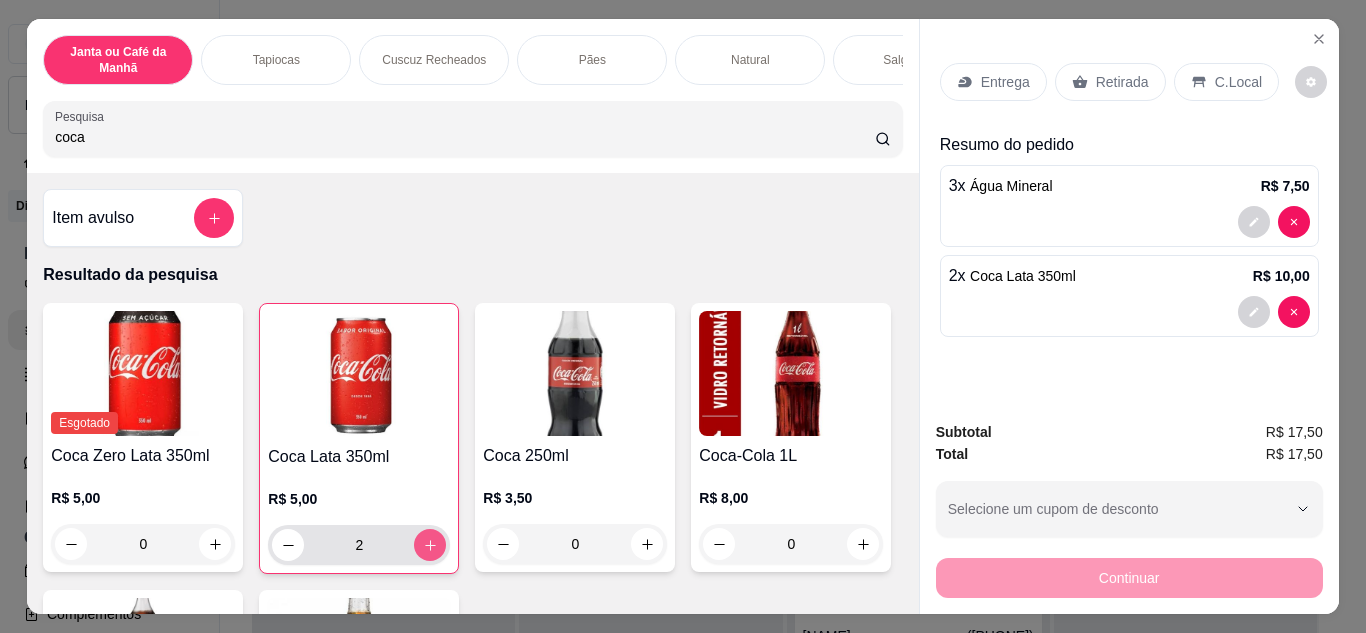 click at bounding box center [430, 545] 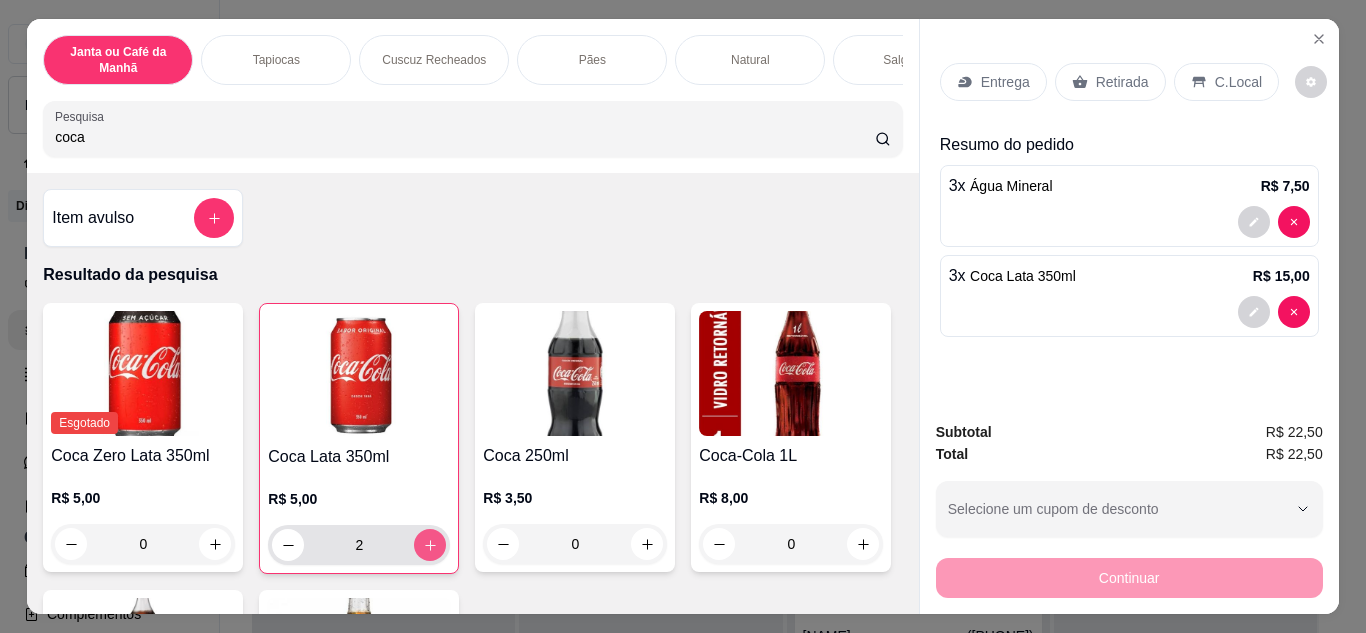 type on "3" 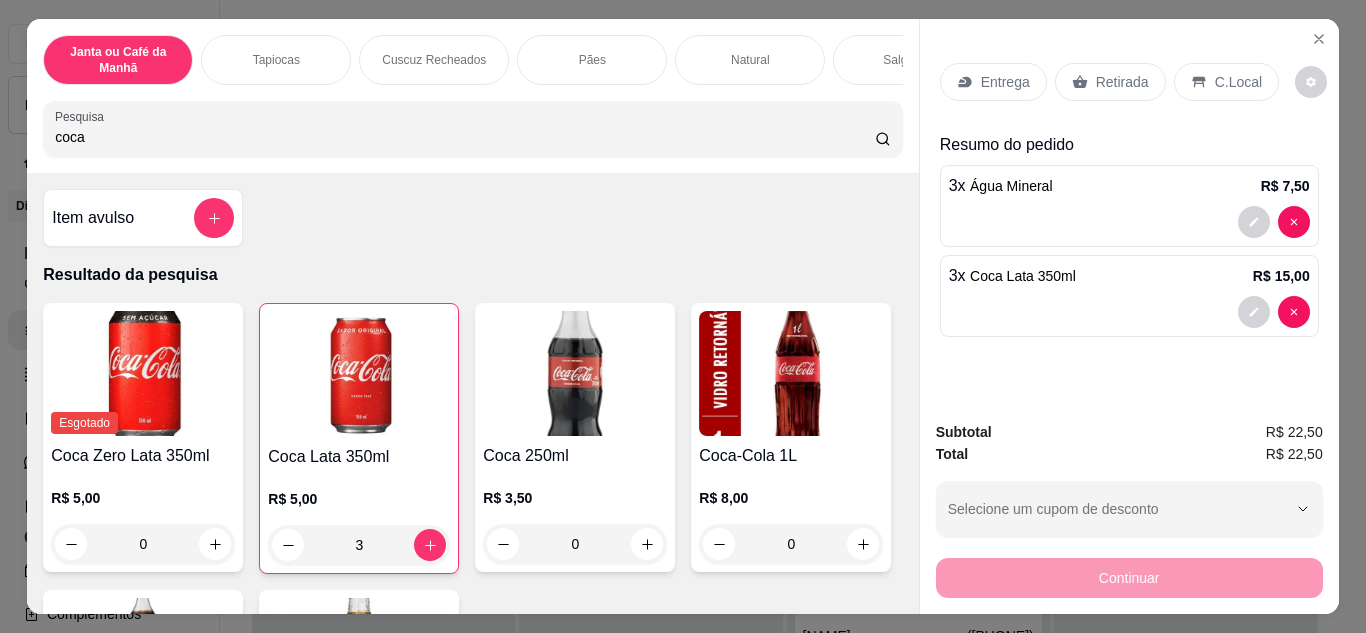 click on "Retirada" at bounding box center (1110, 82) 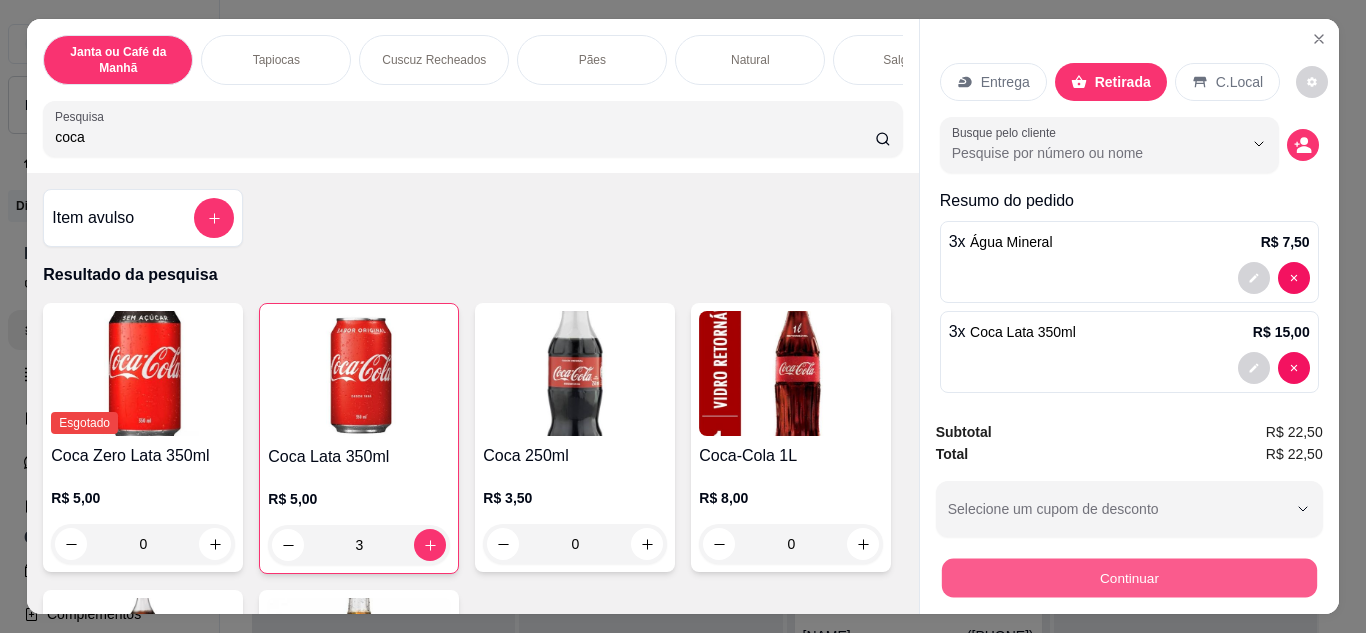 click on "Continuar" at bounding box center (1128, 578) 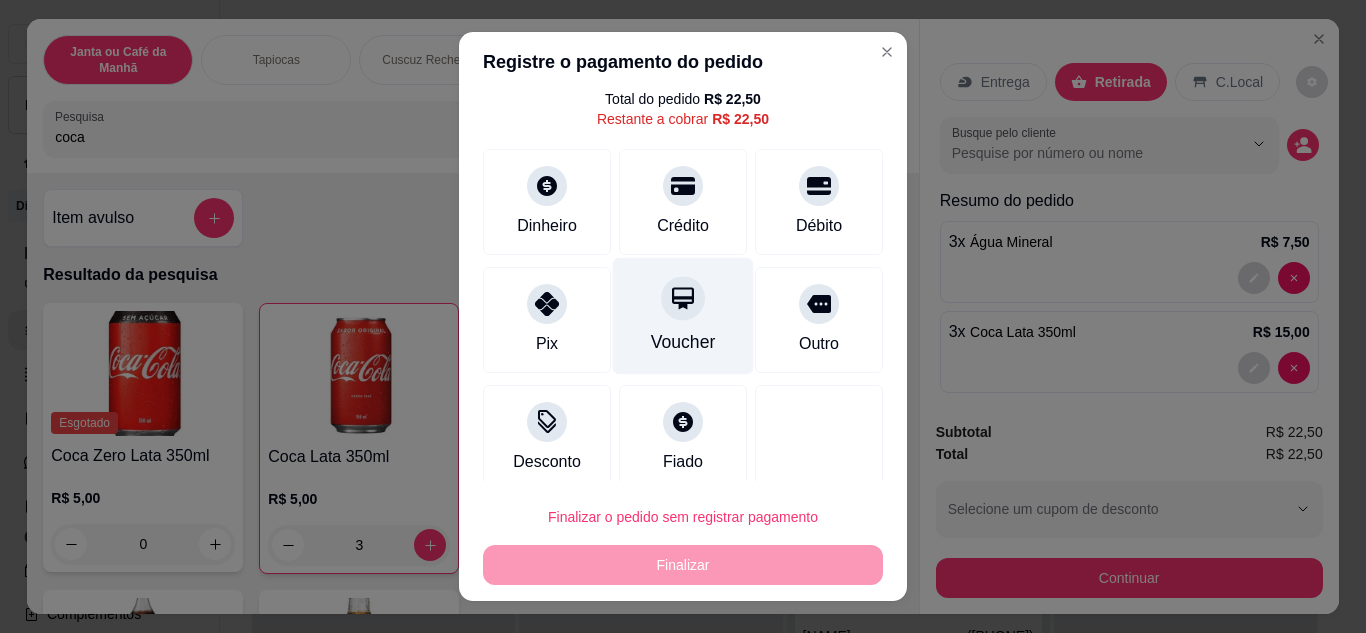 scroll, scrollTop: 80, scrollLeft: 0, axis: vertical 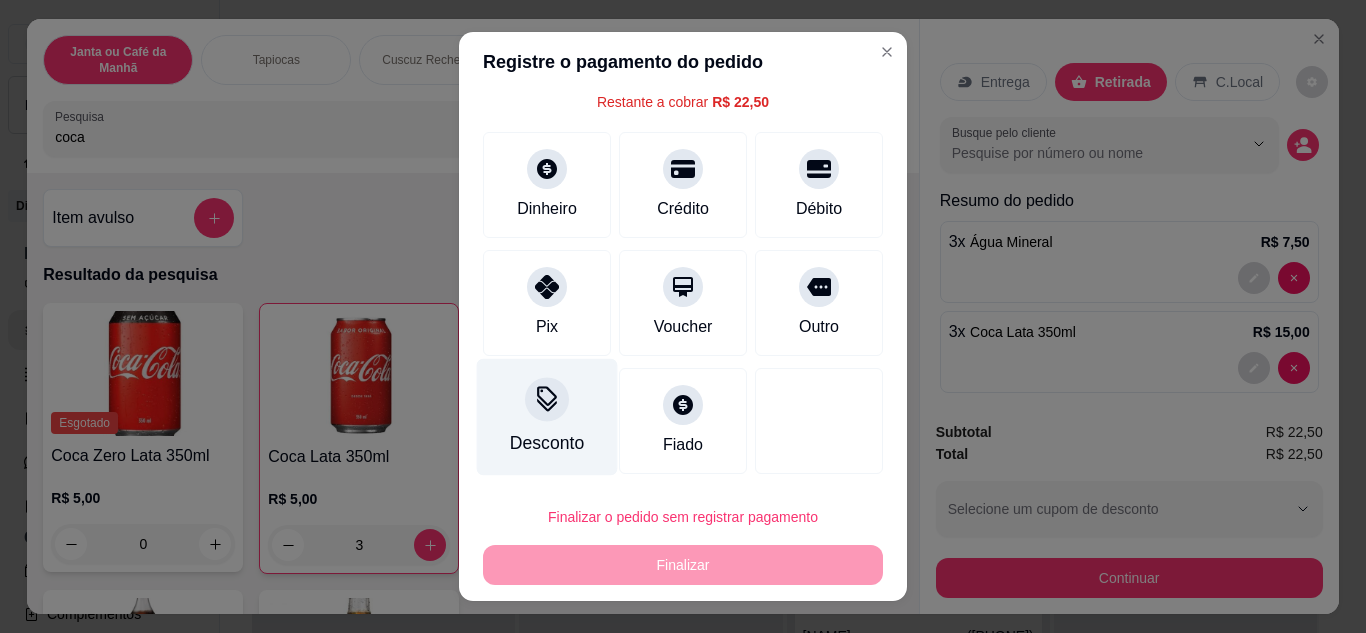 click 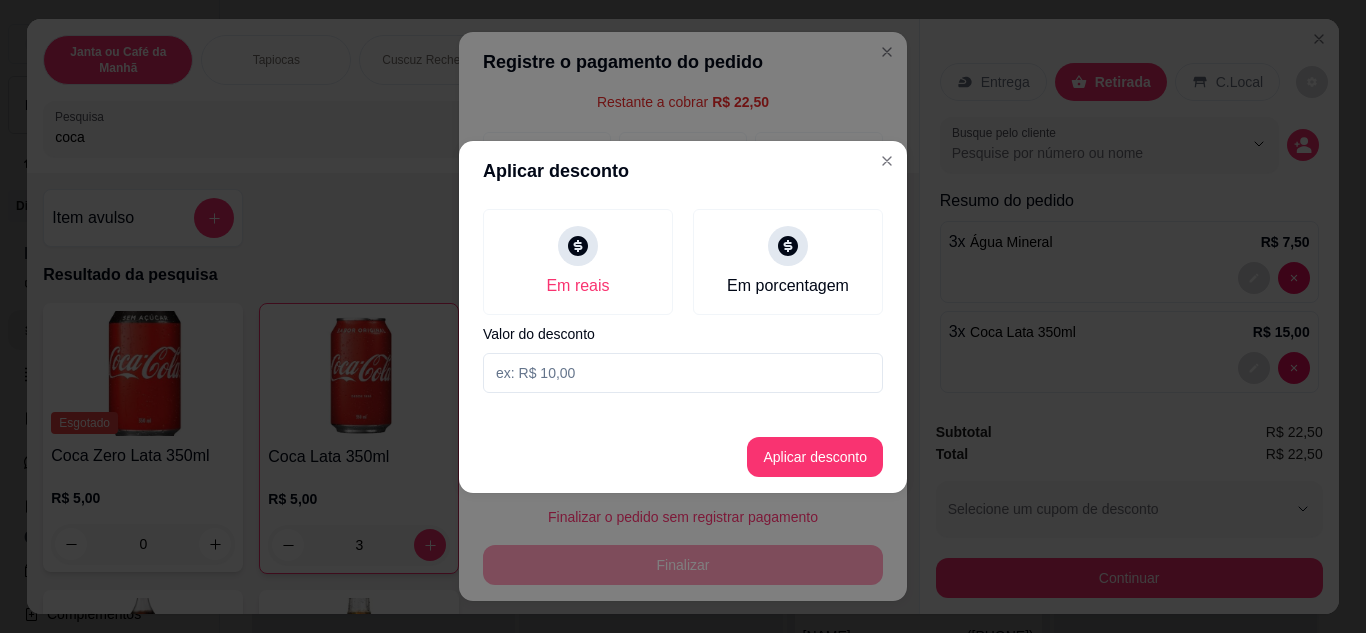 click at bounding box center (683, 373) 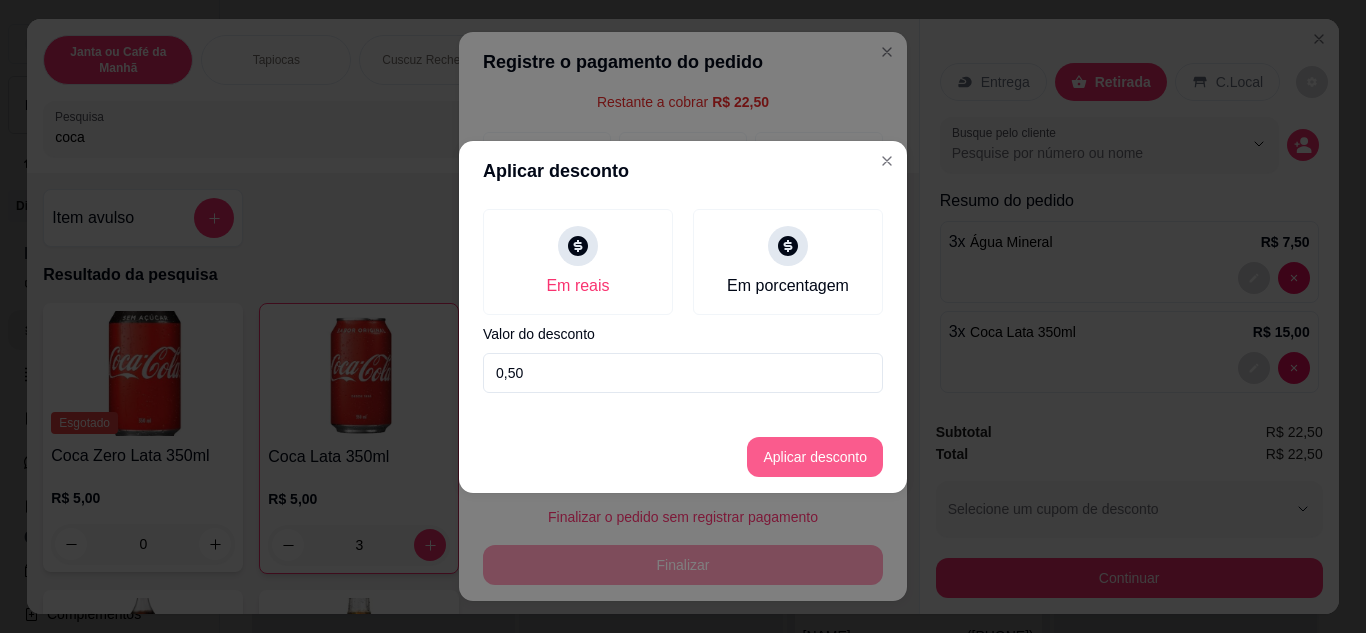 type on "0,50" 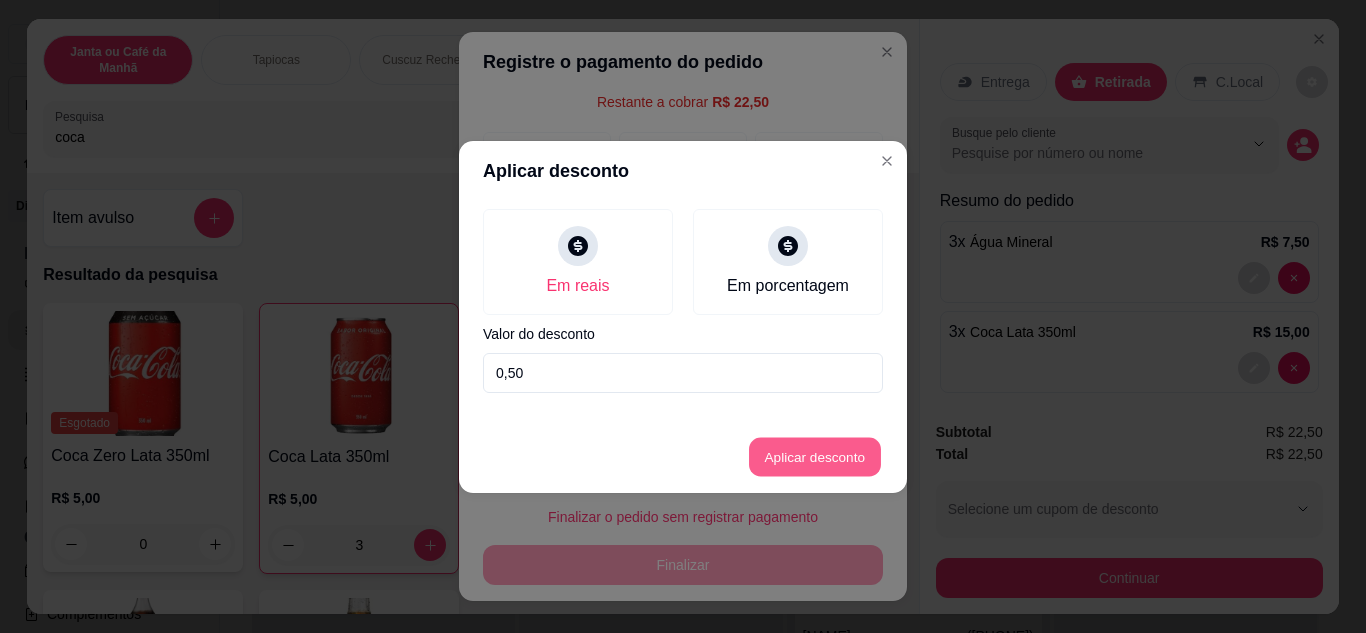 click on "Aplicar desconto" at bounding box center [815, 456] 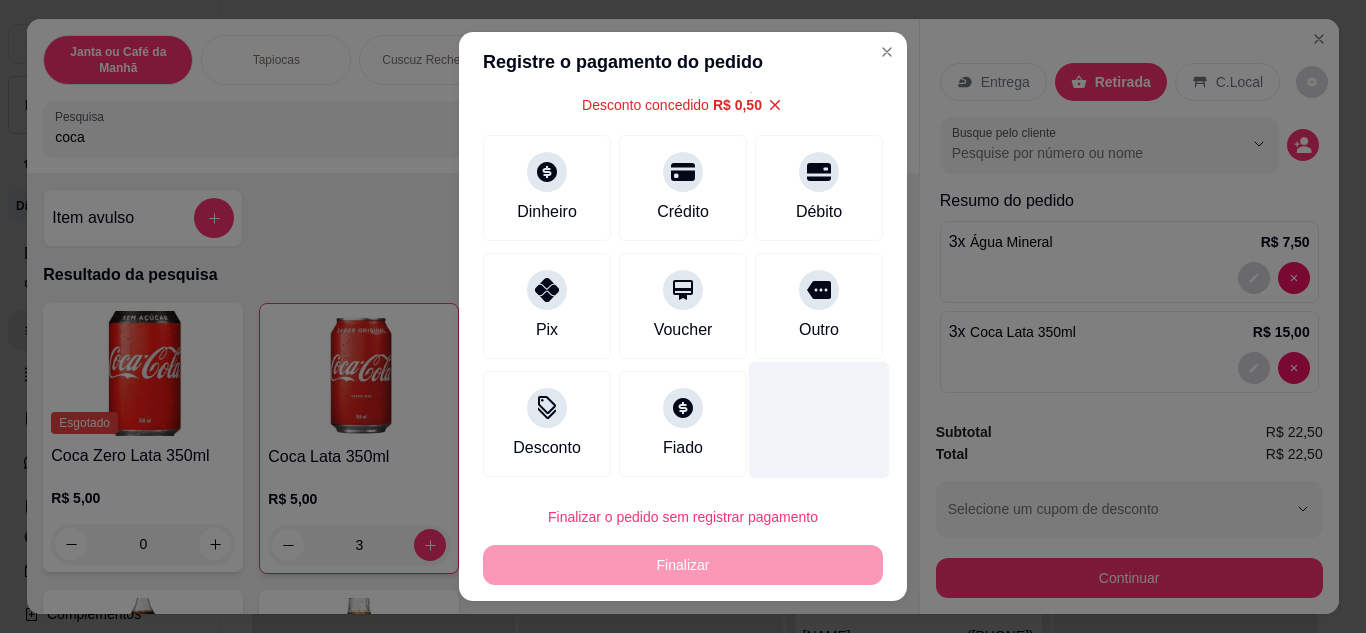 scroll, scrollTop: 100, scrollLeft: 0, axis: vertical 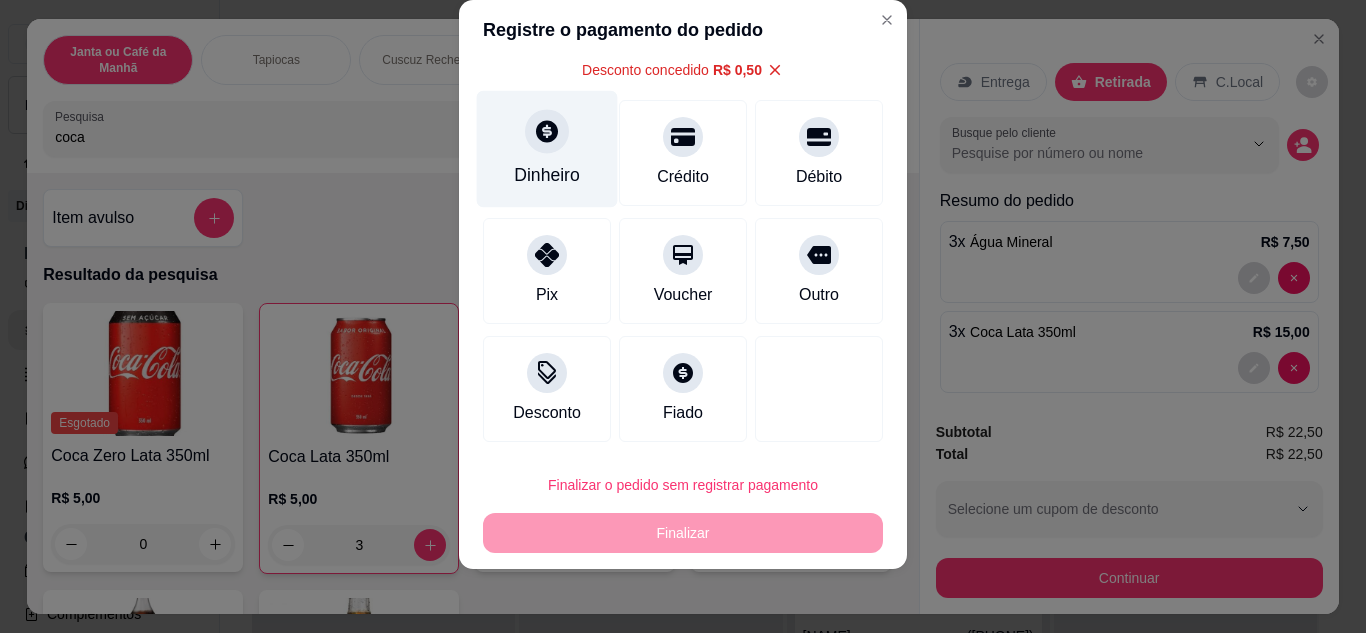 click on "Dinheiro" at bounding box center [547, 175] 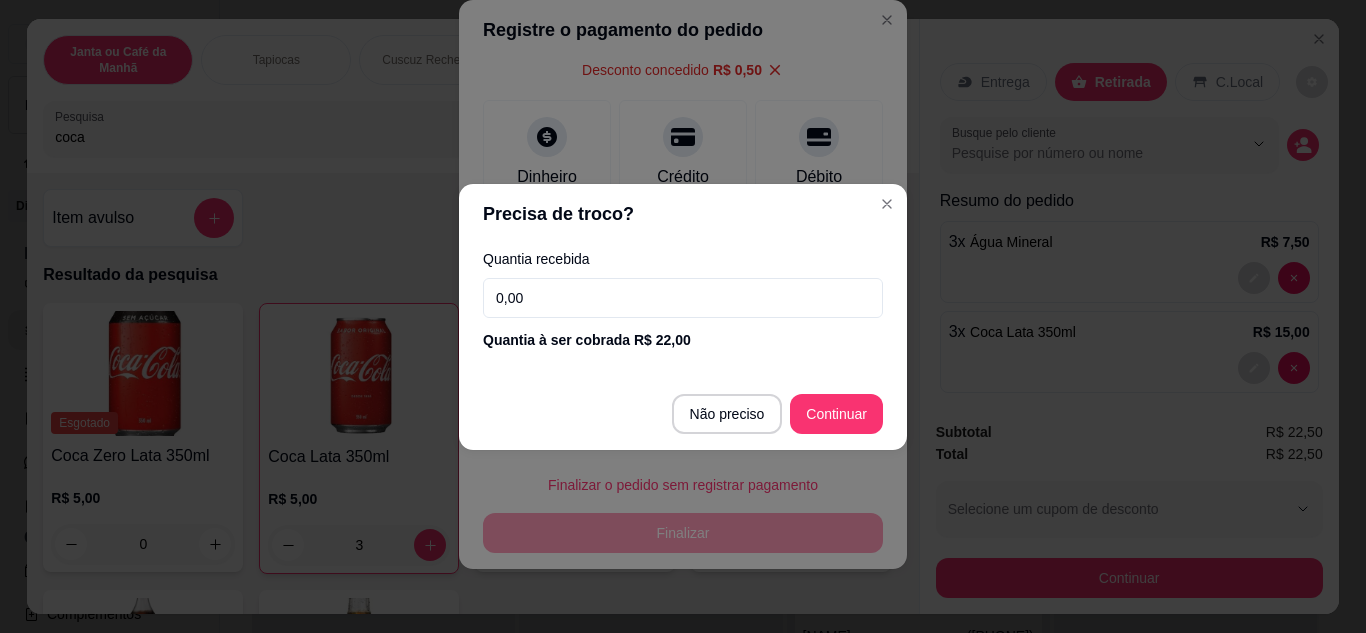 click on "0,00" at bounding box center (683, 298) 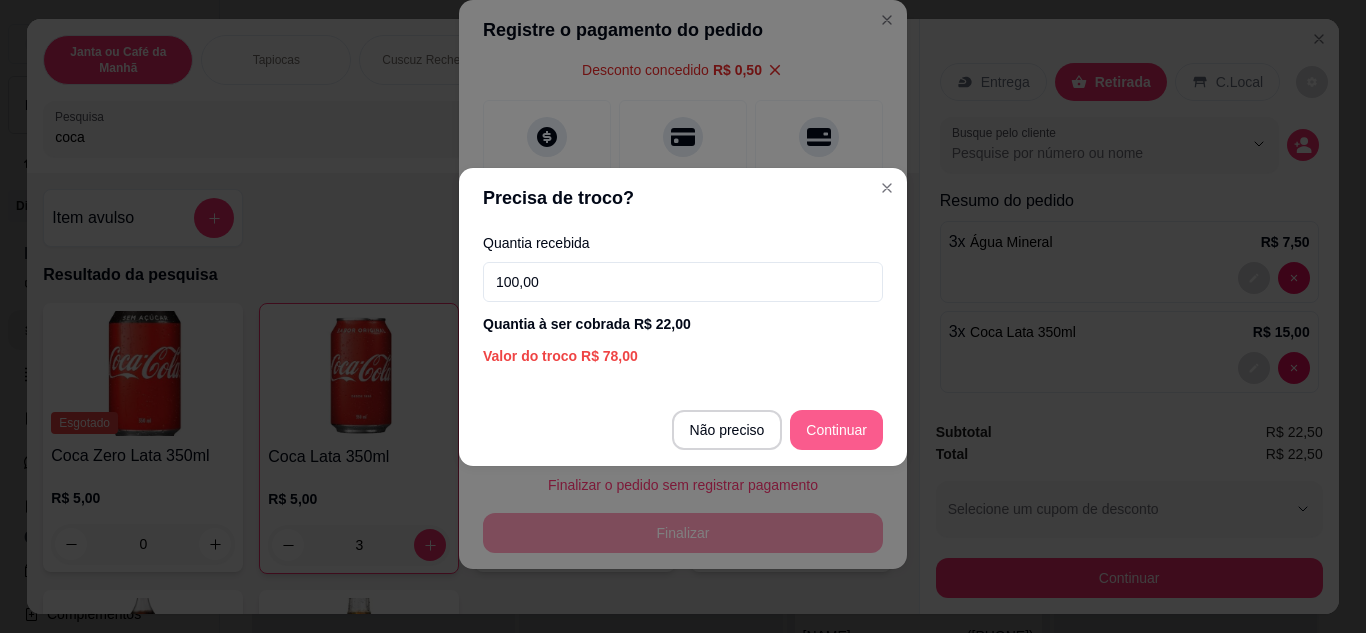 type on "100,00" 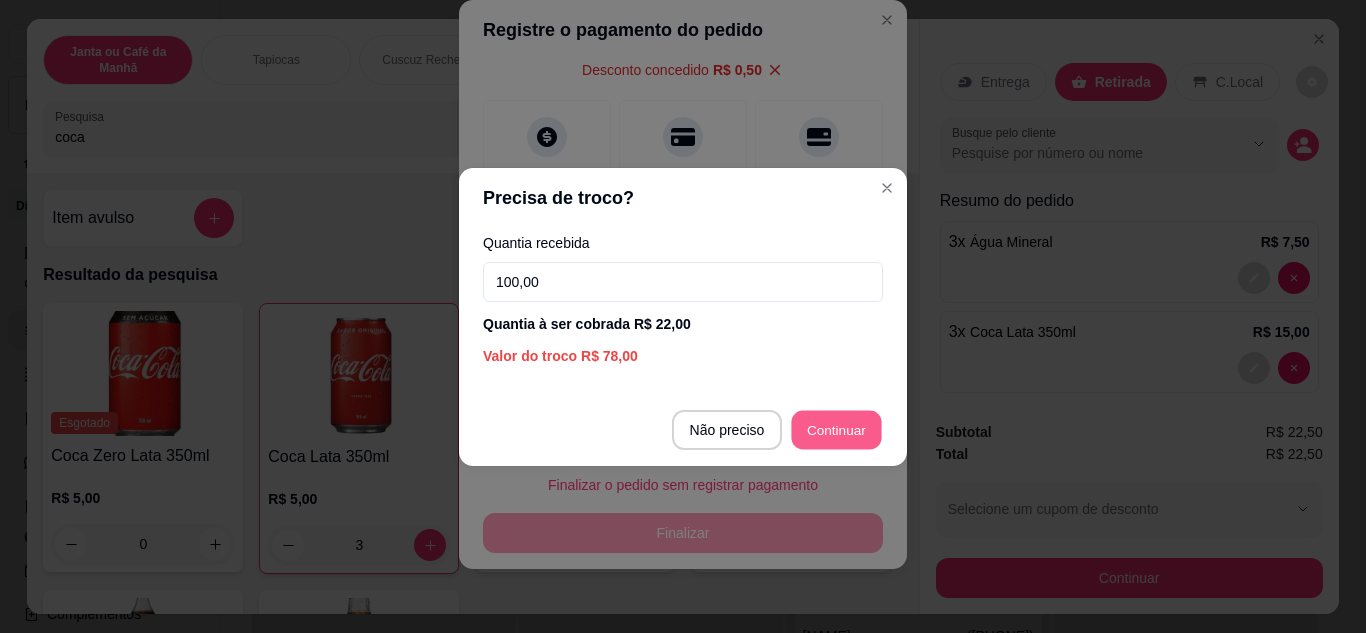 type on "R$ 0,00" 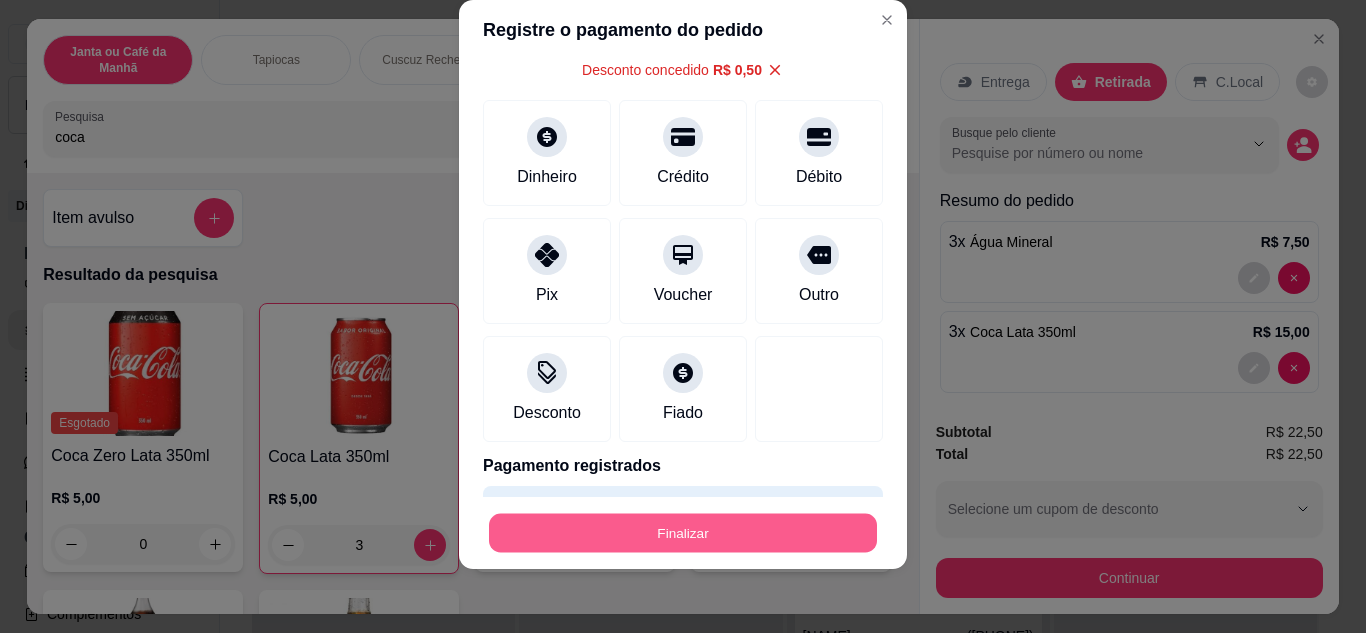 click on "Finalizar" at bounding box center [683, 533] 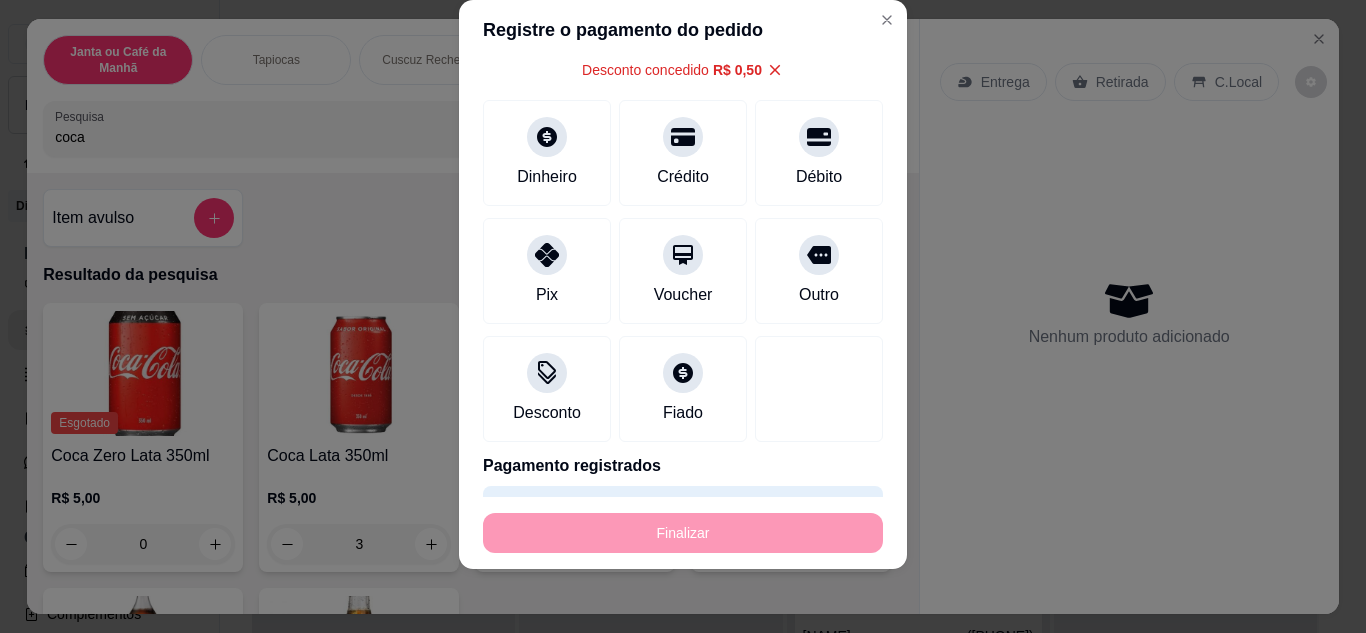 type on "0" 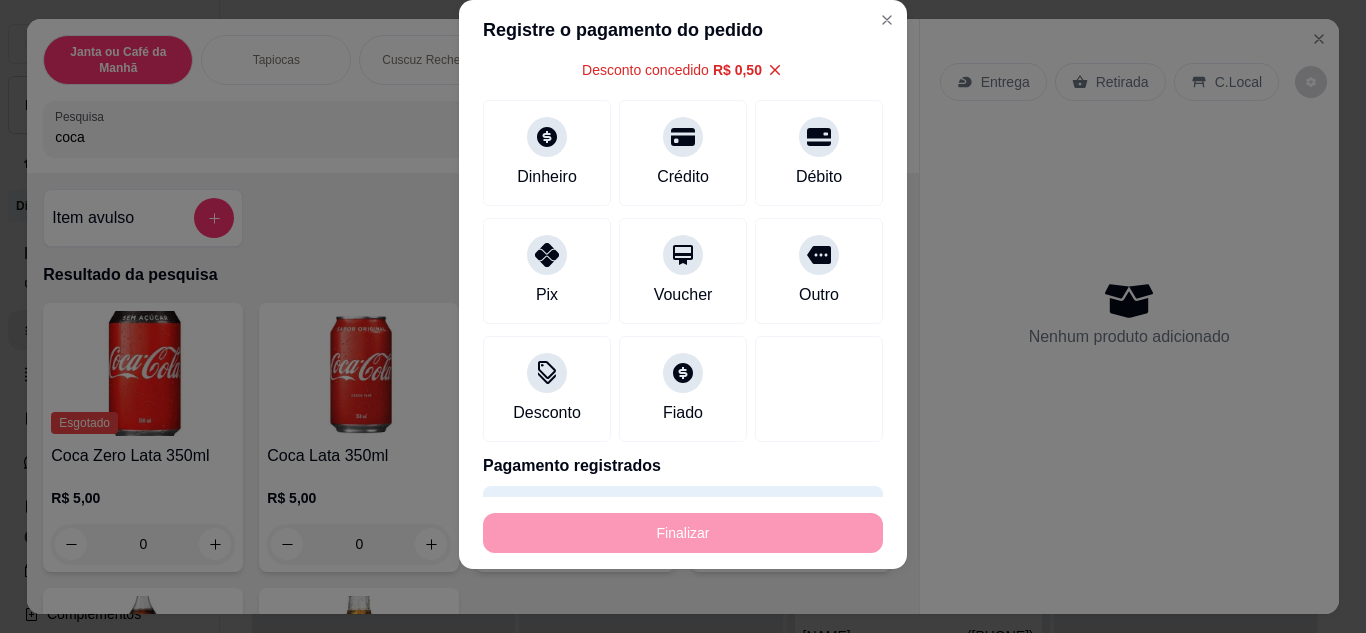 type on "-R$ 22,50" 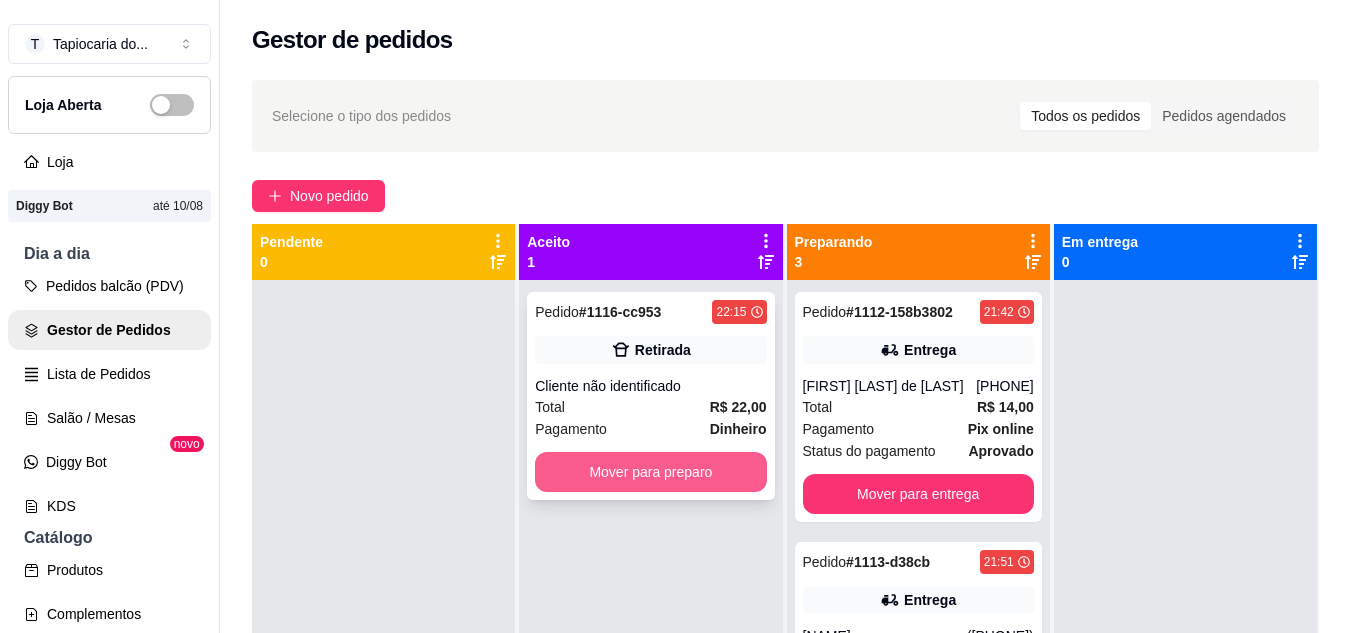 click on "Mover para preparo" at bounding box center [650, 472] 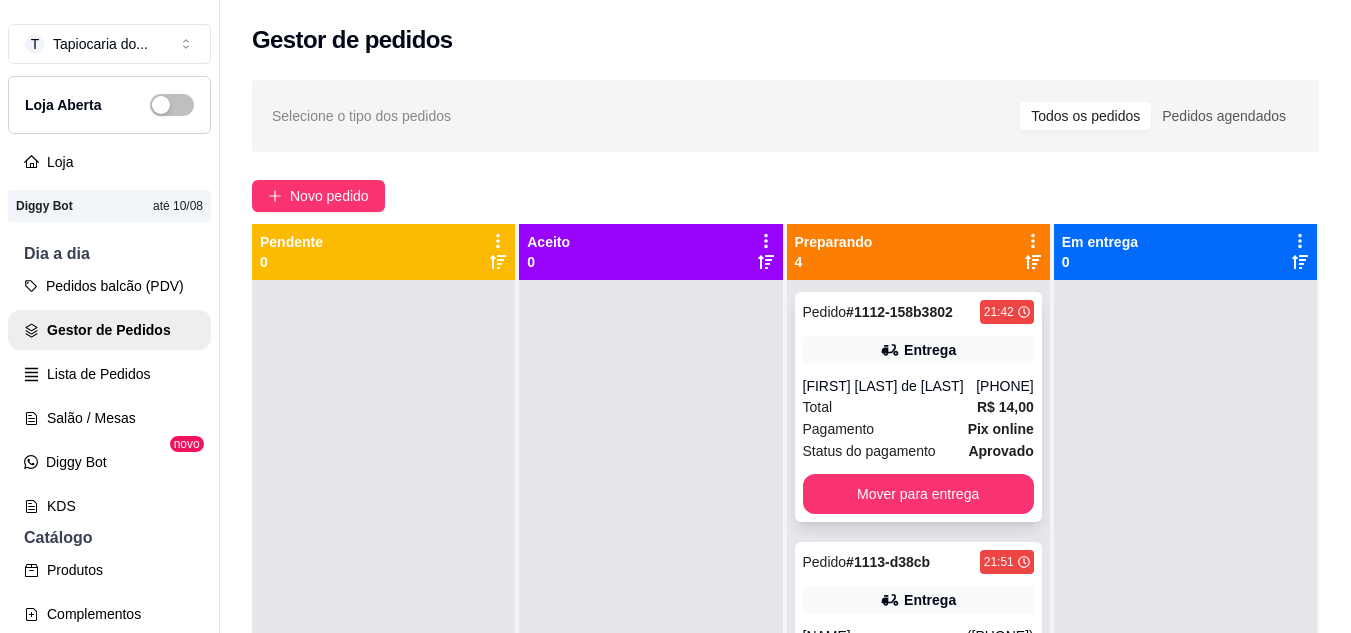 click on "[FIRST] [LAST] de [LAST]" at bounding box center (890, 386) 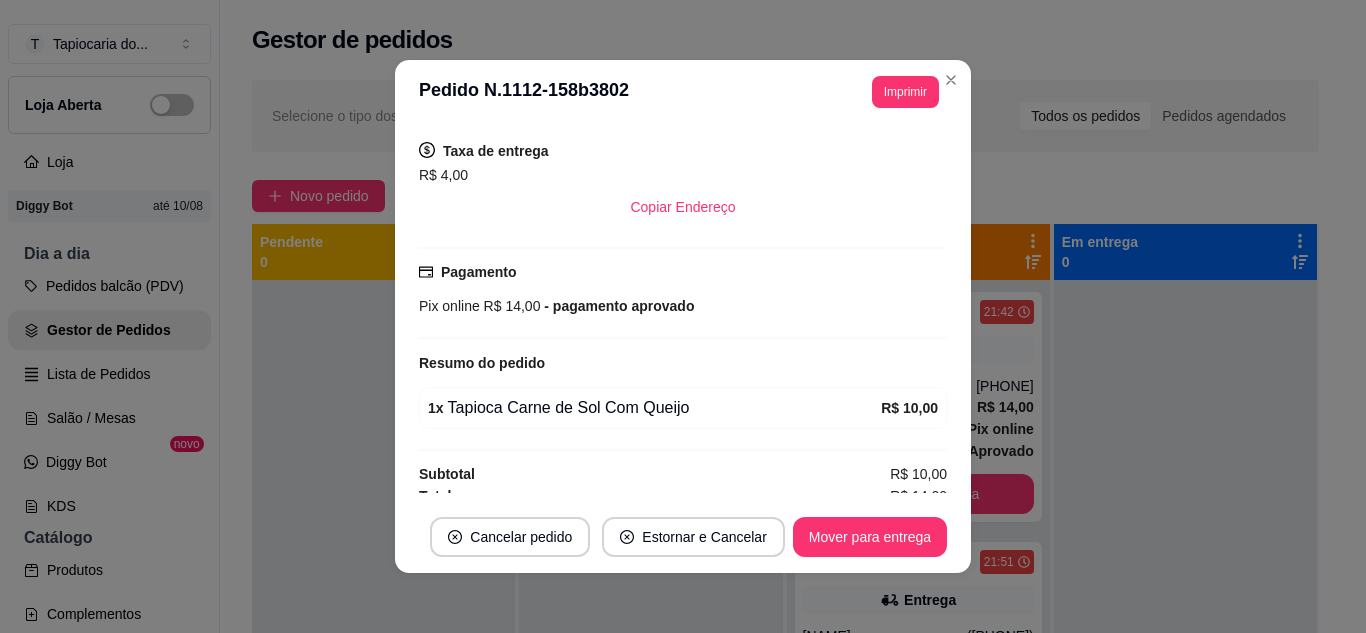 scroll, scrollTop: 440, scrollLeft: 0, axis: vertical 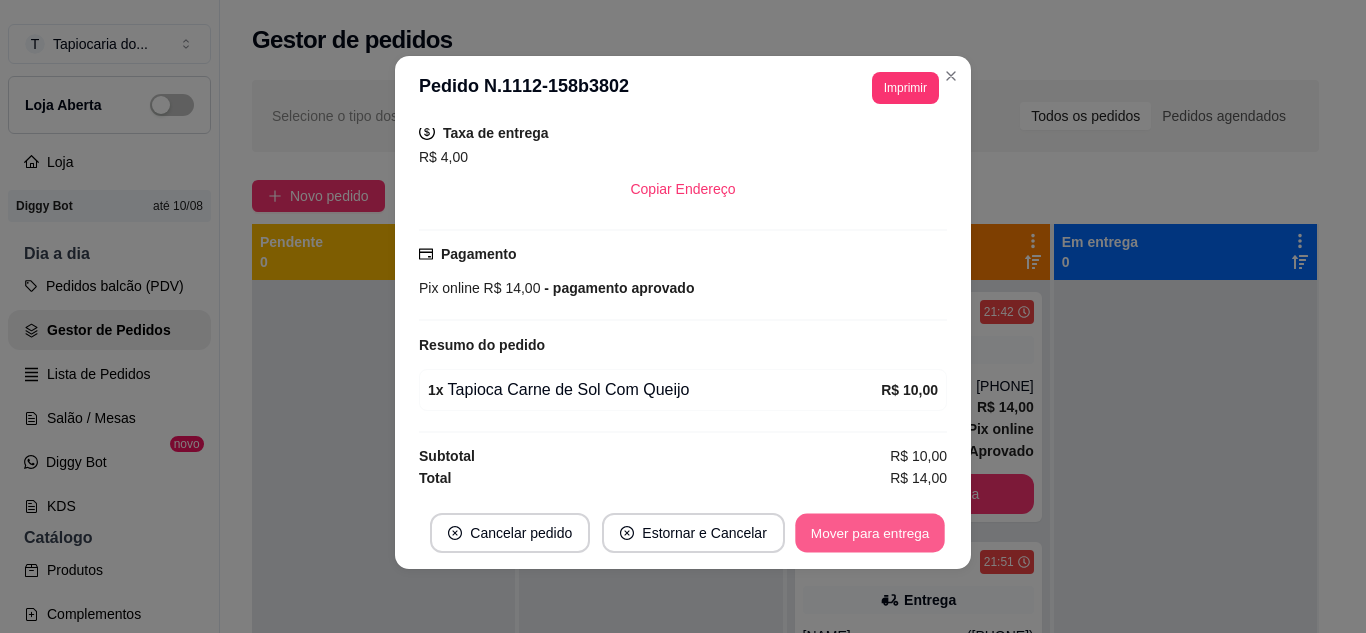 click on "Mover para entrega" at bounding box center [870, 533] 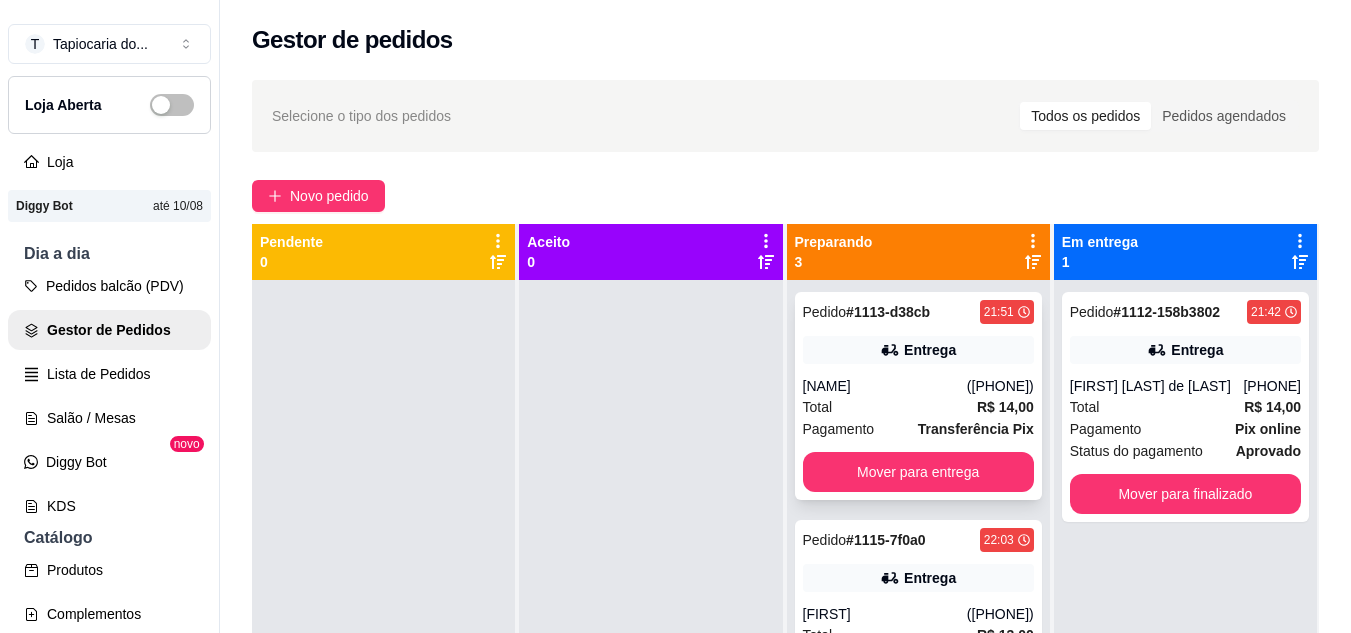 click on "Total R$ 14,00" at bounding box center (918, 407) 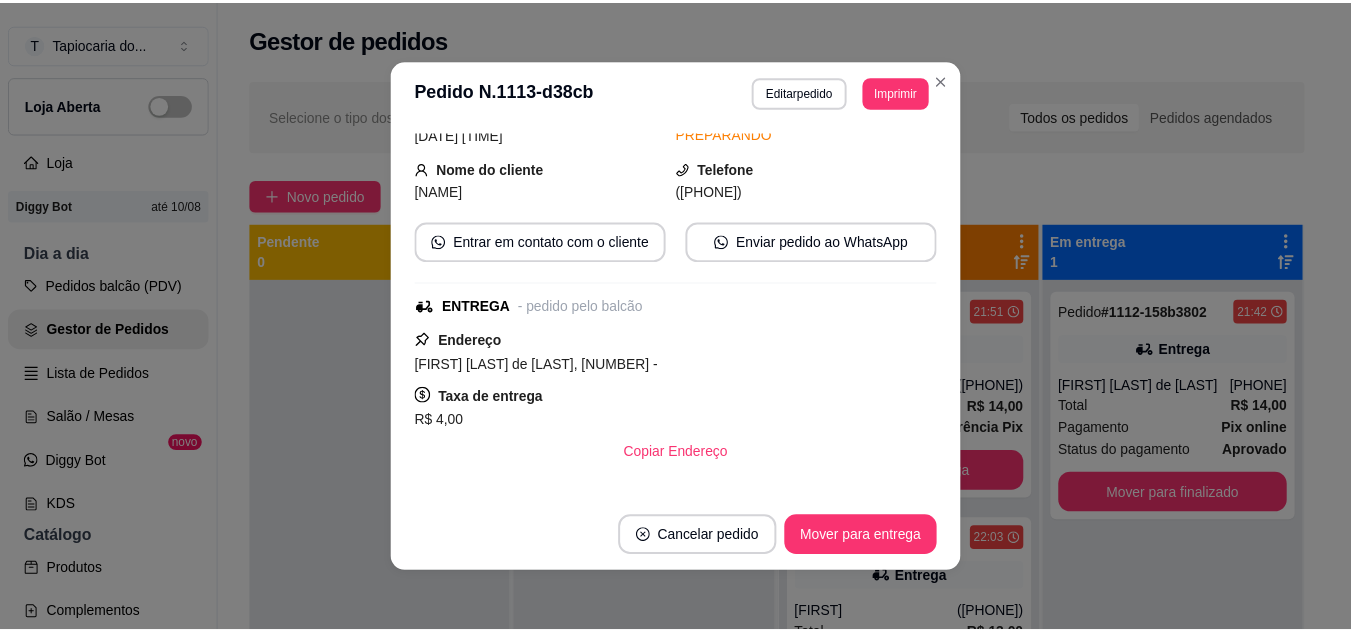scroll, scrollTop: 100, scrollLeft: 0, axis: vertical 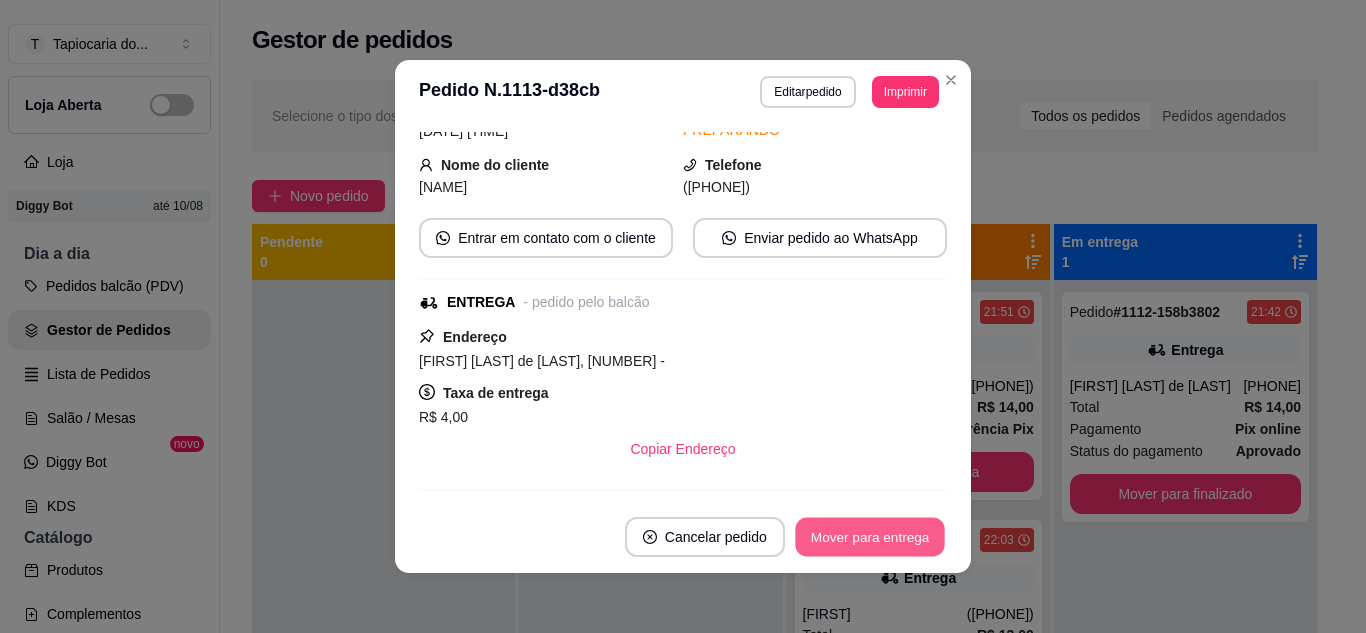 click on "Mover para entrega" at bounding box center (870, 537) 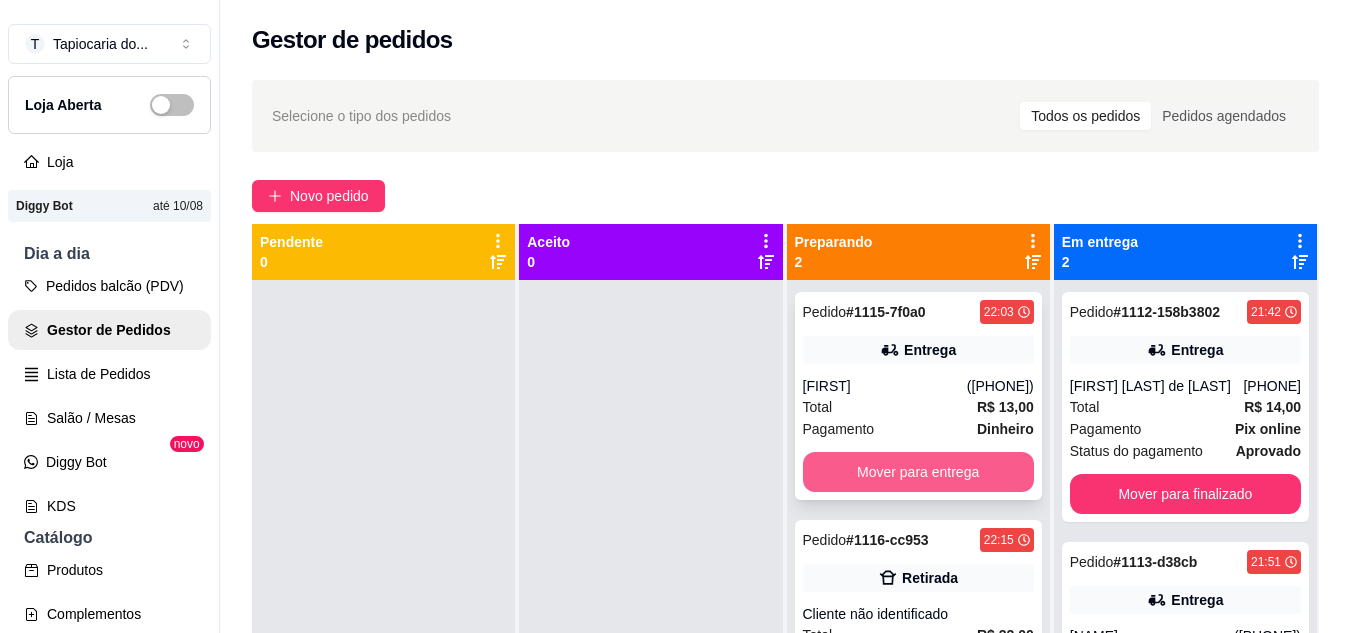 click on "Mover para entrega" at bounding box center [918, 472] 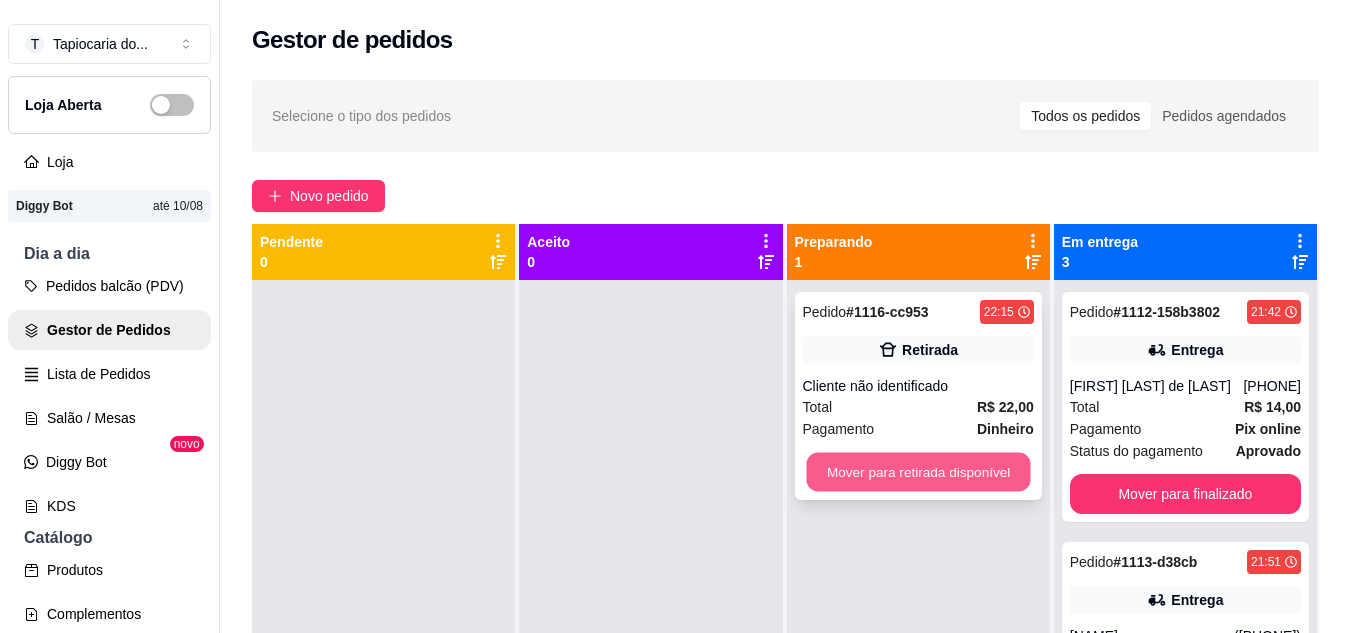 click on "Mover para retirada disponível" at bounding box center (918, 472) 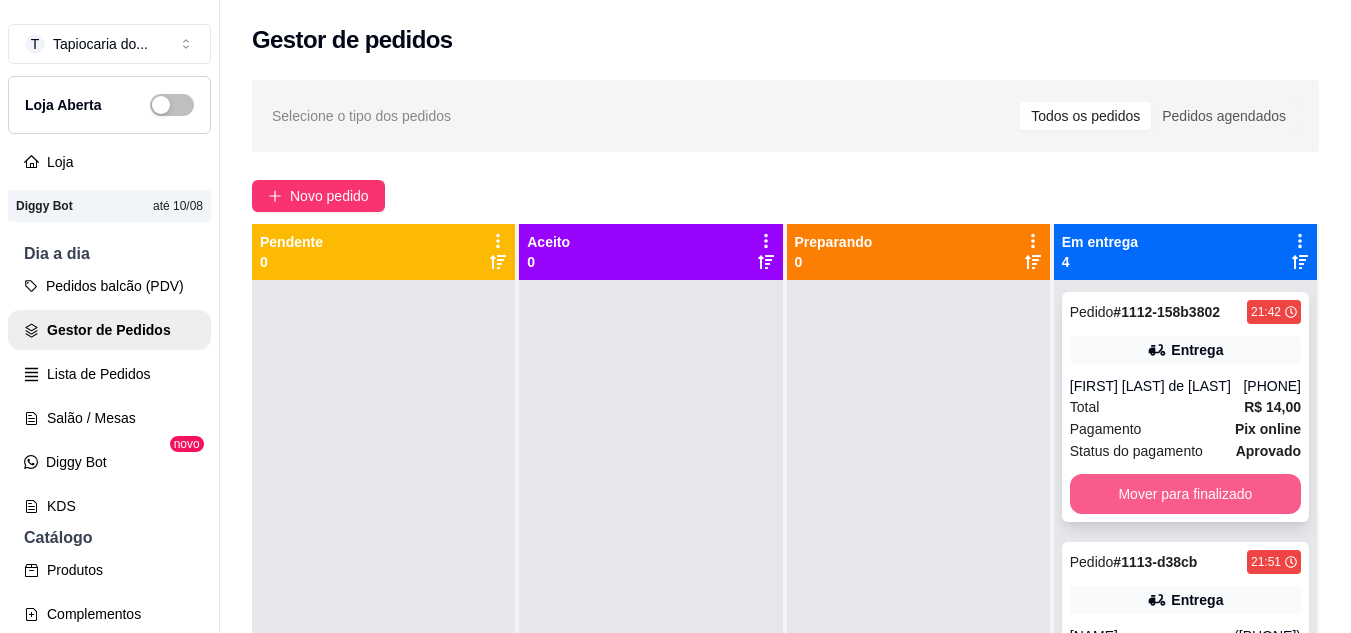 click on "Mover para finalizado" at bounding box center (1185, 494) 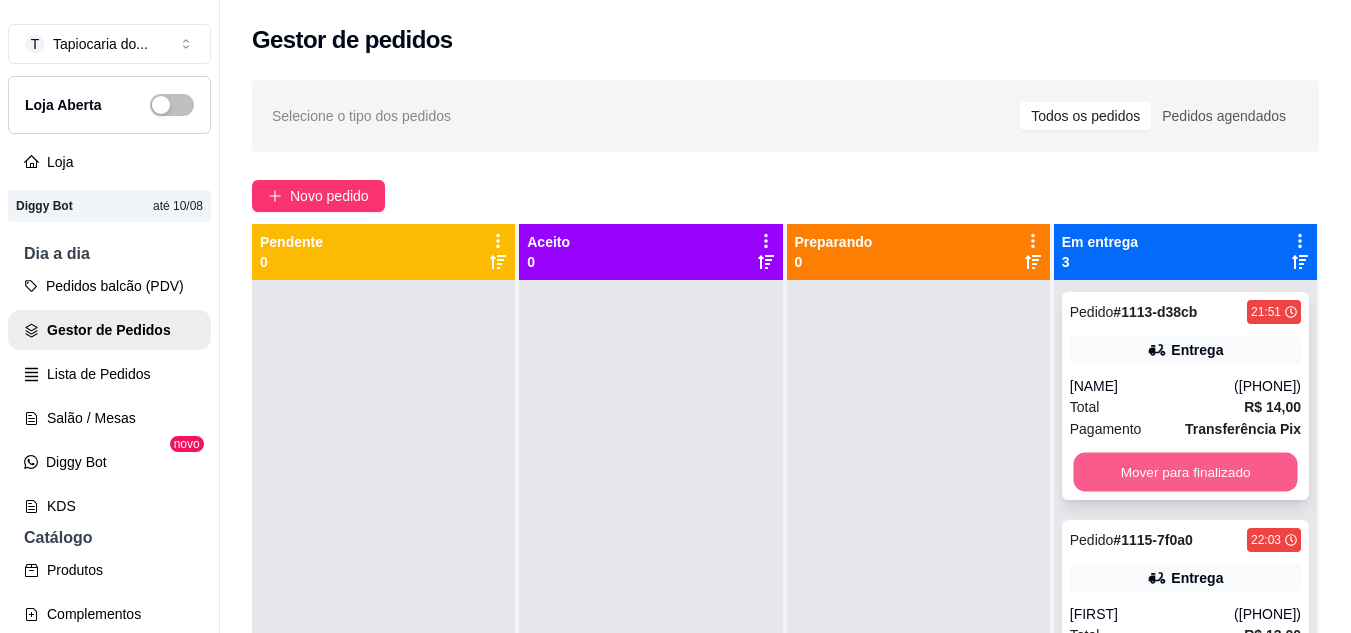 click on "Mover para finalizado" at bounding box center (1185, 472) 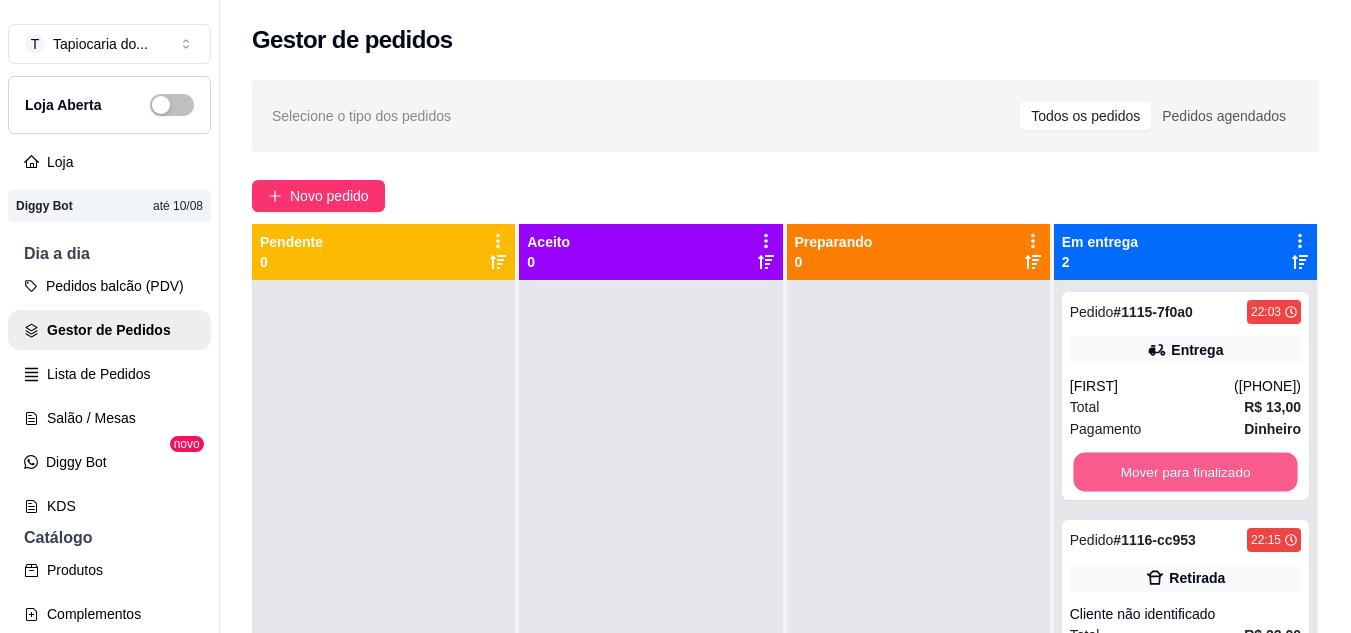 click on "Mover para finalizado" at bounding box center (1185, 472) 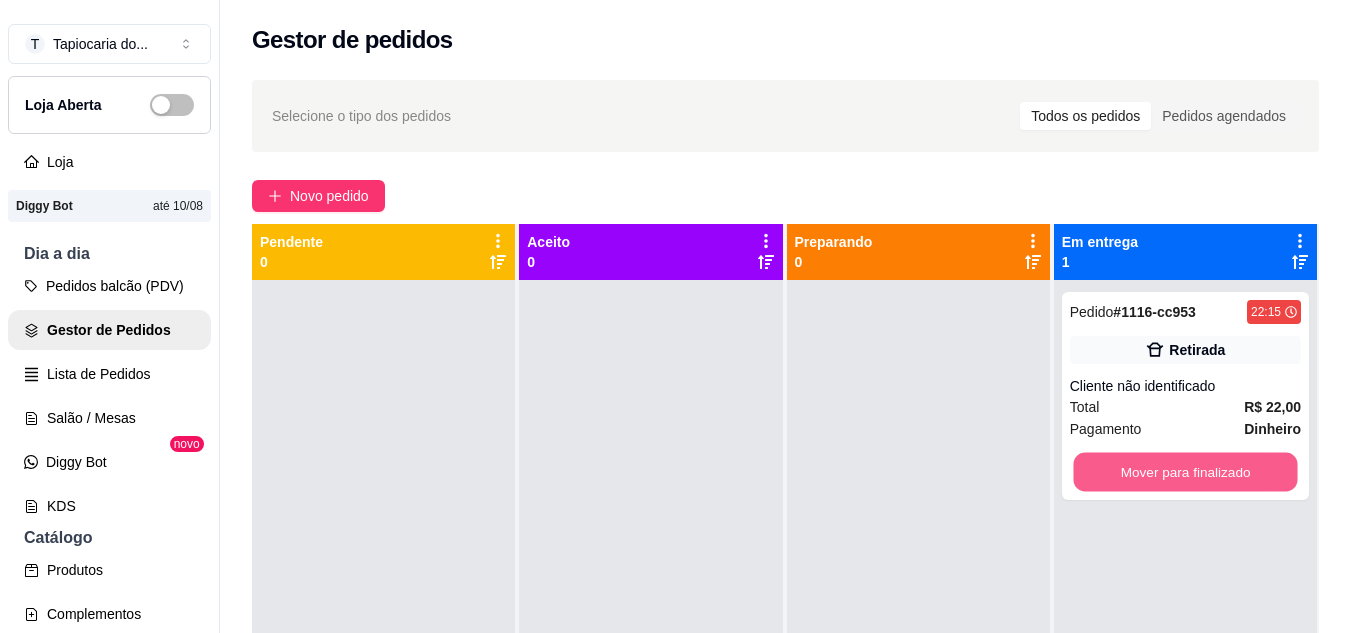 click on "Mover para finalizado" at bounding box center (1185, 472) 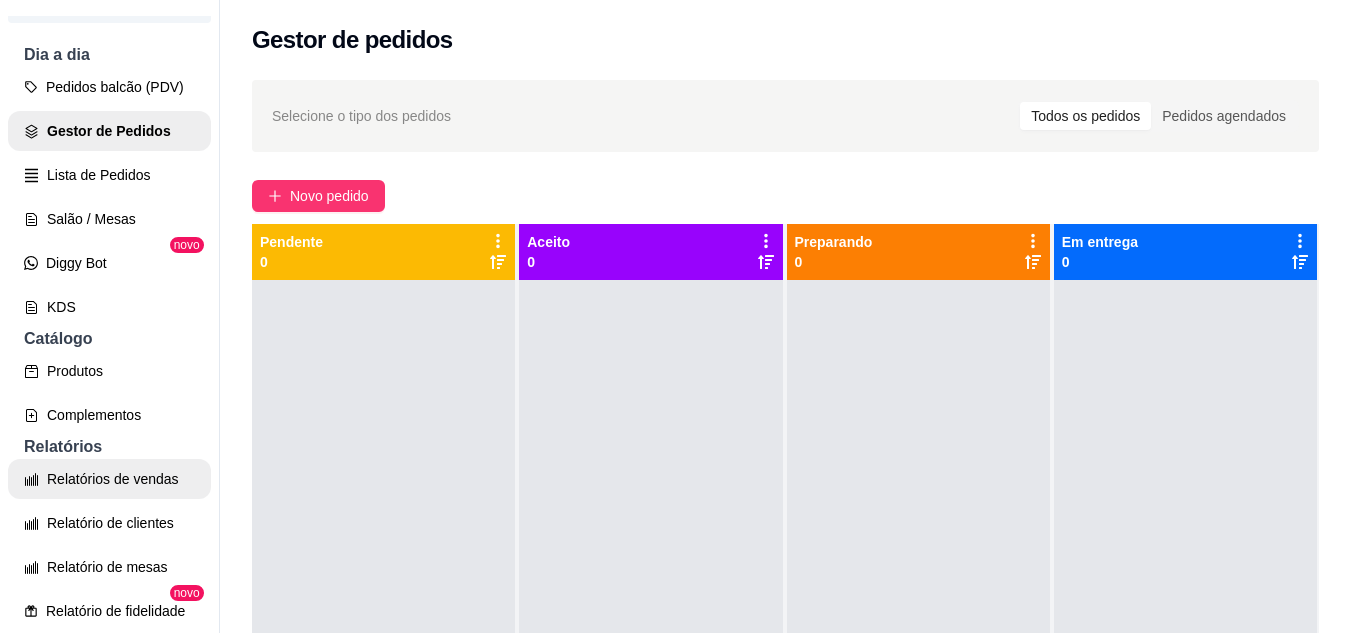 scroll, scrollTop: 200, scrollLeft: 0, axis: vertical 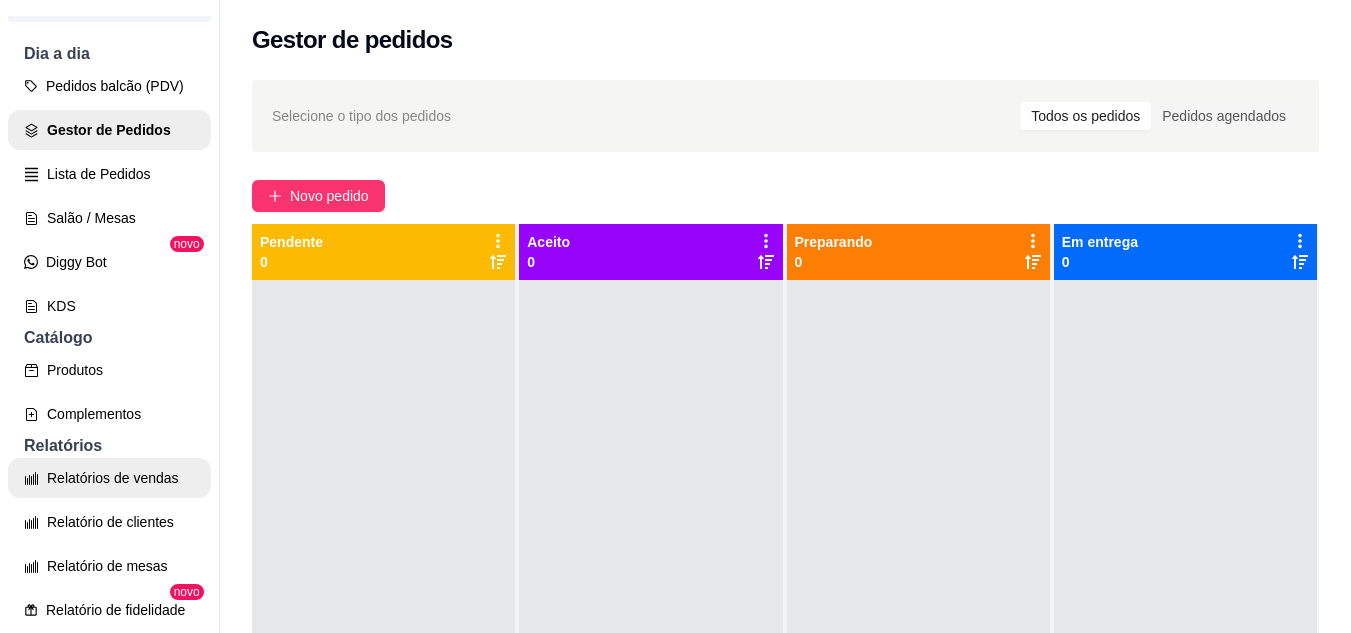click on "Relatórios de vendas" at bounding box center (109, 478) 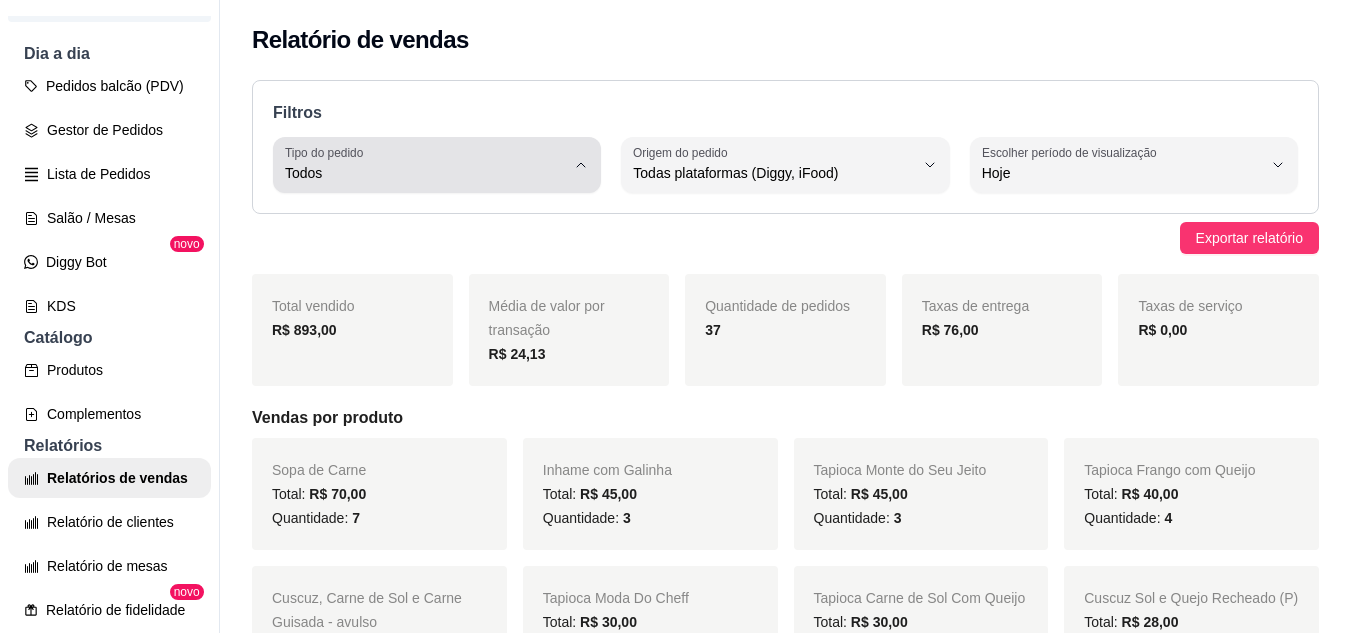 click on "Tipo do pedido Todos" at bounding box center (437, 165) 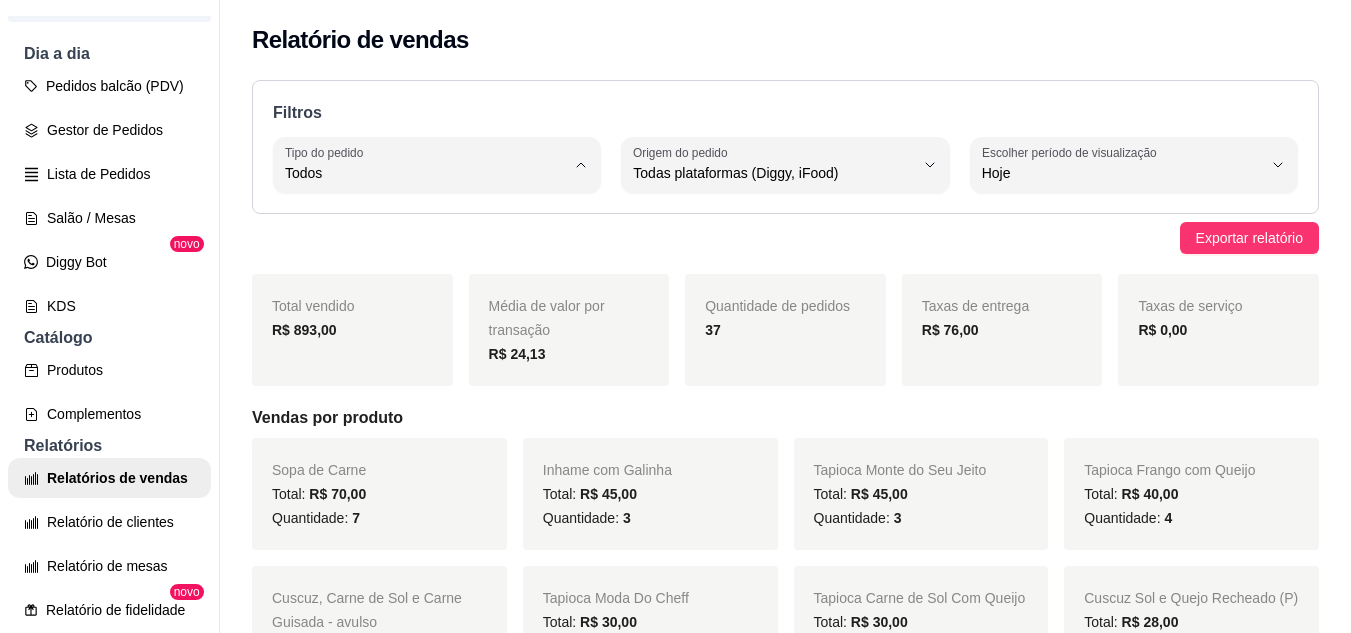 click on "Entrega" at bounding box center (425, 253) 